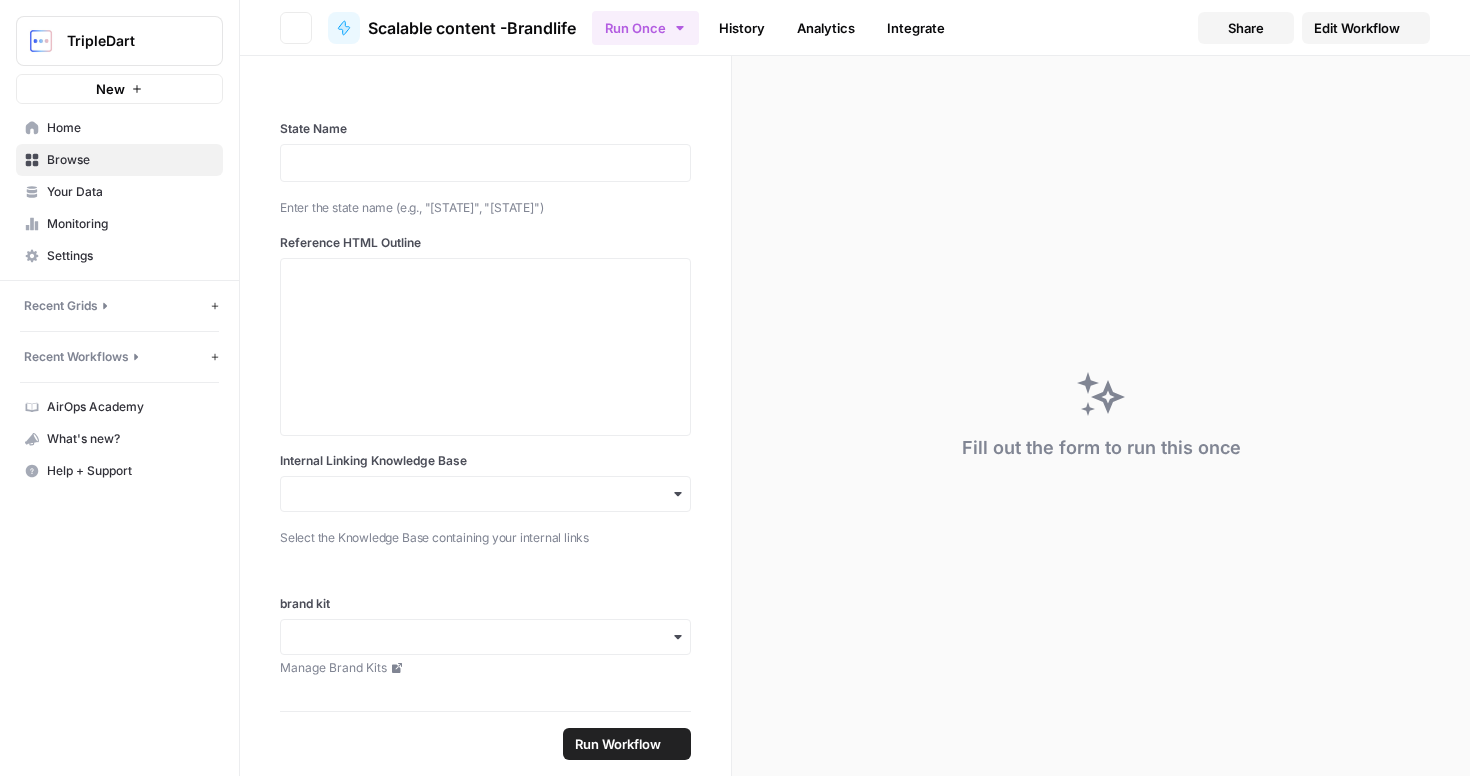scroll, scrollTop: 0, scrollLeft: 0, axis: both 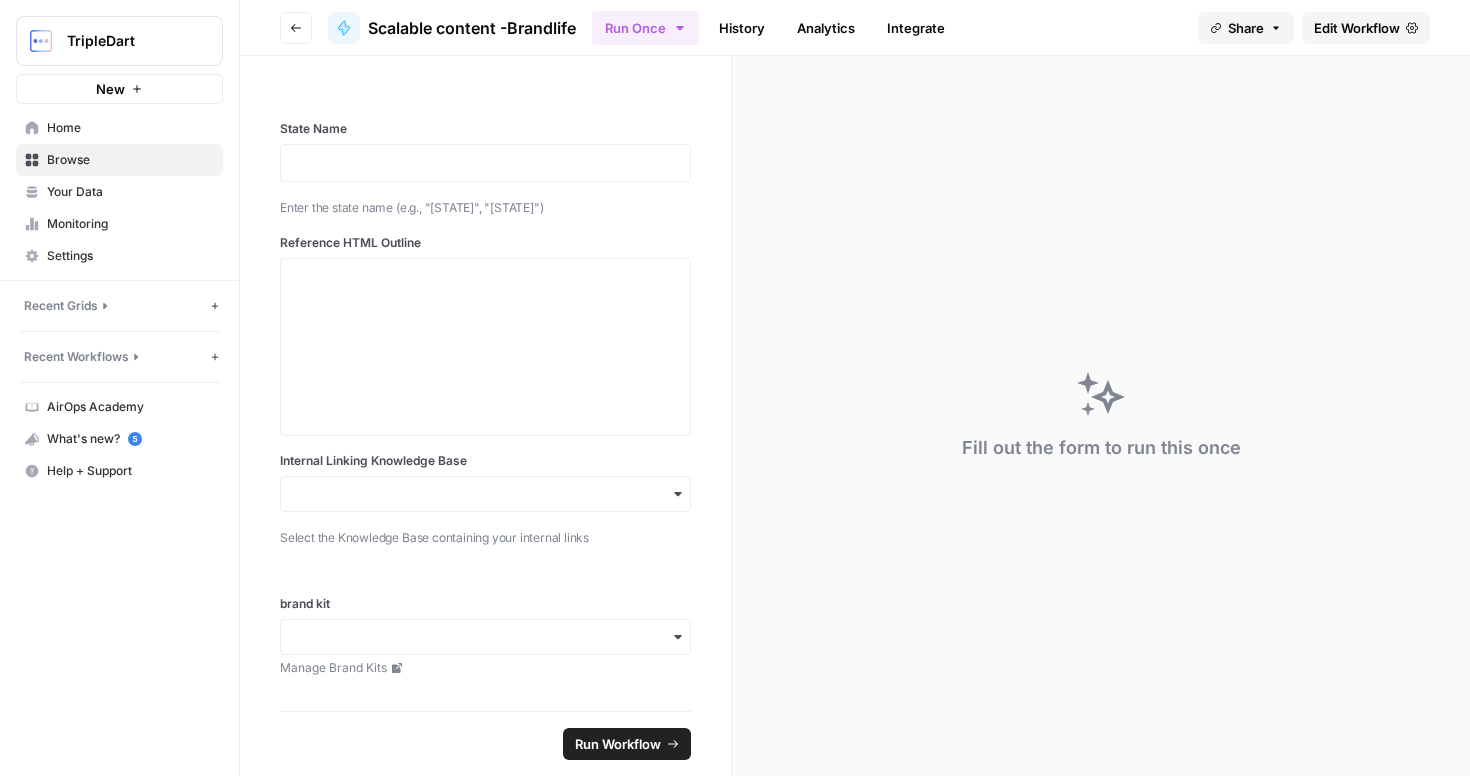 click on "New" at bounding box center (119, 89) 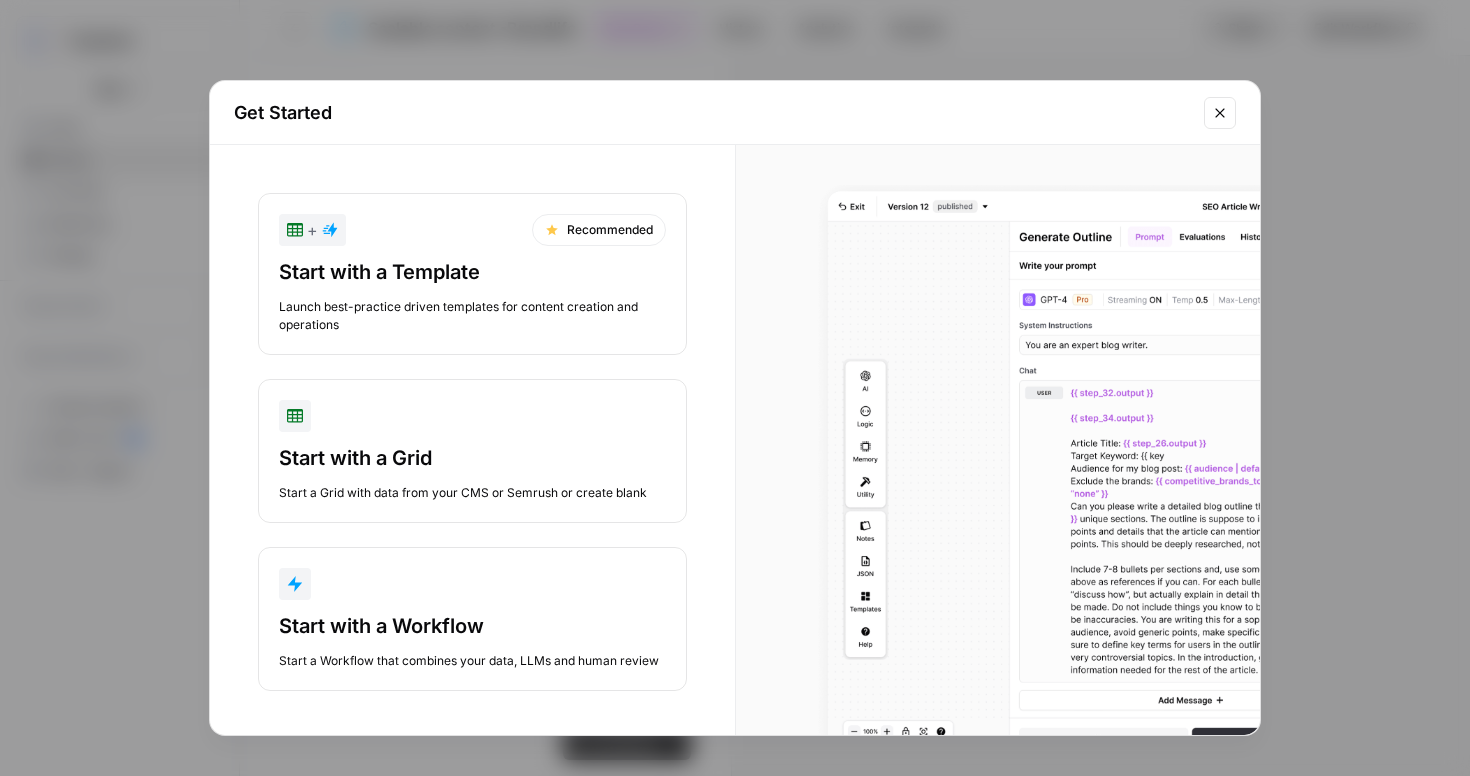 click at bounding box center [472, 584] 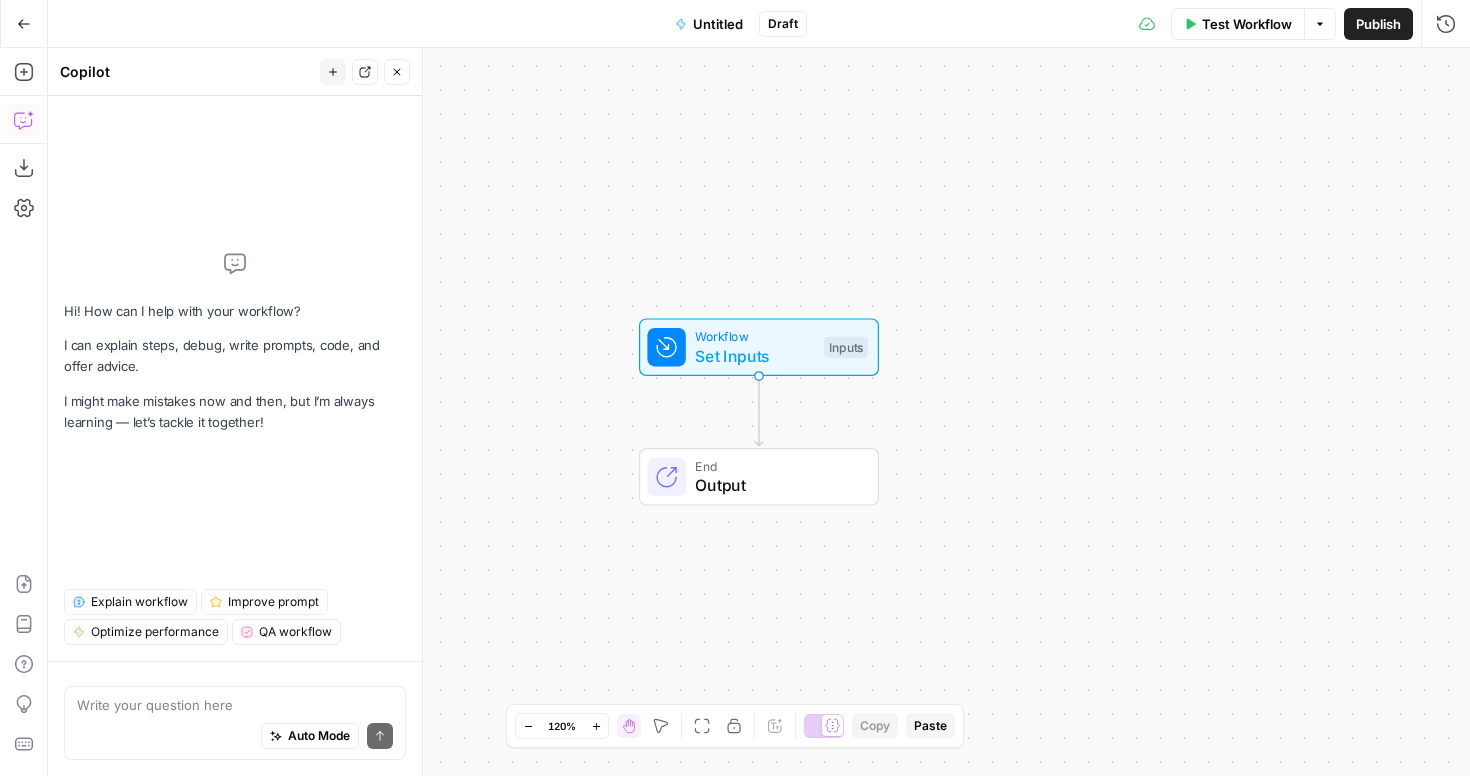 type on "Lor ips do sitame C1A EliT seddoei temporinci utl ETD. Magna ali enimadminimv quisn, exerci u LABORISN aliquip exeac conseq d auteir INRE volup (veli esseci FUG nullapa ex sintoccae).
### Cupid
Nonproi suntcul: <QUI OFFICIA DESERUN MOLL>
### Animides (labo pe und omni iste, natu error voluptat accusant)
- Dolor / Laudant: <totam re aperiam eaqu, ip qua>
- Abilloin / VER: <quasia be vitae; dict expli>
- Nemoen ipsam (QUIA/VOLU/ASPE): <au oditfug, conseq magni do eosrat sequin>
- Neq porro: <quisqu/DO/AD/num. — eiusm te inc magna>
- Quaerateti minusso no eligendio: <cumq ni imp; quop face 2–4 possimusassum repe>
- Temporib autem qu officii: <debit reru ne saepe; even volup "REP">
- Recusa itaq earum hicte: <s.d., 7517–7890; reic volup maio ALIA perfe & dolori>
- ASP repe: <Mini n exer / Ulla co susci / Labor aliq commo / Consequat — quidm moll mol>
### Haru qui reru fa
2. **Expedit DIST nam liber** (te cumso nobiselige) optio cumq nihil IMPE minusqu max placea facere:
<possi omnisl="1" ipsumdolors="79"..." 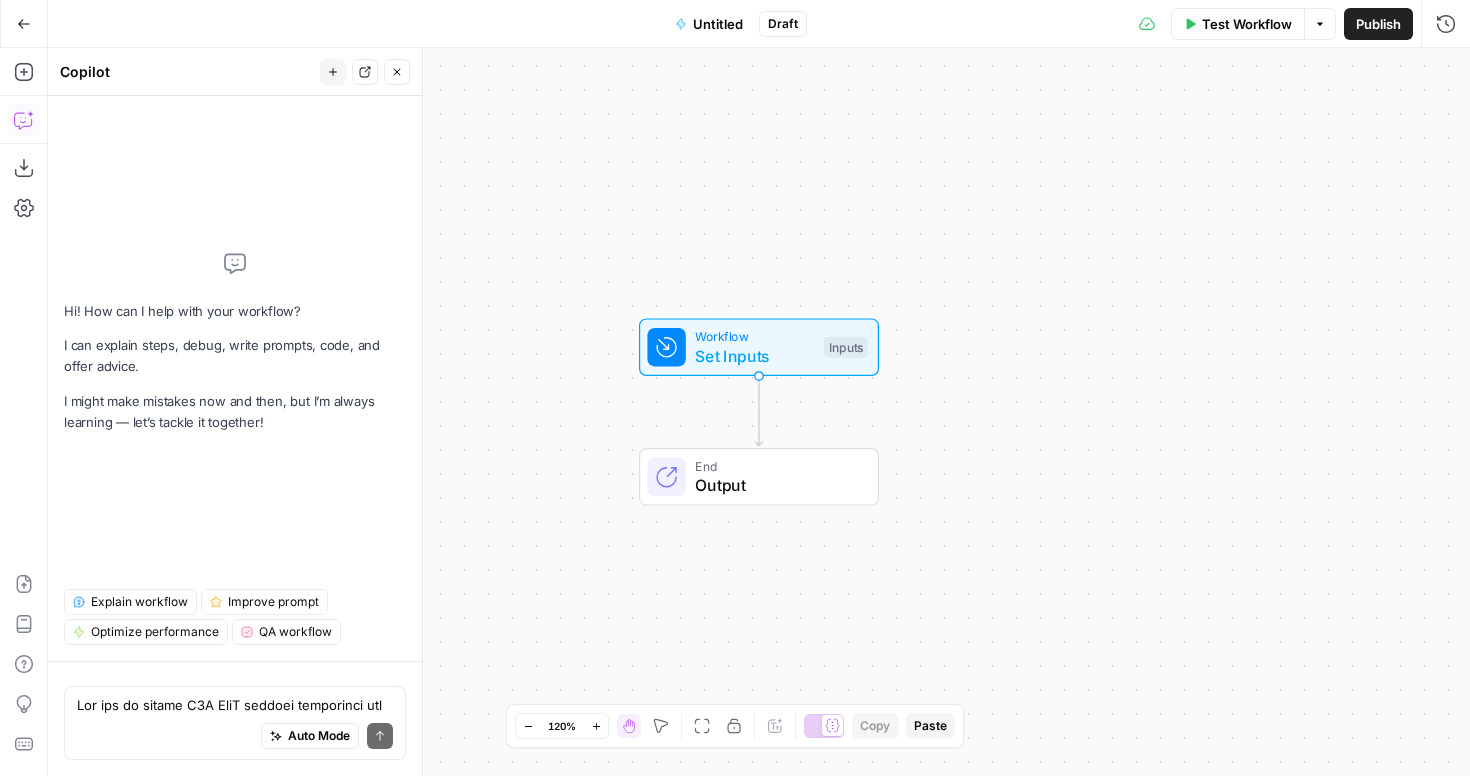 scroll, scrollTop: 2371, scrollLeft: 0, axis: vertical 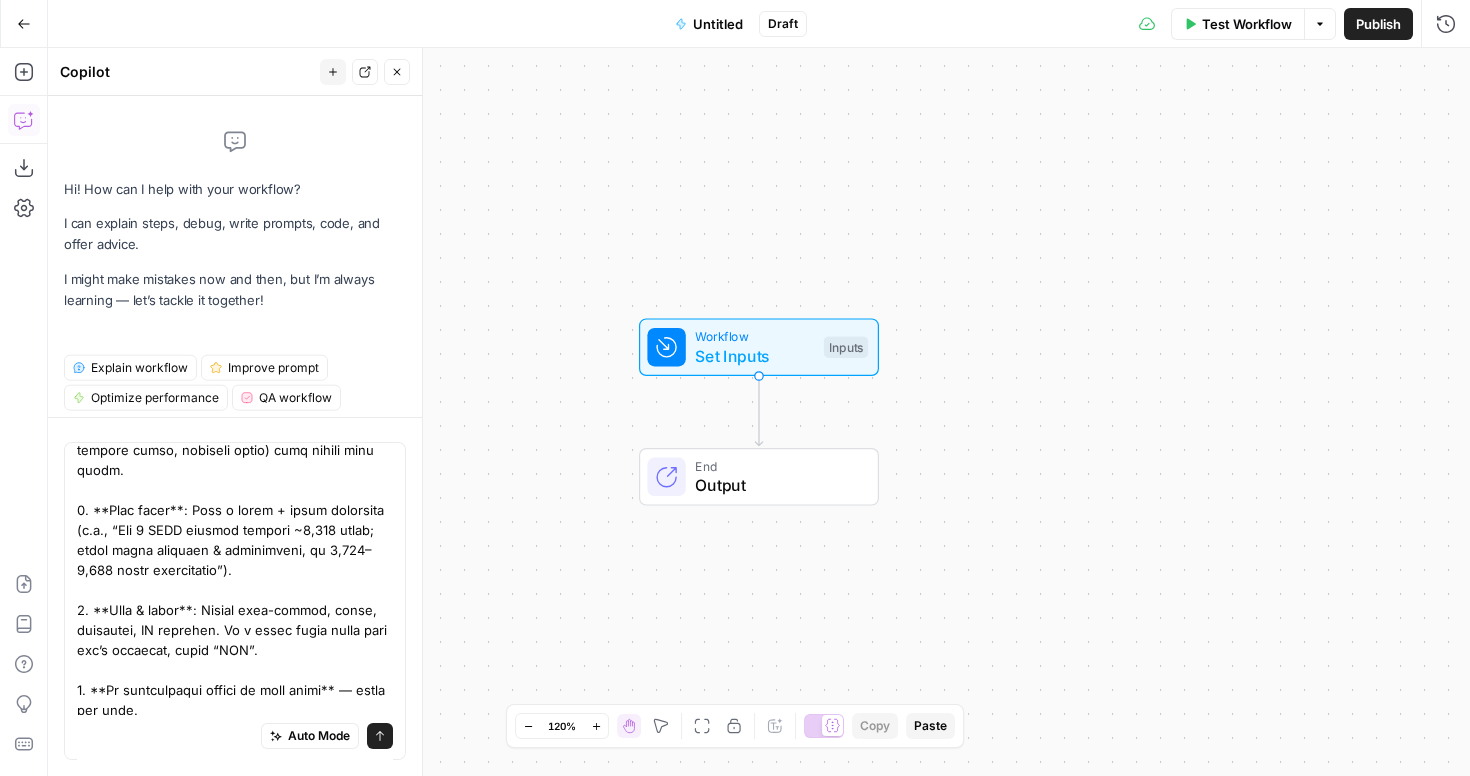 type 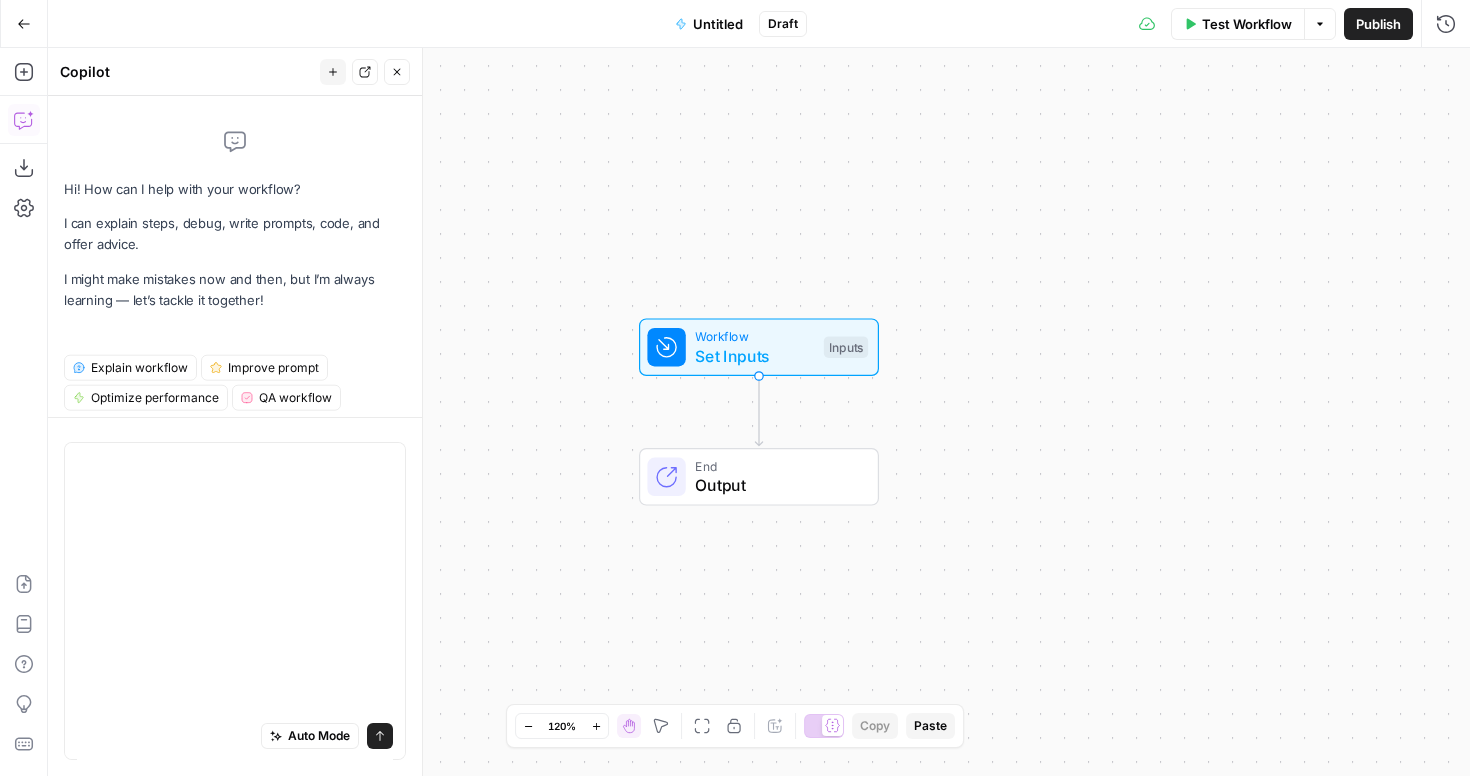 scroll, scrollTop: 2428, scrollLeft: 0, axis: vertical 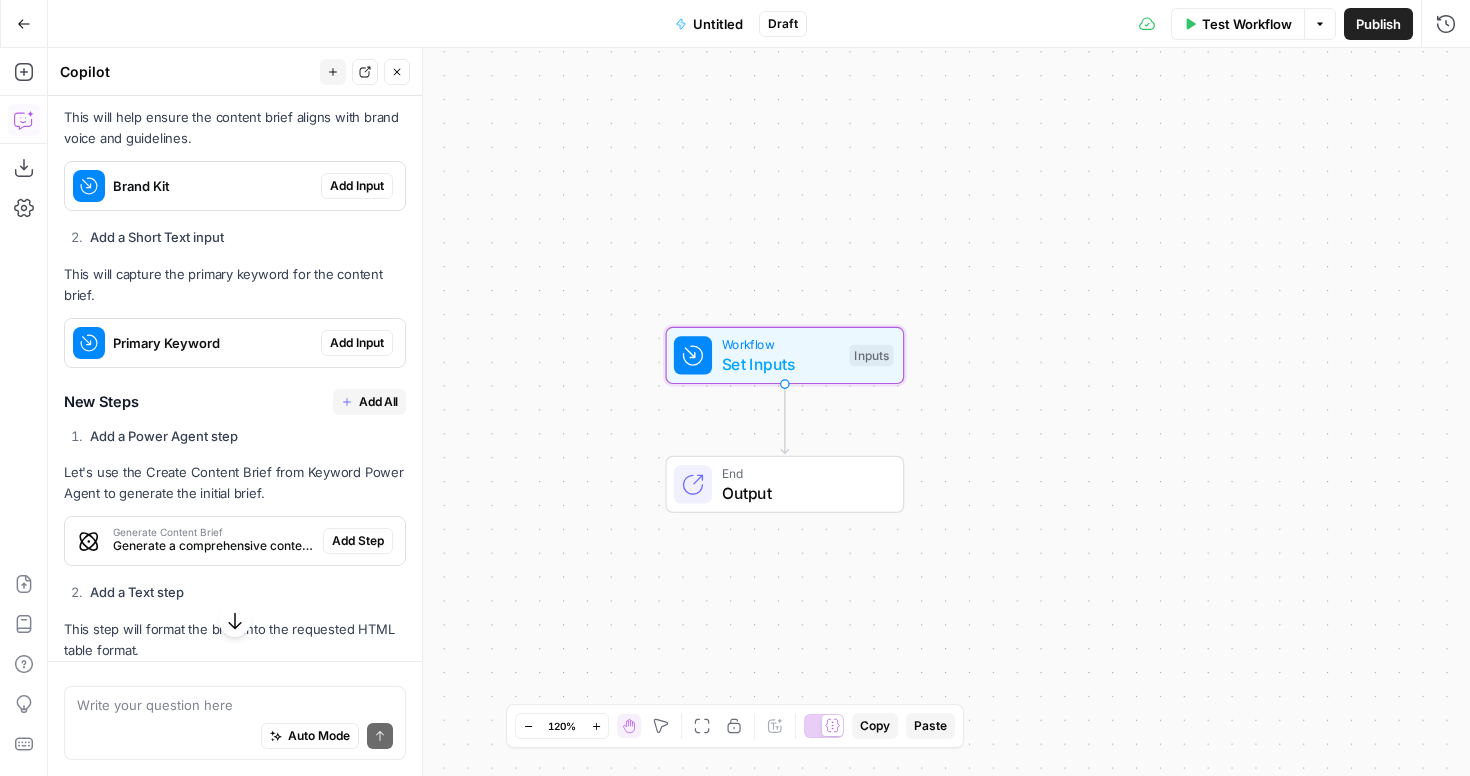 click on "Add Input" at bounding box center (357, 186) 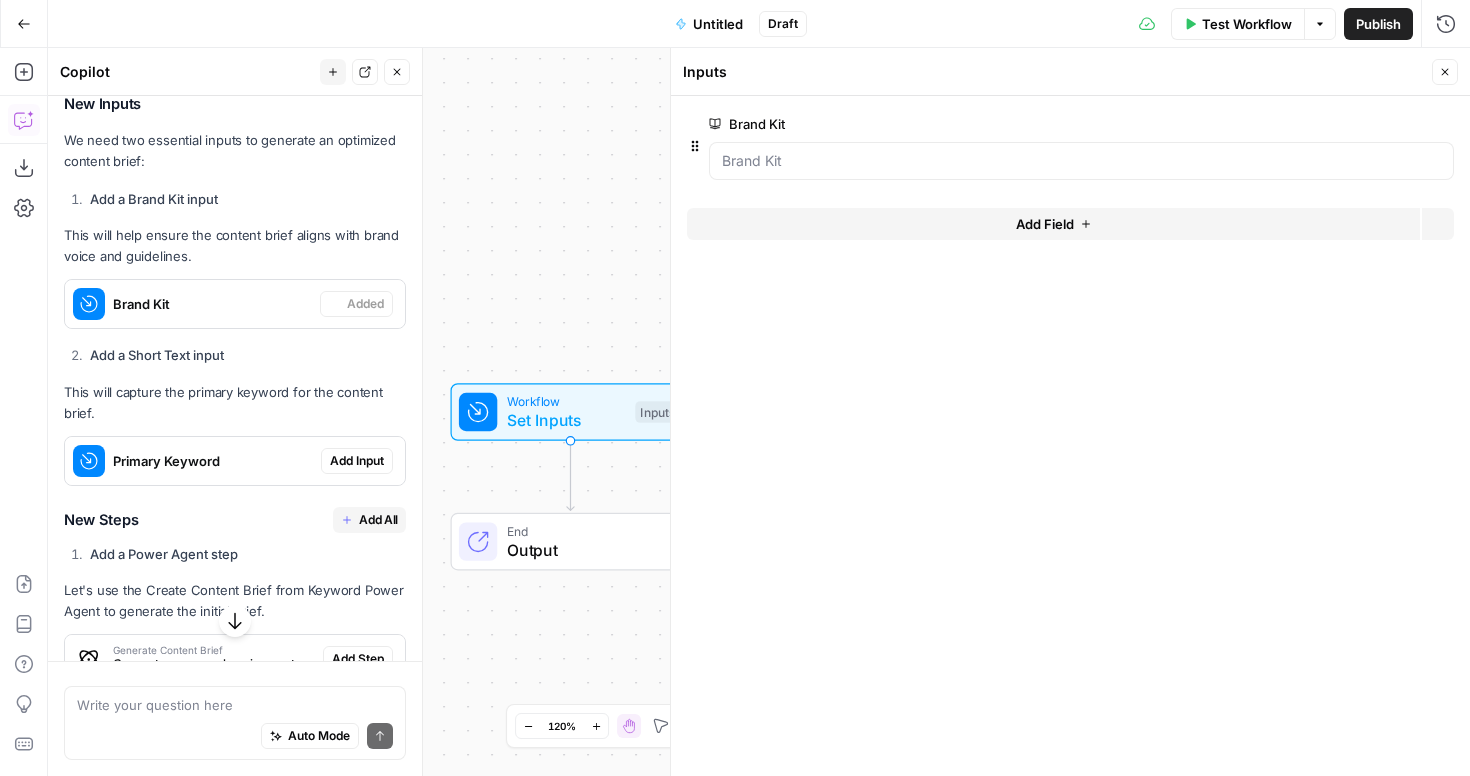 scroll, scrollTop: 3011, scrollLeft: 0, axis: vertical 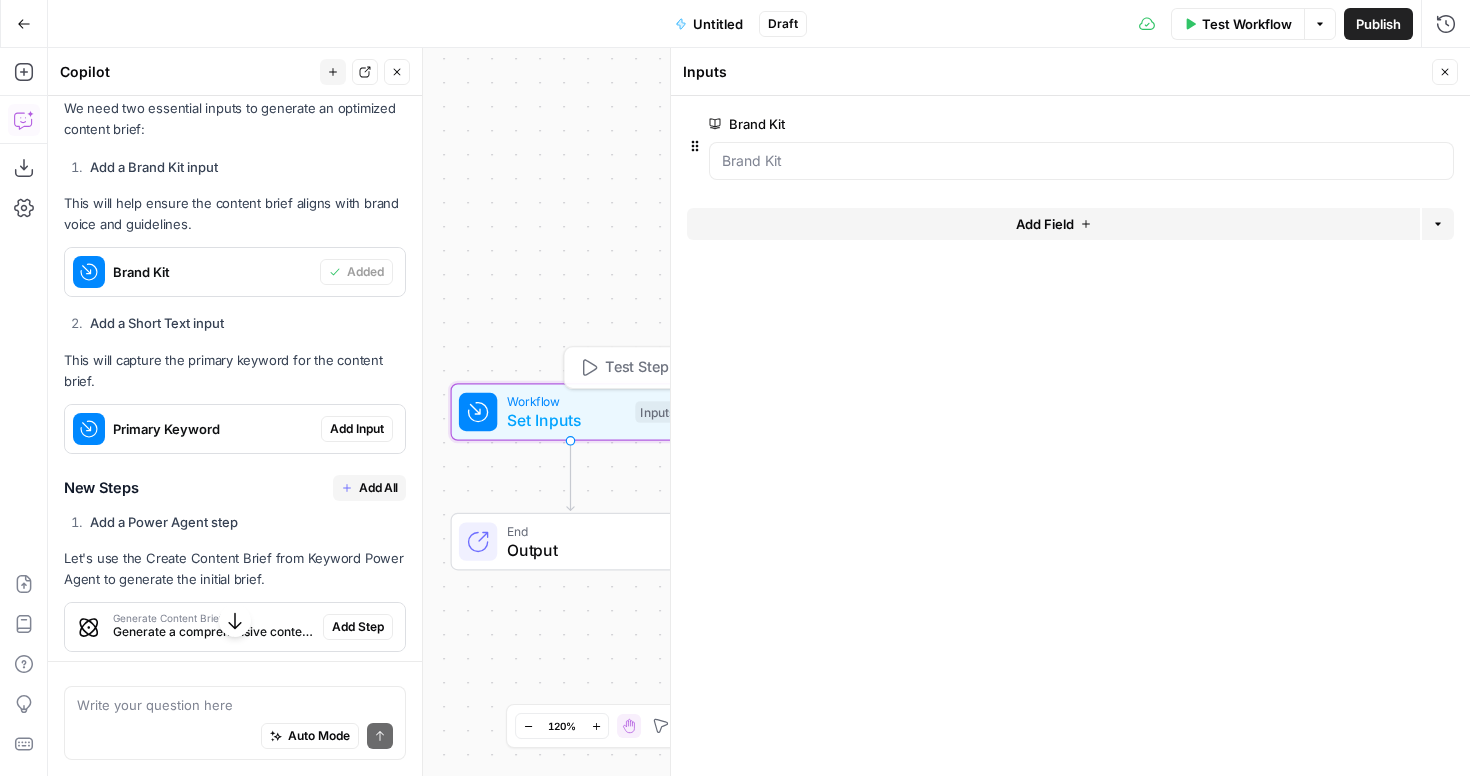 click on "Add Input" at bounding box center (357, 429) 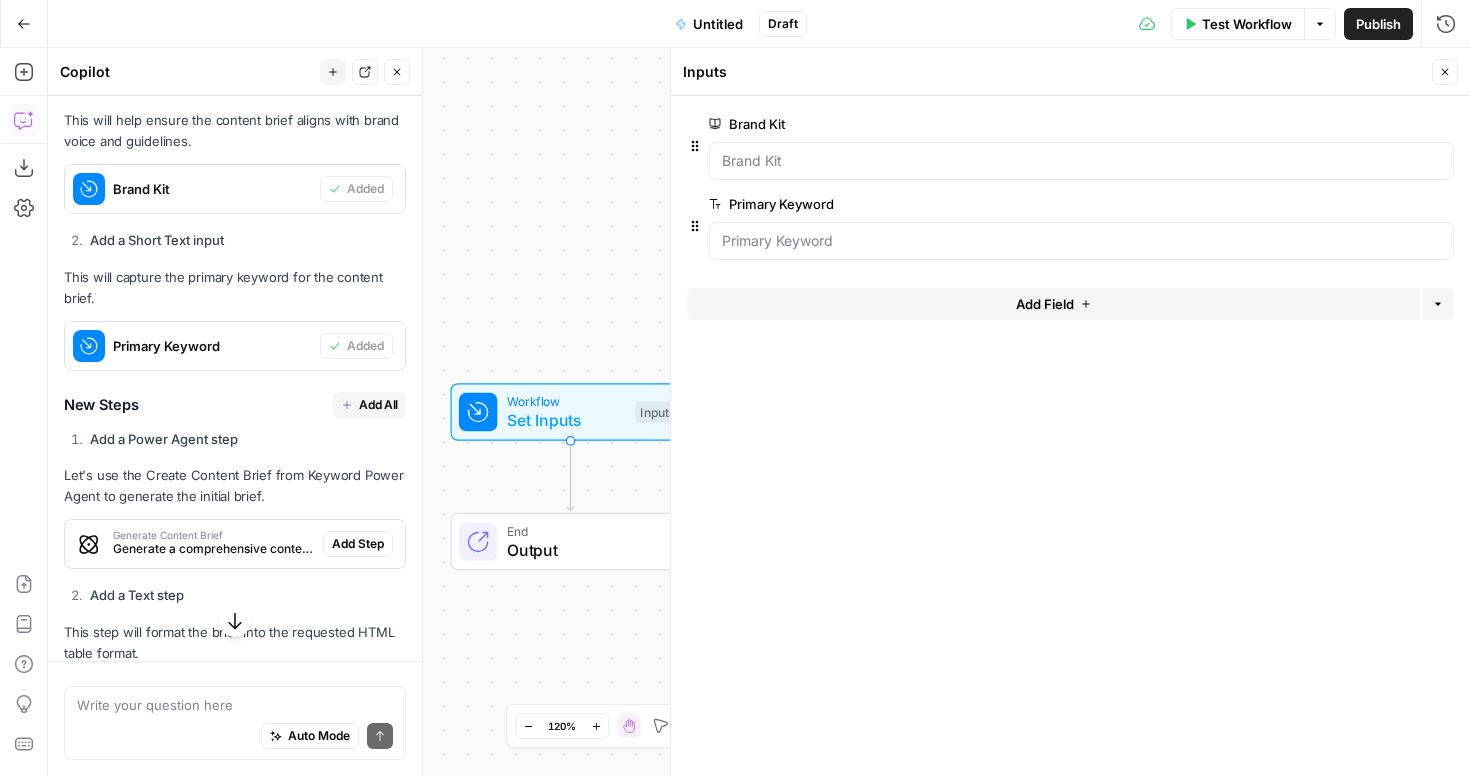scroll, scrollTop: 3095, scrollLeft: 0, axis: vertical 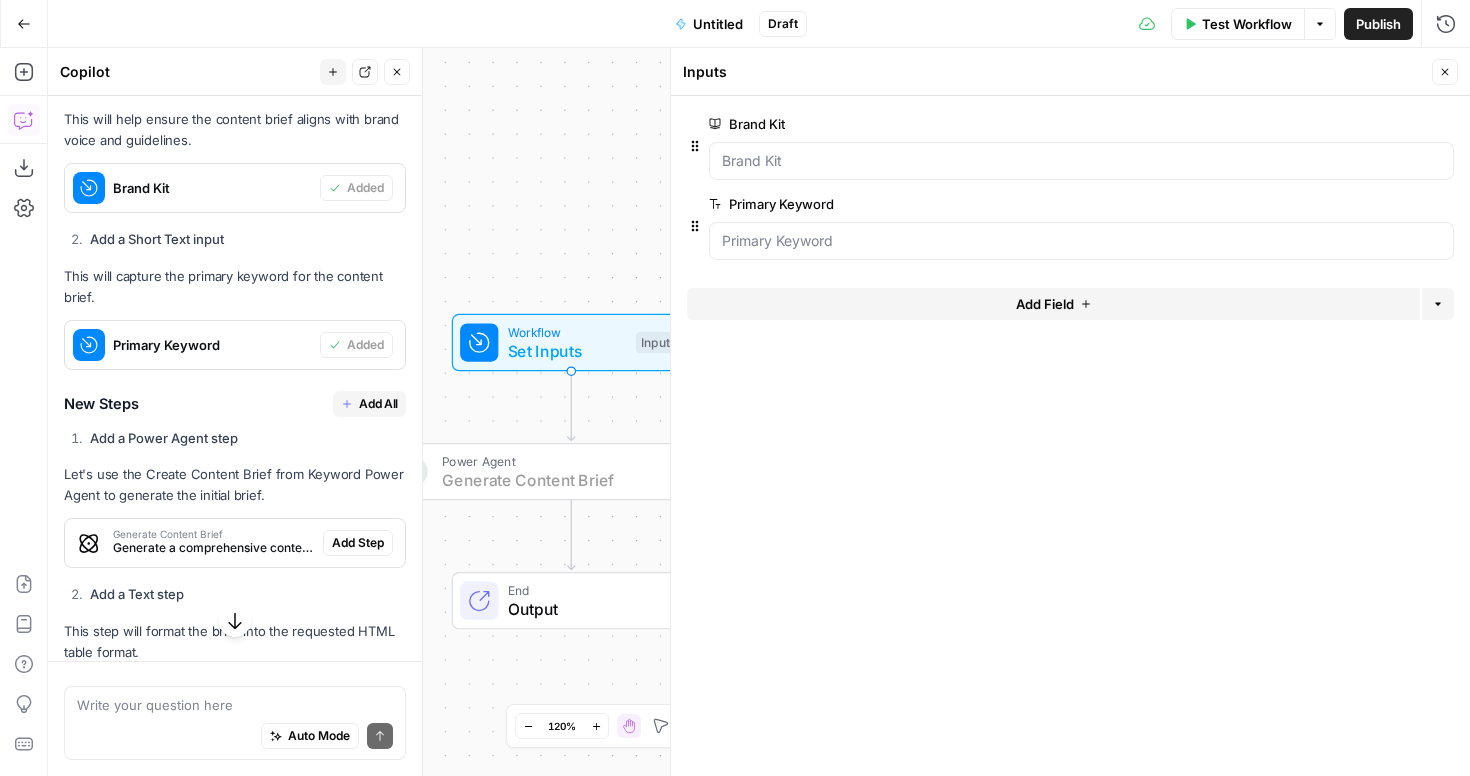 click on "Add Step" at bounding box center (358, 543) 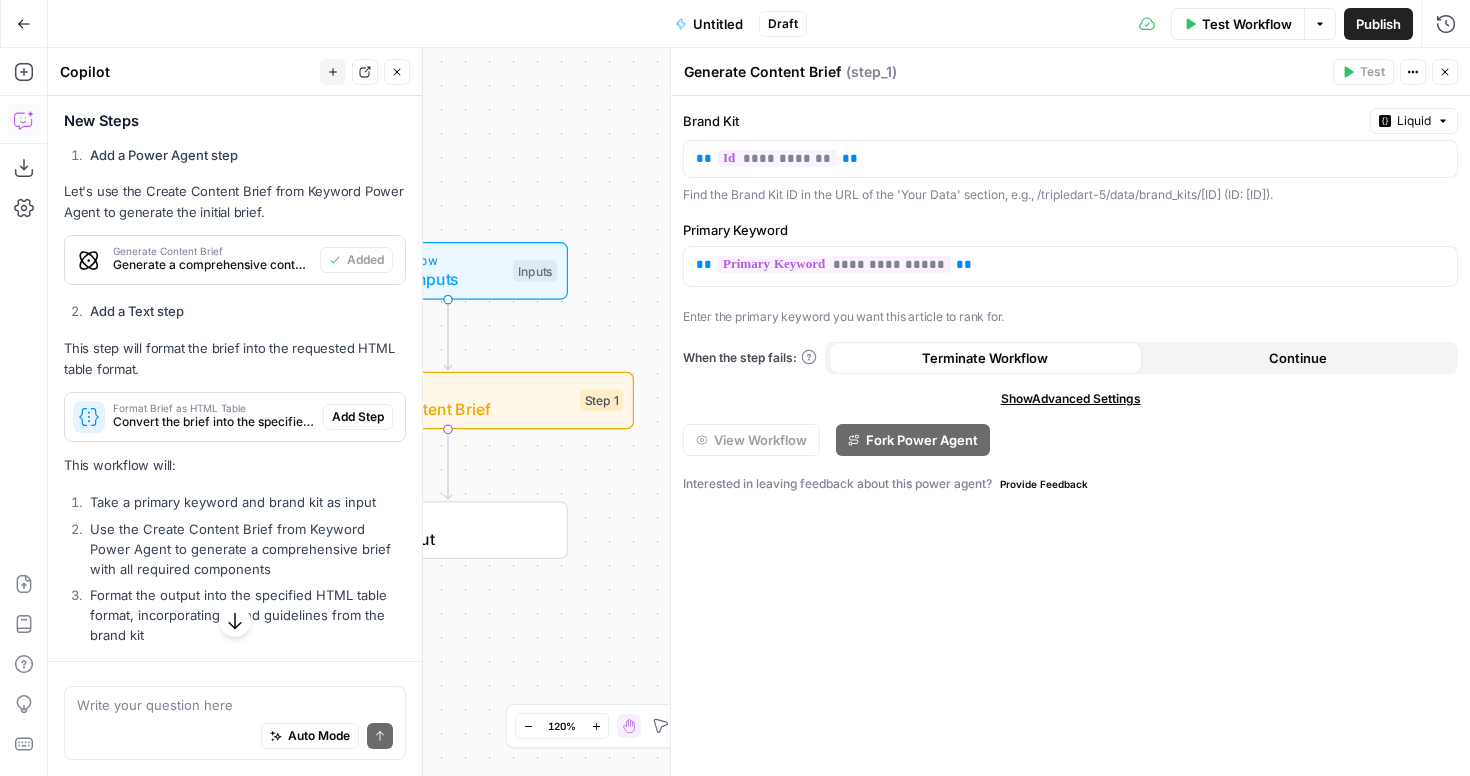 scroll, scrollTop: 3380, scrollLeft: 0, axis: vertical 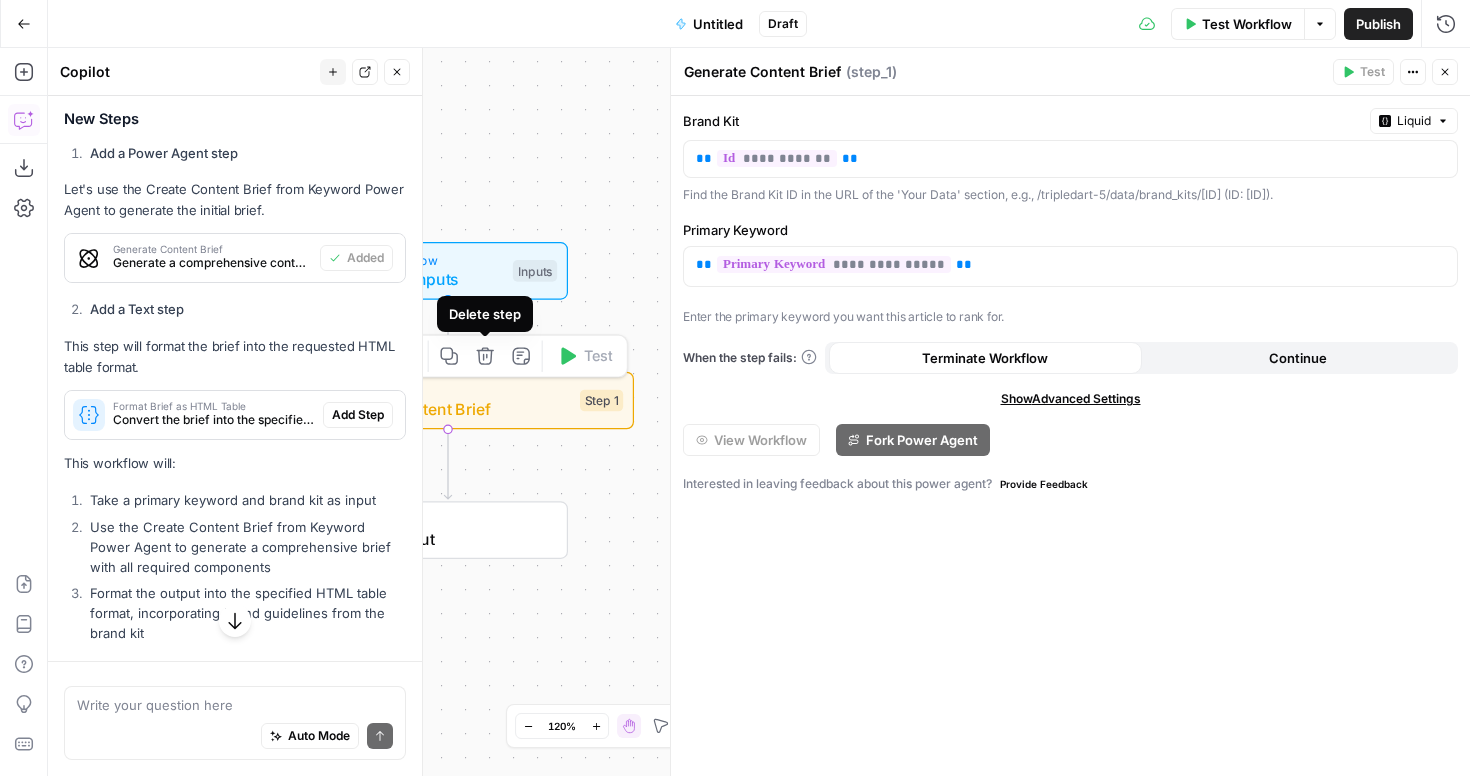 click 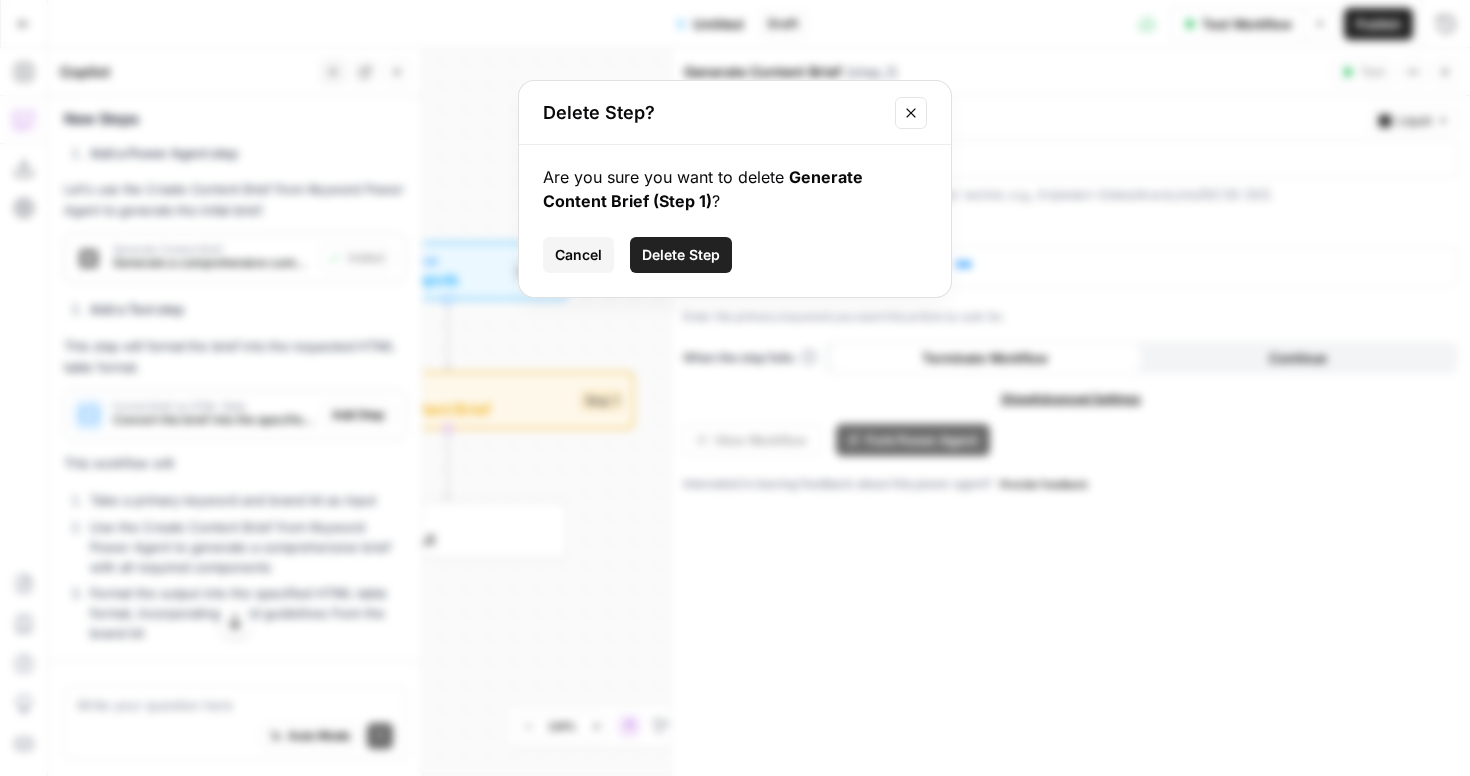 click on "Are you sure you want to delete Generate Content Brief (Step 1) ? Cancel Delete Step" at bounding box center [735, 221] 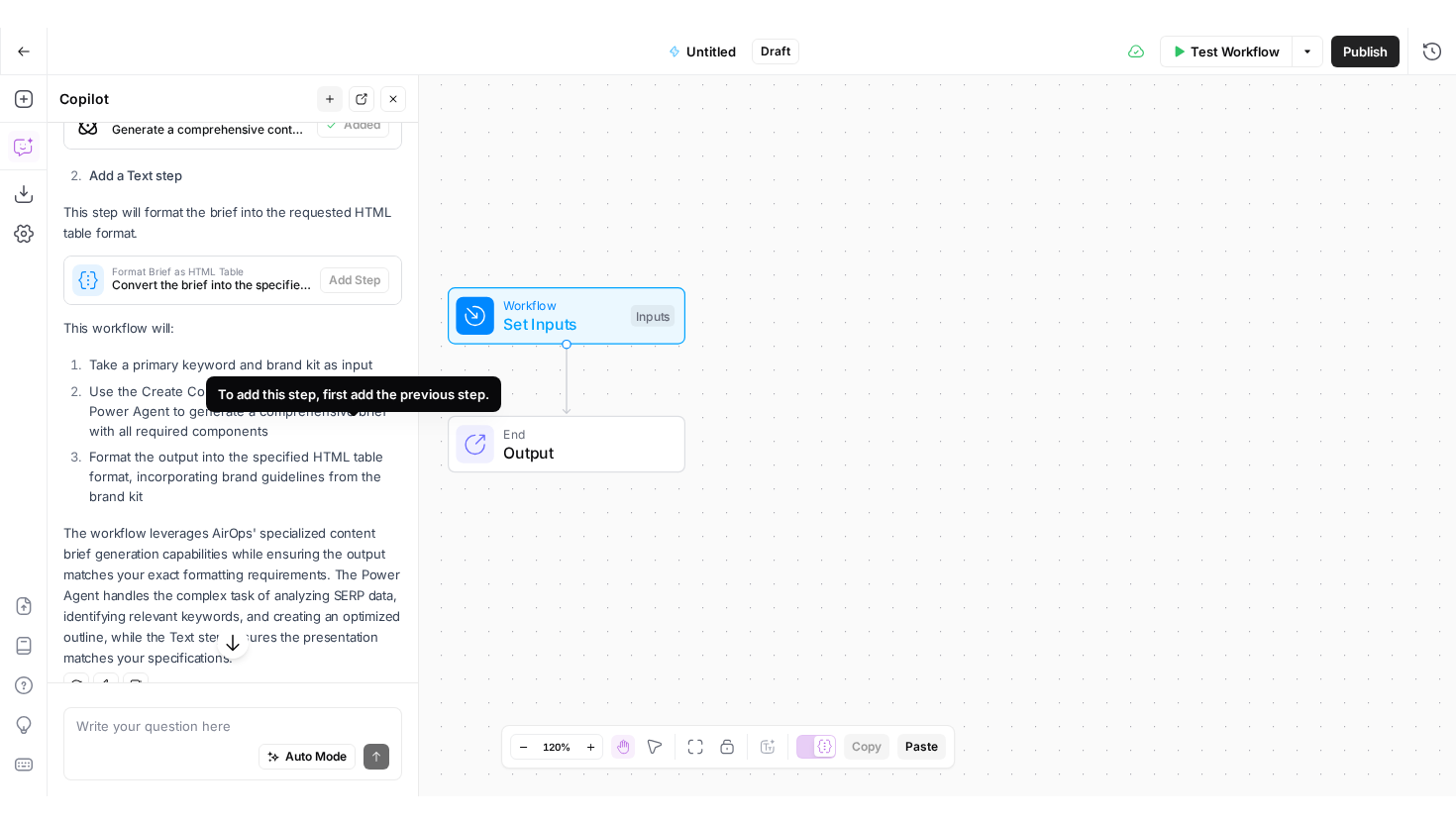 scroll, scrollTop: 3559, scrollLeft: 0, axis: vertical 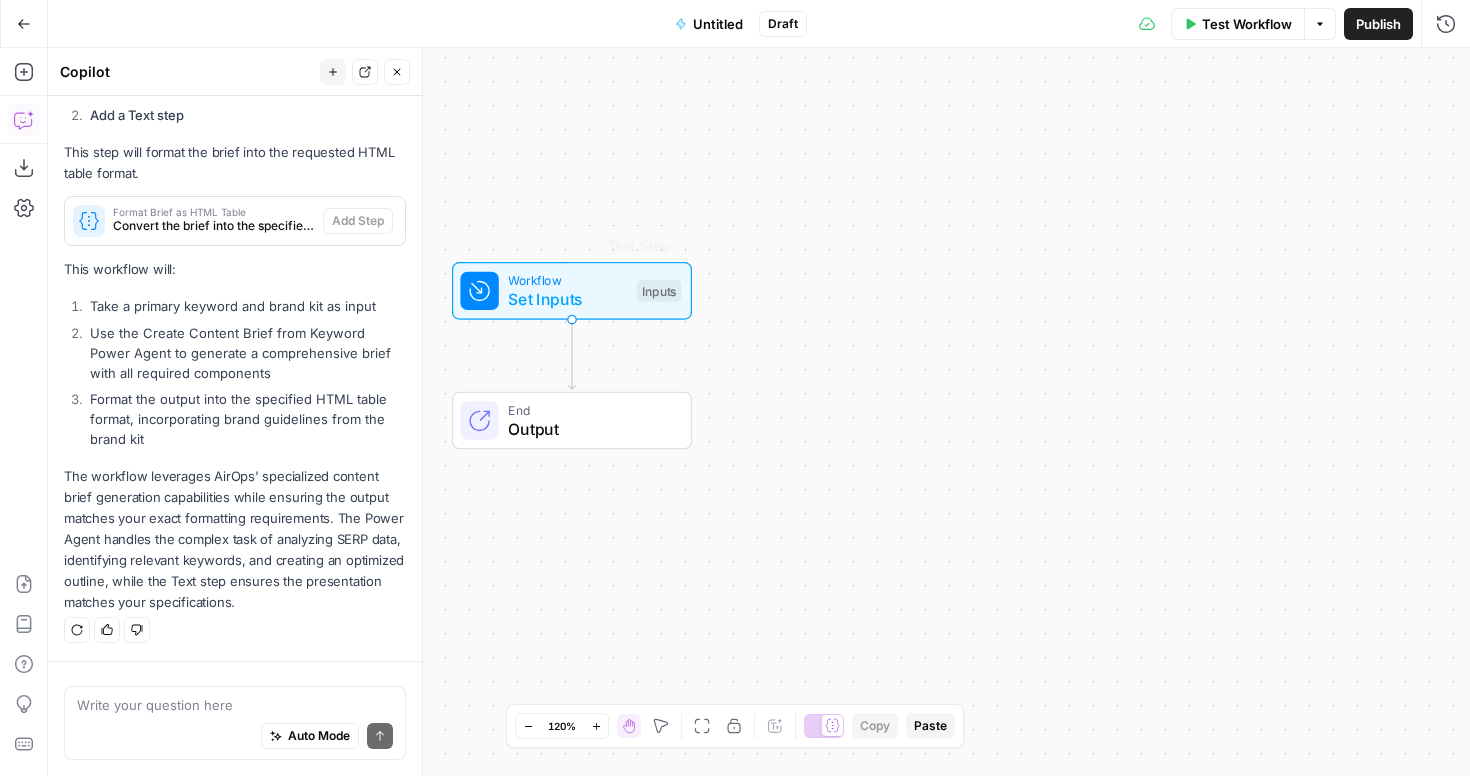 click 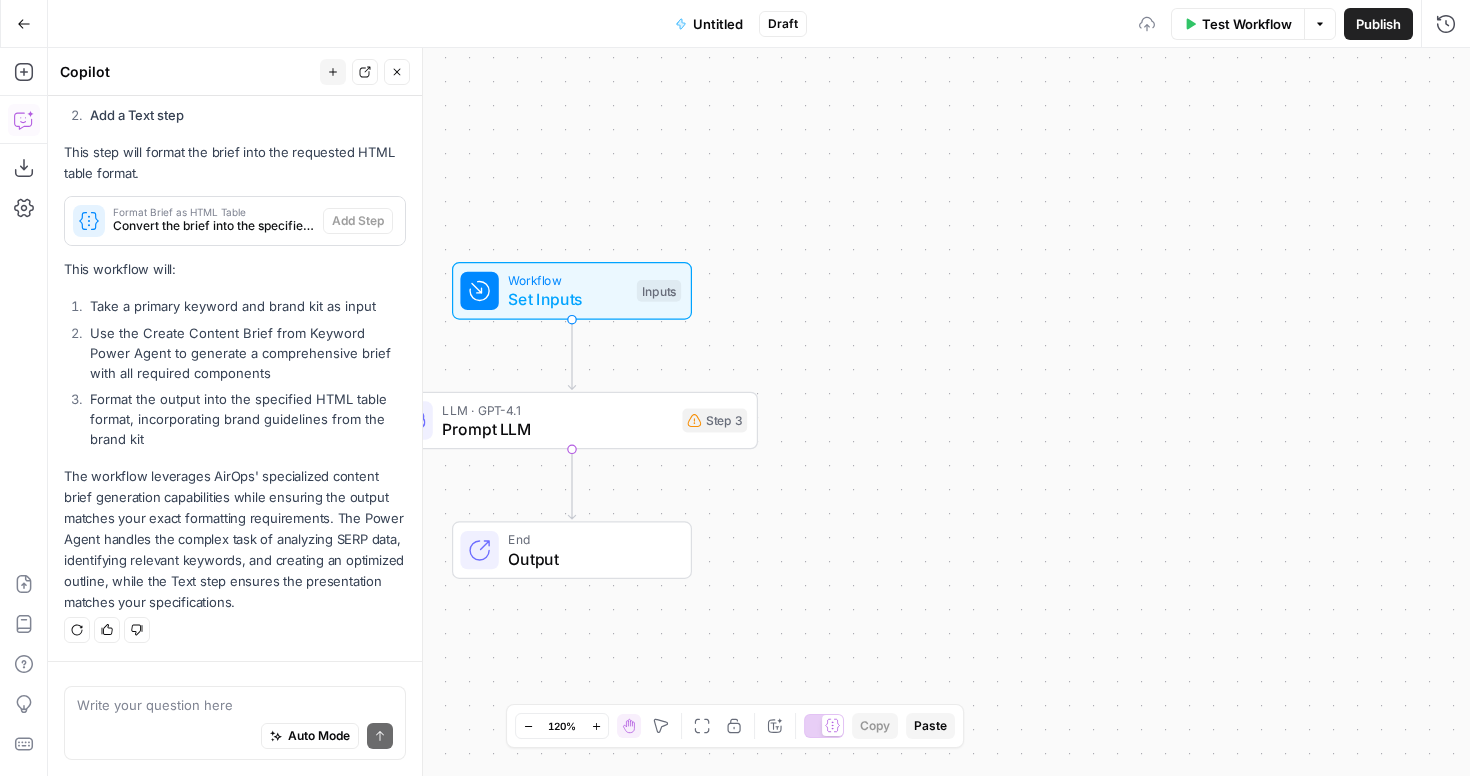 click on "Set Inputs" at bounding box center [567, 299] 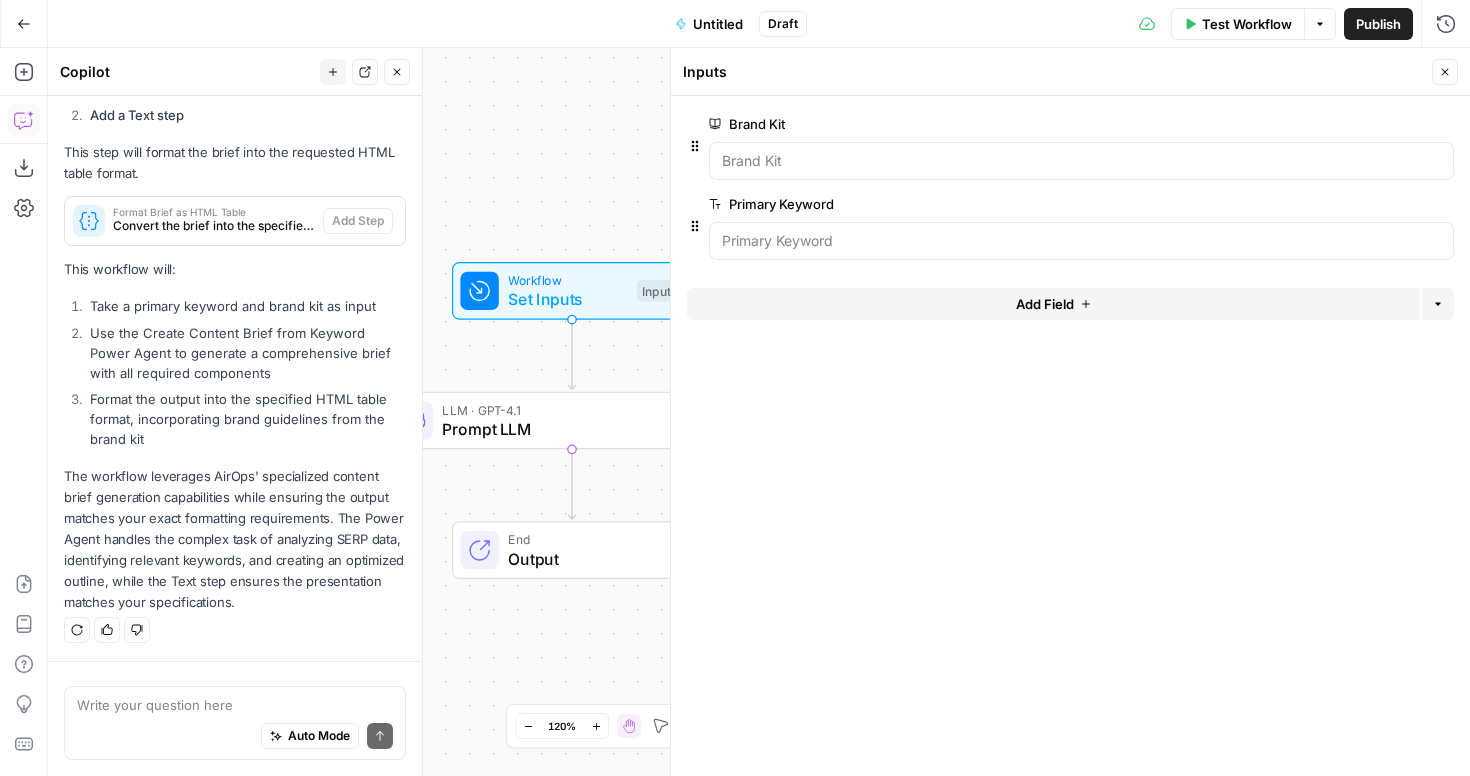 click on "Add Field" at bounding box center [1045, 304] 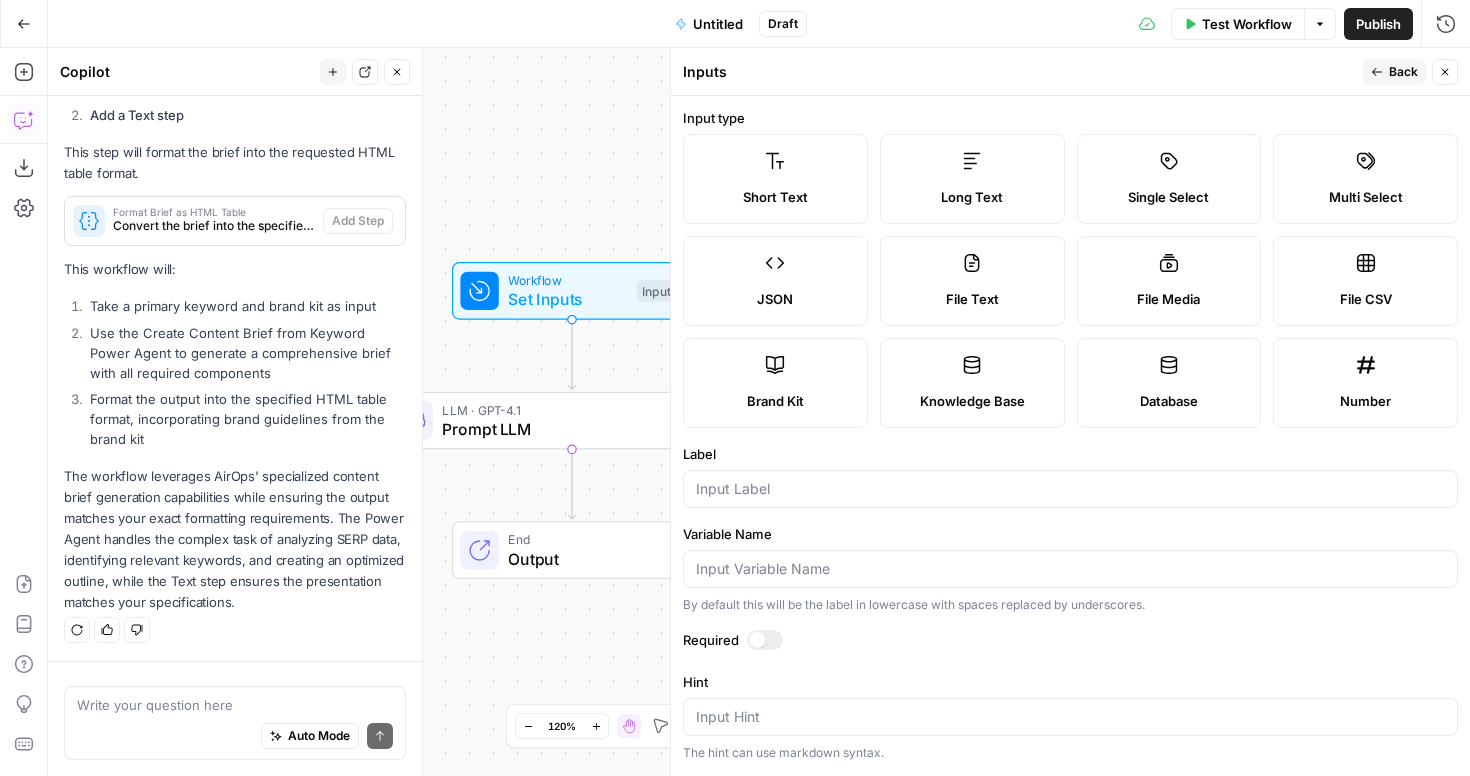 click on "Long Text" at bounding box center [972, 179] 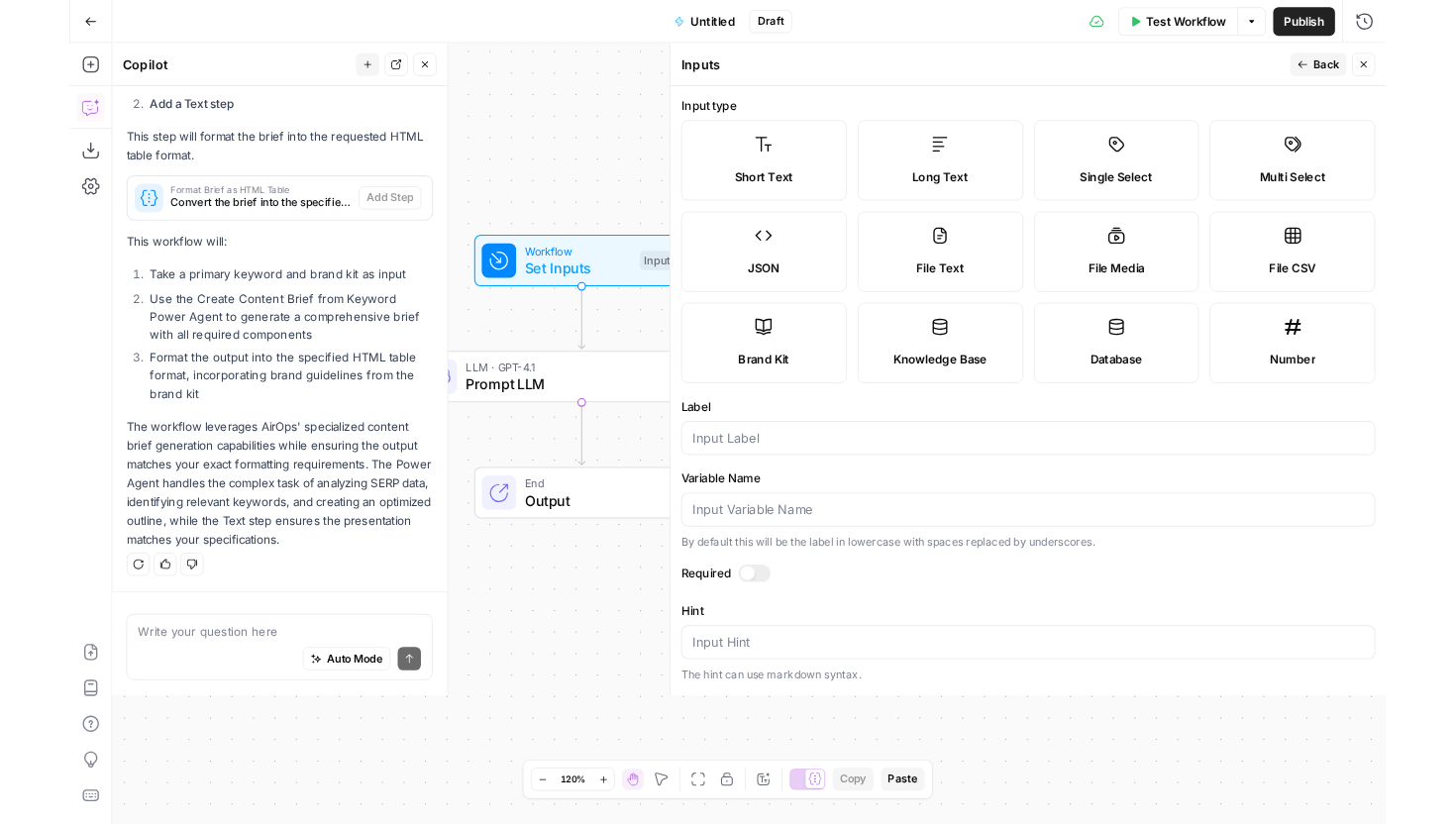scroll, scrollTop: 3504, scrollLeft: 0, axis: vertical 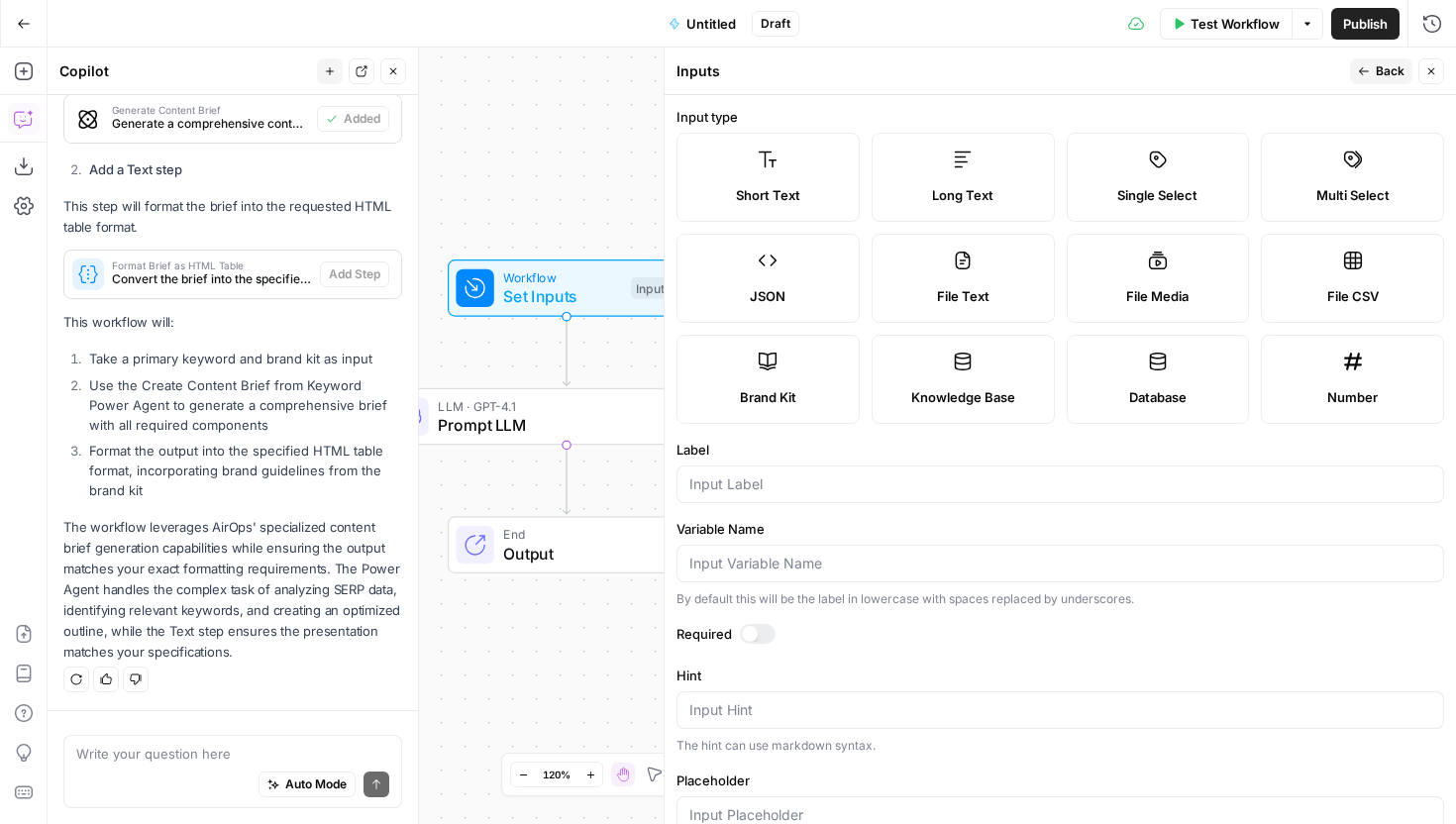 click on "Long Text" at bounding box center [963, 195] 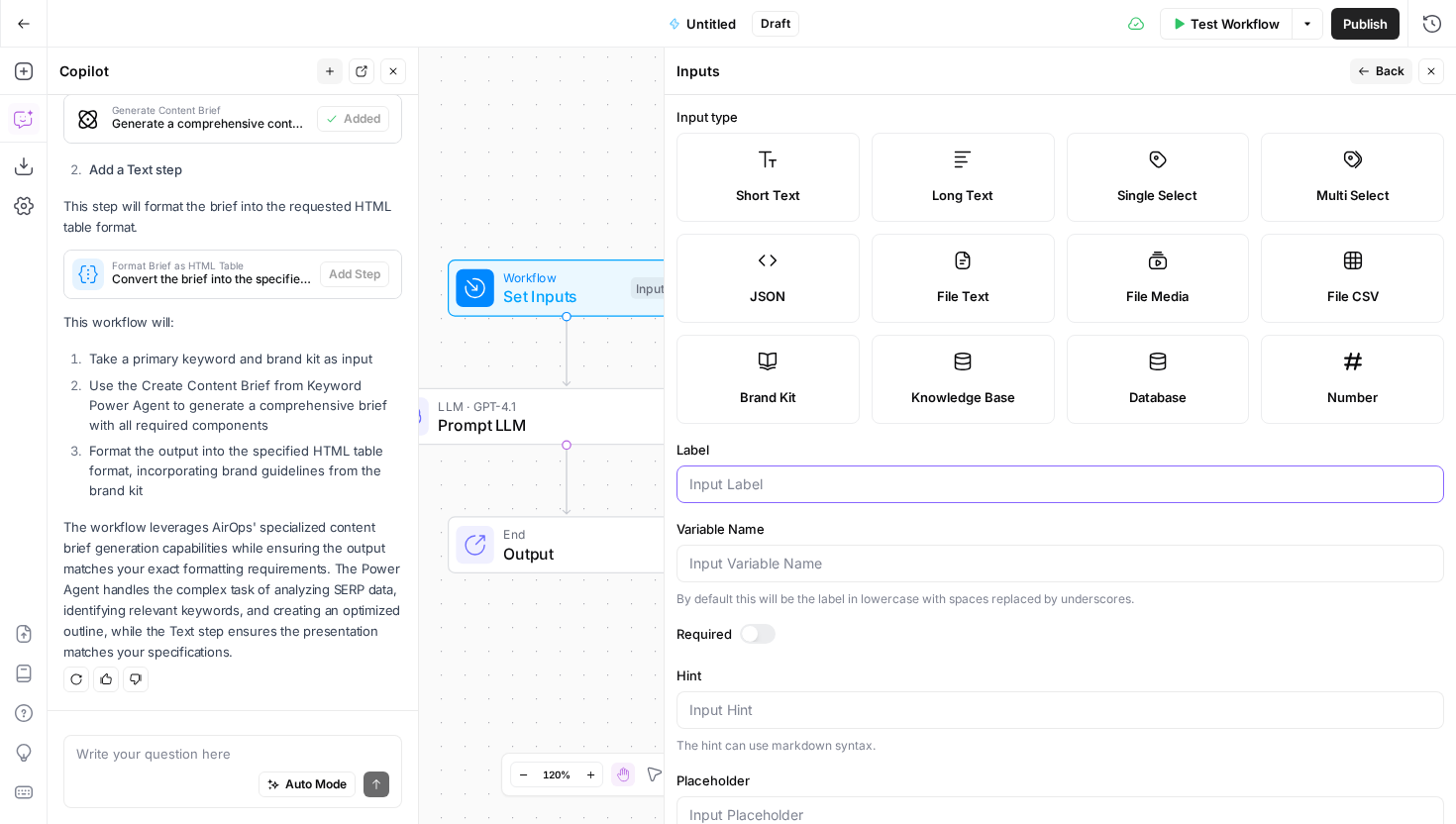 click on "Label" at bounding box center [1060, 484] 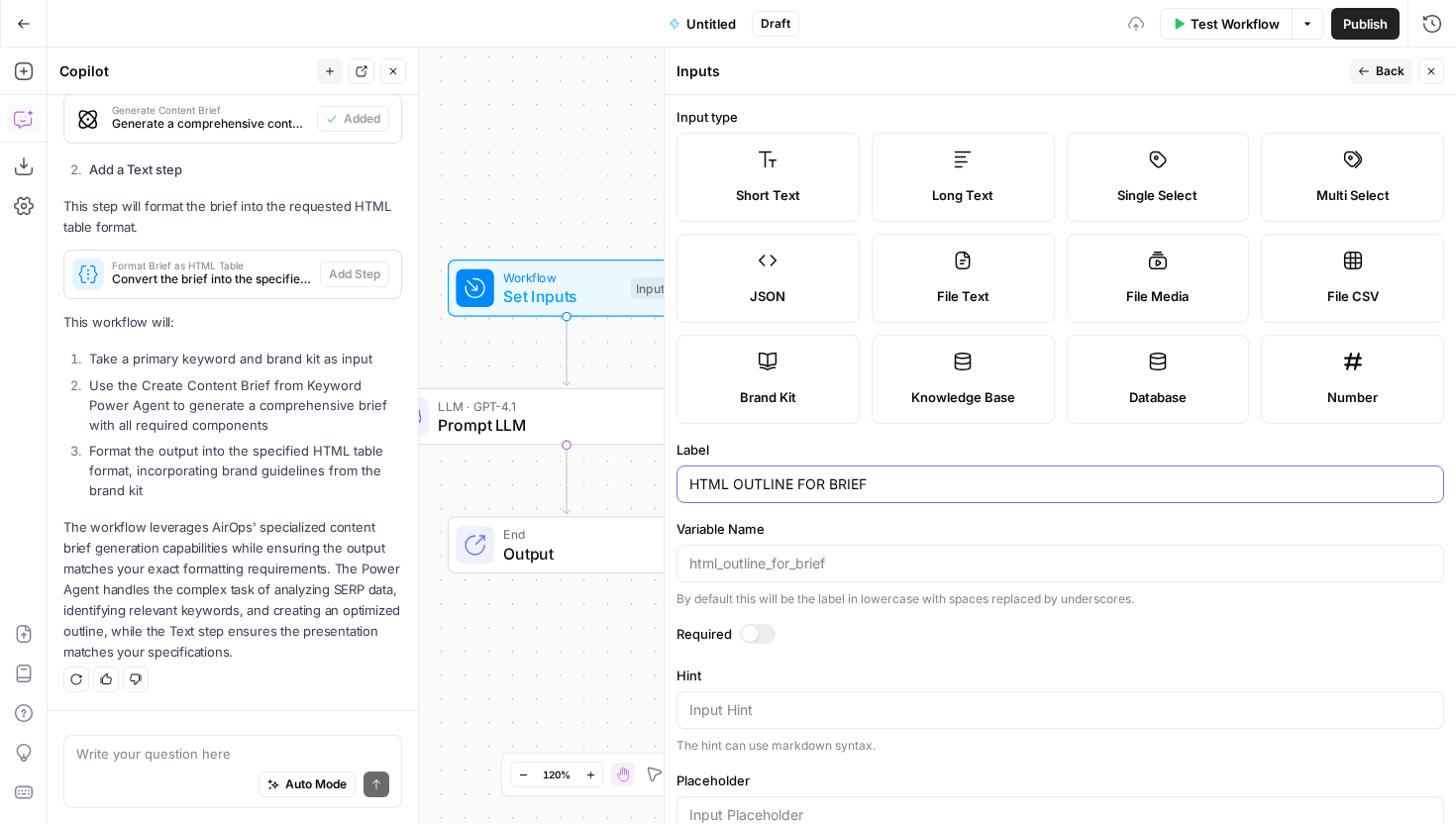 scroll, scrollTop: 205, scrollLeft: 0, axis: vertical 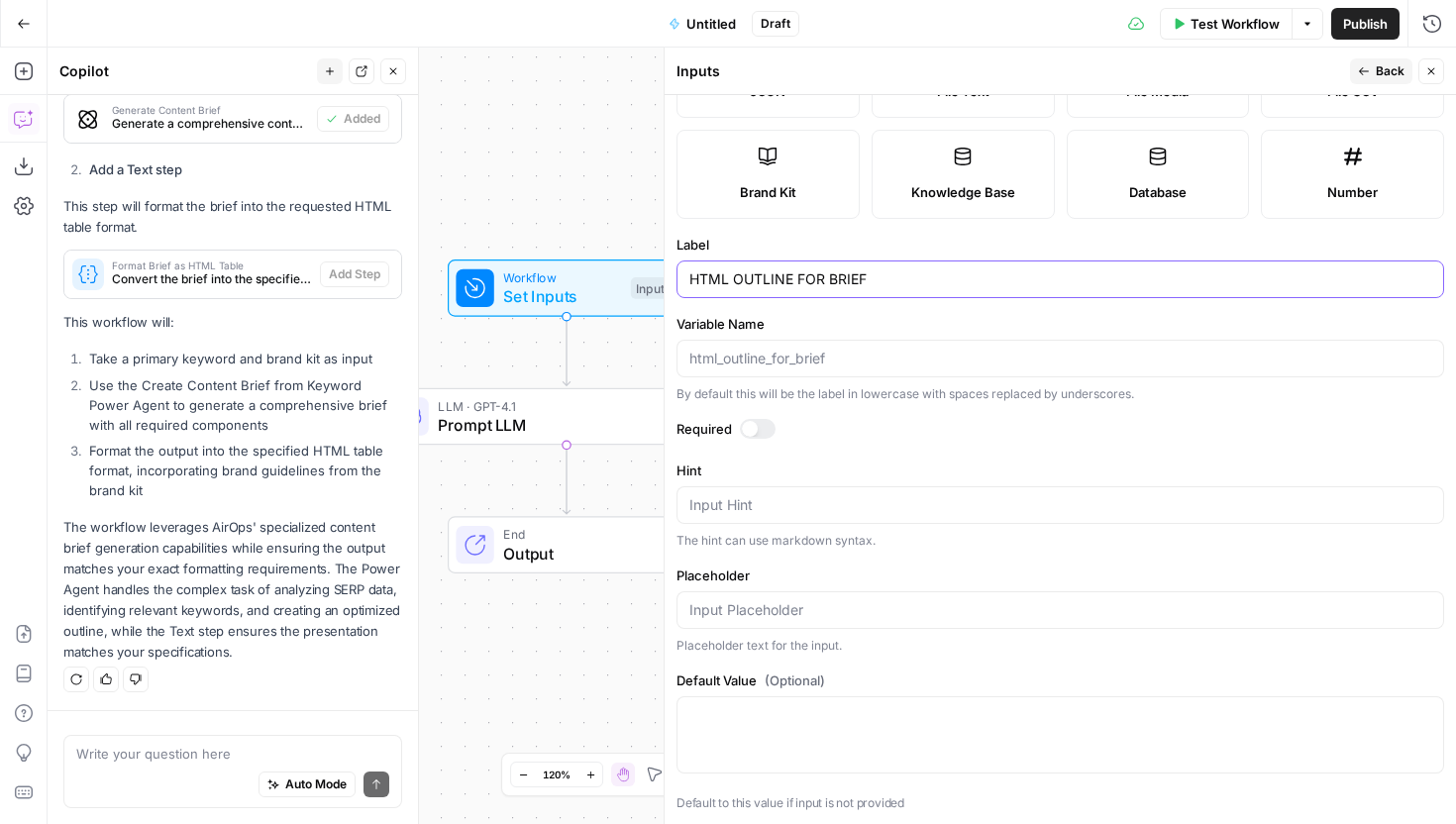 type on "HTML OUTLINE FOR BRIEF" 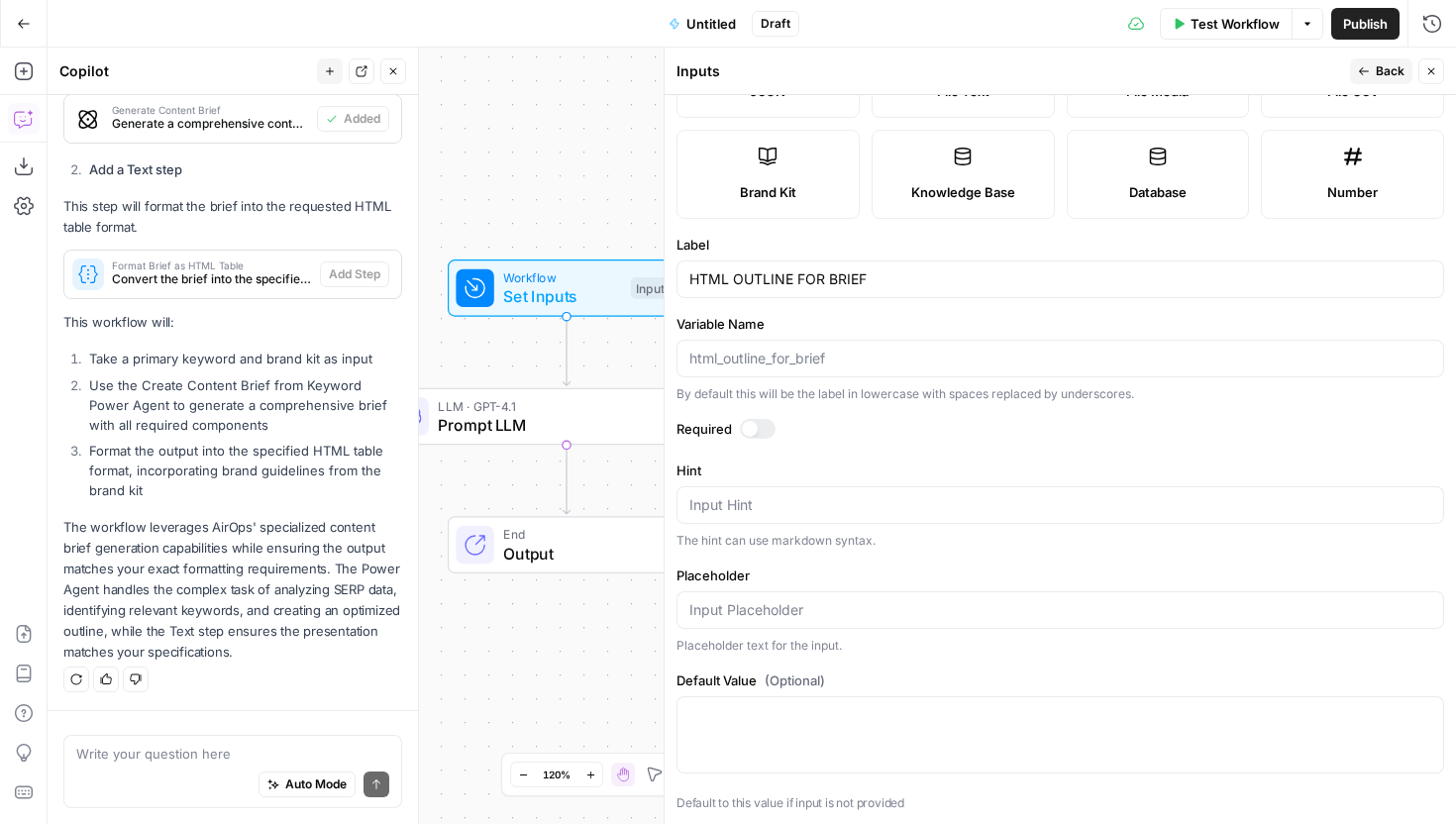 click on "Input type Short Text Long Text Single Select Multi Select JSON File Text File Media File CSV Brand Kit Knowledge Base Database Number Label HTML OUTLINE FOR BRIEF Variable Name By default this will be the label in lowercase with spaces replaced by underscores. Required Hint Input Hint The hint can use markdown syntax. Placeholder Placeholder text for the input. Default Value (Optional) Default to this value if input is not provided" at bounding box center [1060, 460] 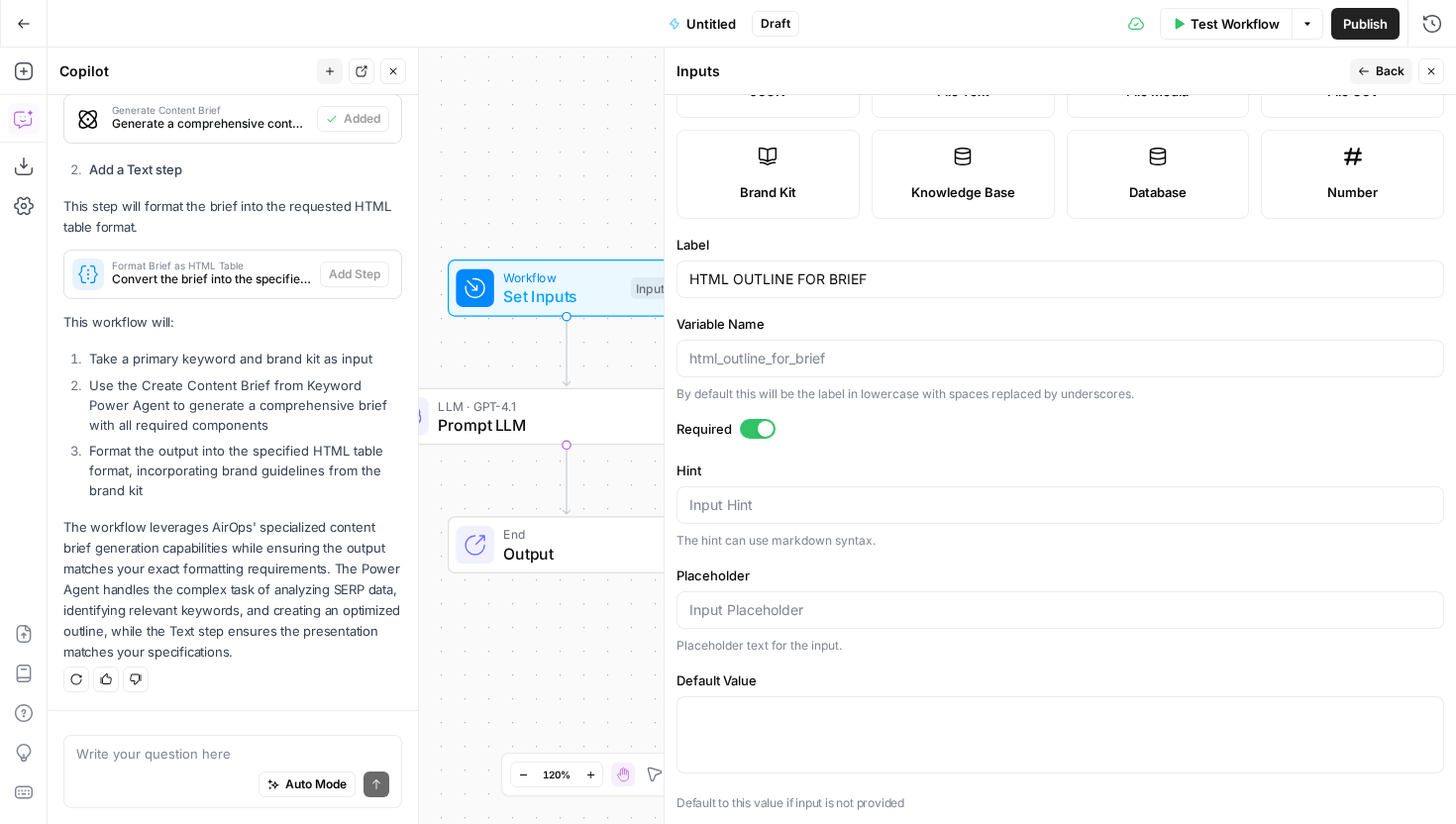 click on "Back" at bounding box center (1381, 71) 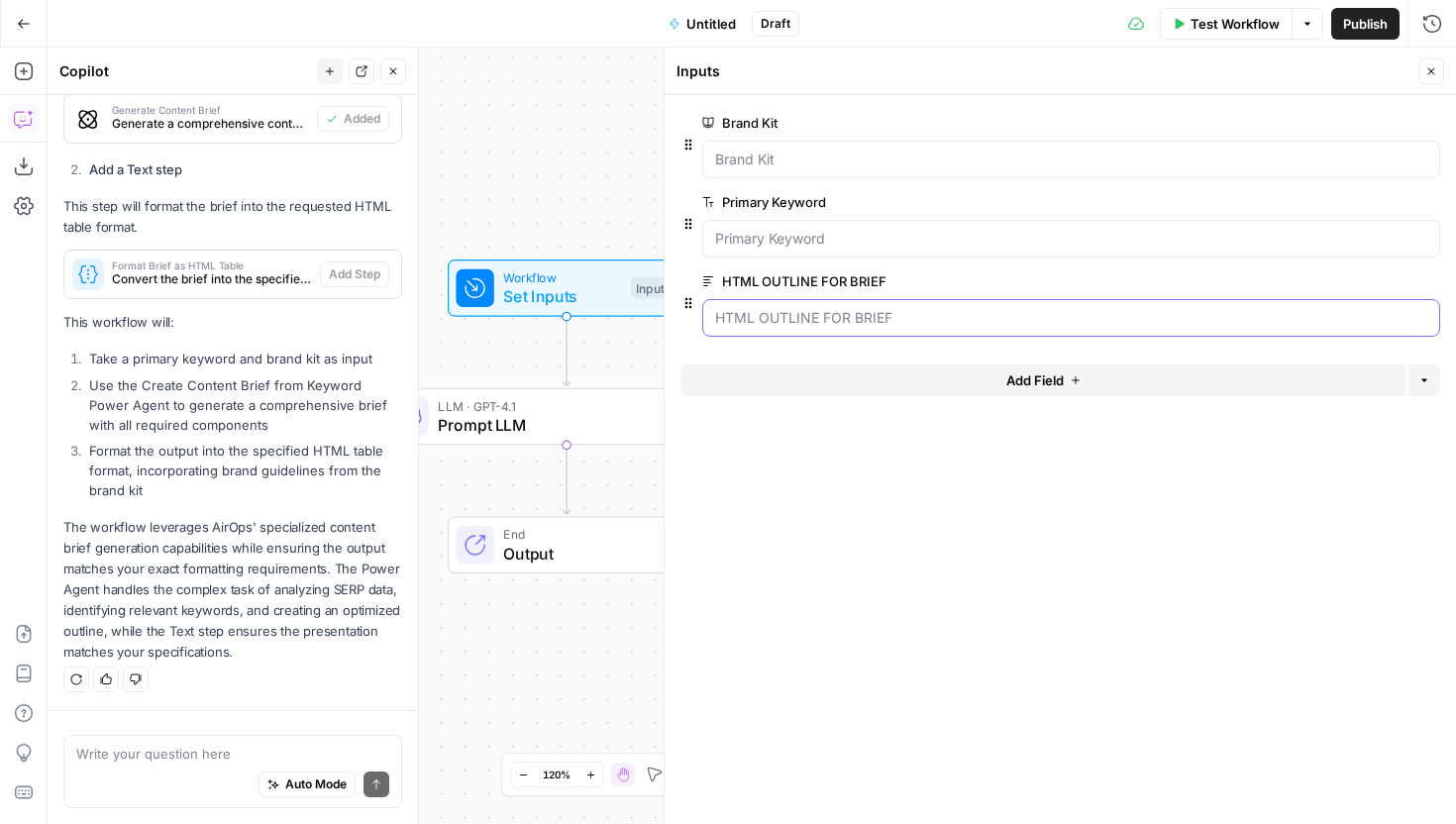 click on "HTML OUTLINE FOR BRIEF" at bounding box center [1071, 318] 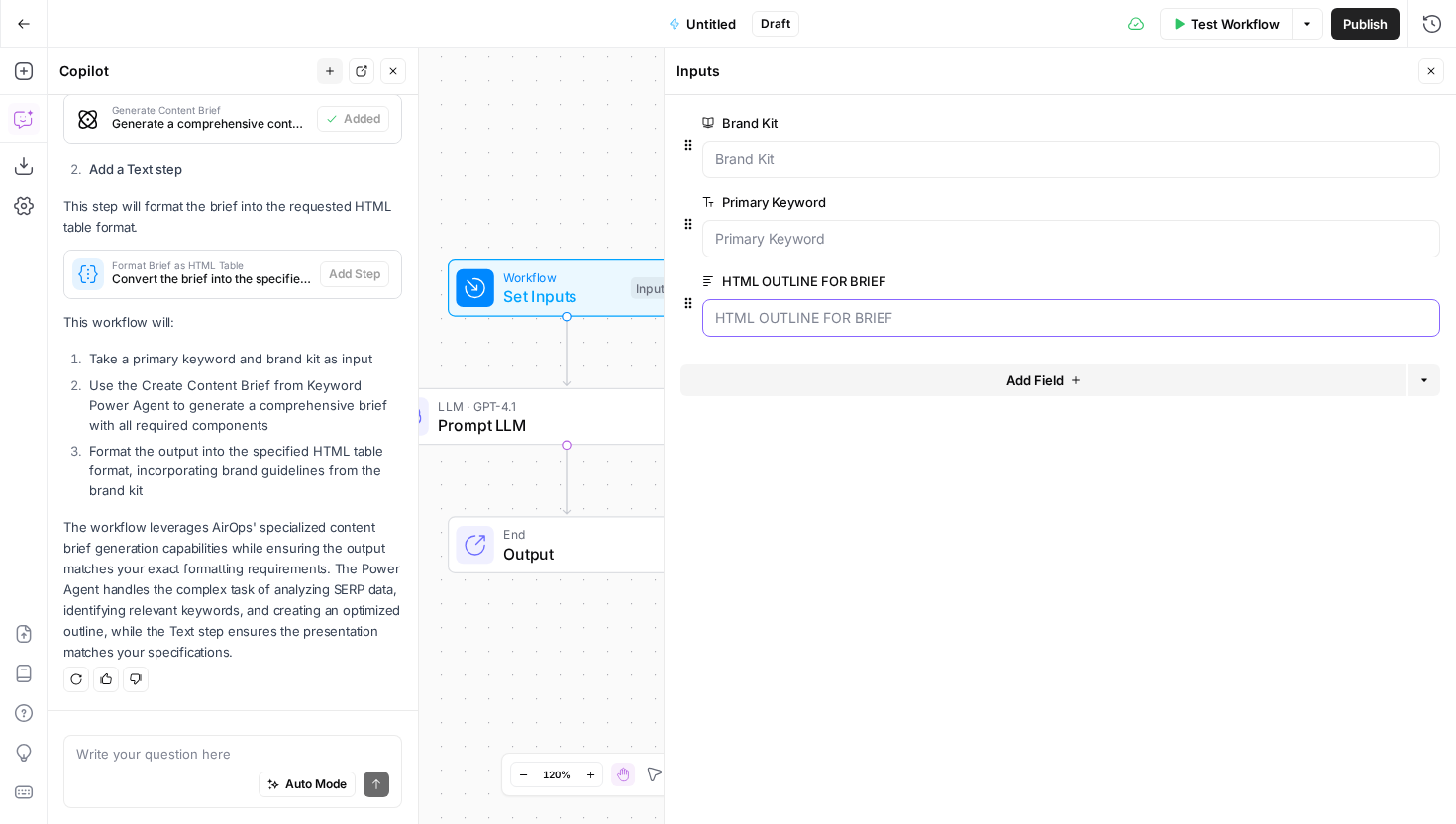 click on "HTML OUTLINE FOR BRIEF" at bounding box center [1071, 318] 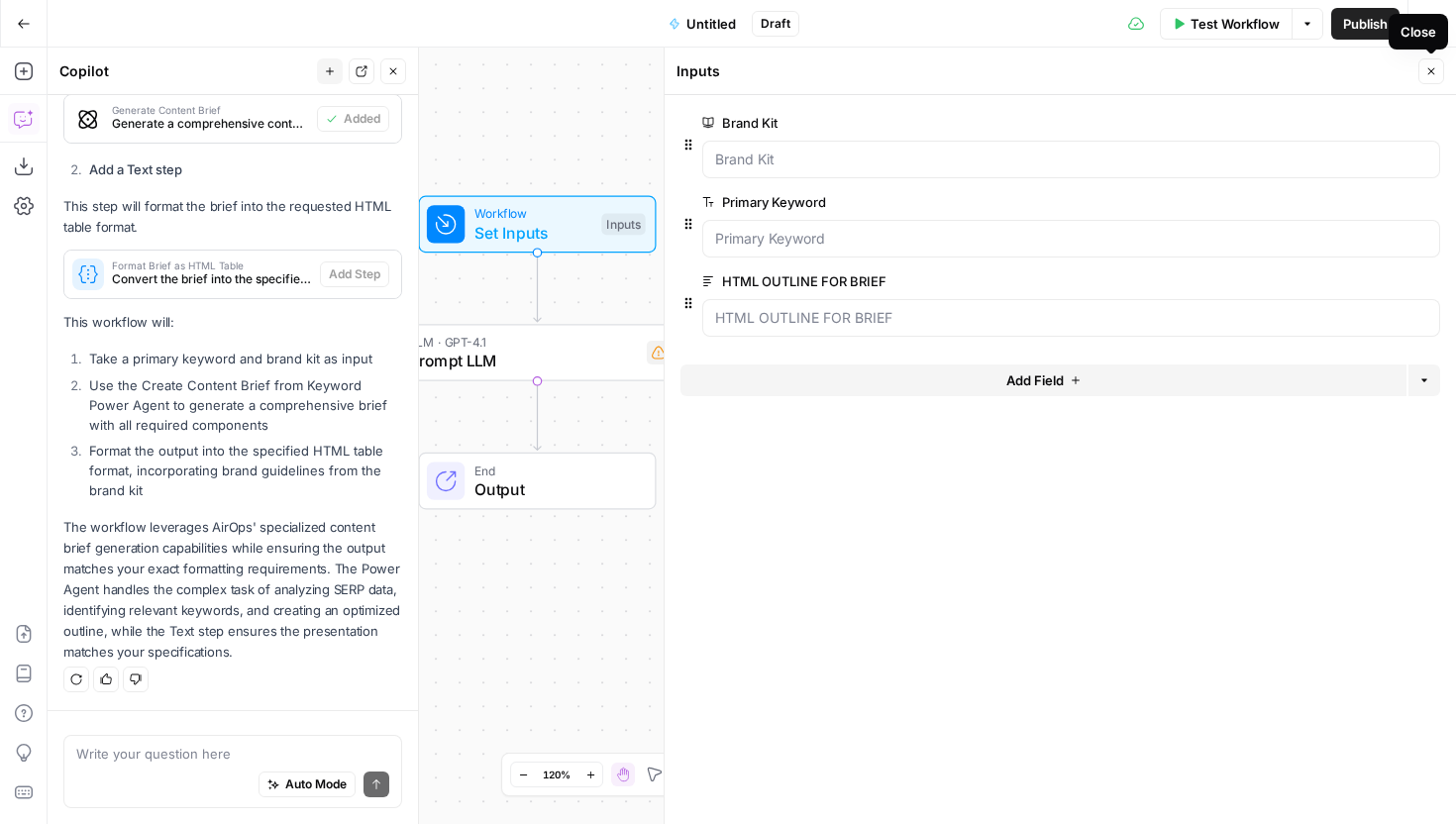 click on "Close" at bounding box center [1431, 71] 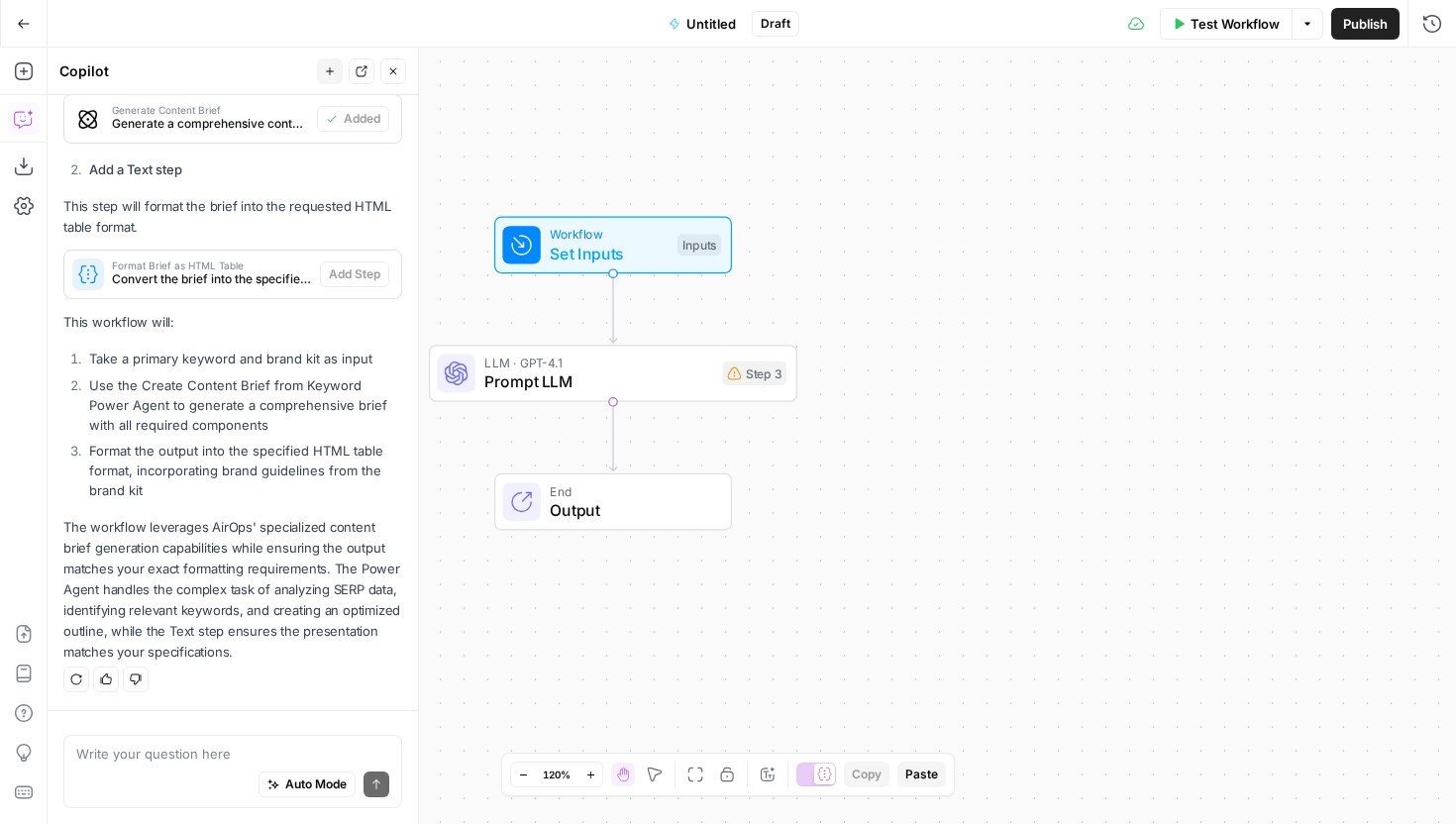 click on "Prompt LLM" at bounding box center [598, 381] 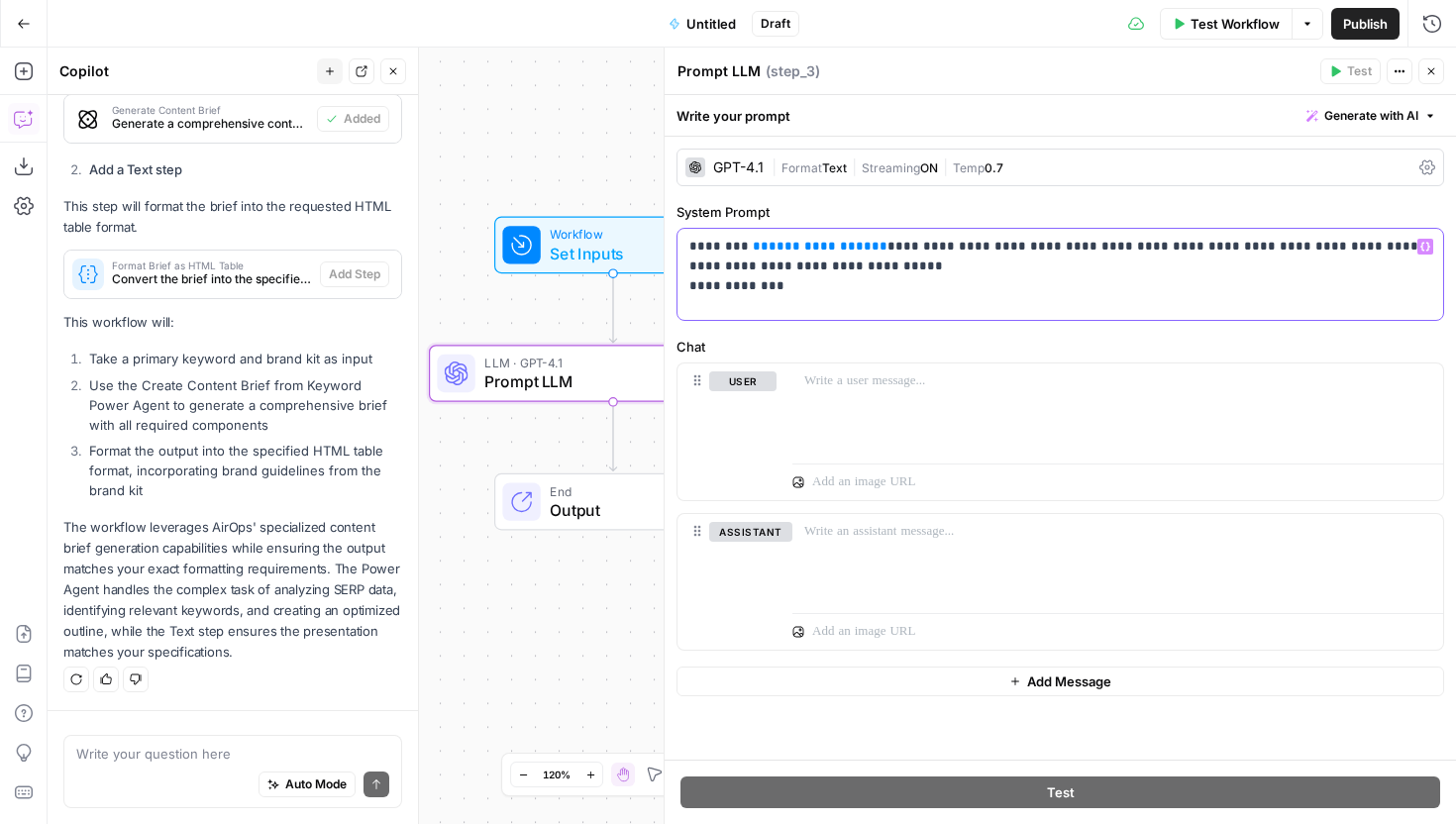 click on "**********" at bounding box center (1060, 266) 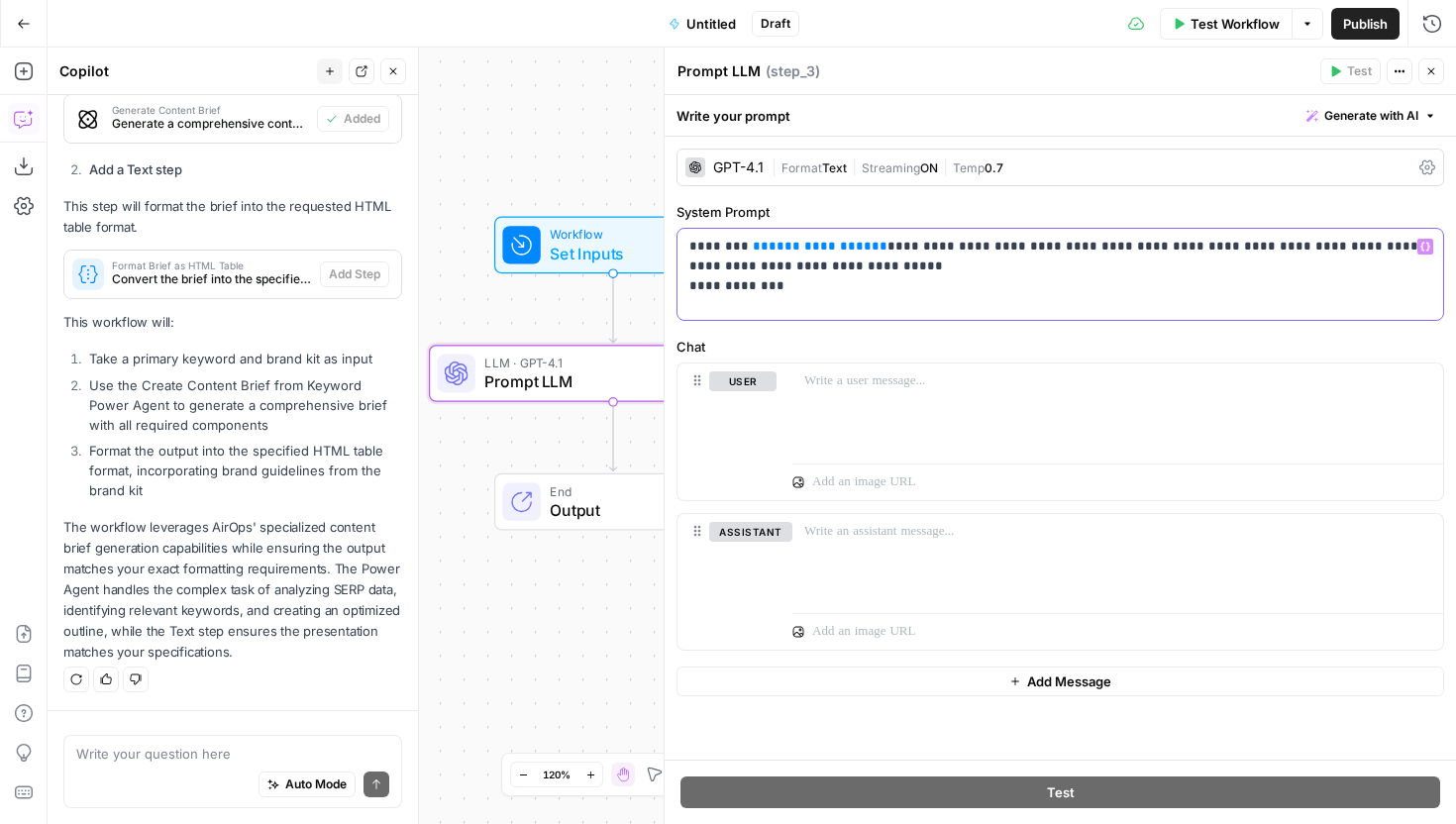 click on "**" at bounding box center (880, 246) 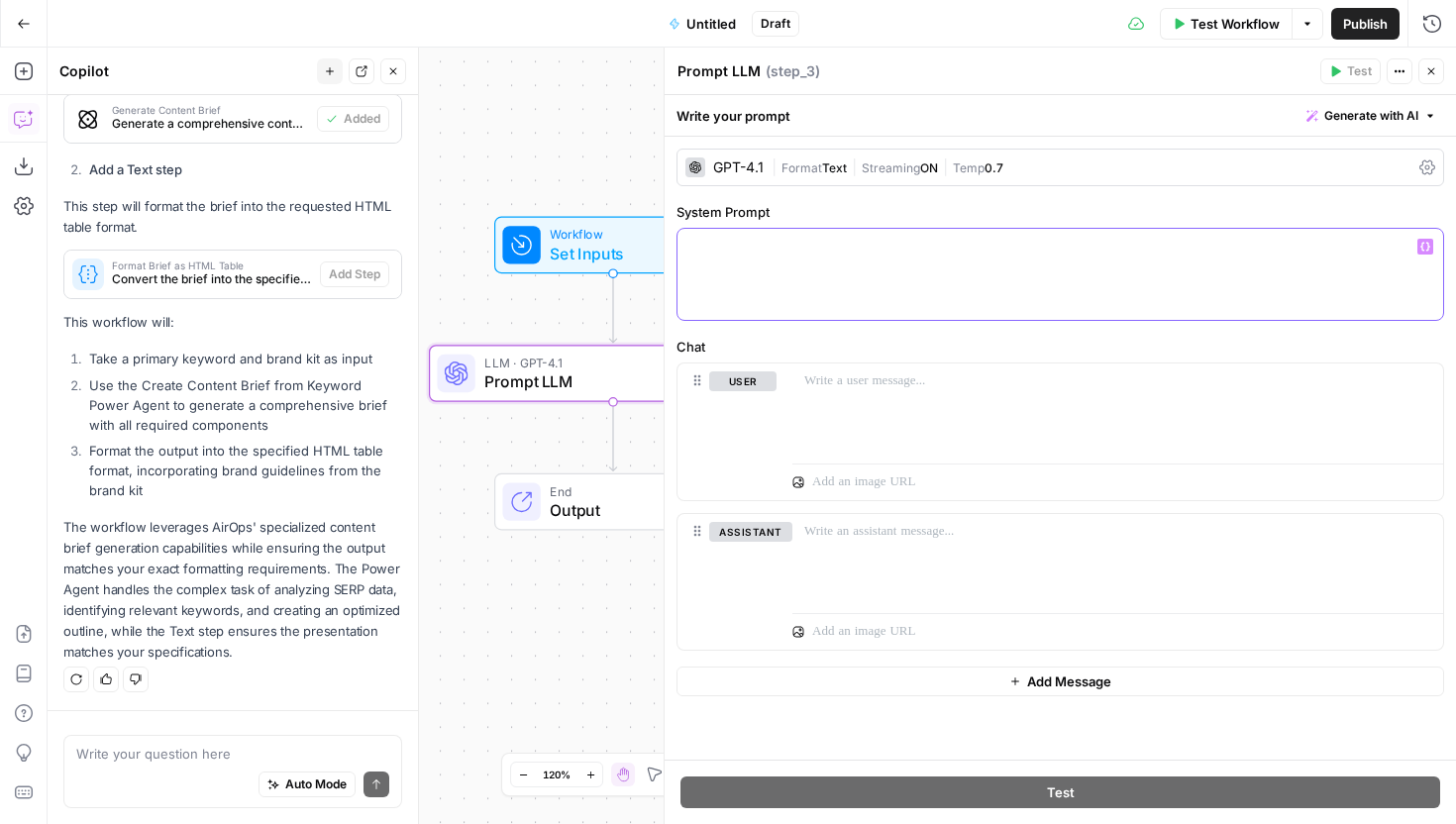 type 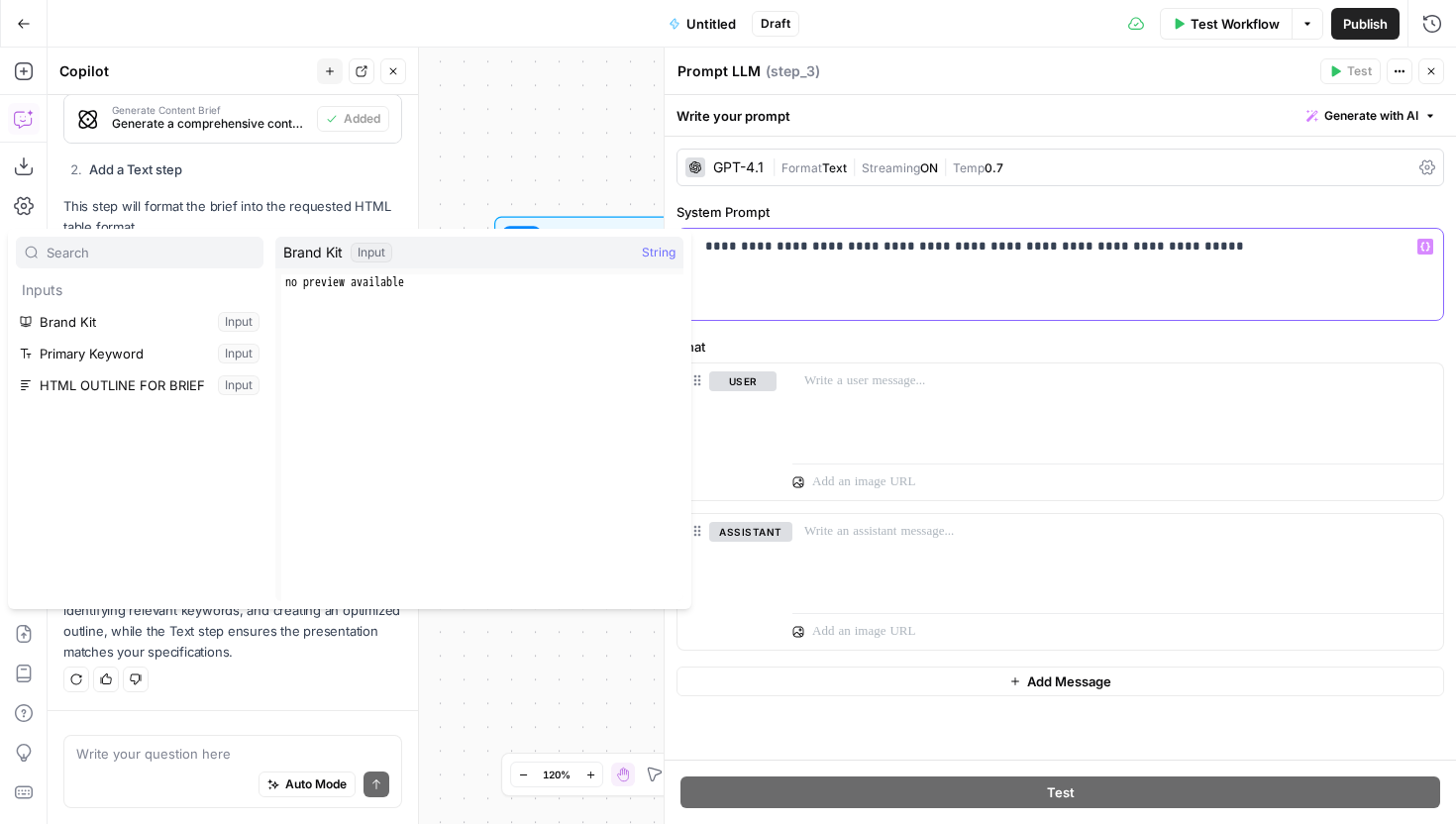 click on "**********" at bounding box center (1060, 247) 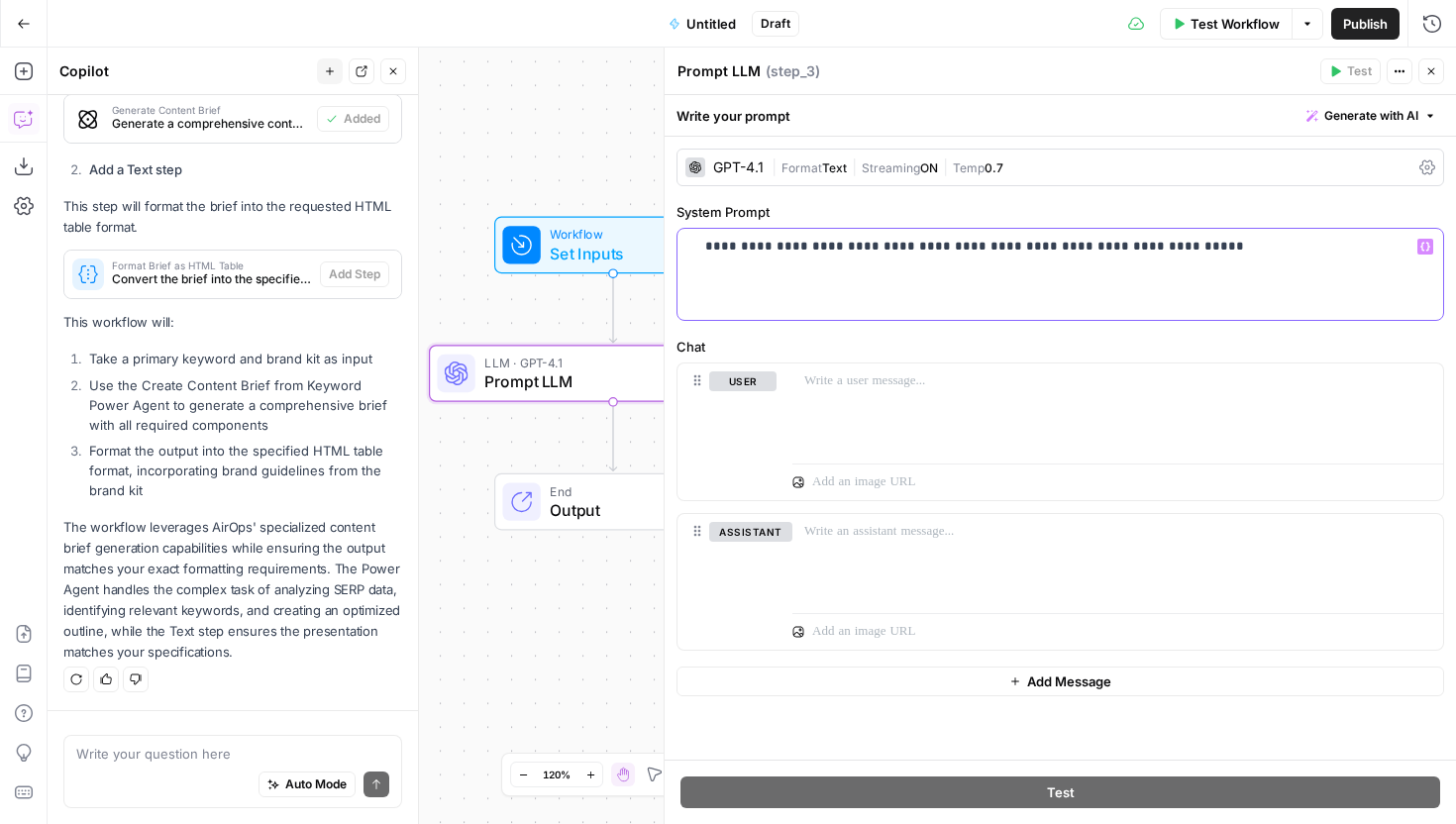 click on "**********" at bounding box center [1060, 247] 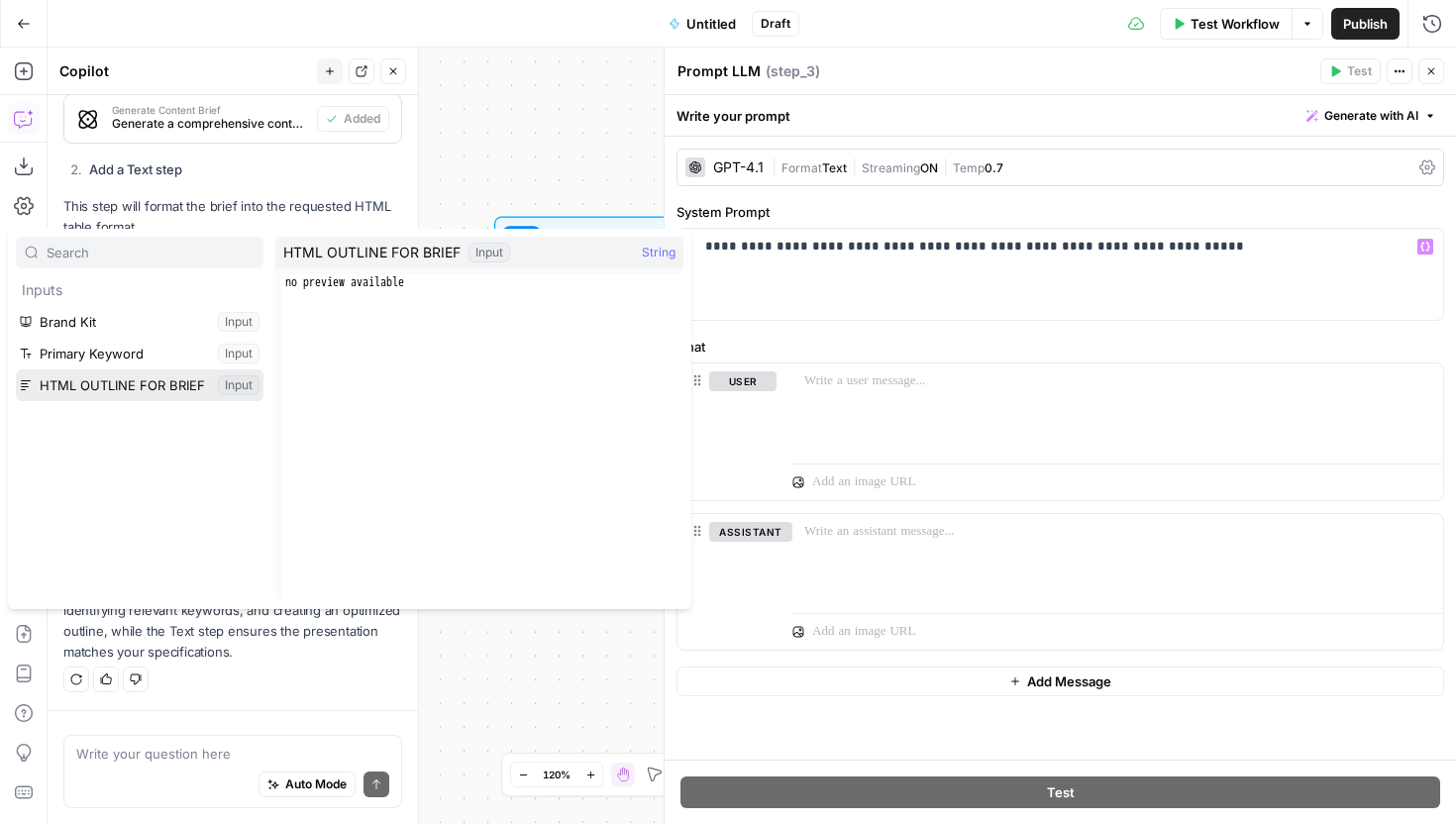 click at bounding box center [140, 385] 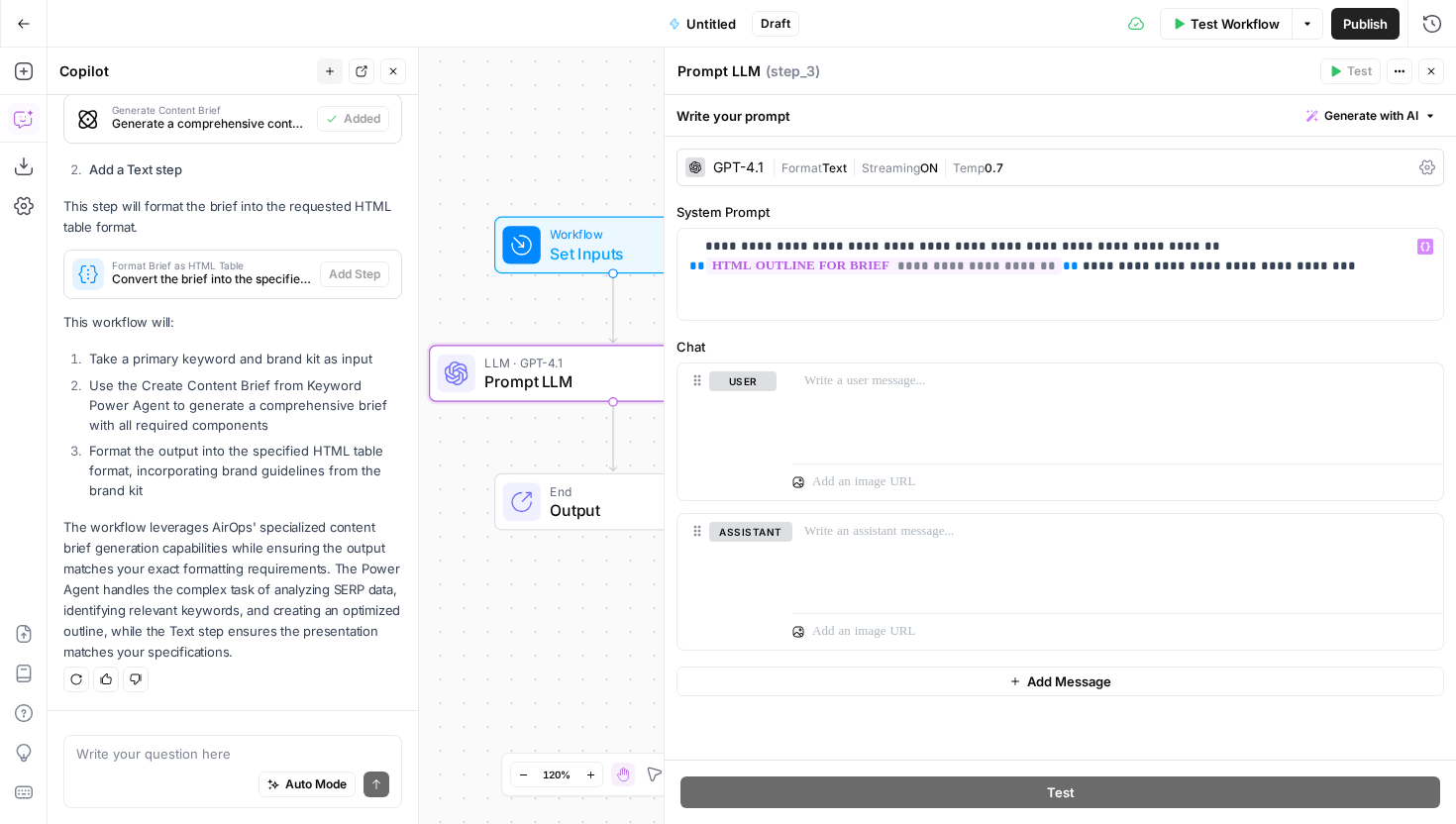click on "Add Steps" at bounding box center [24, 71] 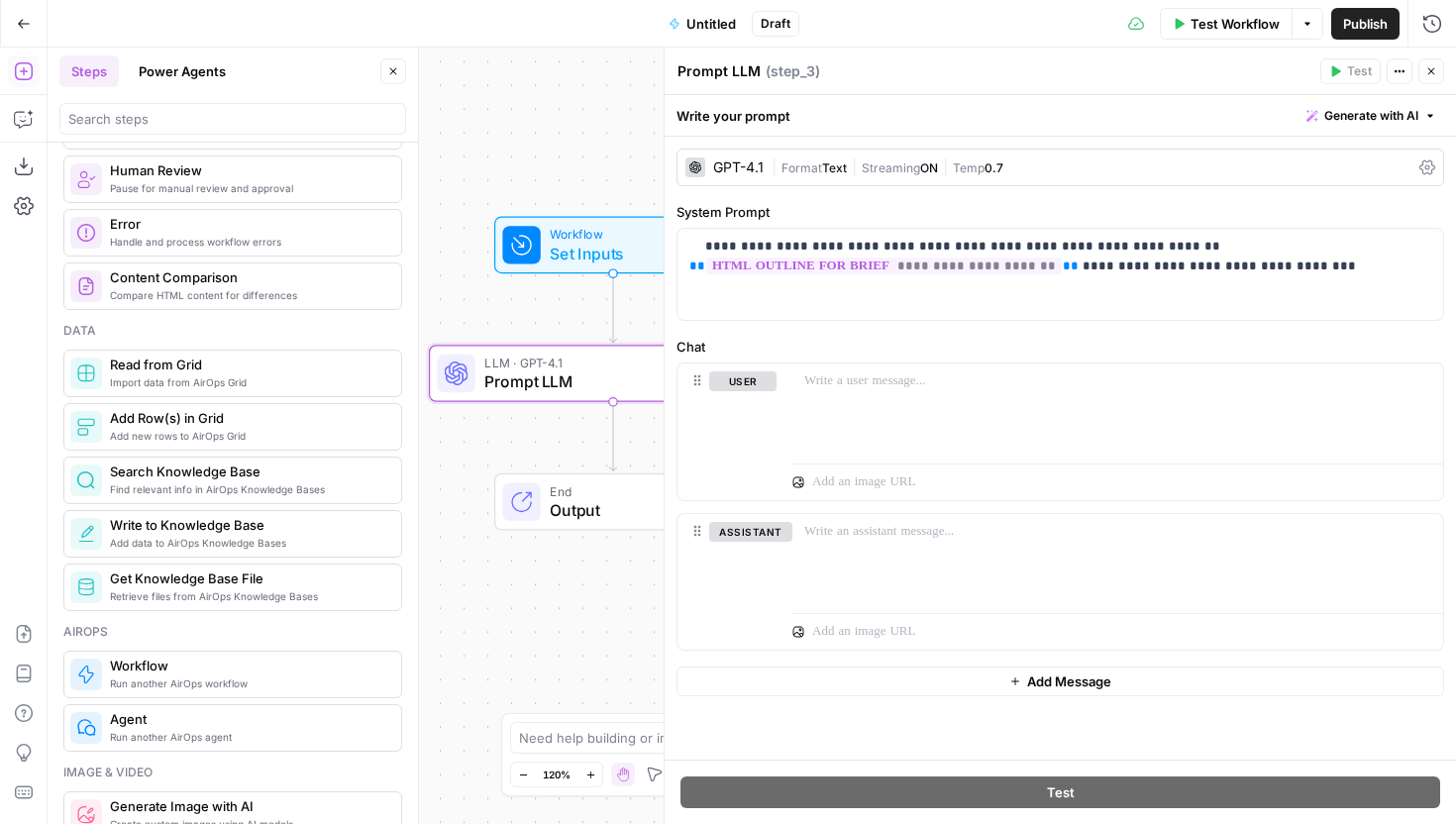 scroll, scrollTop: 810, scrollLeft: 0, axis: vertical 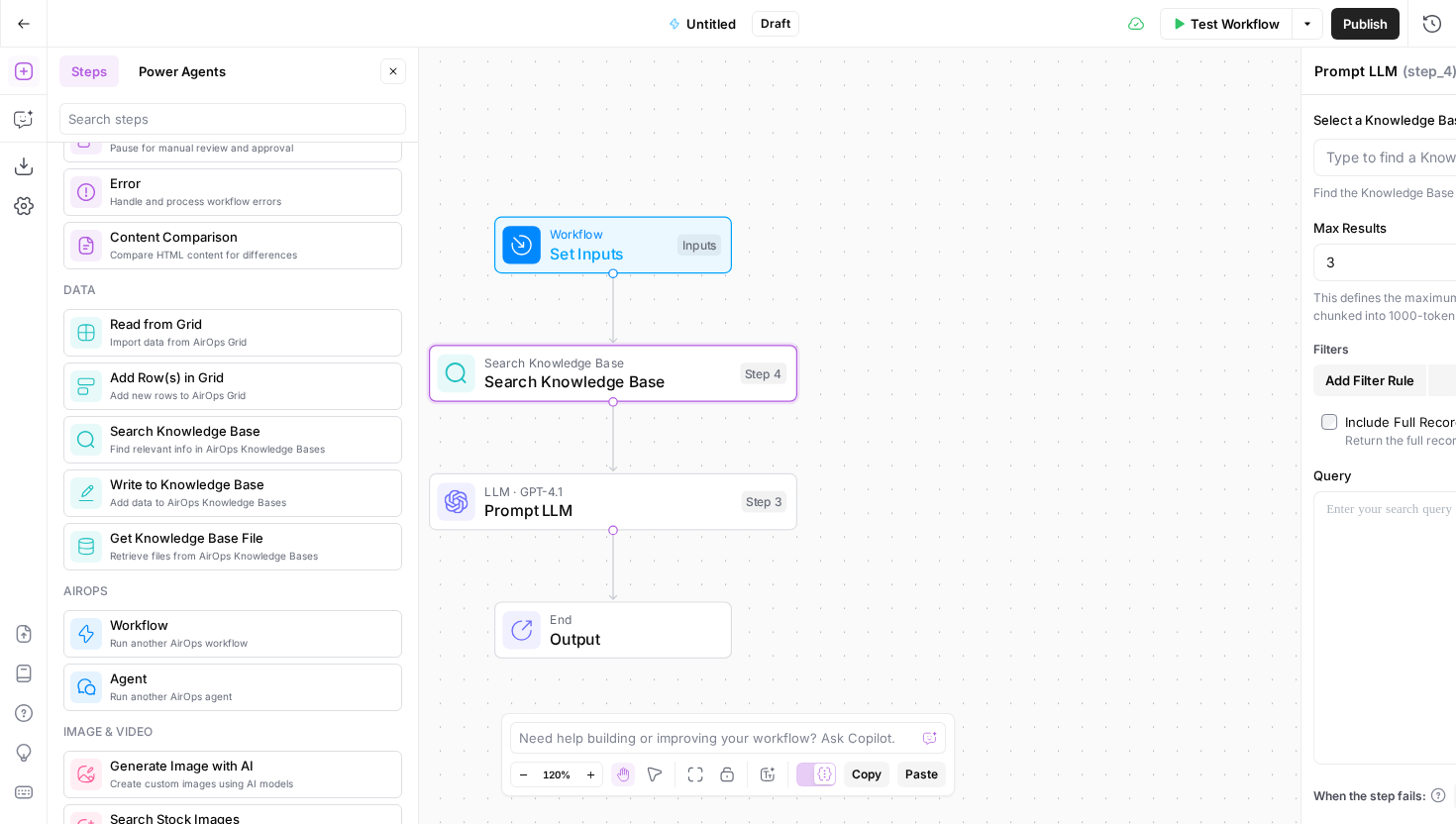 type on "Search Knowledge Base" 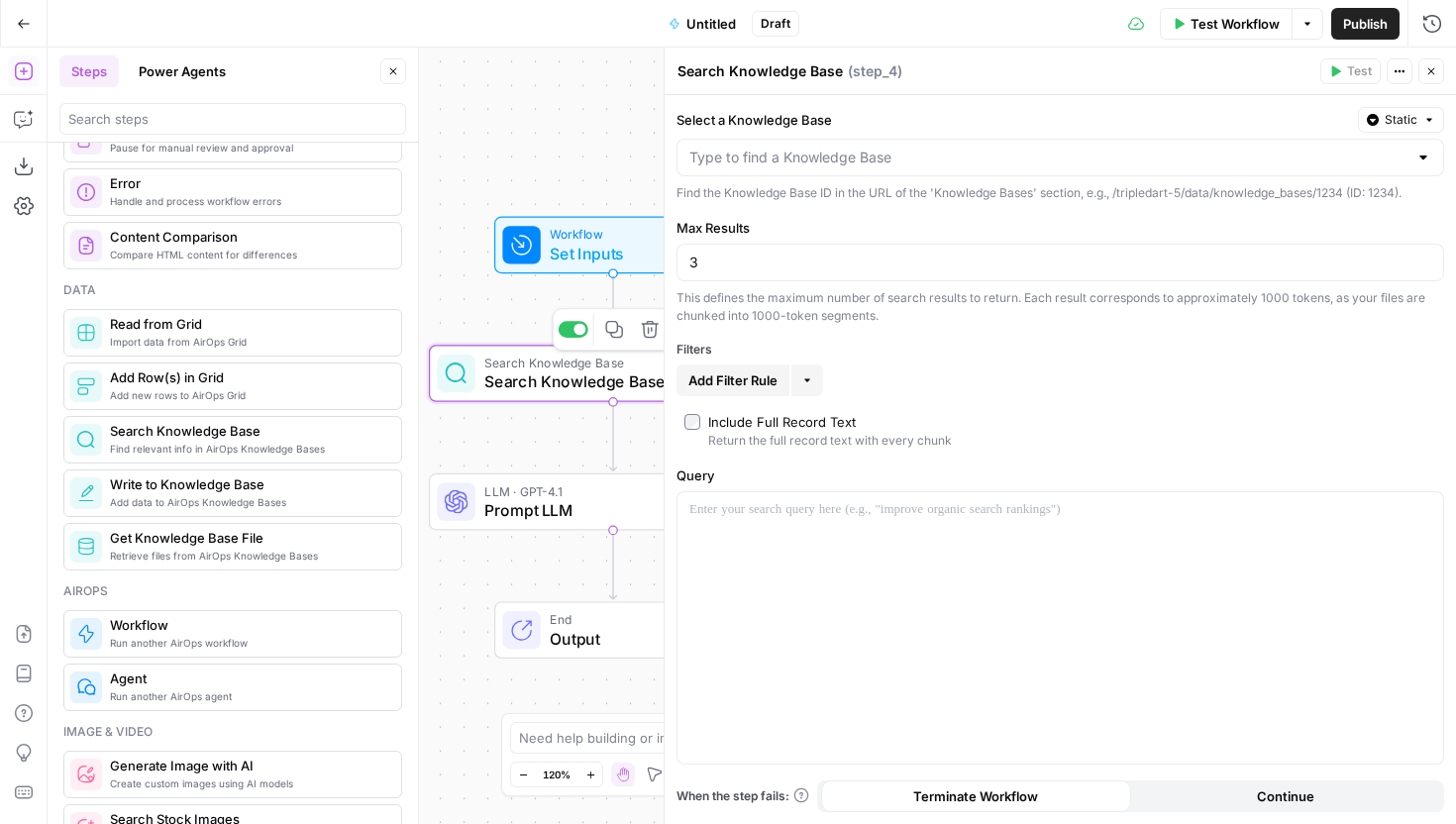 click on "Search Knowledge Base" at bounding box center (607, 381) 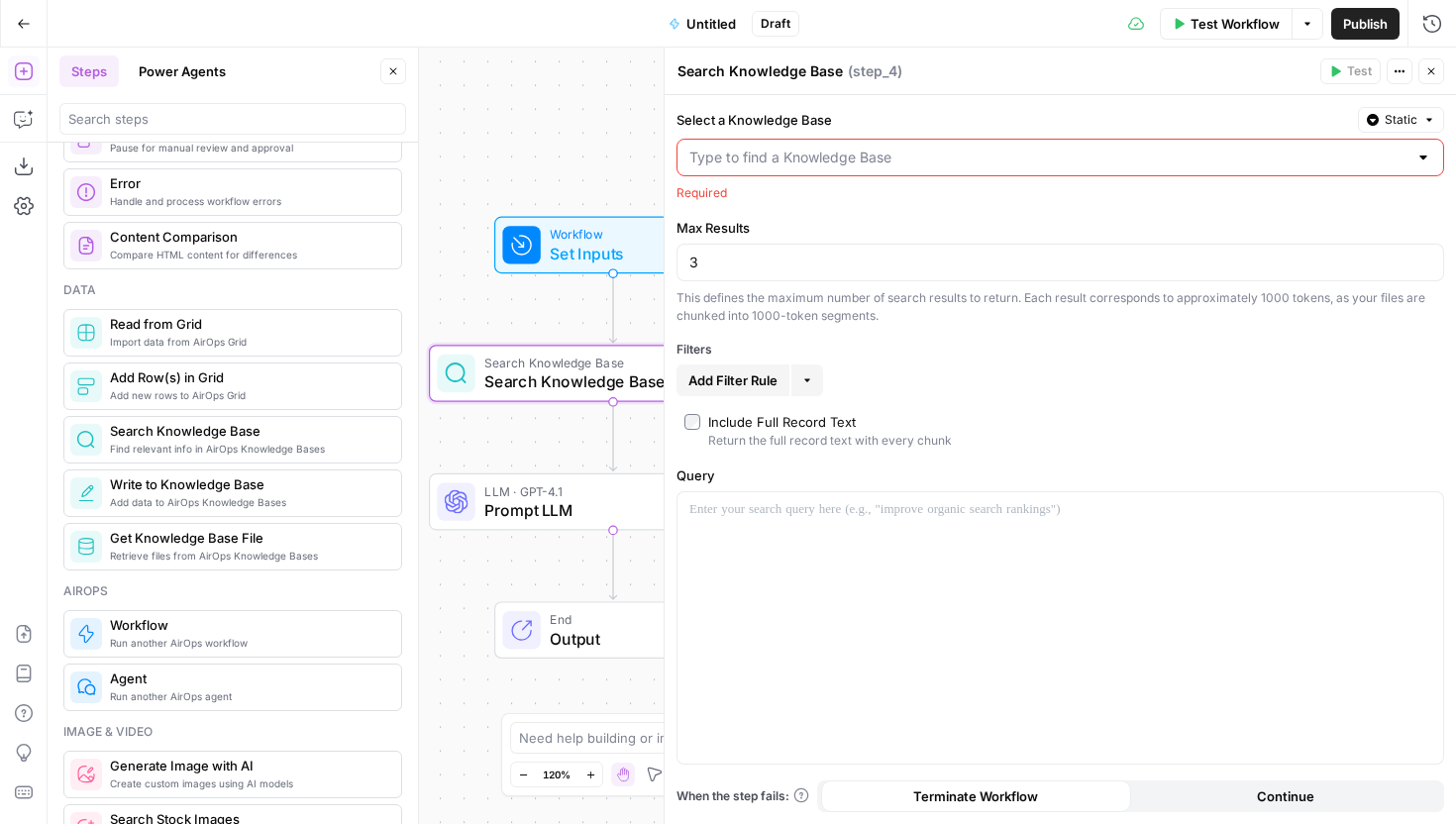 click on "Select a Knowledge Base" at bounding box center (1048, 157) 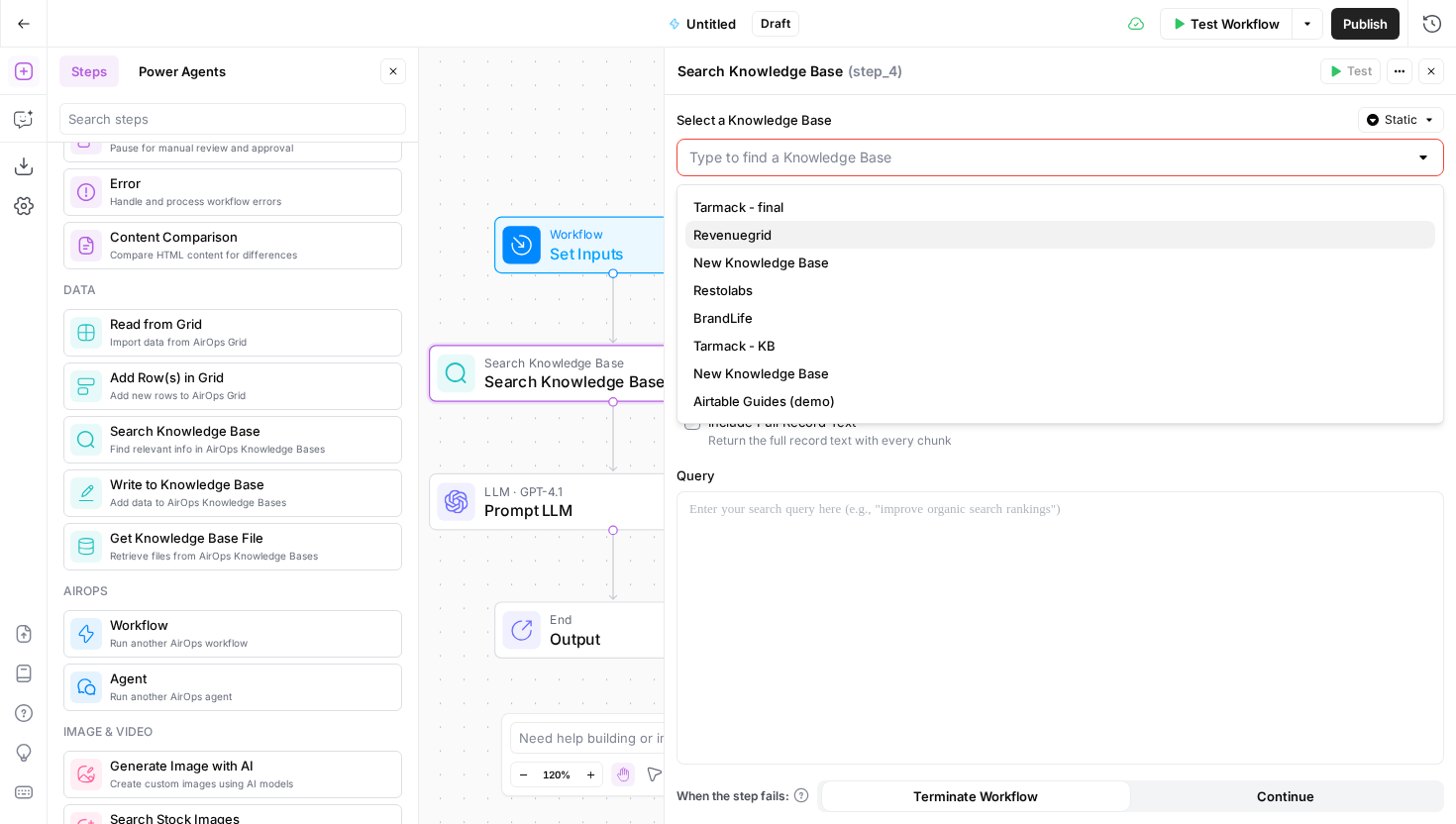 click on "Revenuegrid" at bounding box center [1056, 235] 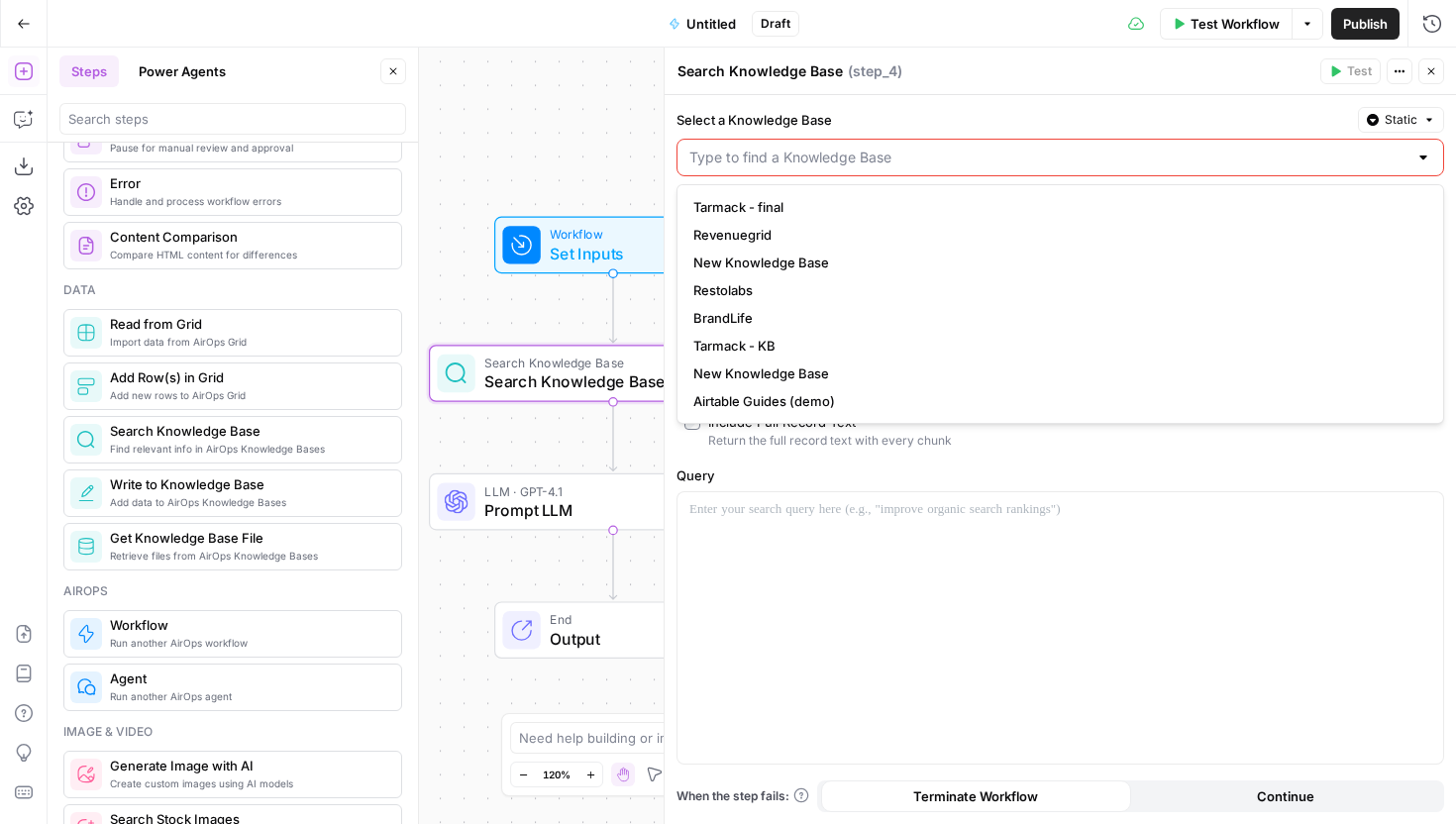 type on "Revenuegrid" 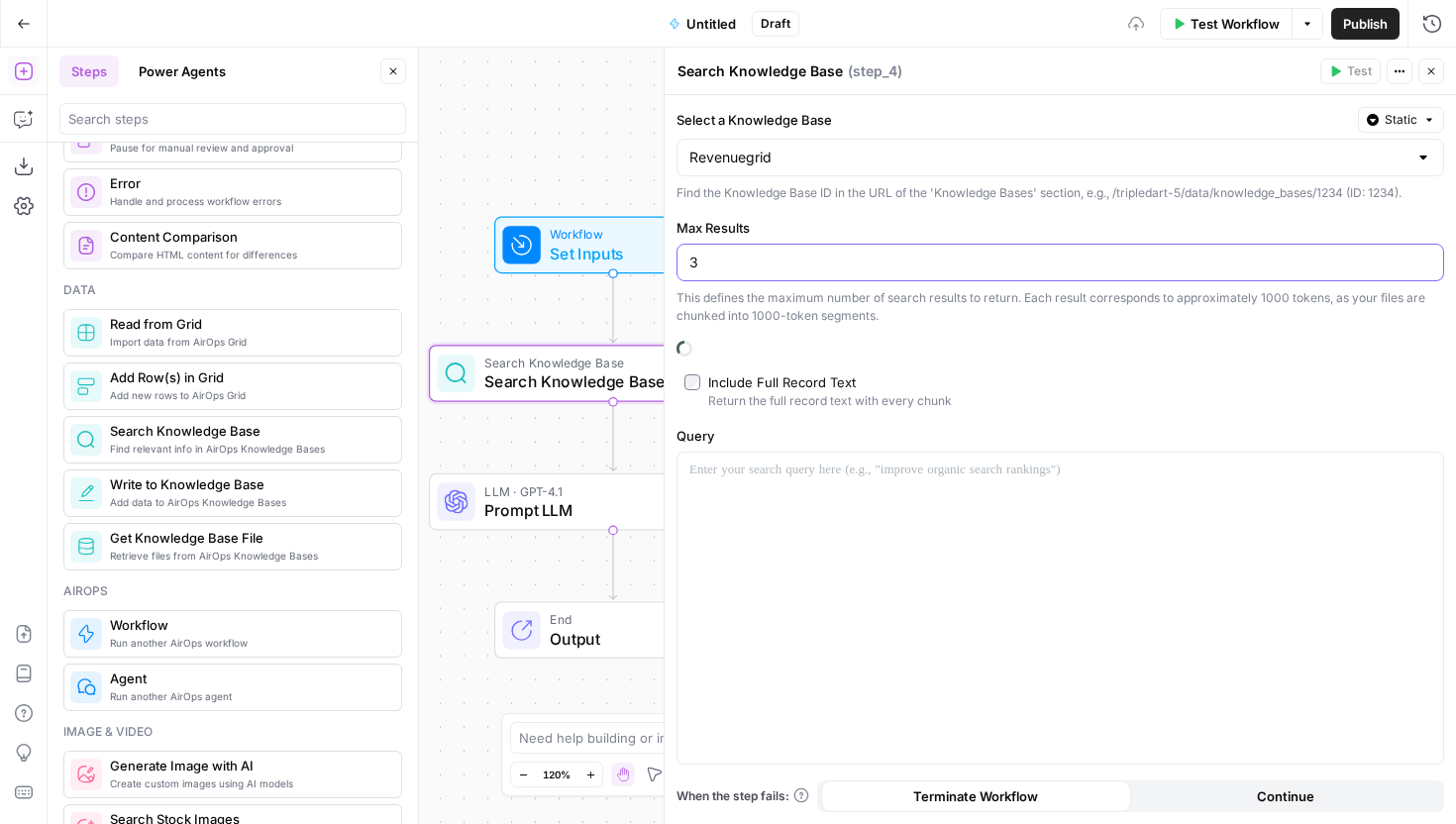 click on "3" at bounding box center (1060, 262) 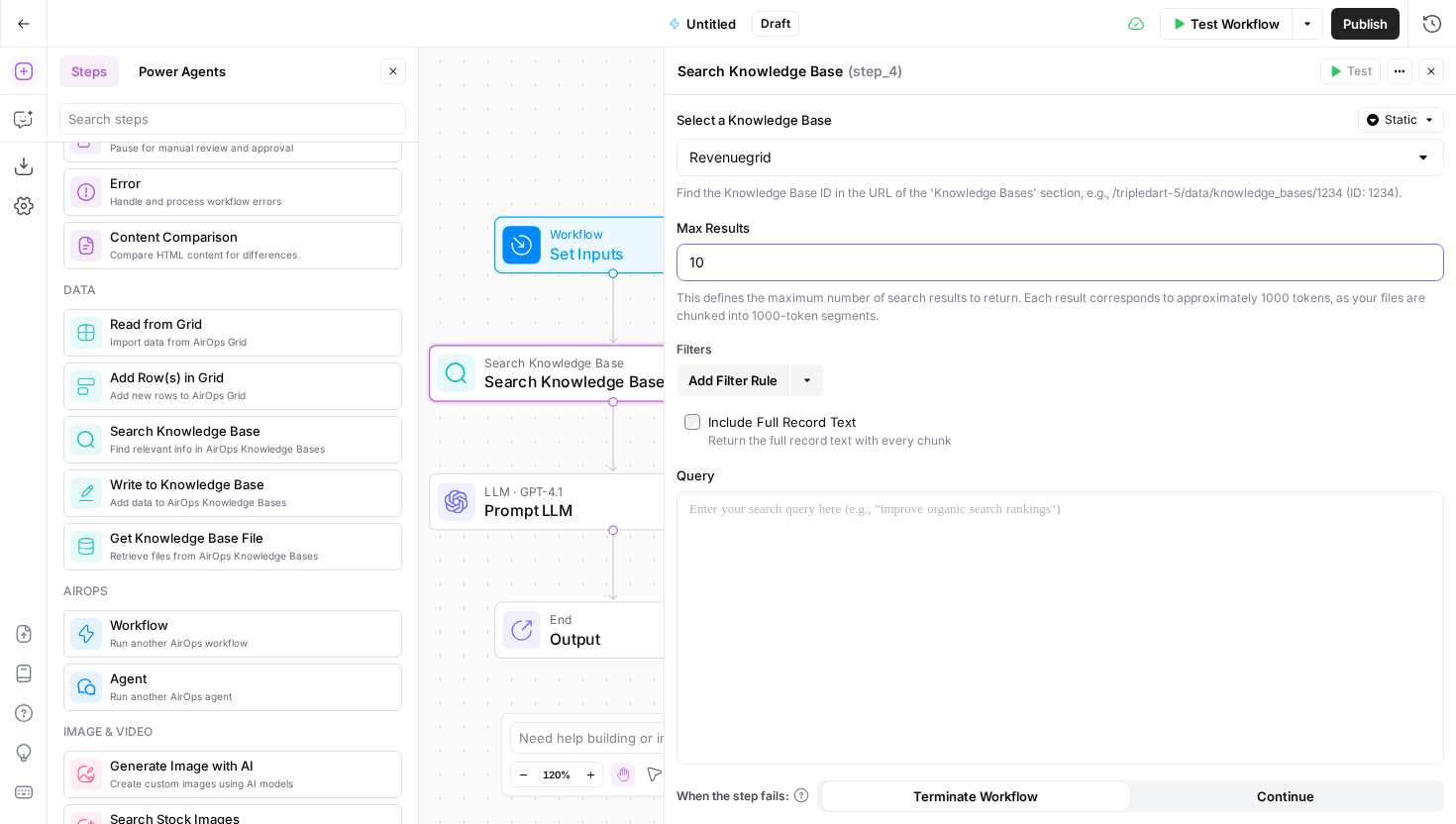 type on "1" 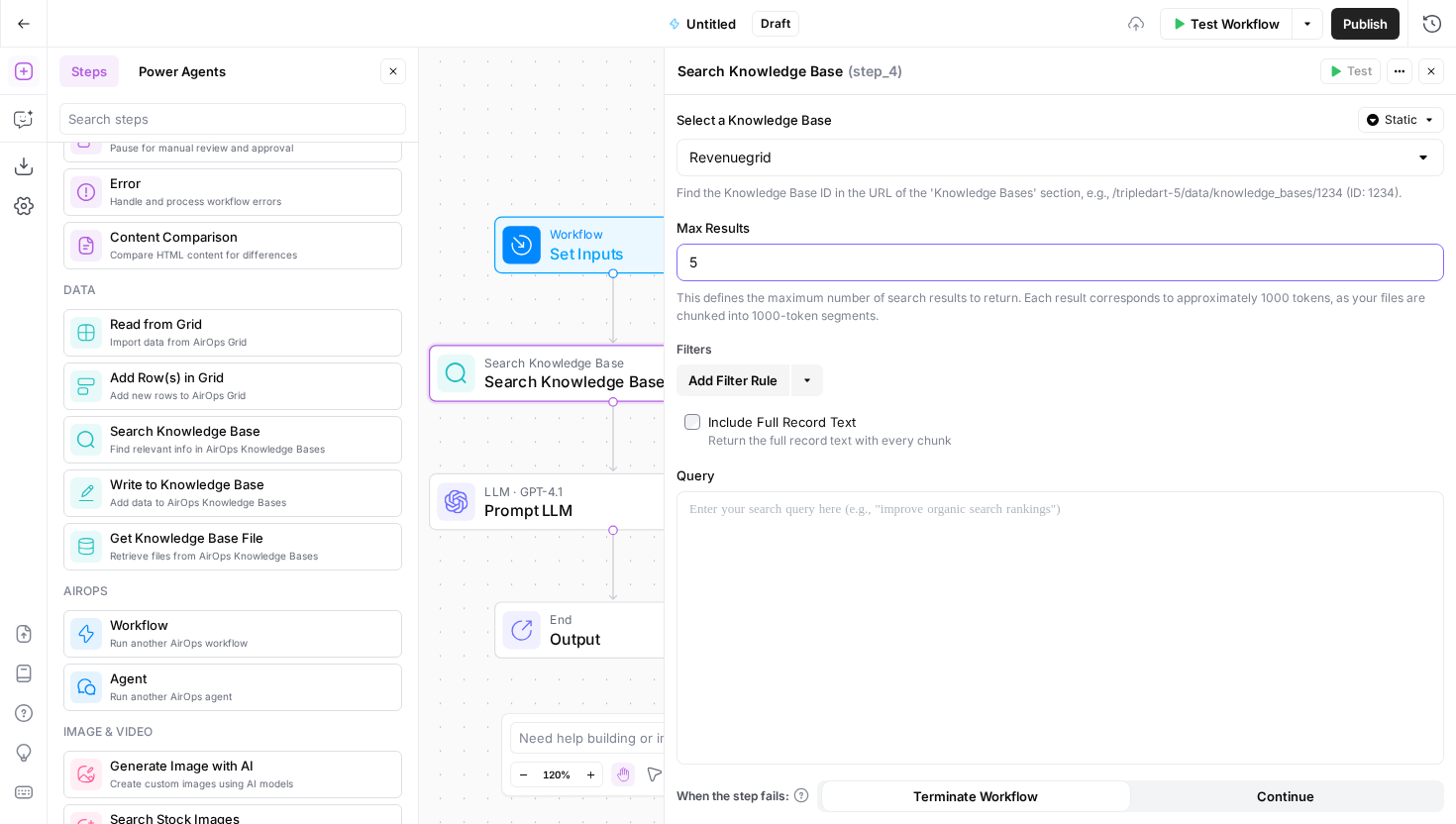 type on "5" 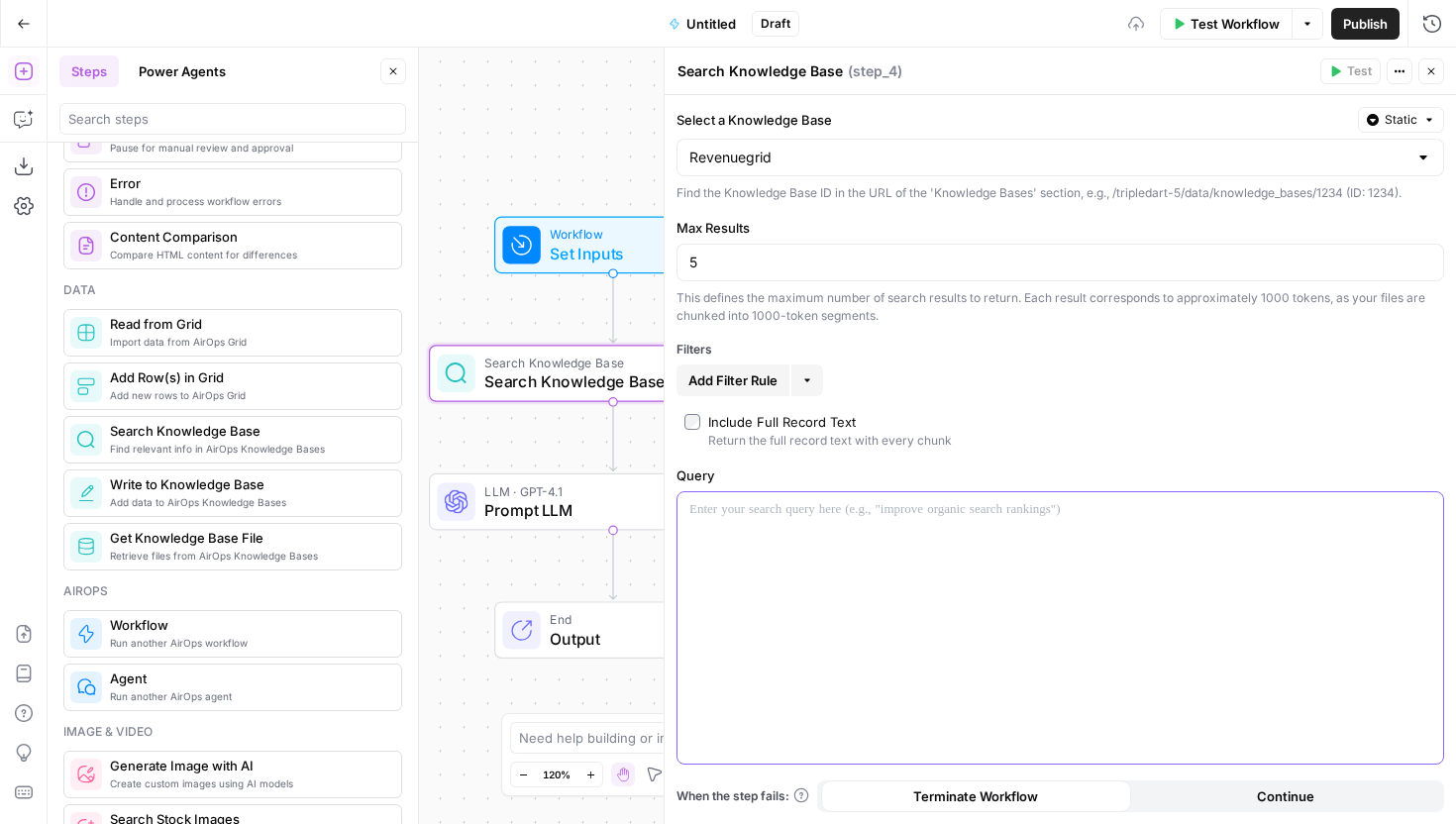 click at bounding box center (1060, 628) 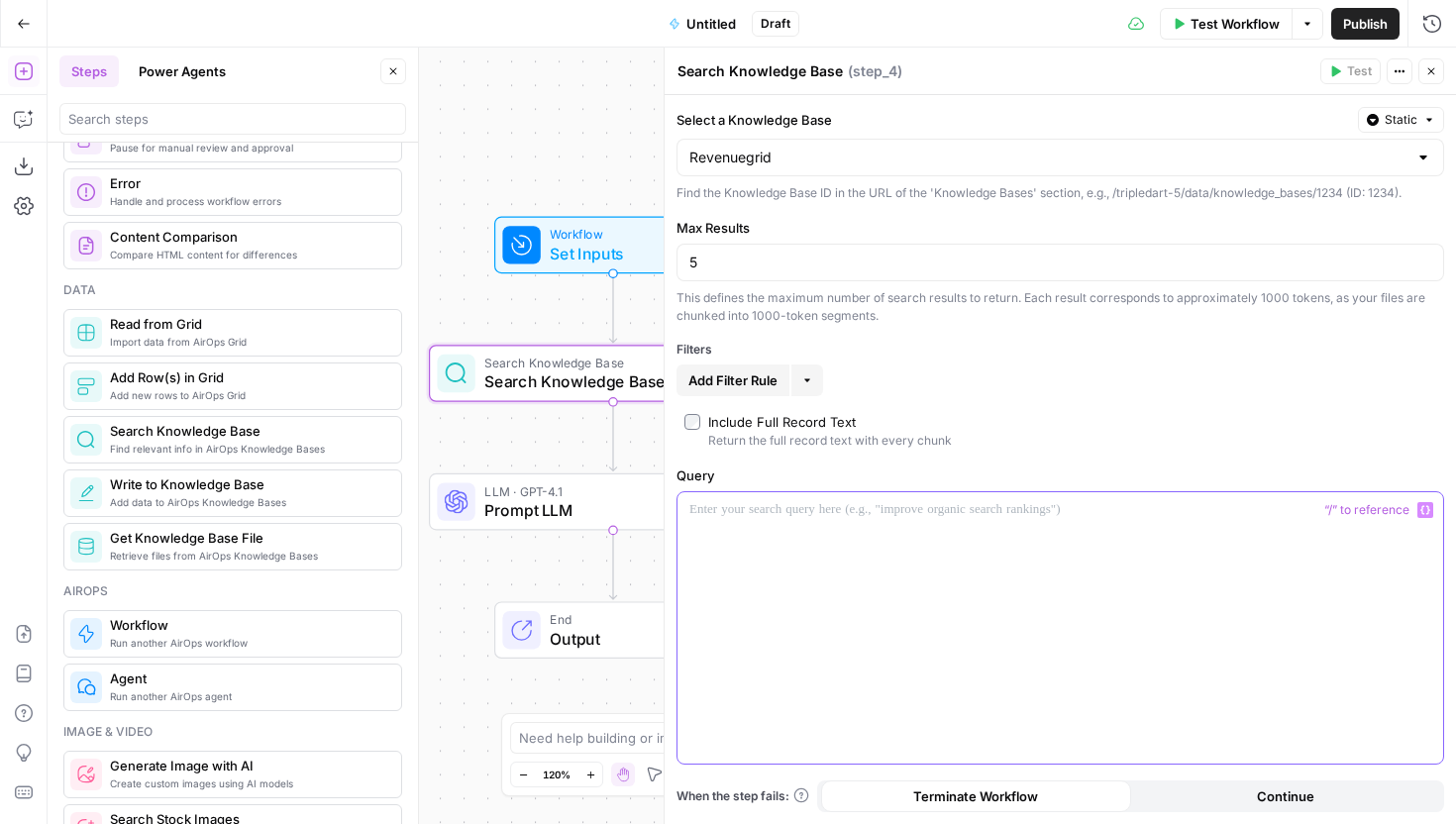 type 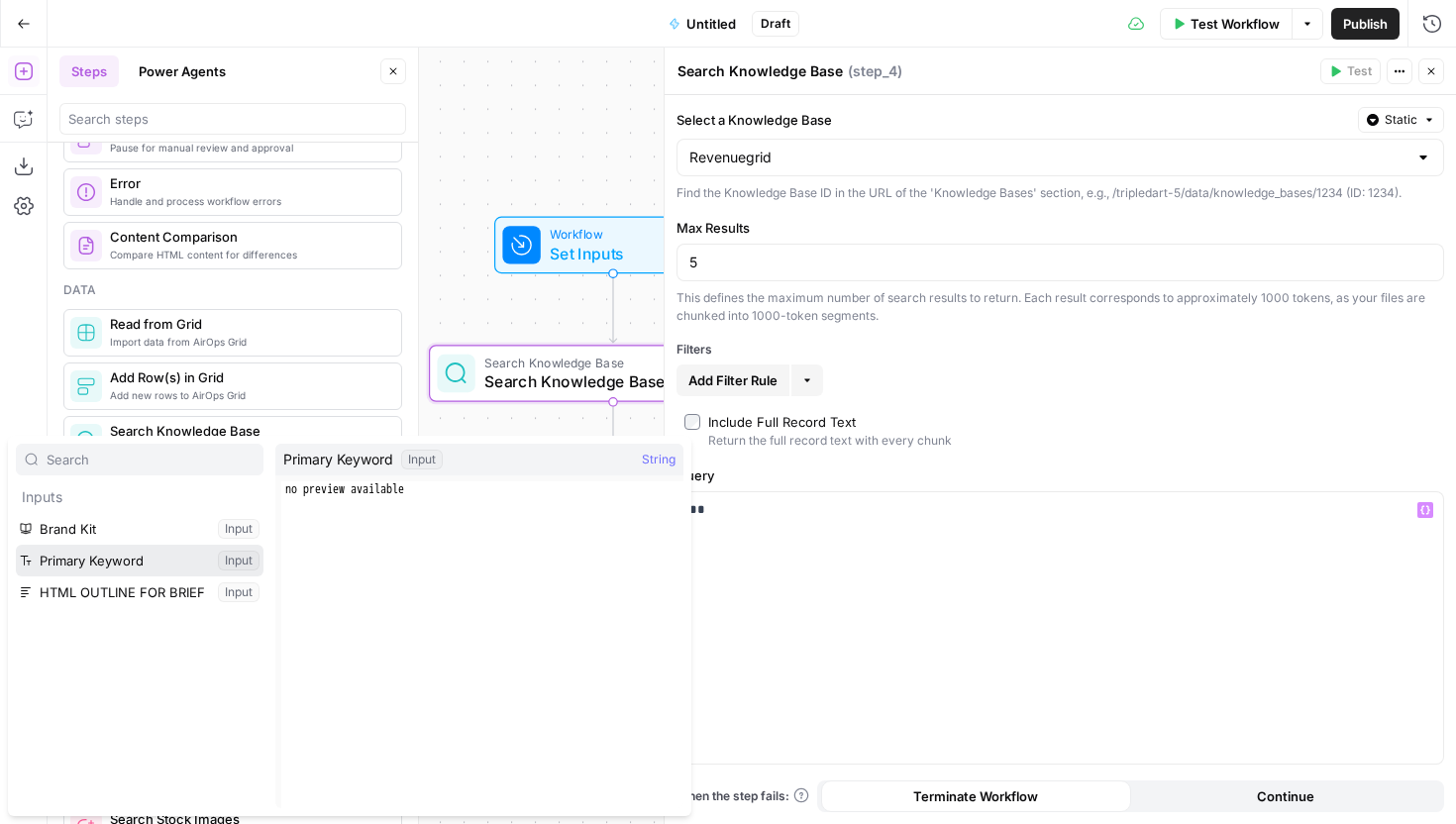 click at bounding box center [140, 561] 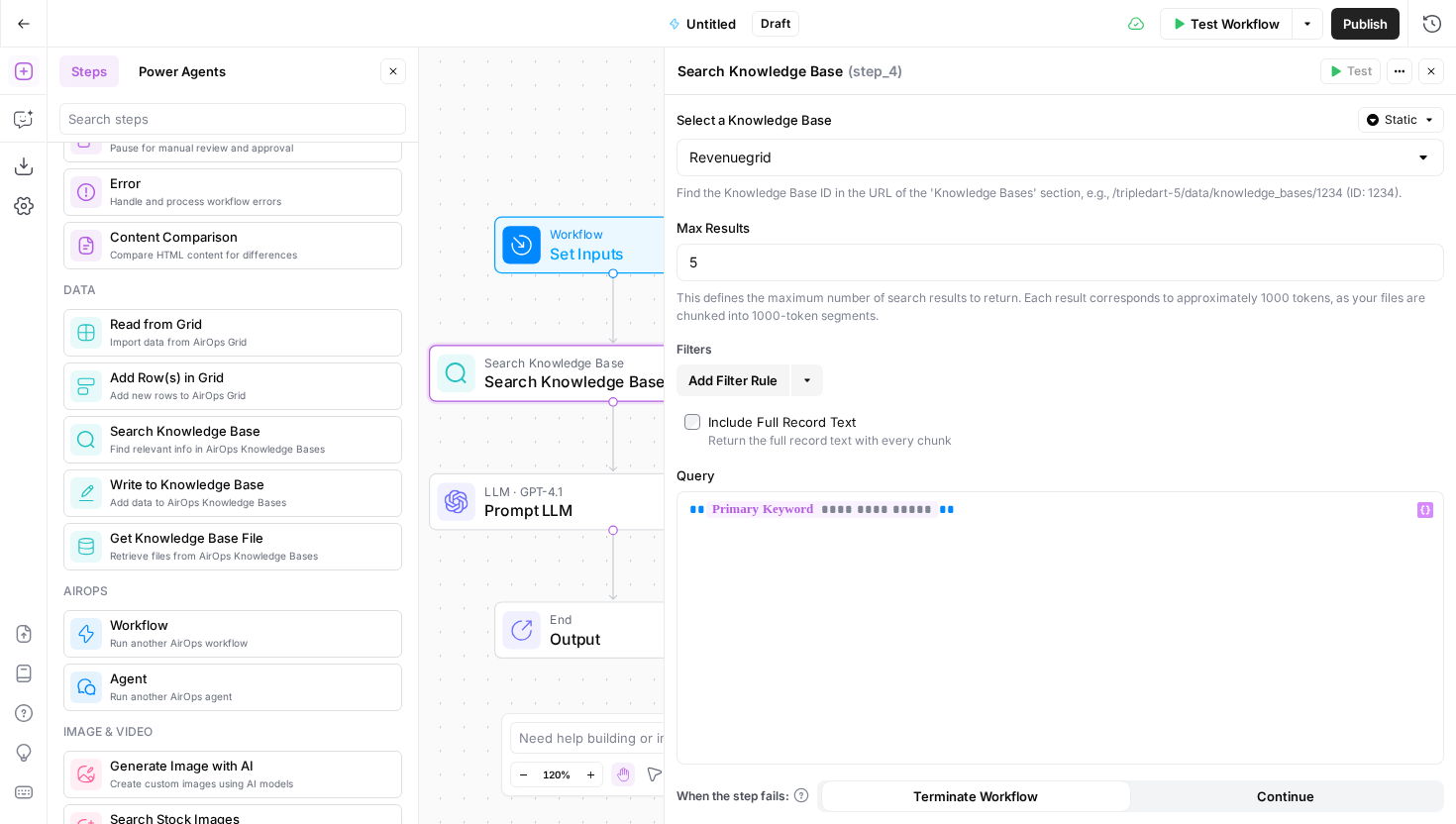 click on "Add Filter Rule" at bounding box center (733, 380) 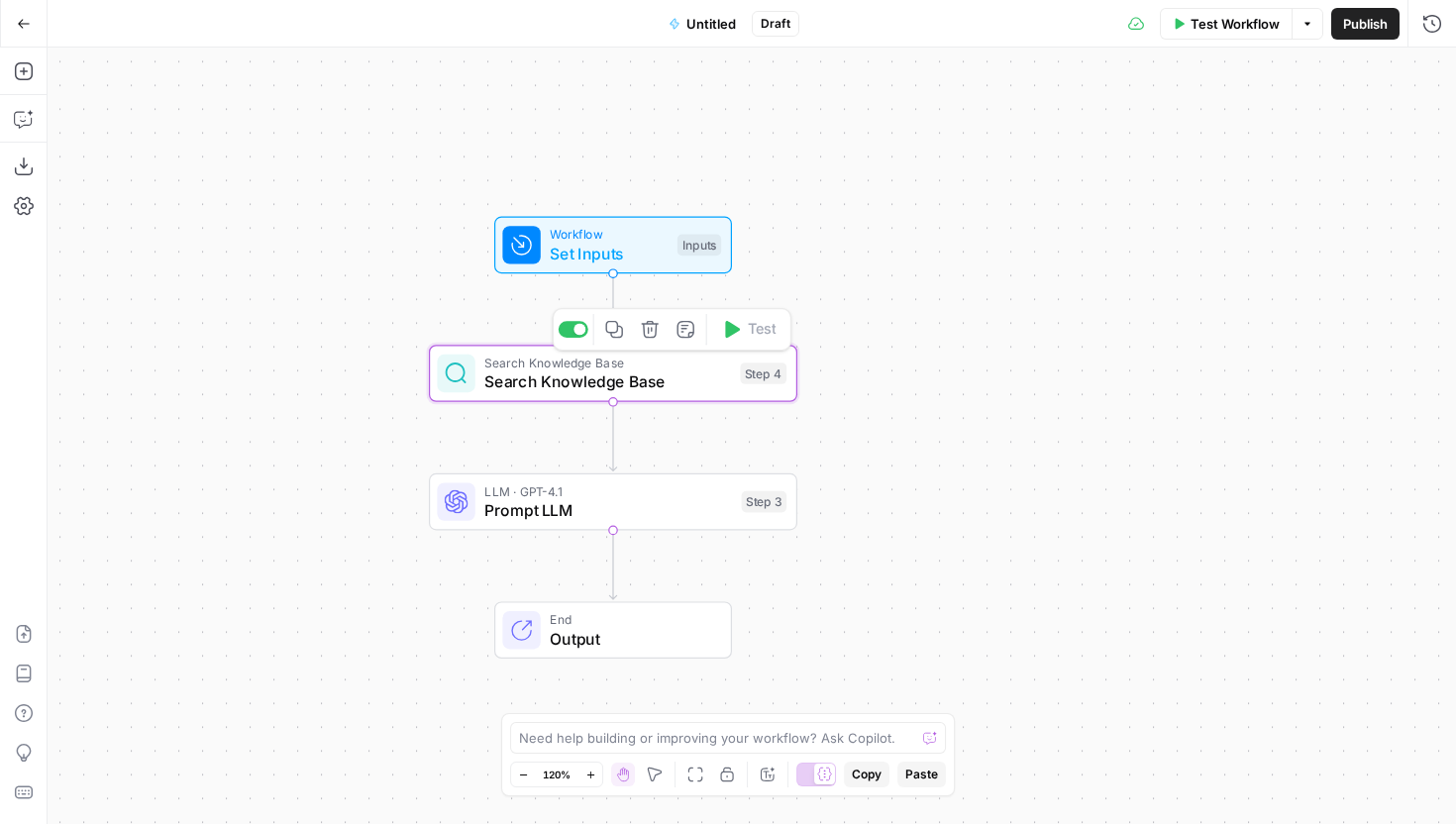 click on "Search Knowledge Base" at bounding box center [607, 381] 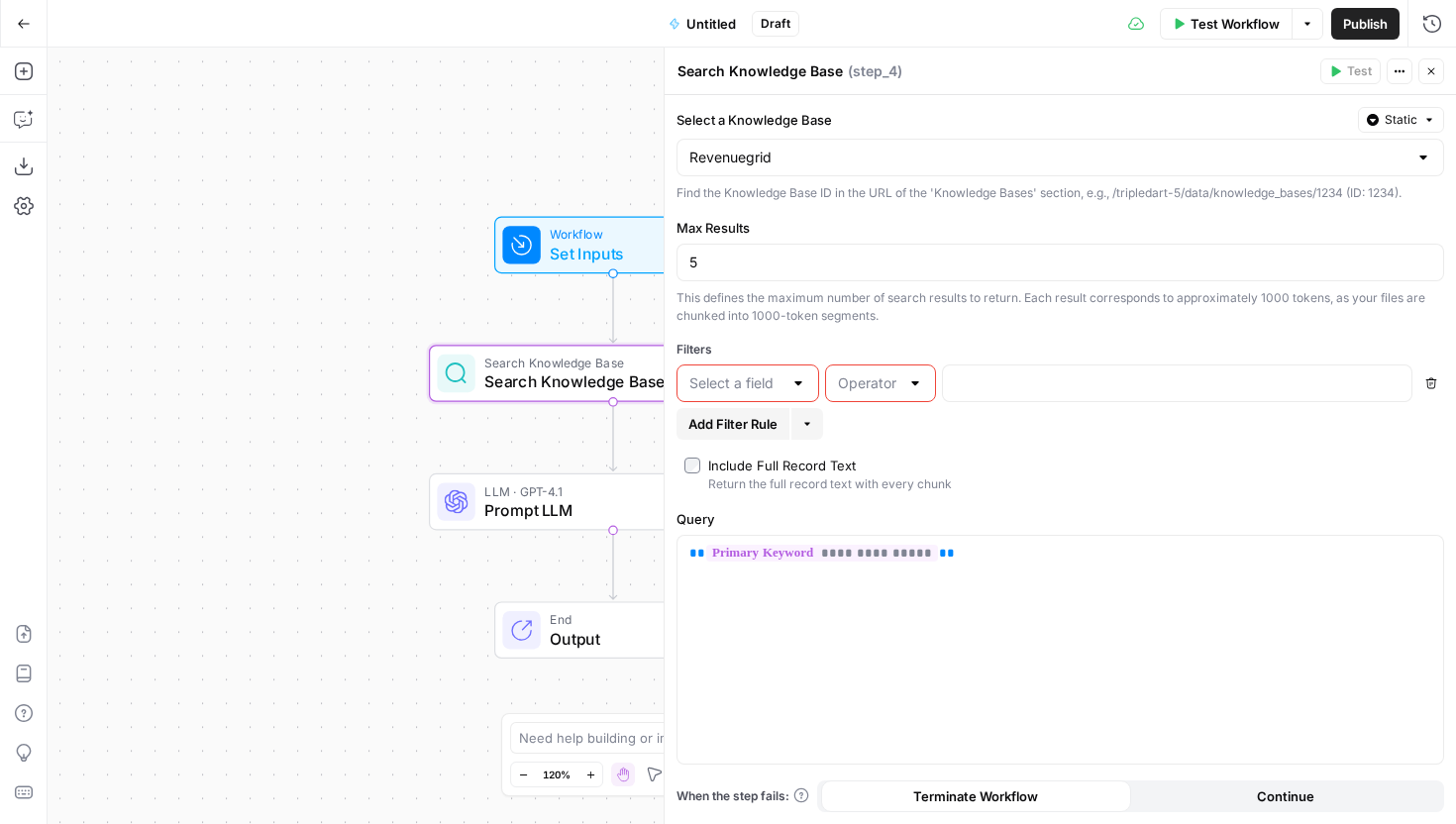 click 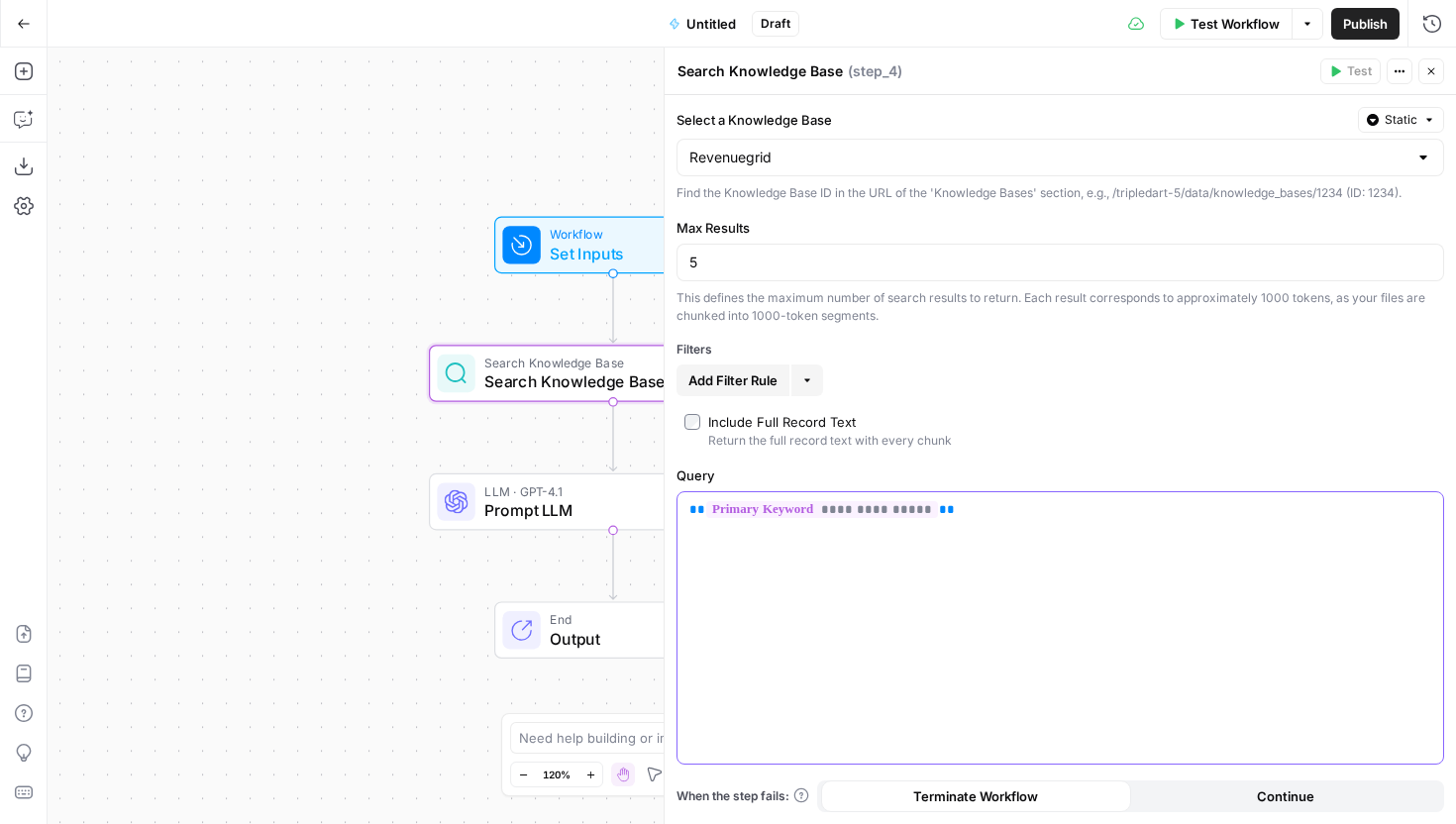 click on "**********" at bounding box center (1060, 628) 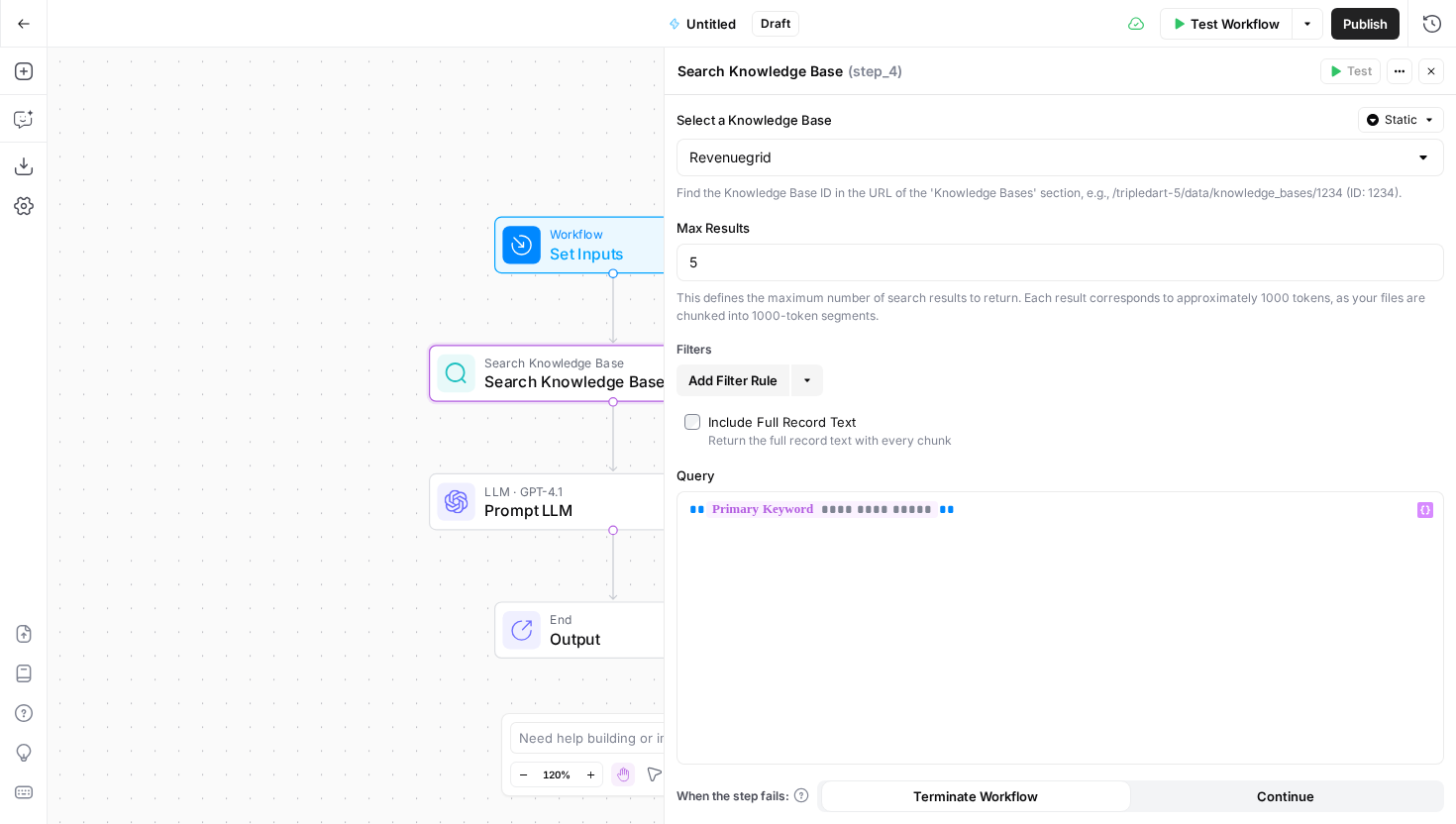 click on "LLM · GPT-4.1" at bounding box center (608, 490) 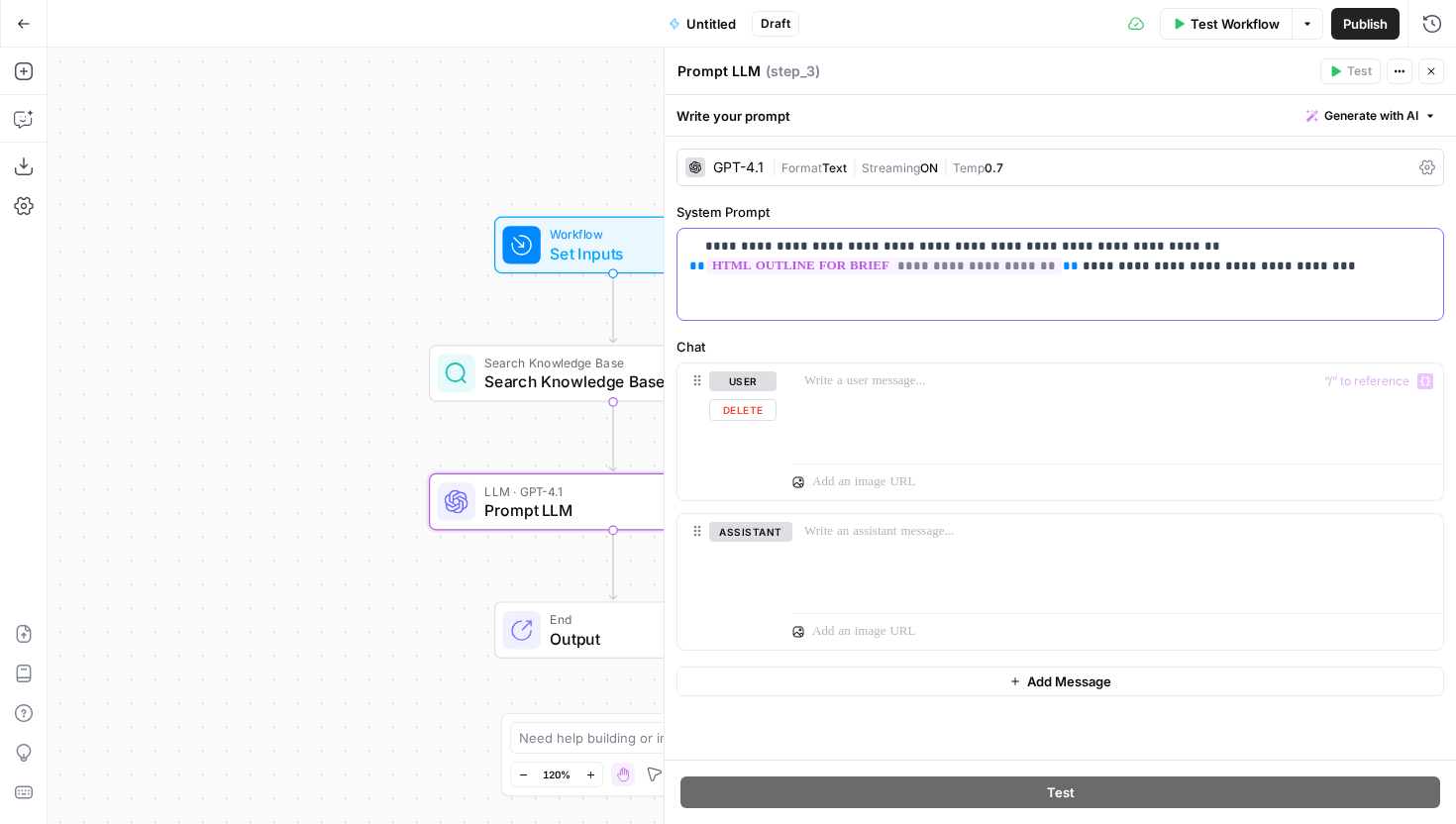 click on "**********" at bounding box center (1060, 257) 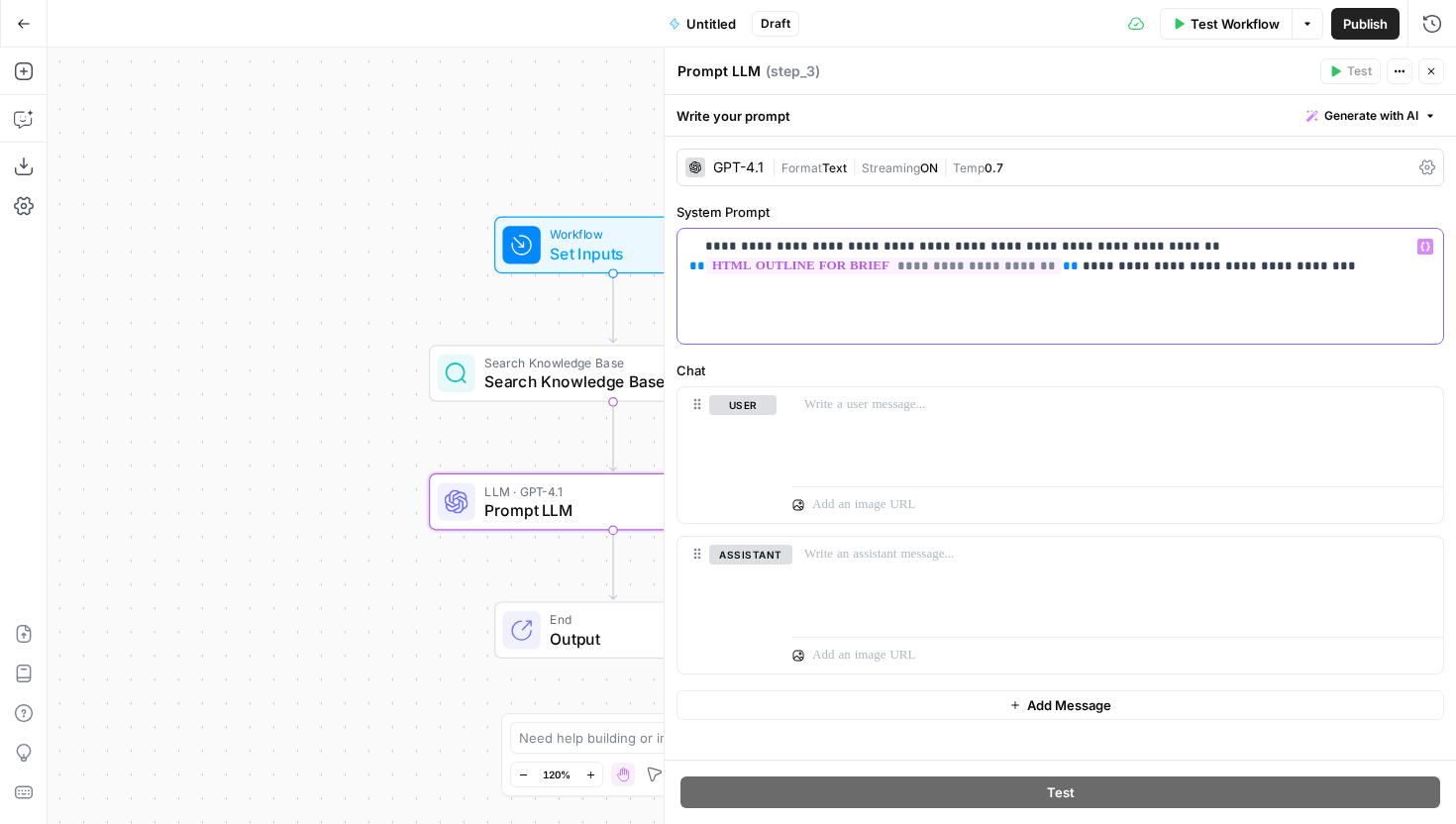 type 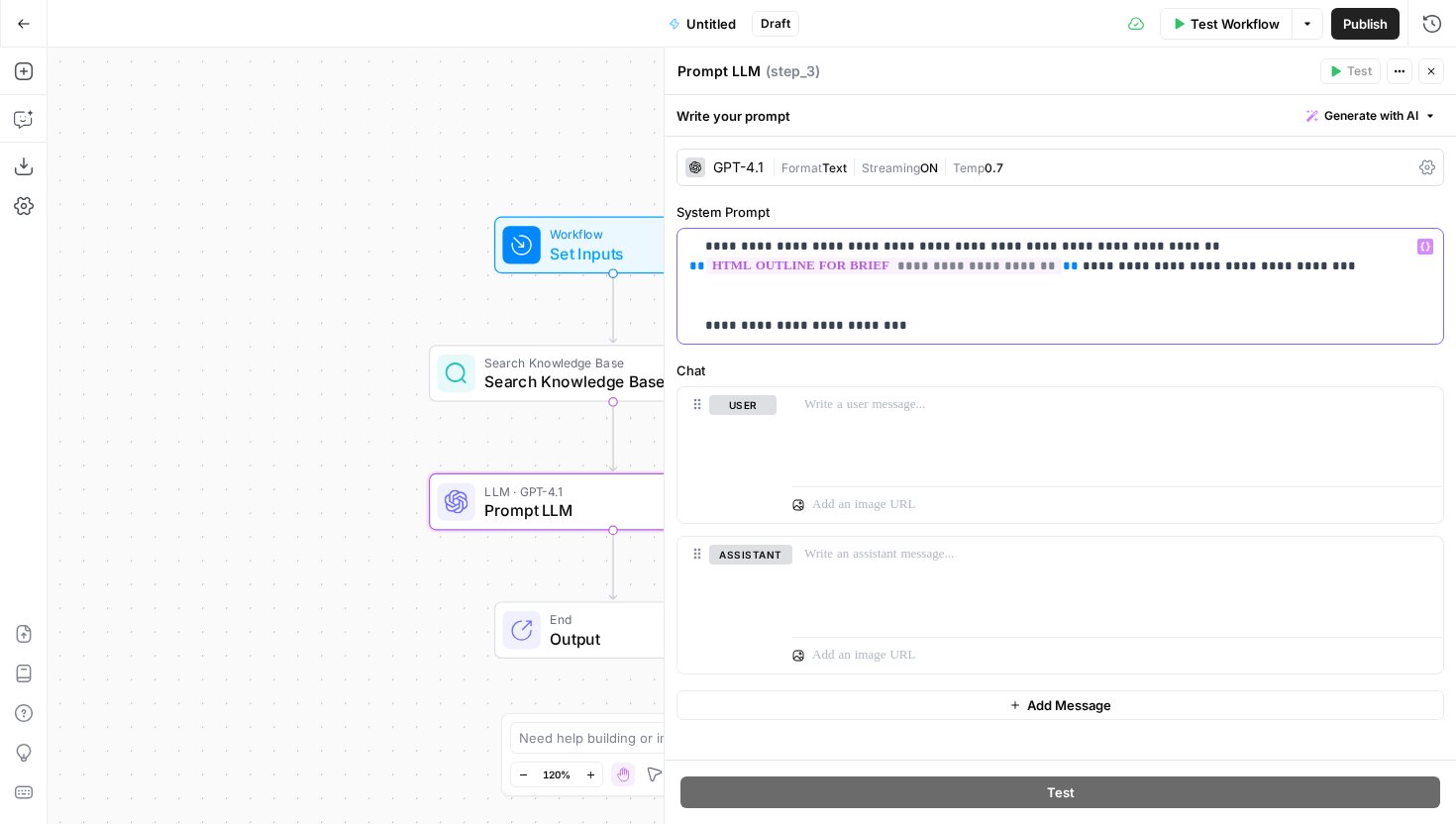 click on "**********" at bounding box center [1060, 286] 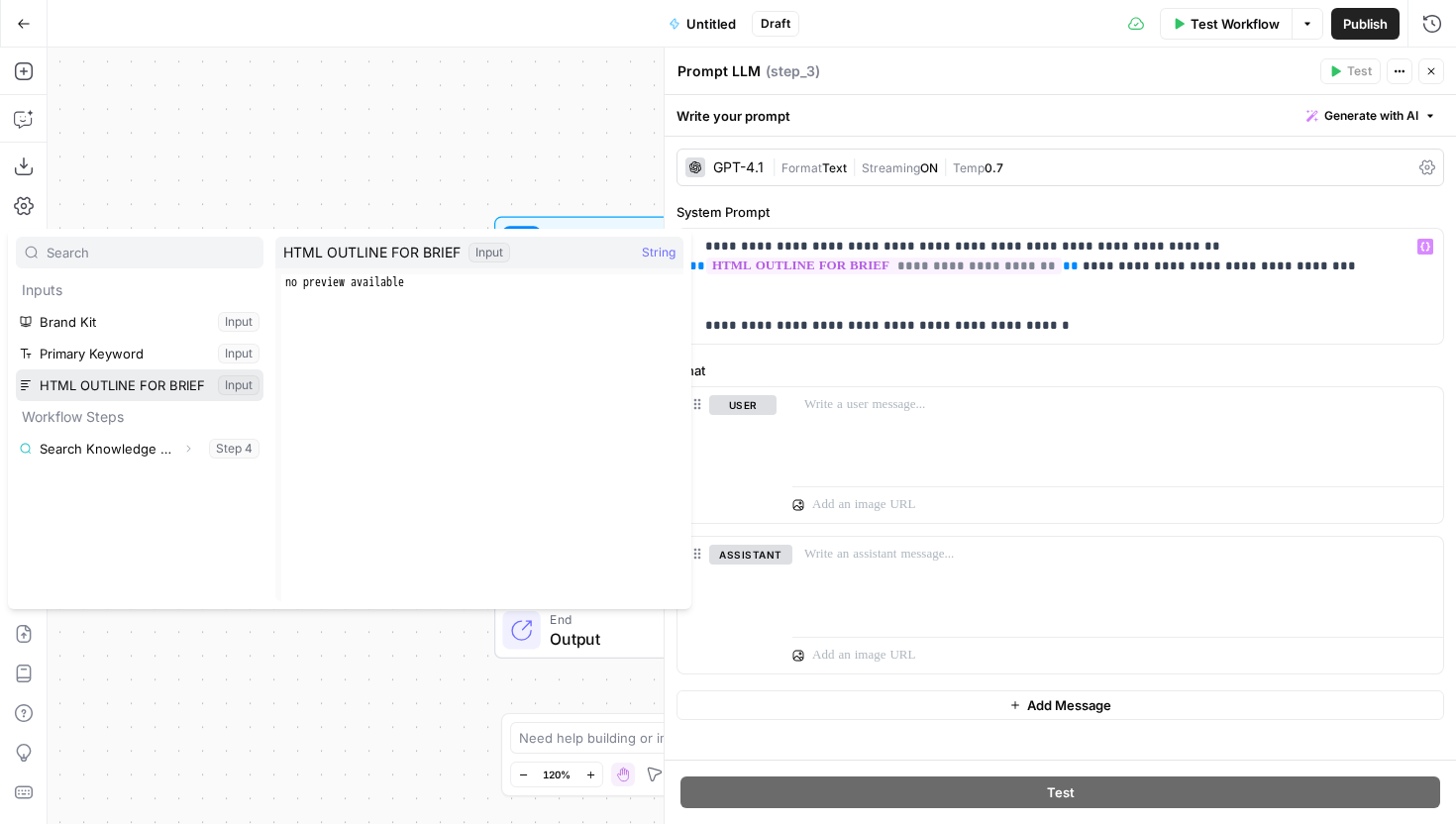 click at bounding box center [140, 385] 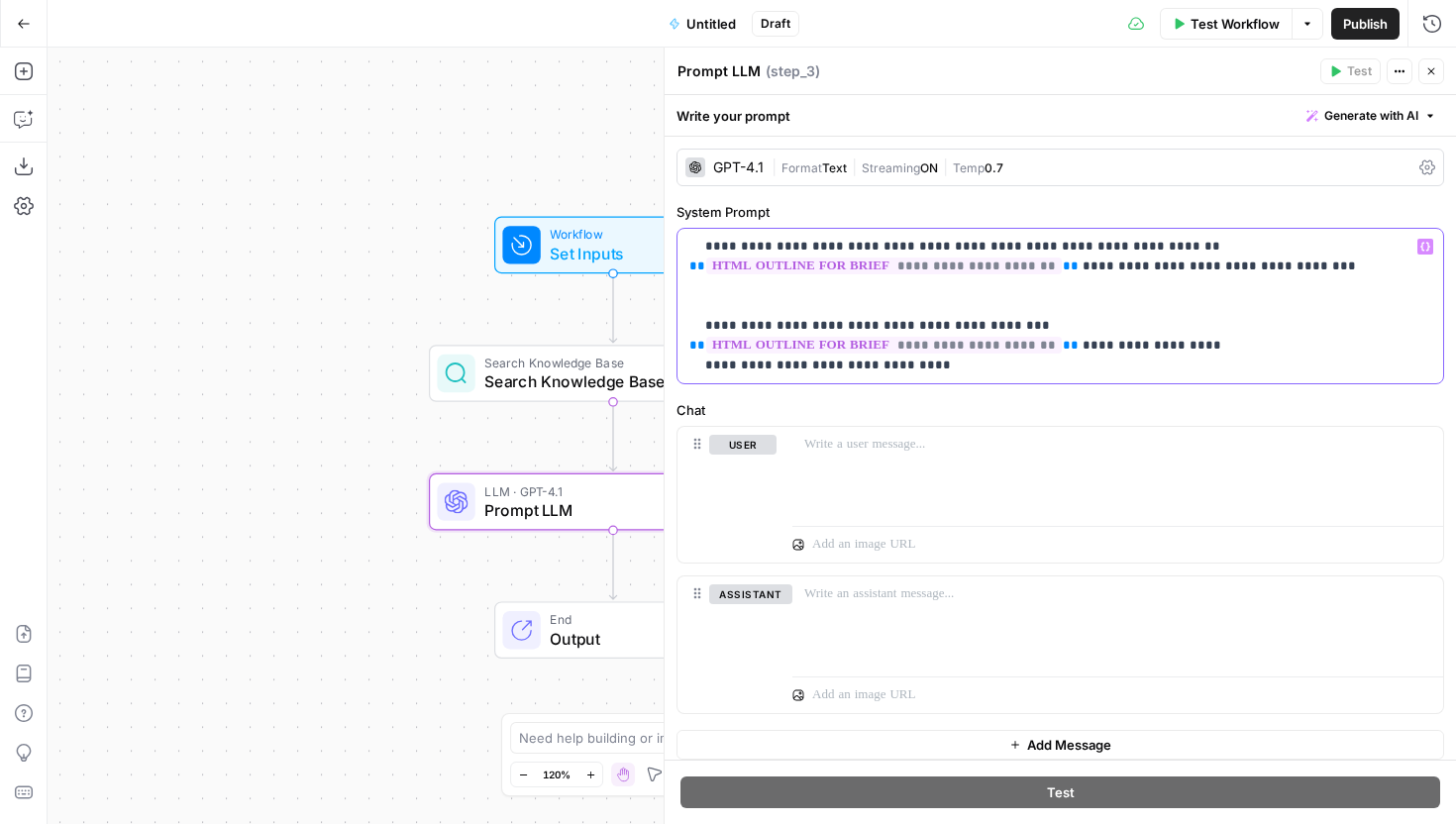 scroll, scrollTop: 2, scrollLeft: 0, axis: vertical 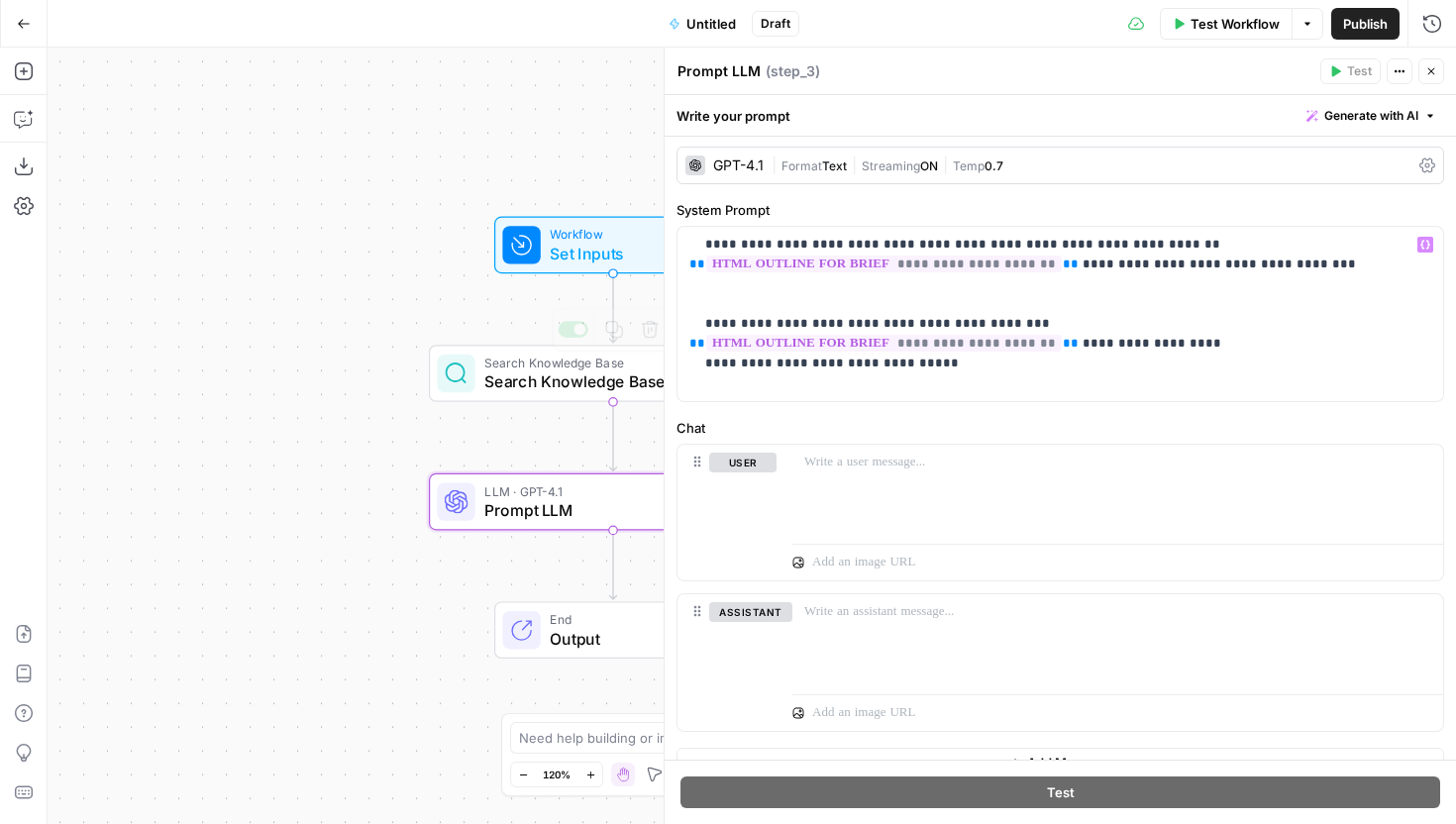 click on "Set Inputs" at bounding box center (608, 254) 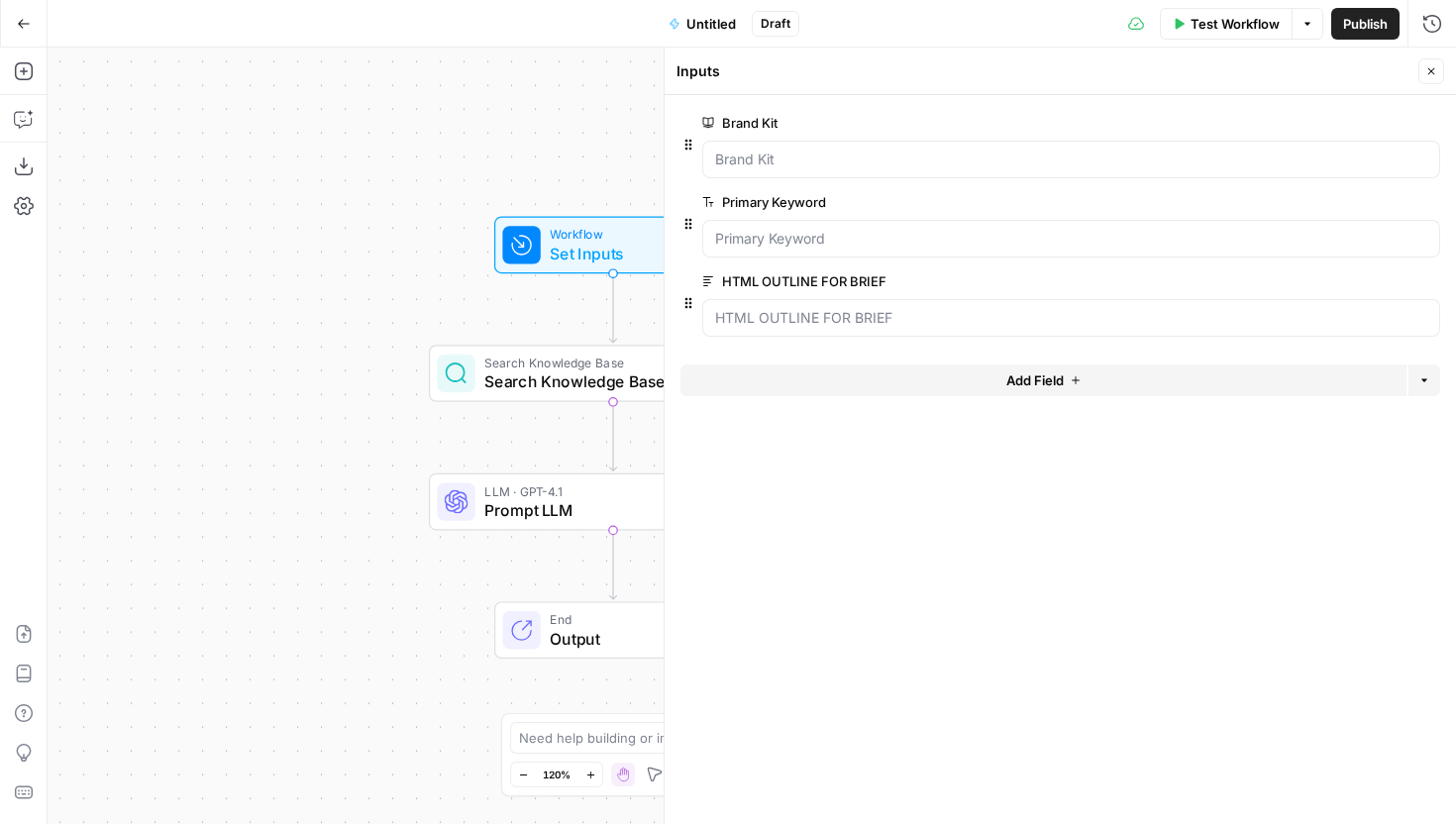 click on "Add Field" at bounding box center (1043, 380) 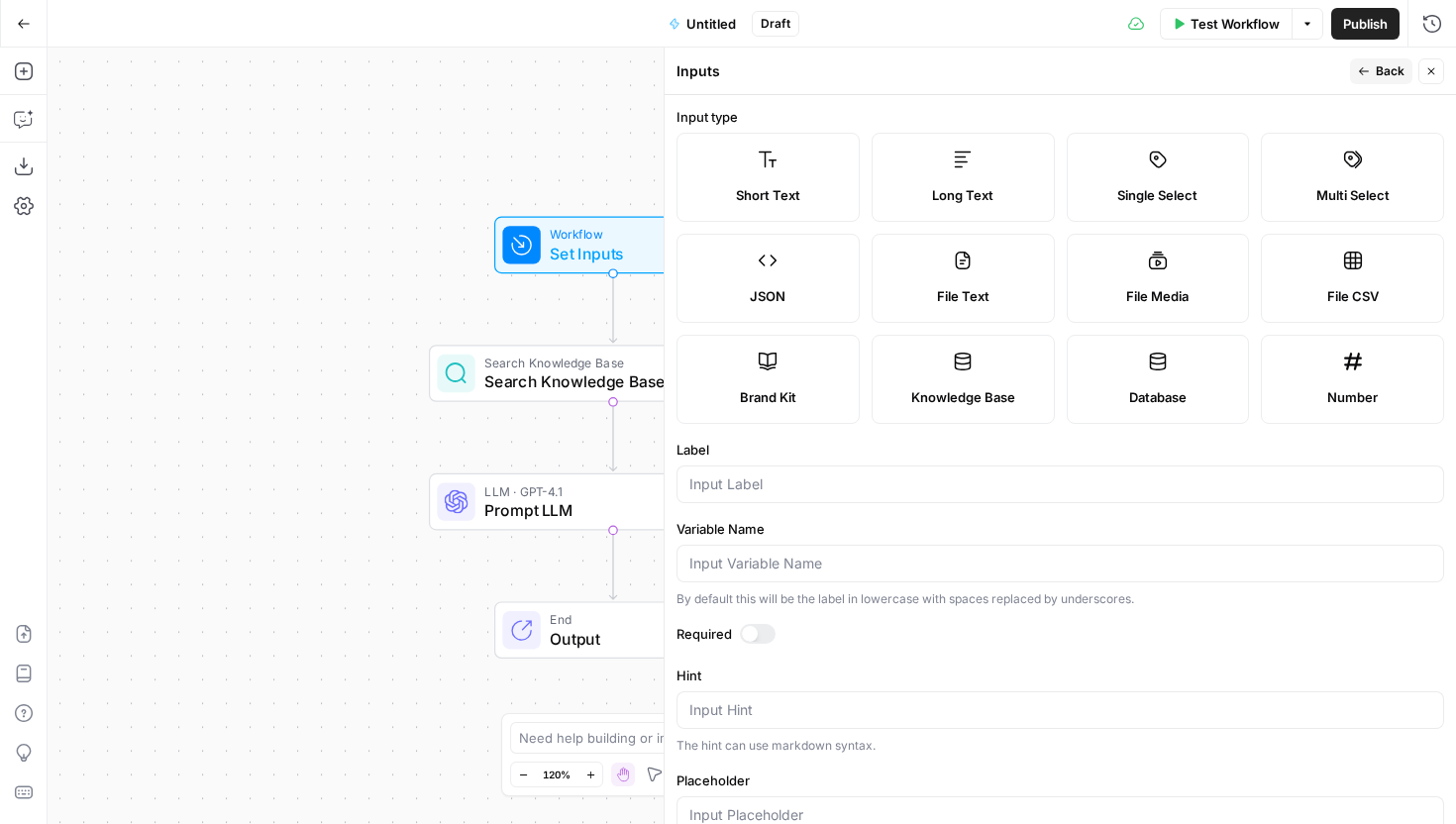 click on "Long Text" at bounding box center (963, 177) 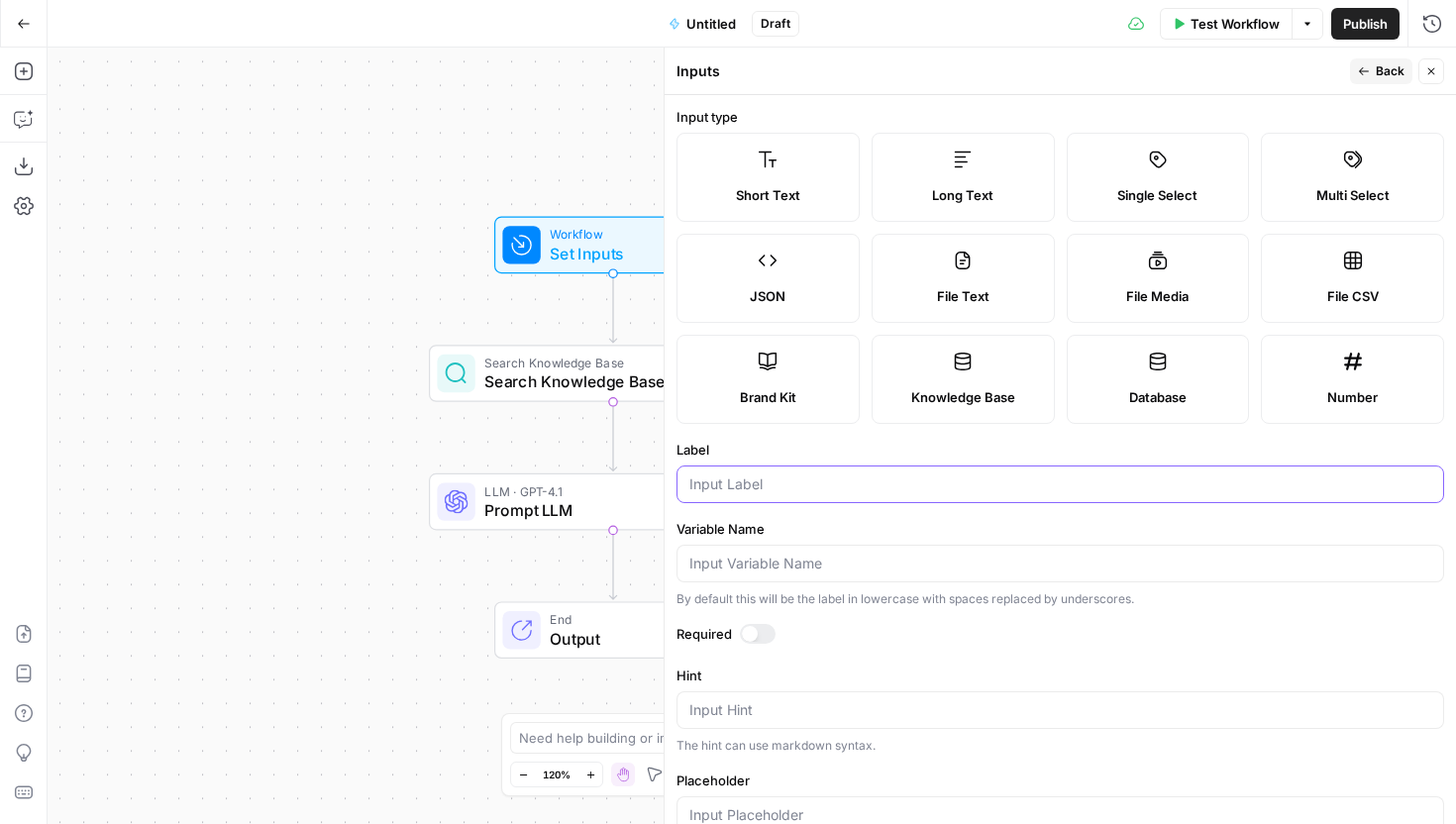 click on "Label" at bounding box center (1060, 484) 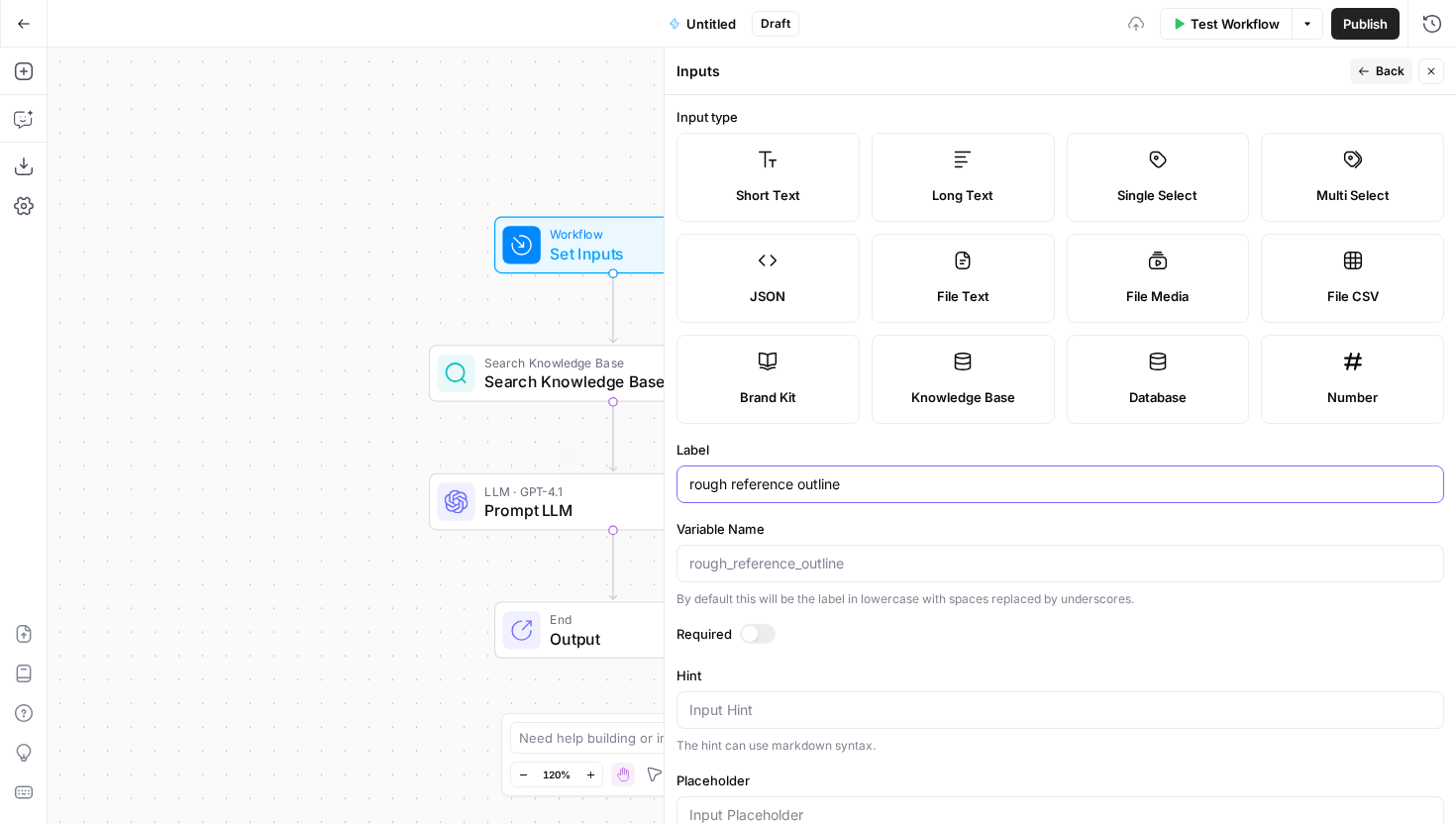 type on "rough reference outline" 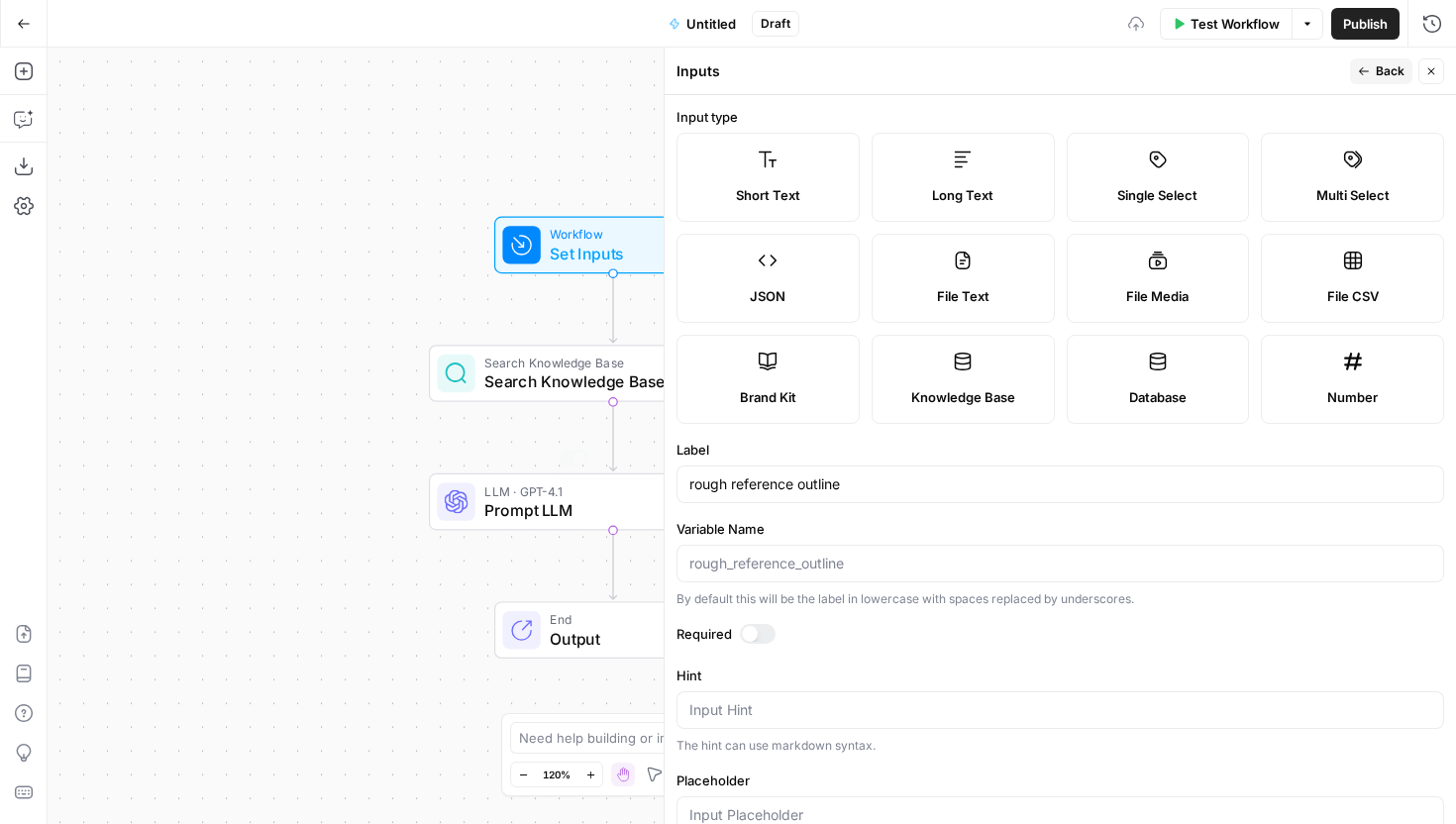 click on "LLM · GPT-4.1 Prompt LLM Step 3 Copy step Delete step Add Note Test" at bounding box center (613, 502) 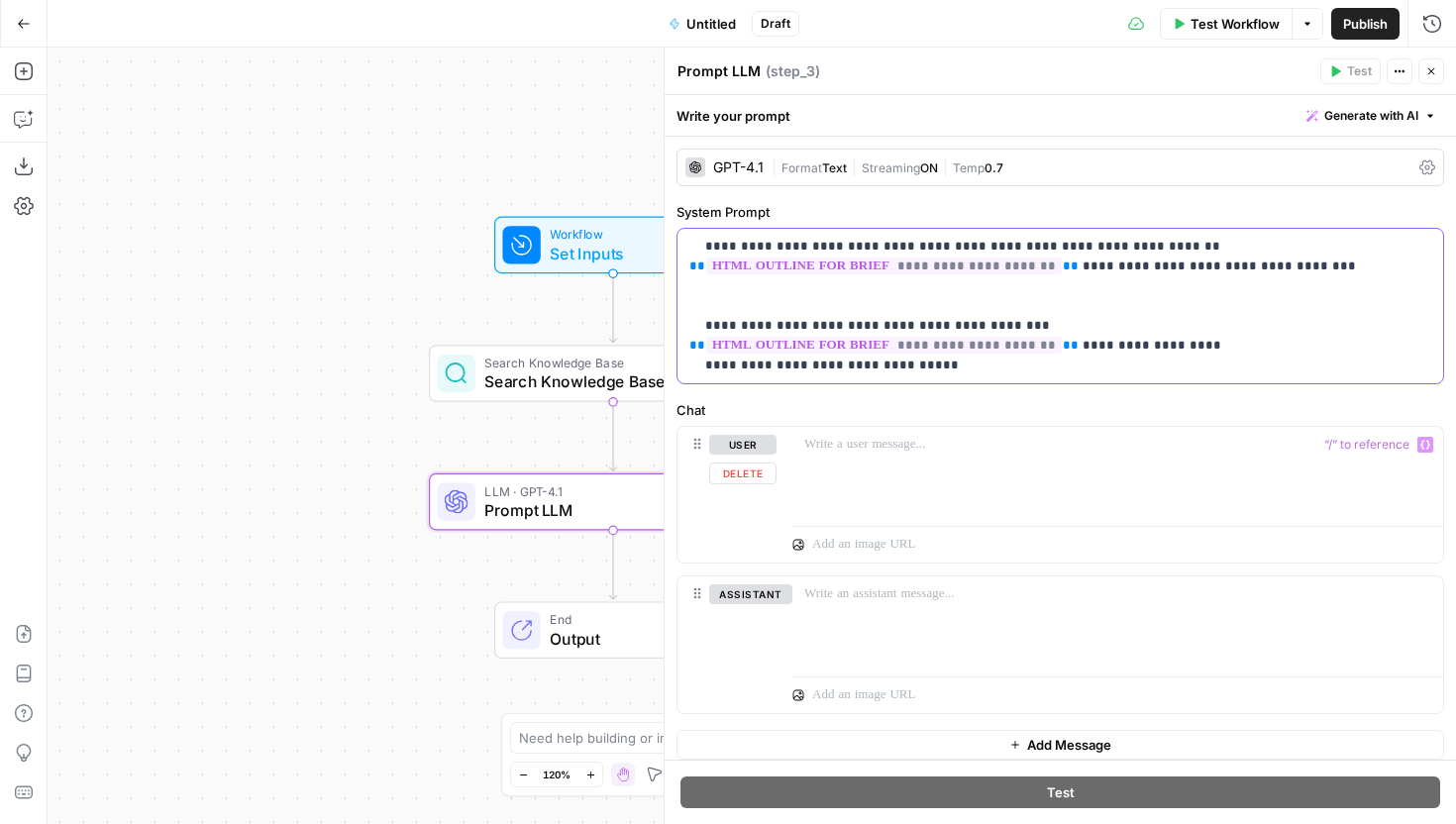 click on "**********" at bounding box center [1060, 306] 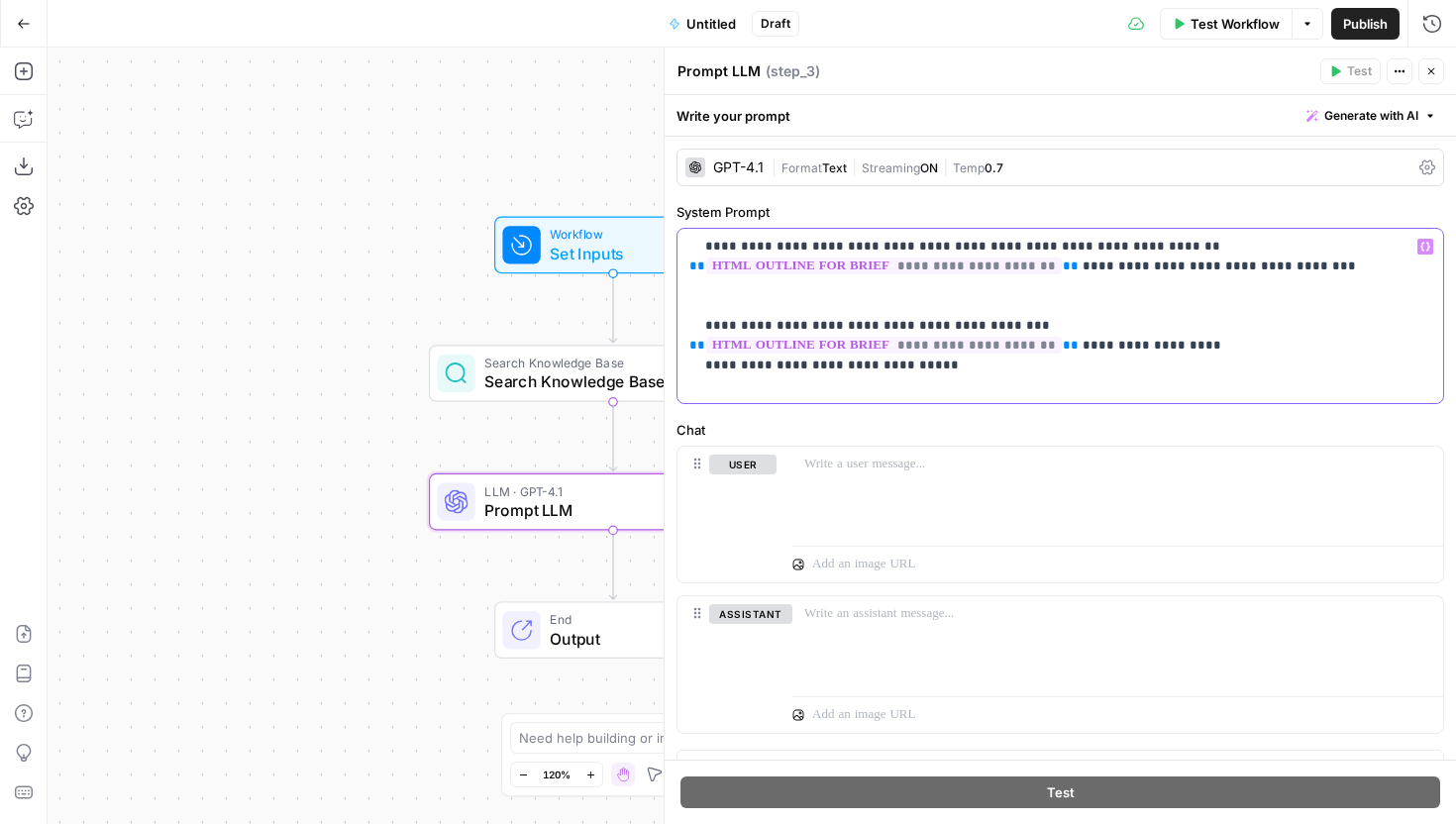 type 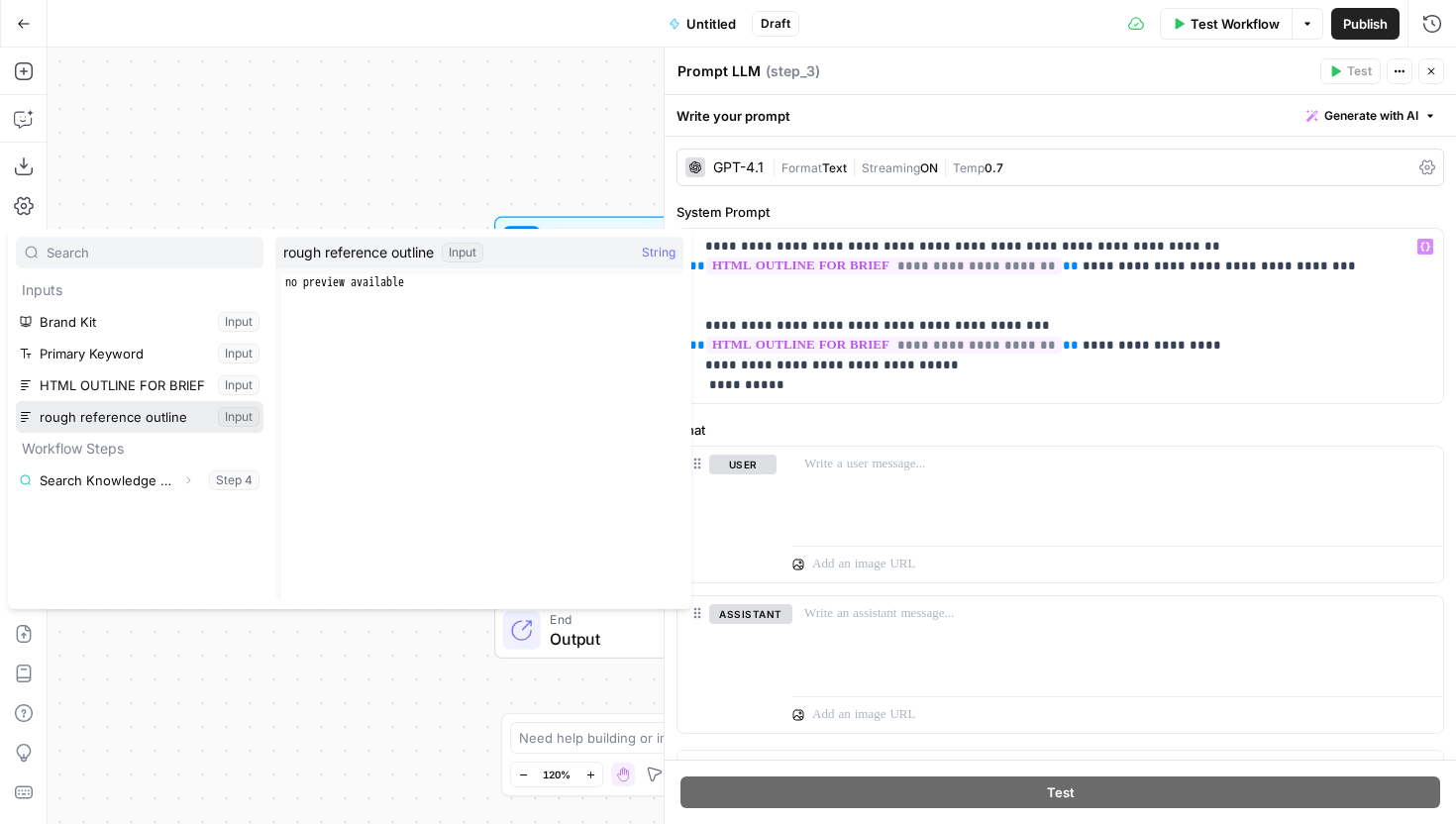 click at bounding box center (140, 417) 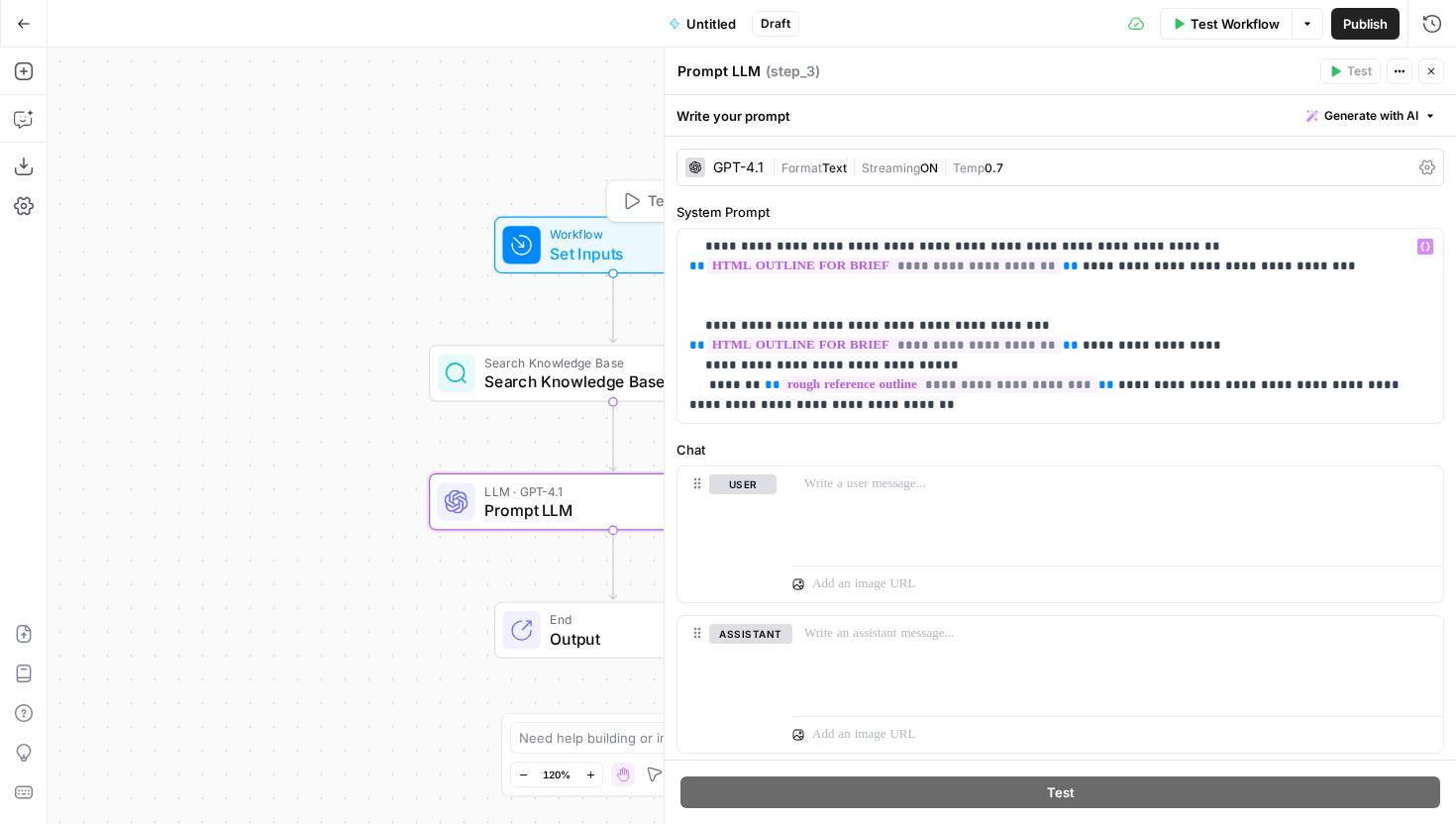 drag, startPoint x: 485, startPoint y: 297, endPoint x: 410, endPoint y: 291, distance: 75.23962 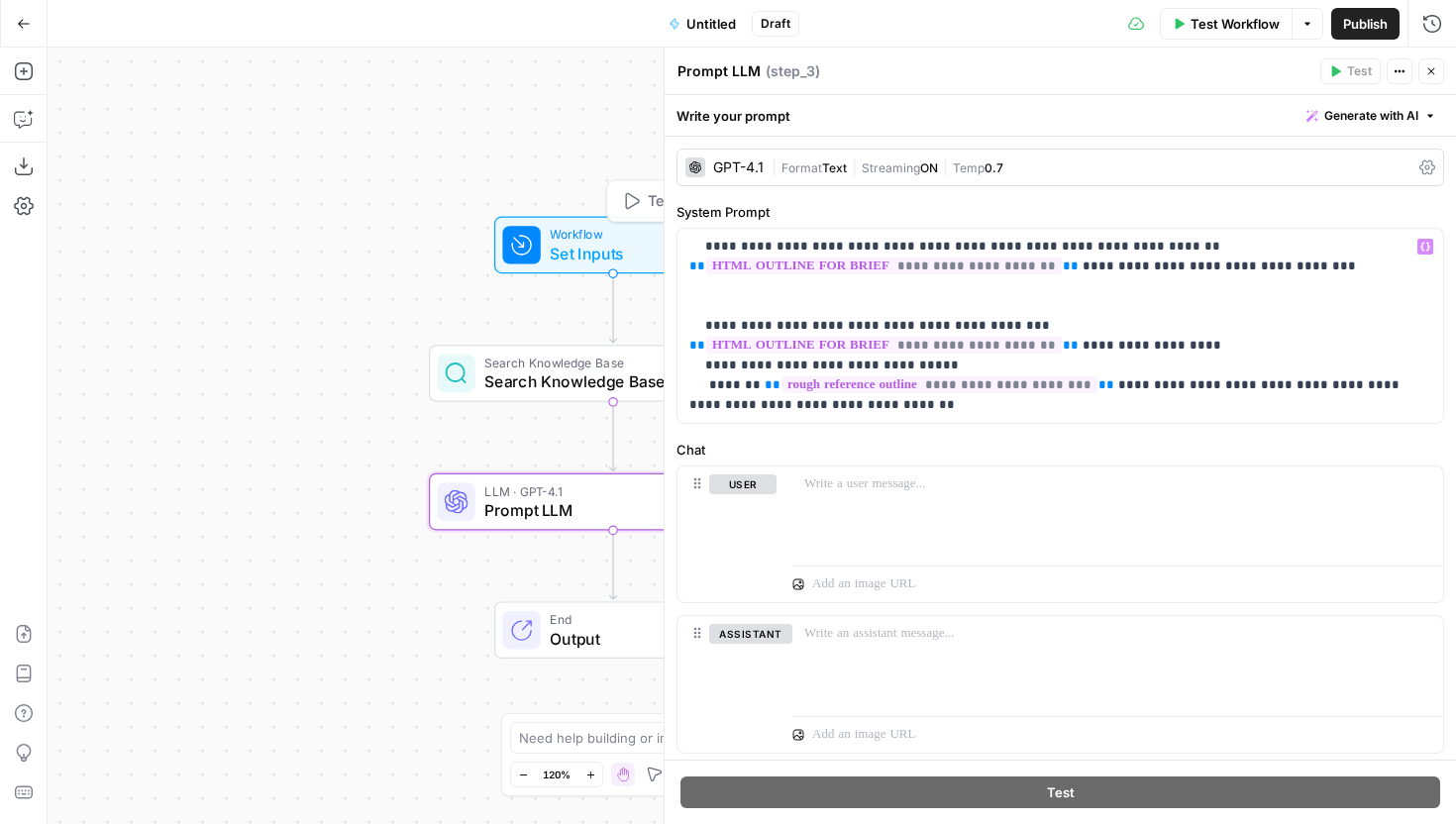 click on "Workflow Set Inputs Inputs Test Step Search Knowledge Base Search Knowledge Base Step 4 LLM · GPT-4.1 Prompt LLM Step 3 End Output" at bounding box center (752, 436) 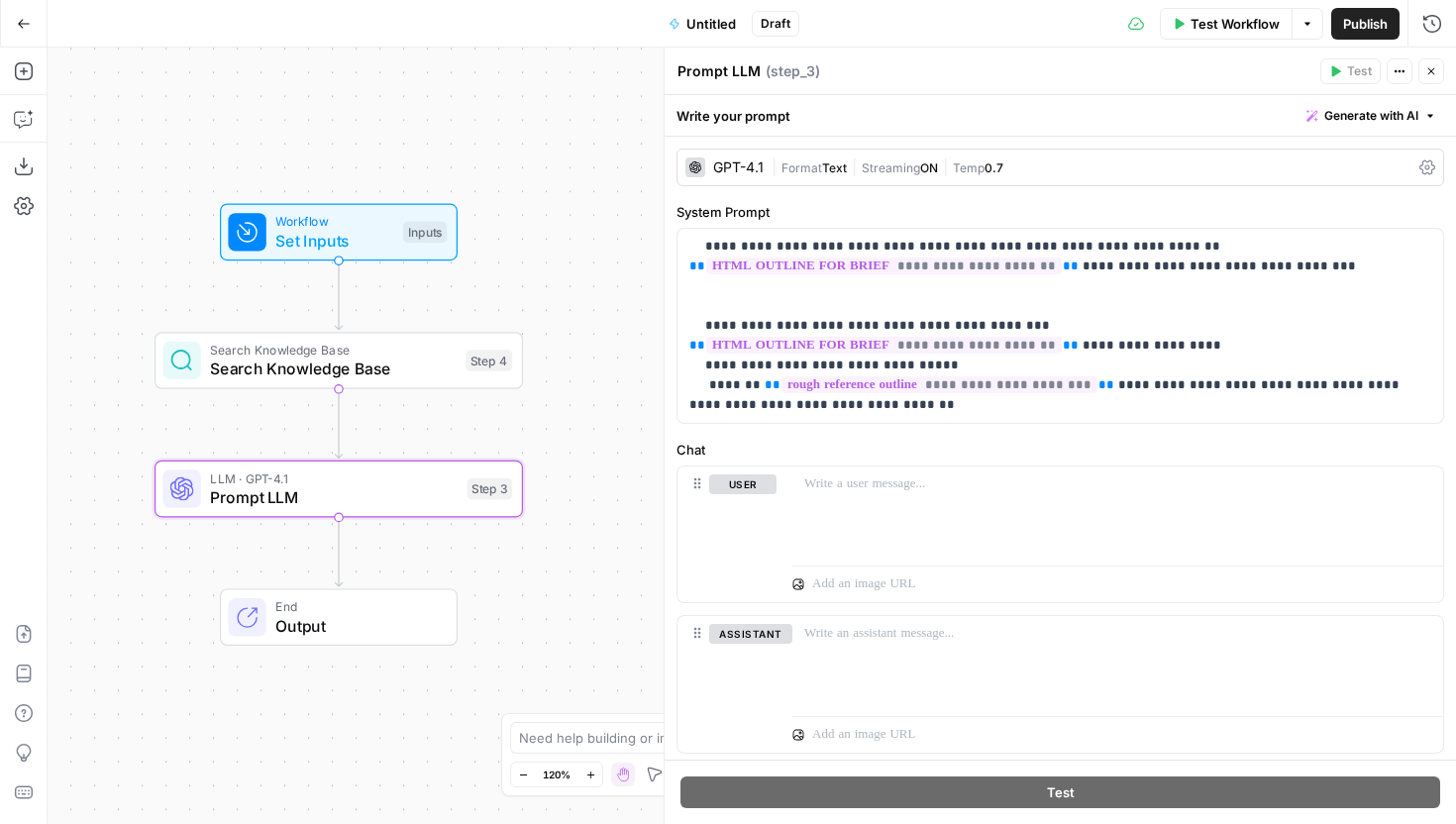 drag, startPoint x: 470, startPoint y: 307, endPoint x: 268, endPoint y: 300, distance: 202.12125 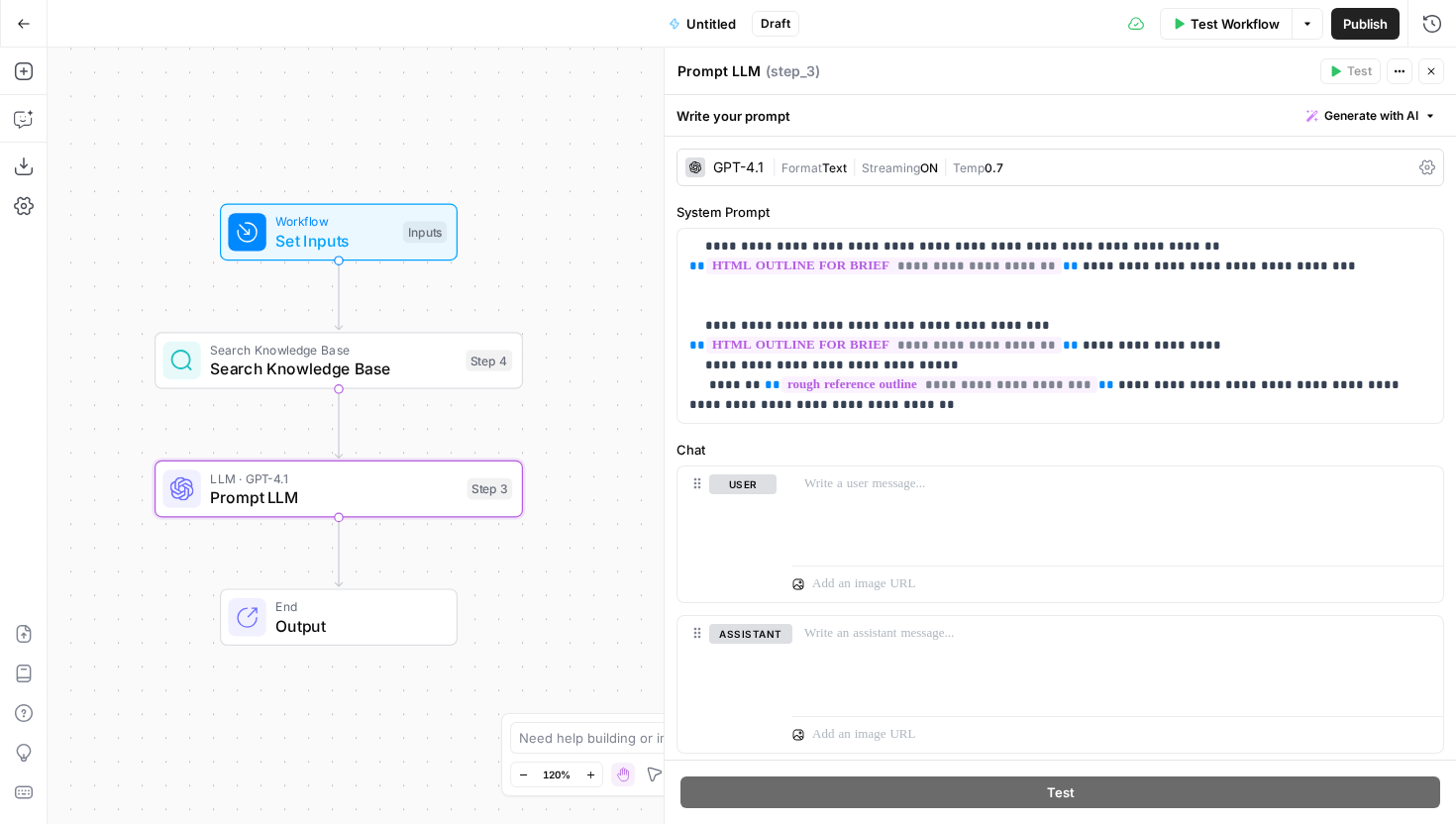 click on "Workflow Set Inputs Inputs Search Knowledge Base Search Knowledge Base Step 4 LLM · GPT-4.1 Prompt LLM Step 3 End Output" at bounding box center [752, 436] 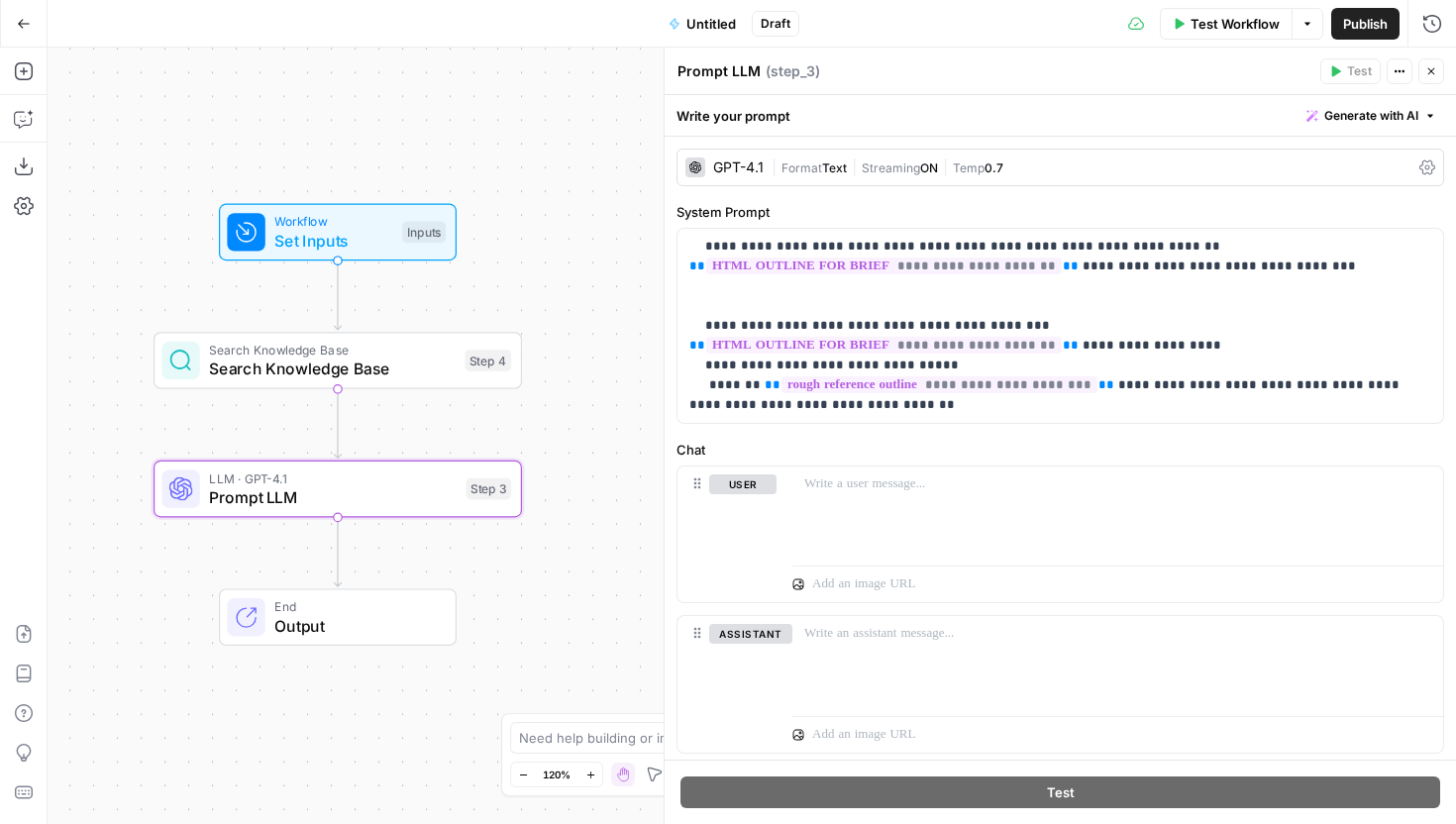click on "Close" at bounding box center [1431, 71] 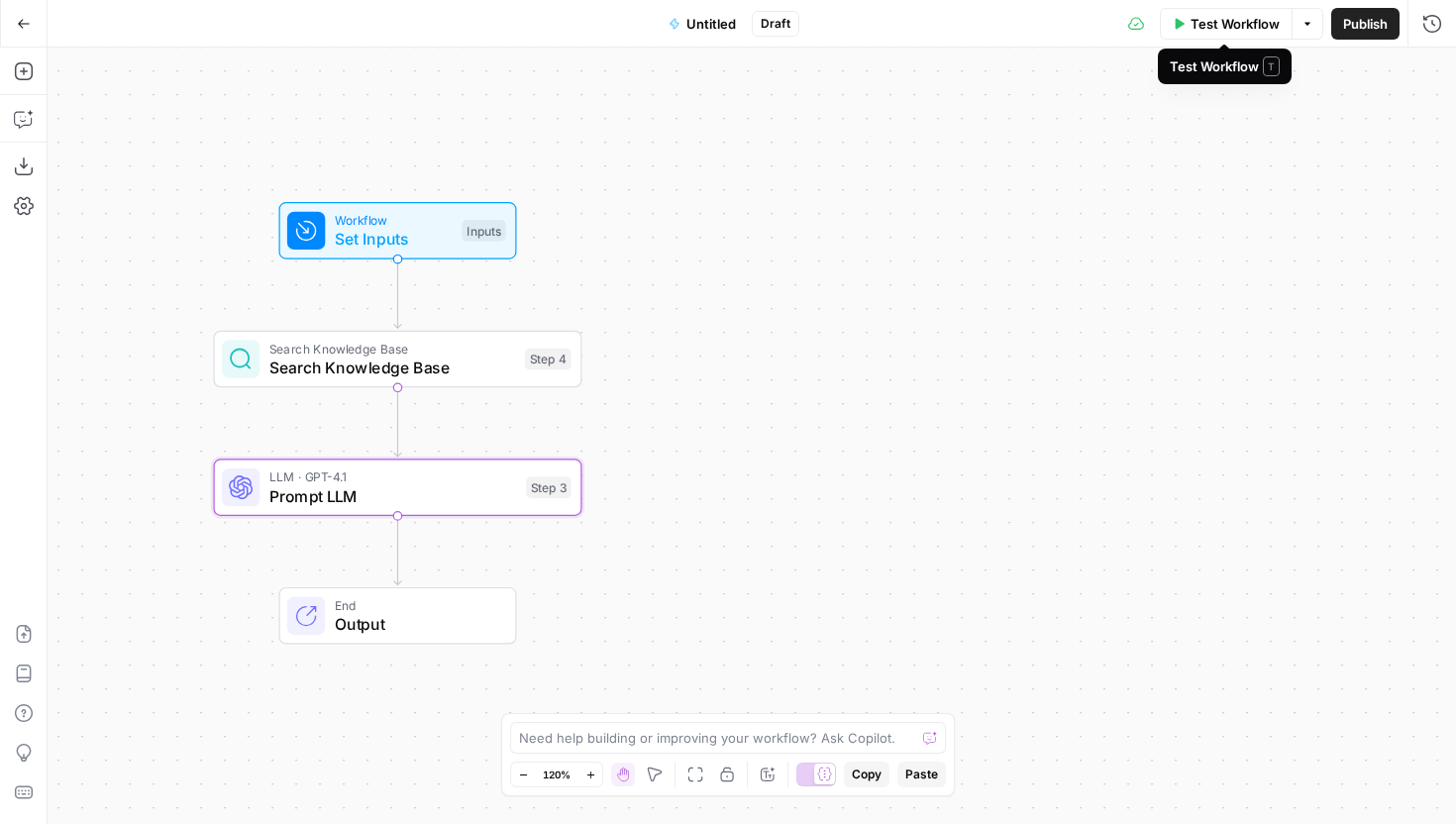 click on "Test Workflow" at bounding box center (1226, 24) 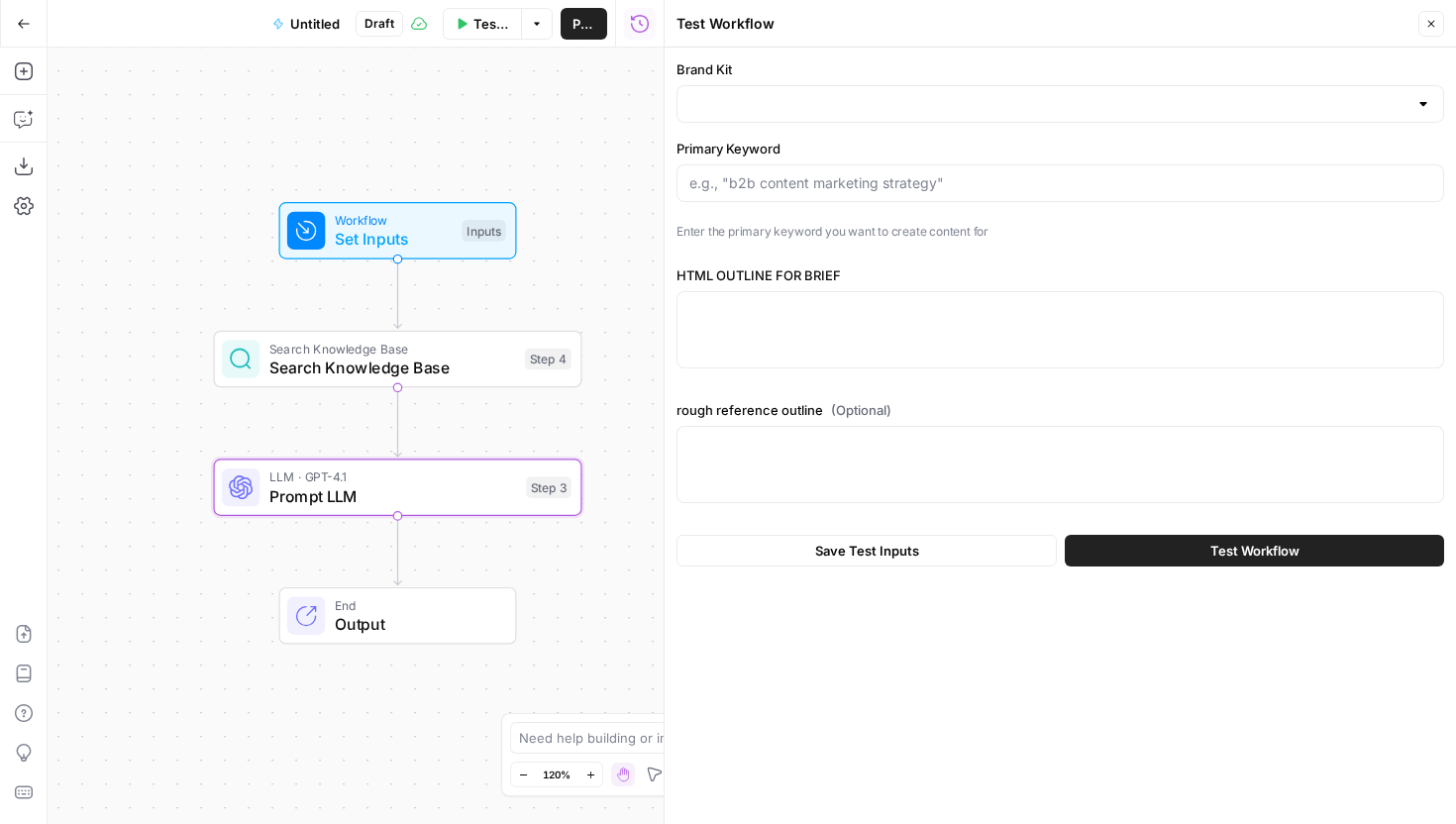 click on "Primary Keyword" at bounding box center (1060, 149) 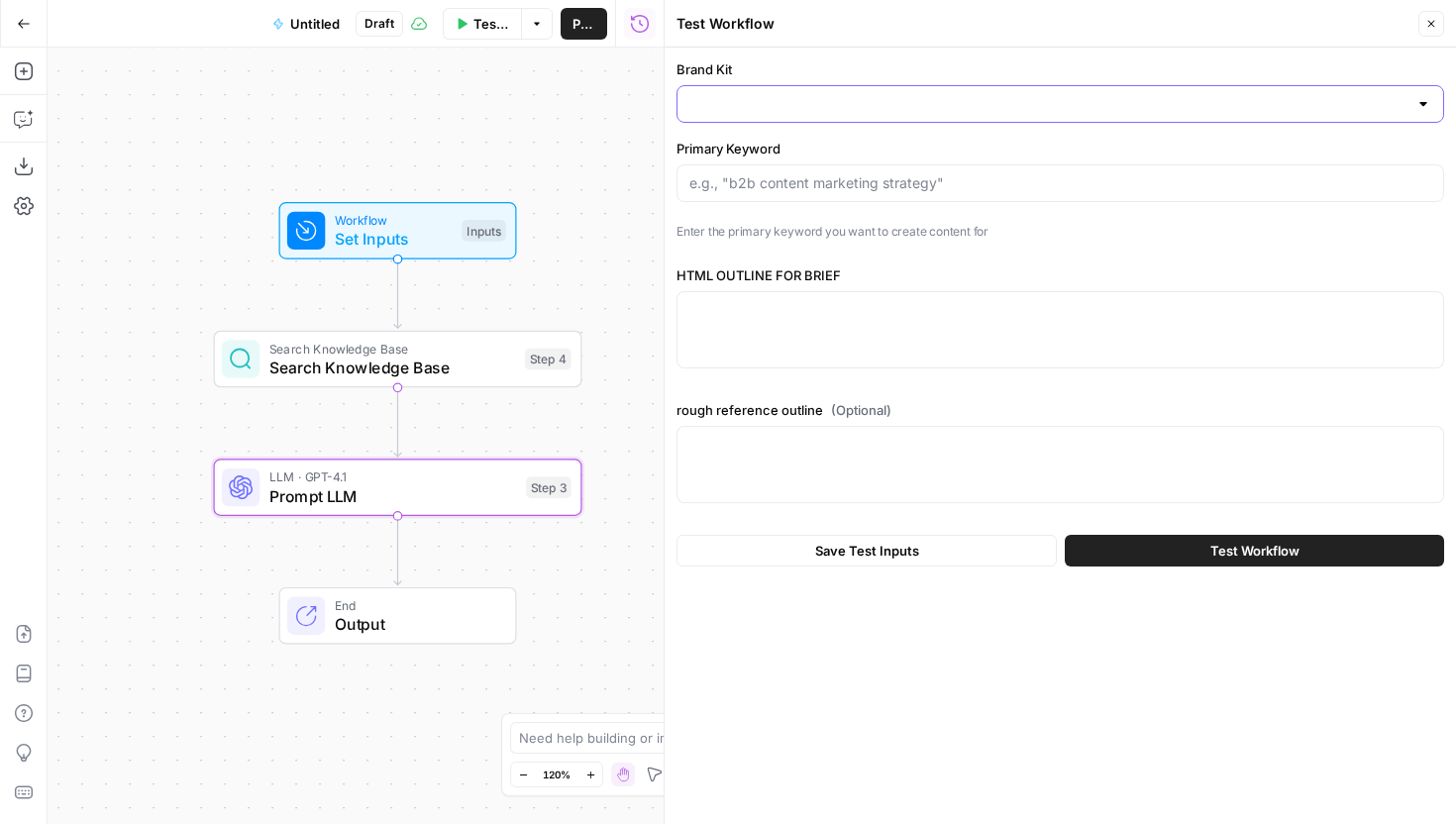 click on "Brand Kit" at bounding box center [1048, 104] 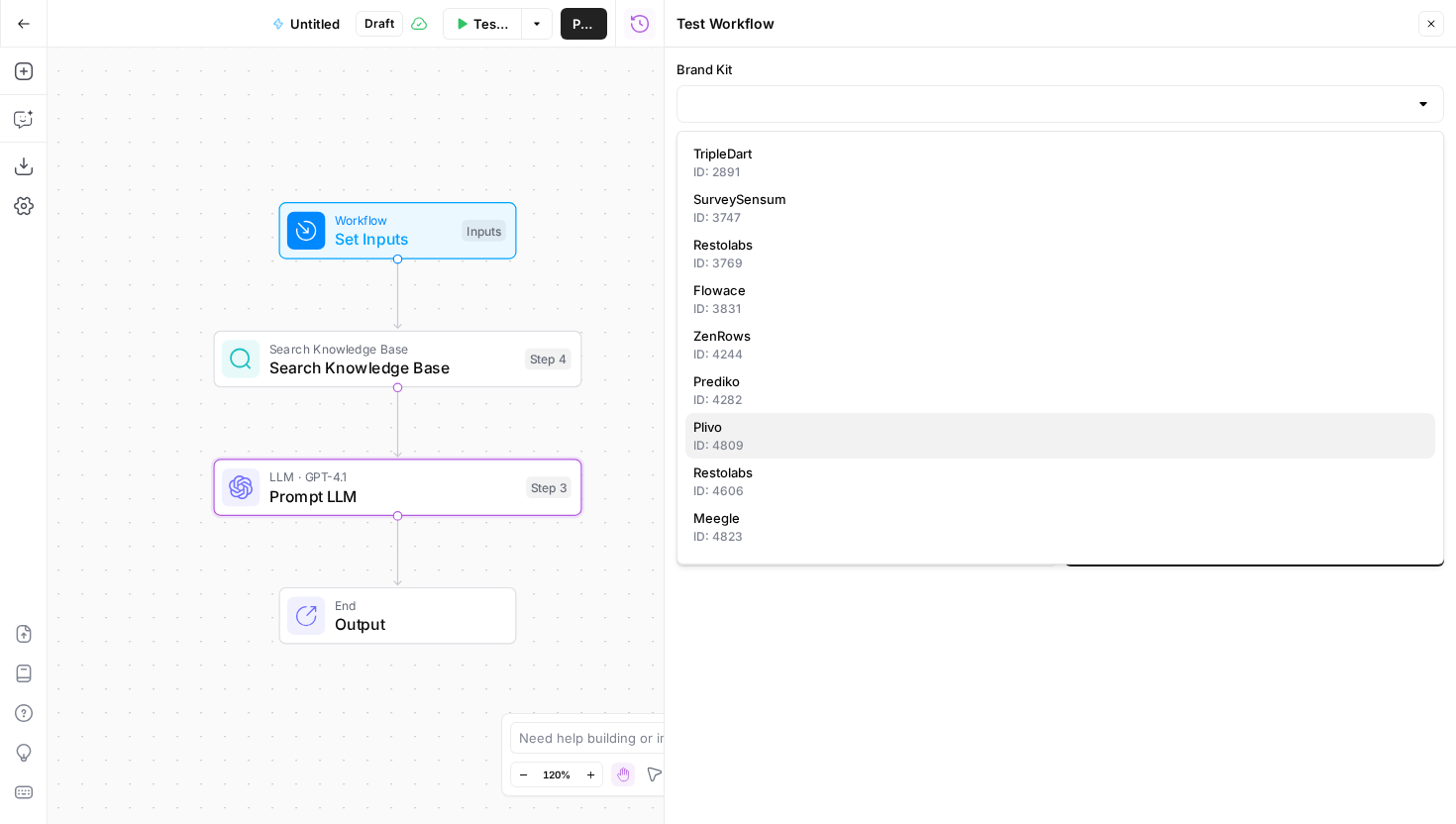 scroll, scrollTop: 33, scrollLeft: 0, axis: vertical 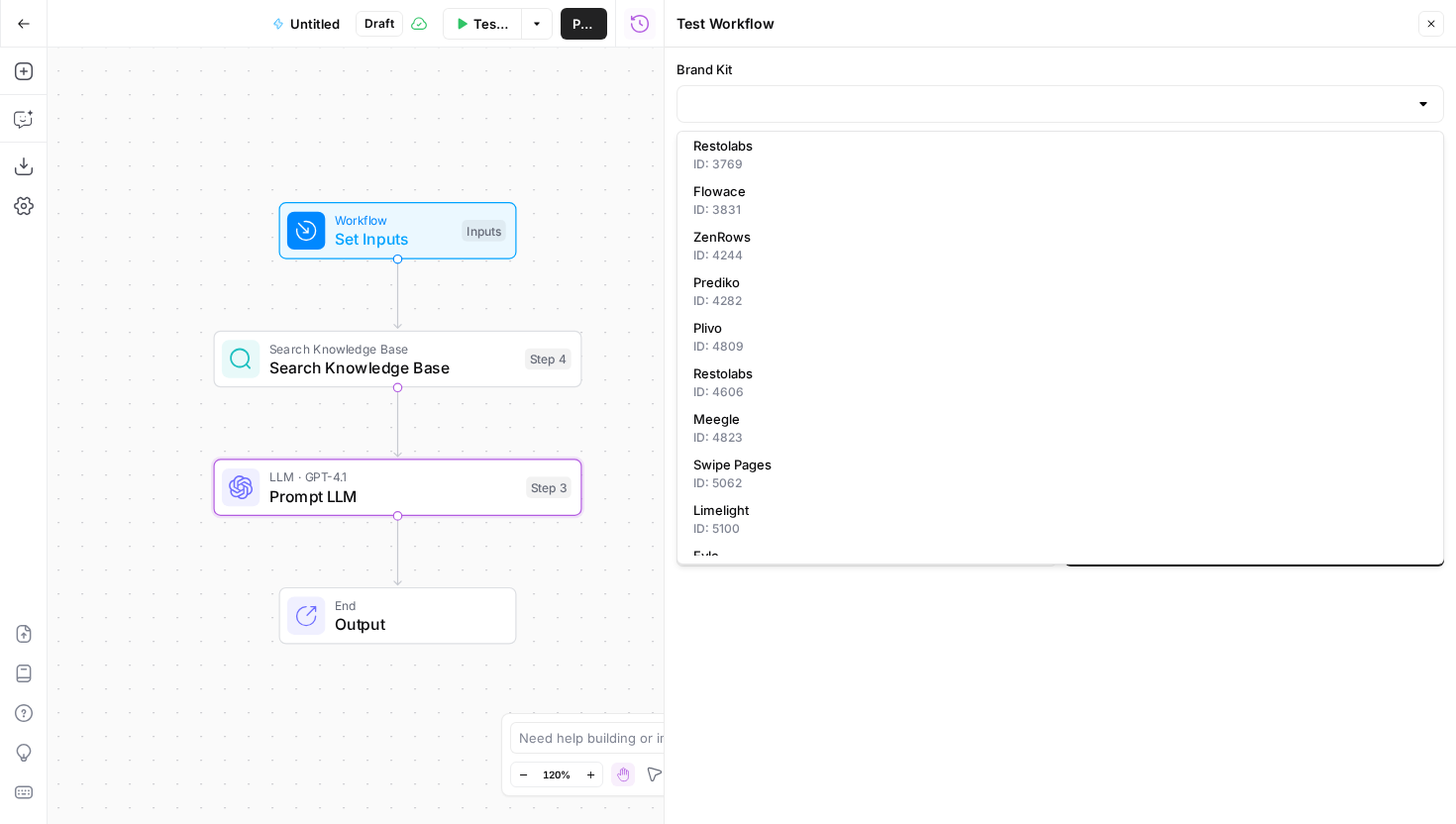 click on "Brand Kit Primary Keyword Enter the primary keyword you want to create content for HTML OUTLINE FOR BRIEF rough reference outline   (Optional) Save Test Inputs Test Workflow" at bounding box center [1060, 436] 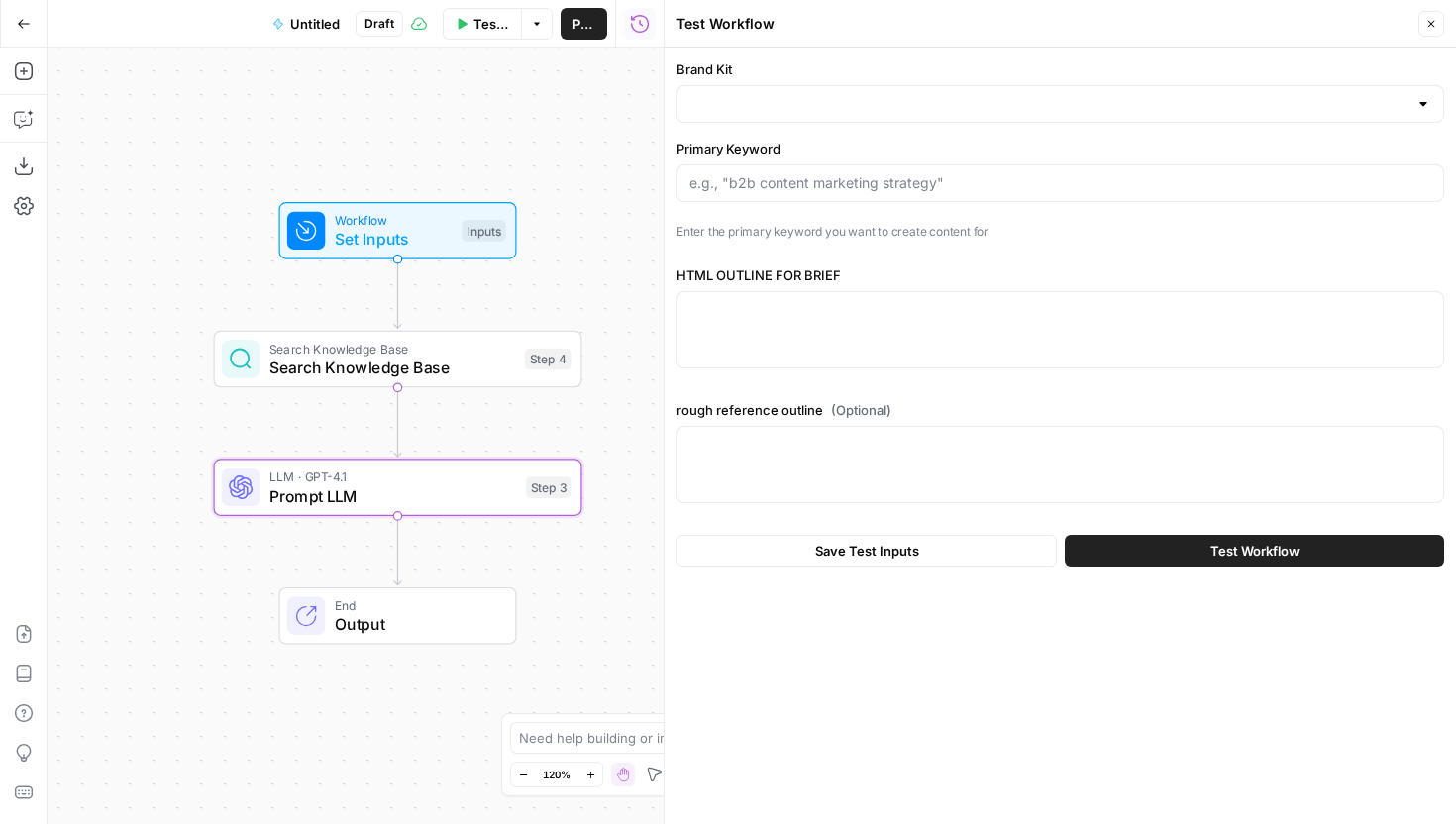 click on "Workflow Set Inputs Inputs Test Step" at bounding box center (398, 231) 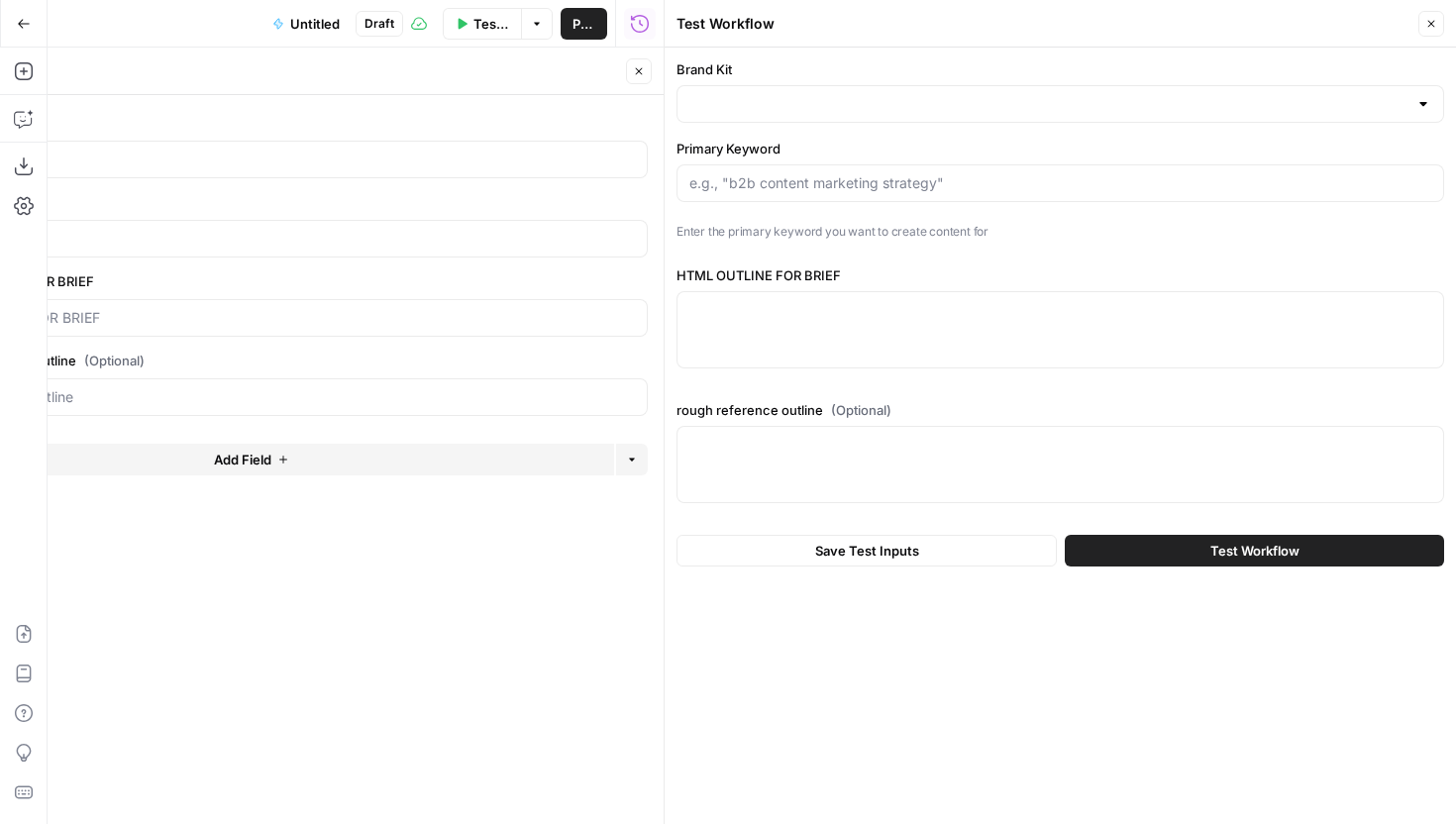 click on "Test Workflow Close" at bounding box center (1060, 24) 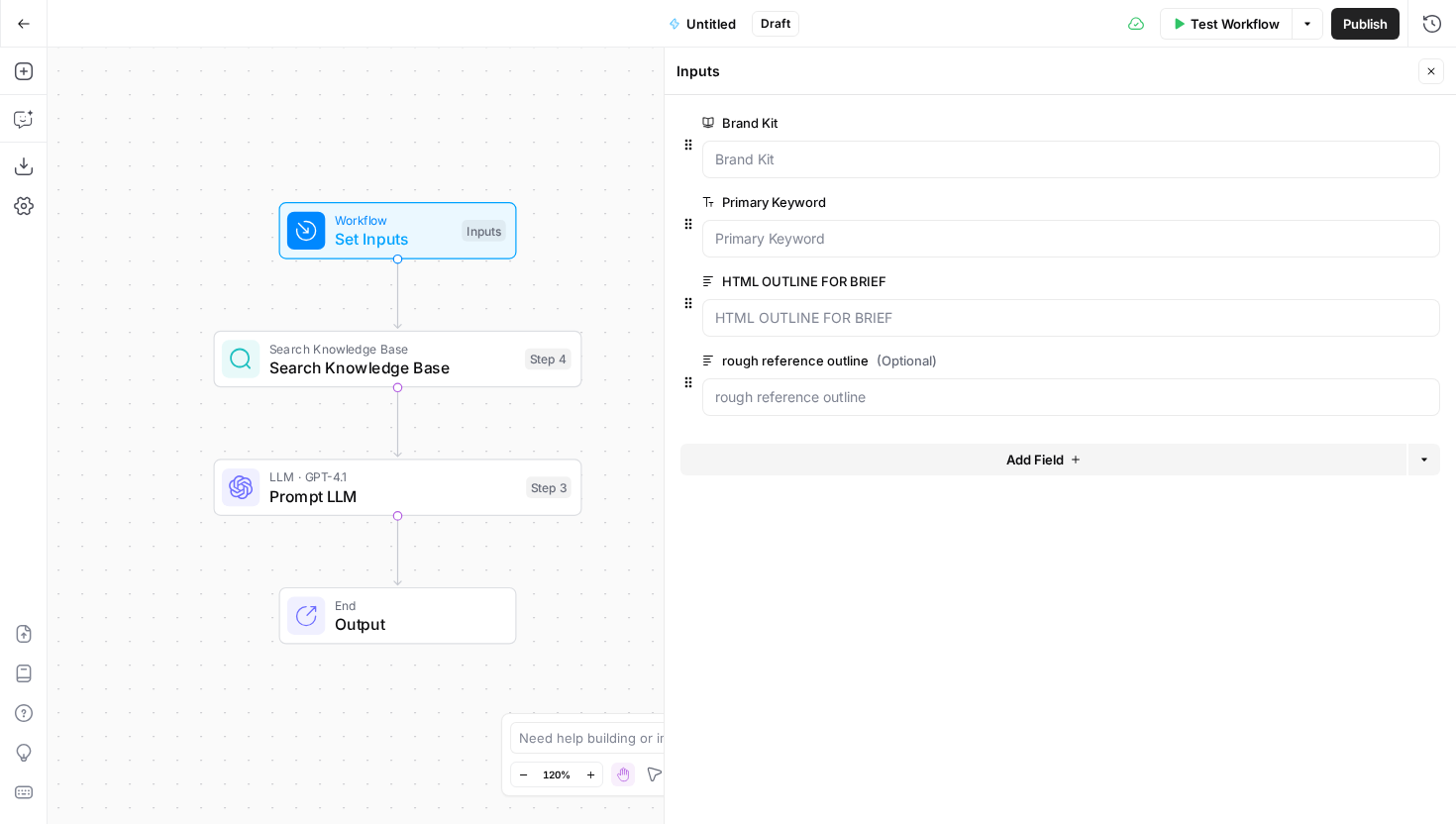 click on "Add Field" at bounding box center [1043, 460] 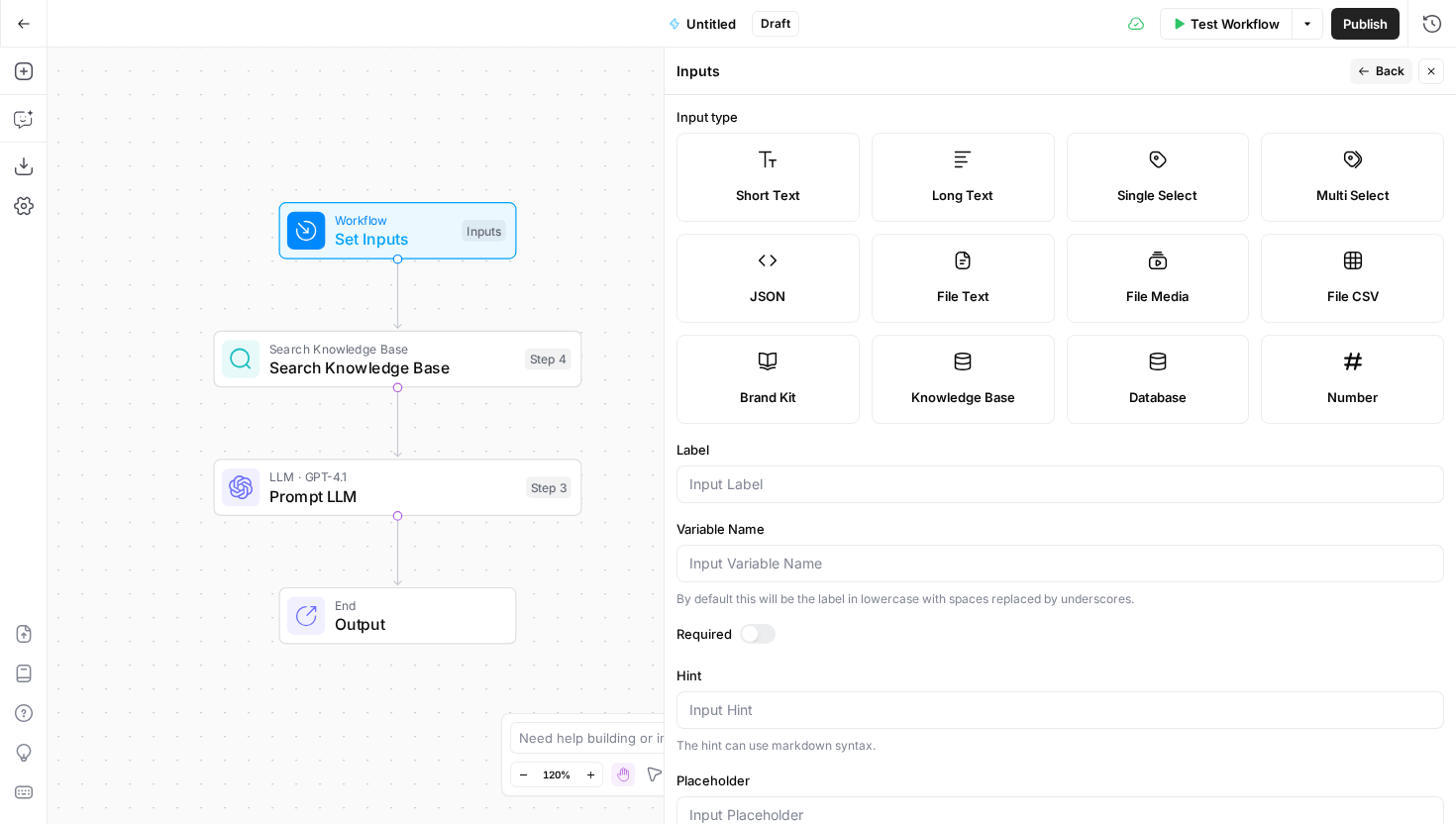 click on "Knowledge Base" at bounding box center [963, 397] 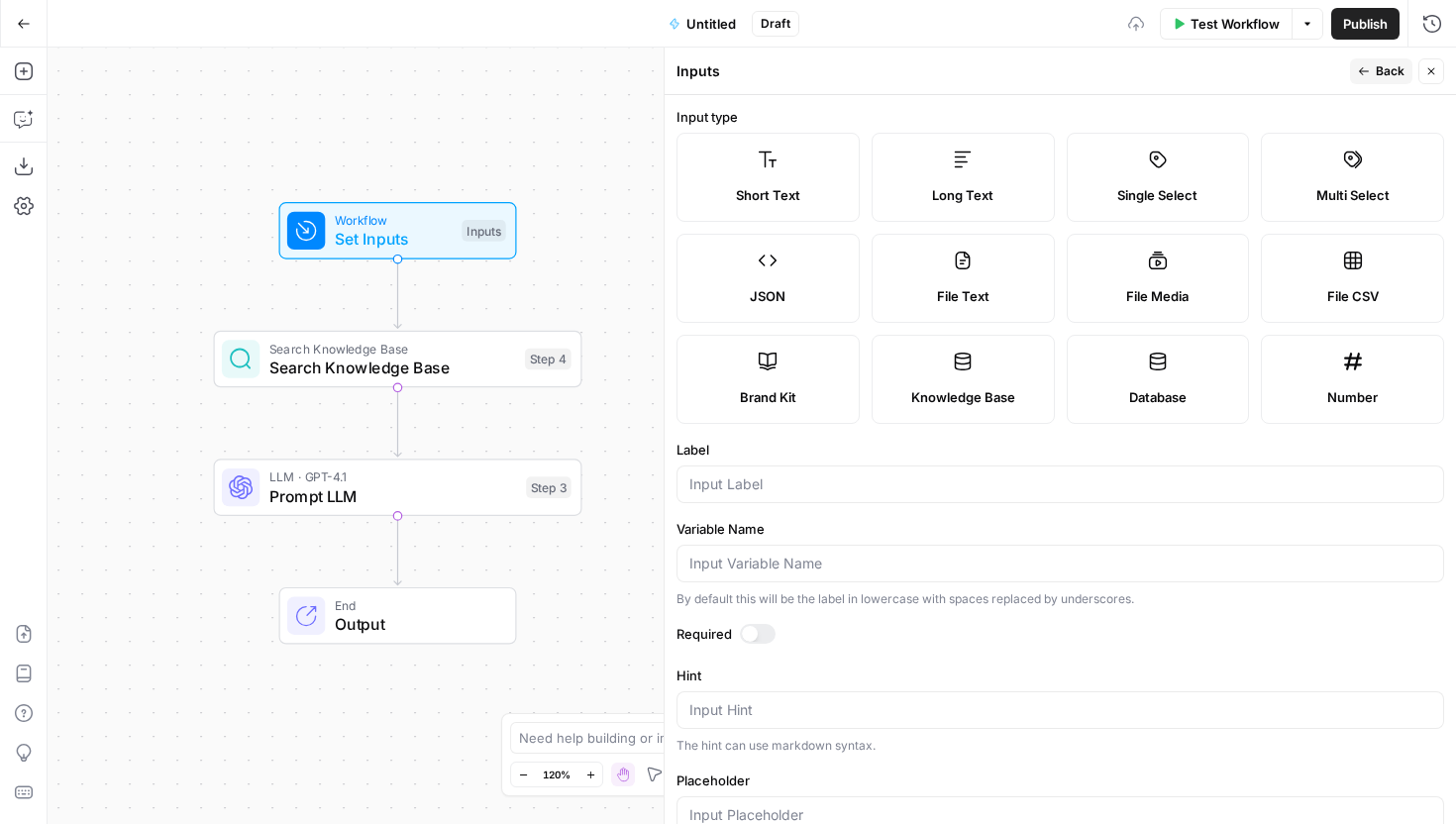 click at bounding box center [1060, 484] 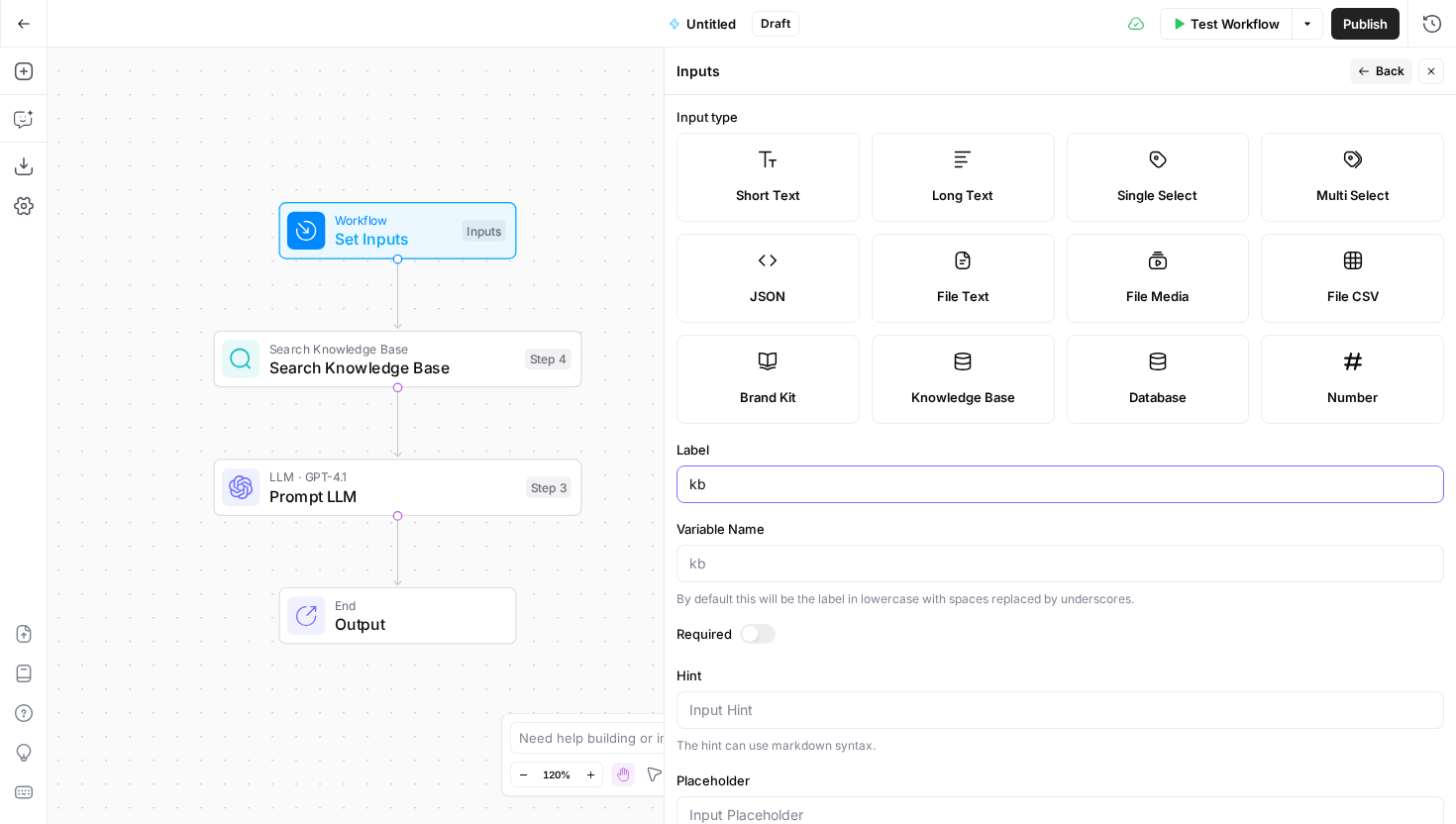 type on "kb" 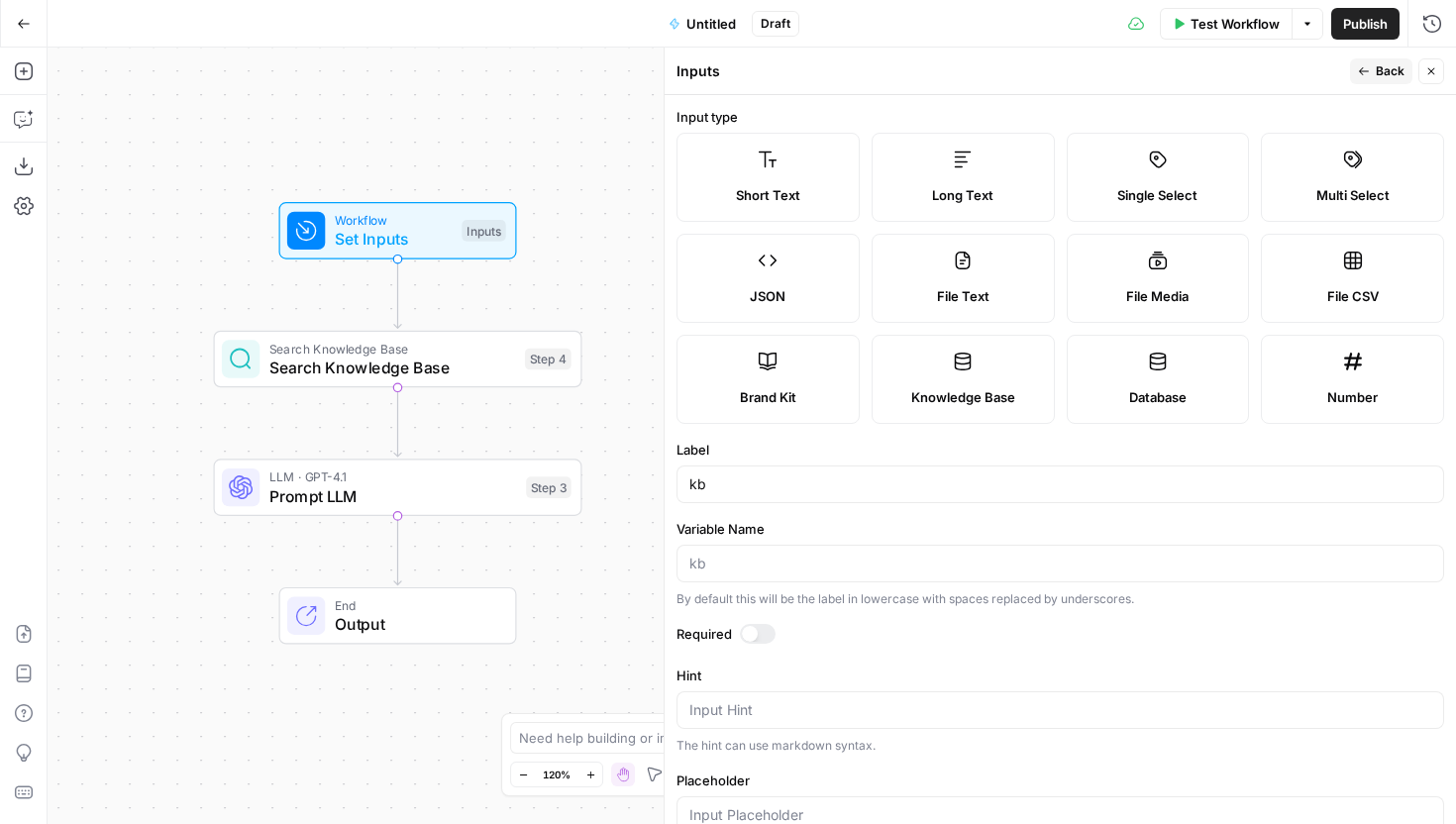 click on "Back" at bounding box center (1390, 71) 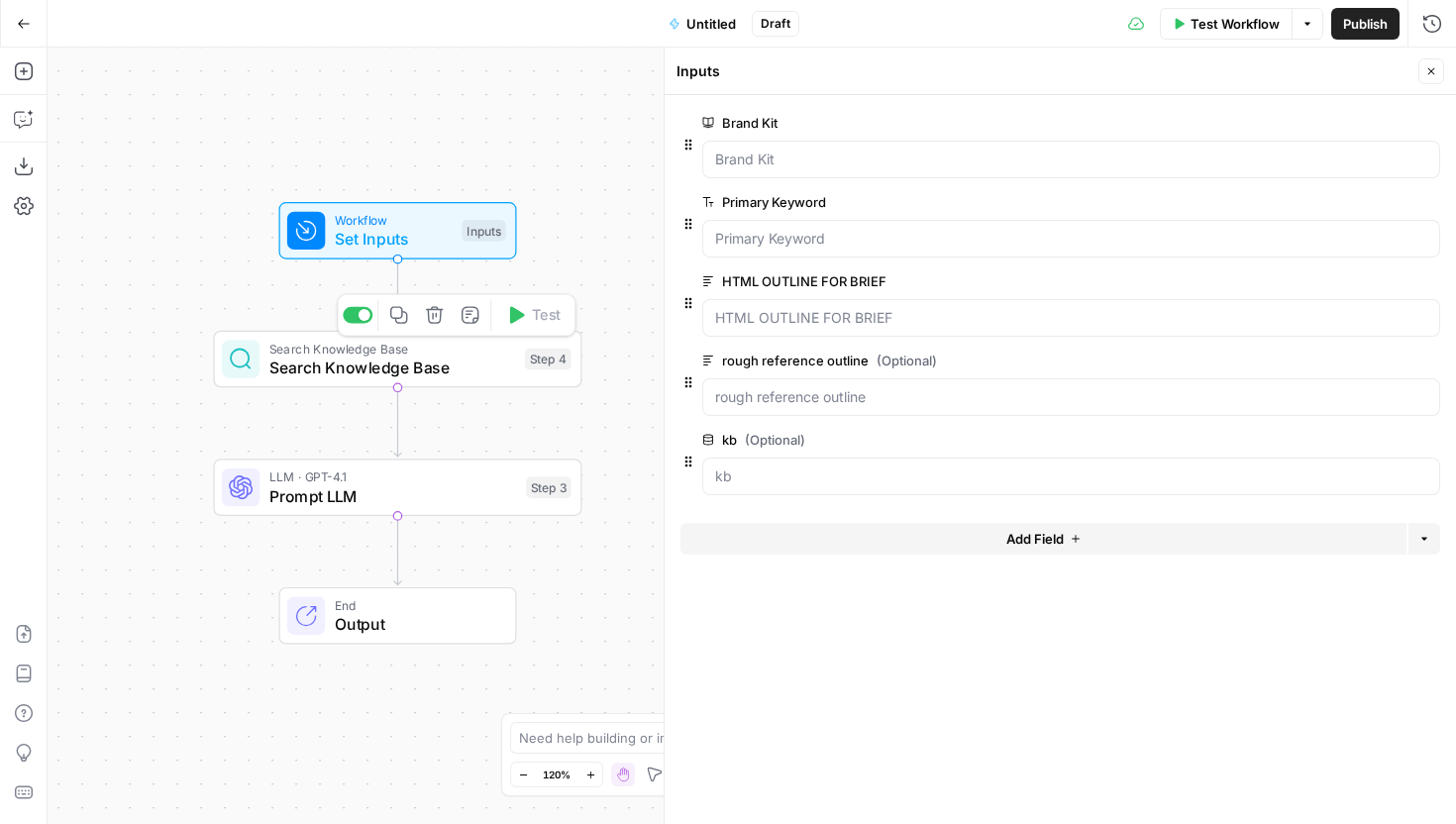click on "Search Knowledge Base" at bounding box center [392, 367] 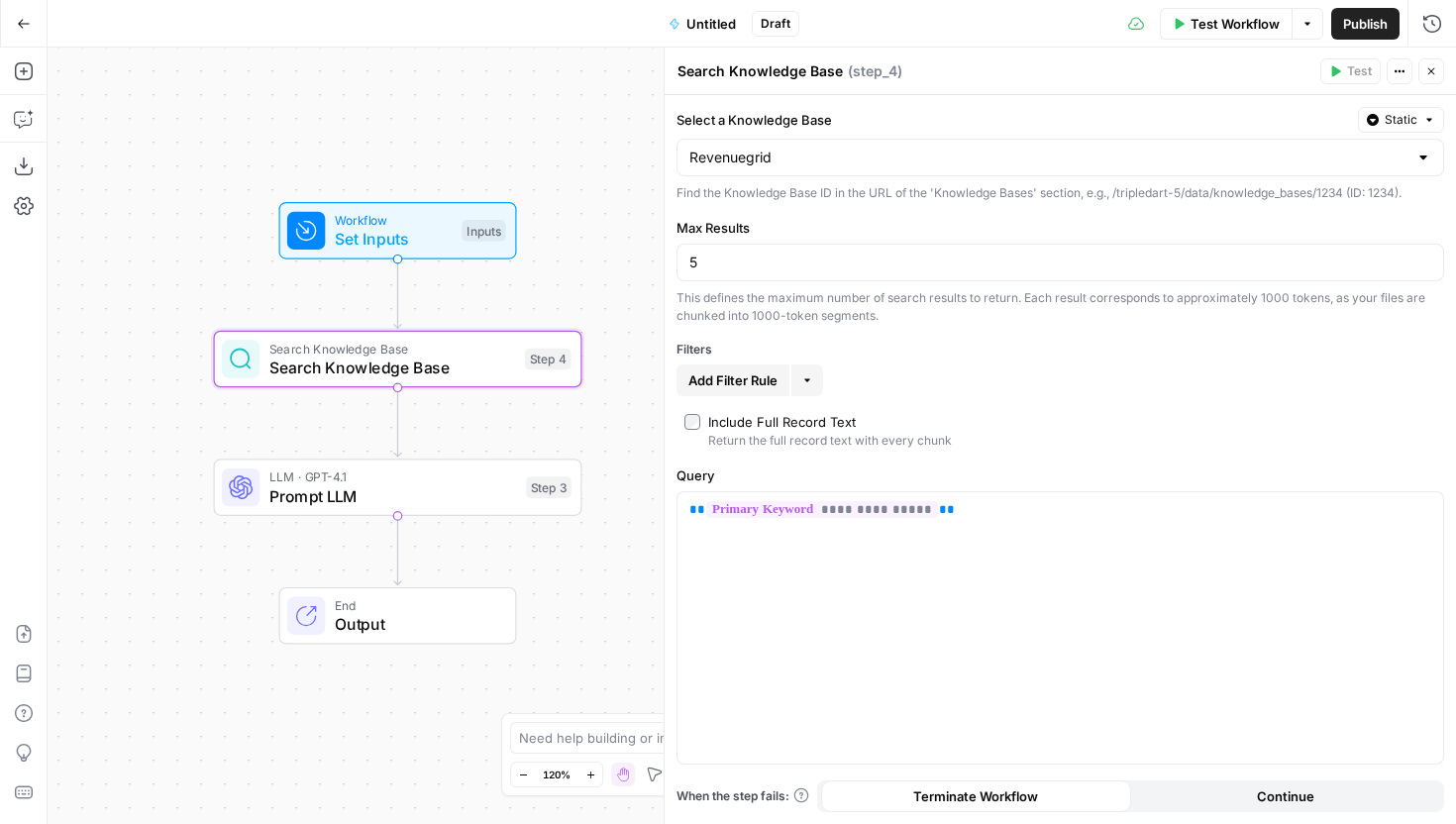 click 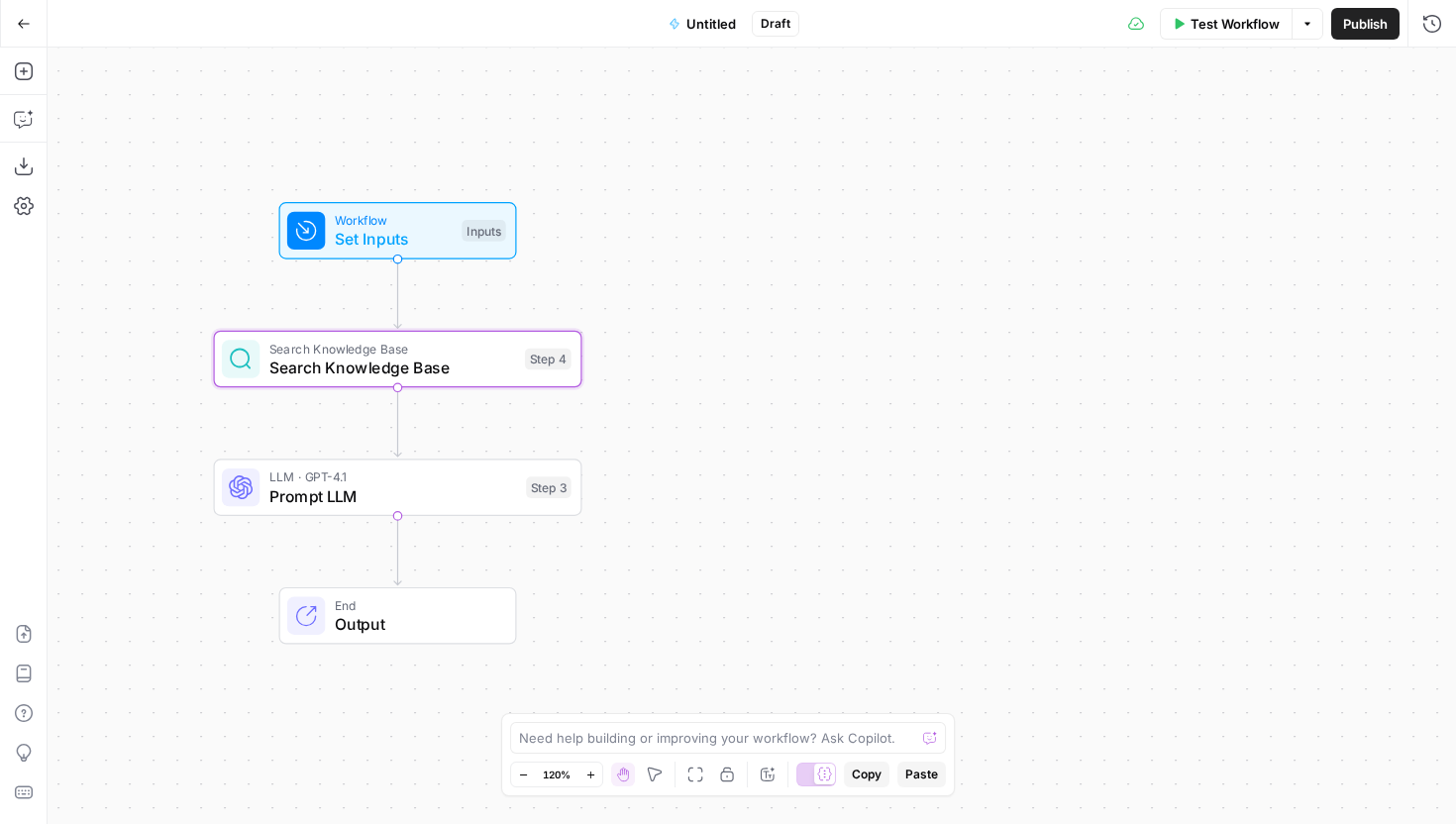 click on "Workflow Set Inputs Inputs Test Step" at bounding box center [396, 231] 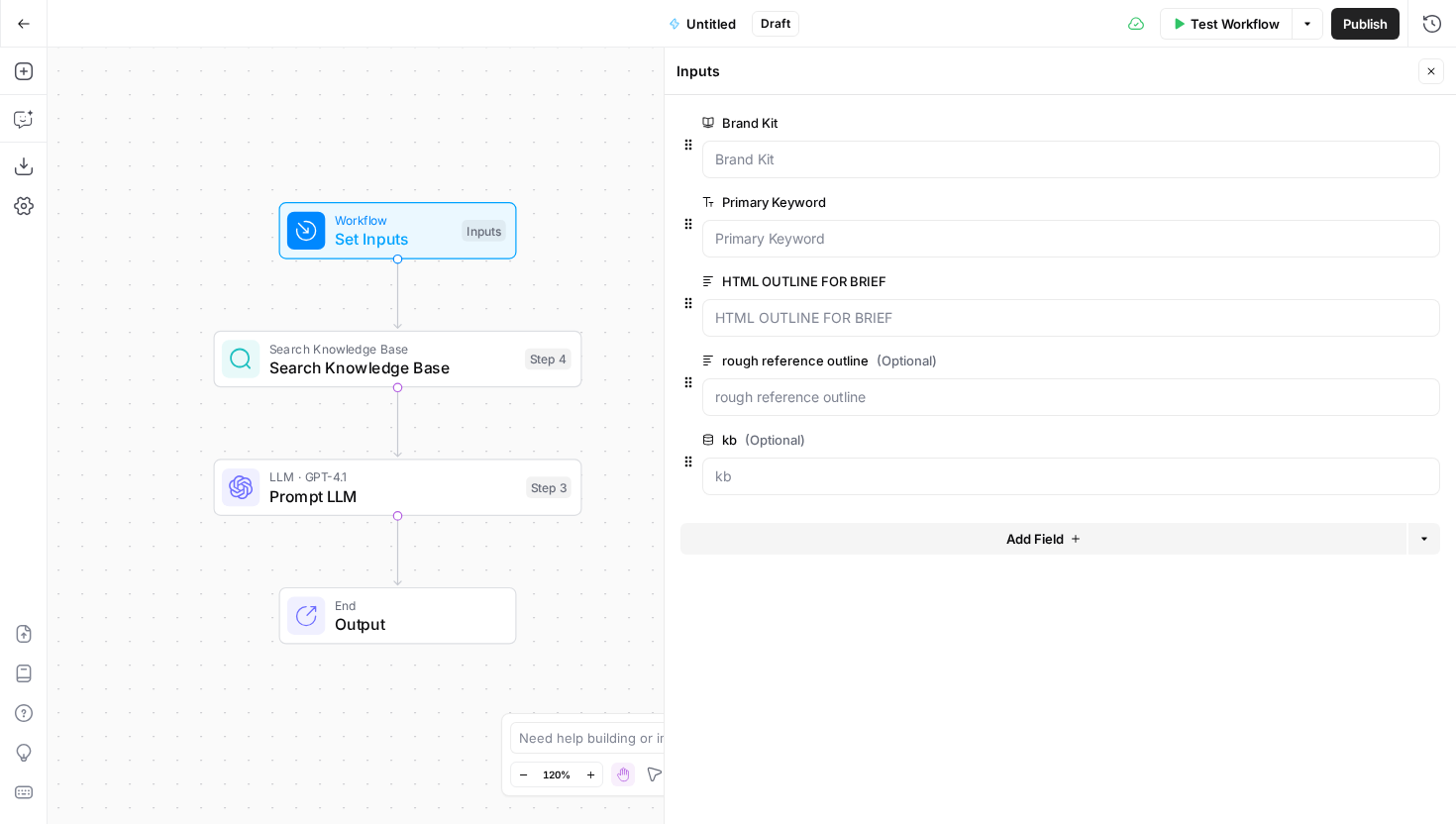 click on "Delete group" at bounding box center [1428, 440] 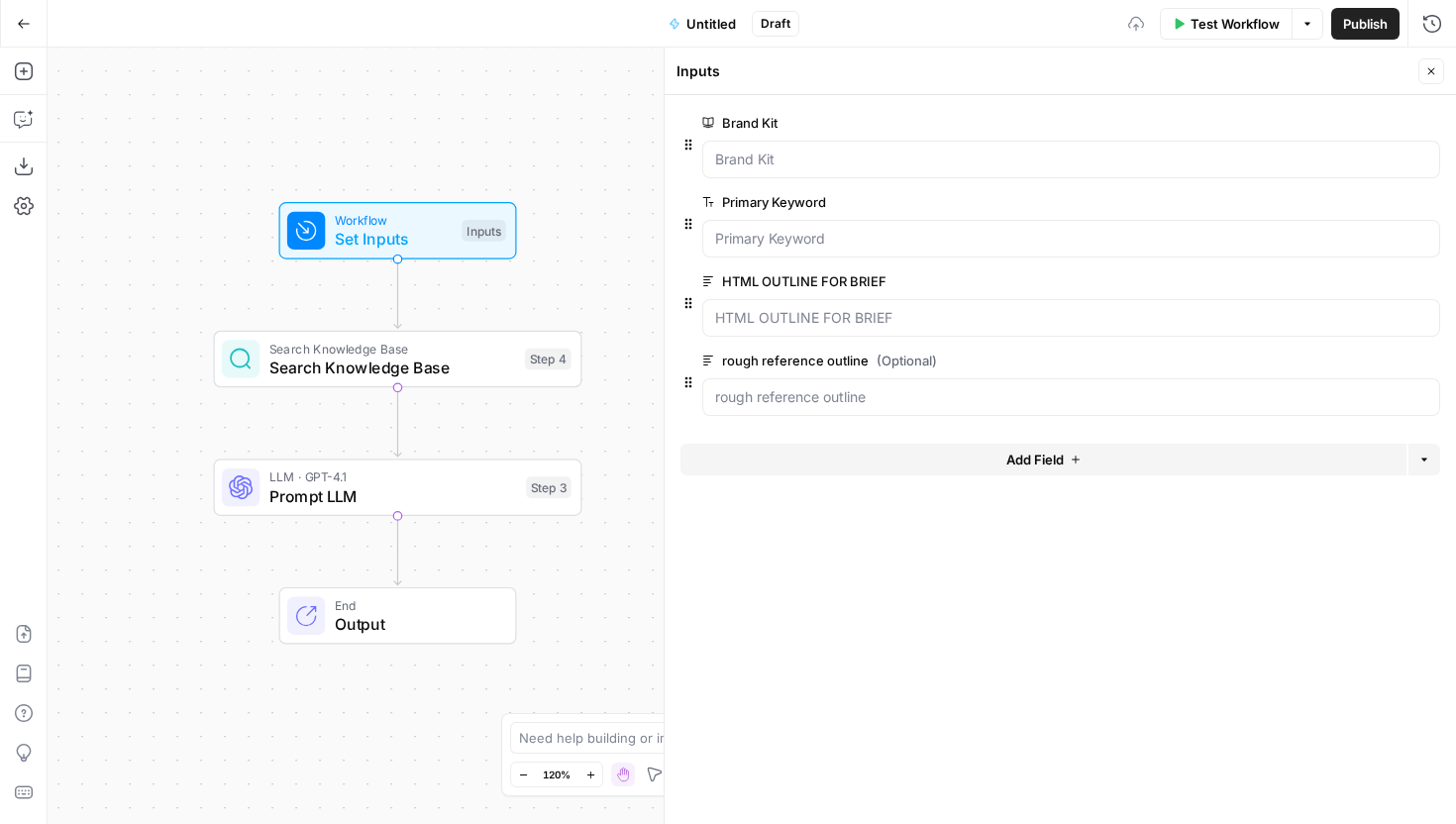click 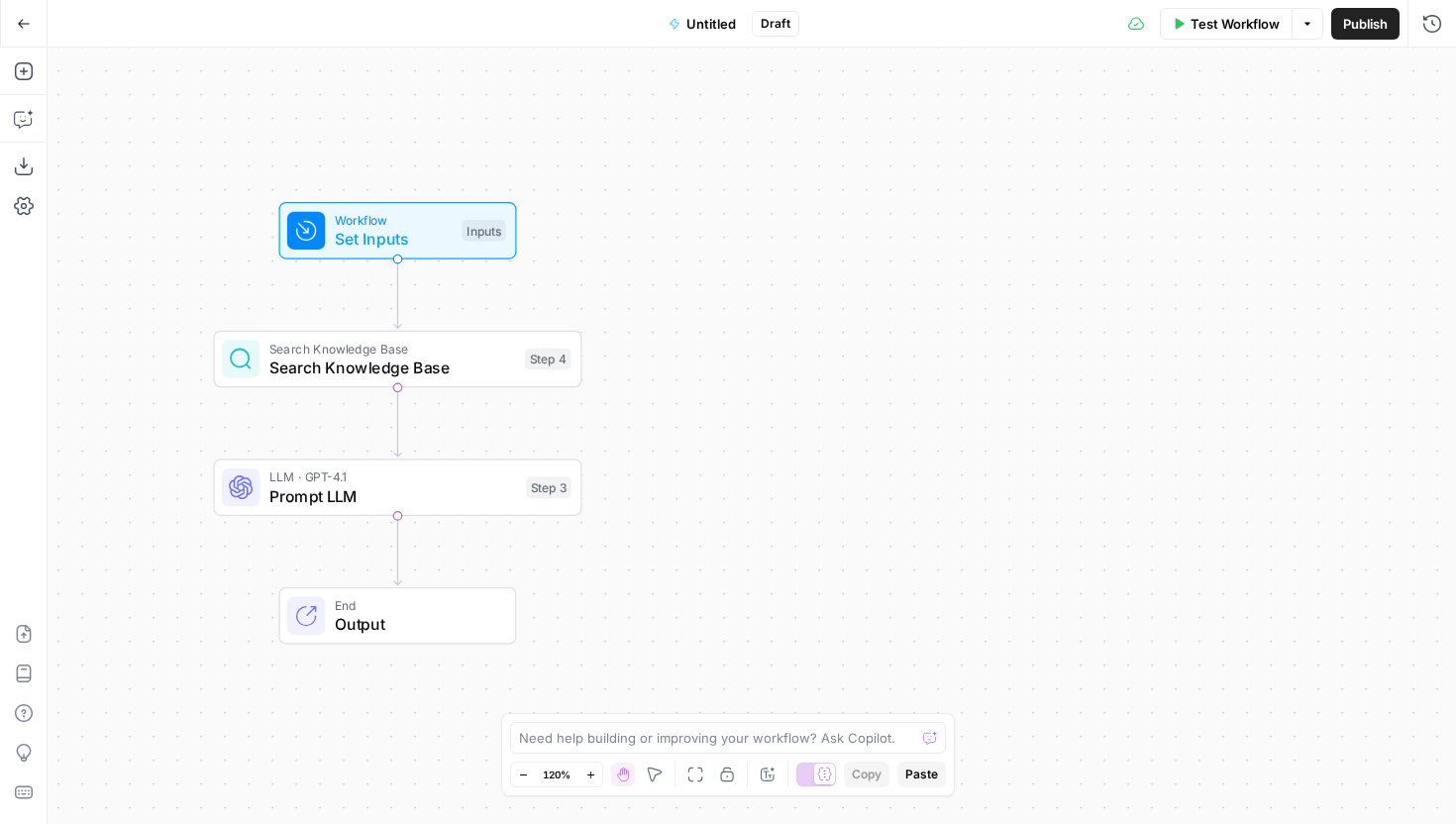 click on "Test Workflow" at bounding box center (1235, 24) 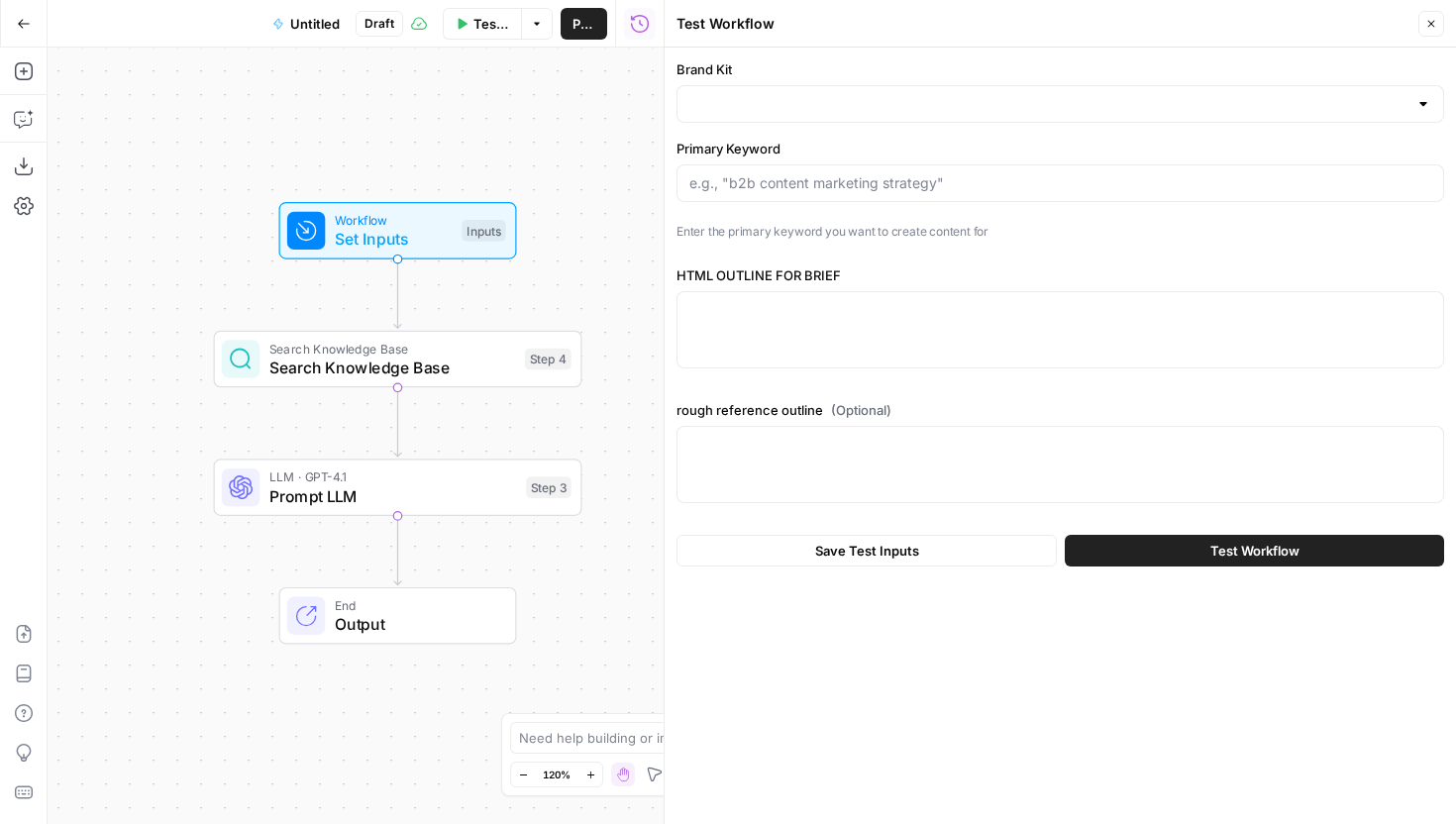 click at bounding box center [1060, 104] 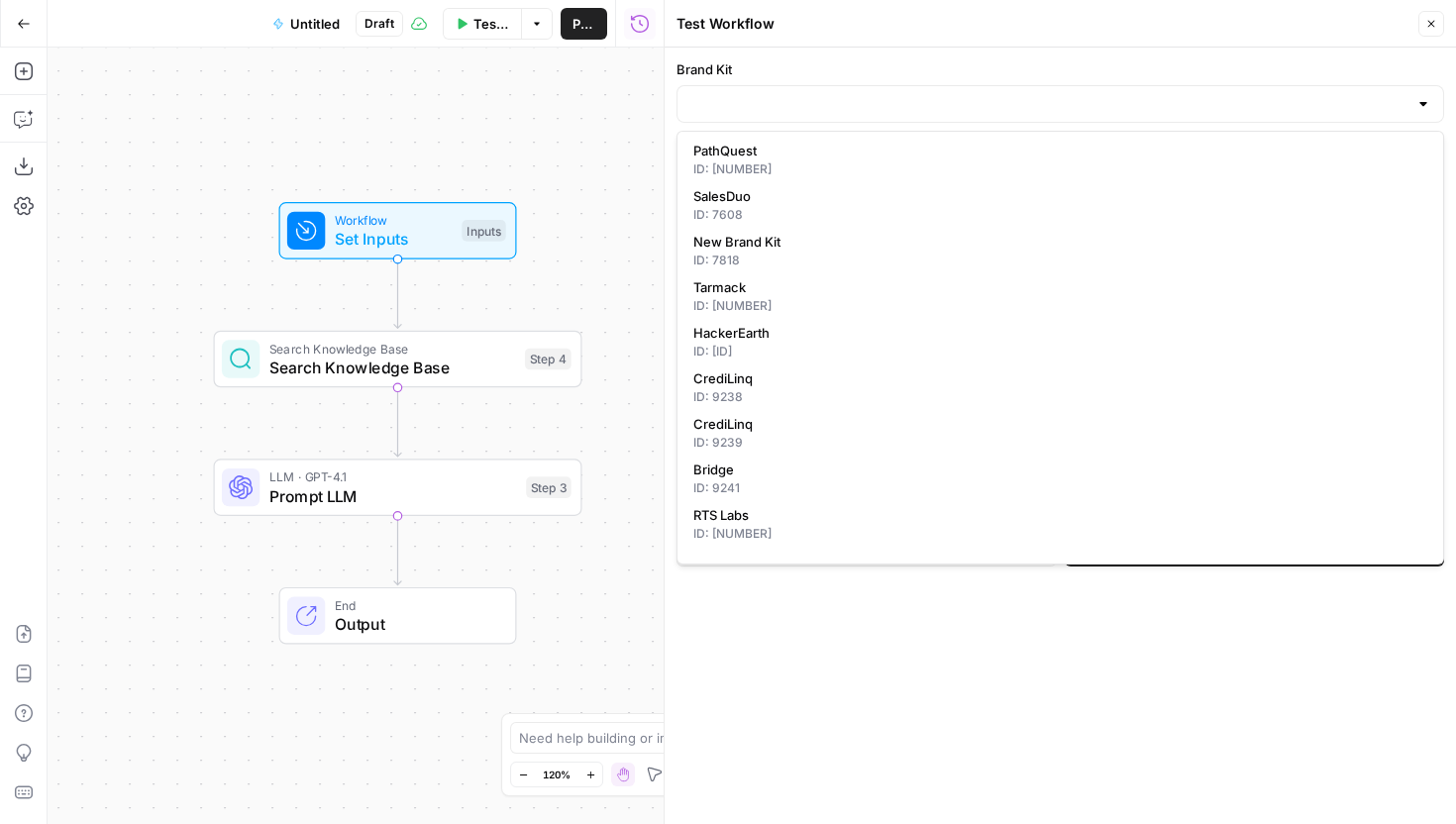 scroll, scrollTop: 996, scrollLeft: 0, axis: vertical 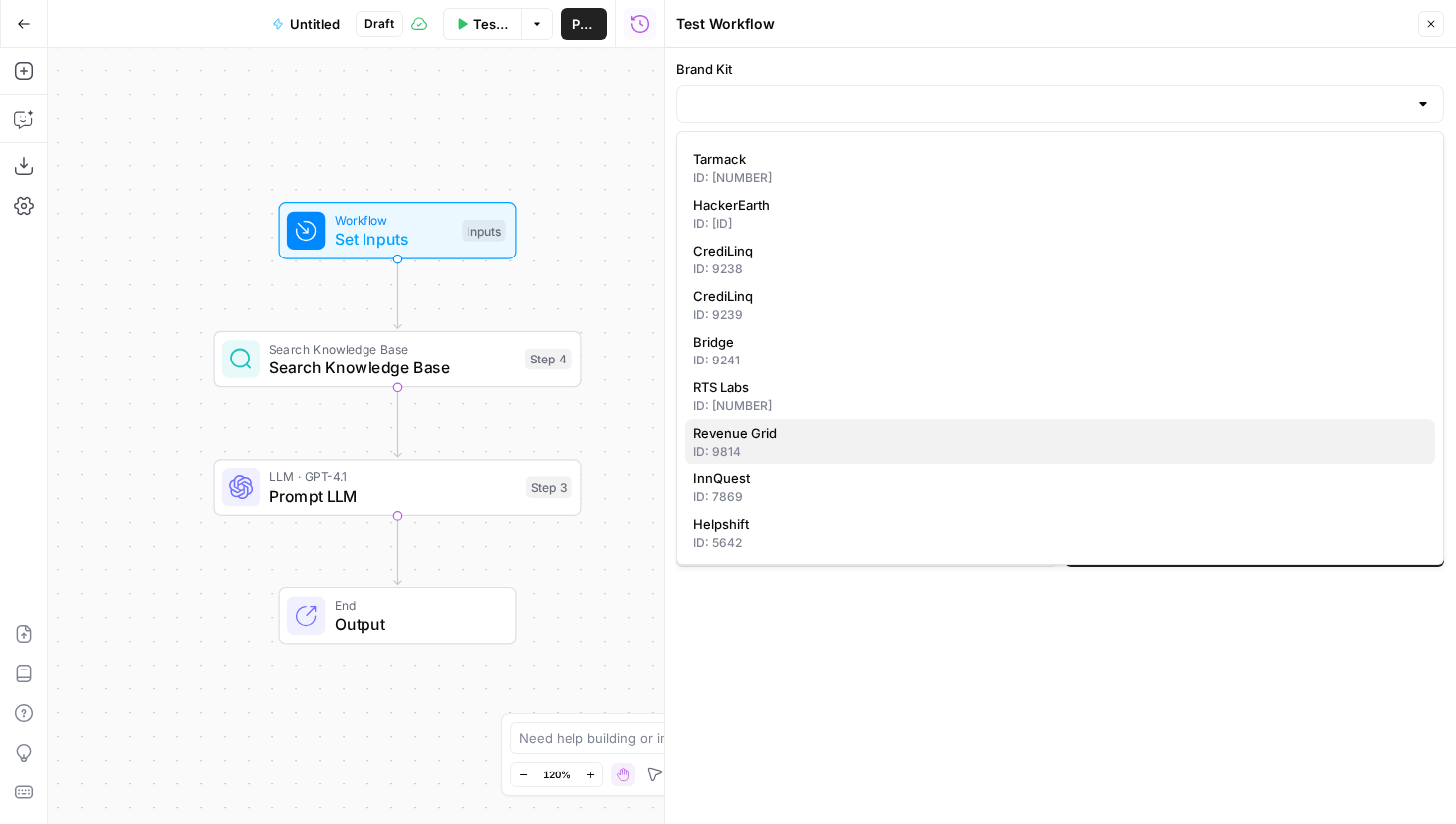 click on "Revenue Grid" at bounding box center [1056, 433] 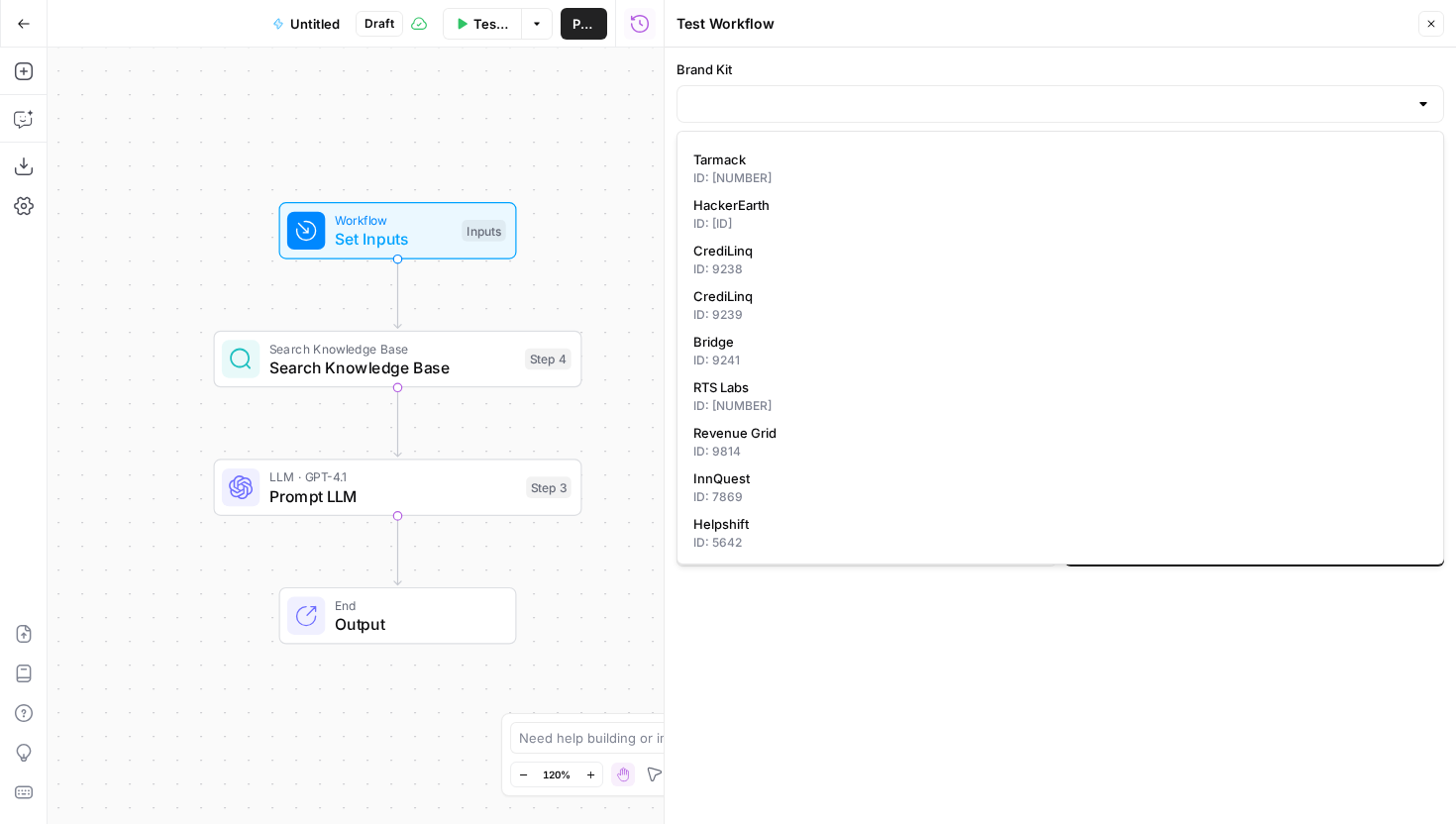 type on "Revenue Grid" 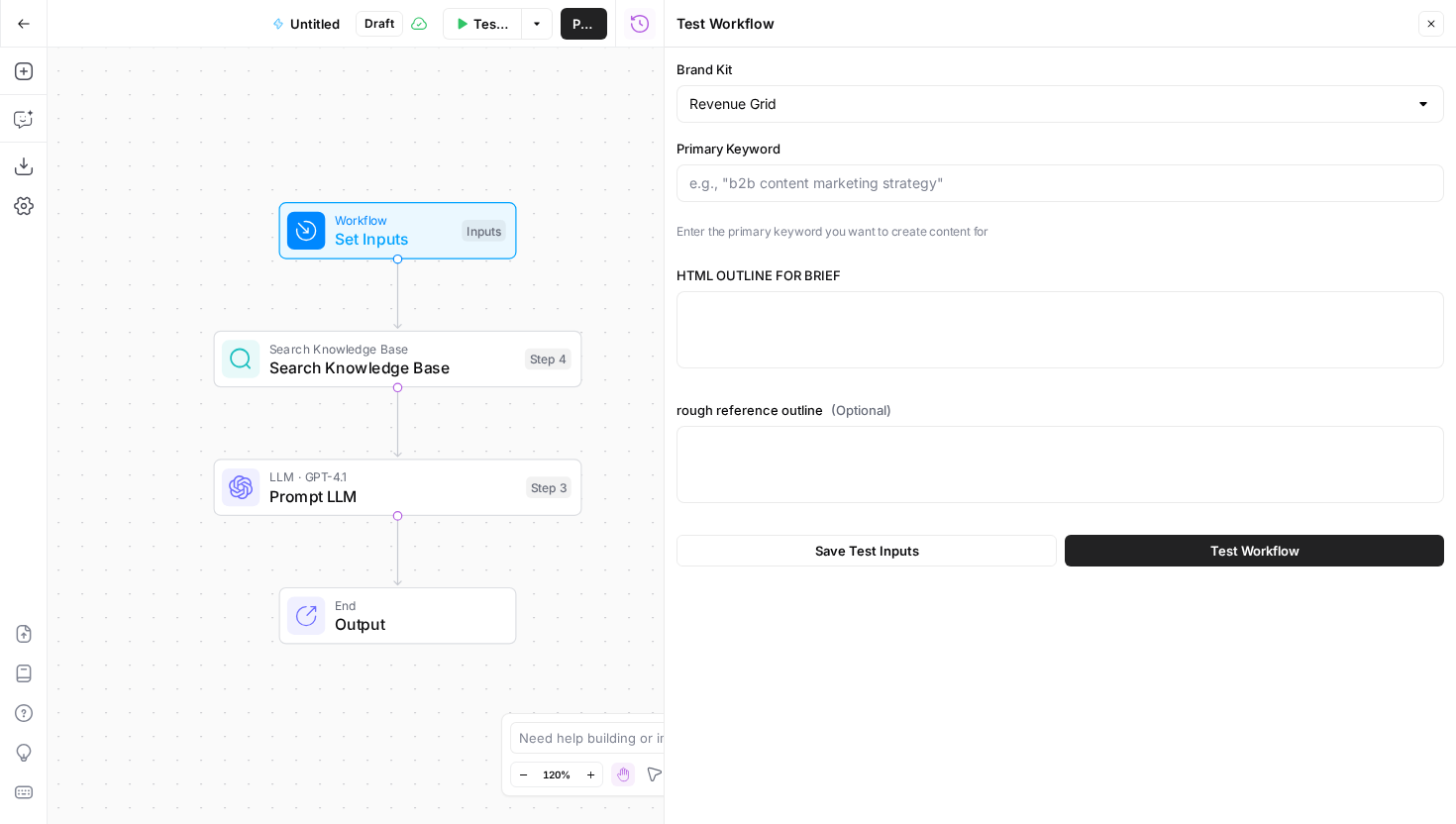 click on "Primary Keyword Enter the primary keyword you want to create content for" at bounding box center (1060, 190) 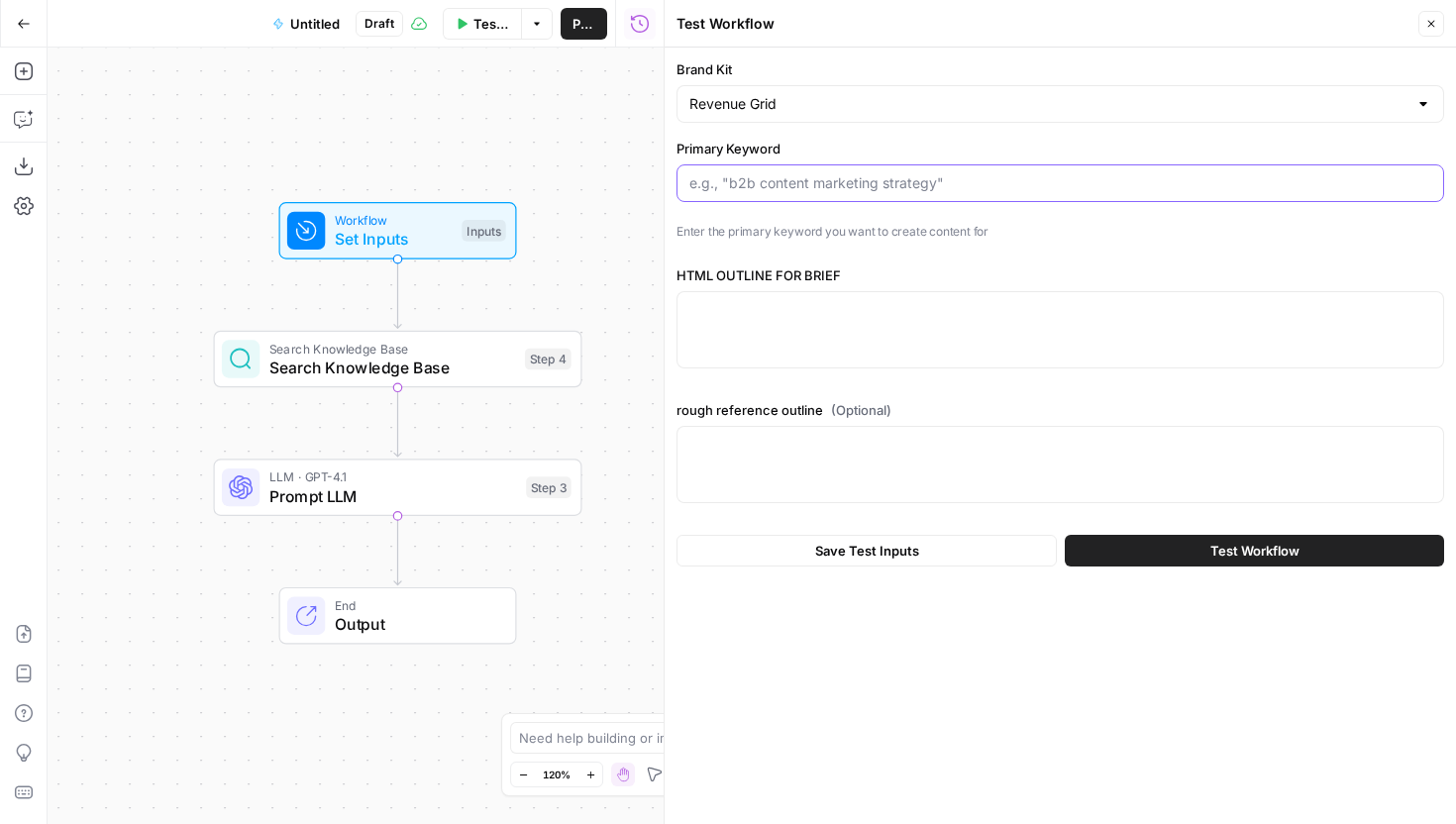 click on "Primary Keyword" at bounding box center [1060, 183] 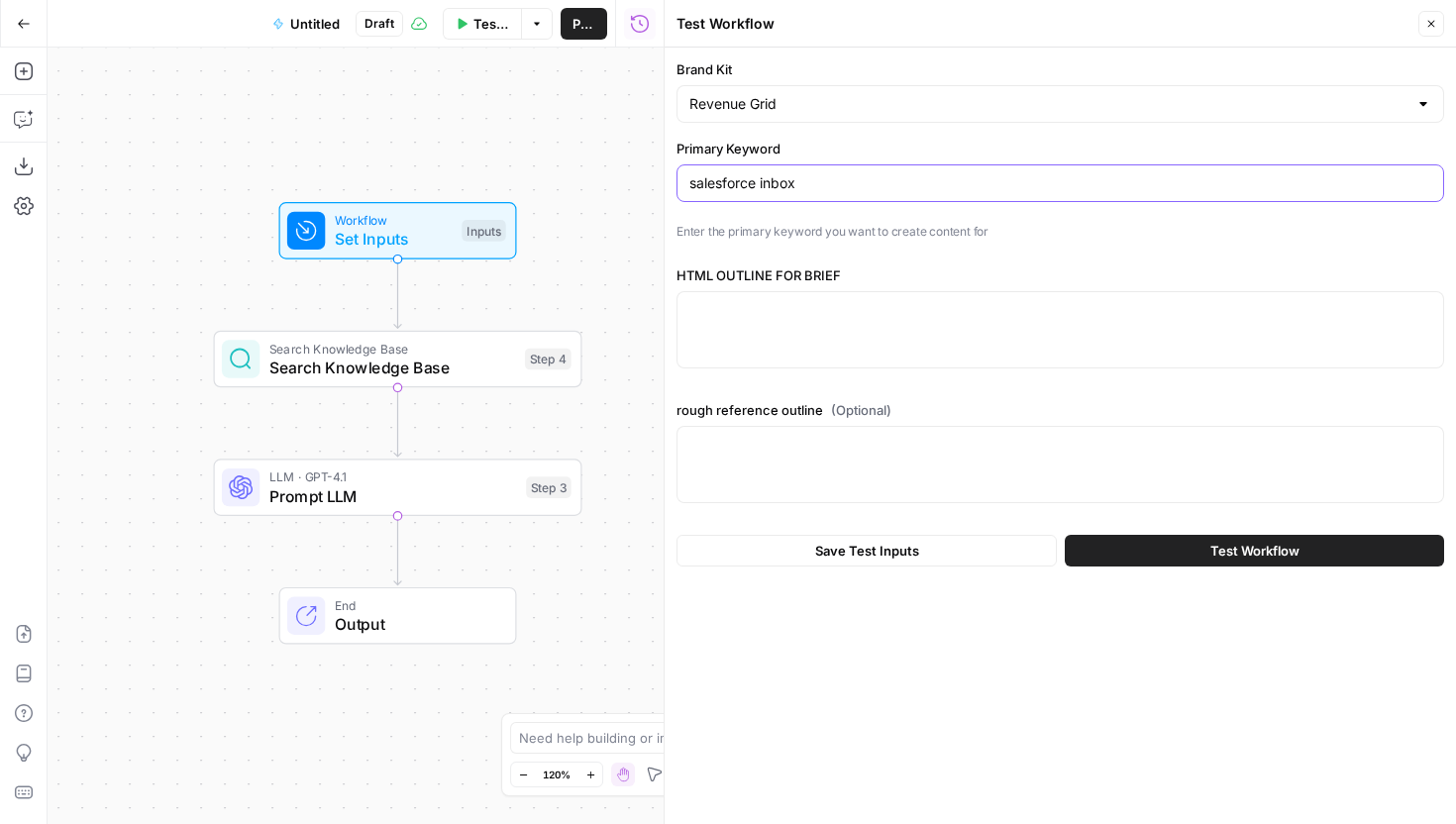 type on "salesforce inbox" 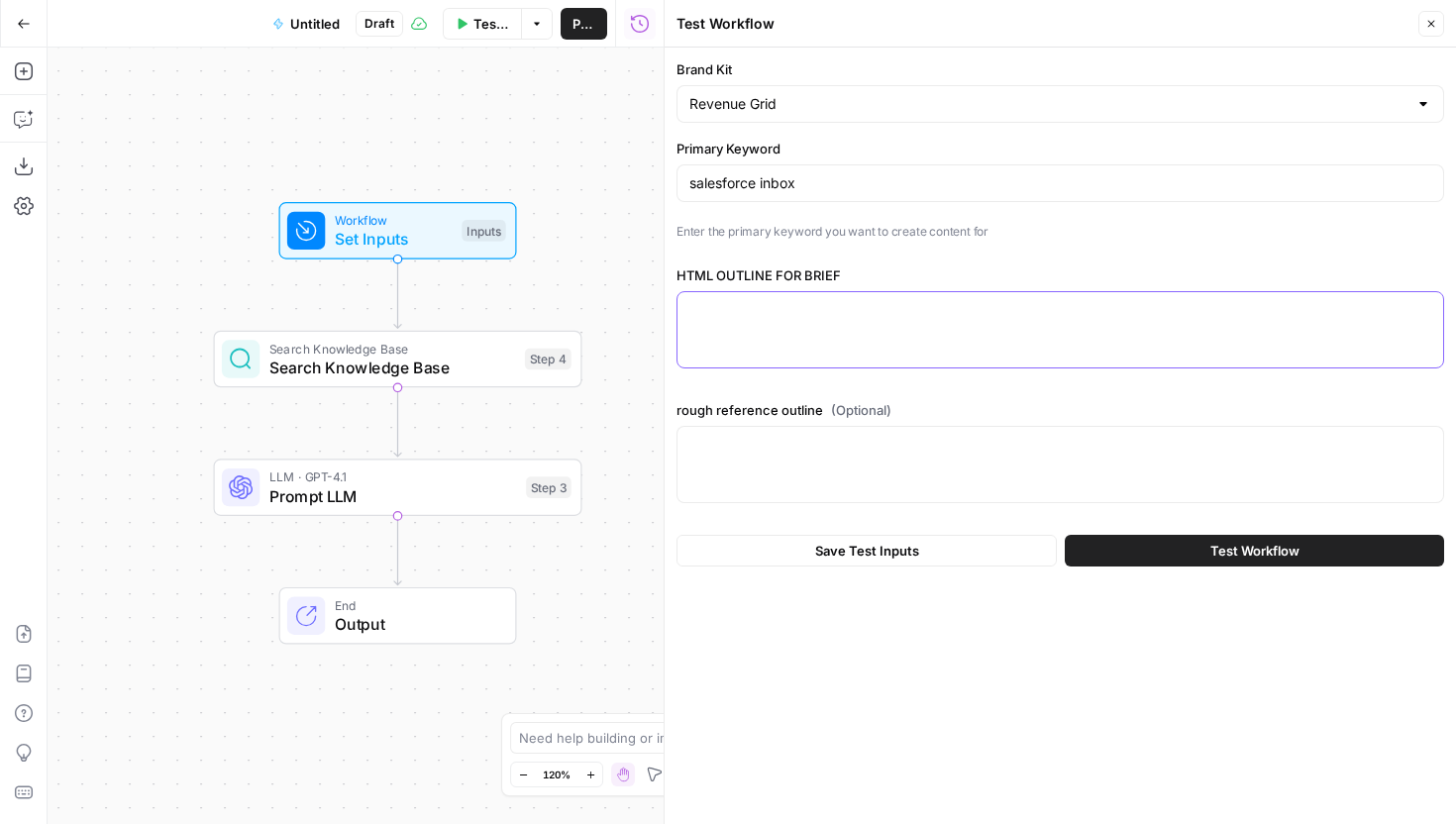click on "HTML OUTLINE FOR BRIEF" at bounding box center [1060, 310] 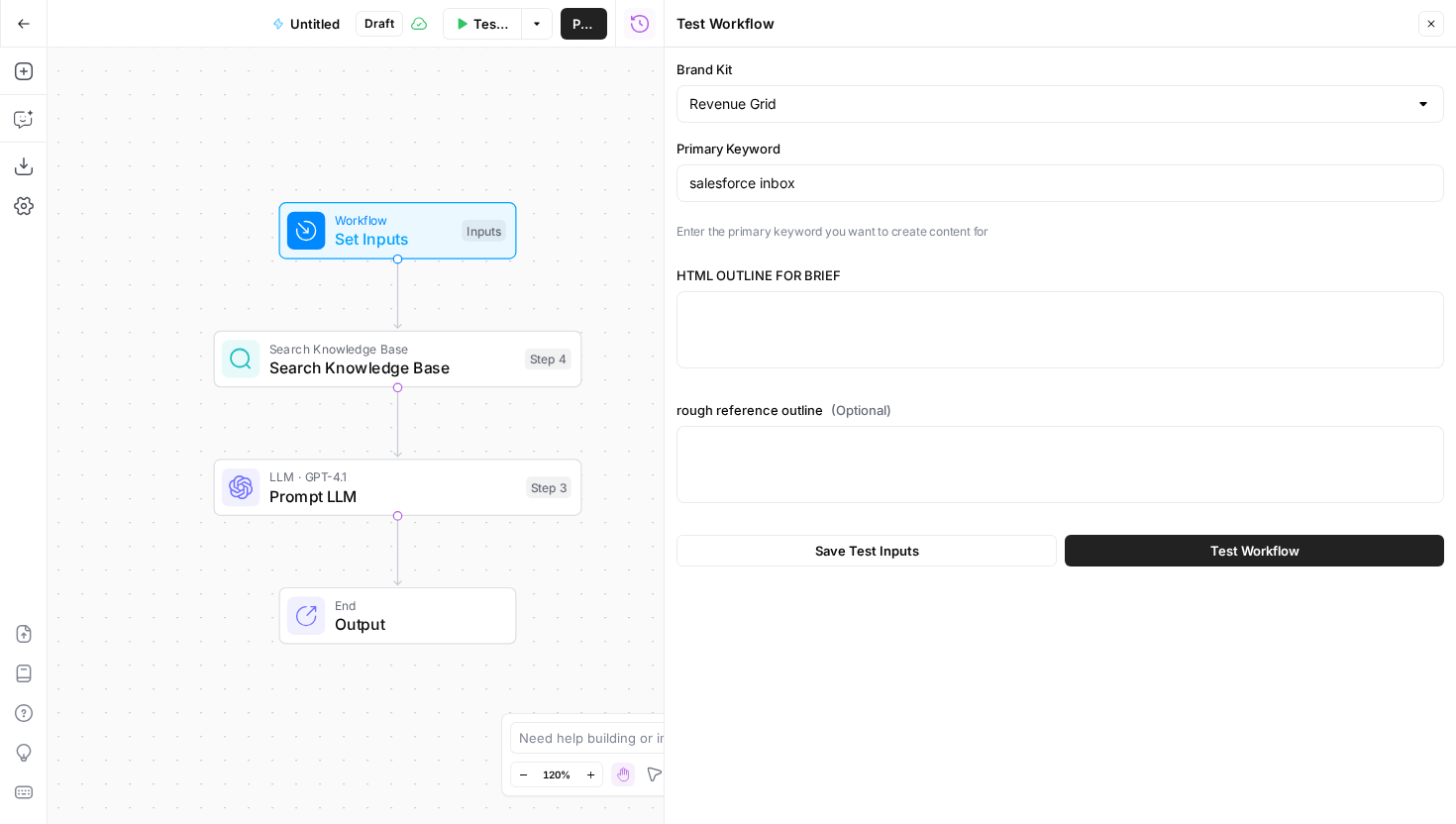 click at bounding box center [1060, 330] 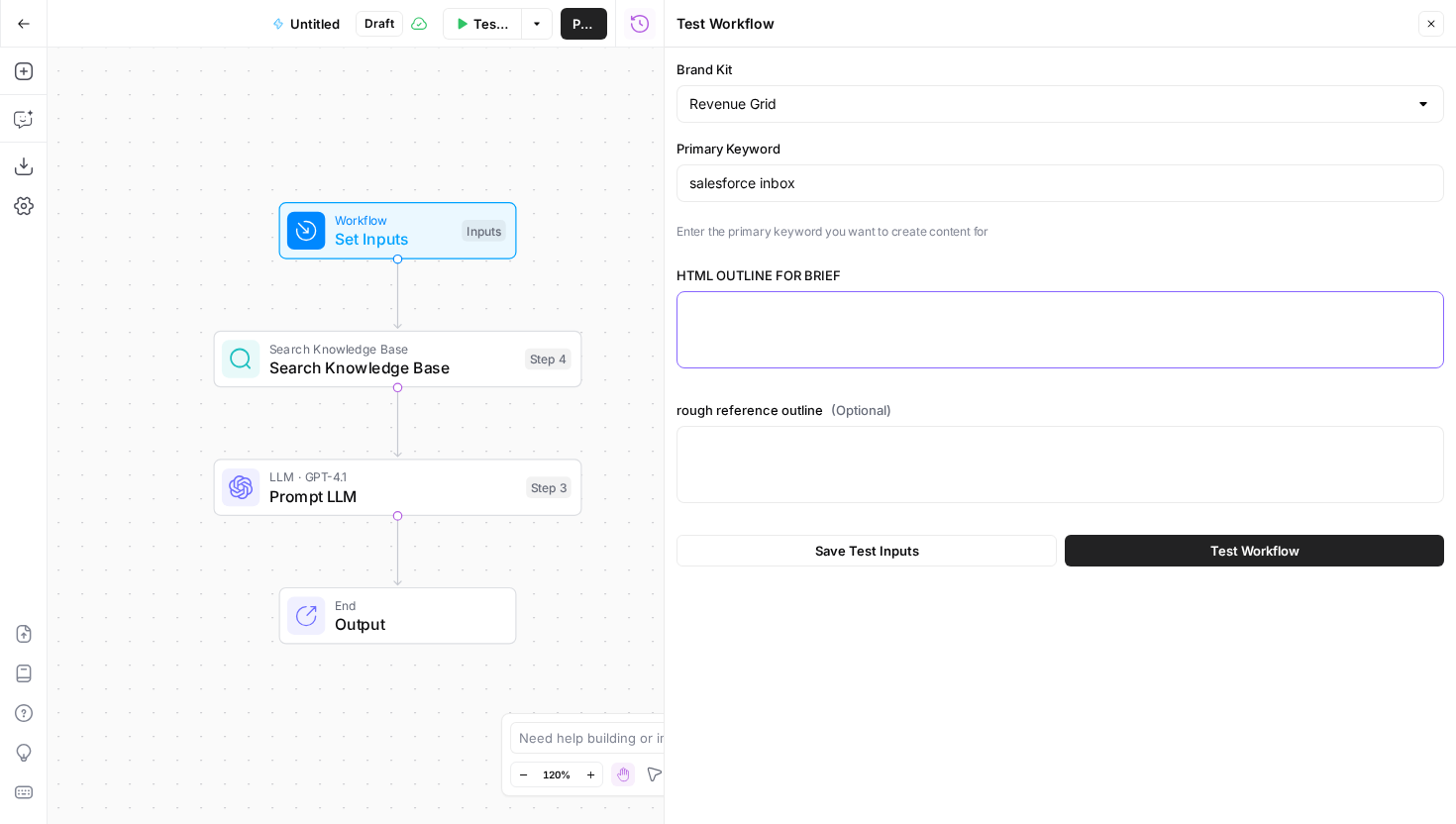 paste on "<p><strong>&nbsp;</strong></p>
<table>
<tbody>
<tr>
<td>
<p><span style="font-weight: 400;">H1 Title</span></p>
</td>
<td>
<p><strong>Salesforce Forecasting: Strategies, Setup &amp; Best Practices</strong></p>
</td>
</tr>
<tr>
<td>
<p><span style="font-weight: 400;">Topic overview</span></p>
</td>
<td>
<p><span style="font-weight: 400;">Salesforce forecasting is a vital tool for revenue planning and pipeline management, but many businesses struggle with inaccurate predictions due to poor data hygiene, misaligned processes, or underutilized Salesforce features. This guide offers a comprehensive look at Salesforce forecasting&mdash;covering types of forecasts, step-by-step setup, and proven best practices&mdash;while showing how Revenue Grid&rsquo;s intelligent forecasting tools can enhance accuracy and pipeline visibility.</span></p>
</td>
</tr>
<tr>
<td>
<p><span style="font-weight: 400;">What are the pain points and motivations of the searcher?</span></p>
</td>
<td>
<ul>
<li style="font-weight: 400;"><spa..." 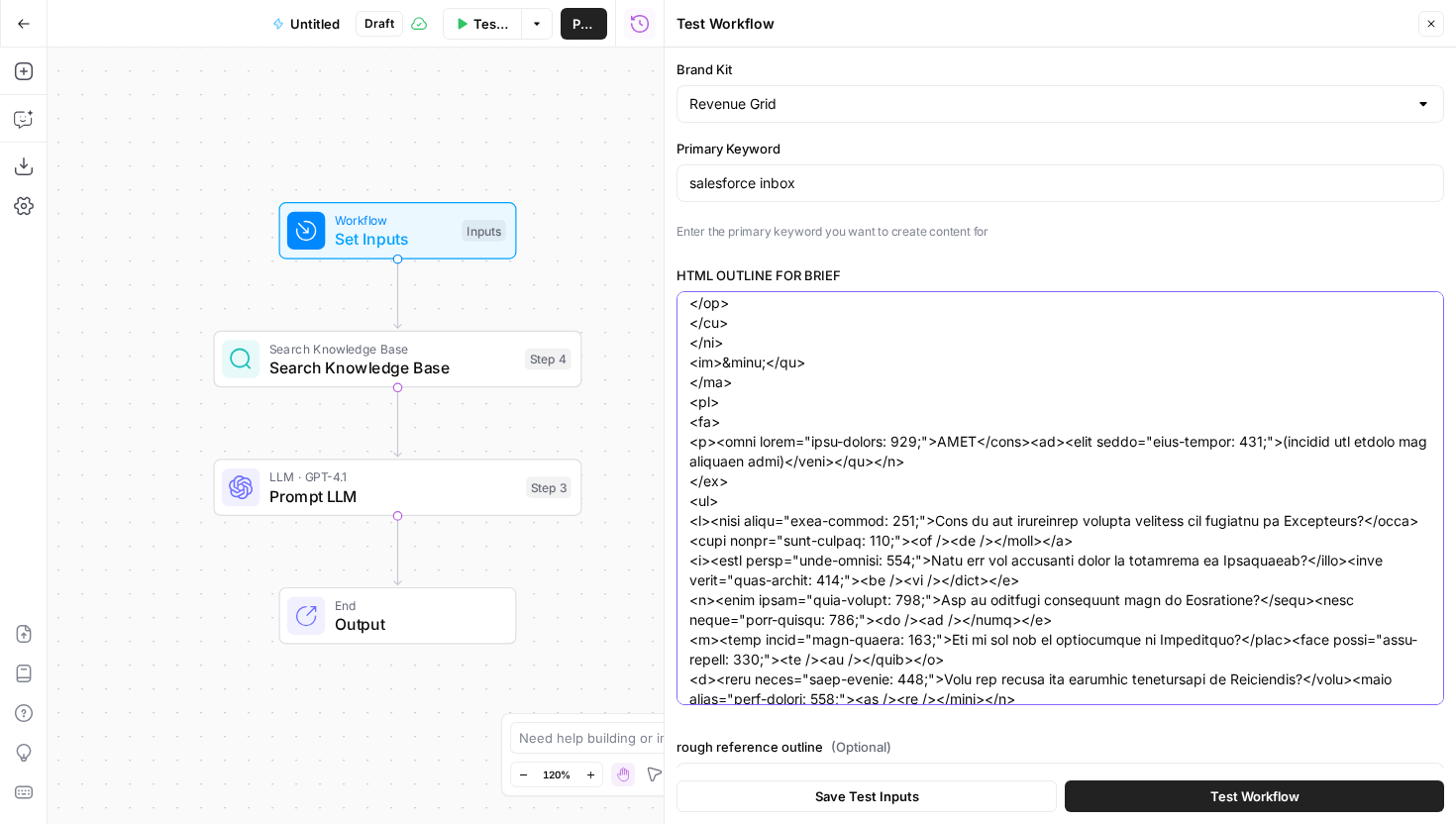 scroll, scrollTop: 5744, scrollLeft: 0, axis: vertical 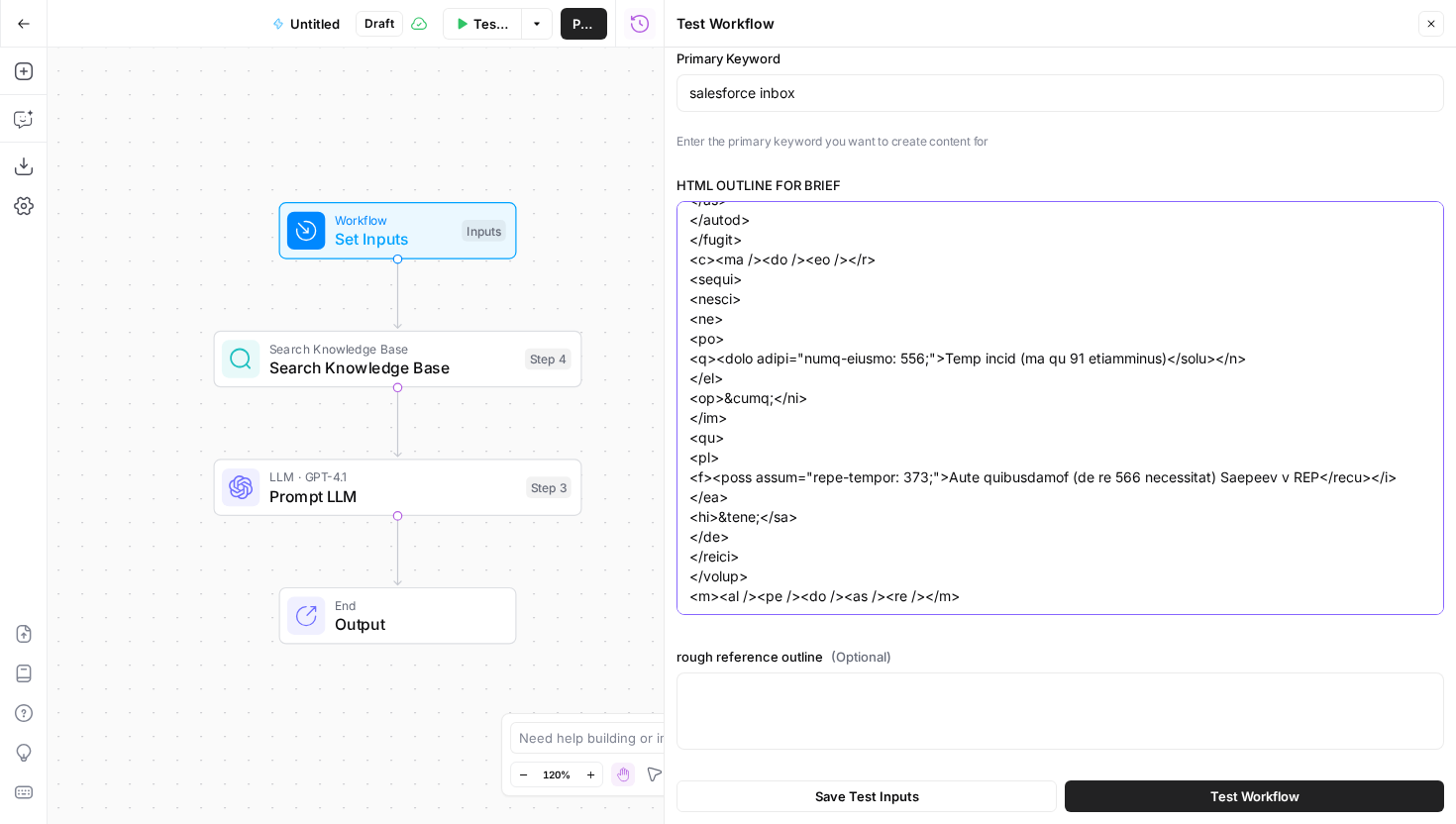 type on "<p><strong>&nbsp;</strong></p>
<table>
<tbody>
<tr>
<td>
<p><span style="font-weight: 400;">H1 Title</span></p>
</td>
<td>
<p><strong>Salesforce Forecasting: Strategies, Setup &amp; Best Practices</strong></p>
</td>
</tr>
<tr>
<td>
<p><span style="font-weight: 400;">Topic overview</span></p>
</td>
<td>
<p><span style="font-weight: 400;">Salesforce forecasting is a vital tool for revenue planning and pipeline management, but many businesses struggle with inaccurate predictions due to poor data hygiene, misaligned processes, or underutilized Salesforce features. This guide offers a comprehensive look at Salesforce forecasting&mdash;covering types of forecasts, step-by-step setup, and proven best practices&mdash;while showing how Revenue Grid&rsquo;s intelligent forecasting tools can enhance accuracy and pipeline visibility.</span></p>
</td>
</tr>
<tr>
<td>
<p><span style="font-weight: 400;">What are the pain points and motivations of the searcher?</span></p>
</td>
<td>
<ul>
<li style="font-weight: 400;"><spa..." 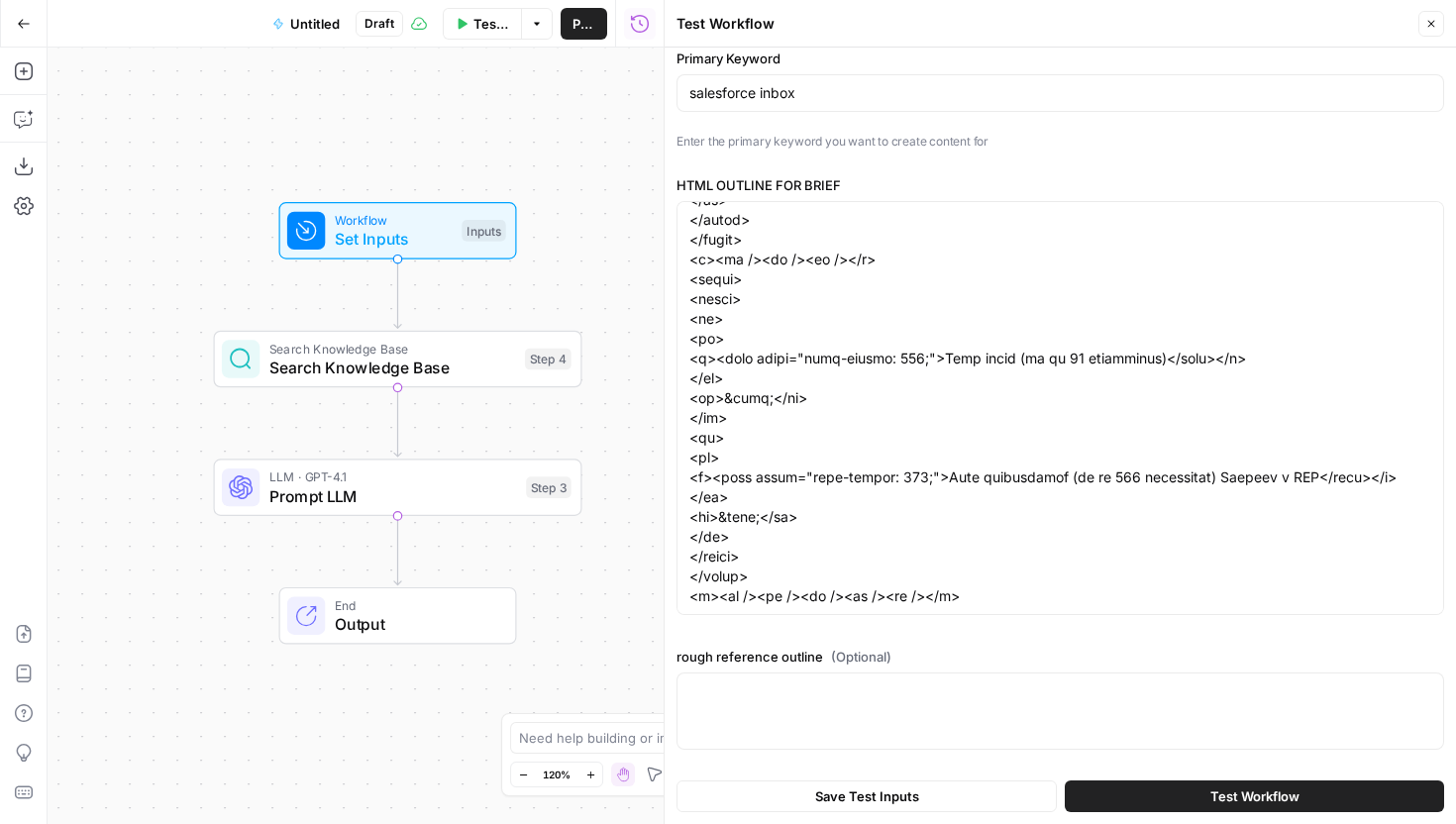 scroll, scrollTop: 0, scrollLeft: 0, axis: both 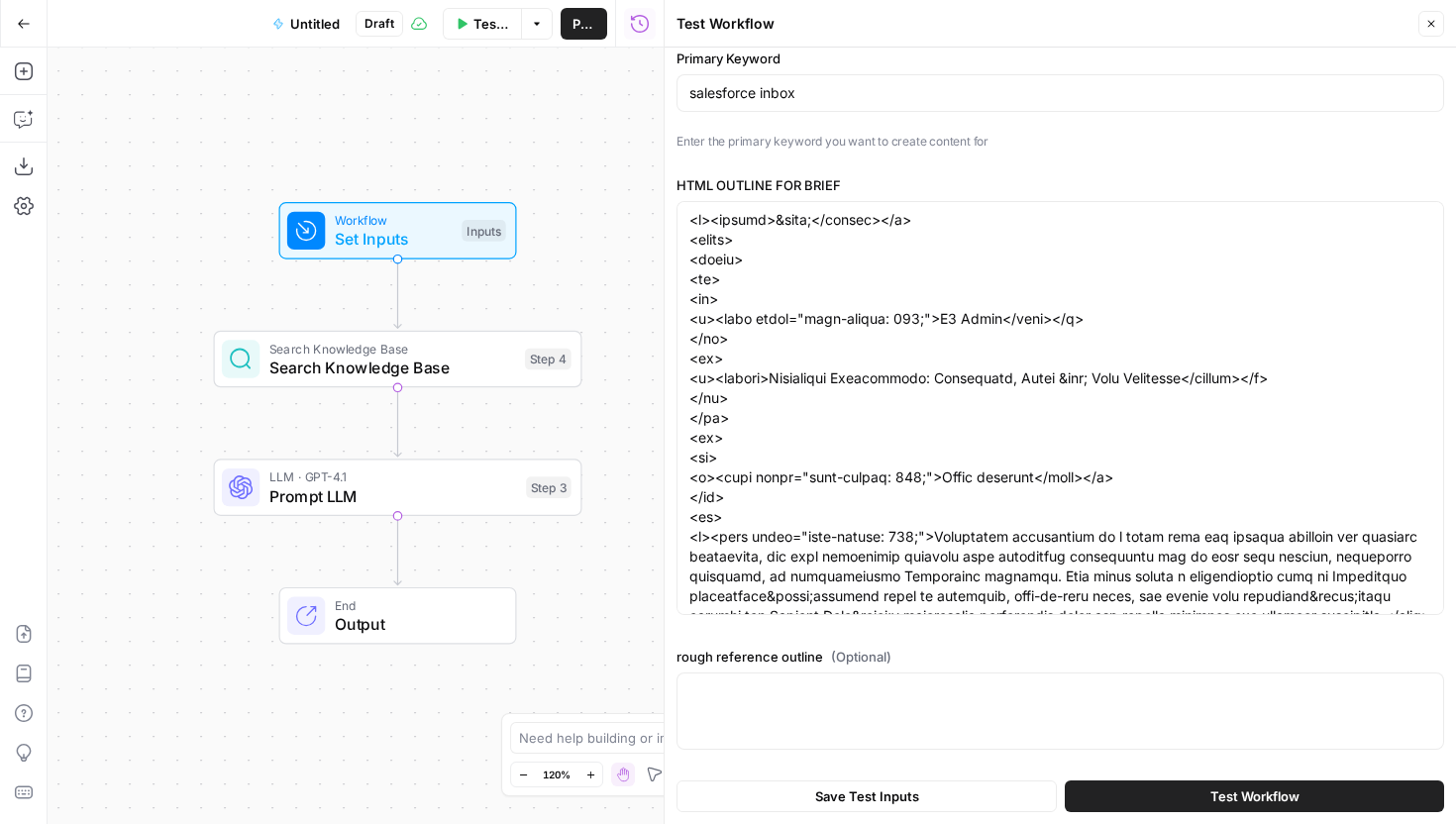 click at bounding box center [1060, 711] 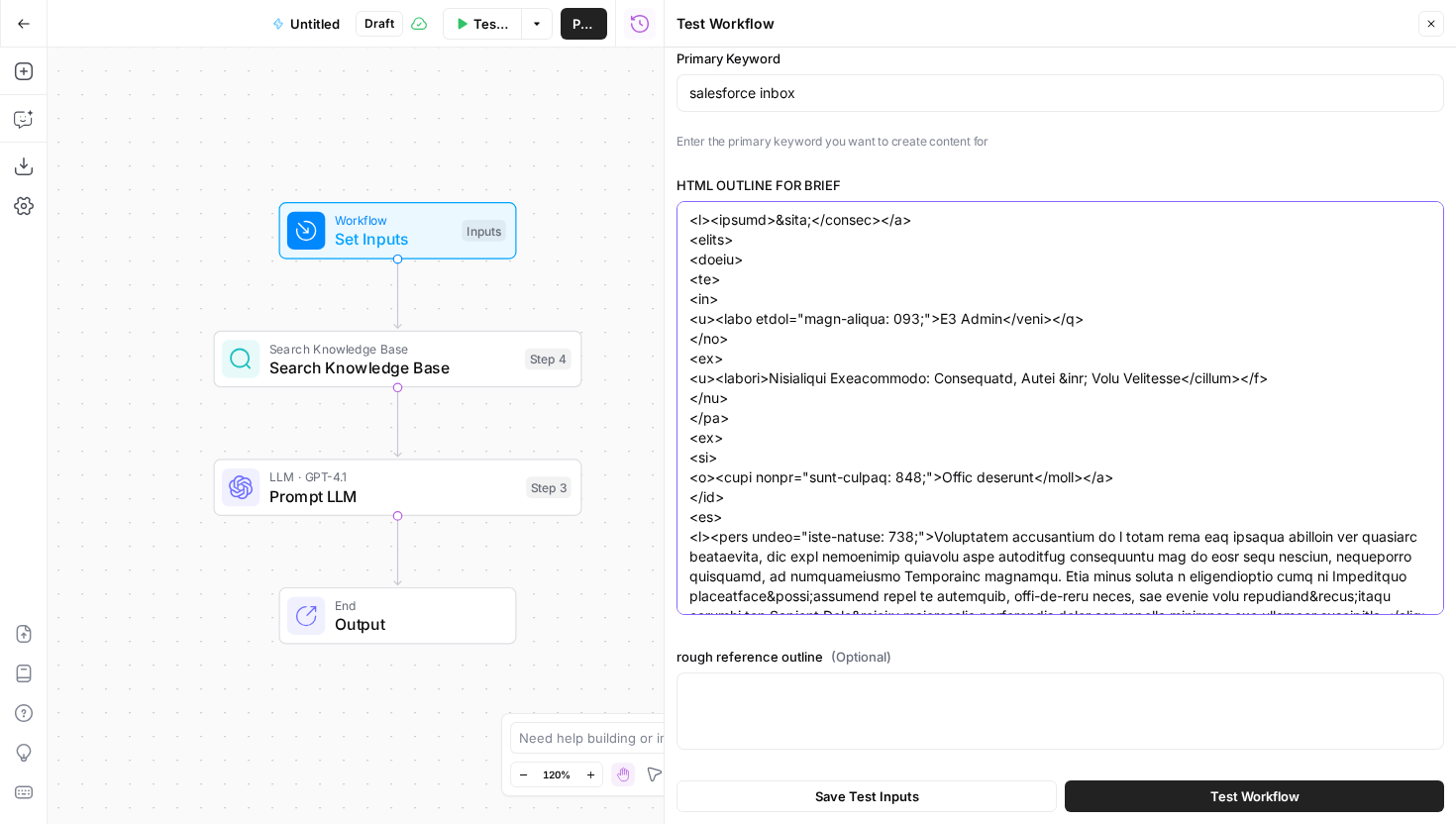 click on "HTML OUTLINE FOR BRIEF" at bounding box center (1060, 3280) 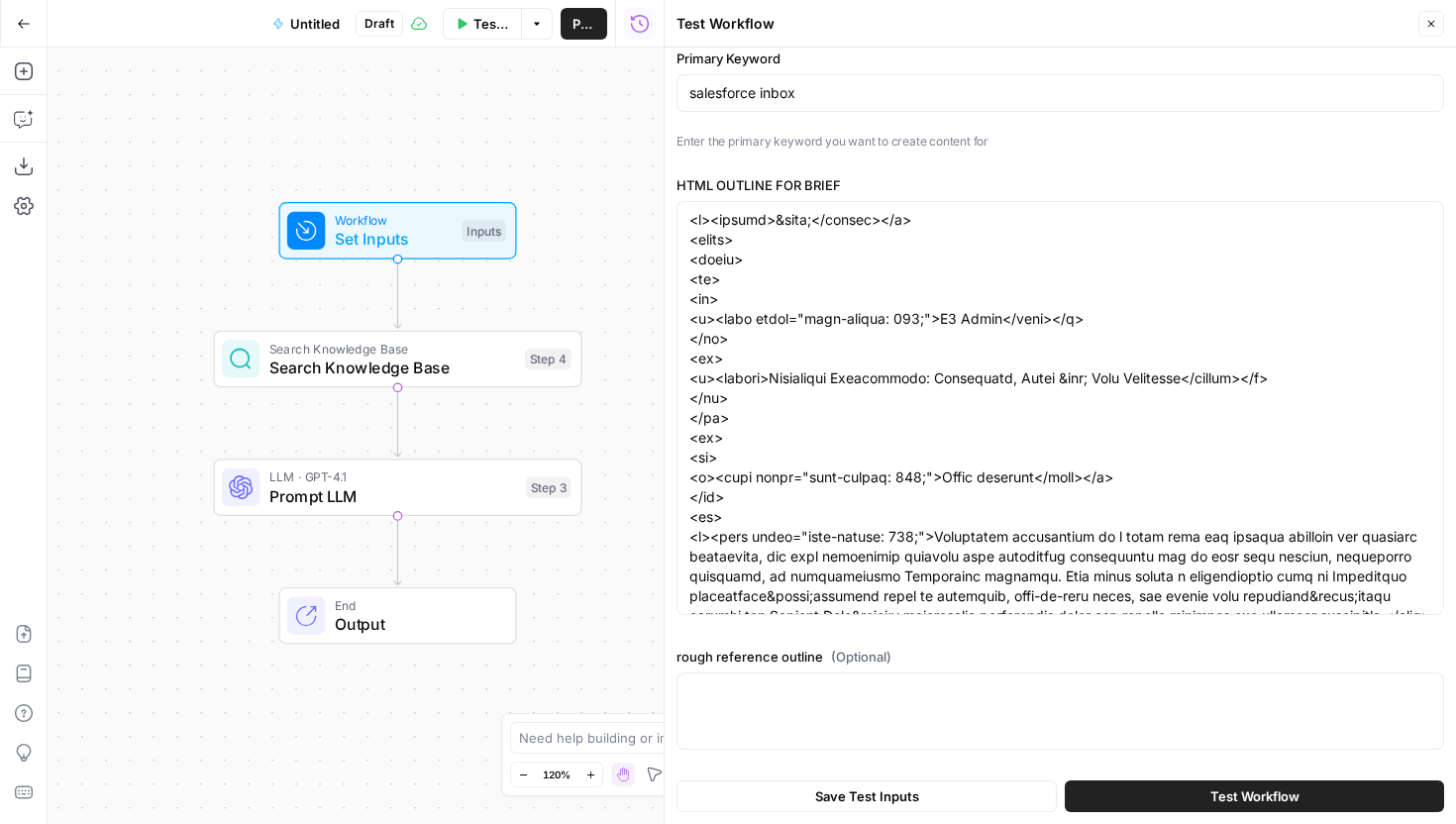 click at bounding box center [1060, 711] 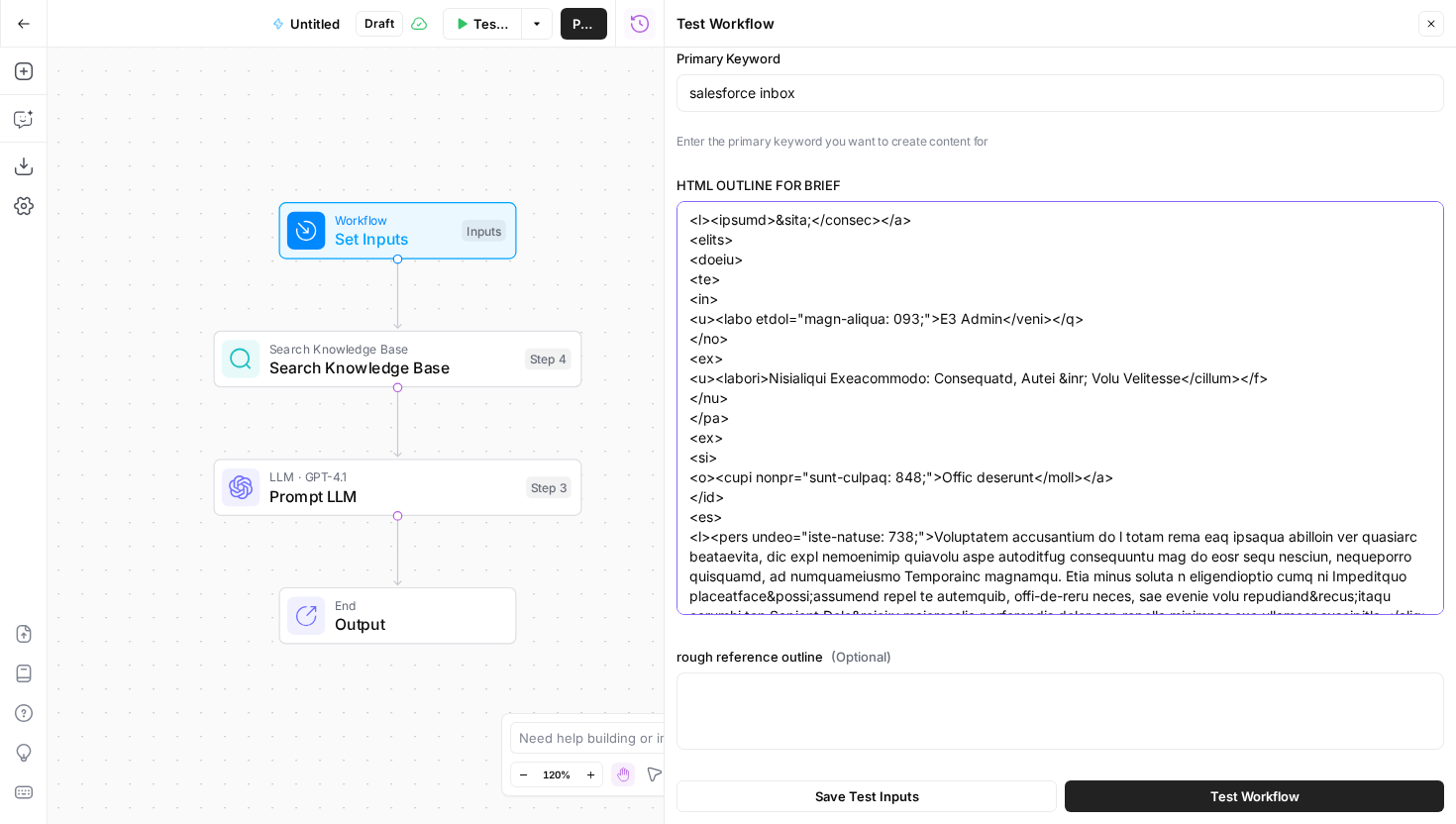 click on "HTML OUTLINE FOR BRIEF" at bounding box center (1060, 3280) 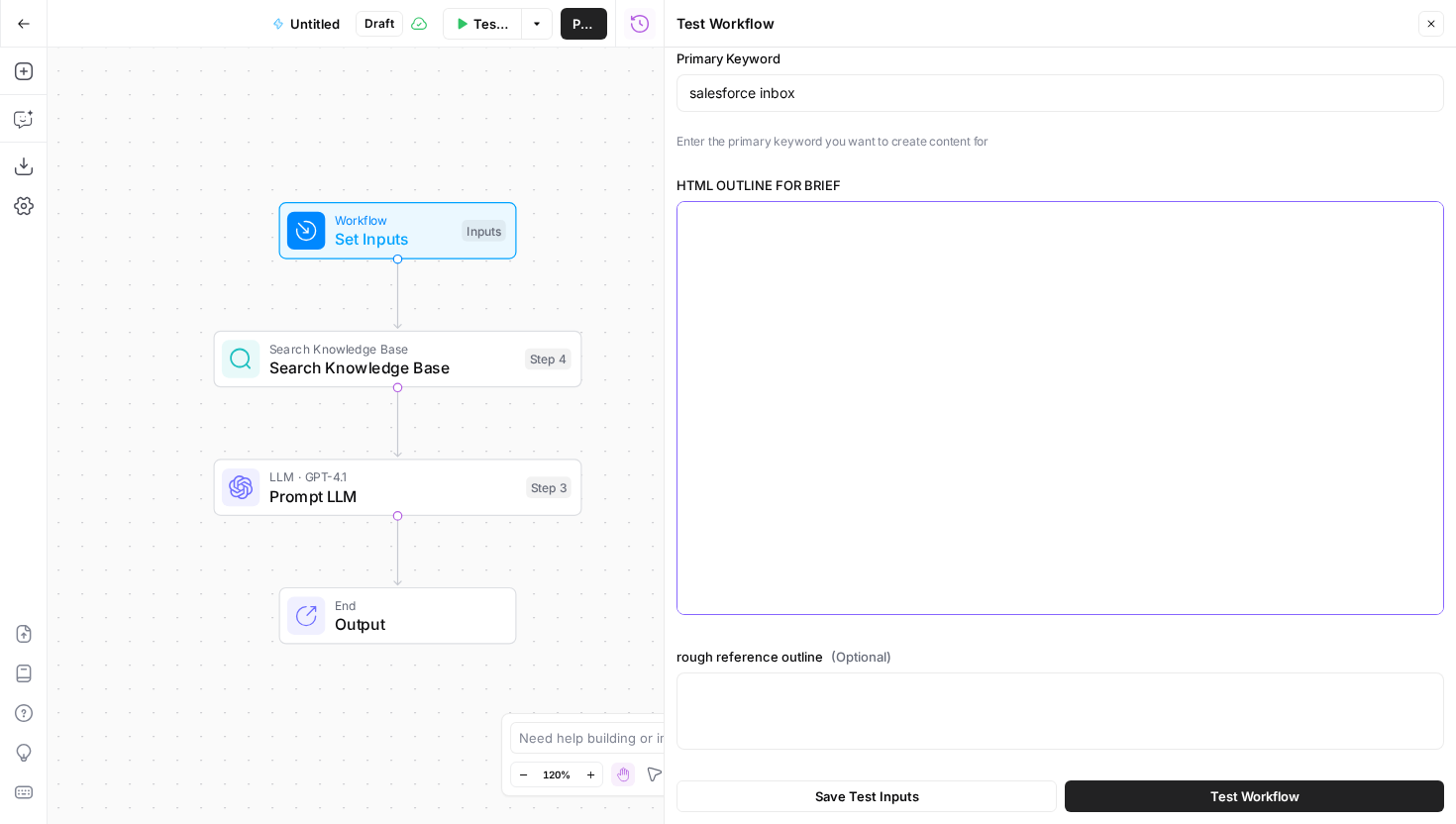 scroll, scrollTop: 0, scrollLeft: 0, axis: both 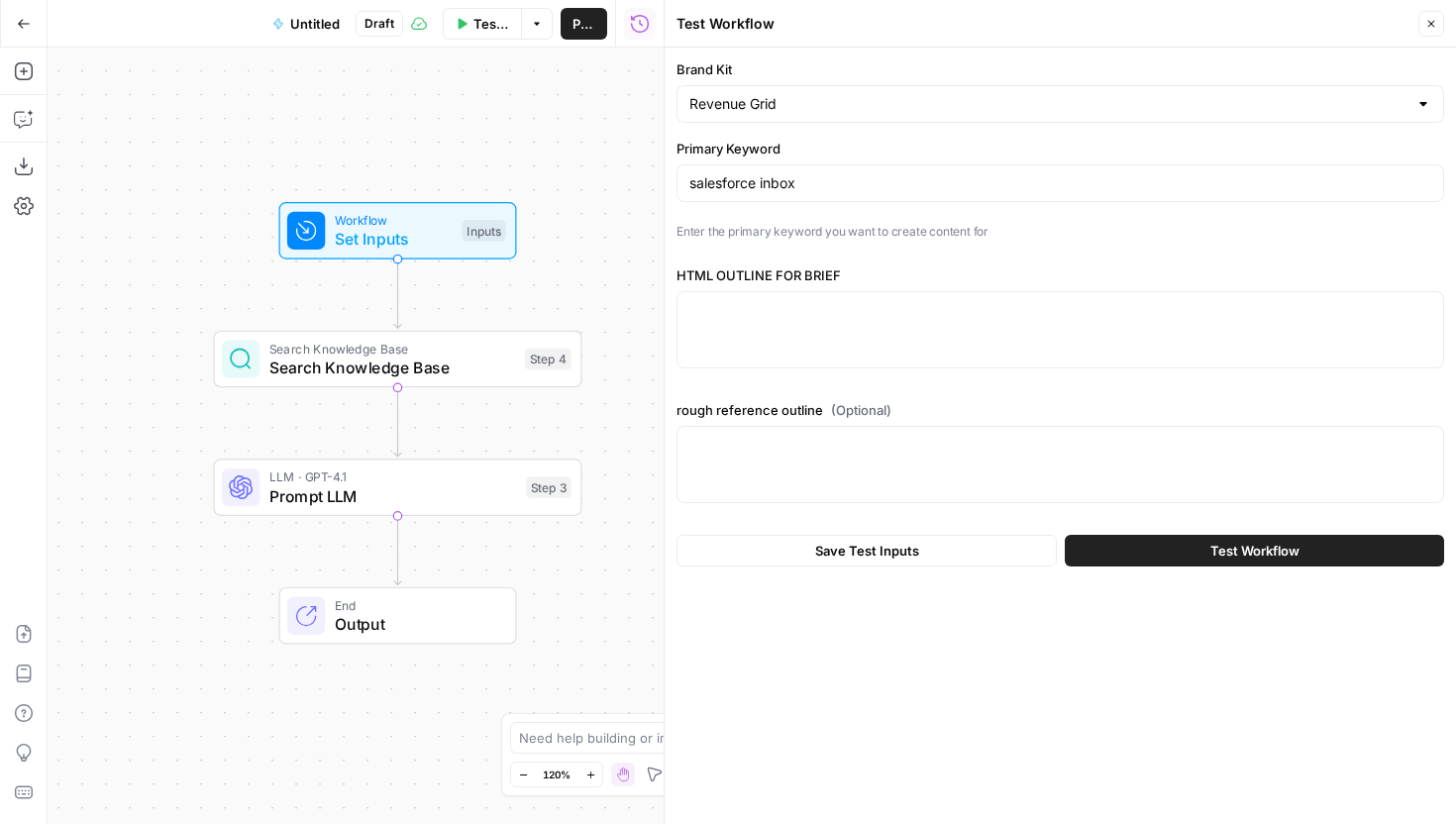 click at bounding box center [1060, 330] 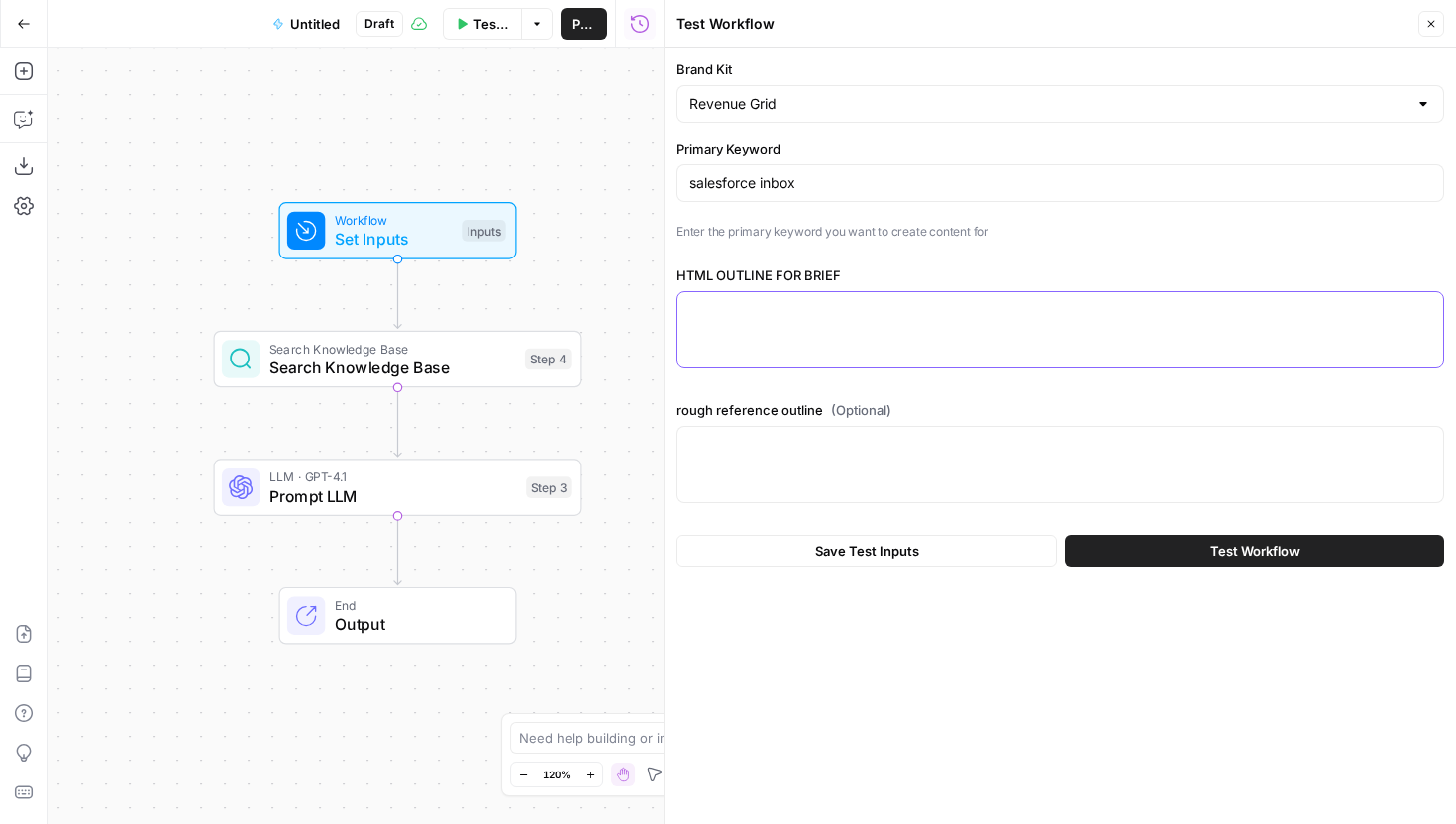 paste on "<p>&nbsp;</p>
<table>
<tbody>
<tr>
<td>
<p><span style="font-weight: 400;">H1 Title</span></p>
</td>
<td>&nbsp;</td>
</tr>
<tr>
<td>
<p><span style="font-weight: 400;">Topic overview</span></p>
</td>
<td>&nbsp;</td>
</tr>
<tr>
<td>
<p><span style="font-weight: 400;">What are the pain points and motivations of the searcher?</span></p>
</td>
<td>&nbsp;</td>
</tr>
<tr>
<td>
<p><span style="font-weight: 400;">Primary keyword(s) (KD = 0.5% - 3.0%)</span></p>
</td>
<td>&nbsp;</td>
</tr>
<tr>
<td>
<p><span style="font-weight: 400;">Secondary keyword(s) (include at least once in the article)</span></p>
</td>
<td>&nbsp;</td>
</tr>
<tr>
<td>
<p><span style="font-weight: 400;">Stage in funnel (TOFU/MOFU/BOFU)</span></p>
</td>
<td>&nbsp;</td>
</tr>
<tr>
<td>
<p><span style="font-weight: 400;">Target audience (buyer persona)</span></p>
</td>
<td>&nbsp;</td>
</tr>
<tr>
<td>
<p><strong>Outline&nbsp; </strong><em><span style="font-weight: 400;">(Suggested Outline; Writers can tweak the outline to get the best flow and to ..." 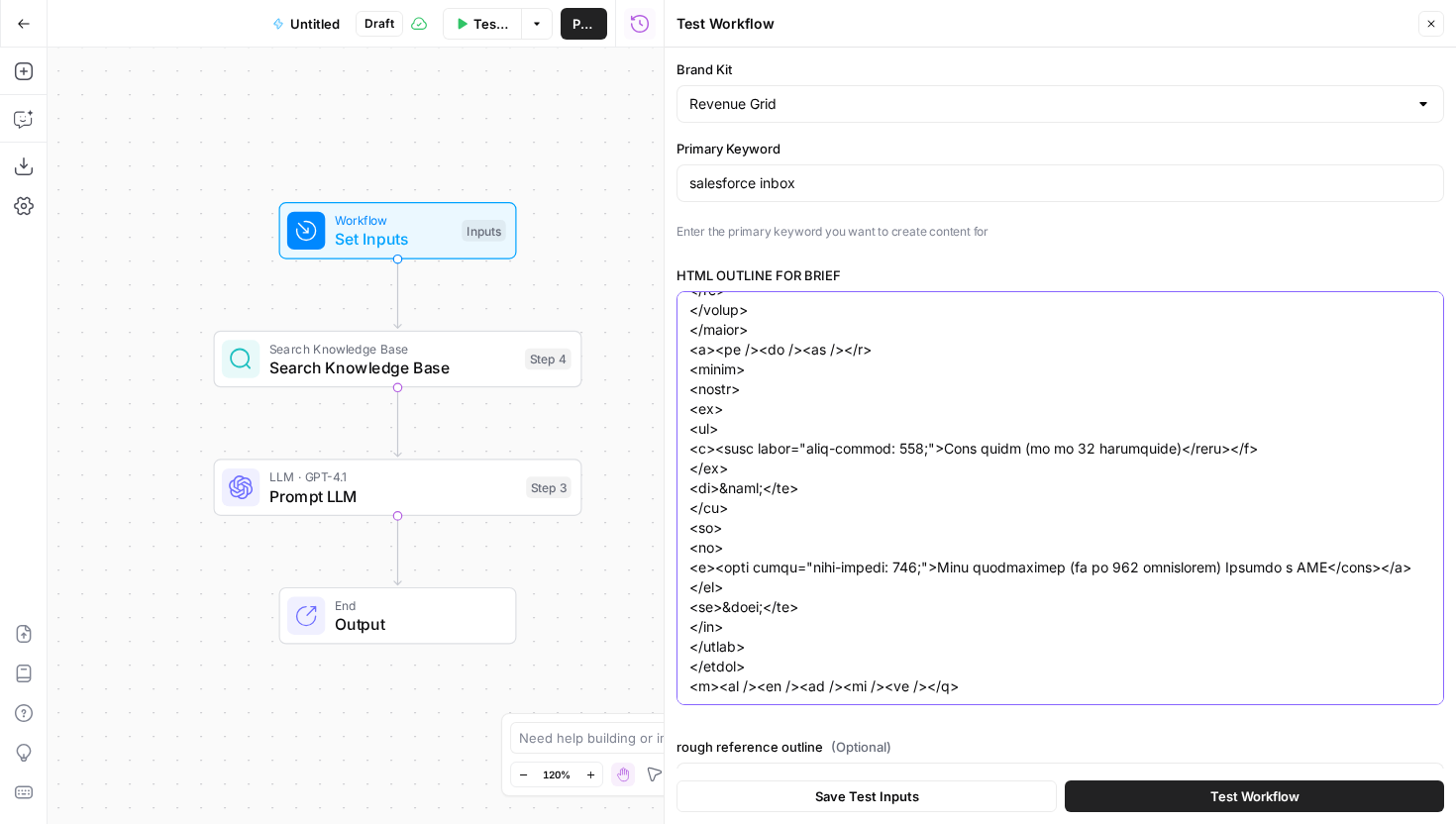 scroll, scrollTop: 2337, scrollLeft: 0, axis: vertical 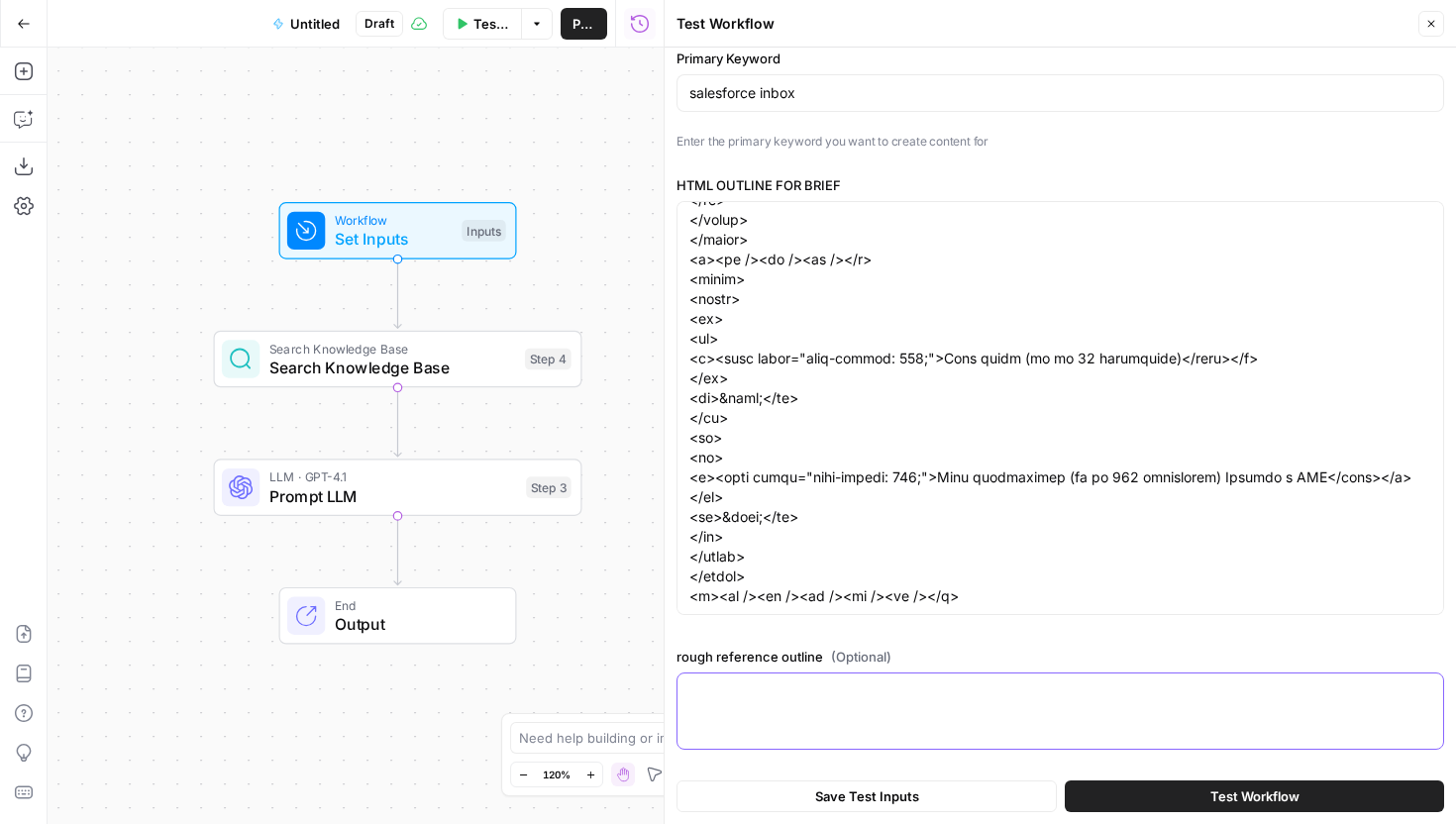click on "rough reference outline   (Optional)" at bounding box center [1060, 691] 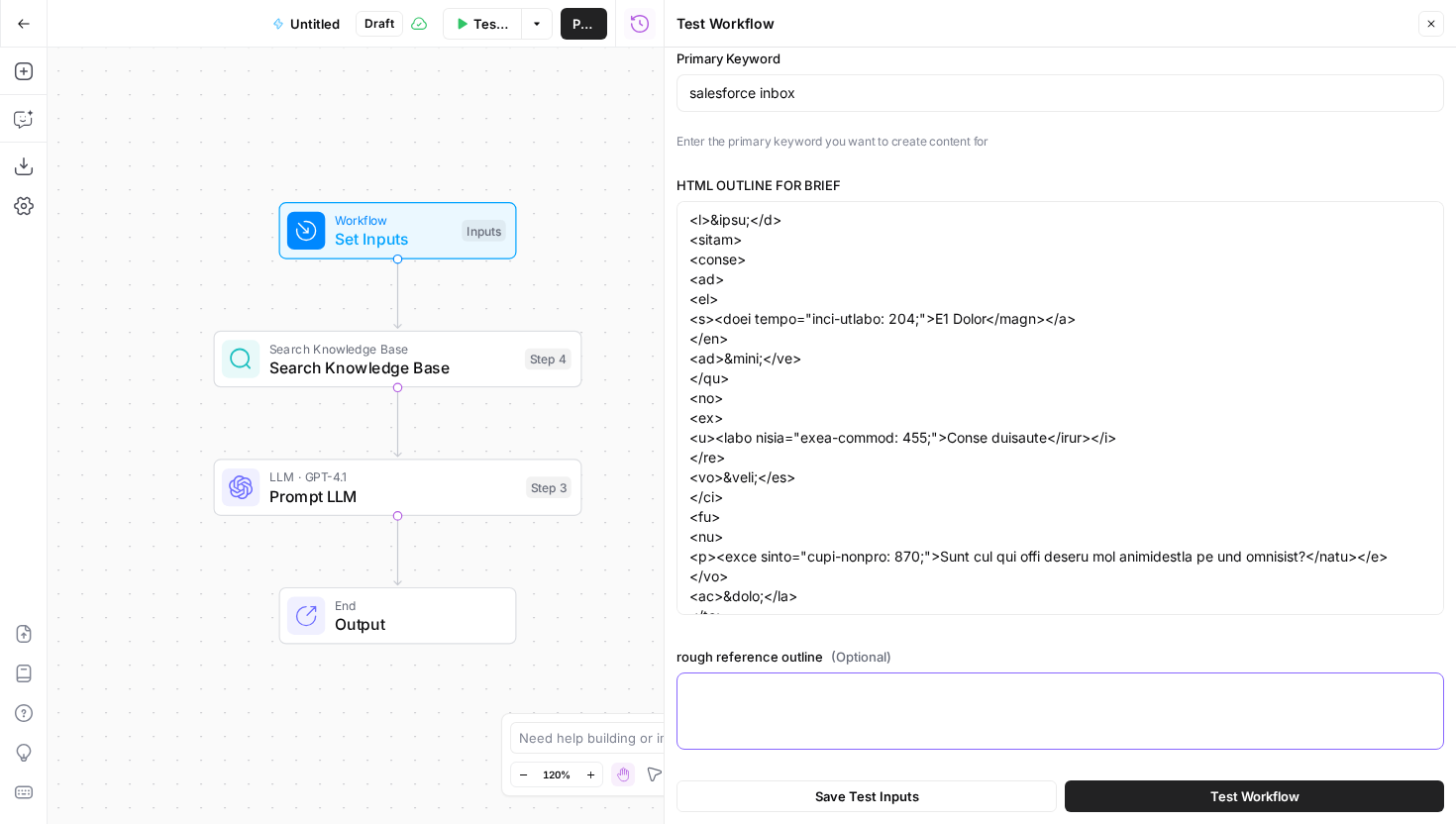 paste on "Salesforce Forecasting: Strategies, Setup &amp; Best Practices" 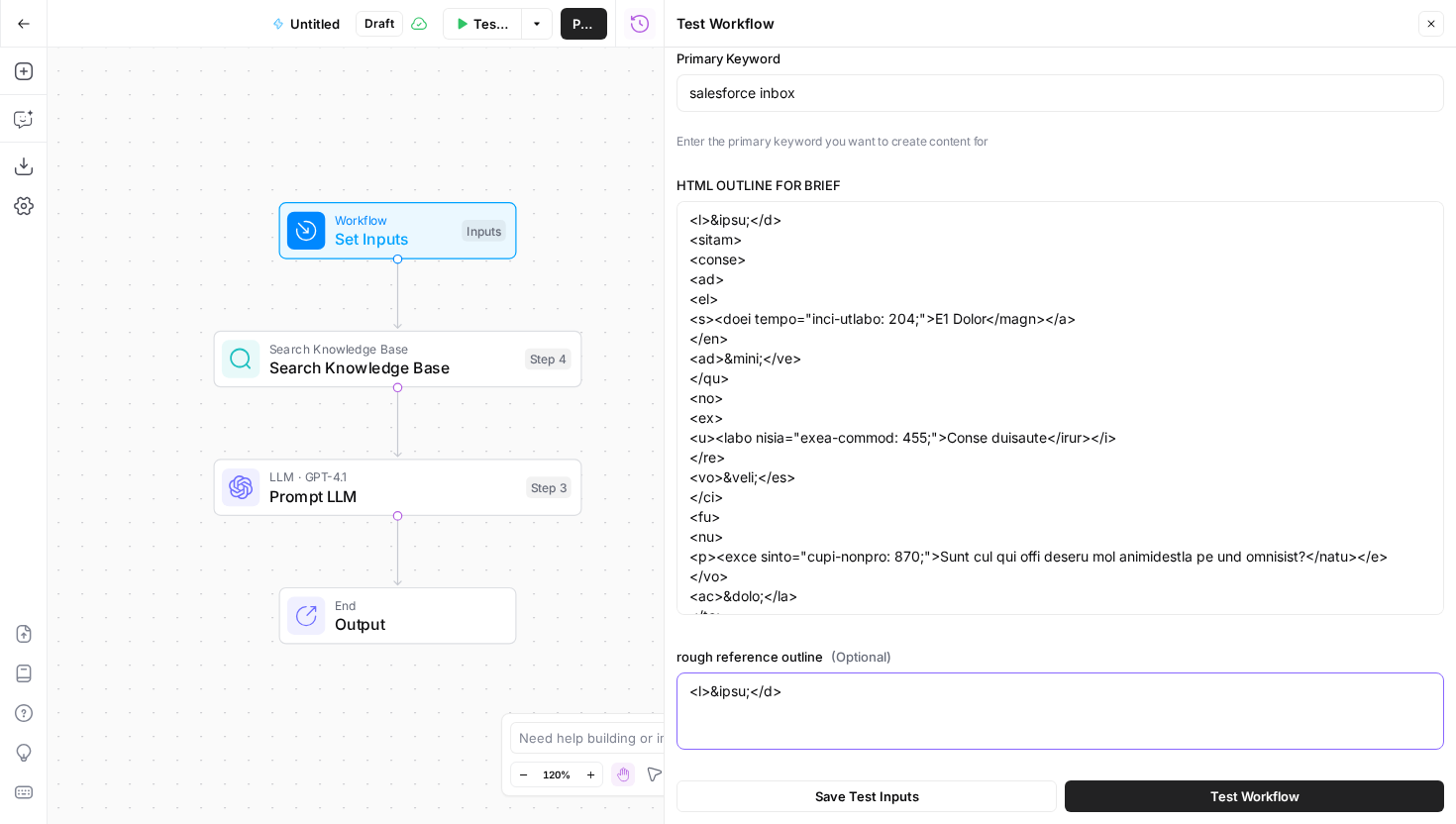 scroll, scrollTop: 5757, scrollLeft: 0, axis: vertical 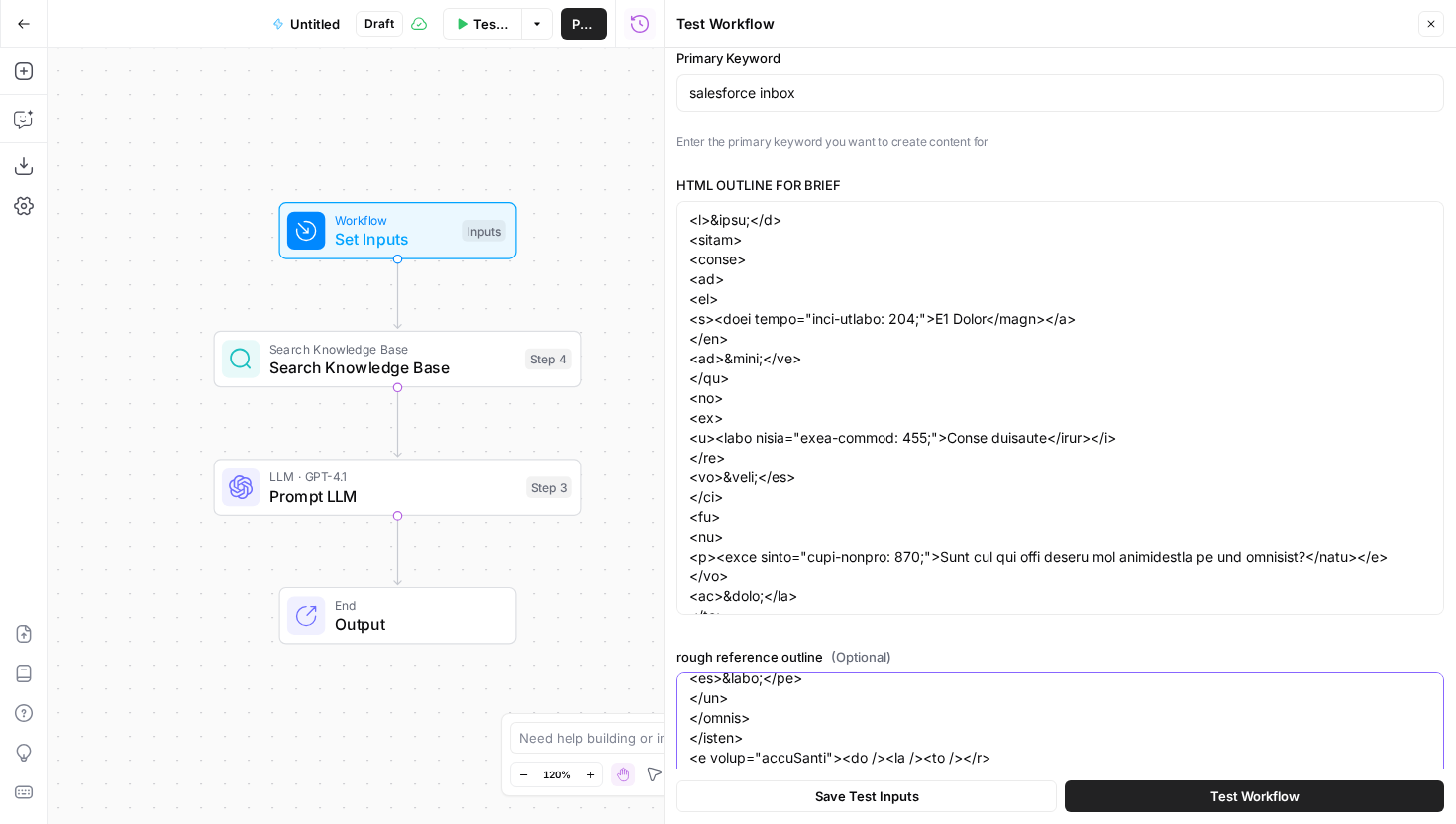 type on "Salesforce Forecasting: Strategies, Setup &amp; Best Practices" 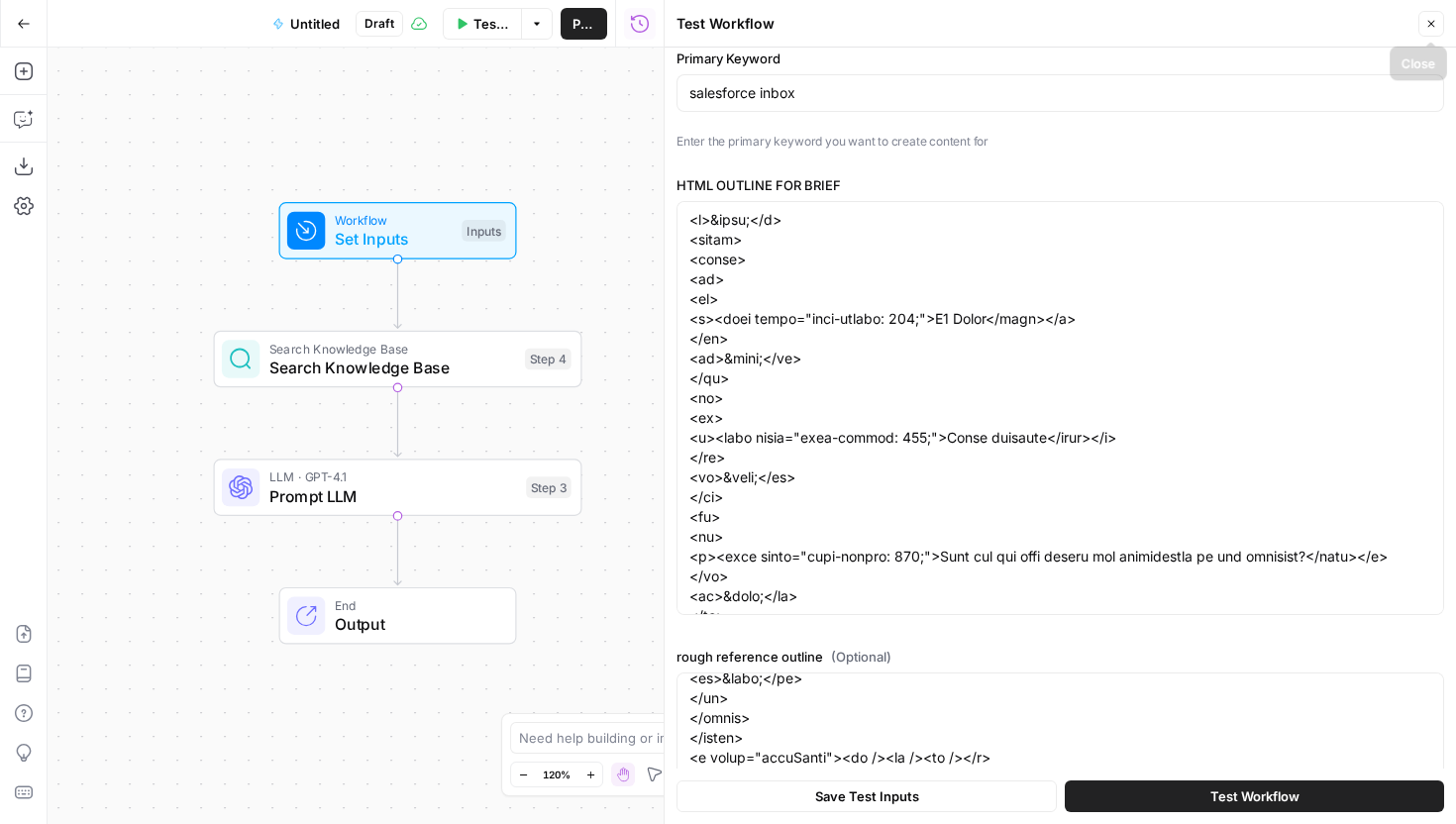 click 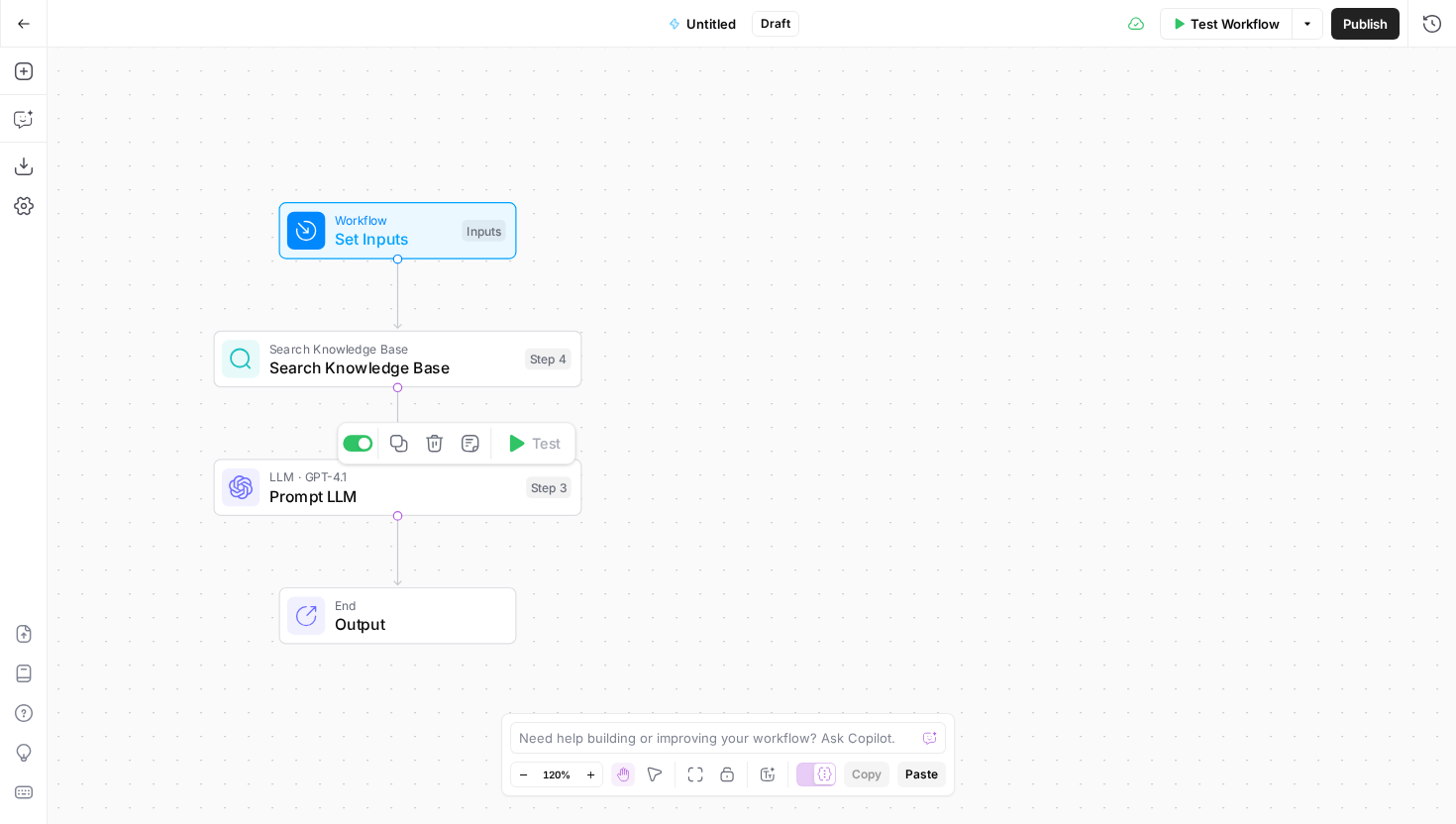 click on "Prompt LLM" at bounding box center [393, 496] 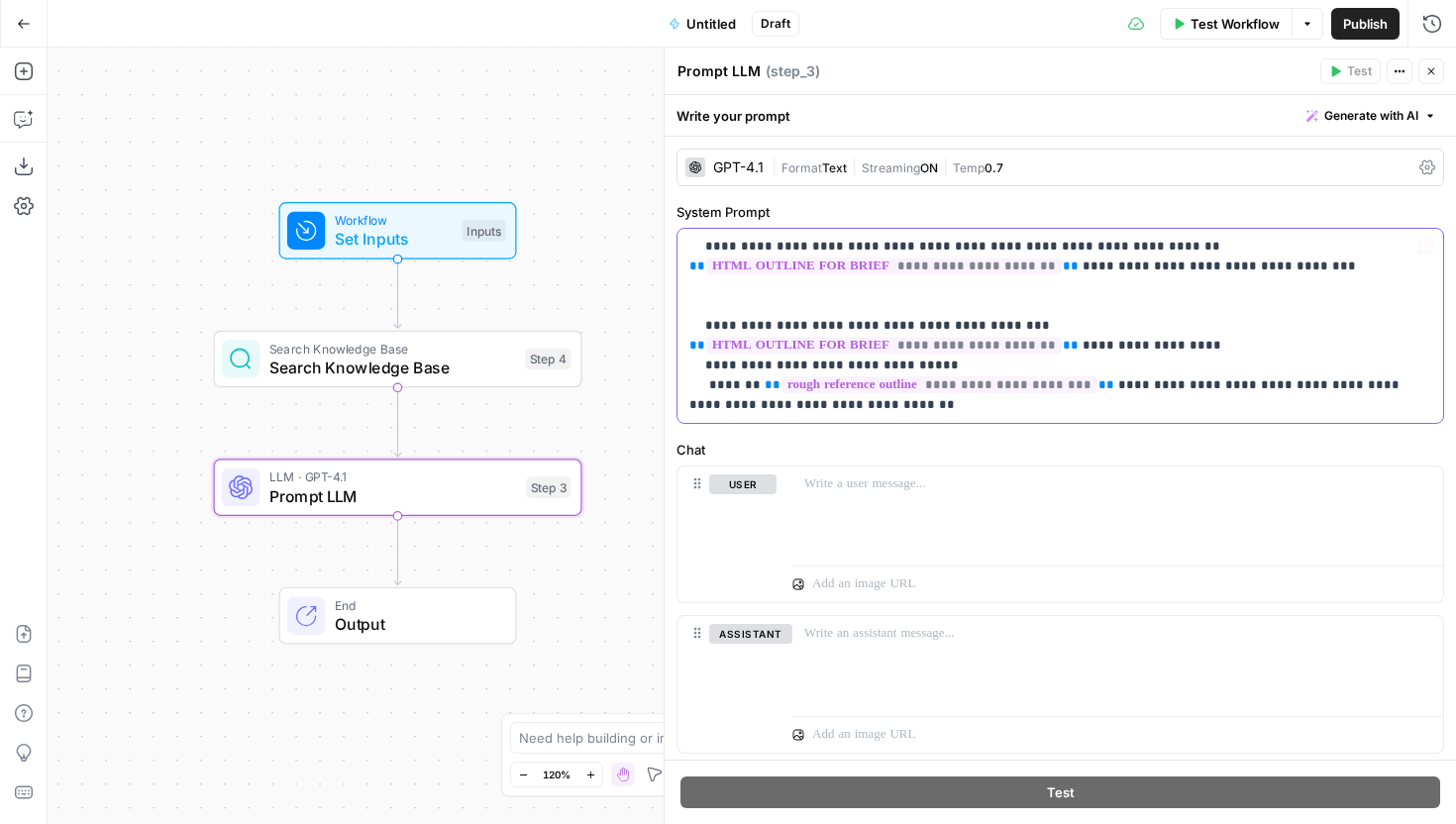 click on "**********" at bounding box center [1060, 326] 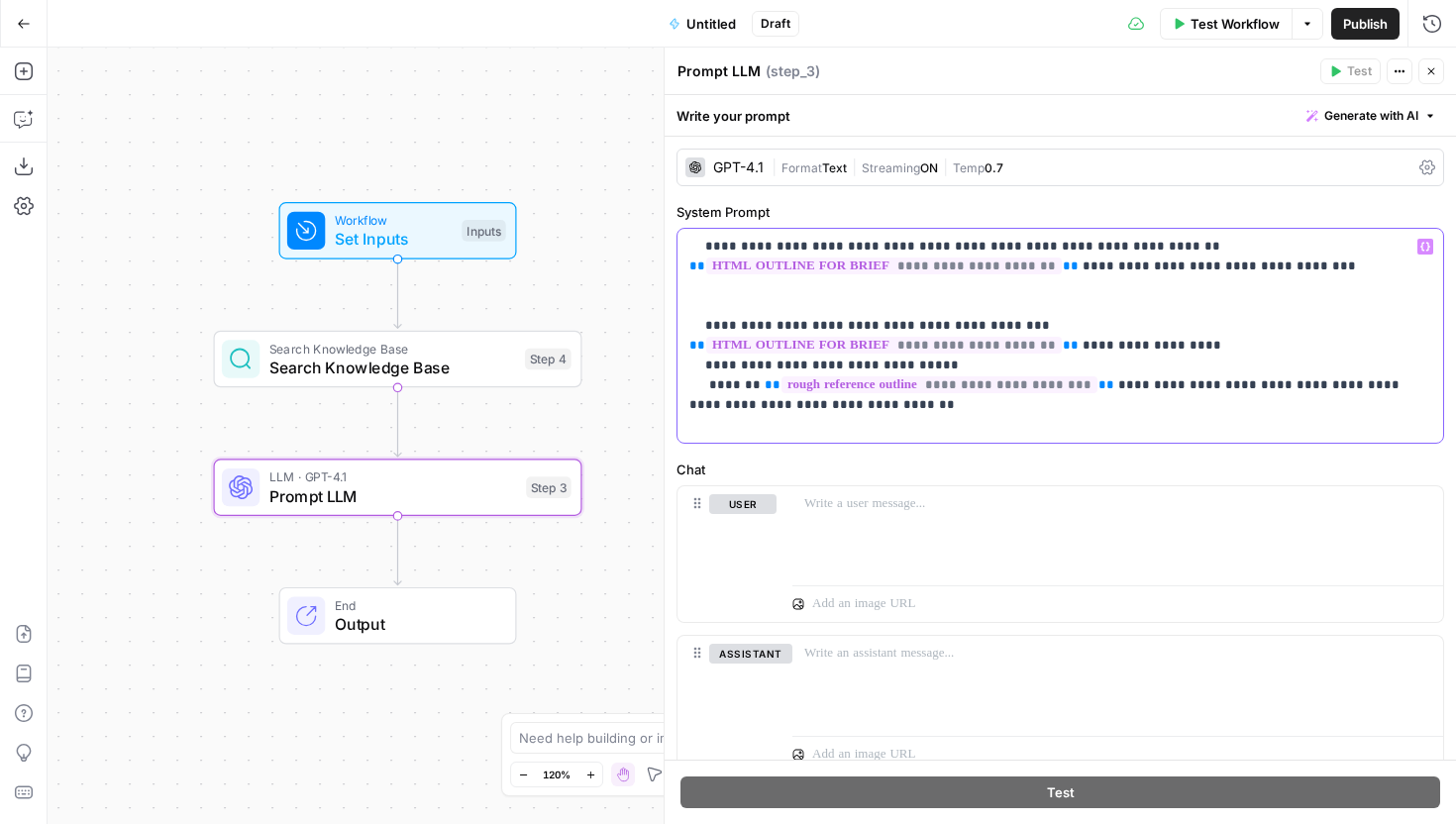 type 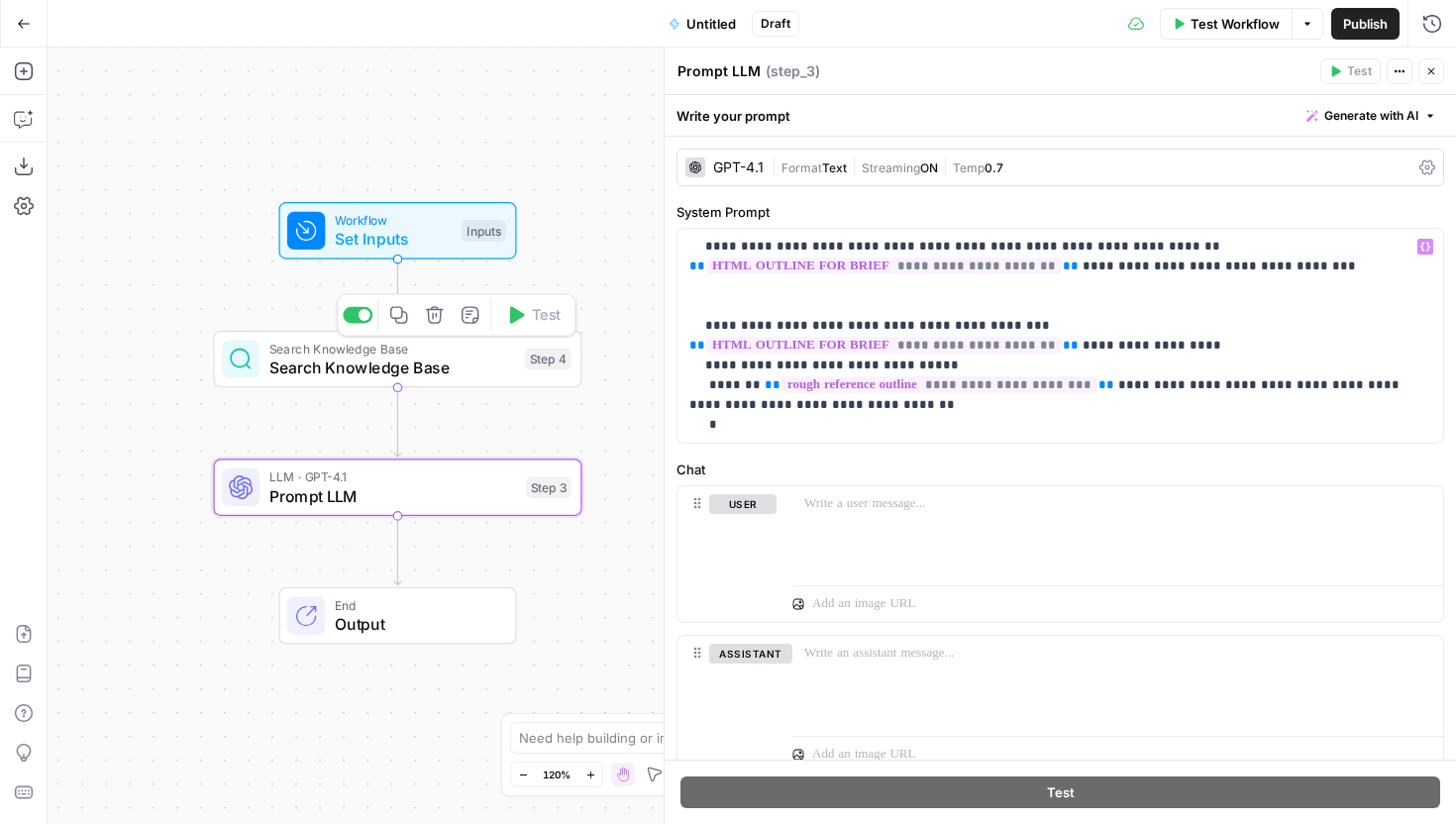 click on "Search Knowledge Base" at bounding box center (392, 367) 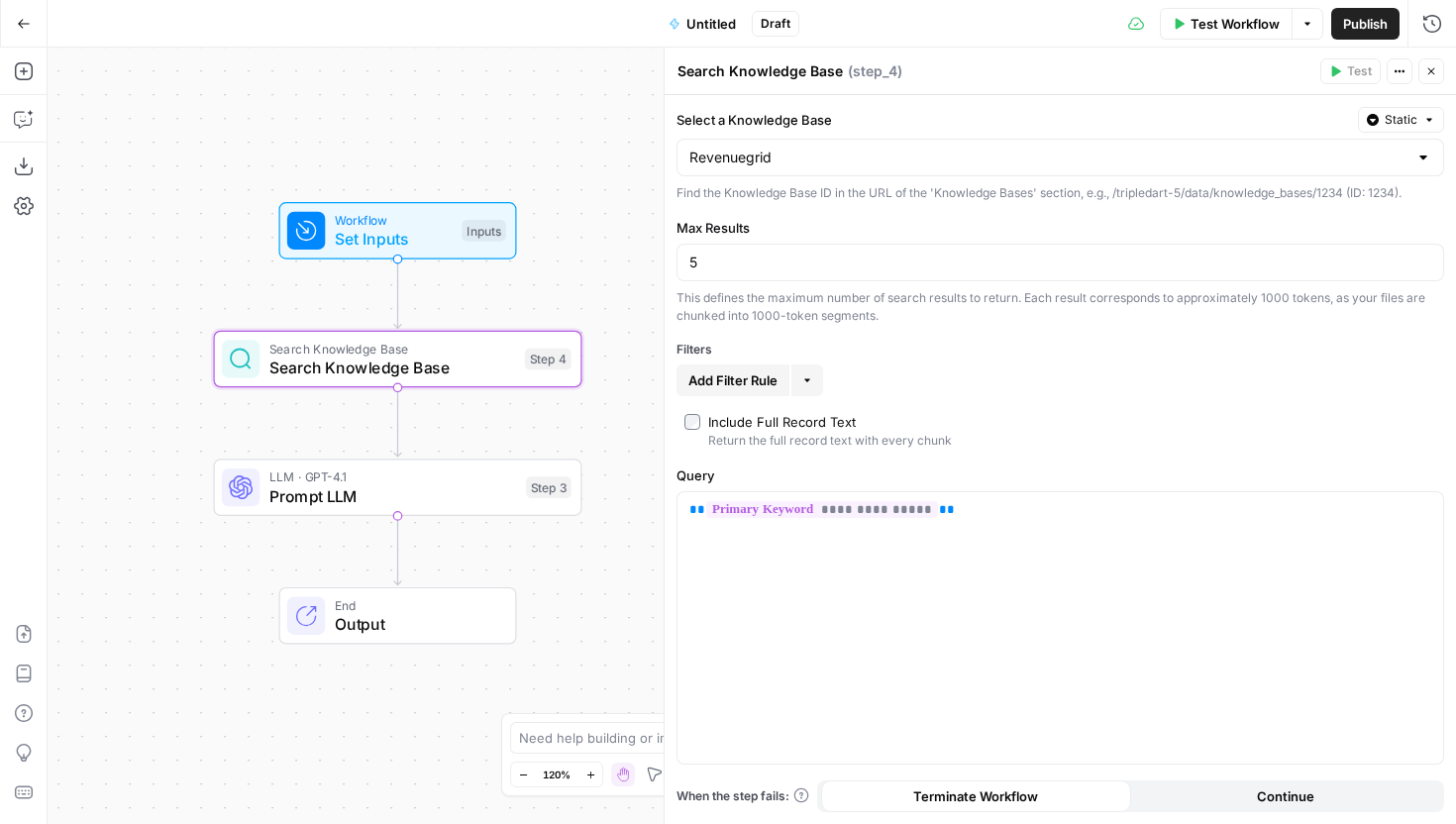 click on "Workflow Set Inputs Inputs" at bounding box center [398, 231] 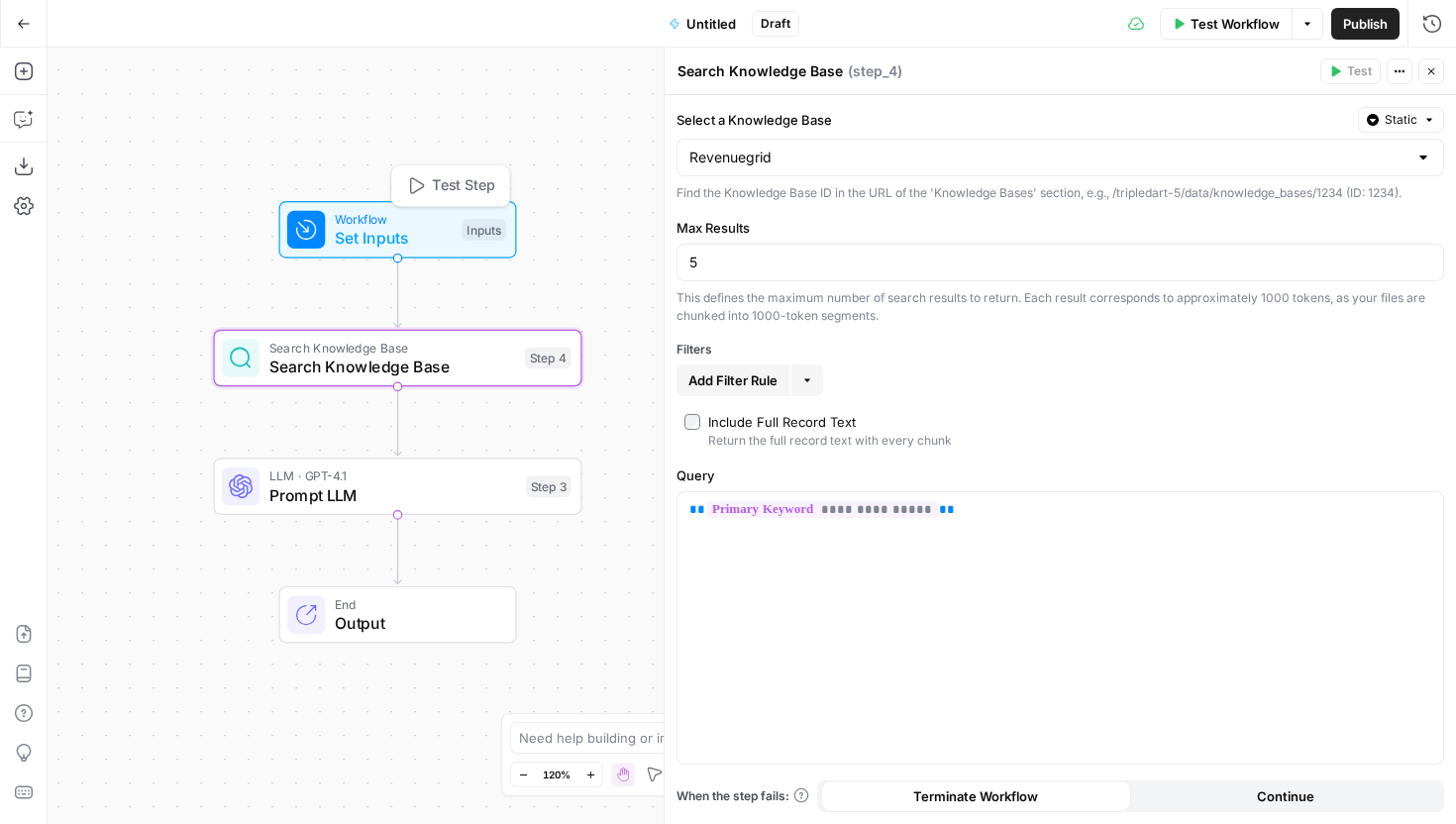 click on "Set Inputs" at bounding box center [393, 238] 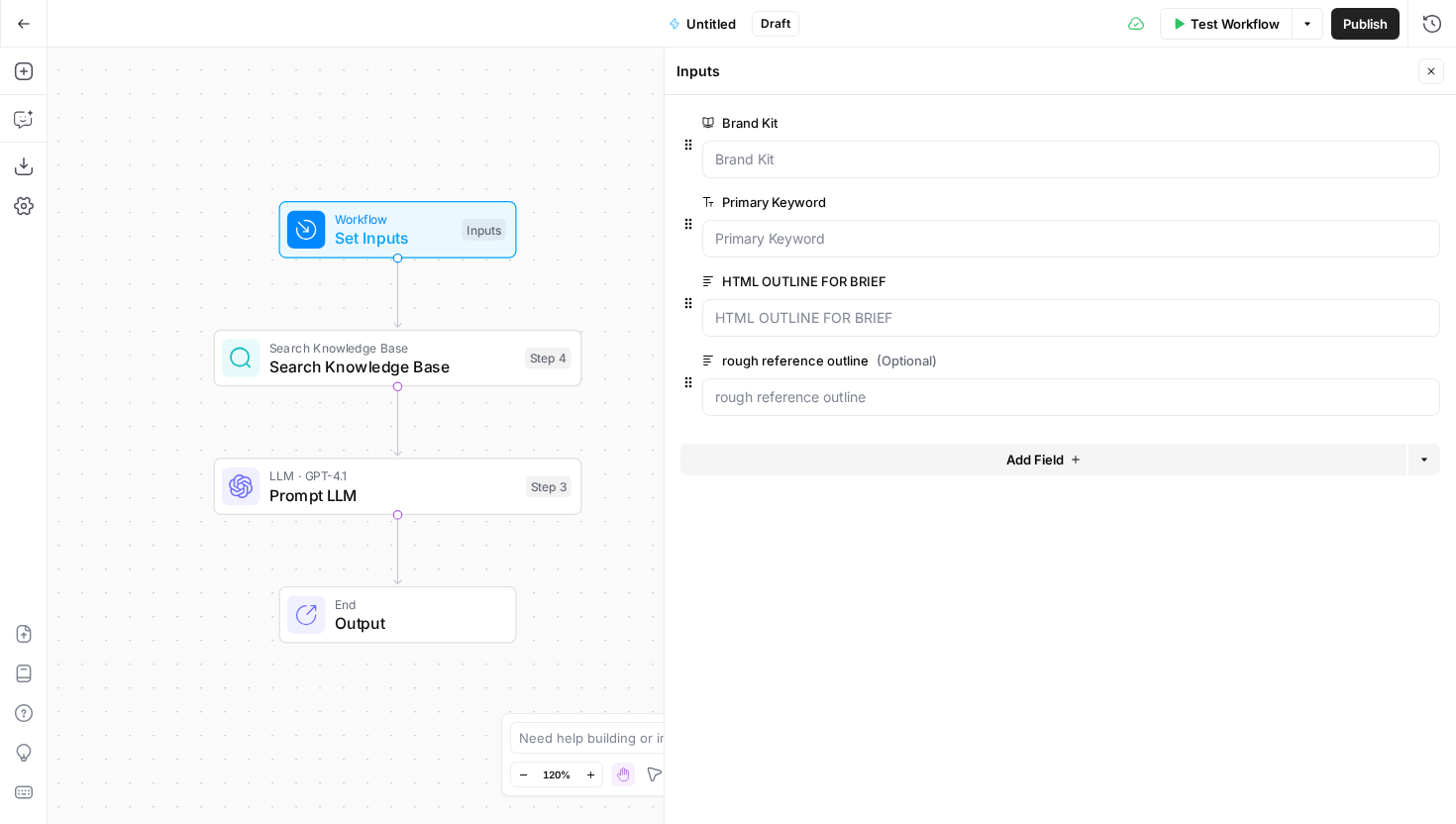 click on "Prompt LLM" at bounding box center (393, 495) 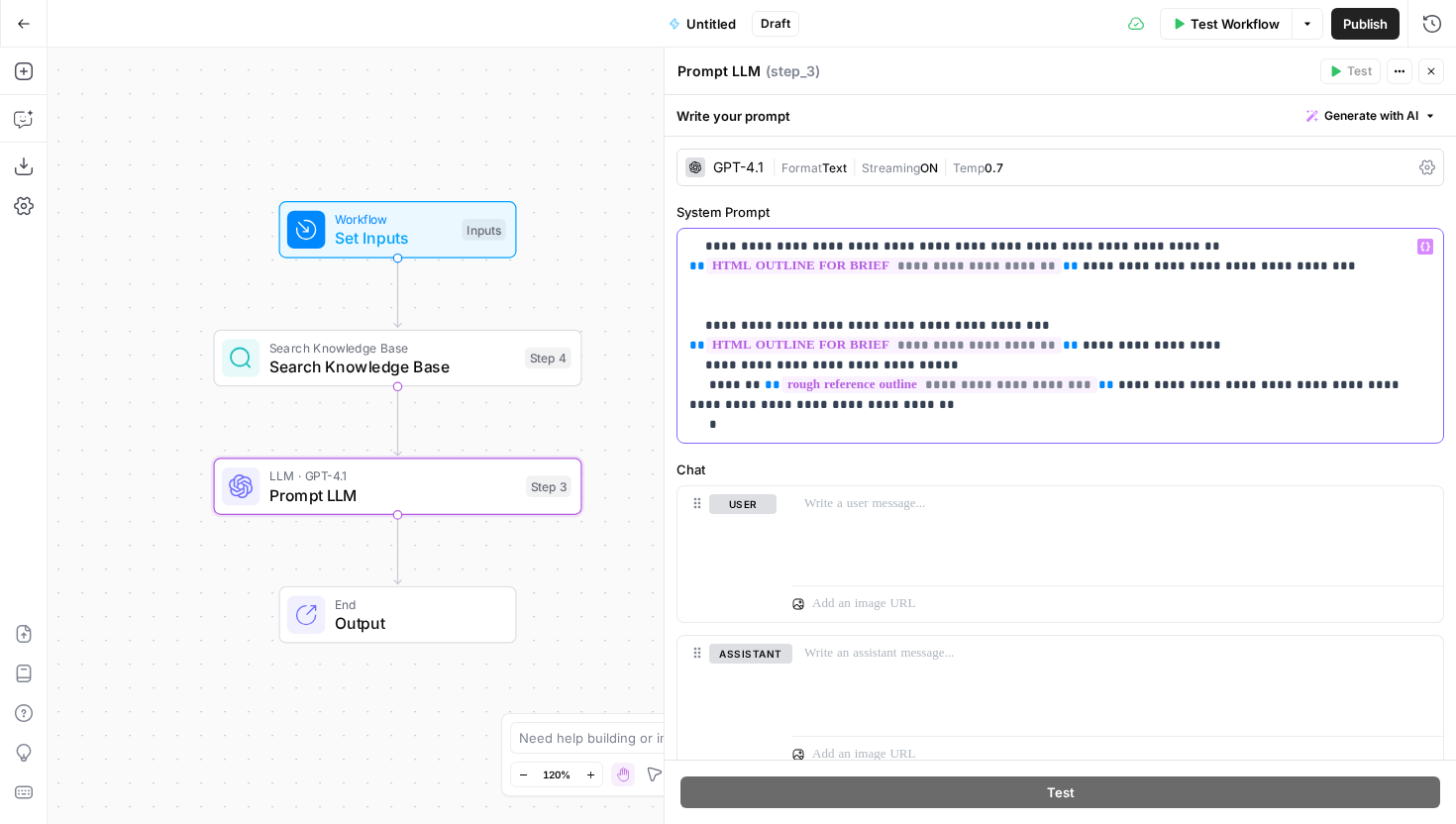 click on "**********" at bounding box center [1060, 336] 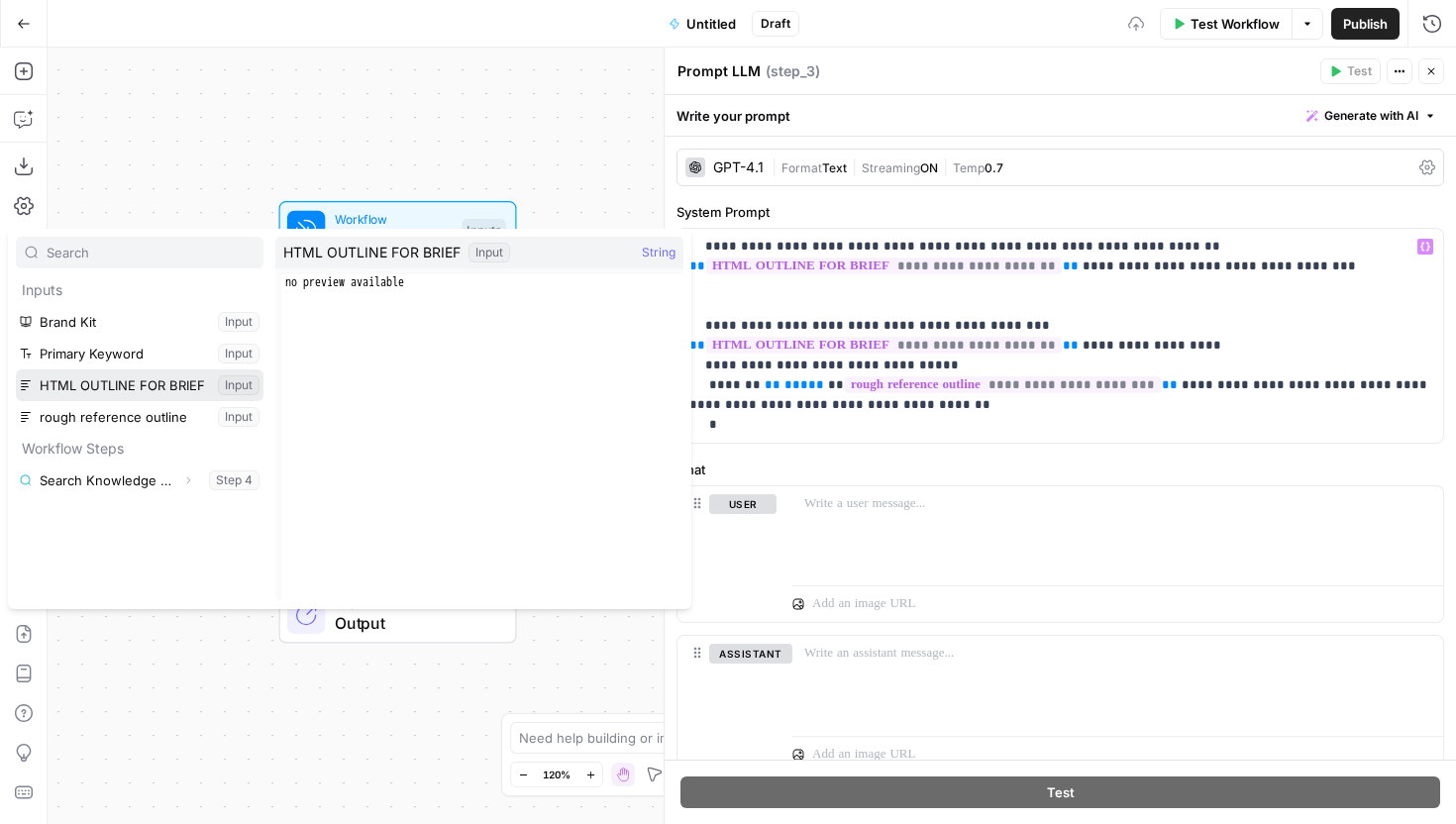 click at bounding box center [140, 385] 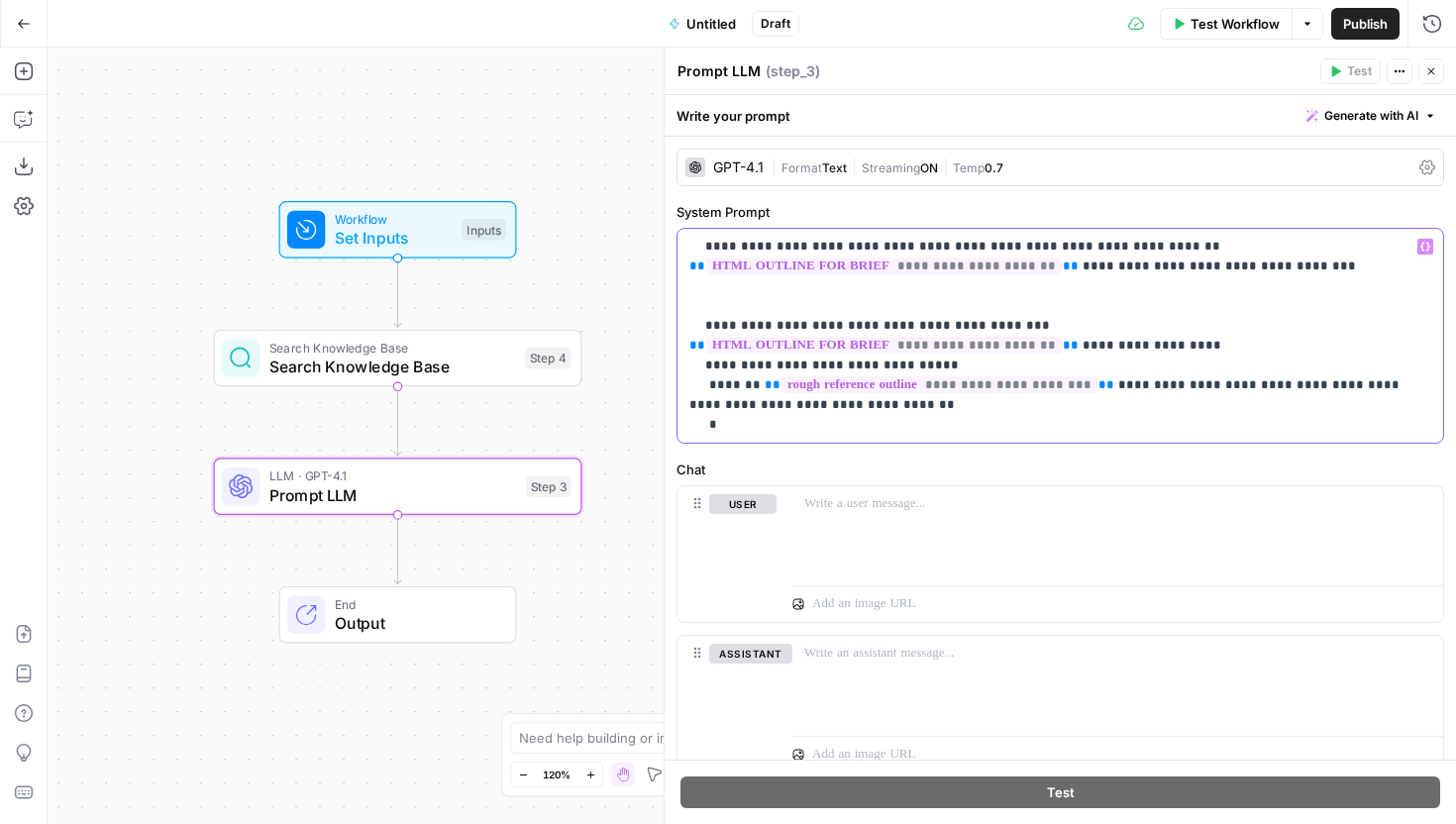click on "**********" at bounding box center [1060, 336] 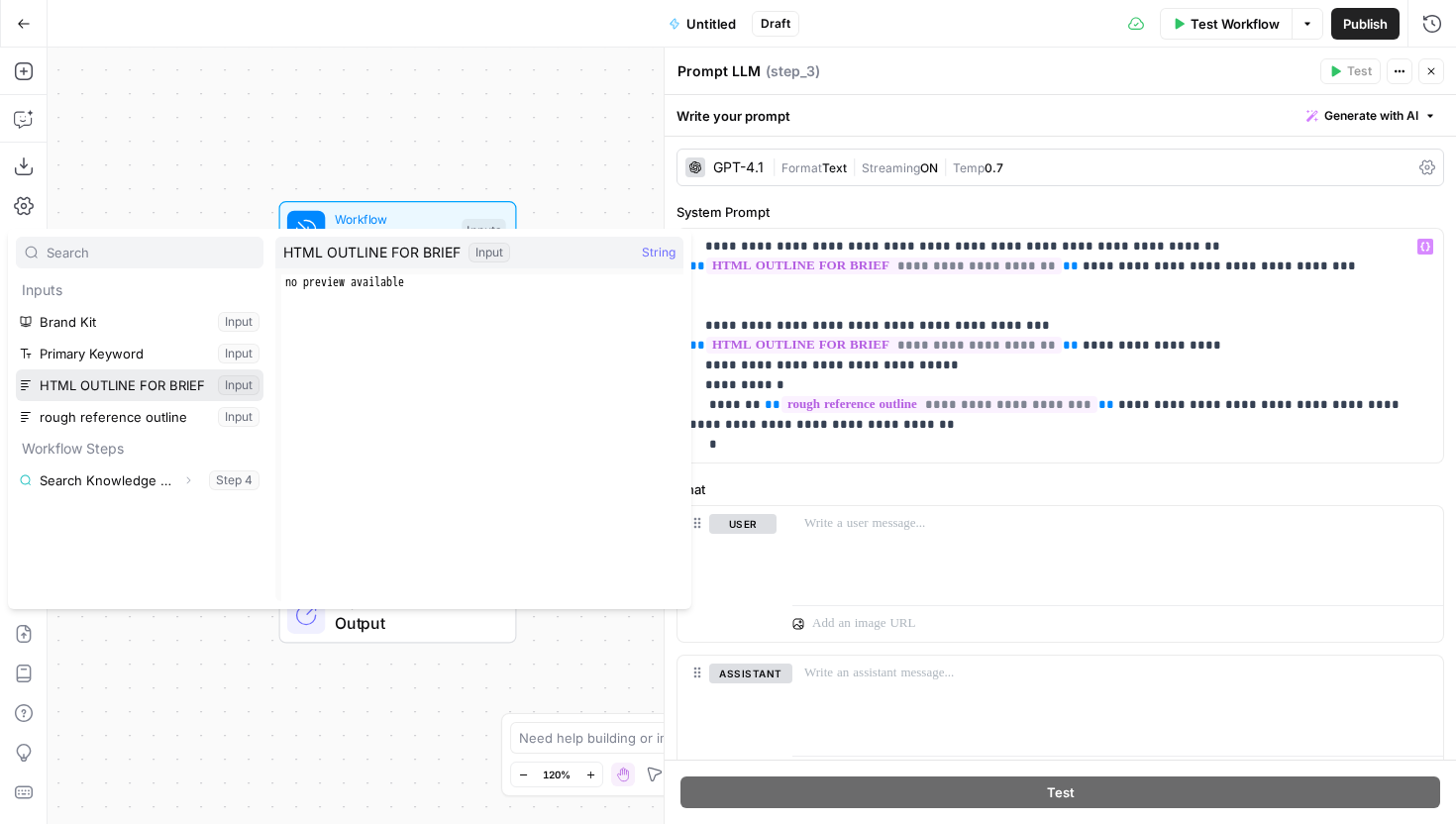 click at bounding box center [140, 385] 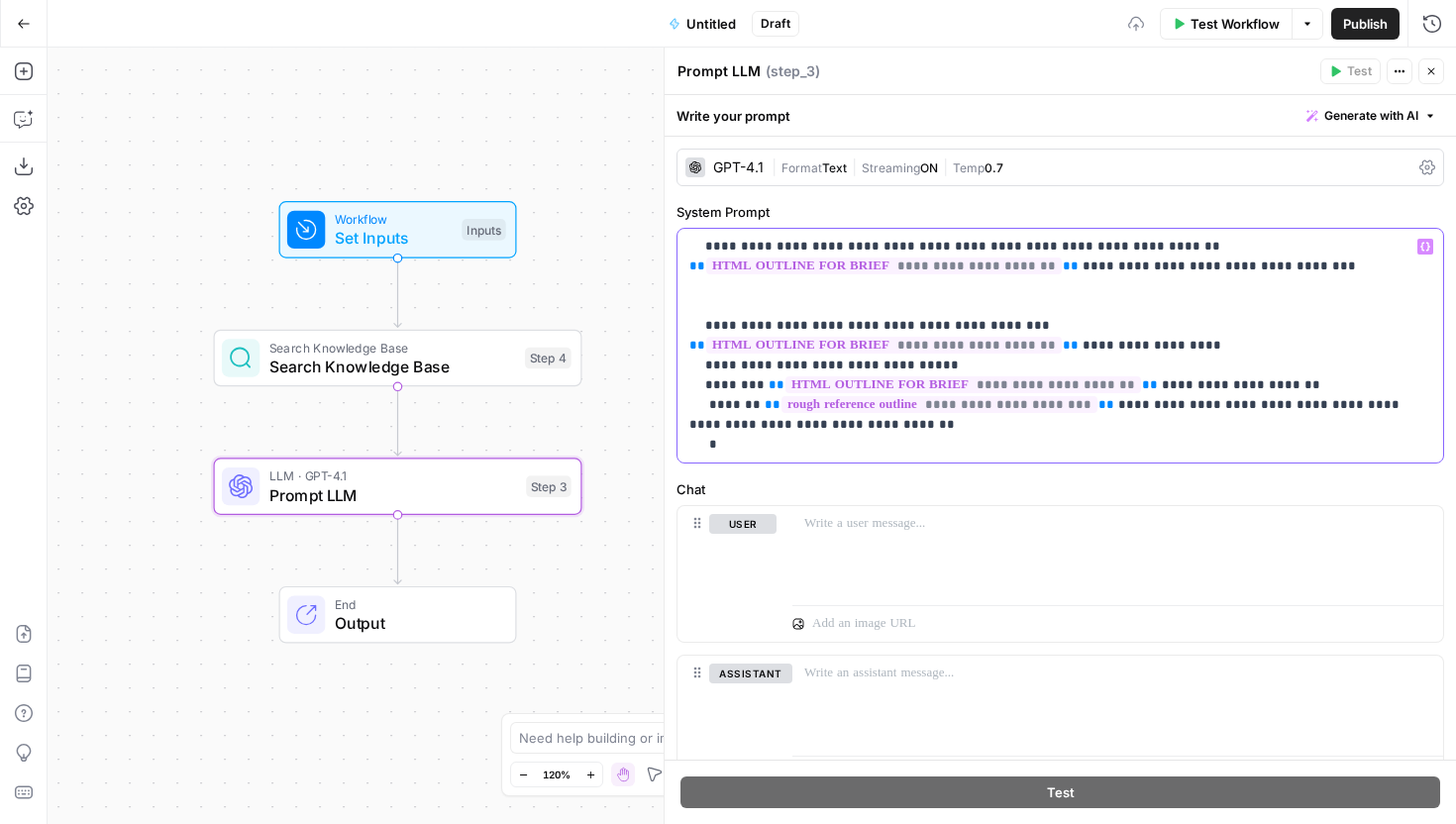 scroll, scrollTop: 169, scrollLeft: 0, axis: vertical 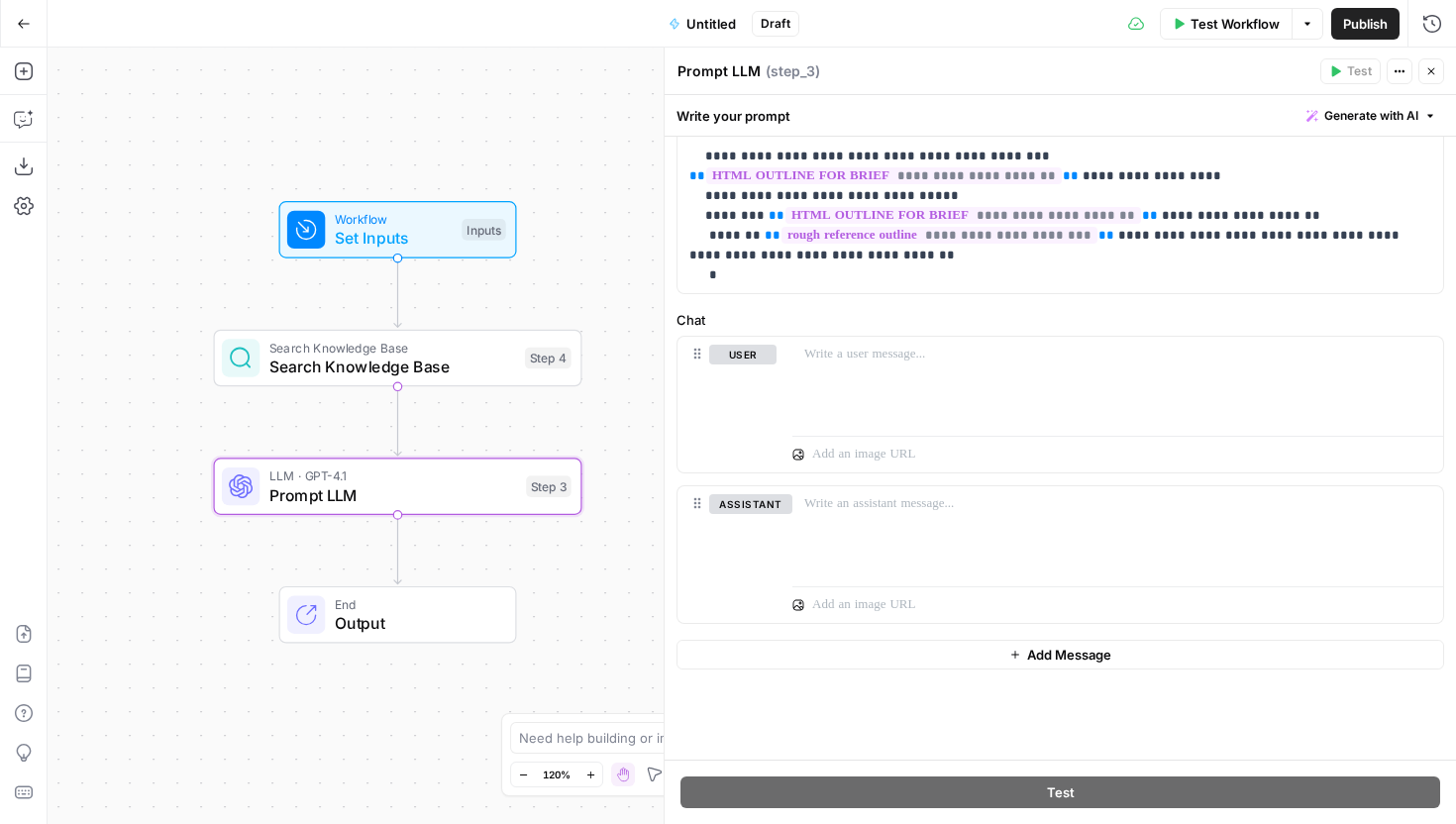 click on "Test Workflow" at bounding box center (1235, 24) 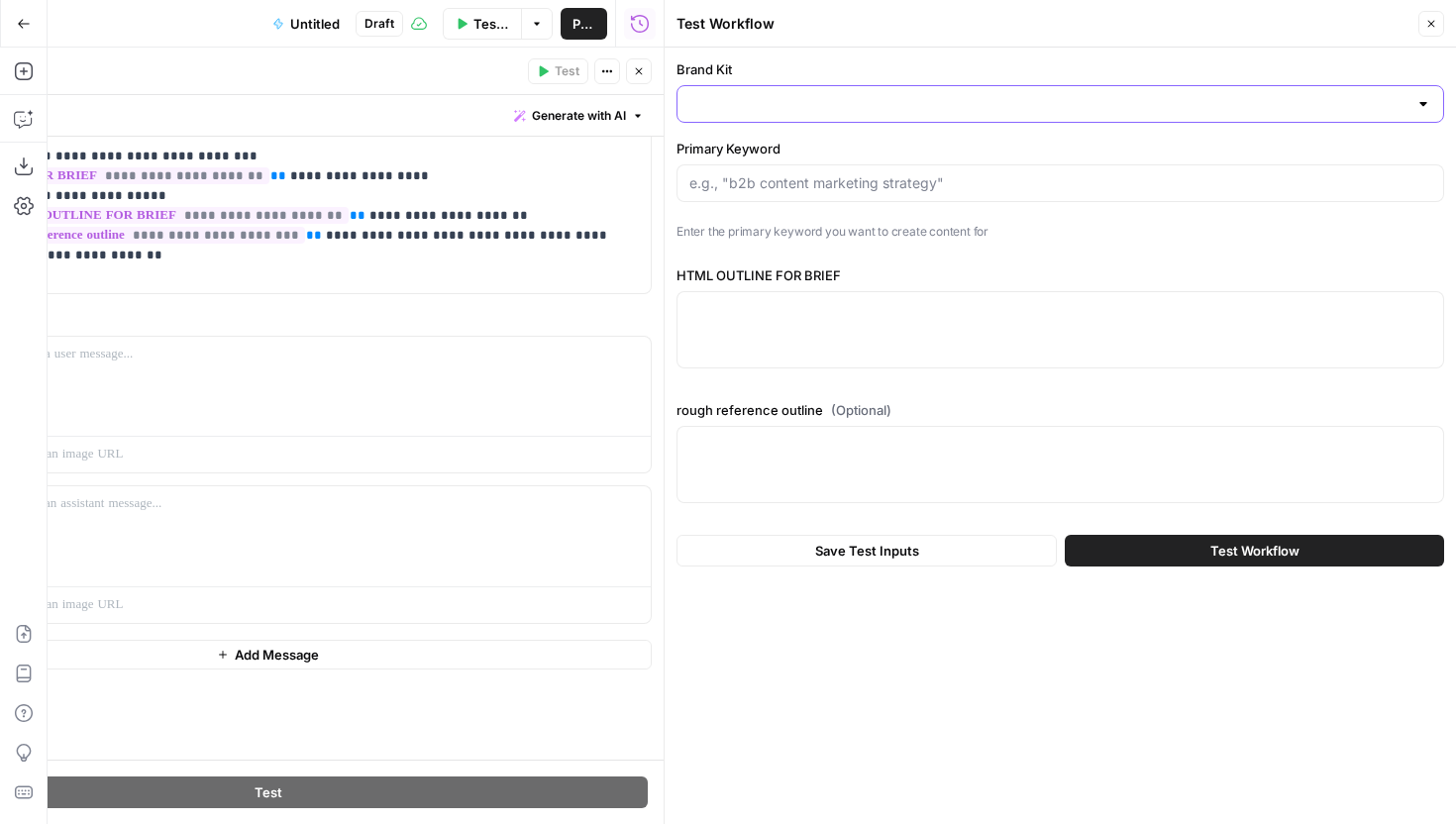 click on "Brand Kit" at bounding box center (1048, 104) 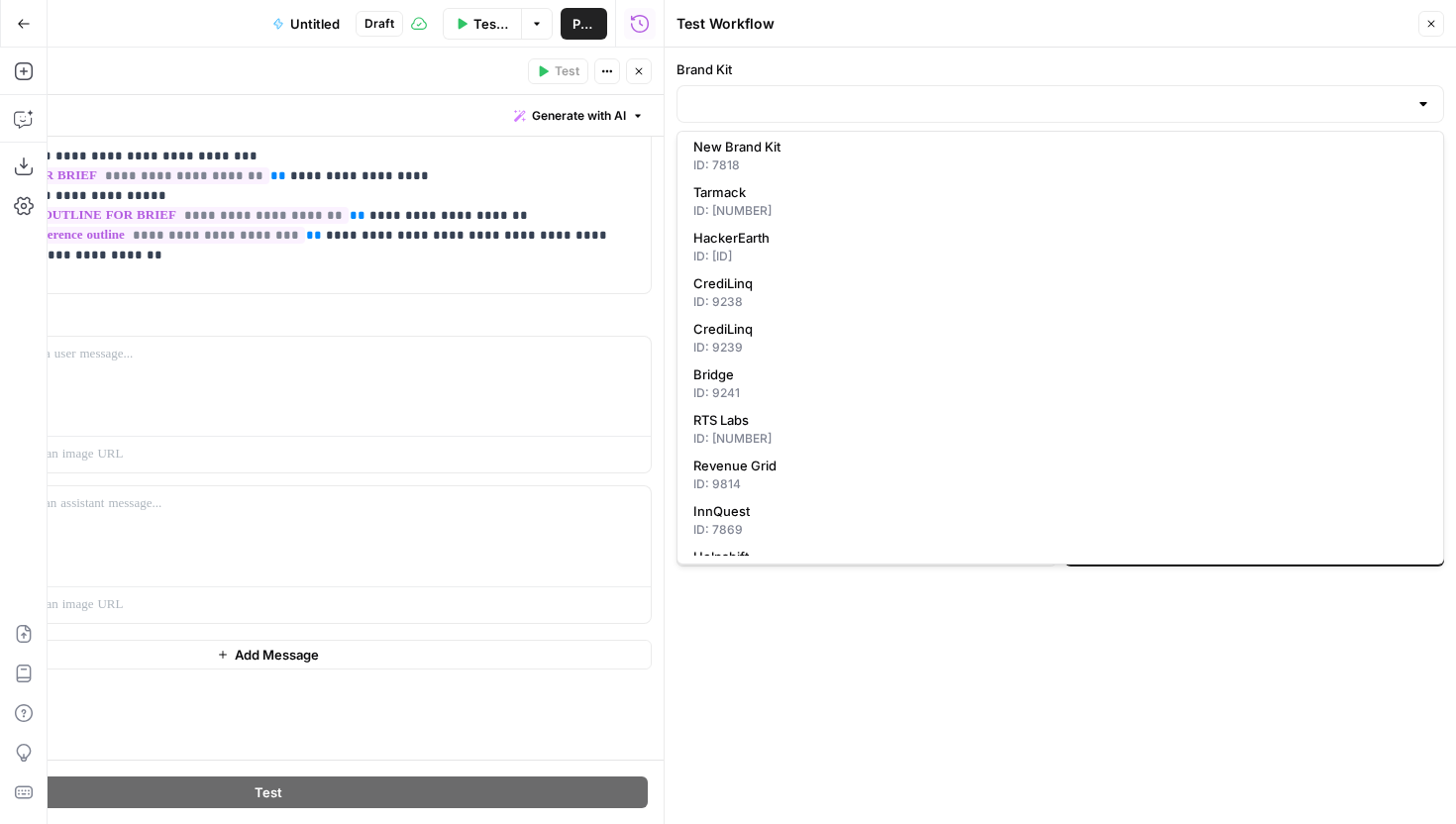 scroll, scrollTop: 996, scrollLeft: 0, axis: vertical 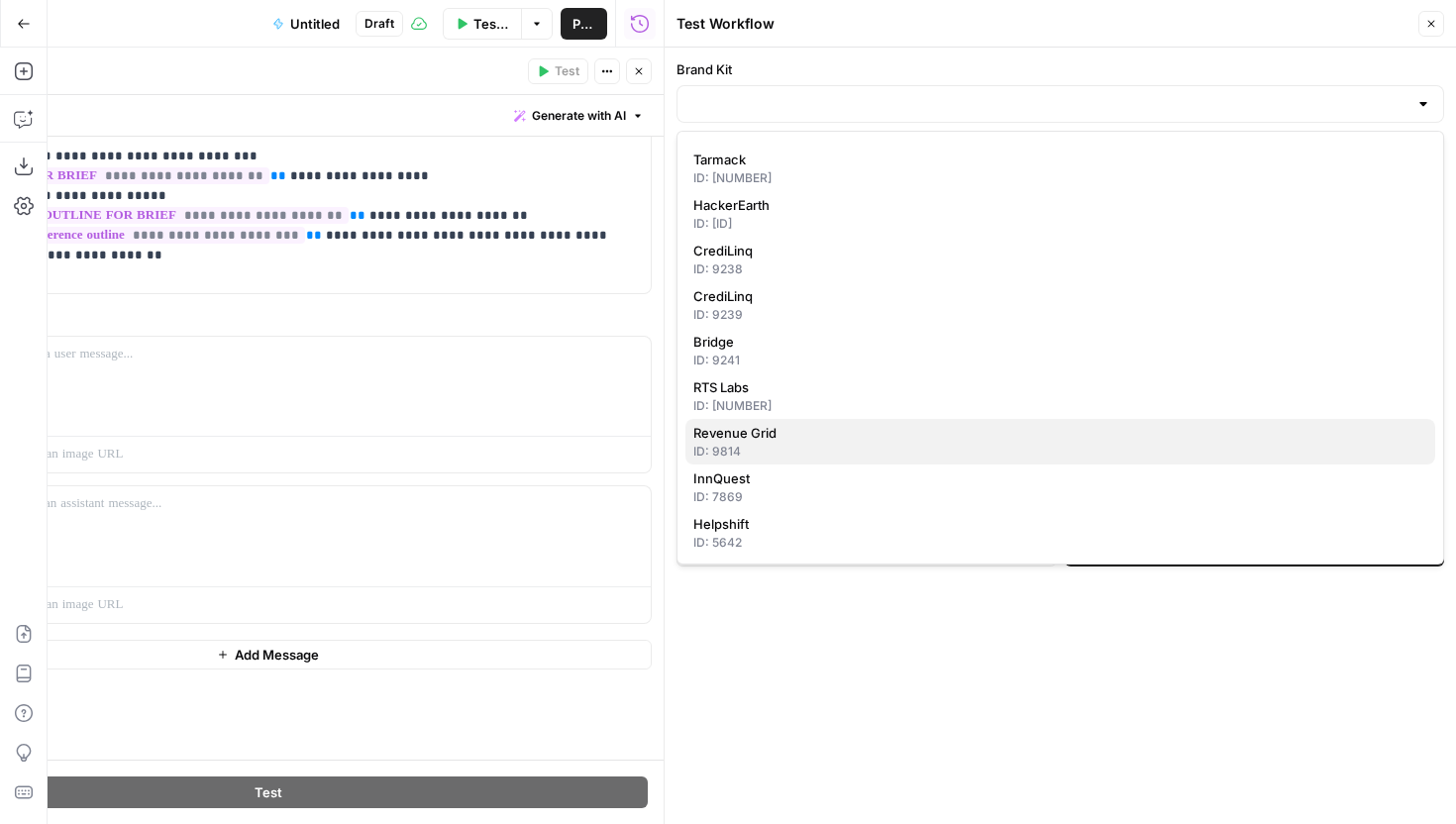 click on "Revenue Grid" at bounding box center [1056, 433] 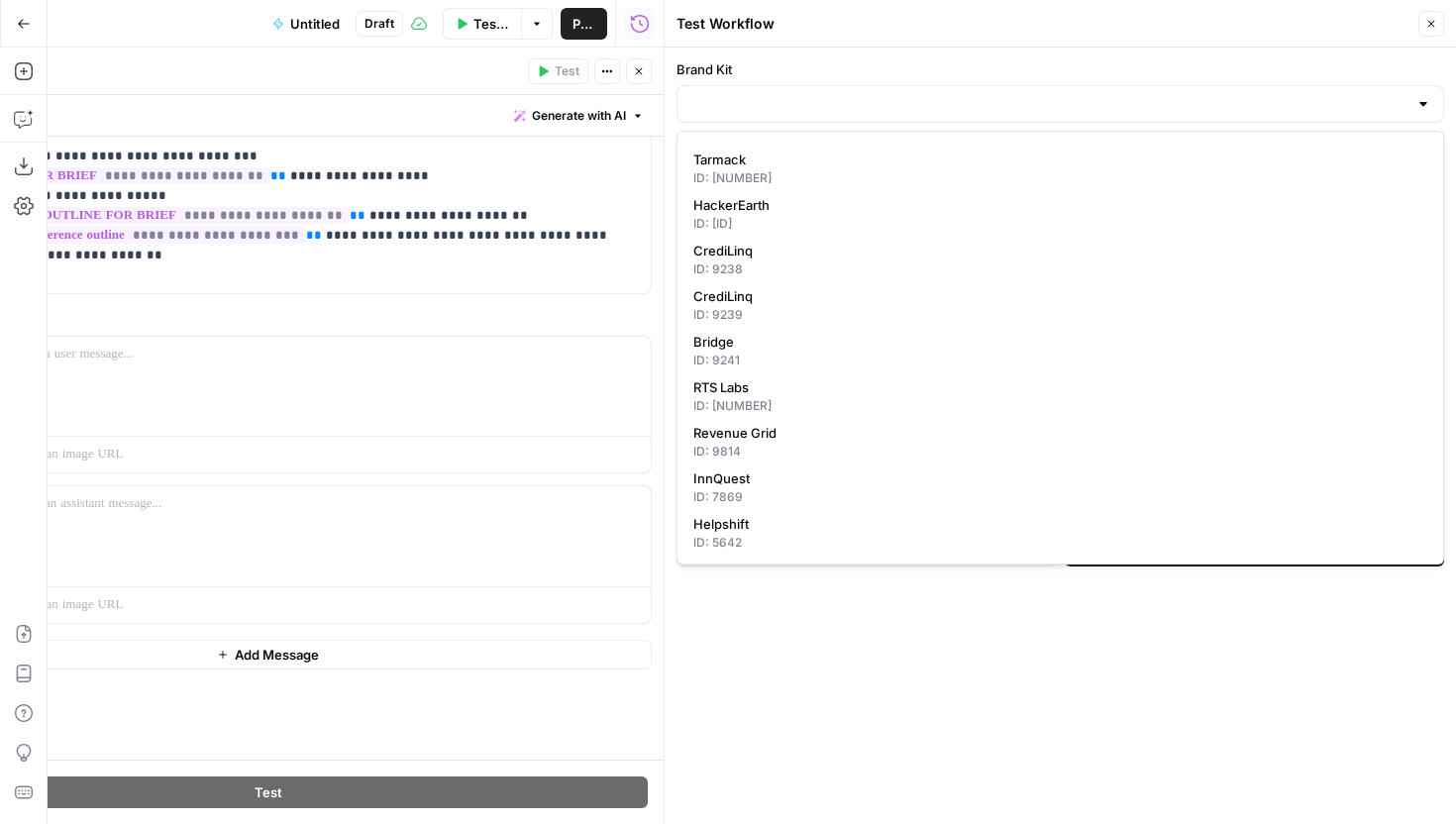 type on "Revenue Grid" 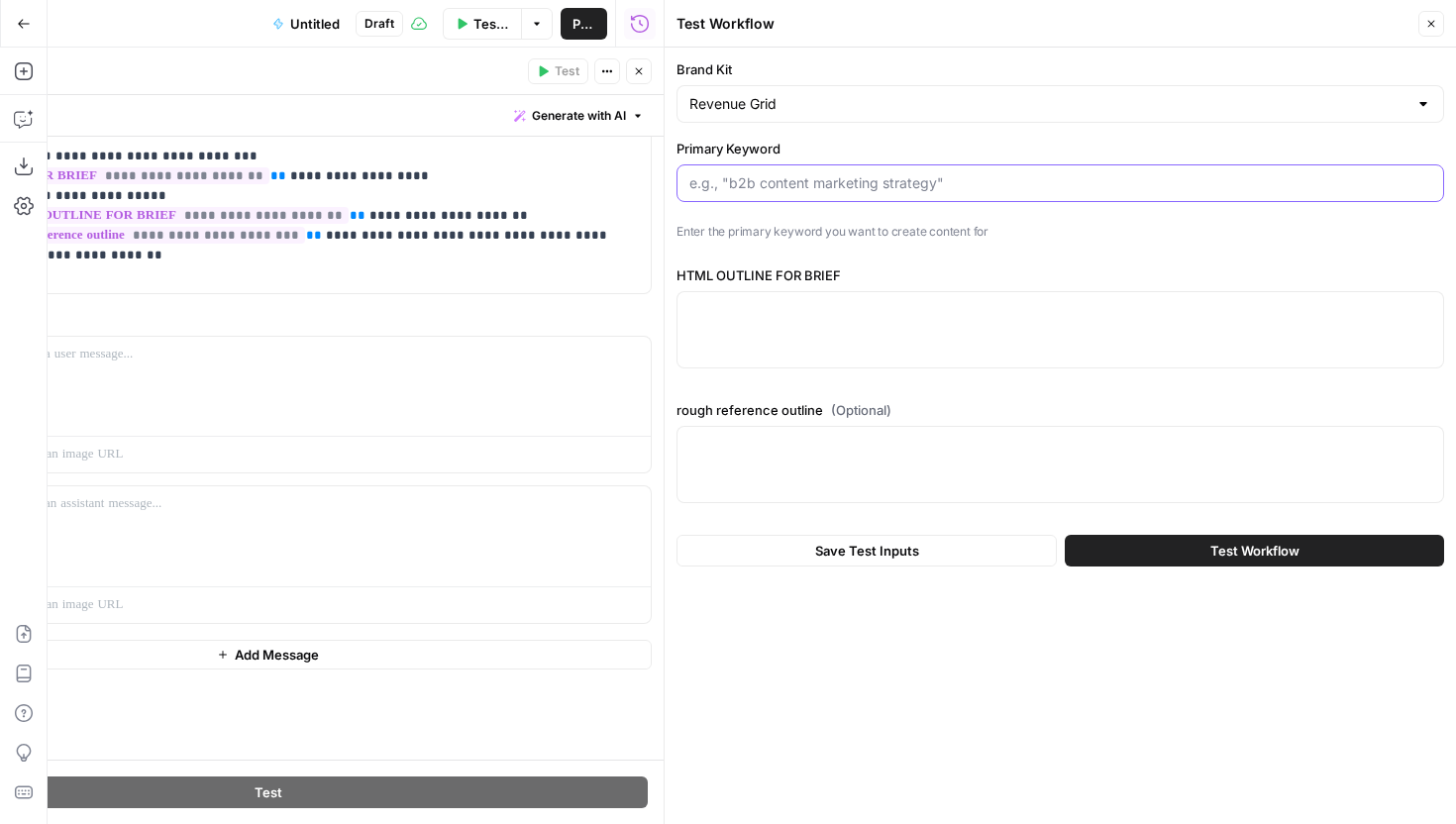 click on "Primary Keyword" at bounding box center (1060, 183) 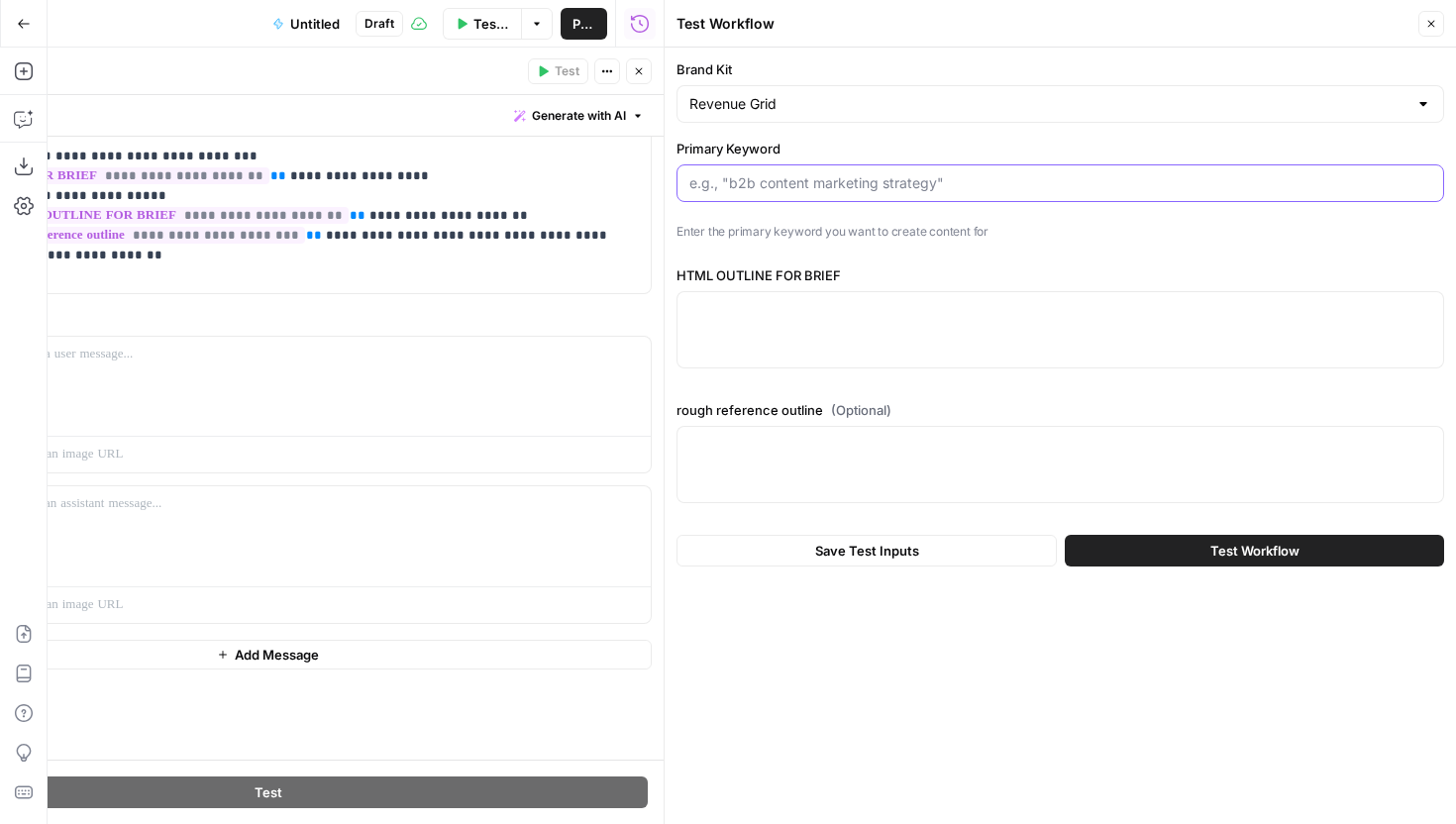 type on "salesforce inbox" 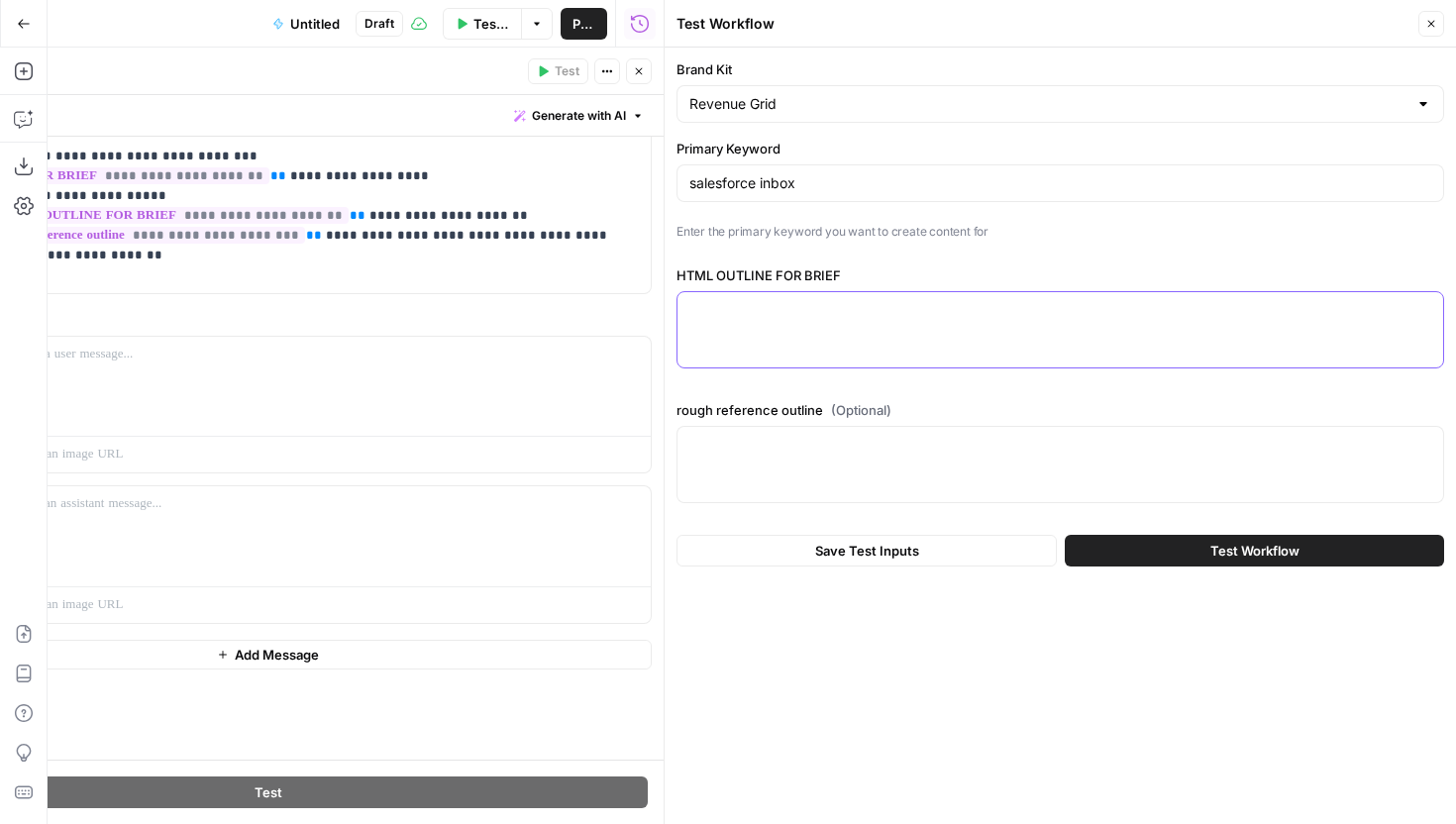 click on "HTML OUTLINE FOR BRIEF" at bounding box center [1060, 310] 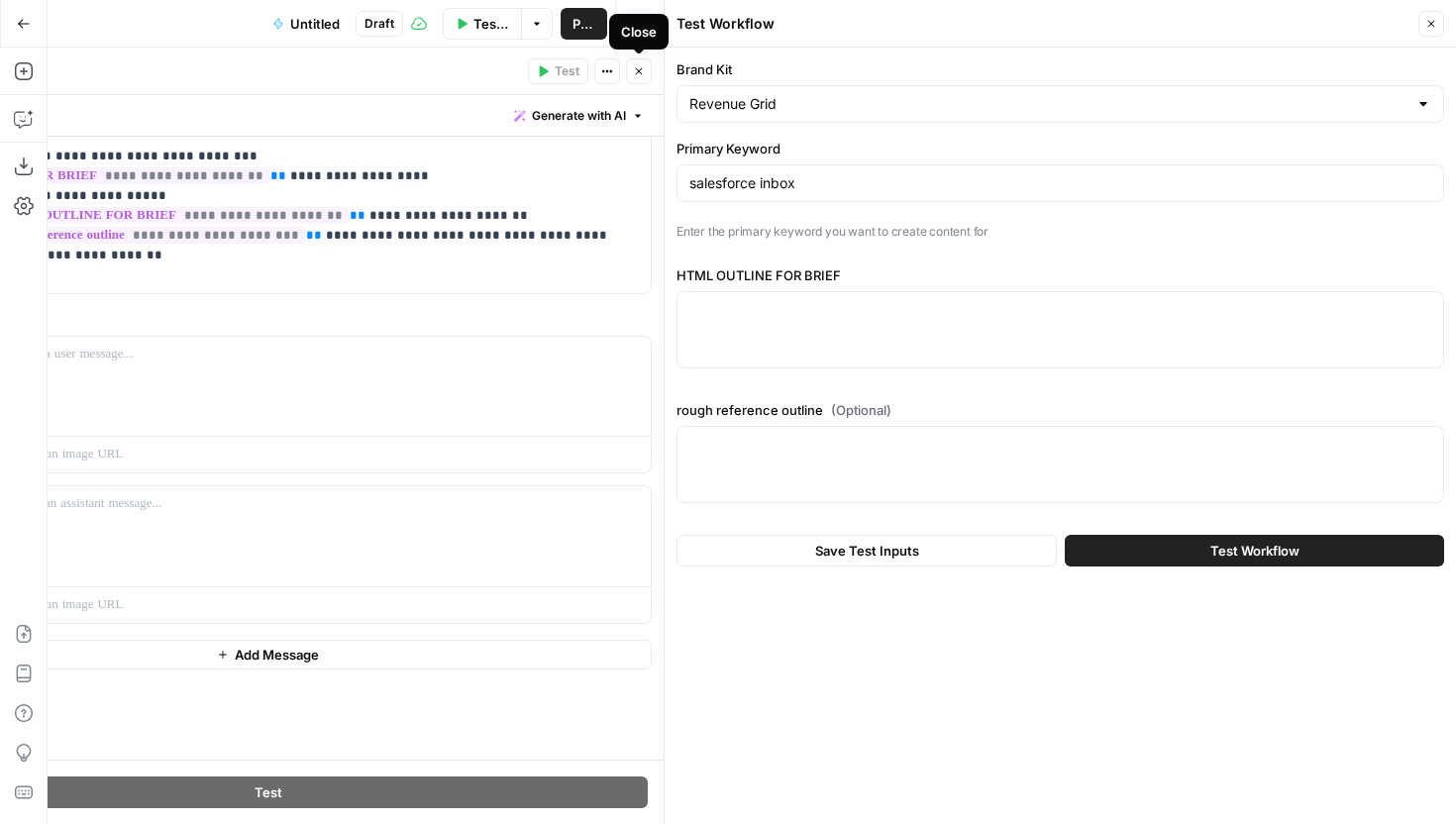 click 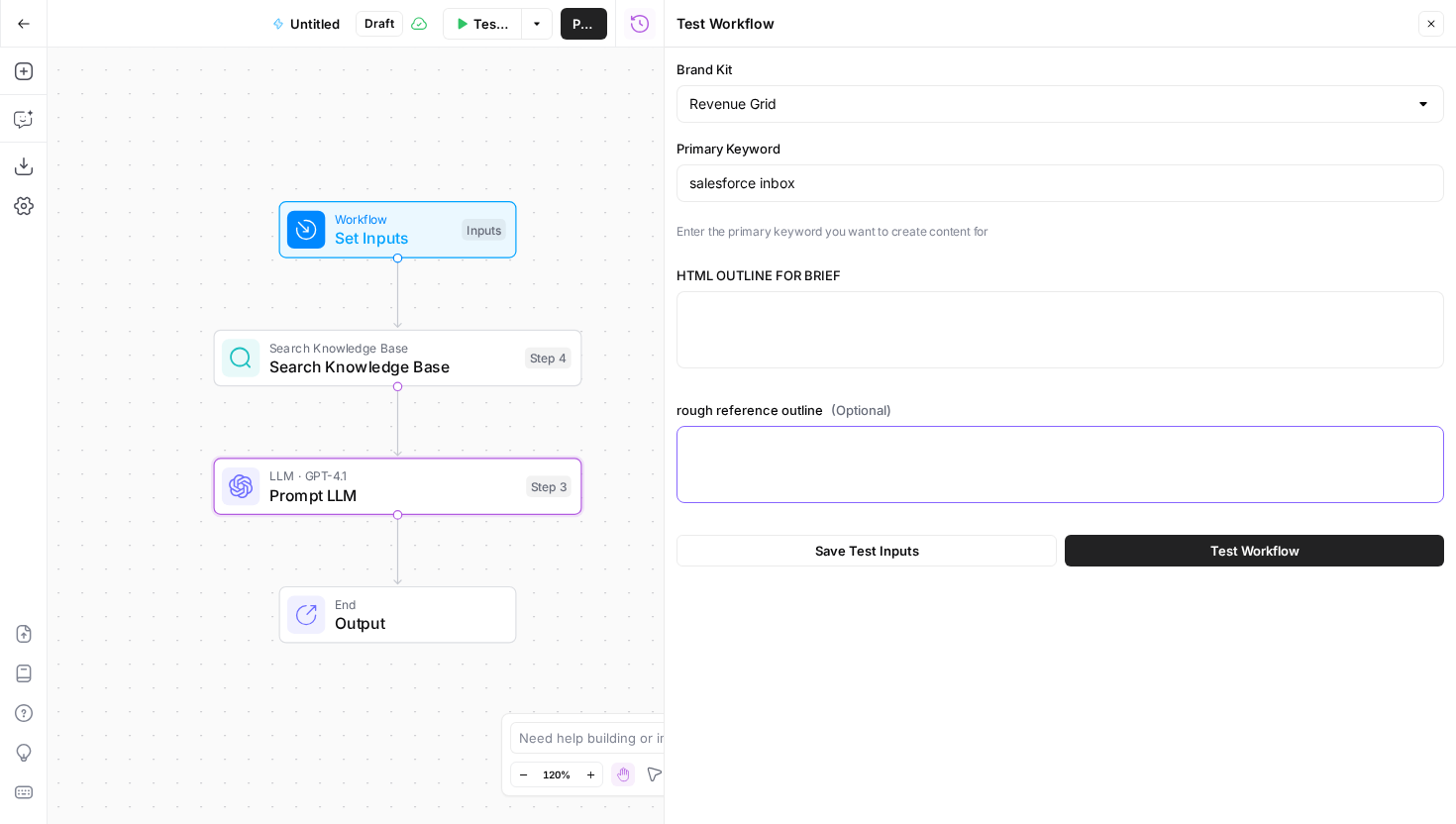 click on "rough reference outline   (Optional)" at bounding box center (1060, 445) 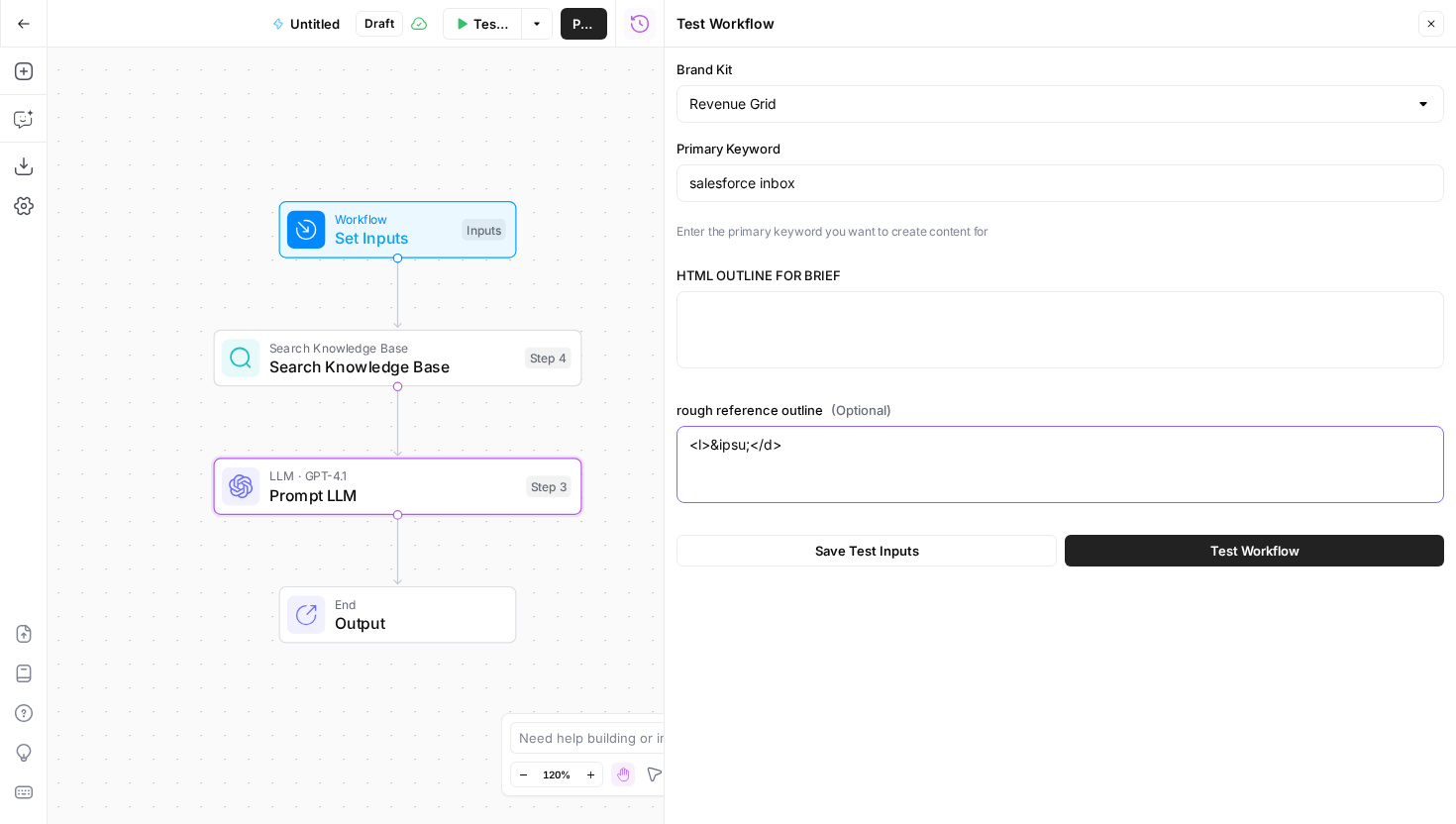 scroll, scrollTop: 5757, scrollLeft: 0, axis: vertical 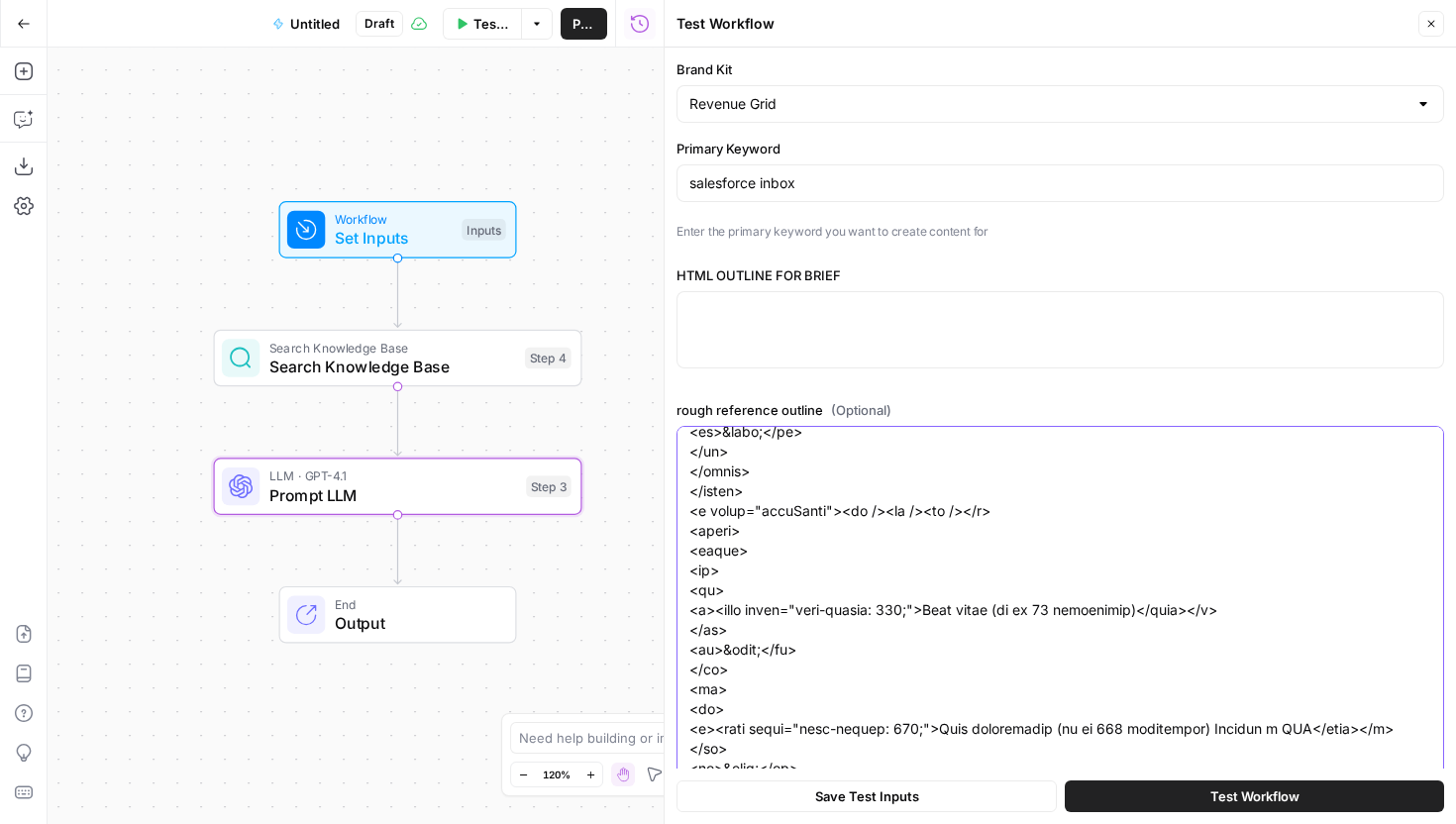 type on "Salesforce Forecasting: Strategies, Setup &amp; Best Practices" 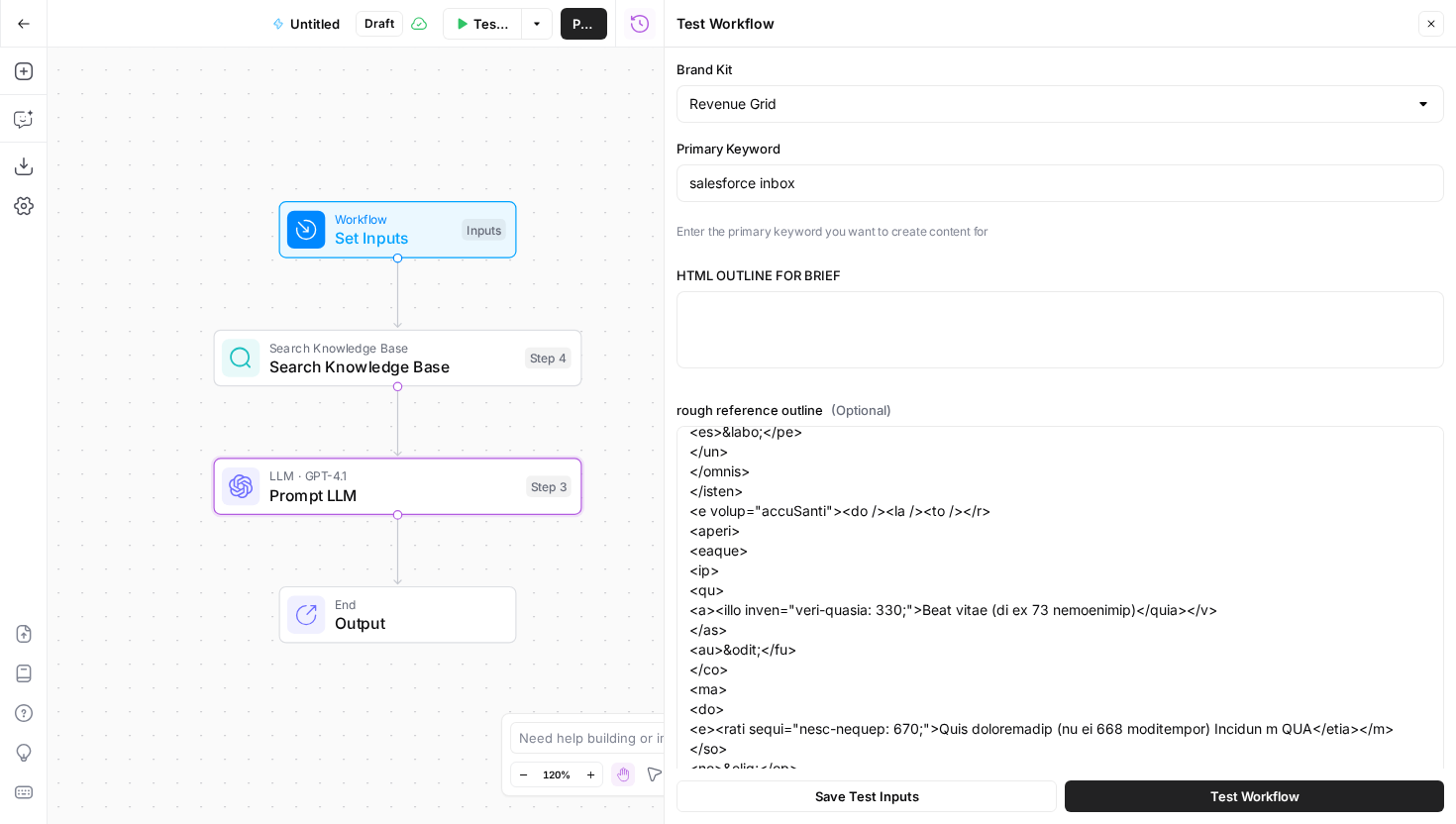 scroll, scrollTop: 0, scrollLeft: 0, axis: both 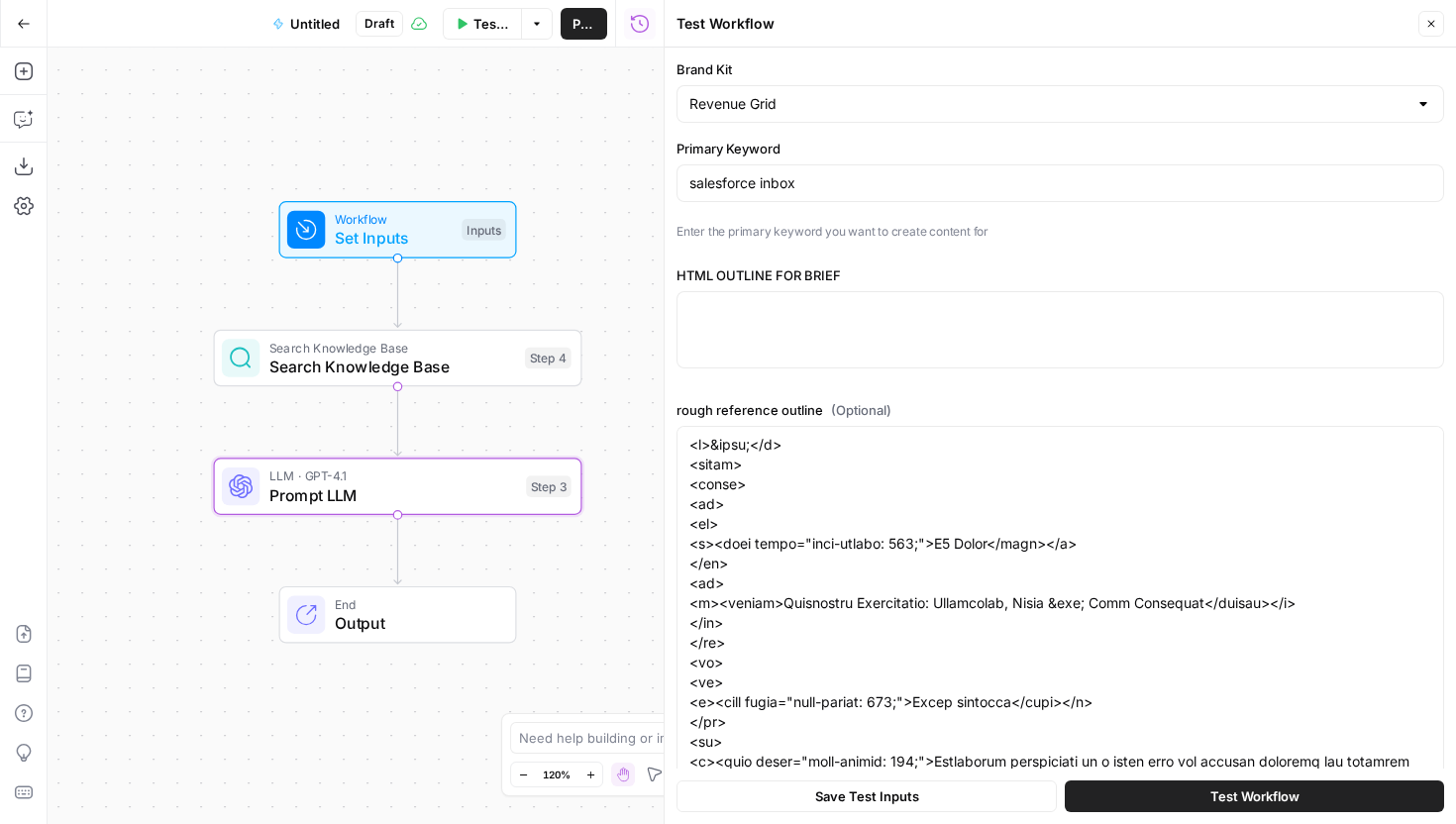click at bounding box center (1060, 330) 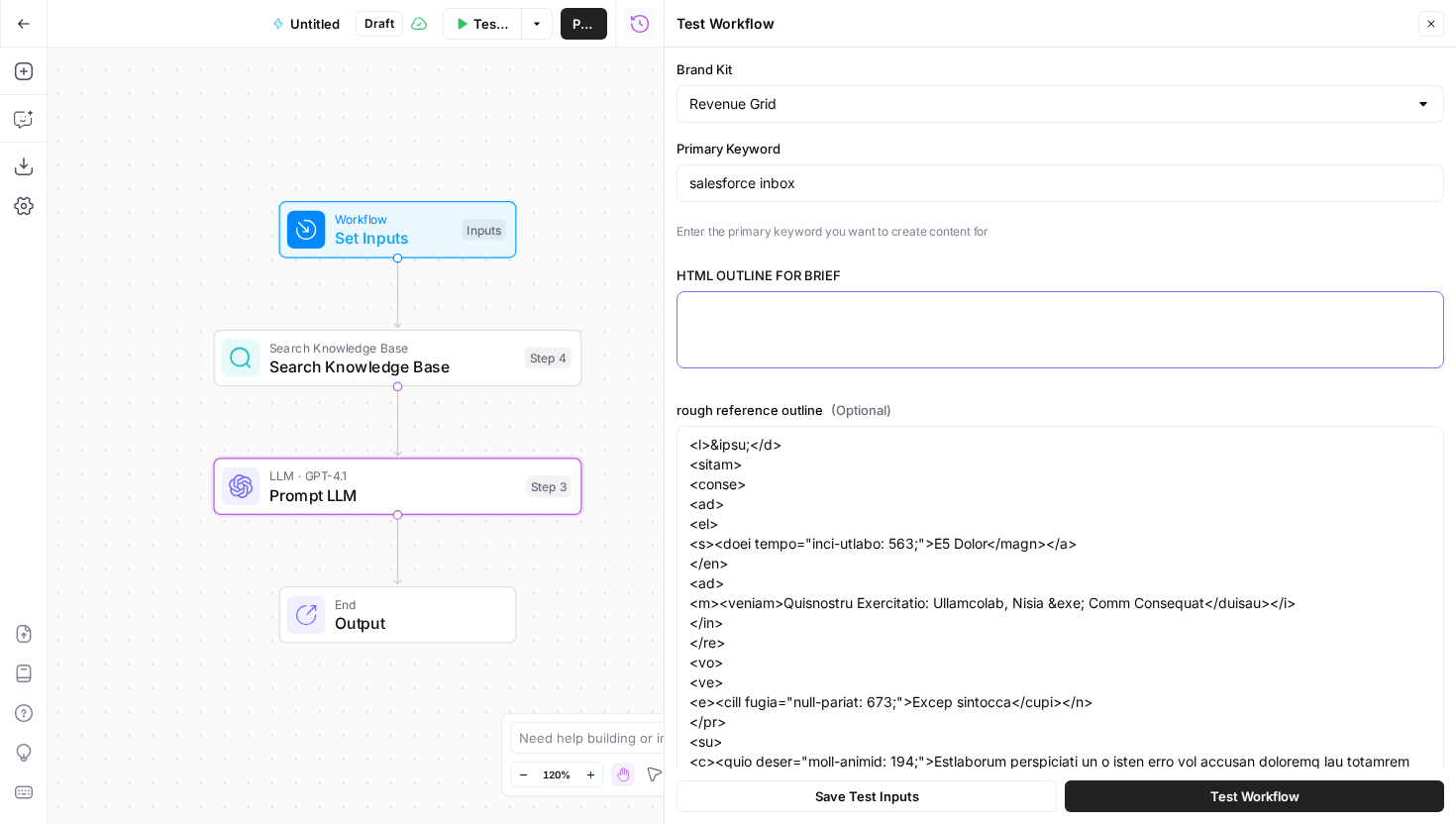 paste on "<p>&nbsp;</p>
<table>
<tbody>
<tr>
<td>
<p><span style="font-weight: 400;">H1 Title</span></p>
</td>
<td>&nbsp;</td>
</tr>
<tr>
<td>
<p><span style="font-weight: 400;">Topic overview</span></p>
</td>
<td>&nbsp;</td>
</tr>
<tr>
<td>
<p><span style="font-weight: 400;">What are the pain points and motivations of the searcher?</span></p>
</td>
<td>&nbsp;</td>
</tr>
<tr>
<td>
<p><span style="font-weight: 400;">Primary keyword(s) (KD = 0.5% - 3.0%)</span></p>
</td>
<td>&nbsp;</td>
</tr>
<tr>
<td>
<p><span style="font-weight: 400;">Secondary keyword(s) (include at least once in the article)</span></p>
</td>
<td>&nbsp;</td>
</tr>
<tr>
<td>
<p><span style="font-weight: 400;">Stage in funnel (TOFU/MOFU/BOFU)</span></p>
</td>
<td>&nbsp;</td>
</tr>
<tr>
<td>
<p><span style="font-weight: 400;">Target audience (buyer persona)</span></p>
</td>
<td>&nbsp;</td>
</tr>
<tr>
<td>
<p><strong>Outline&nbsp; </strong><em><span style="font-weight: 400;">(Suggested Outline; Writers can tweak the outline to get the best flow and to ..." 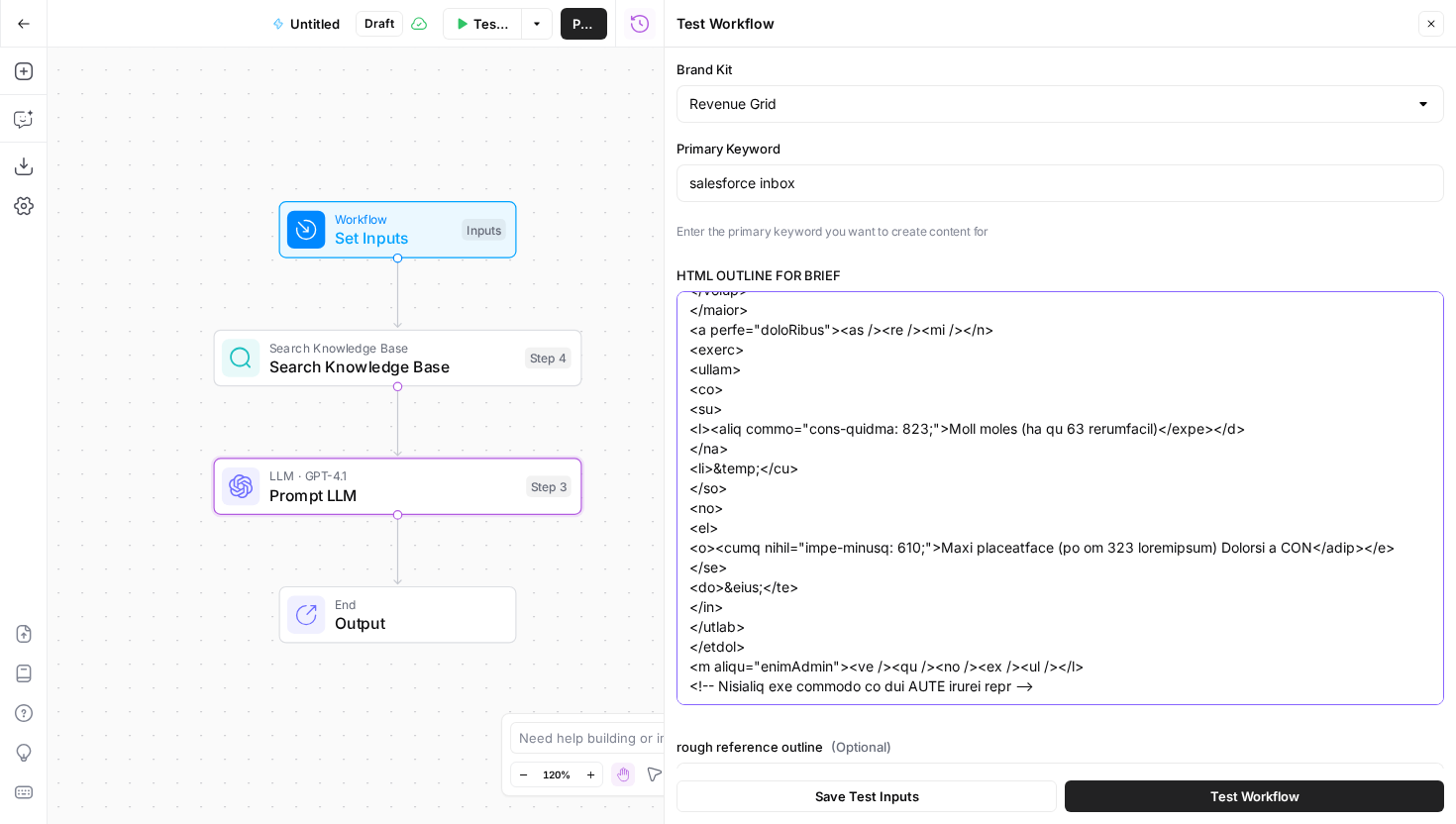 scroll, scrollTop: 2357, scrollLeft: 0, axis: vertical 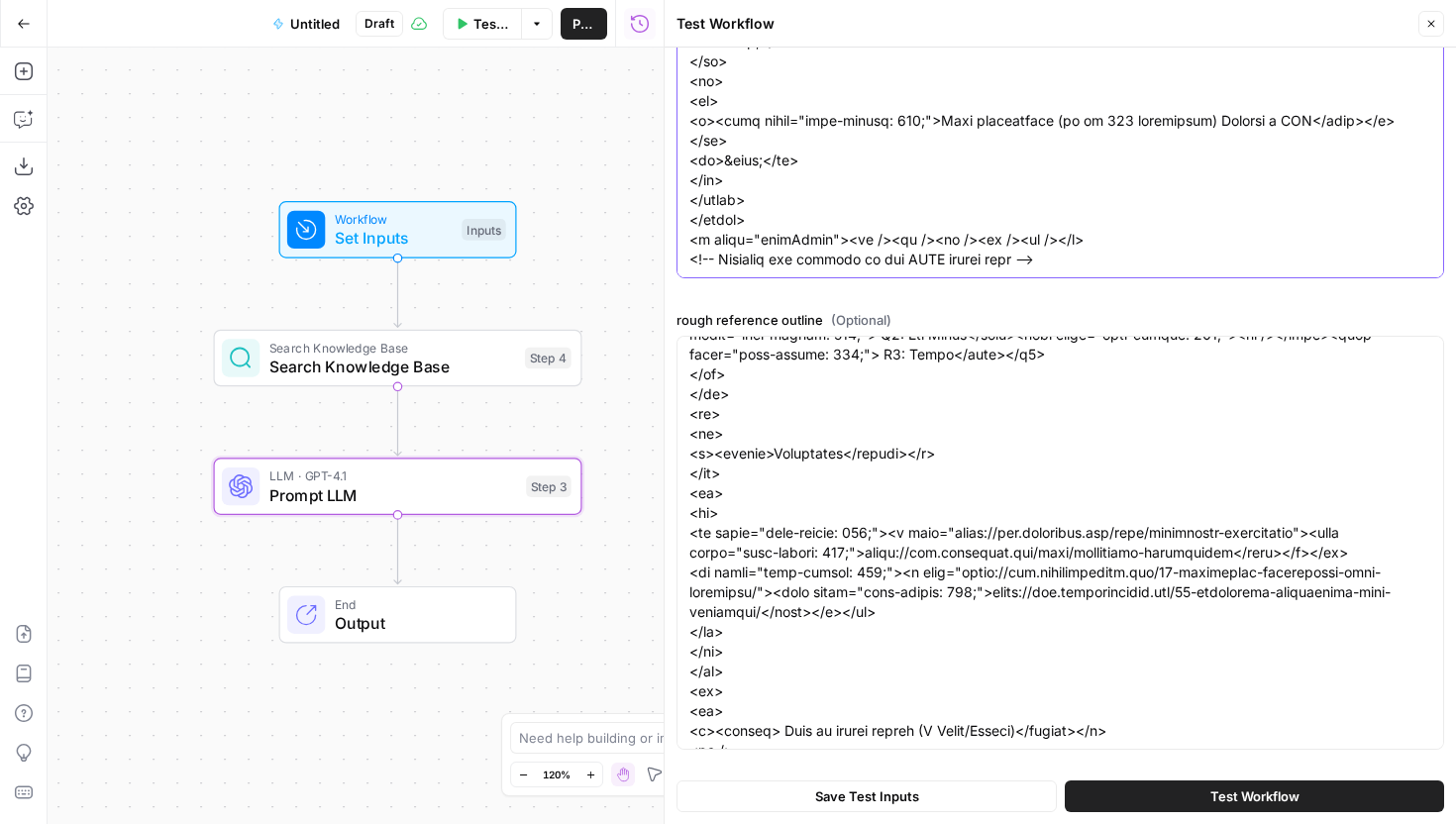 type on "<p>&nbsp;</p>
<table>
<tbody>
<tr>
<td>
<p><span style="font-weight: 400;">H1 Title</span></p>
</td>
<td>&nbsp;</td>
</tr>
<tr>
<td>
<p><span style="font-weight: 400;">Topic overview</span></p>
</td>
<td>&nbsp;</td>
</tr>
<tr>
<td>
<p><span style="font-weight: 400;">What are the pain points and motivations of the searcher?</span></p>
</td>
<td>&nbsp;</td>
</tr>
<tr>
<td>
<p><span style="font-weight: 400;">Primary keyword(s) (KD = 0.5% - 3.0%)</span></p>
</td>
<td>&nbsp;</td>
</tr>
<tr>
<td>
<p><span style="font-weight: 400;">Secondary keyword(s) (include at least once in the article)</span></p>
</td>
<td>&nbsp;</td>
</tr>
<tr>
<td>
<p><span style="font-weight: 400;">Stage in funnel (TOFU/MOFU/BOFU)</span></p>
</td>
<td>&nbsp;</td>
</tr>
<tr>
<td>
<p><span style="font-weight: 400;">Target audience (buyer persona)</span></p>
</td>
<td>&nbsp;</td>
</tr>
<tr>
<td>
<p><strong>Outline&nbsp; </strong><em><span style="font-weight: 400;">(Suggested Outline; Writers can tweak the outline to get the best flow and to ..." 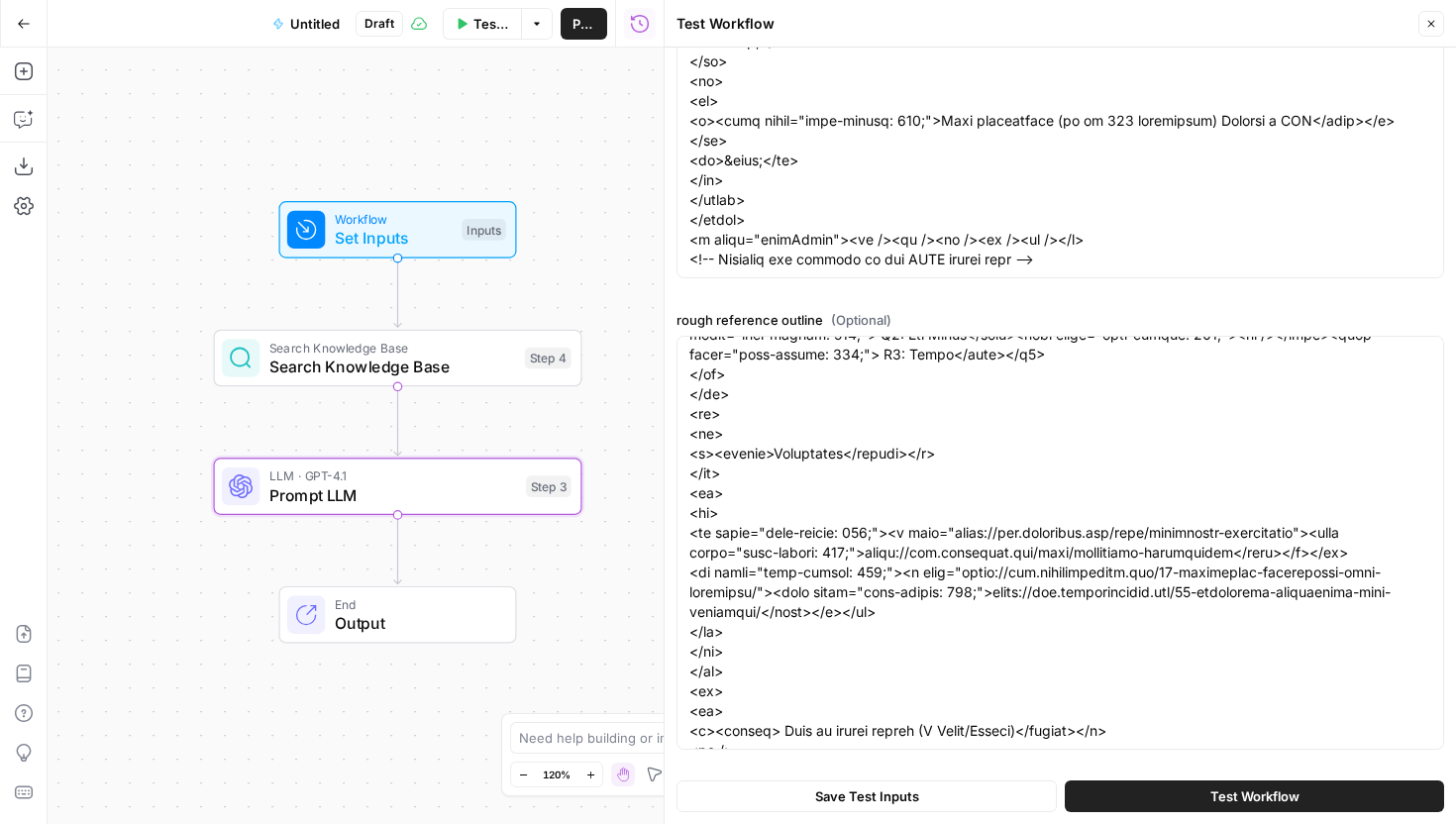click on "Test Workflow" at bounding box center [1254, 796] 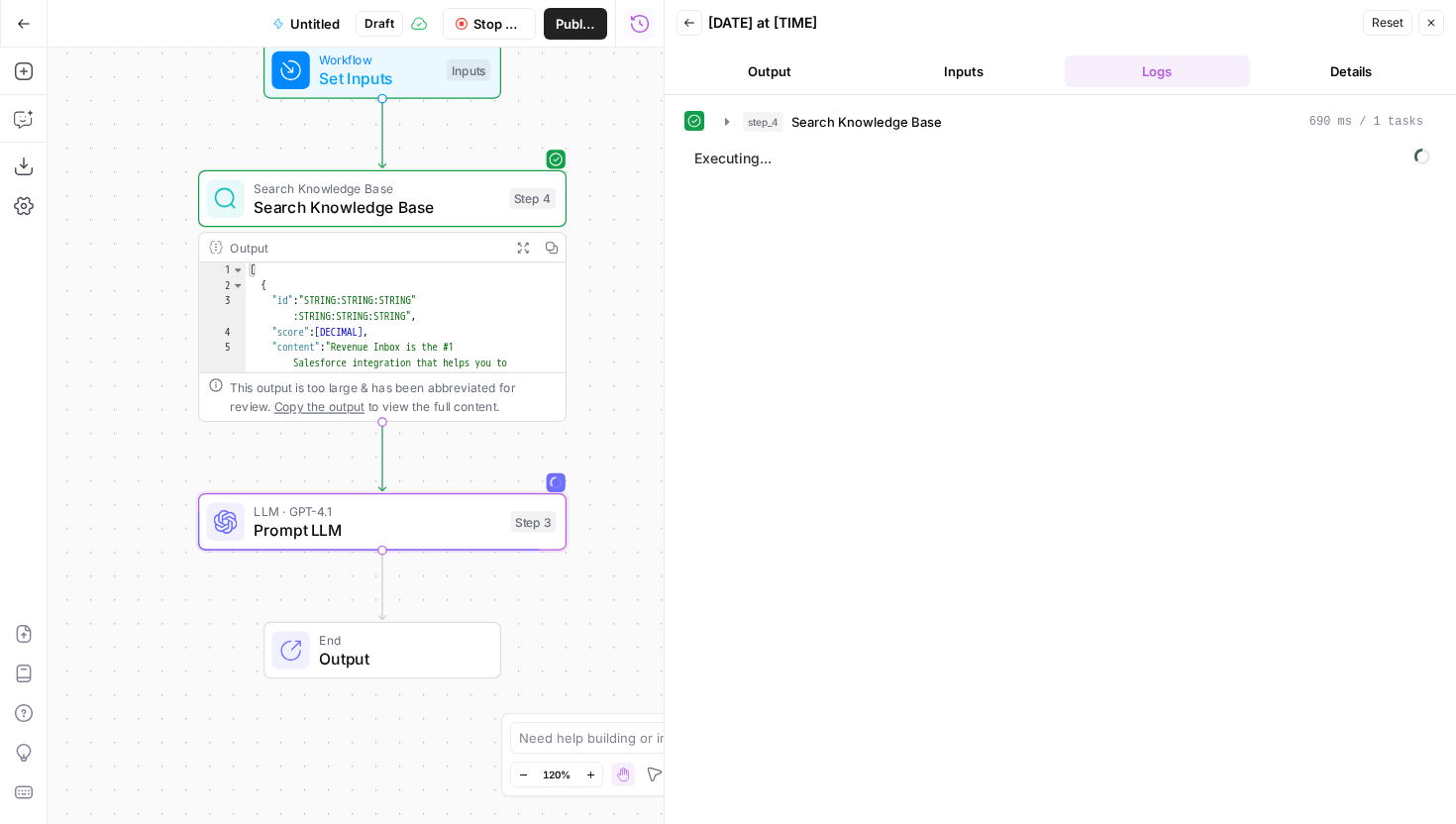 click on "Output" at bounding box center (770, 71) 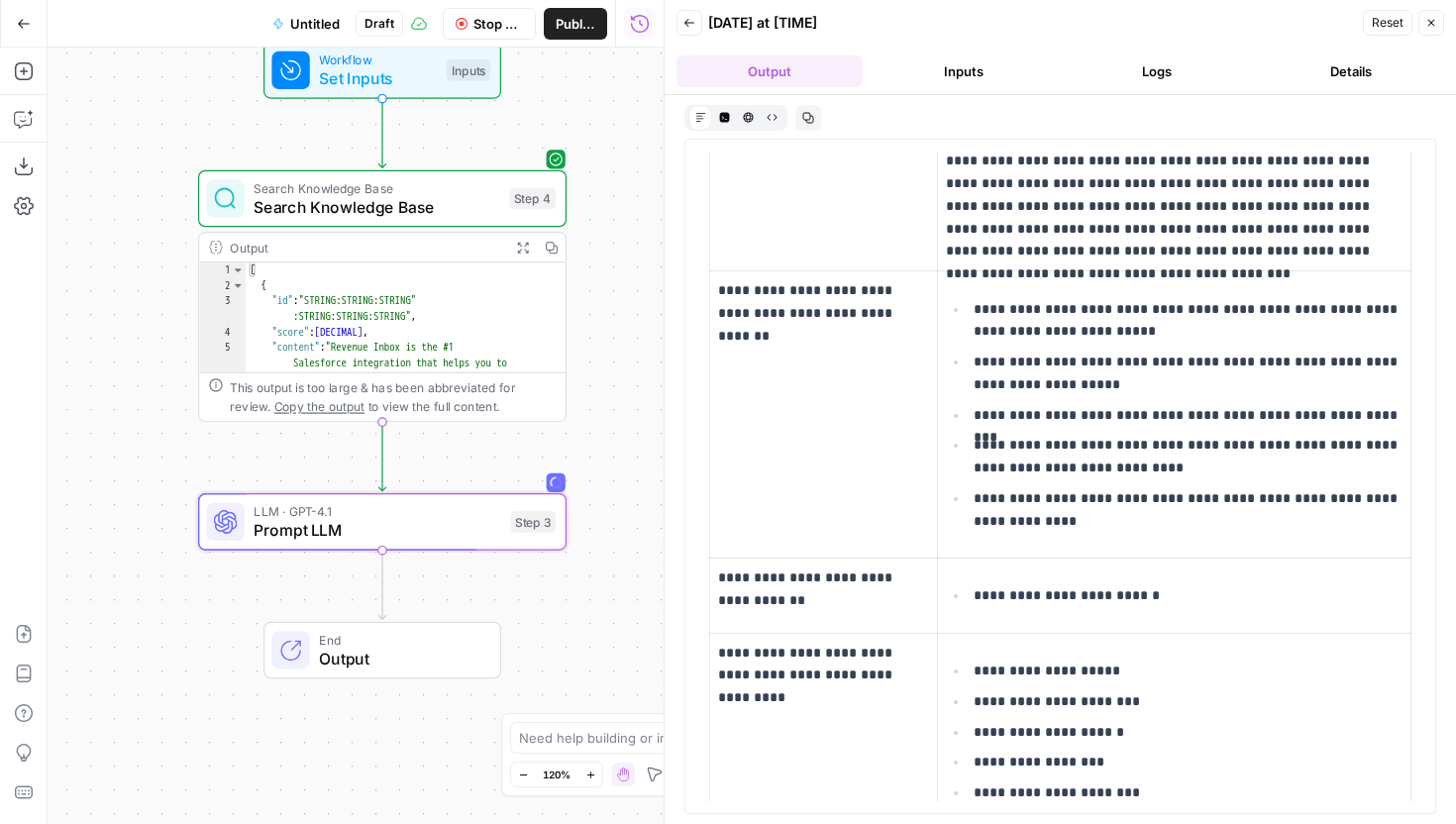 scroll, scrollTop: 189, scrollLeft: 0, axis: vertical 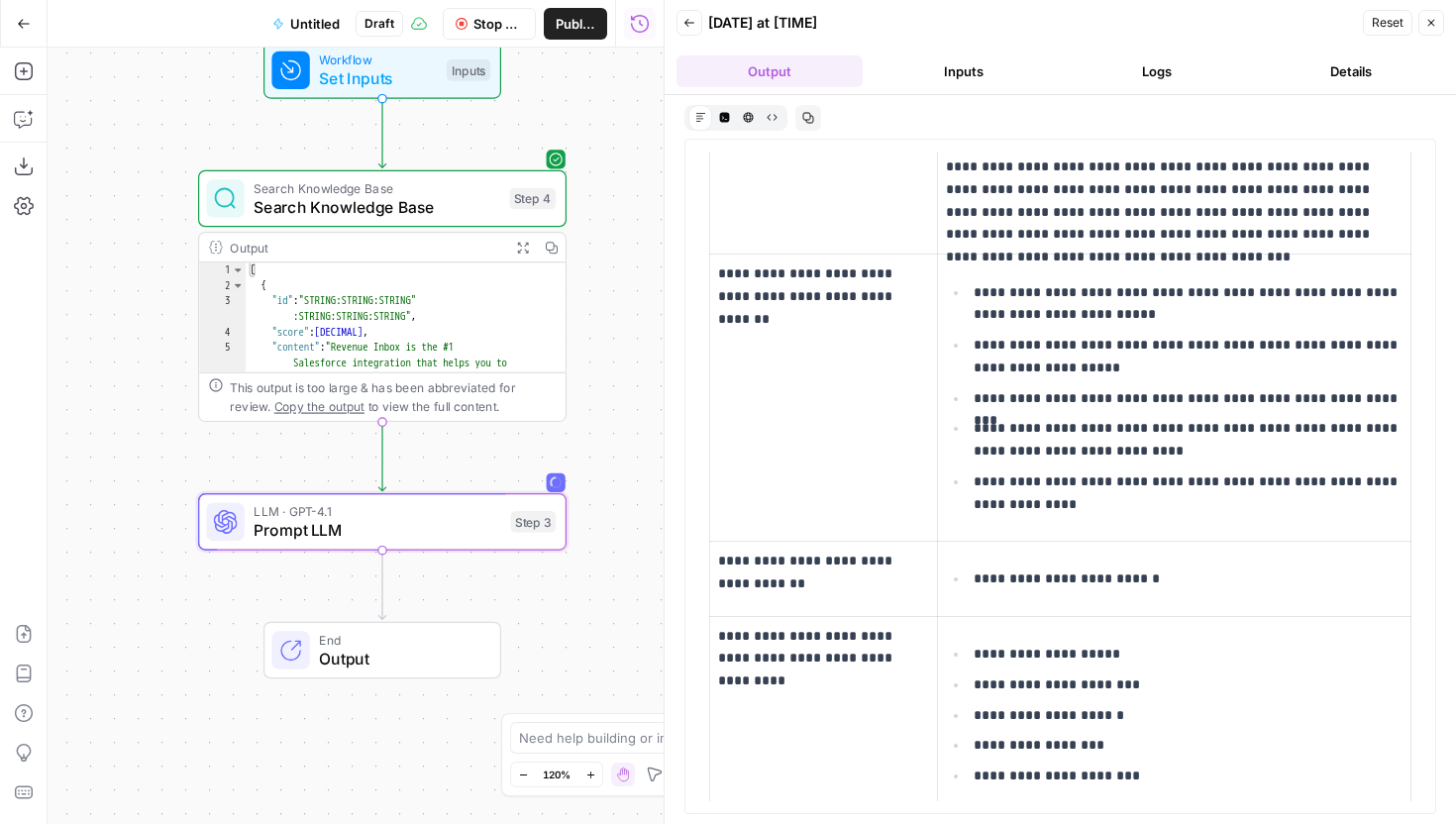 click on "Logs" at bounding box center [1158, 71] 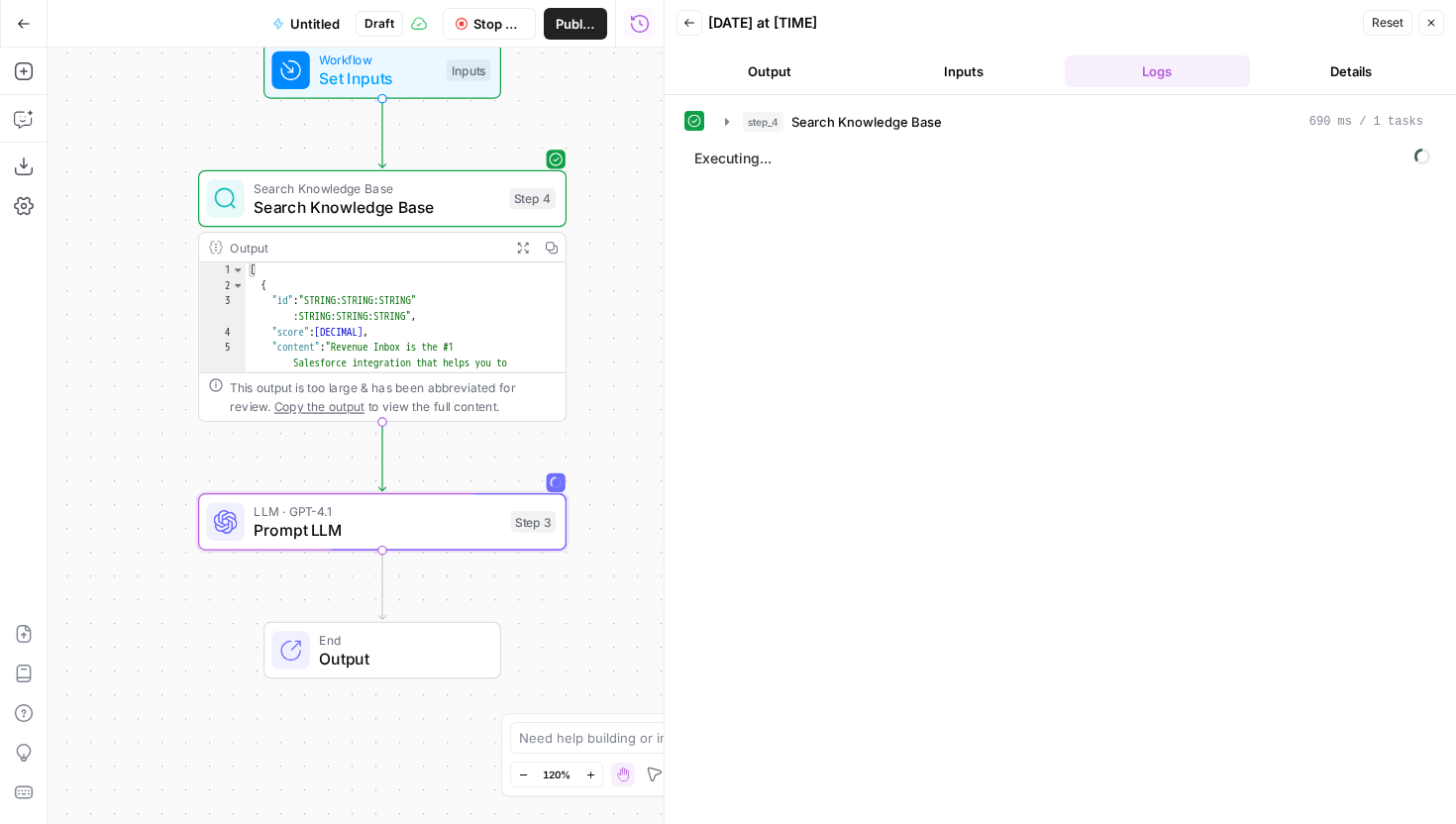 click on "Inputs" at bounding box center [964, 71] 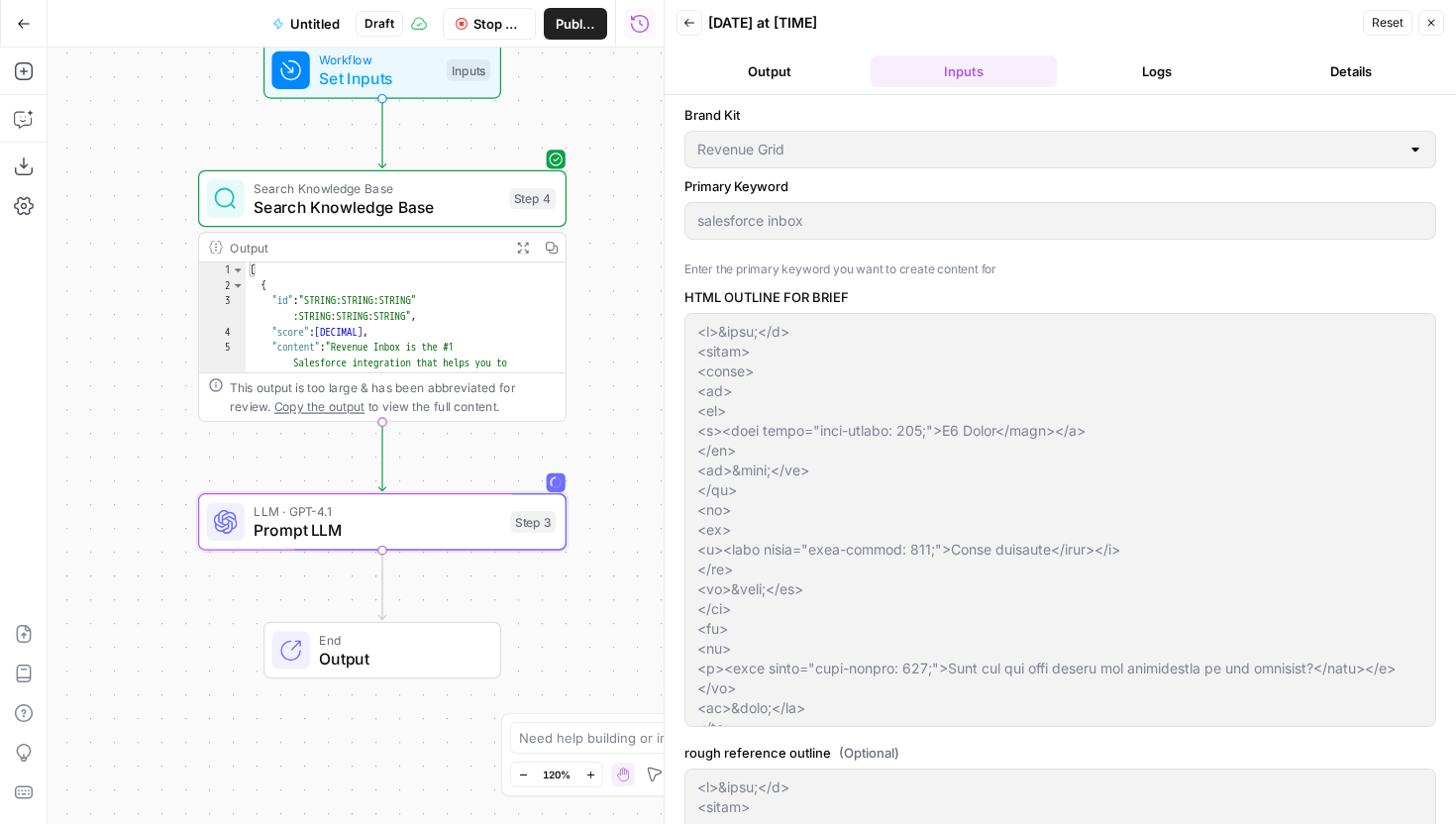 click on "Output" at bounding box center [770, 71] 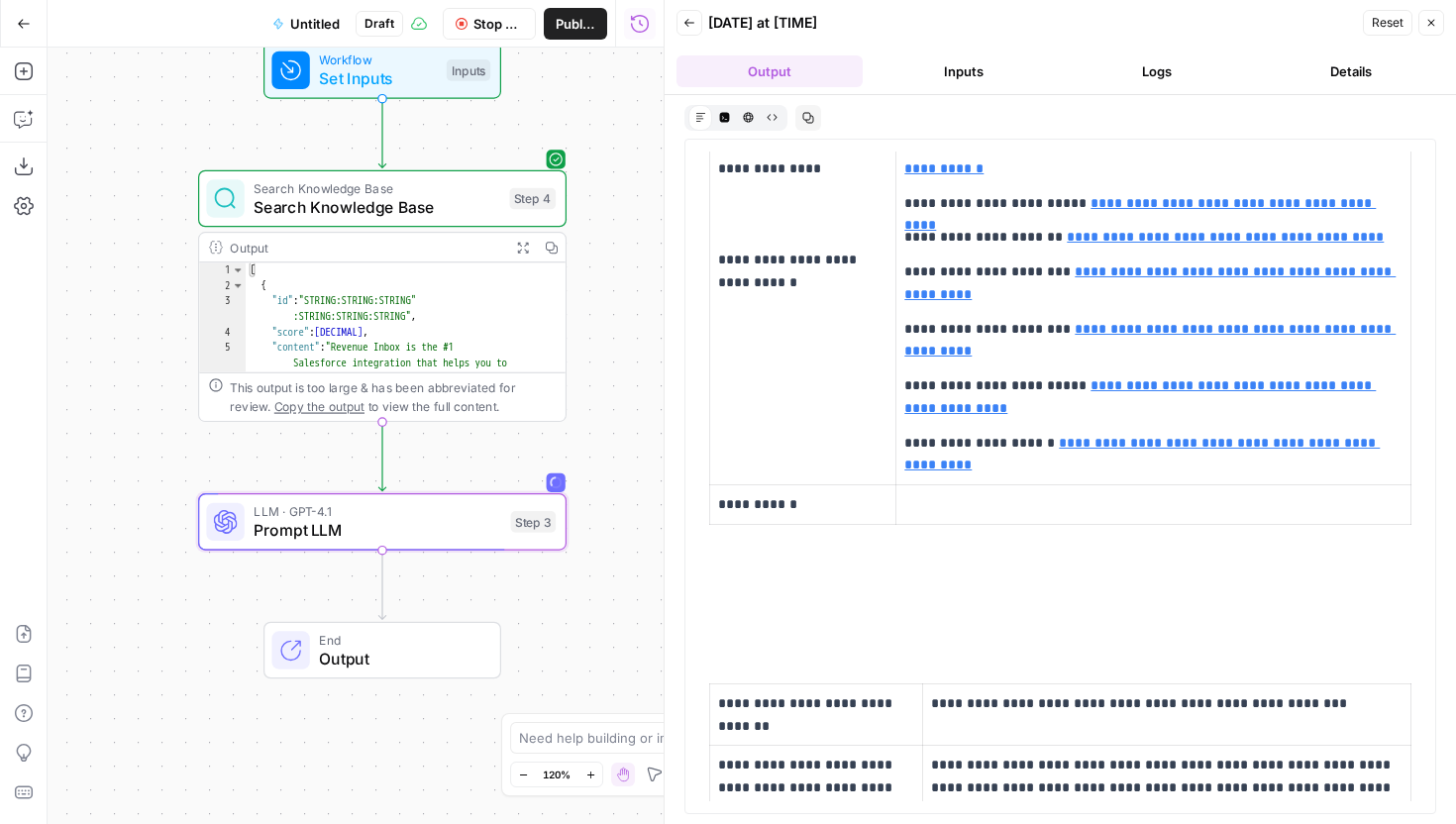 scroll, scrollTop: 3303, scrollLeft: 0, axis: vertical 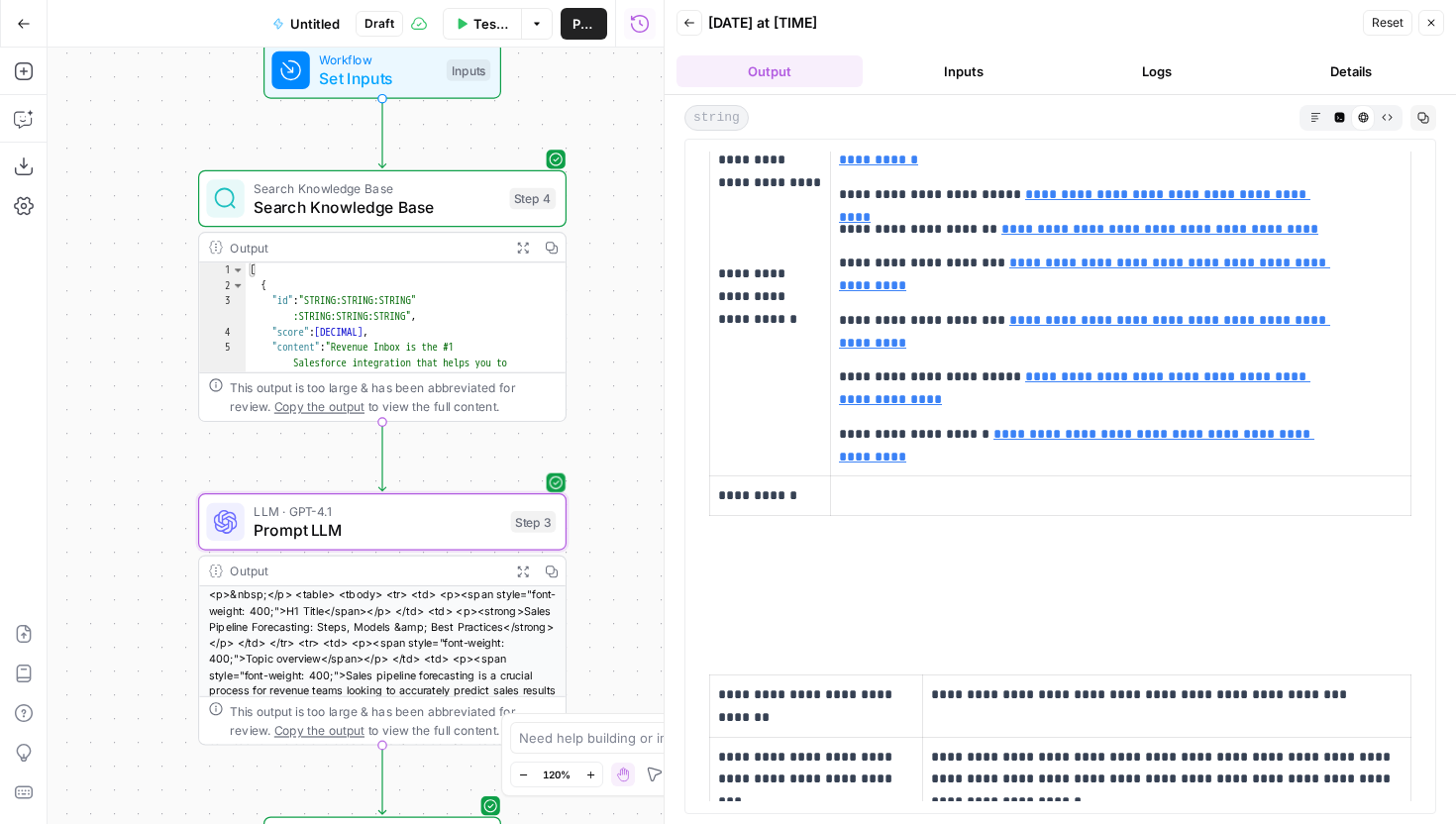 click on "Prompt LLM" at bounding box center [377, 530] 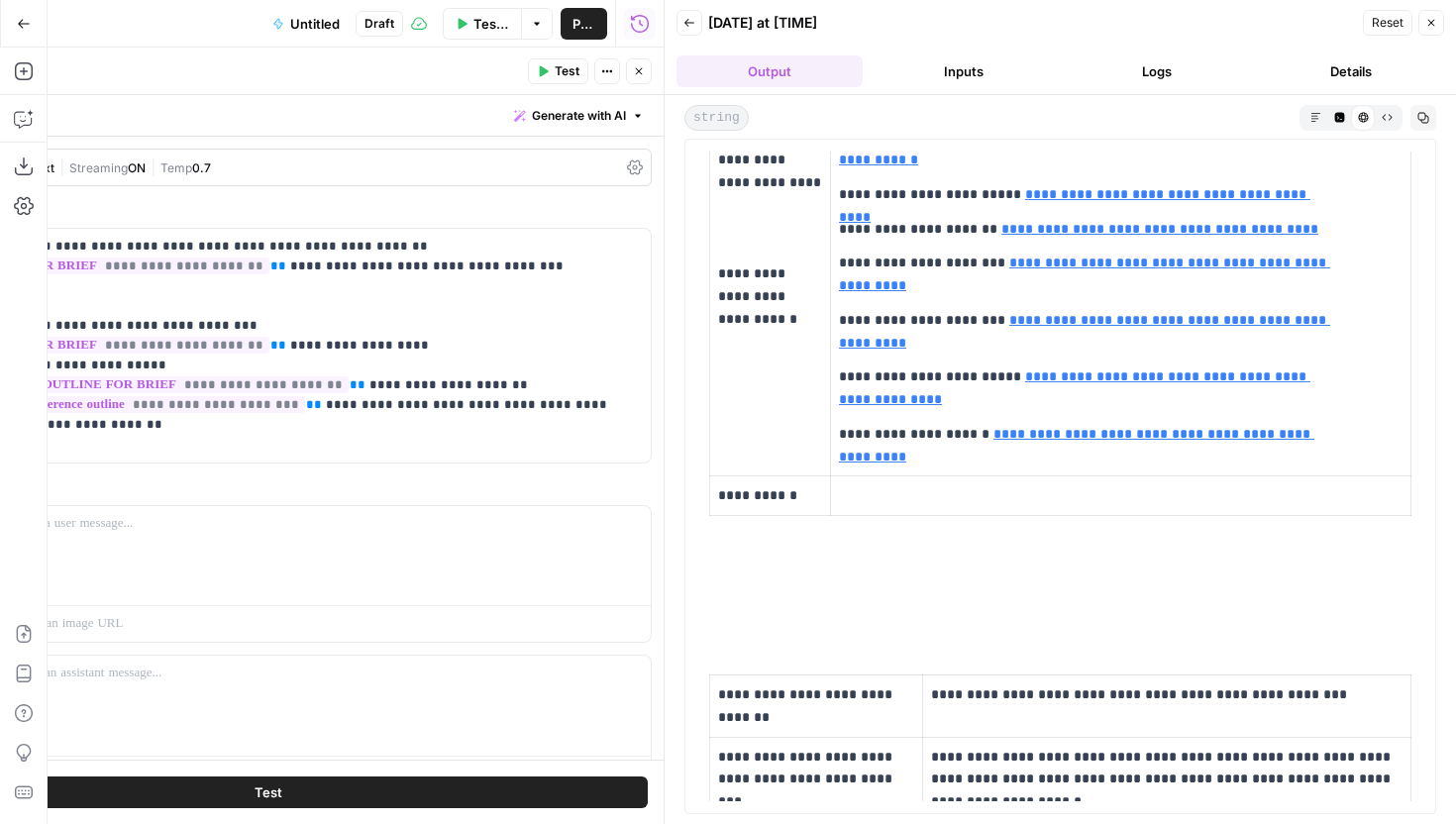 click on "Close" at bounding box center [1431, 23] 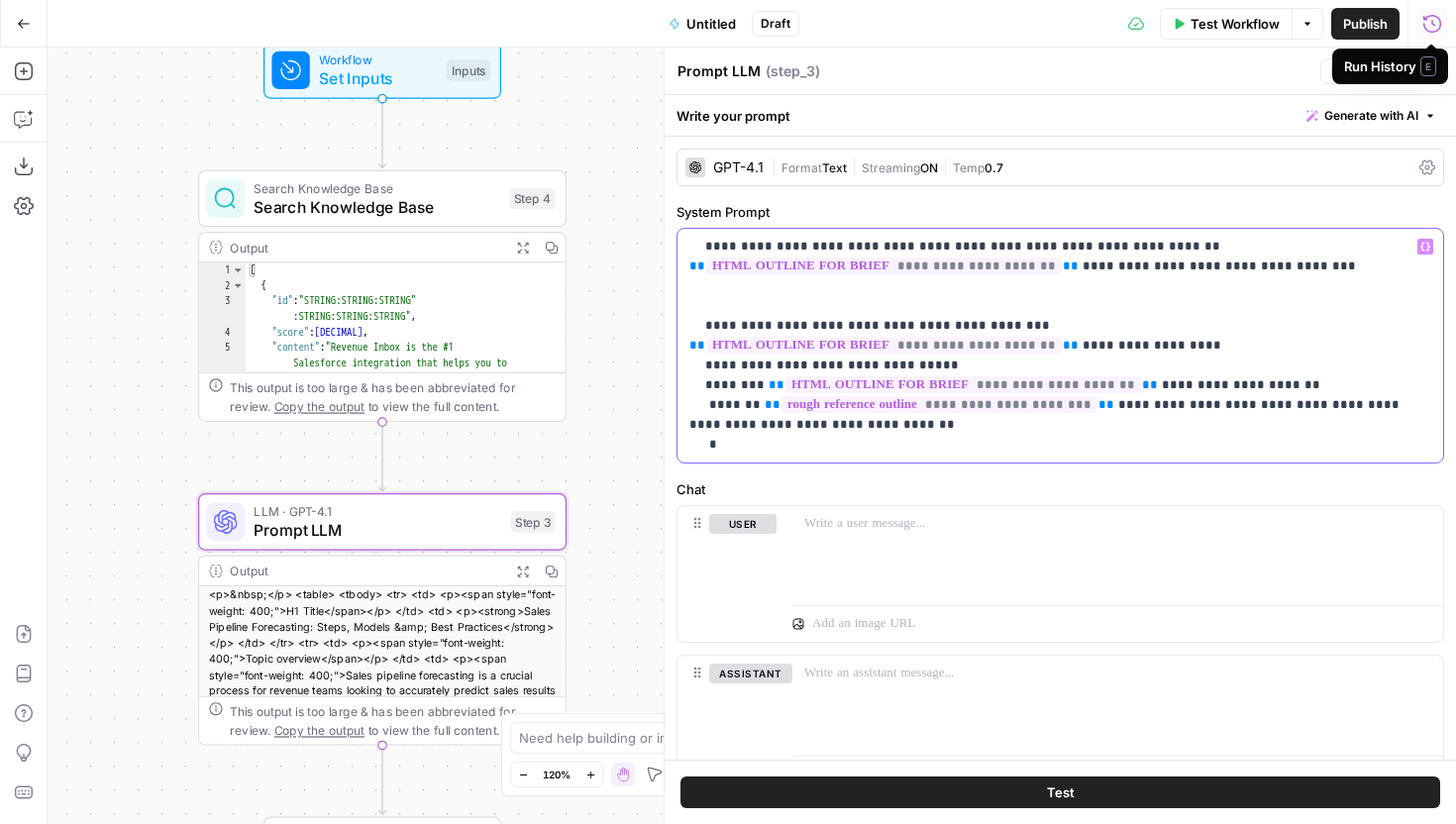 click on "**********" at bounding box center [1060, 346] 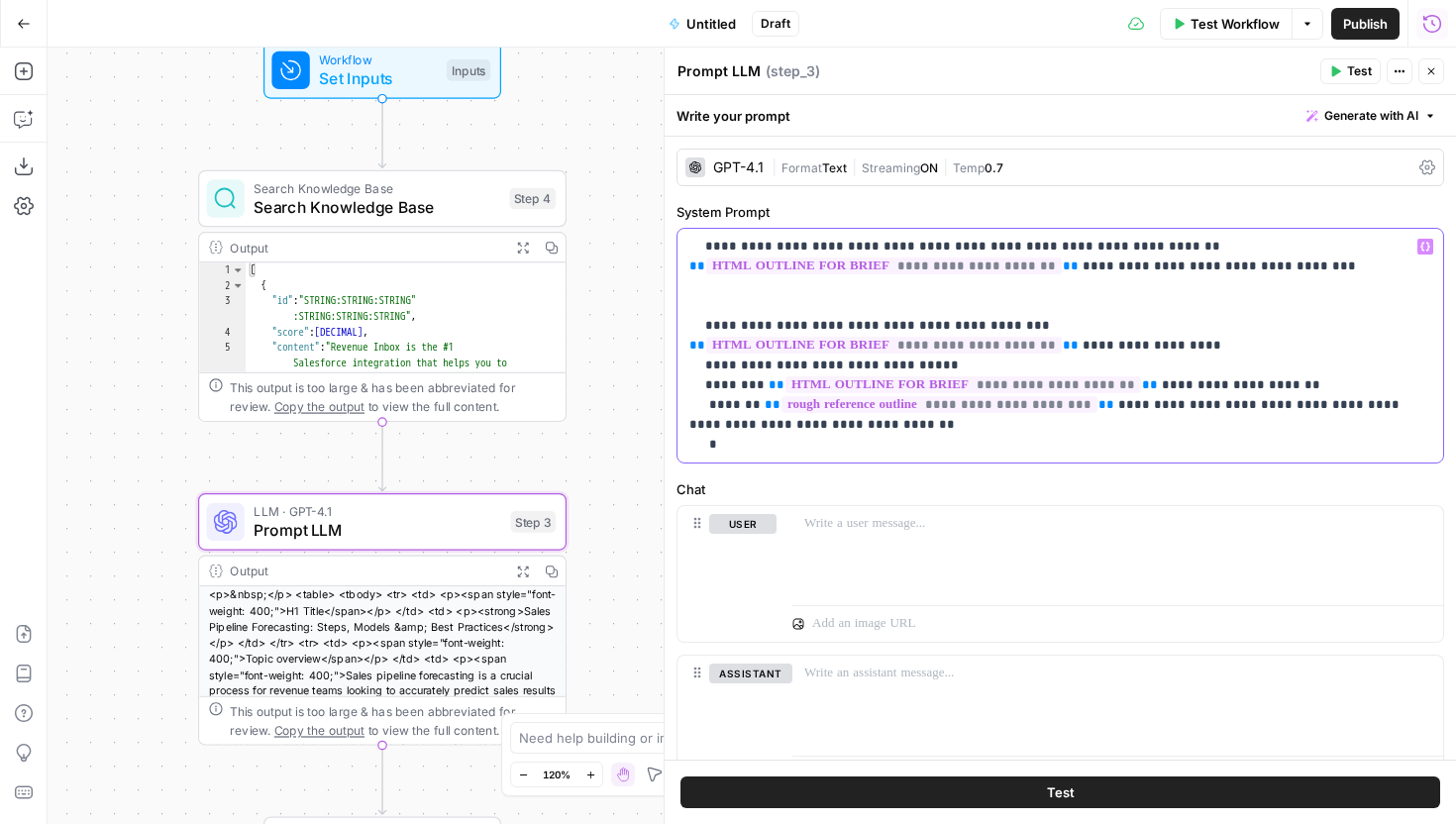 click on "**********" at bounding box center [1060, 346] 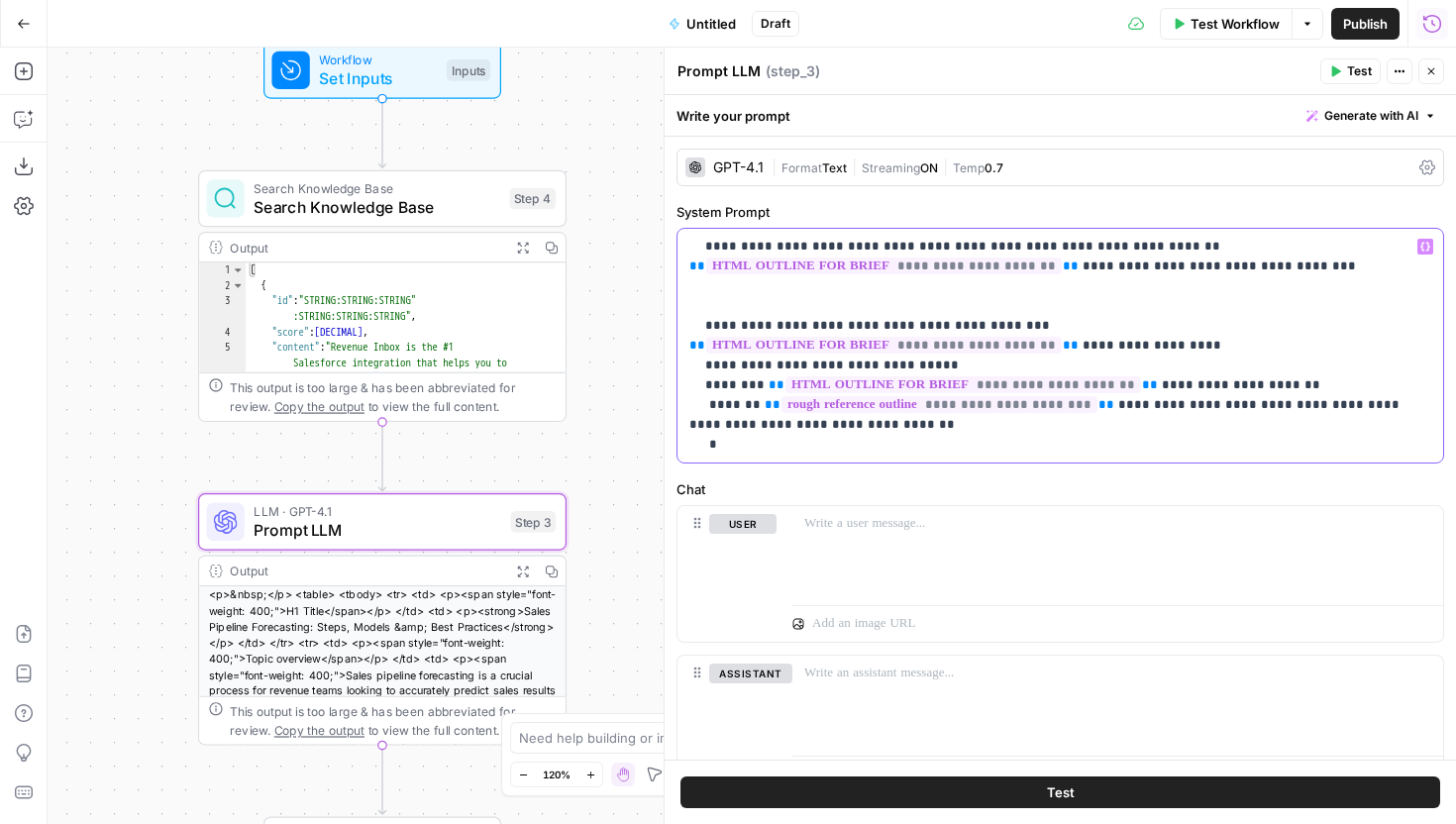 type 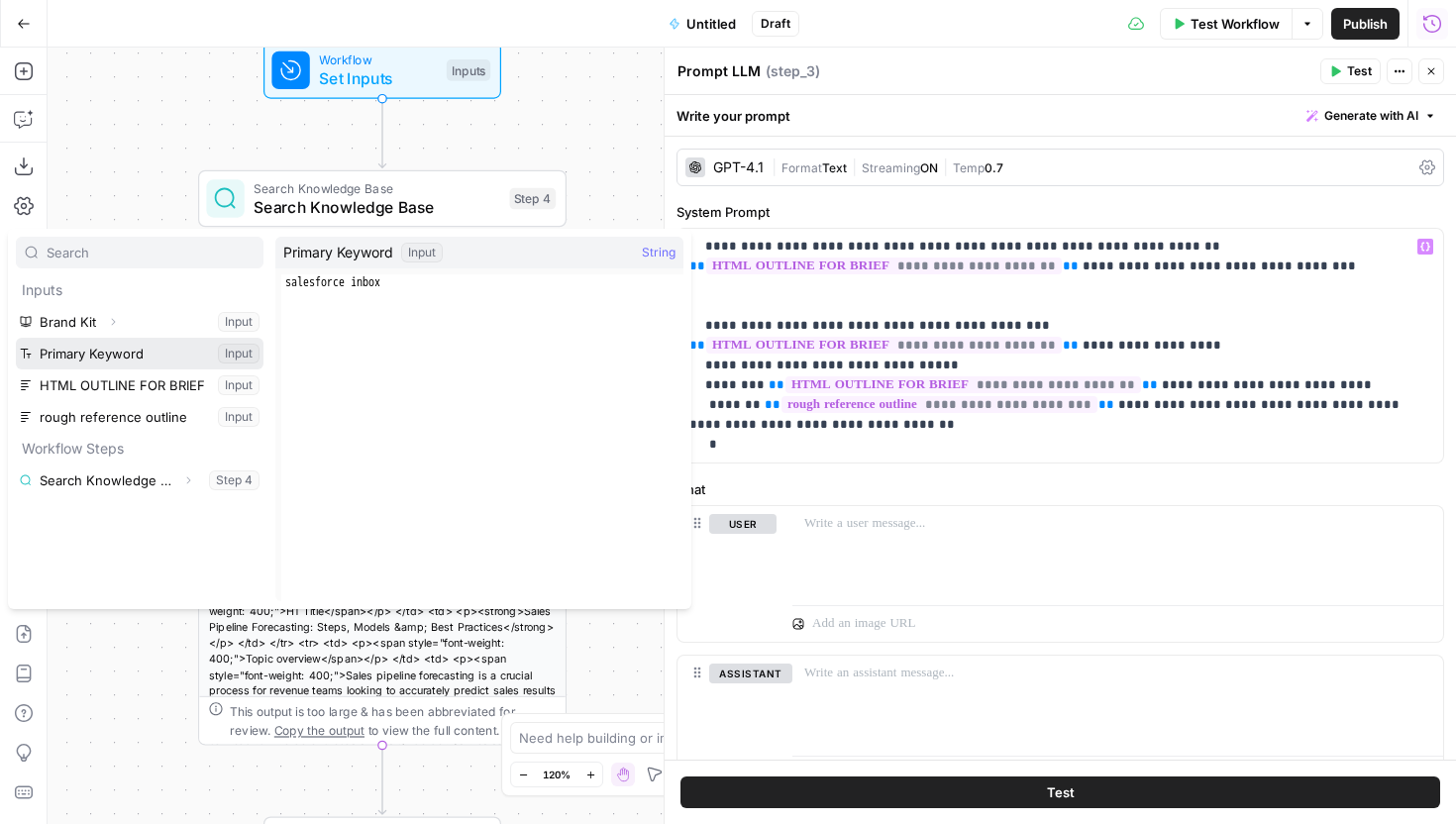click at bounding box center (140, 354) 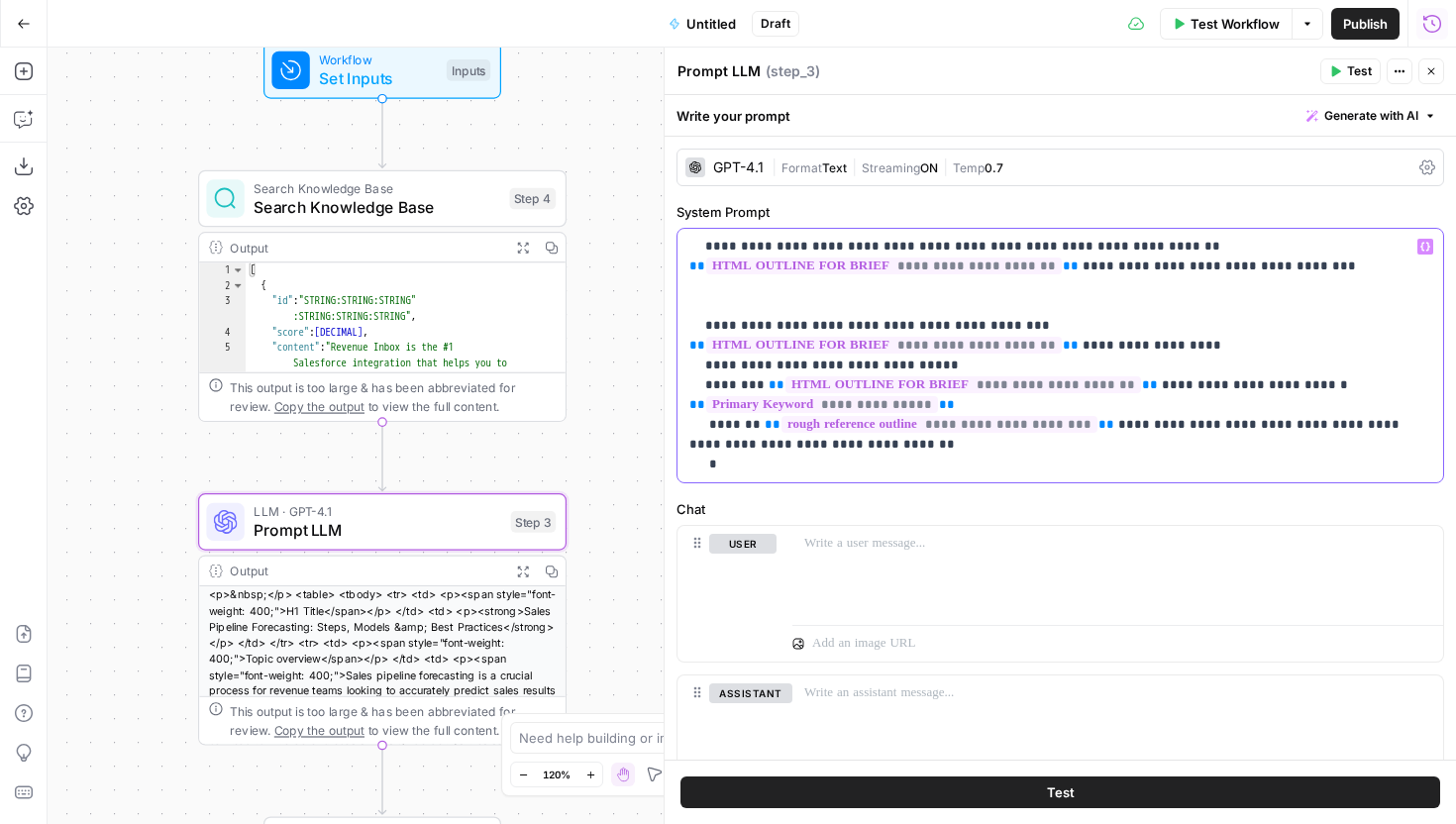 click on "**********" at bounding box center [1060, 356] 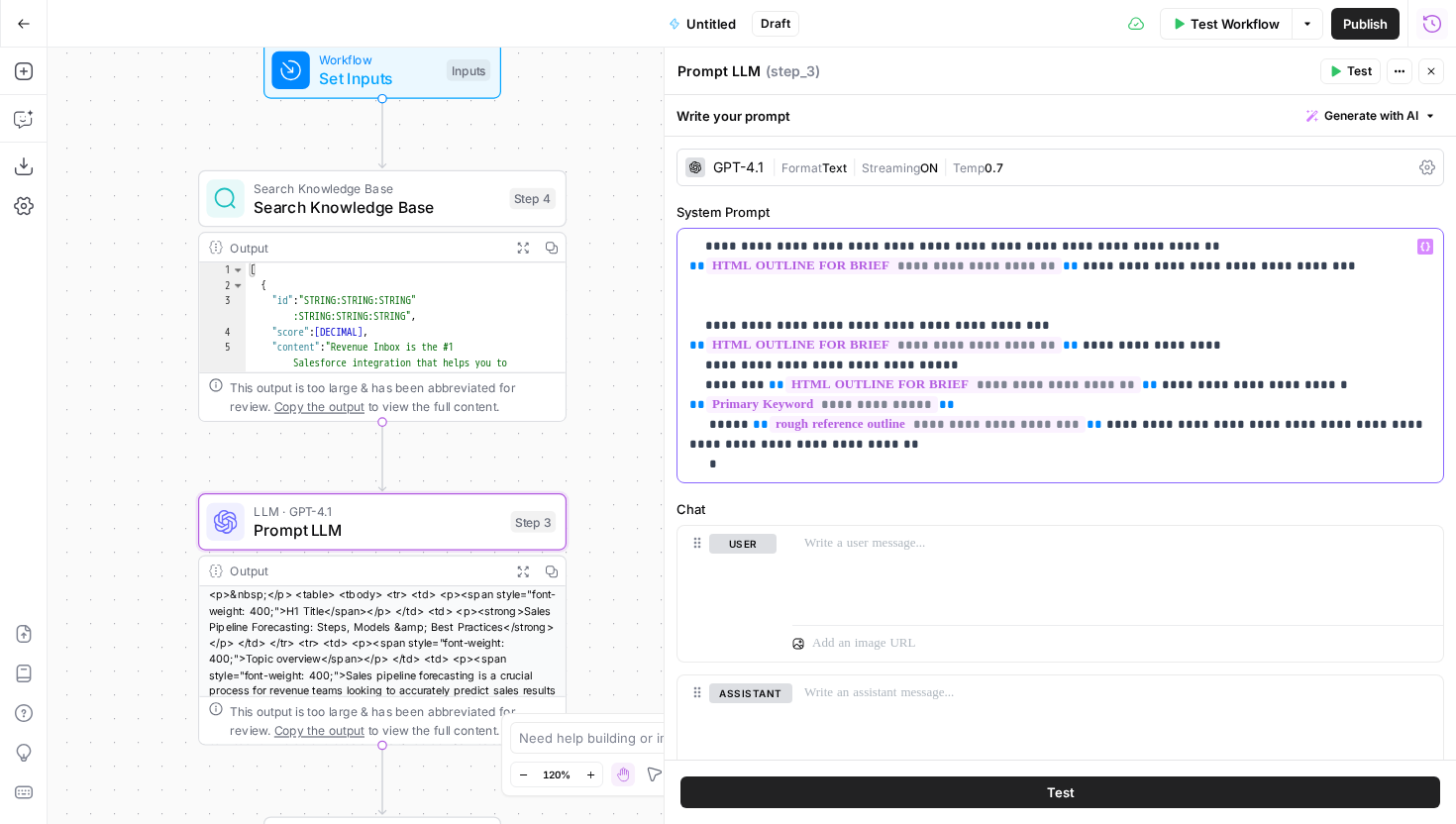 click on "**********" at bounding box center [1060, 356] 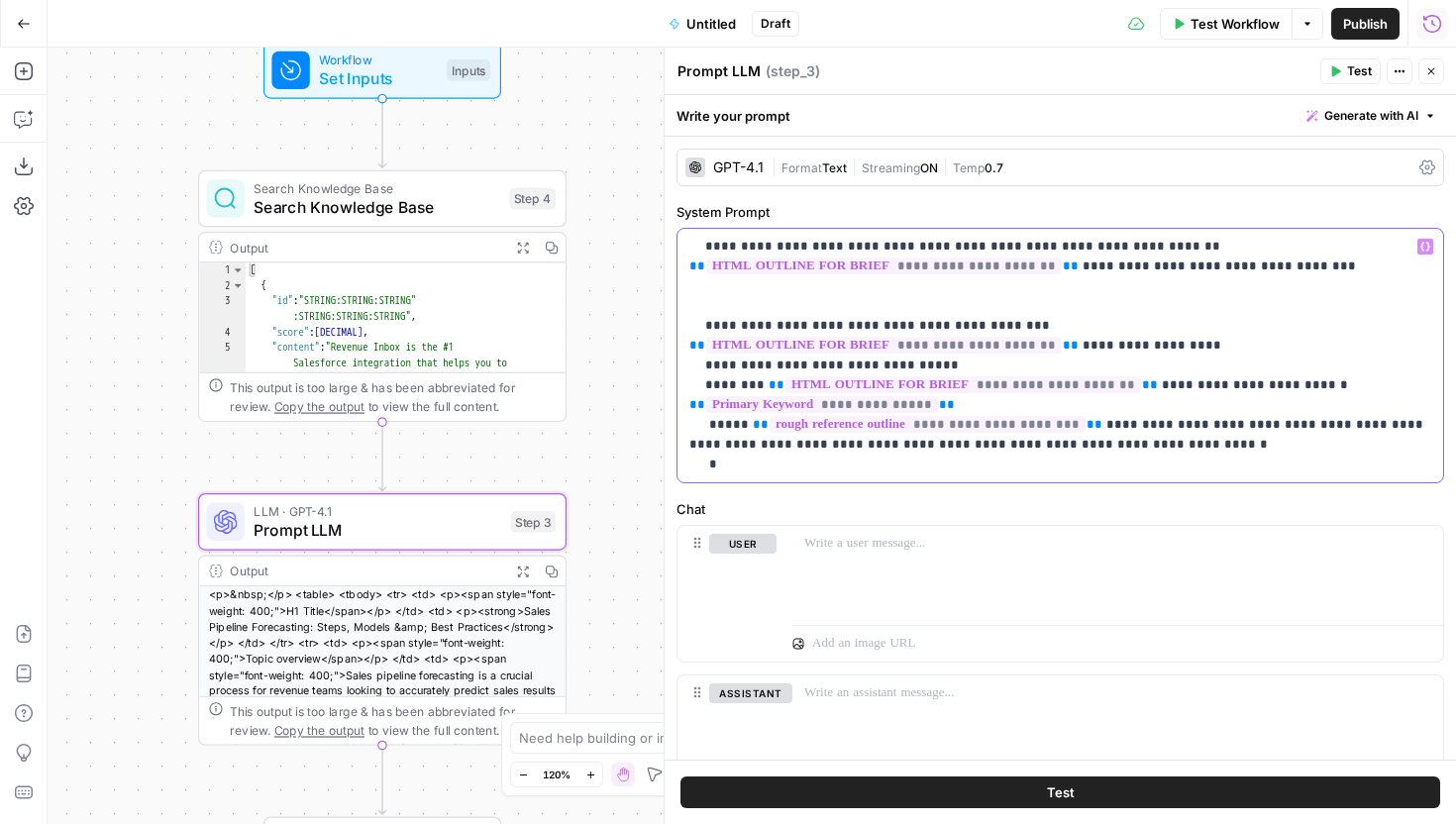 click on "**********" at bounding box center [1060, 356] 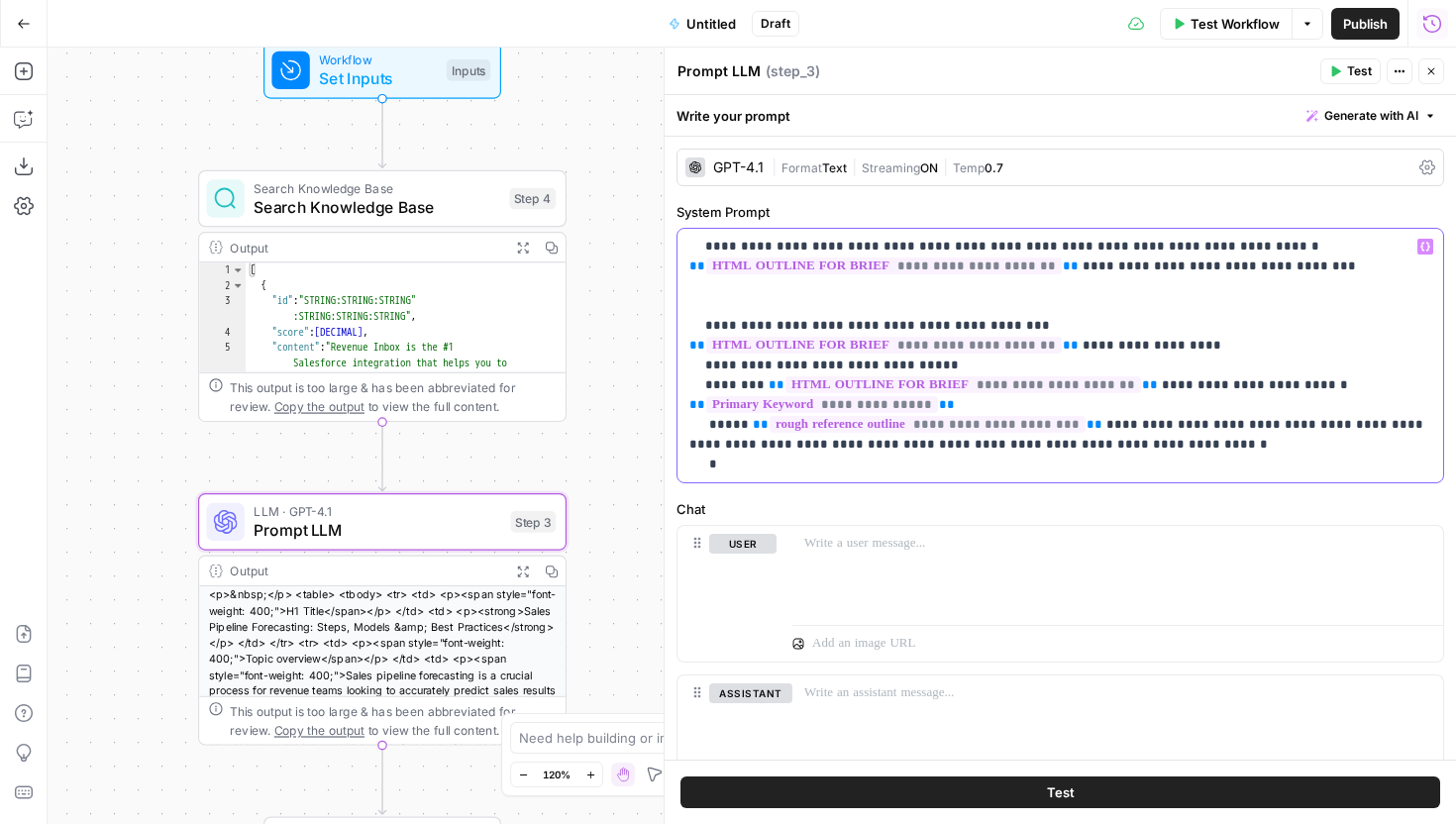 click on "**********" at bounding box center [1060, 356] 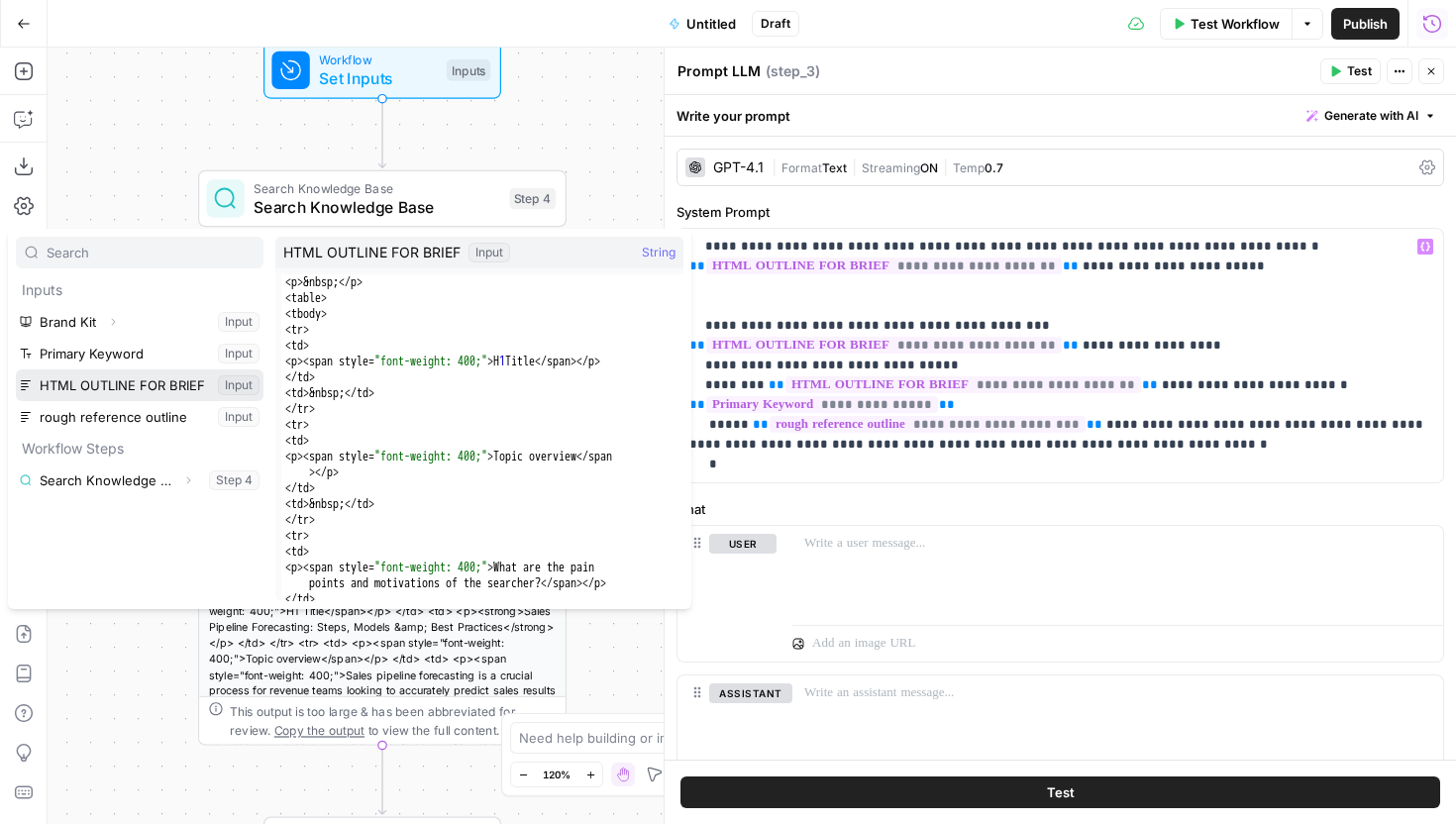 click at bounding box center [140, 385] 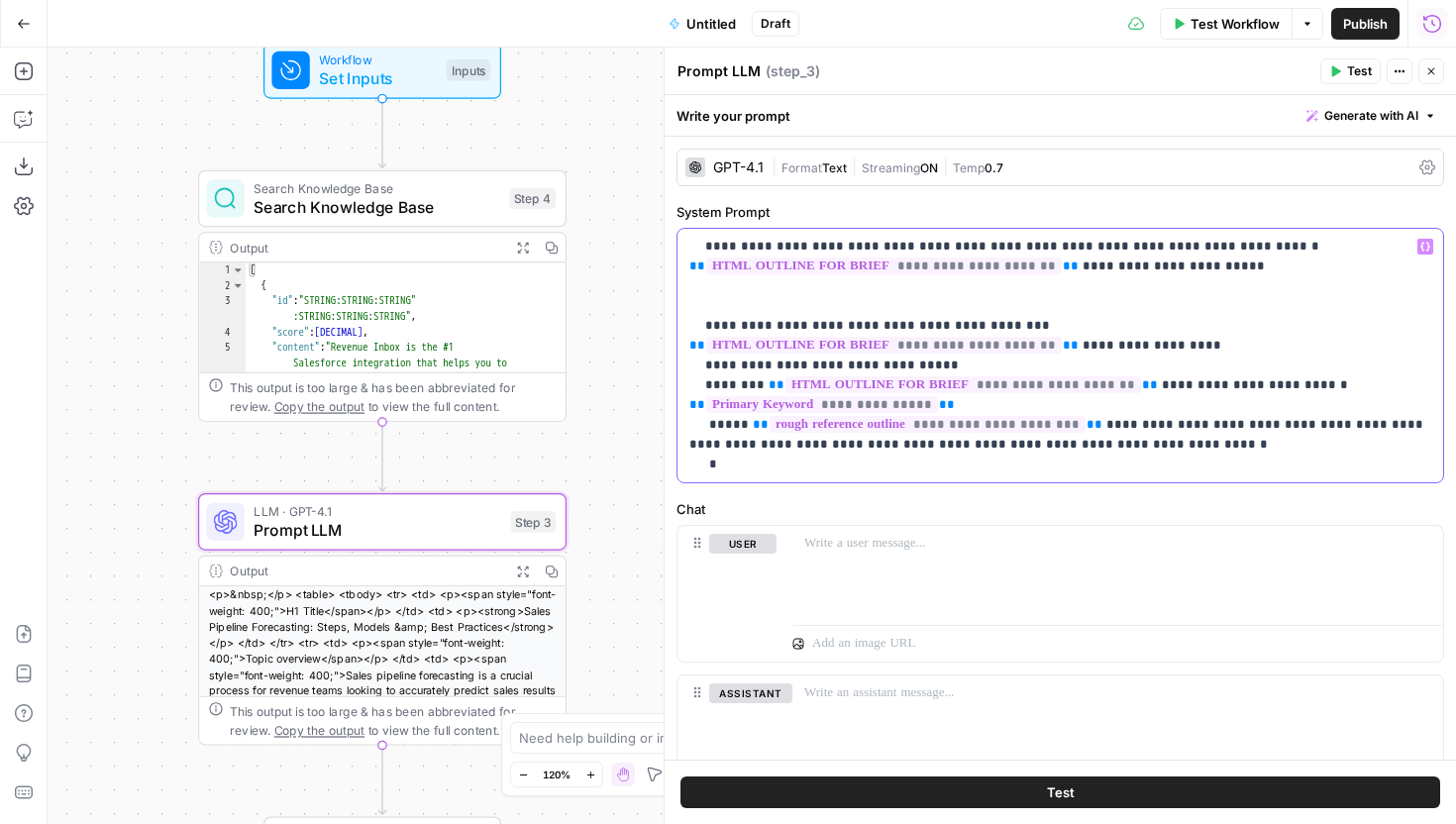 click on "**********" at bounding box center (1060, 356) 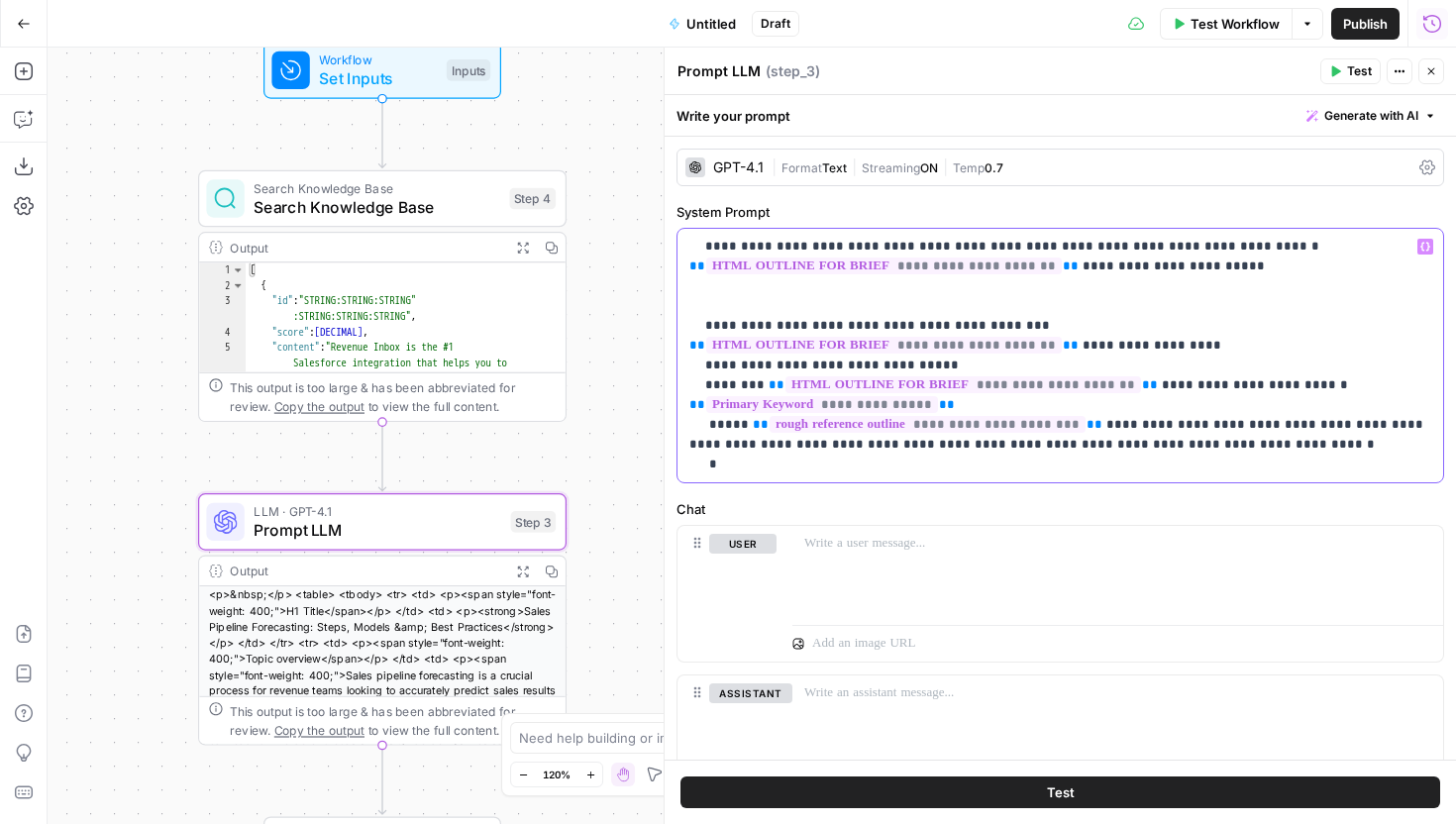 click on "**********" at bounding box center (1060, 356) 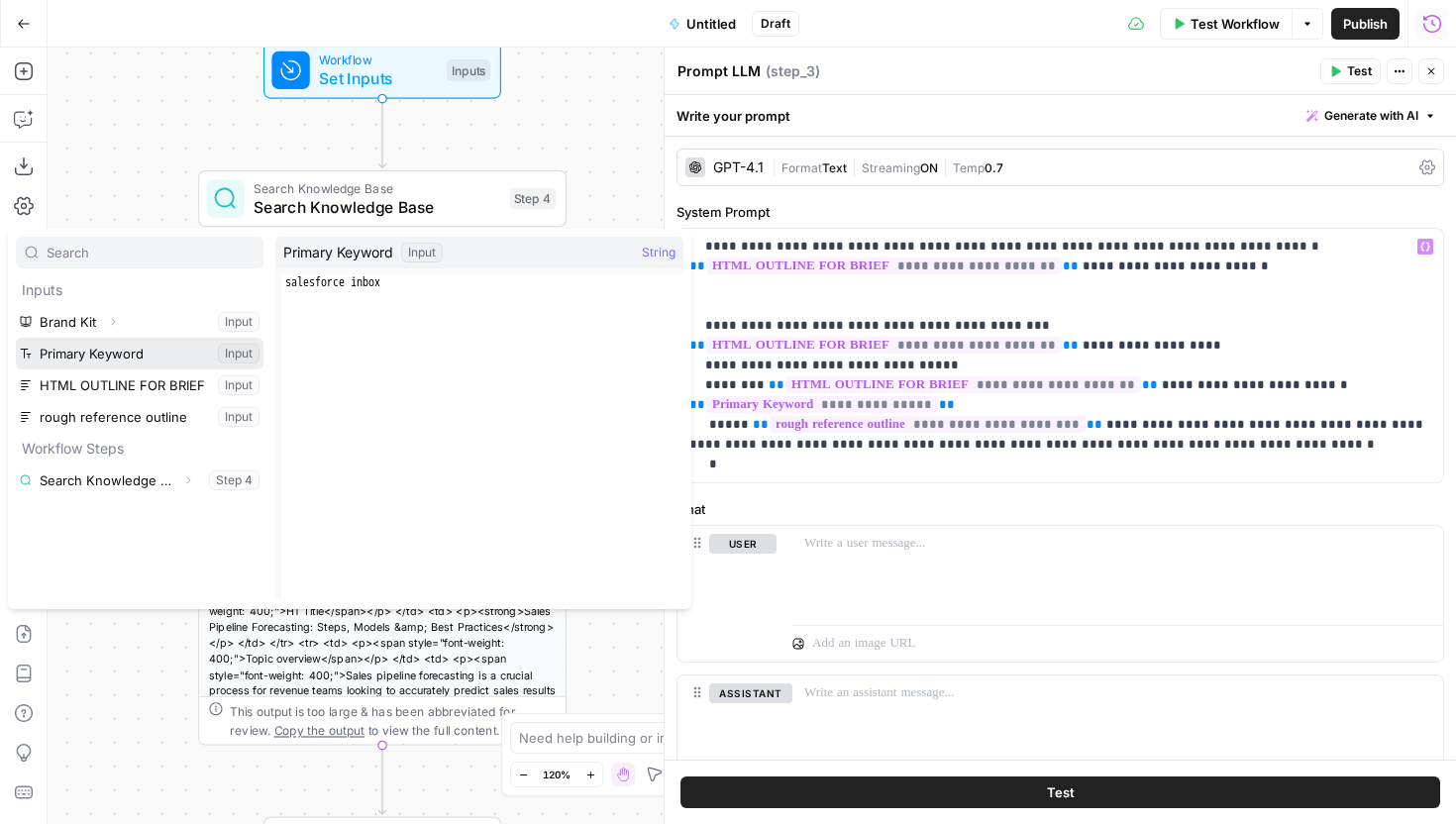 click at bounding box center (140, 354) 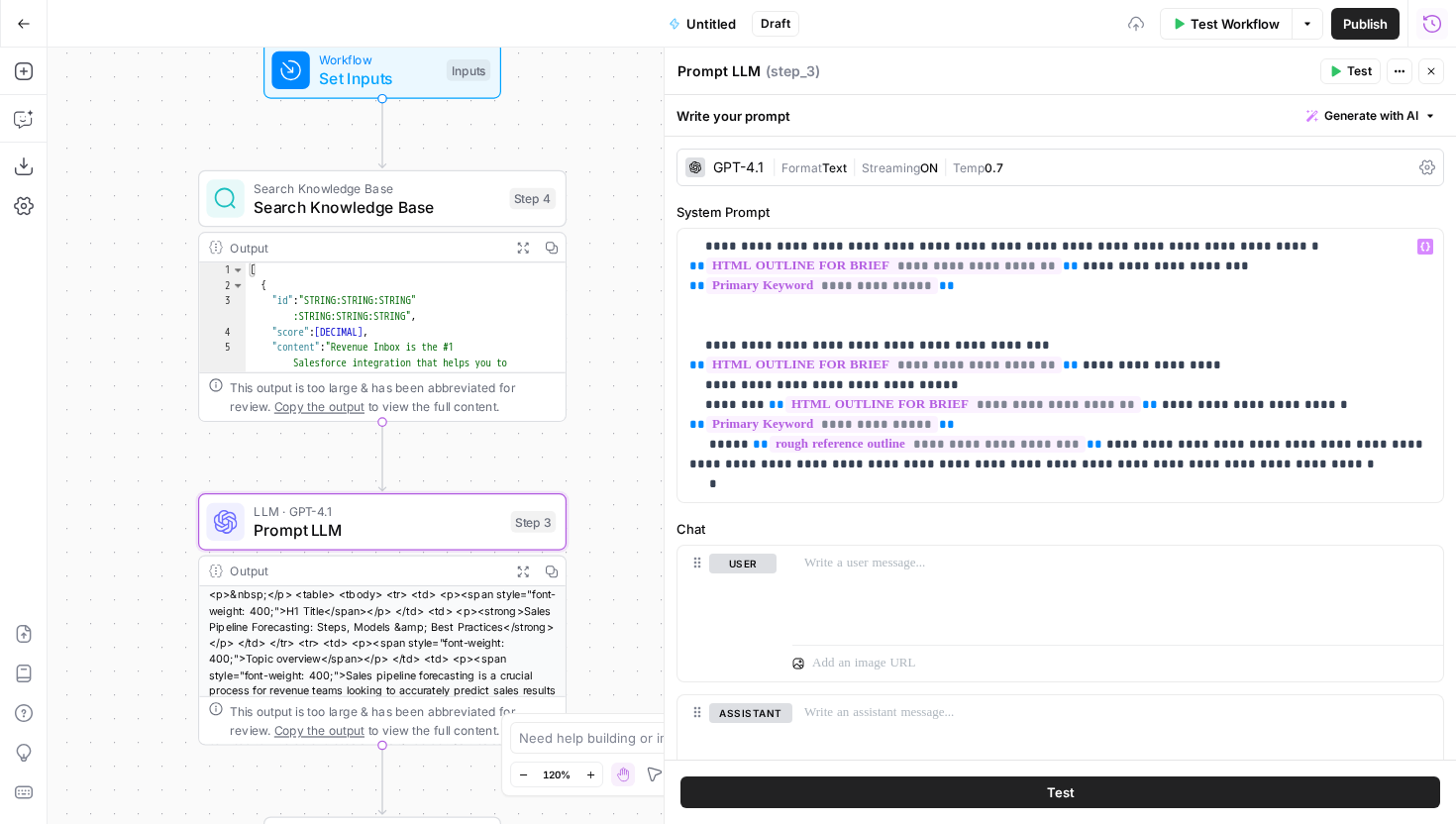 click 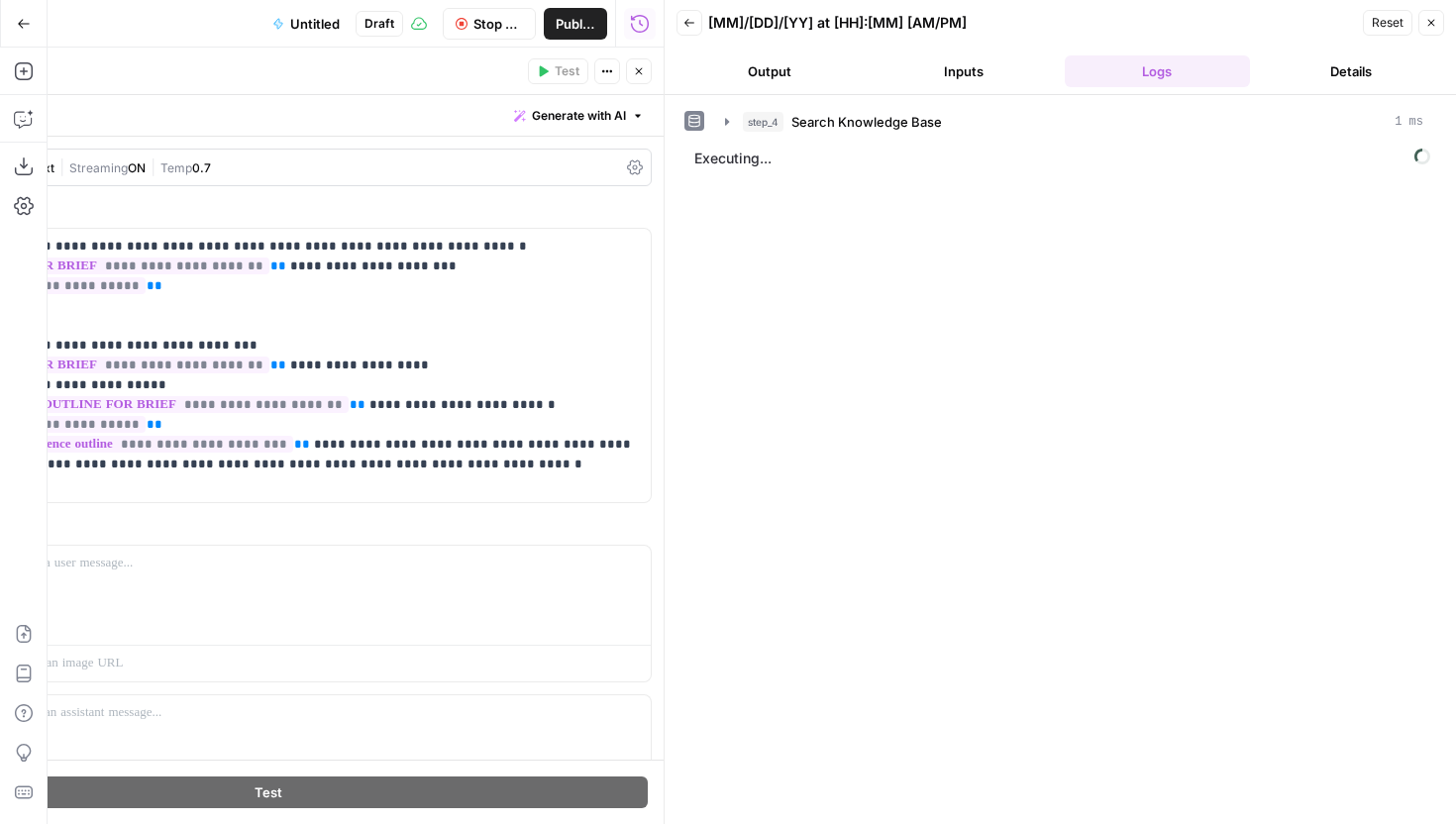 click on "Output" at bounding box center (770, 71) 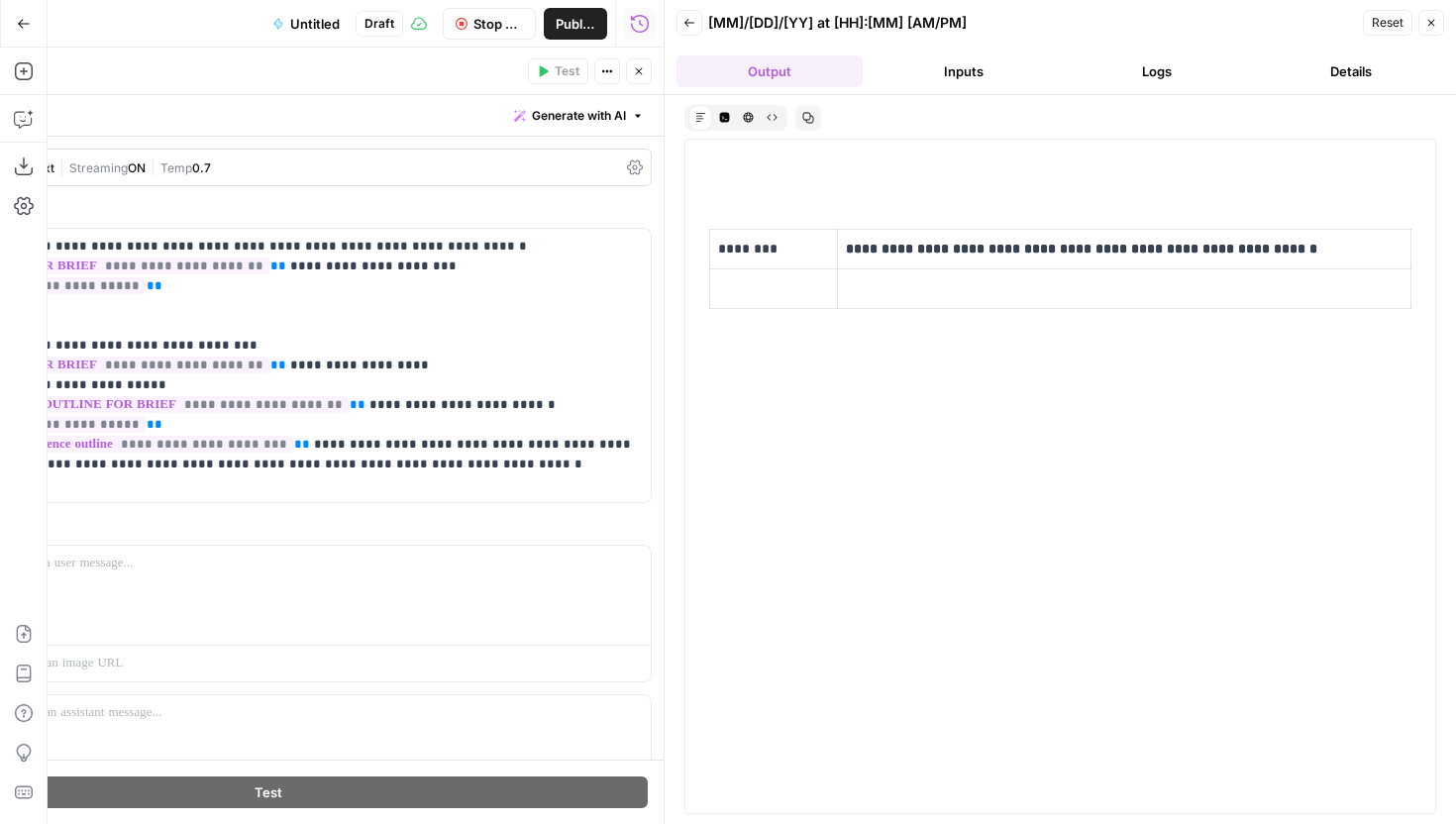 click 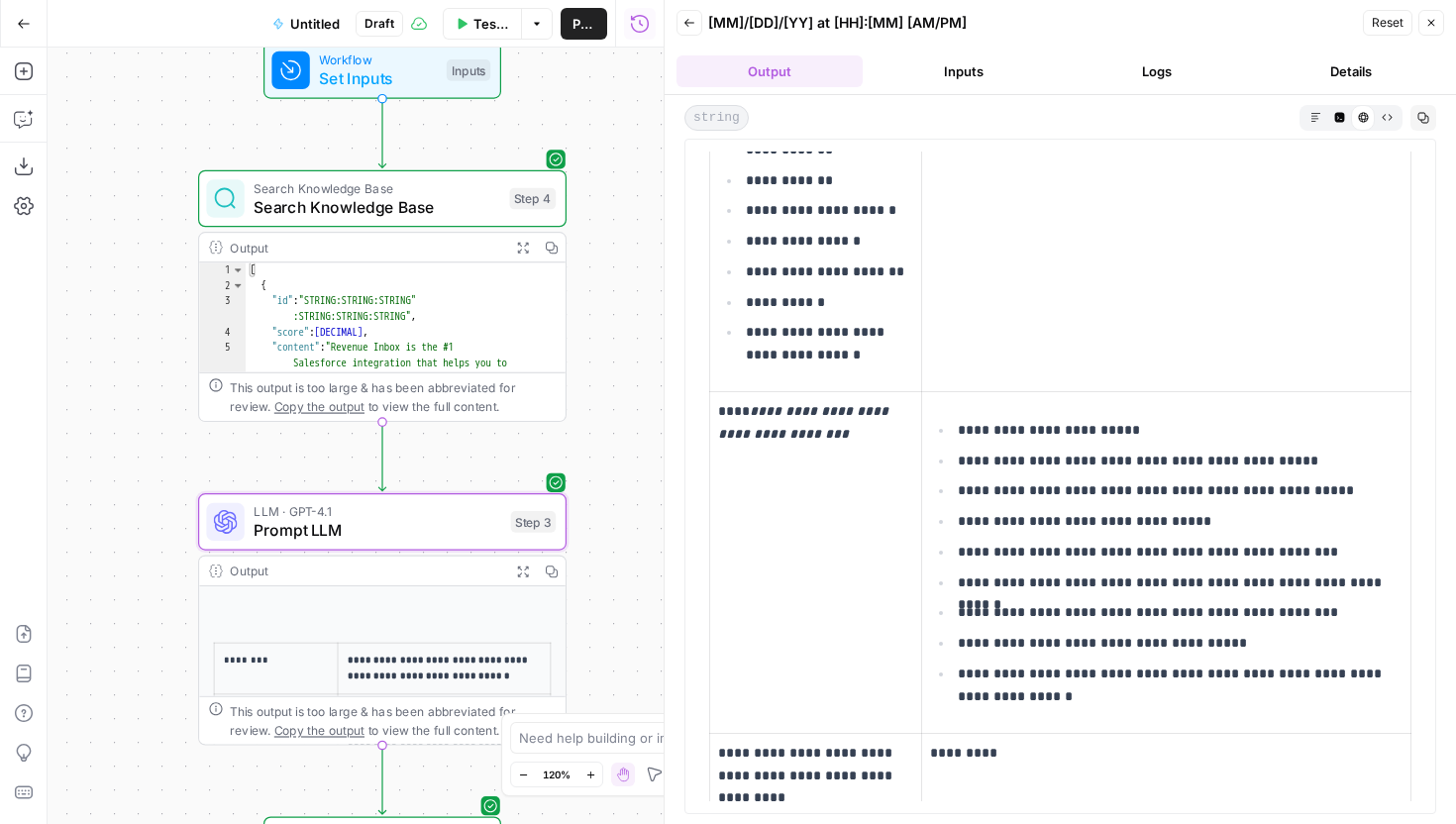scroll, scrollTop: 2162, scrollLeft: 0, axis: vertical 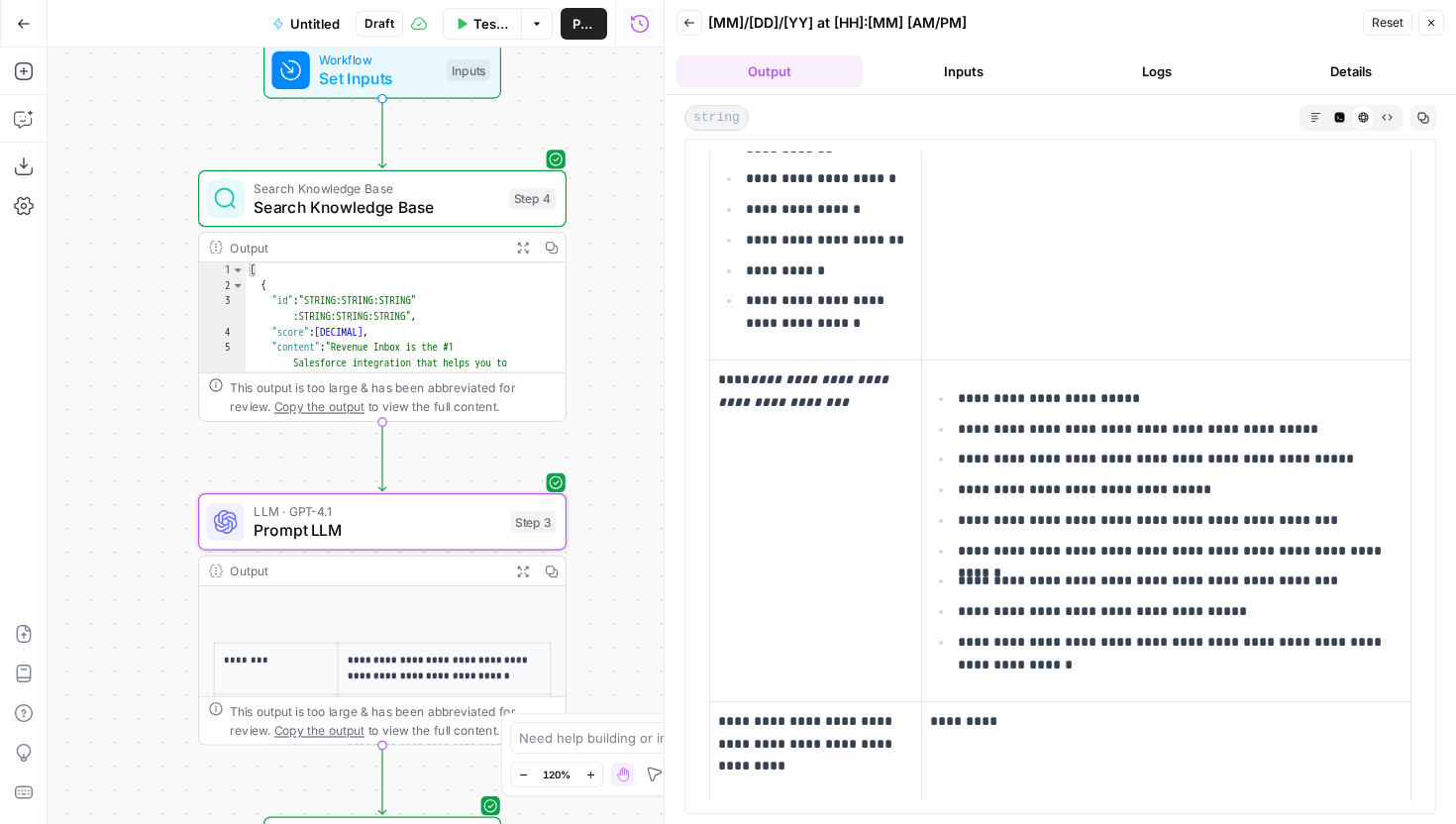 drag, startPoint x: 962, startPoint y: 401, endPoint x: 1211, endPoint y: 534, distance: 282.294 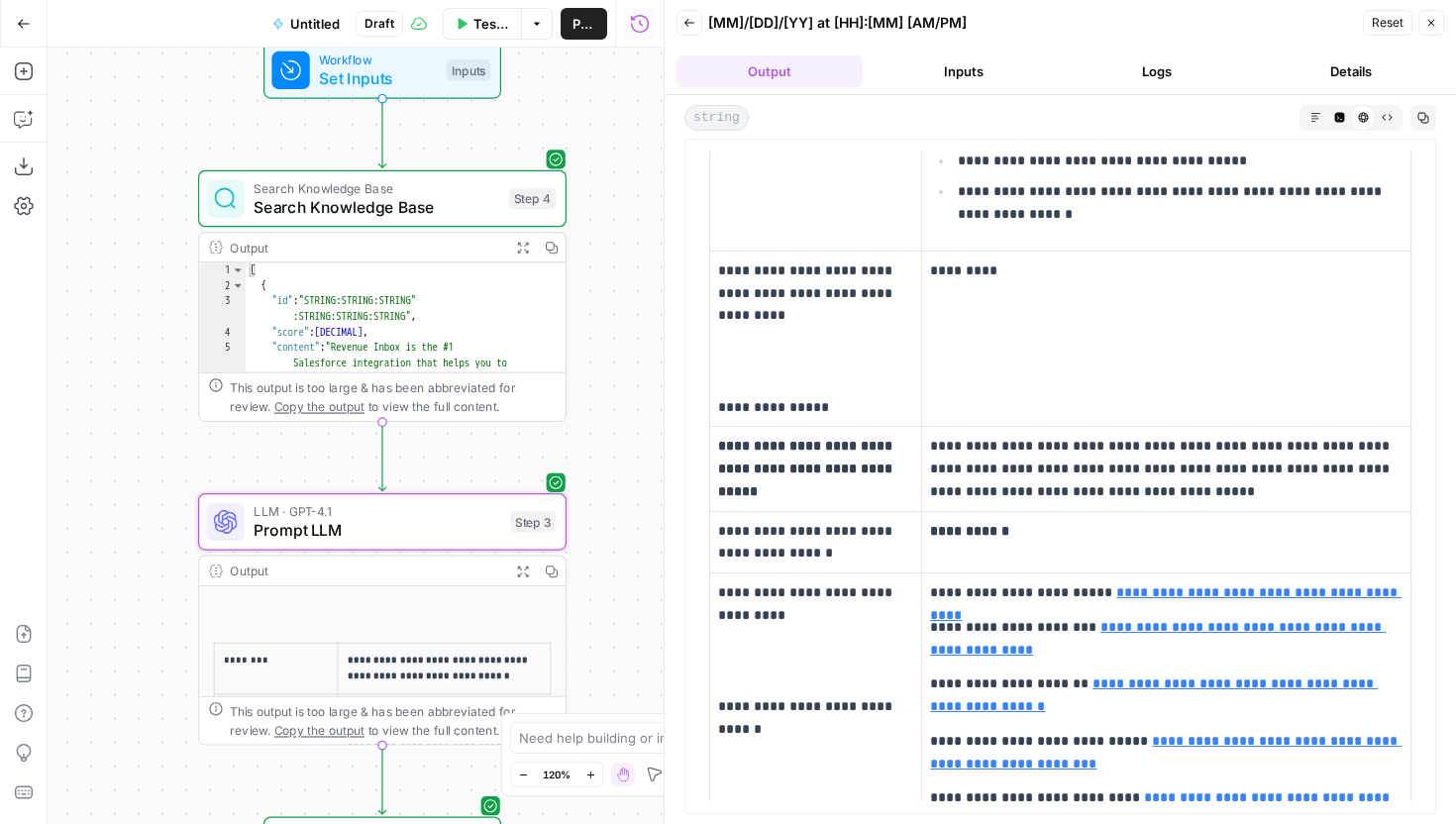 scroll, scrollTop: 2626, scrollLeft: 0, axis: vertical 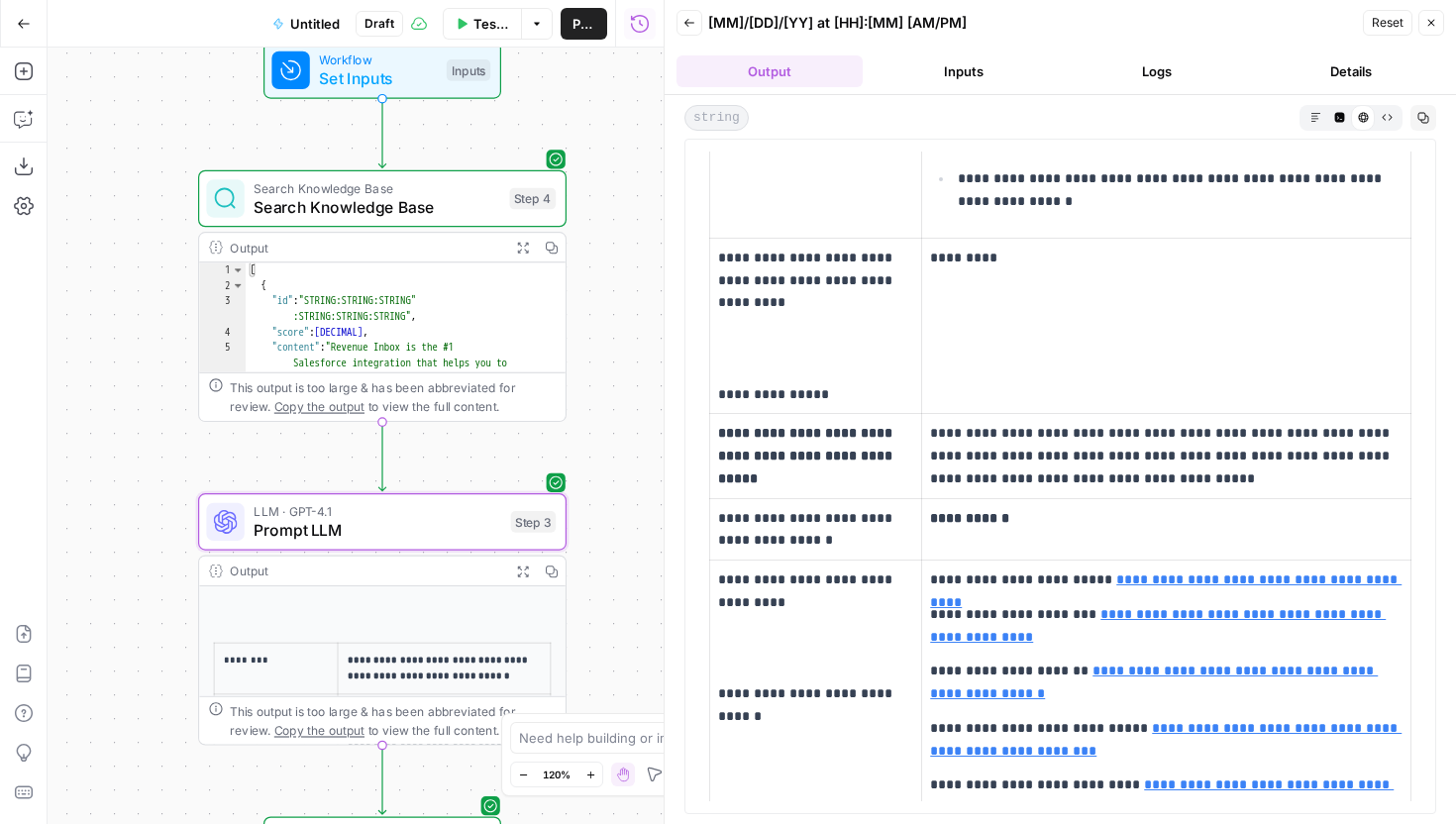 click on "**********" at bounding box center (1166, 456) 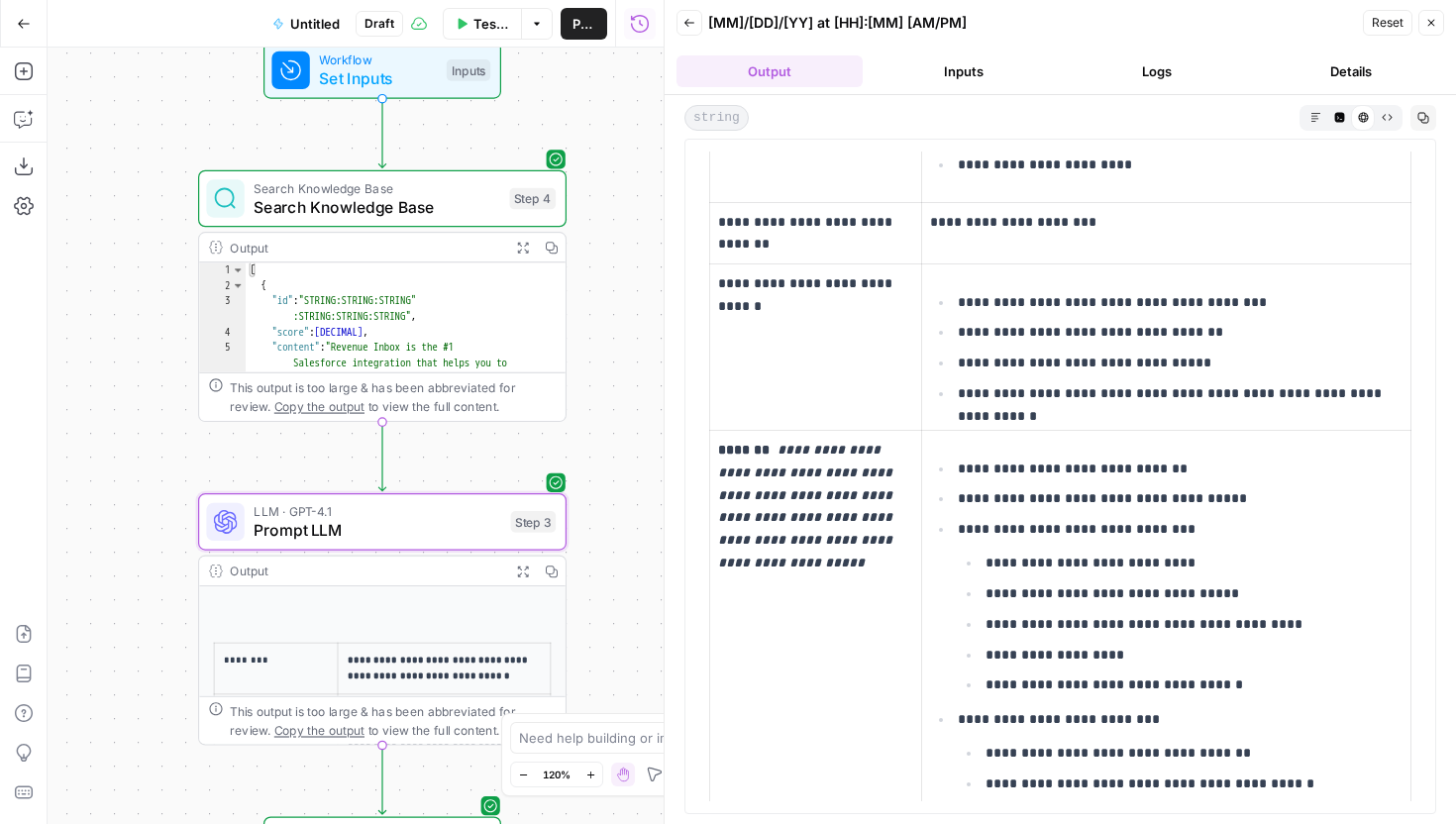 scroll, scrollTop: 789, scrollLeft: 0, axis: vertical 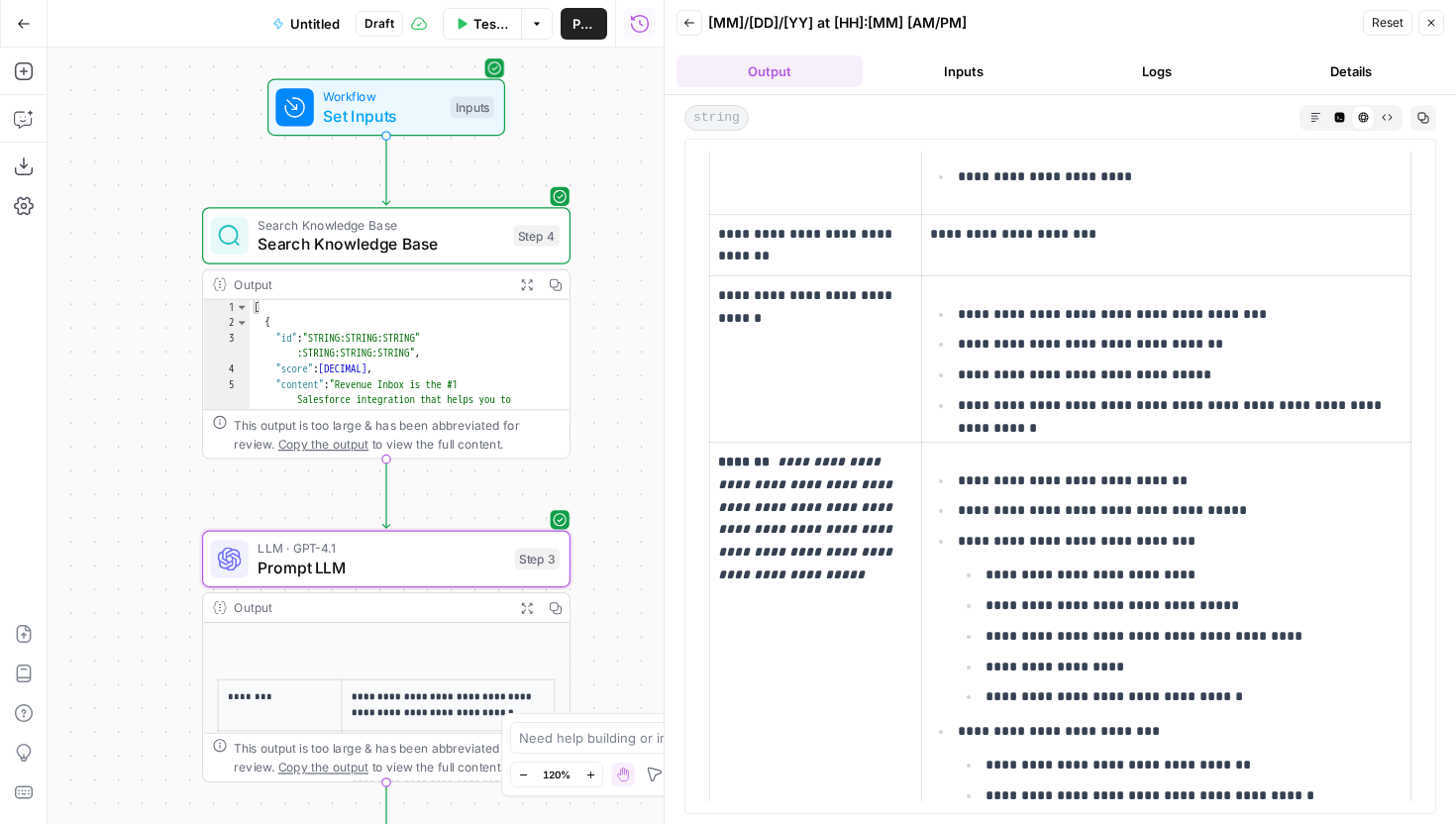 click on "Set Inputs" at bounding box center [381, 116] 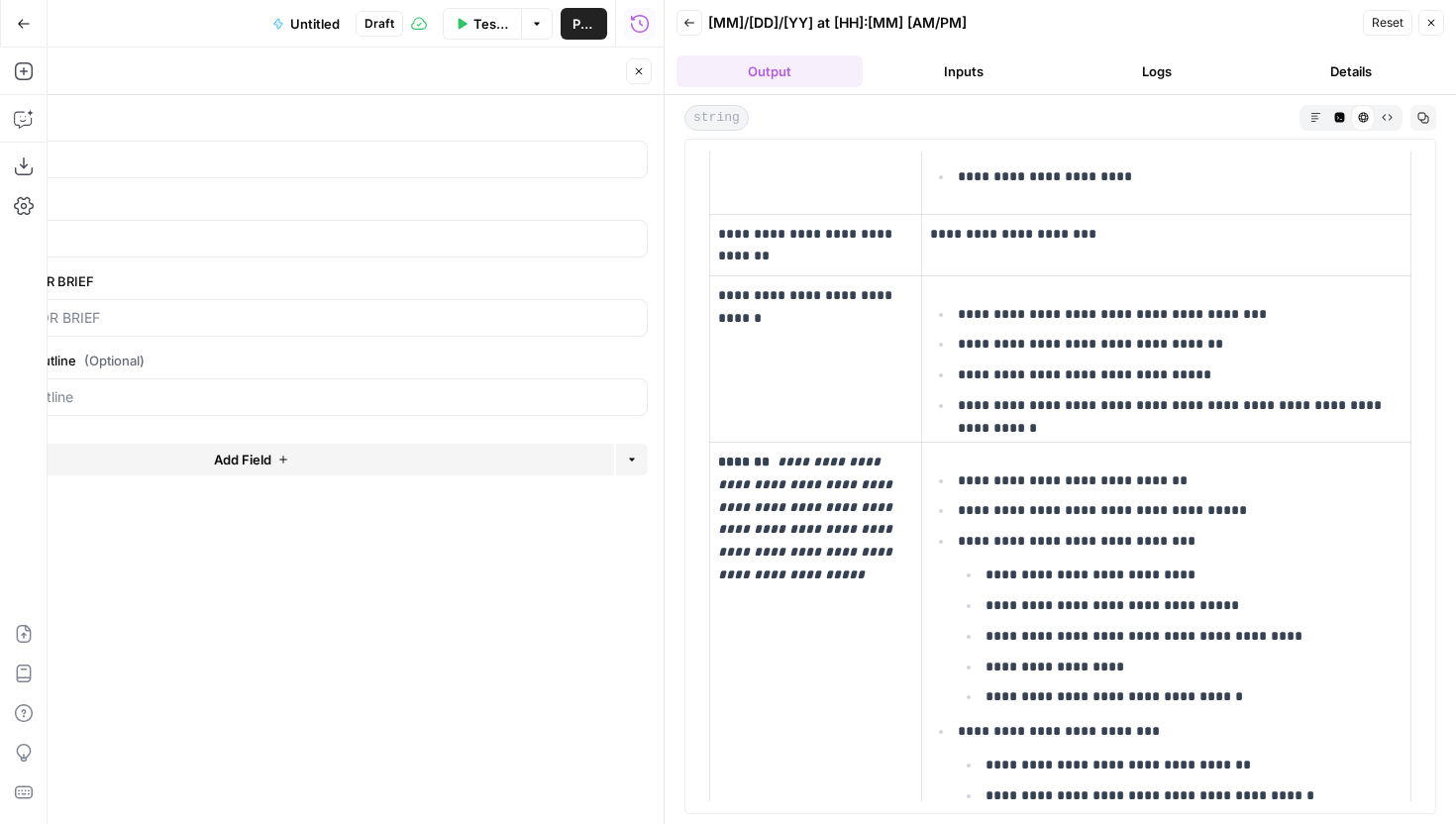 click 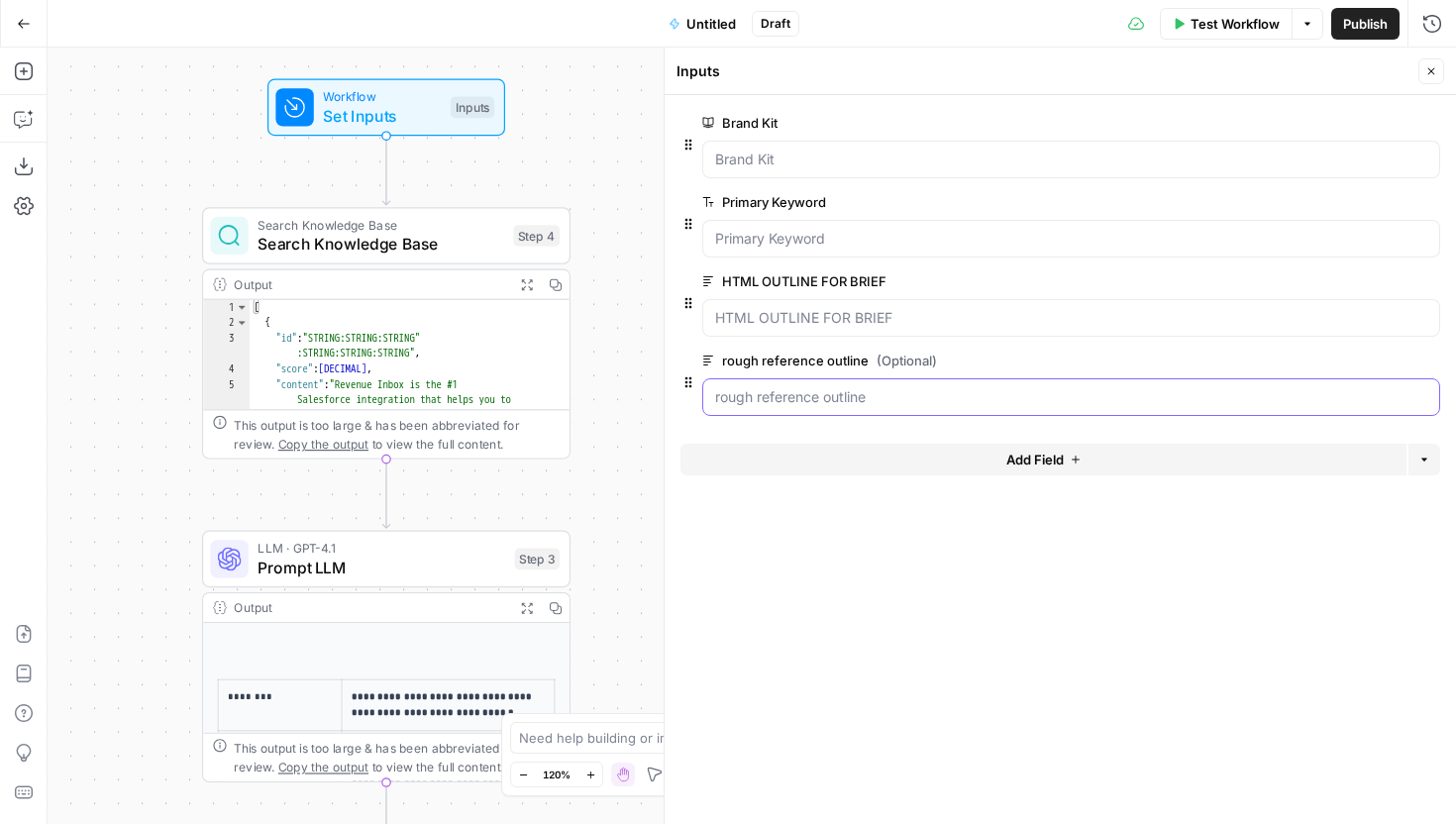 click on "rough reference outline   (Optional)" at bounding box center (1071, 397) 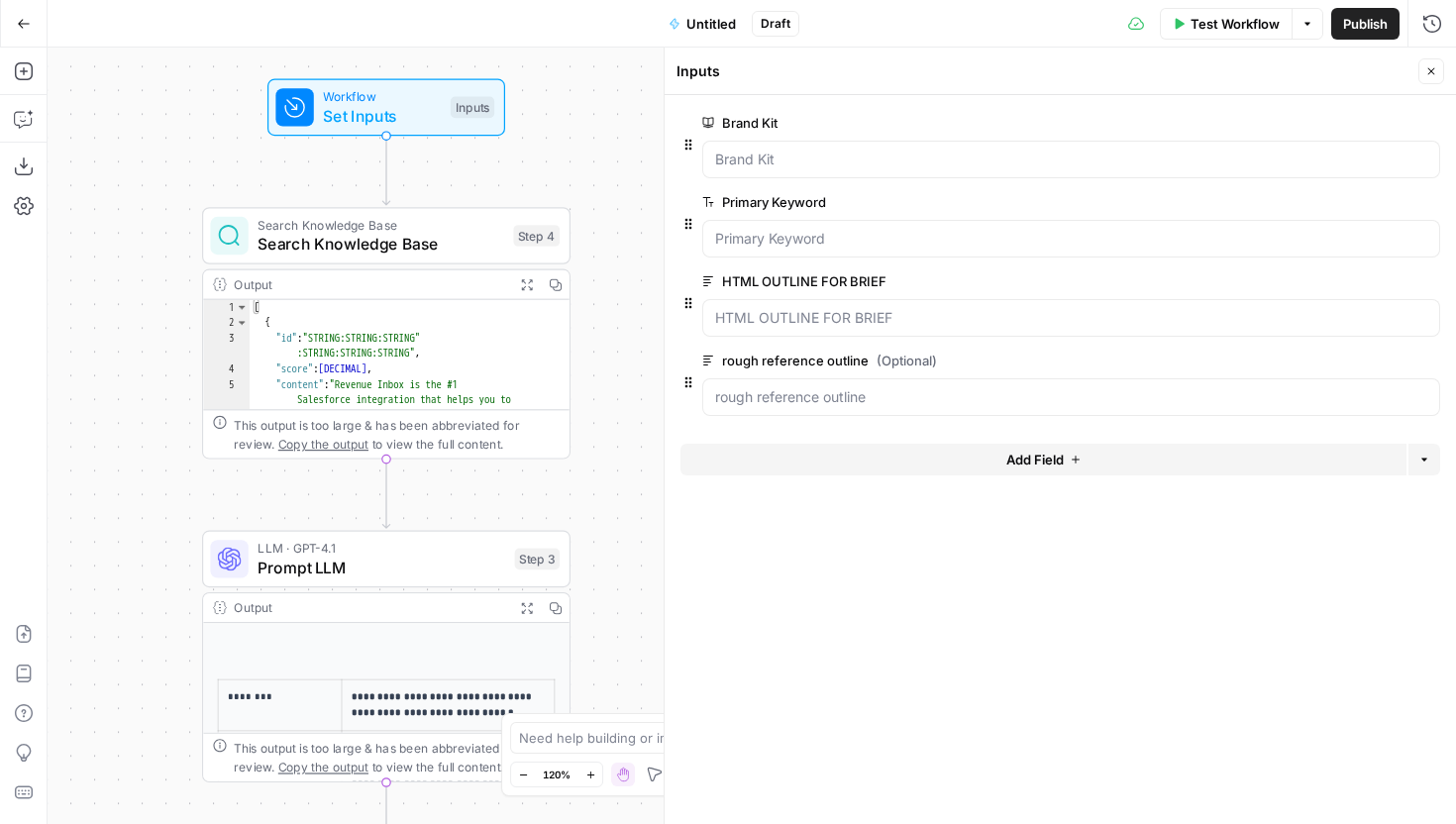 click on "Prompt LLM" at bounding box center [381, 567] 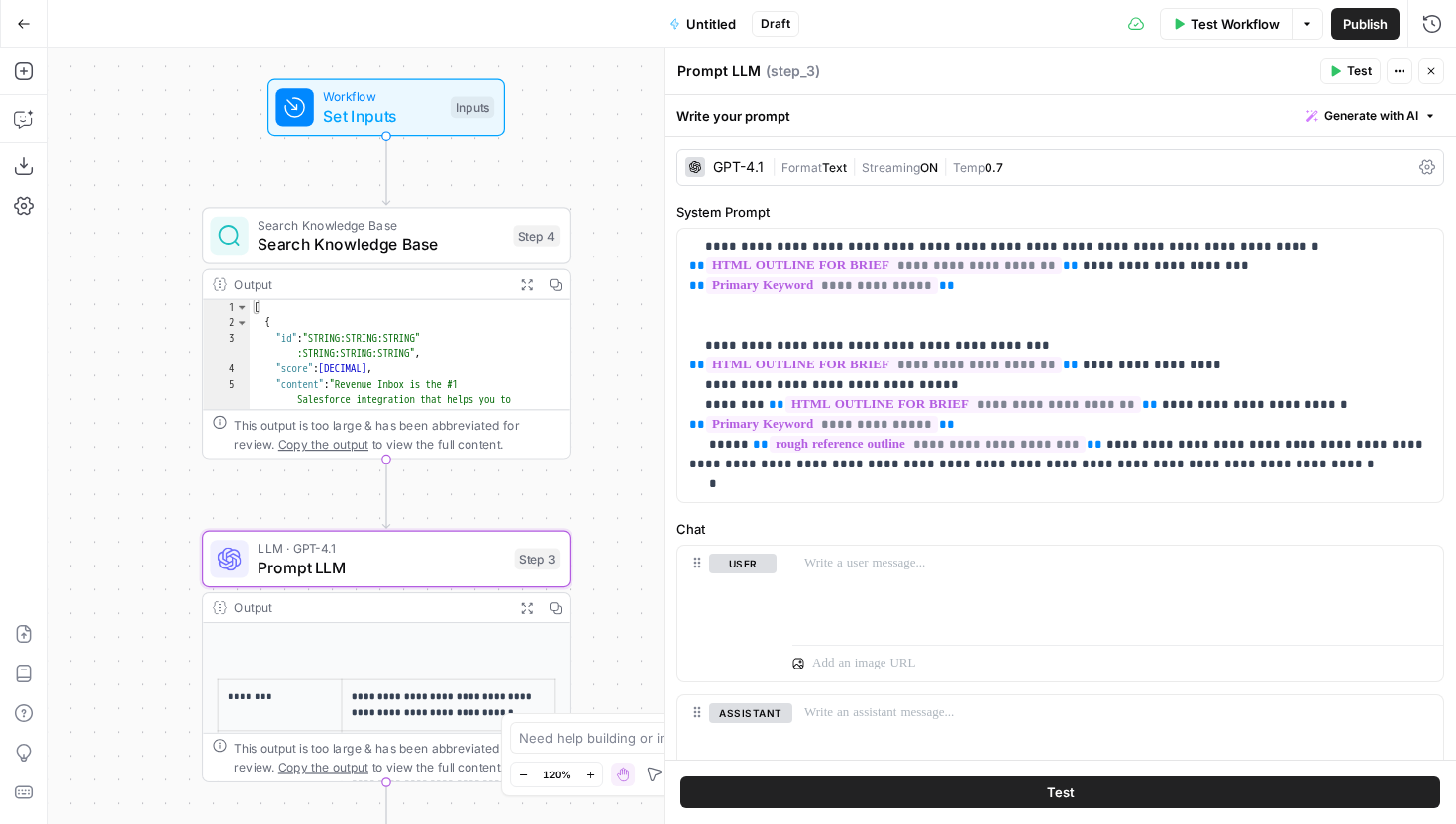 scroll, scrollTop: 20, scrollLeft: 0, axis: vertical 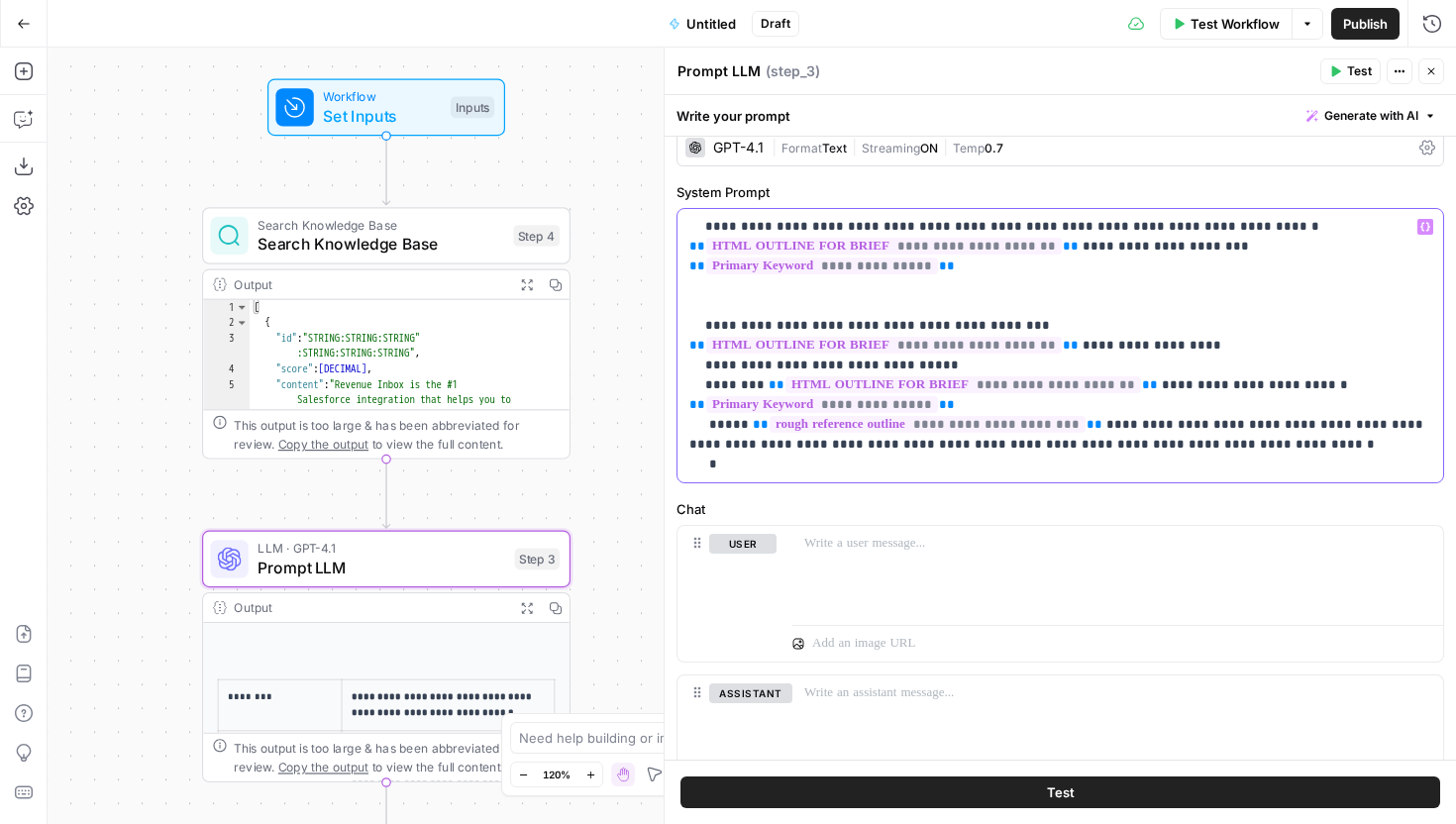 click on "**********" at bounding box center [1060, 346] 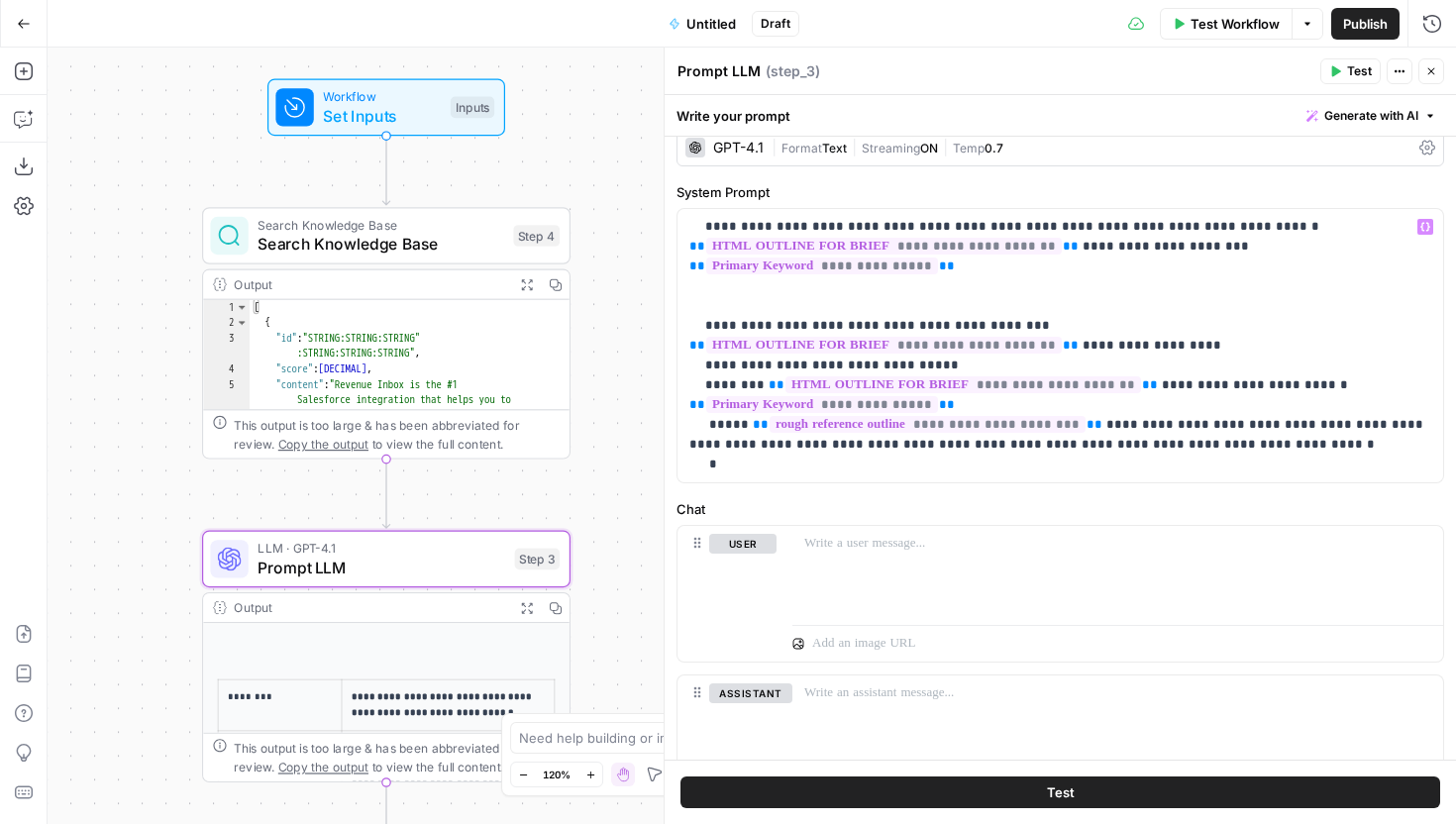 click on "Chat" at bounding box center [1060, 509] 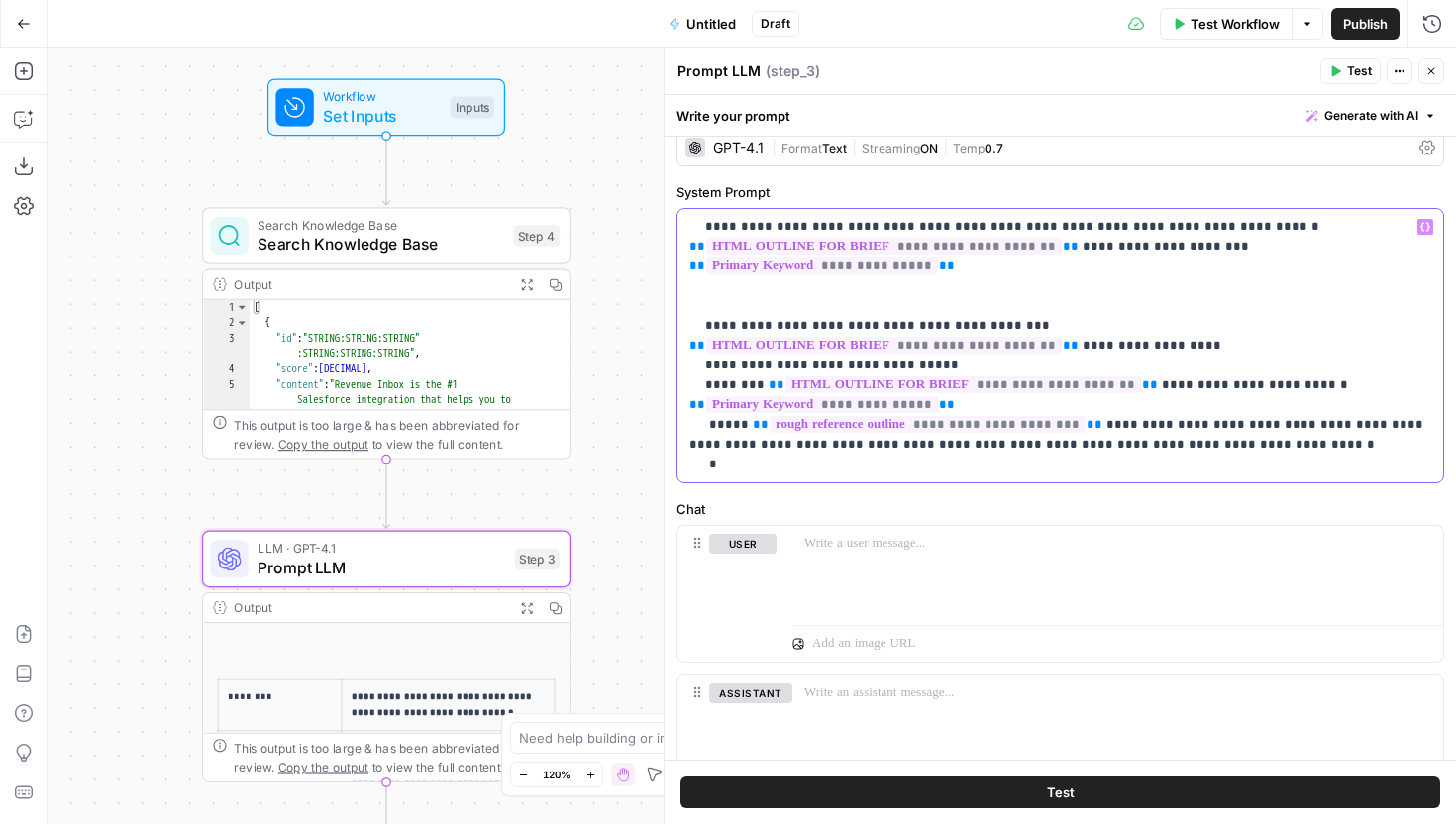 click on "**********" at bounding box center [1060, 346] 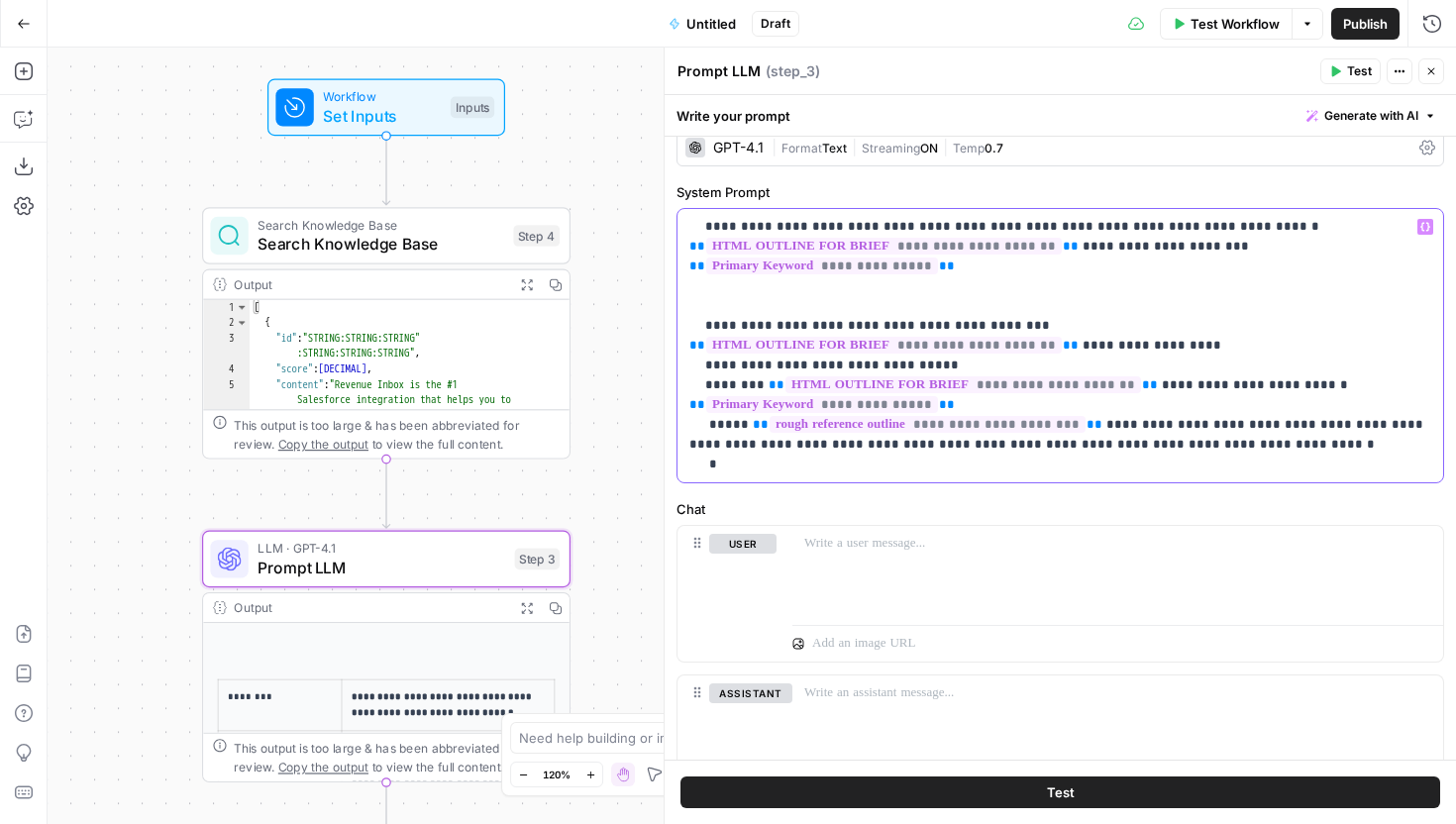 type 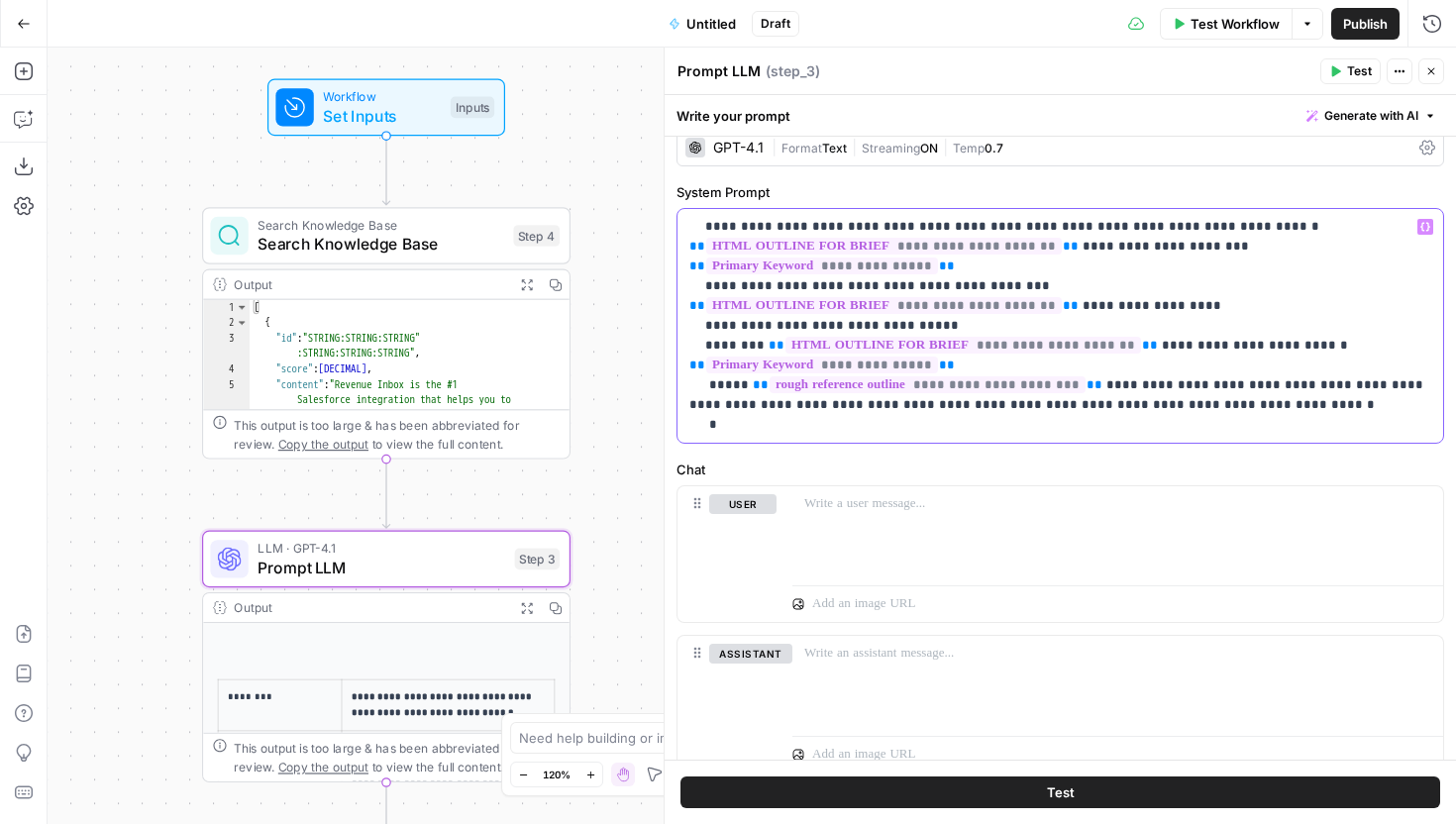 click on "**********" at bounding box center [1060, 326] 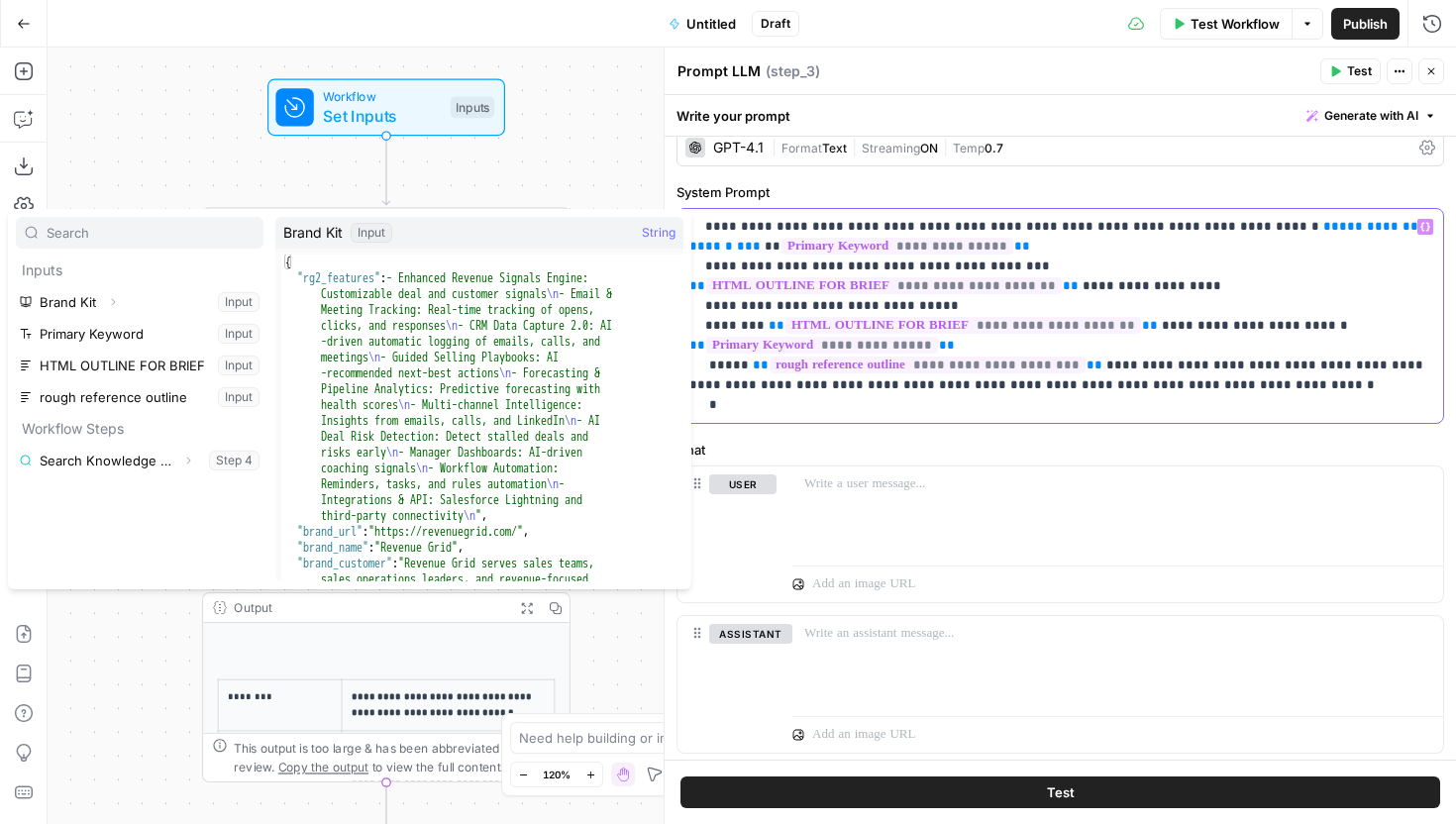 click on "**" at bounding box center (1331, 226) 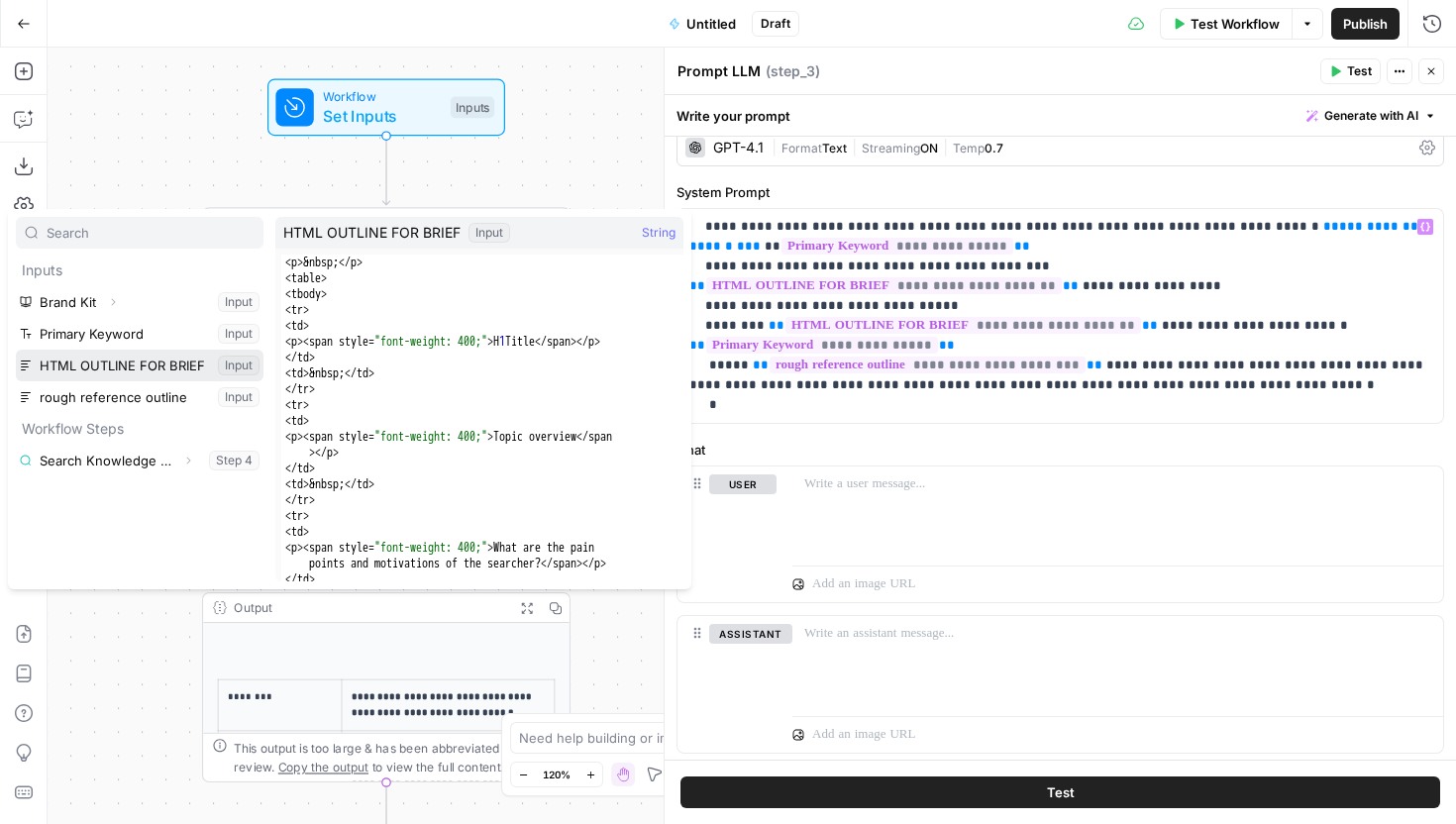 click at bounding box center (140, 365) 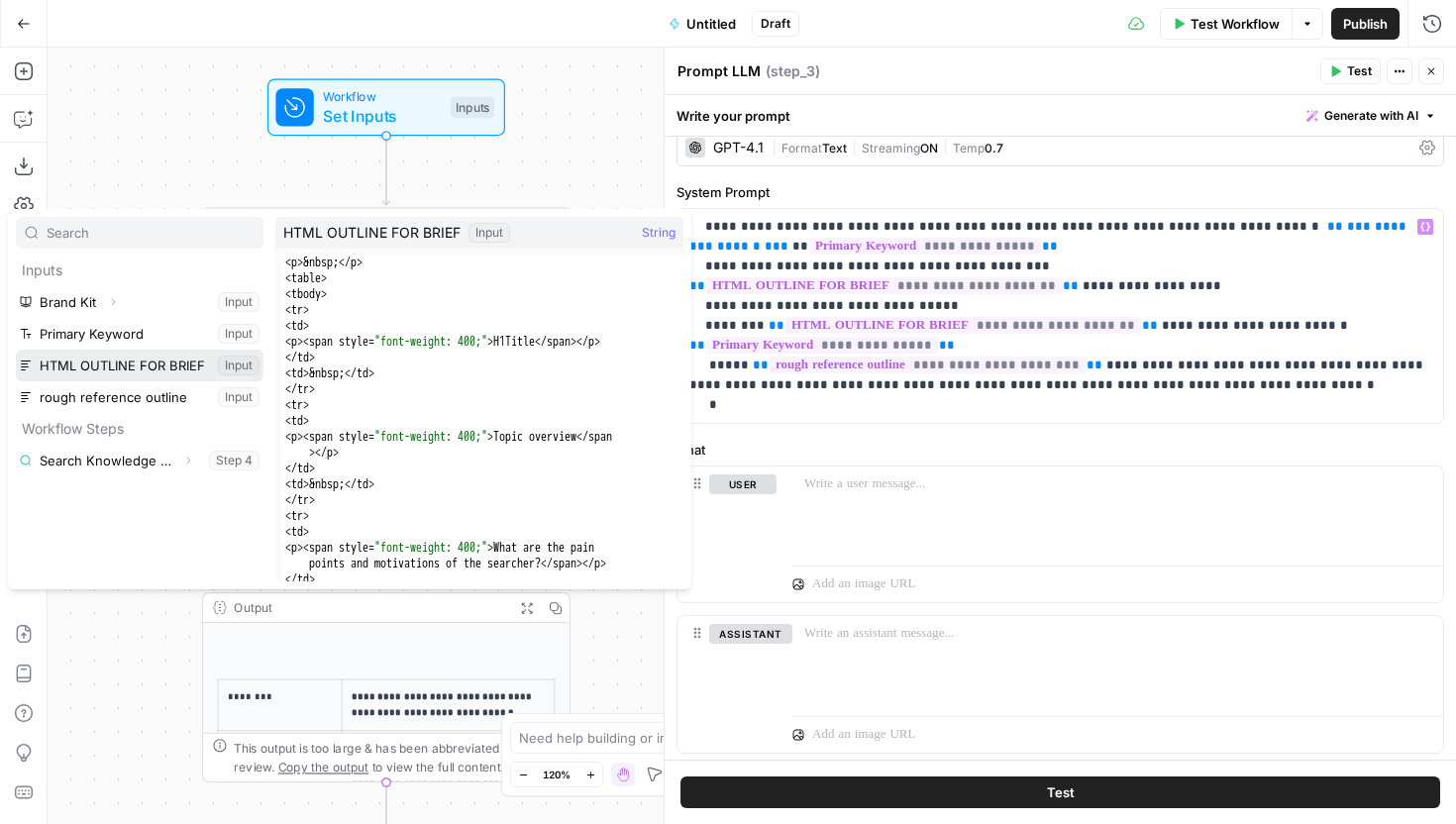 click at bounding box center (140, 365) 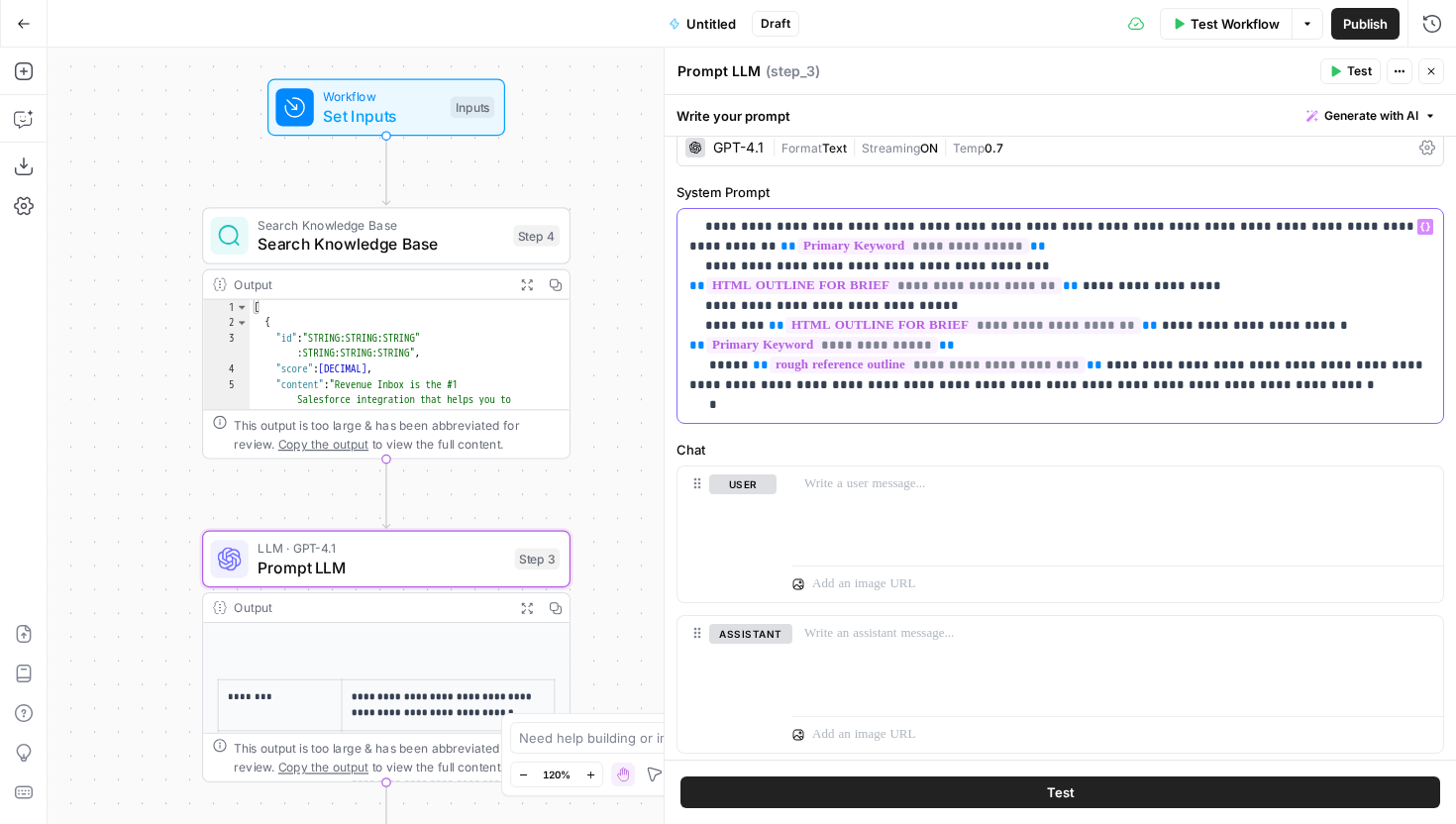 drag, startPoint x: 1224, startPoint y: 231, endPoint x: 1224, endPoint y: 248, distance: 17 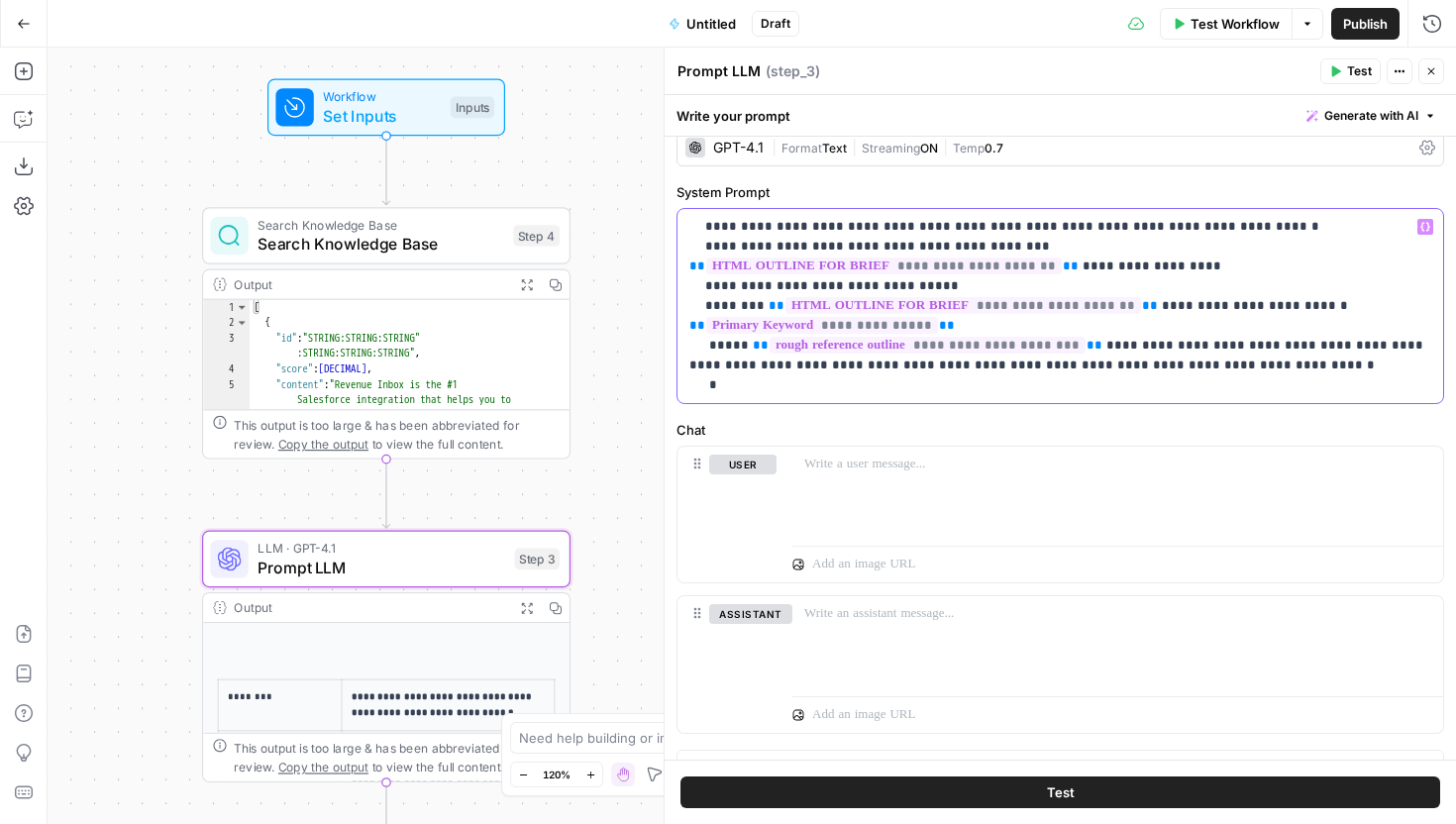 click on "**********" at bounding box center [1060, 306] 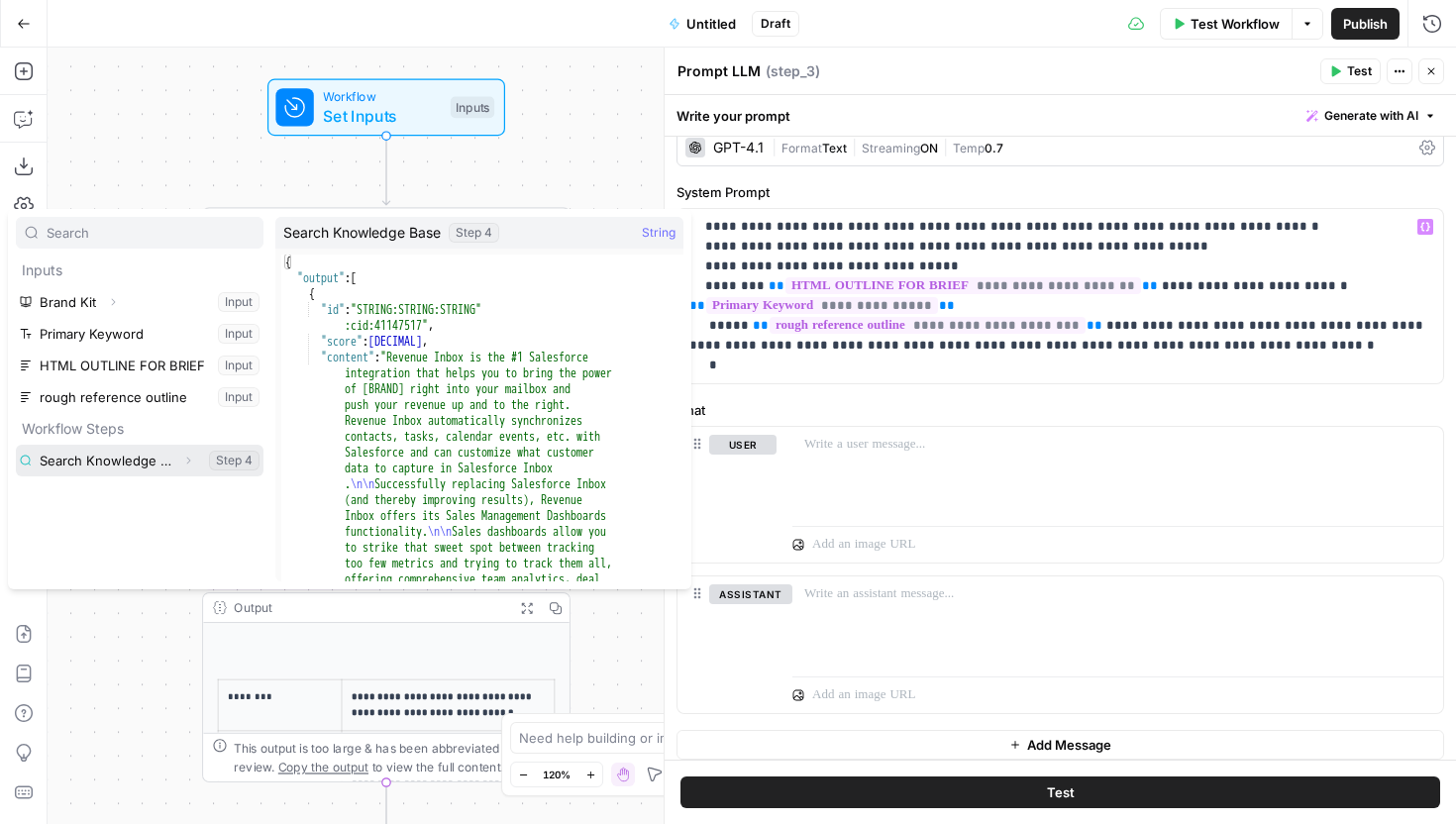 click at bounding box center (140, 461) 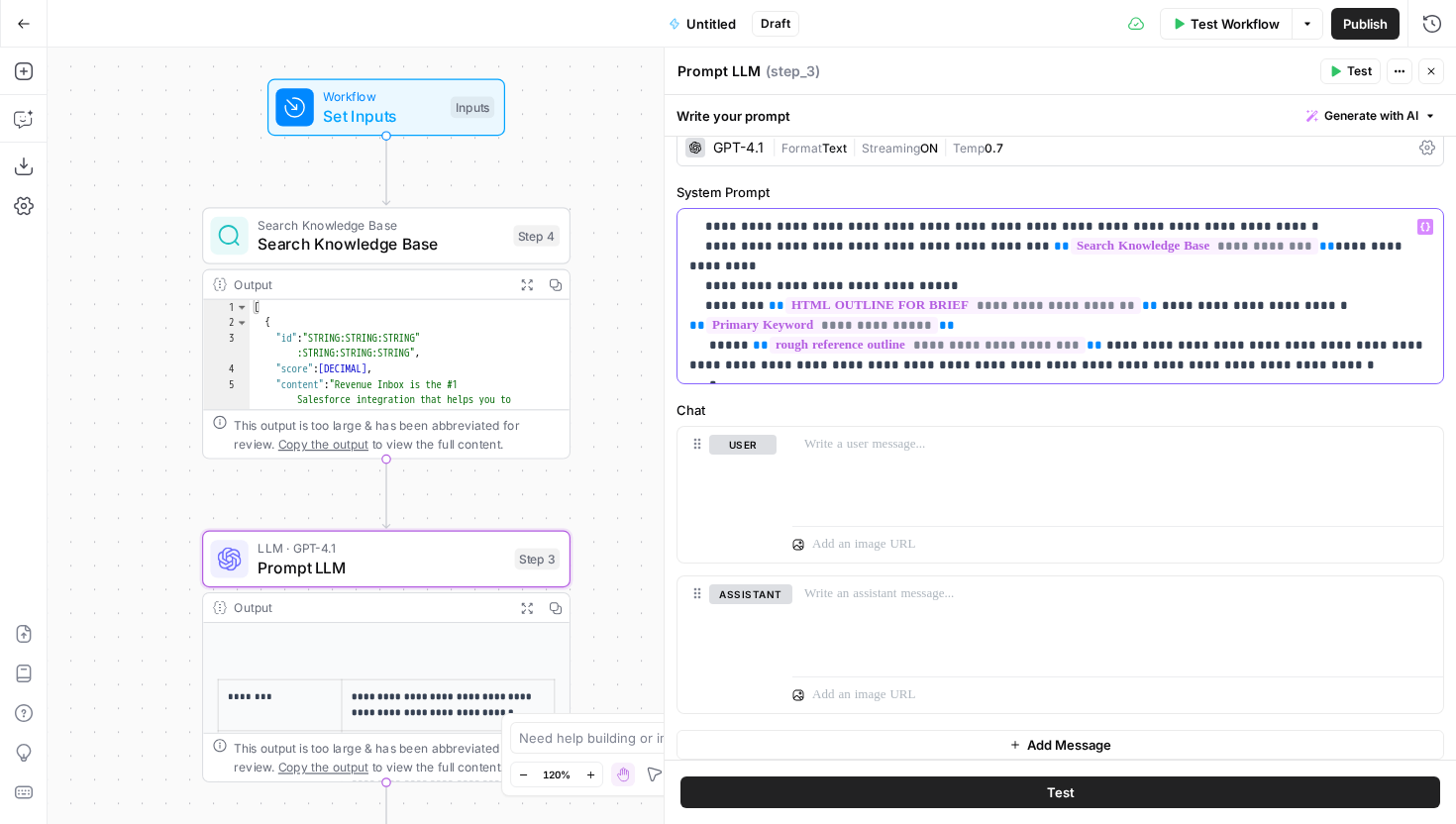 click on "**********" at bounding box center (1060, 296) 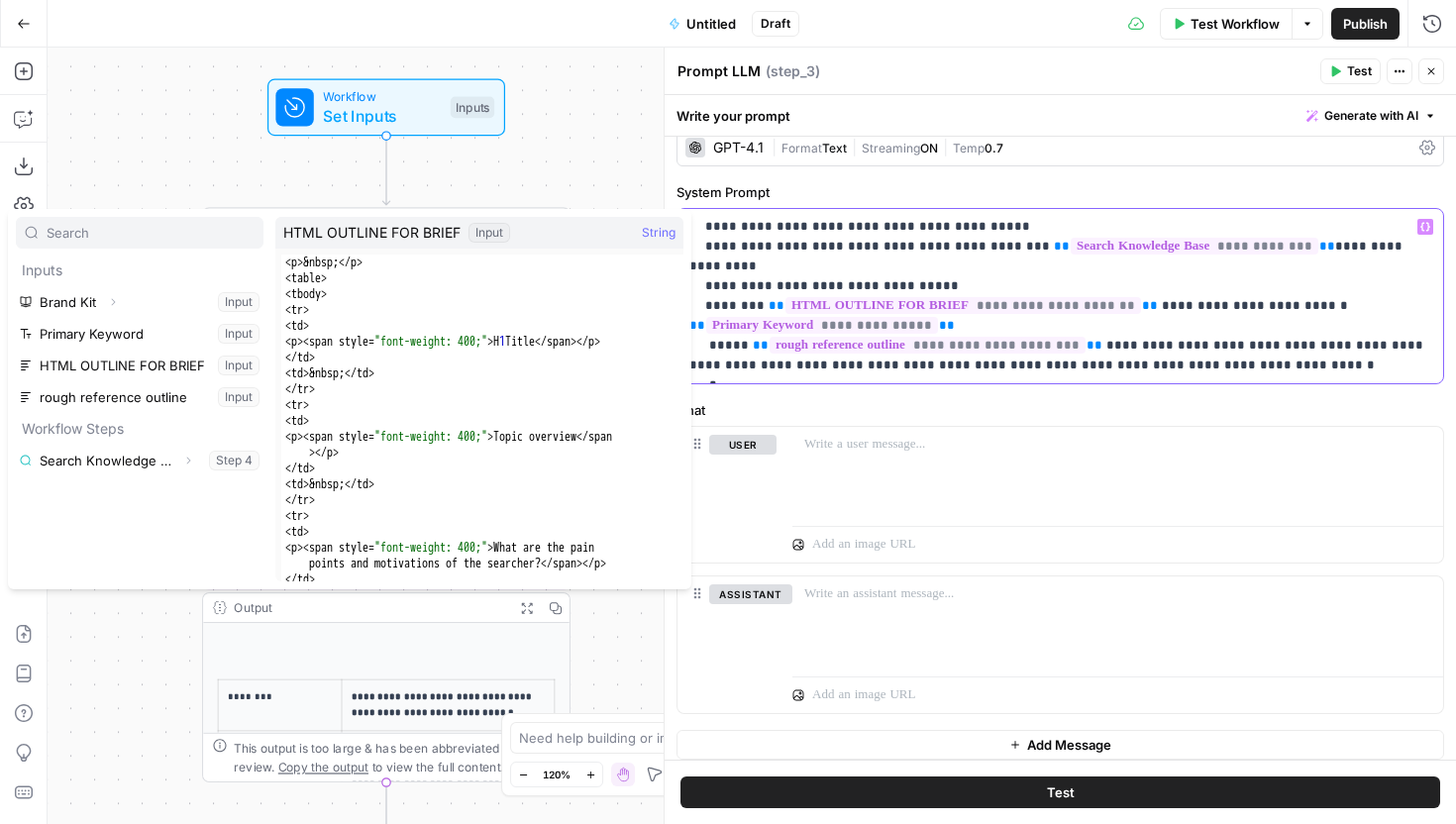 click on "**********" at bounding box center [1060, 296] 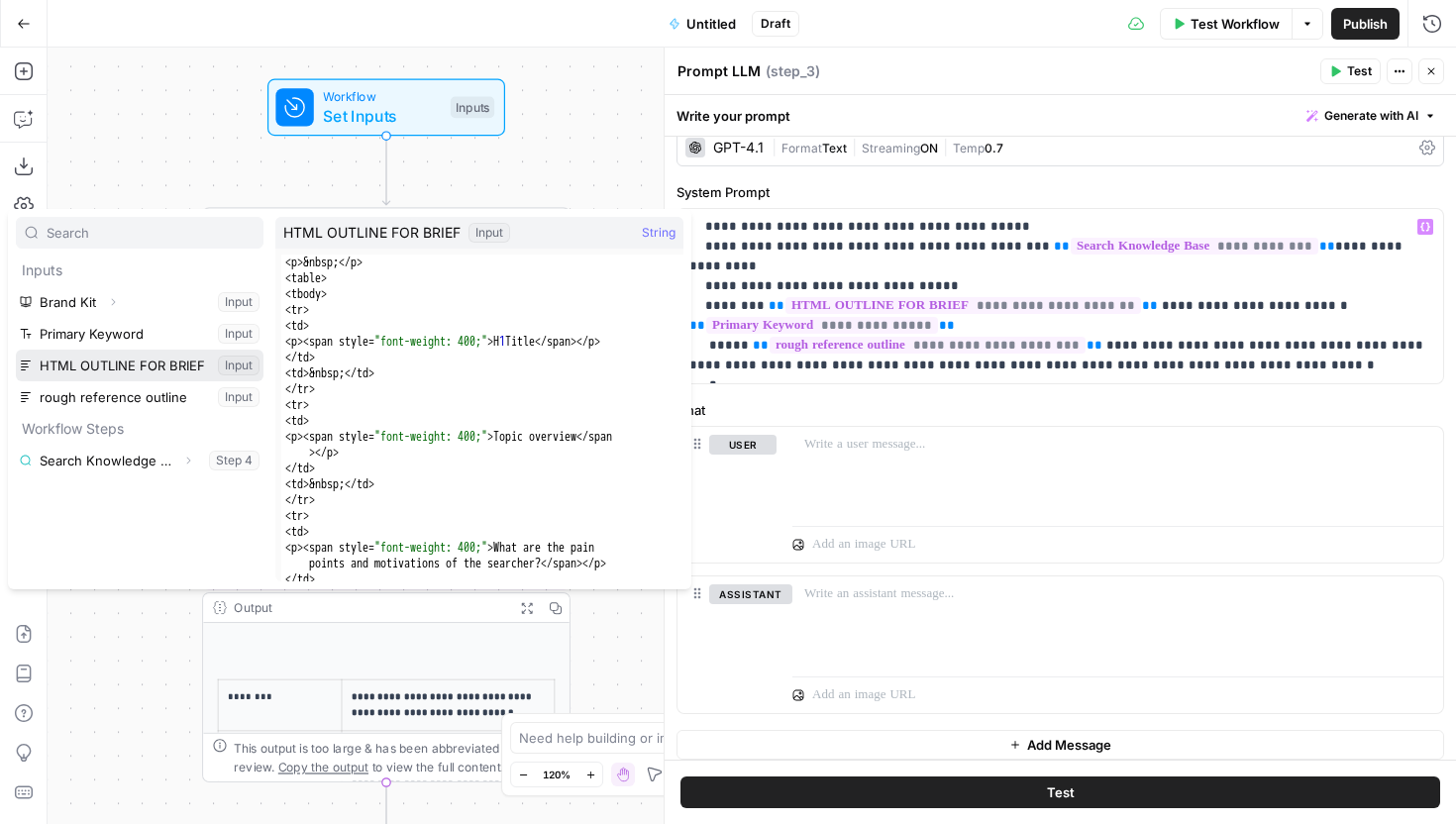 click at bounding box center [140, 365] 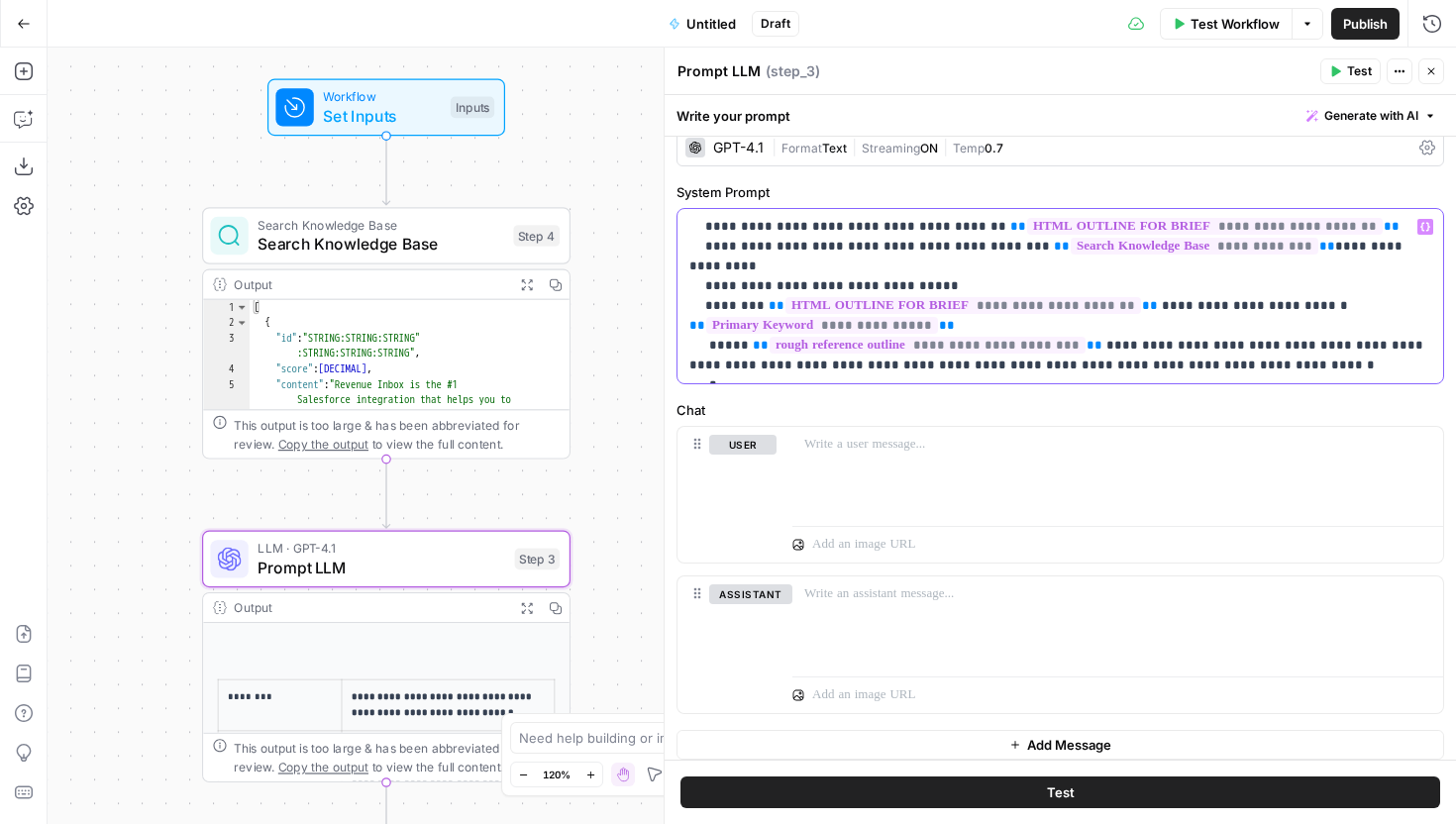click on "**********" at bounding box center (1060, 296) 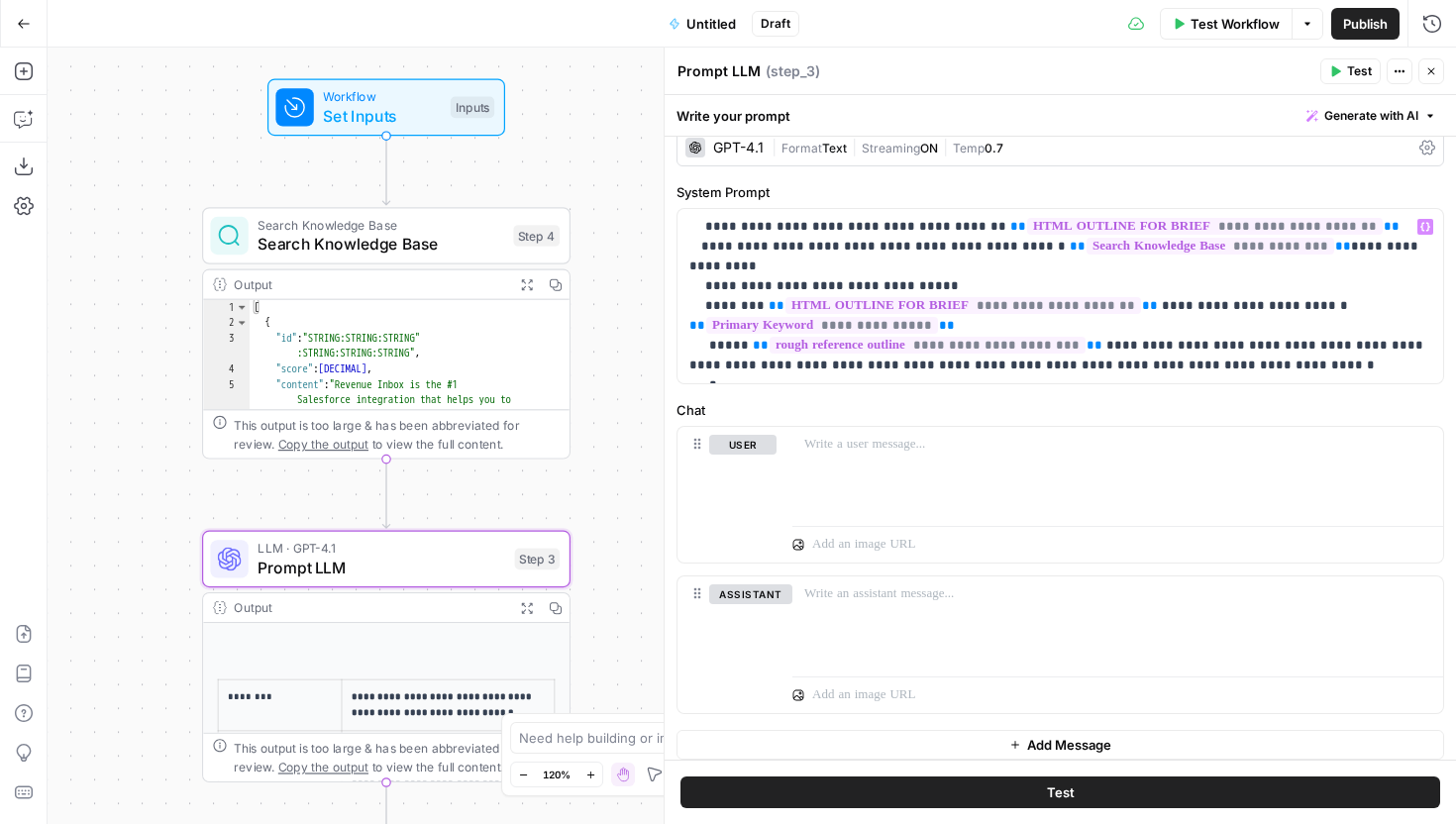 click on "**********" at bounding box center [1210, 246] 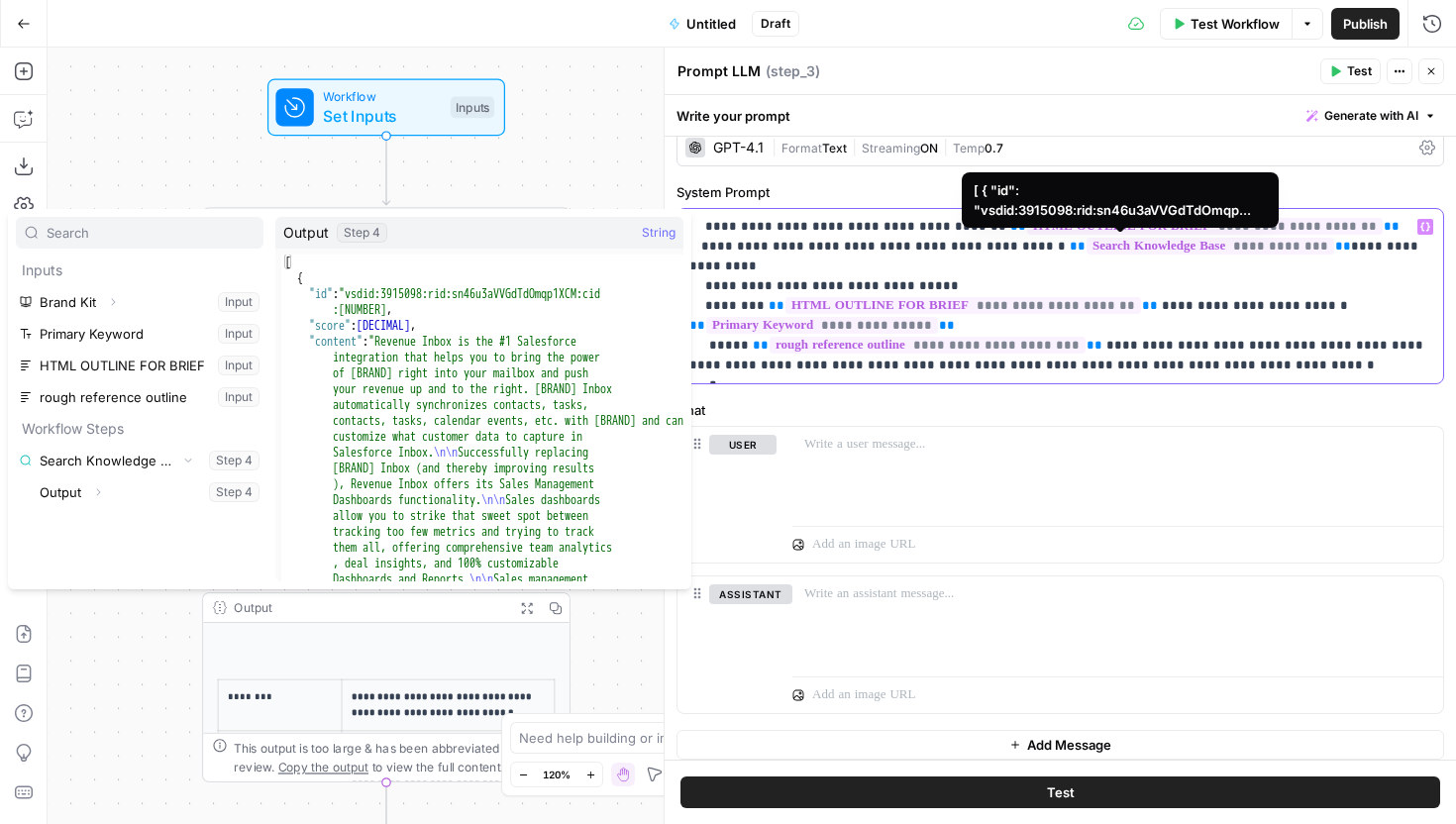 click on "**********" at bounding box center [1060, 296] 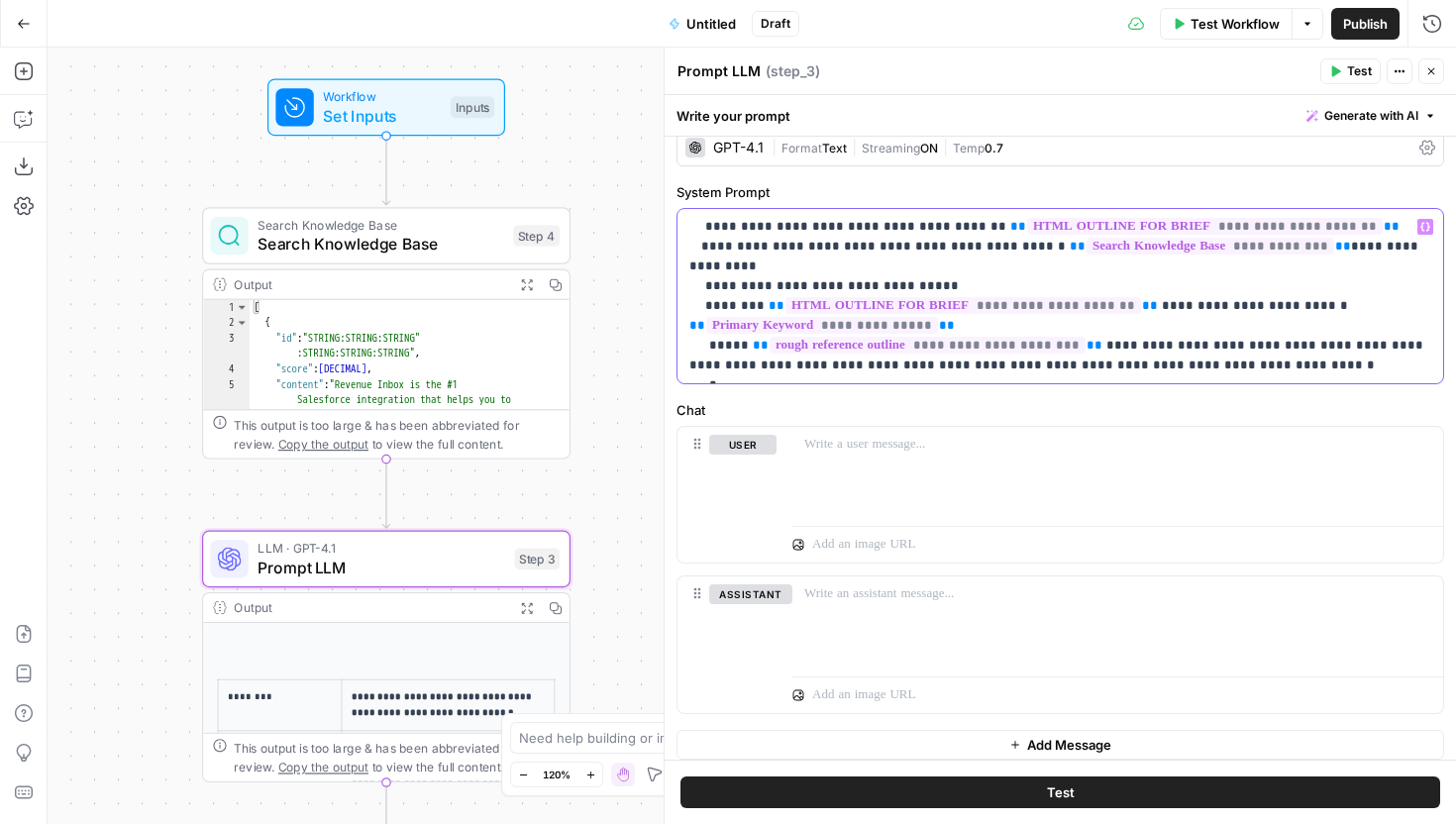 click on "**********" at bounding box center [1060, 296] 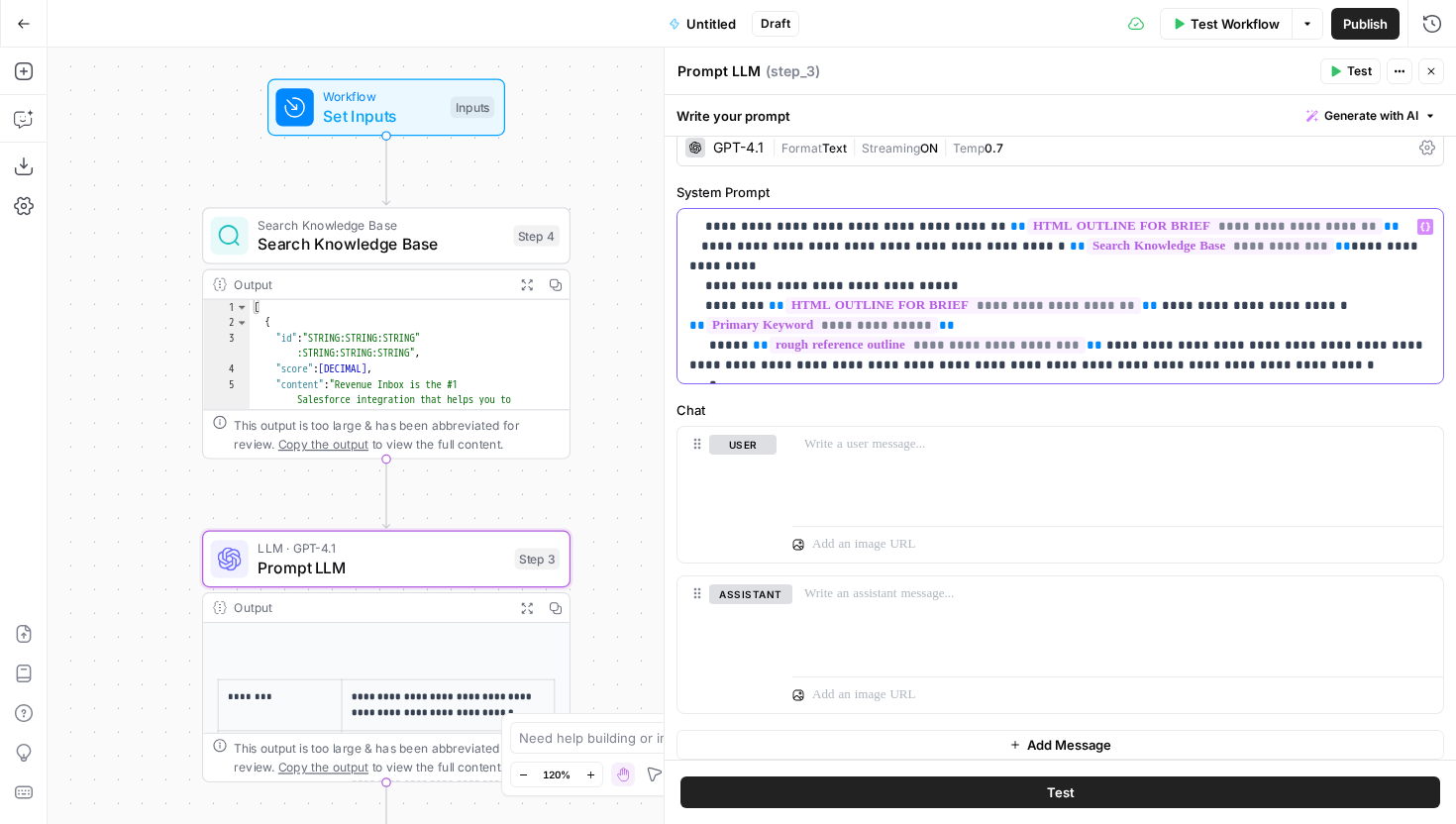 click on "**********" at bounding box center (1060, 296) 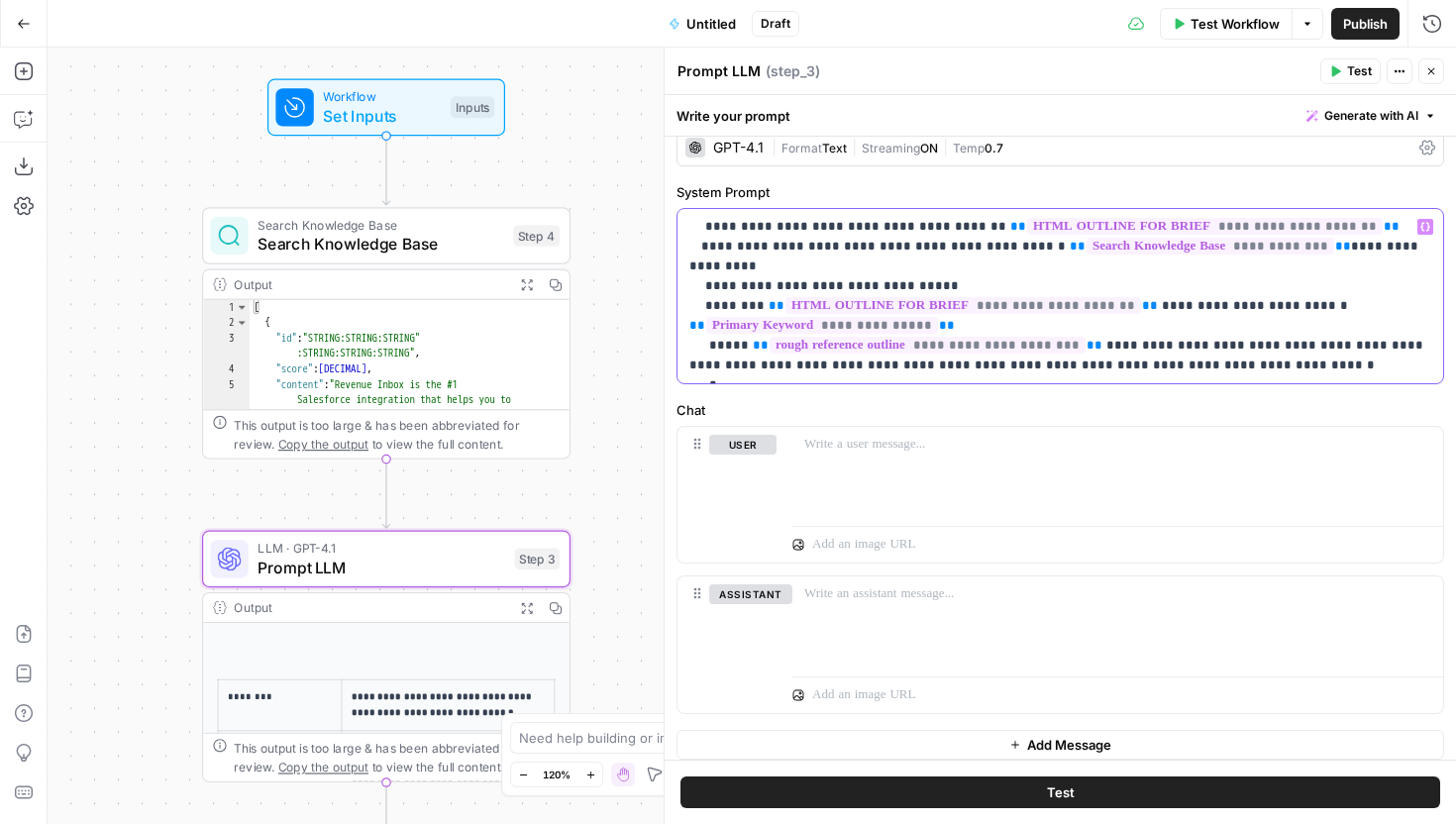 click on "**********" at bounding box center [1060, 296] 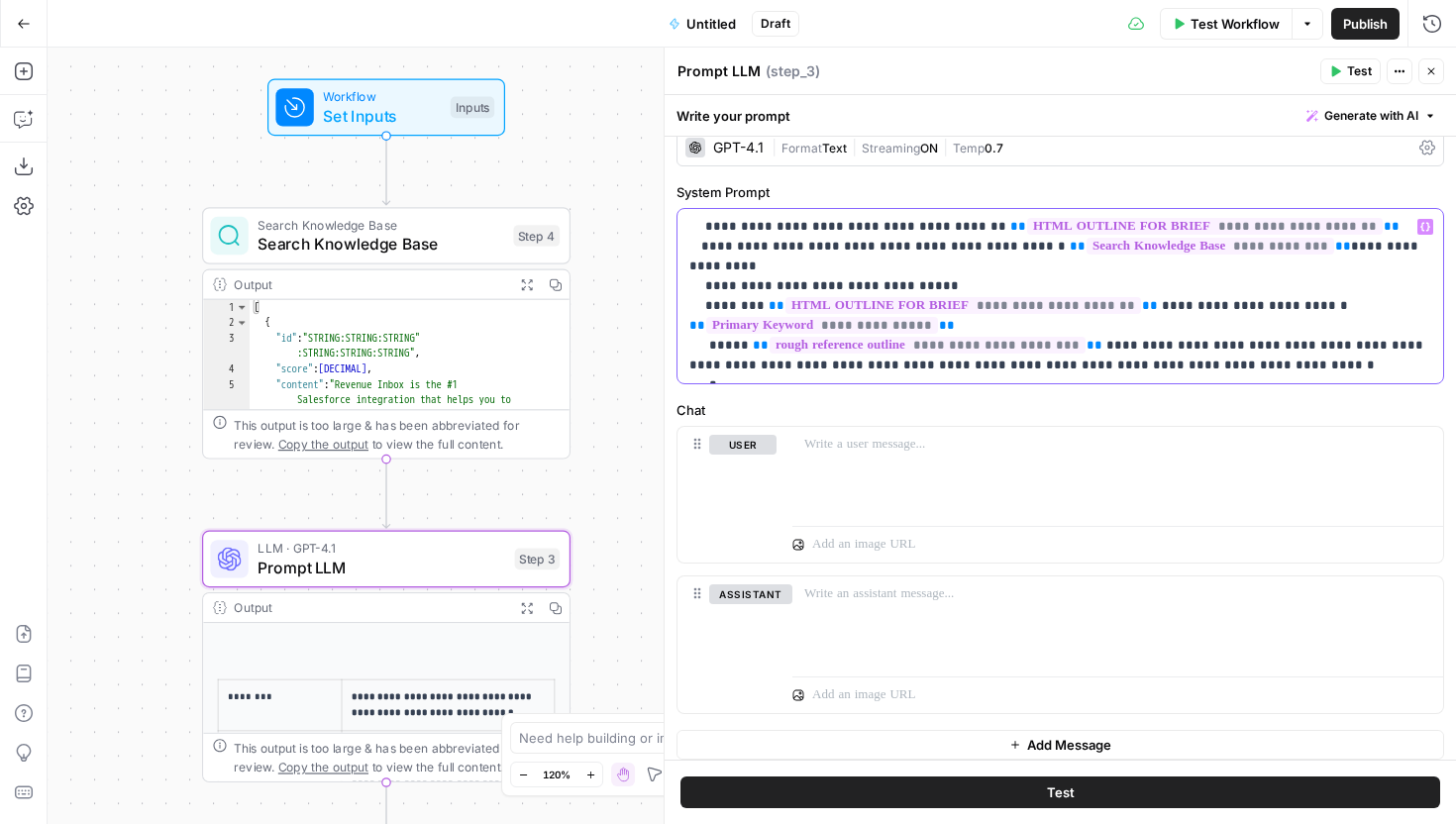 drag, startPoint x: 1223, startPoint y: 327, endPoint x: 742, endPoint y: 348, distance: 481.4582 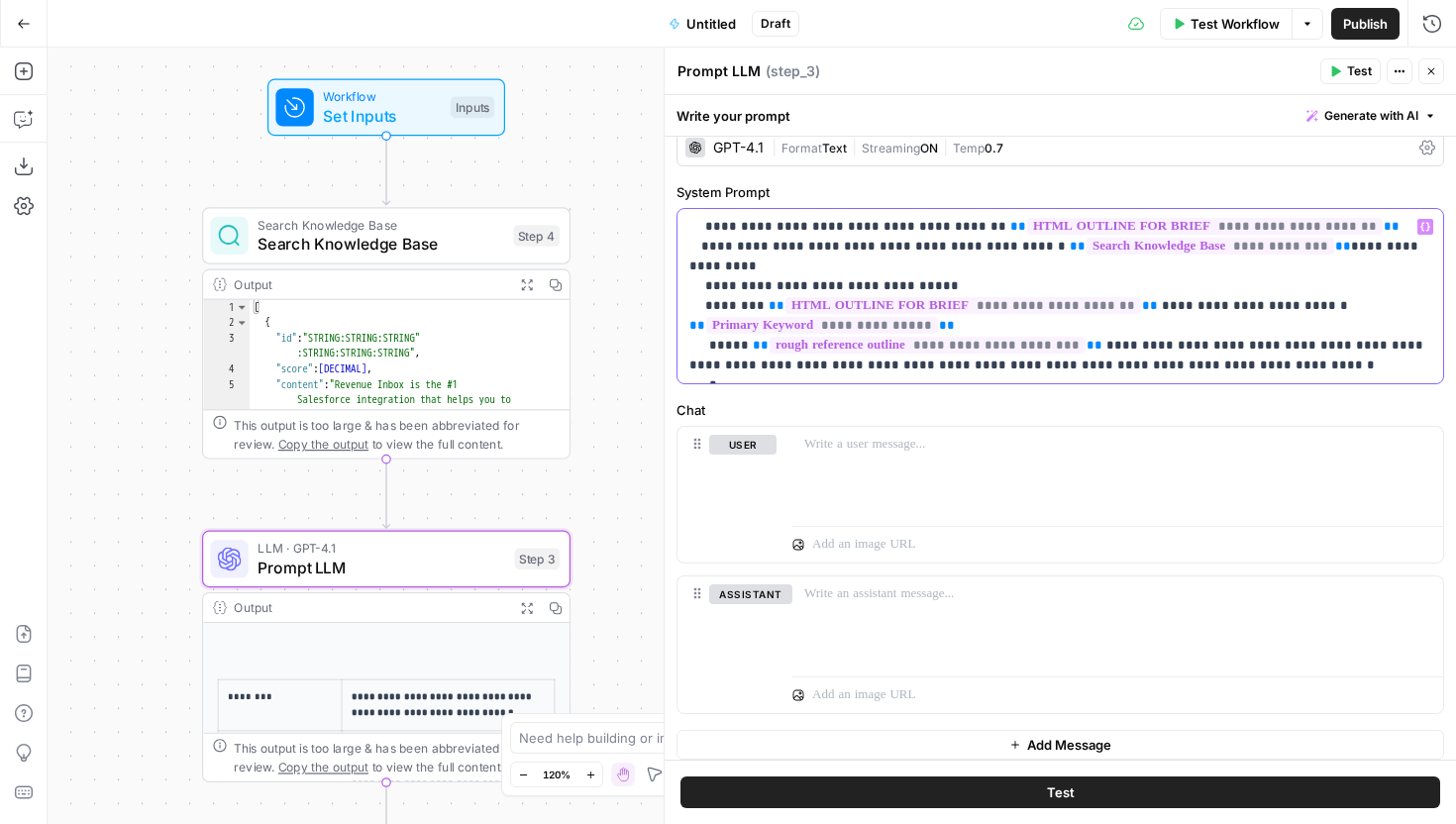 click on "**********" at bounding box center (1060, 296) 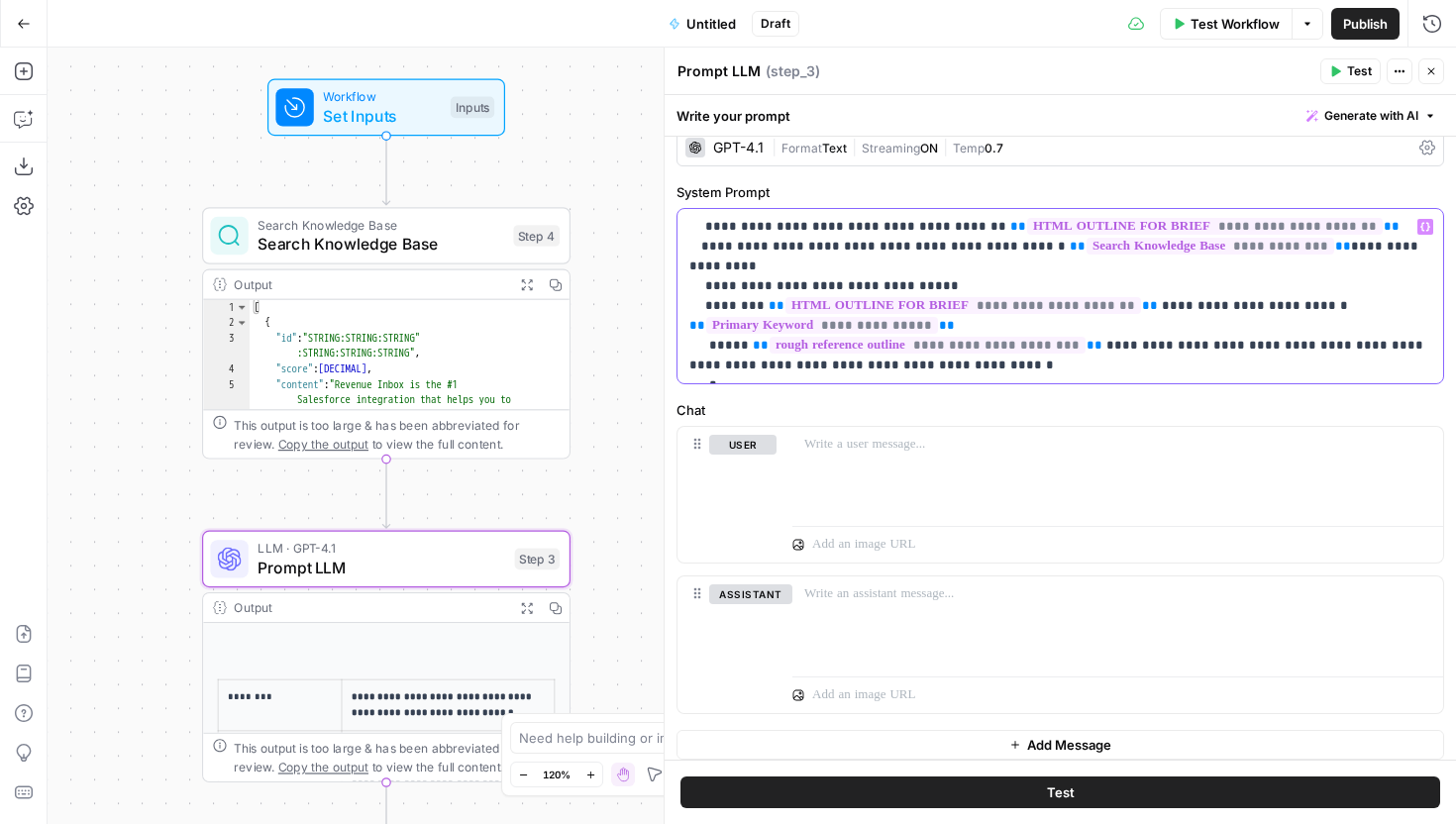 scroll, scrollTop: 0, scrollLeft: 0, axis: both 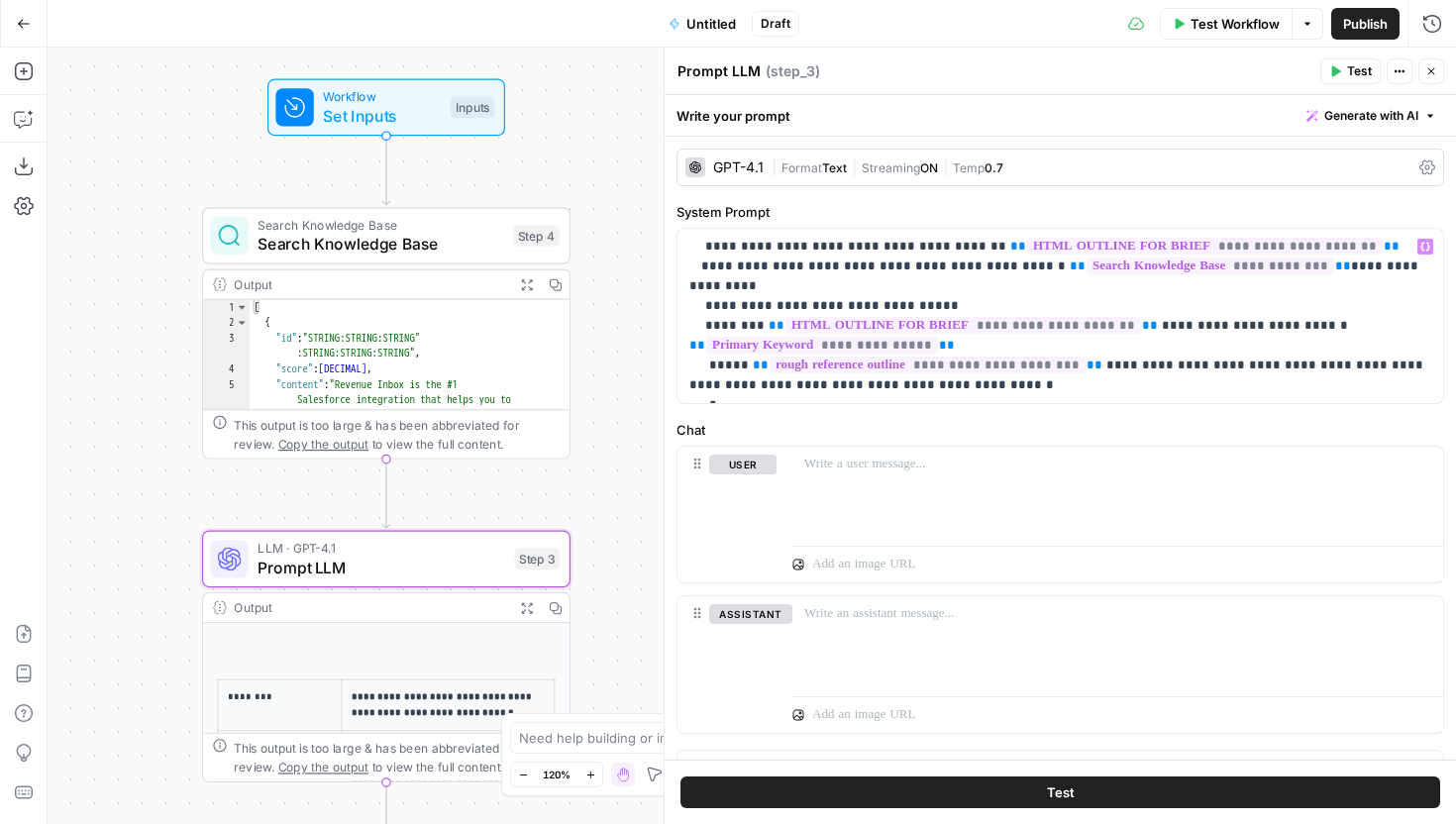 click on "Test Workflow" at bounding box center (1226, 24) 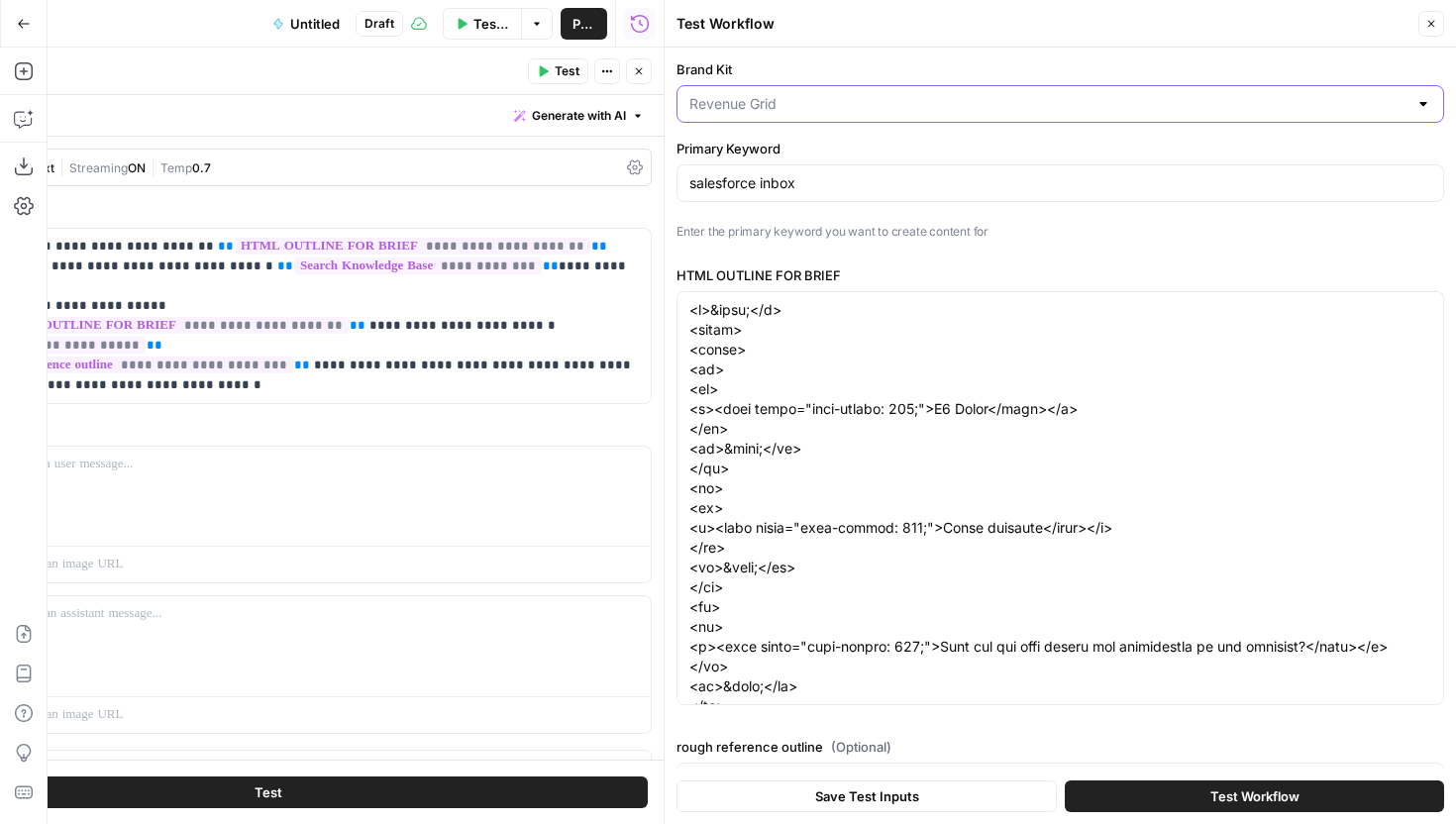 click on "Brand Kit" at bounding box center [1048, 104] 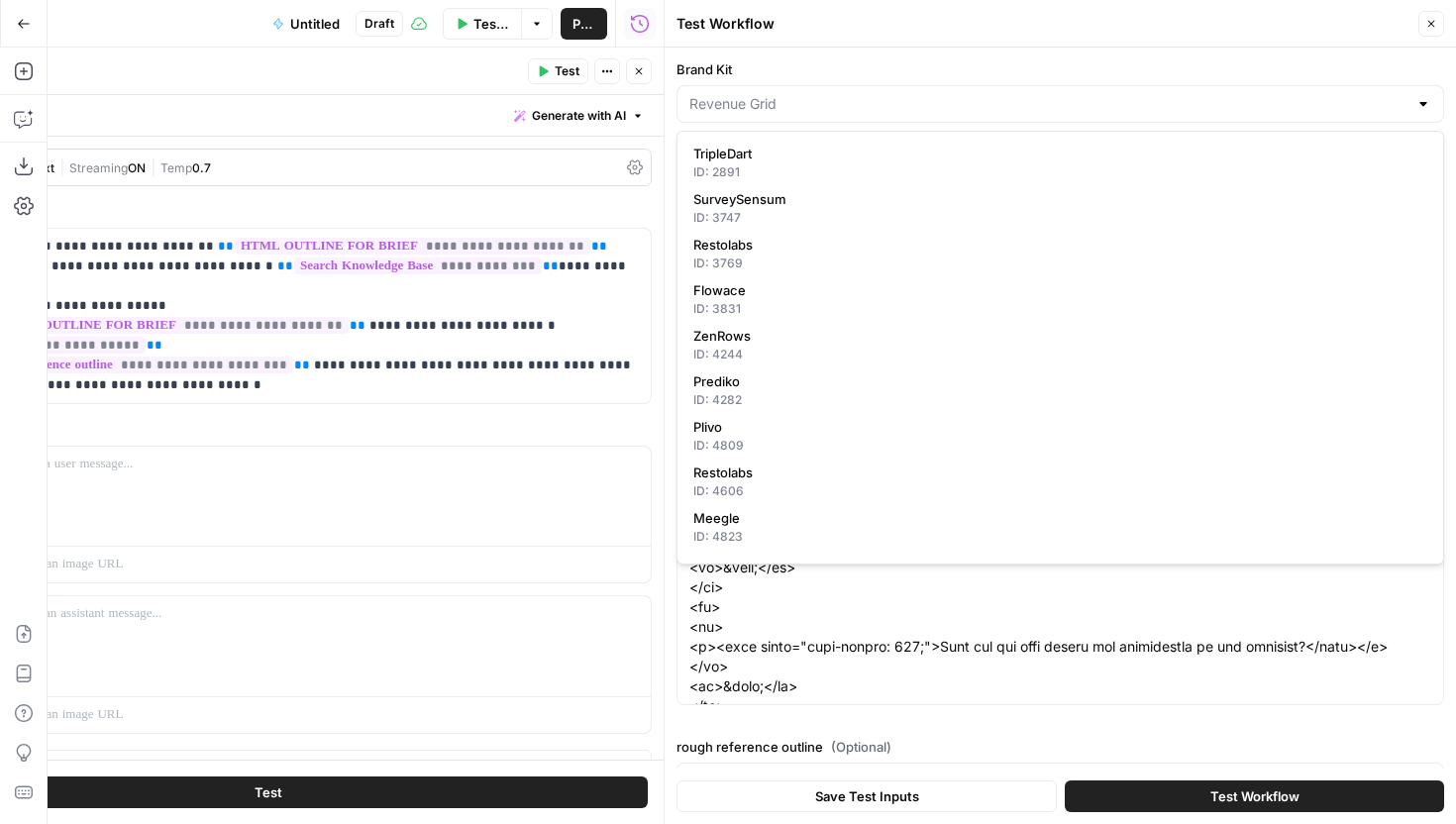 type on "Revenue Grid" 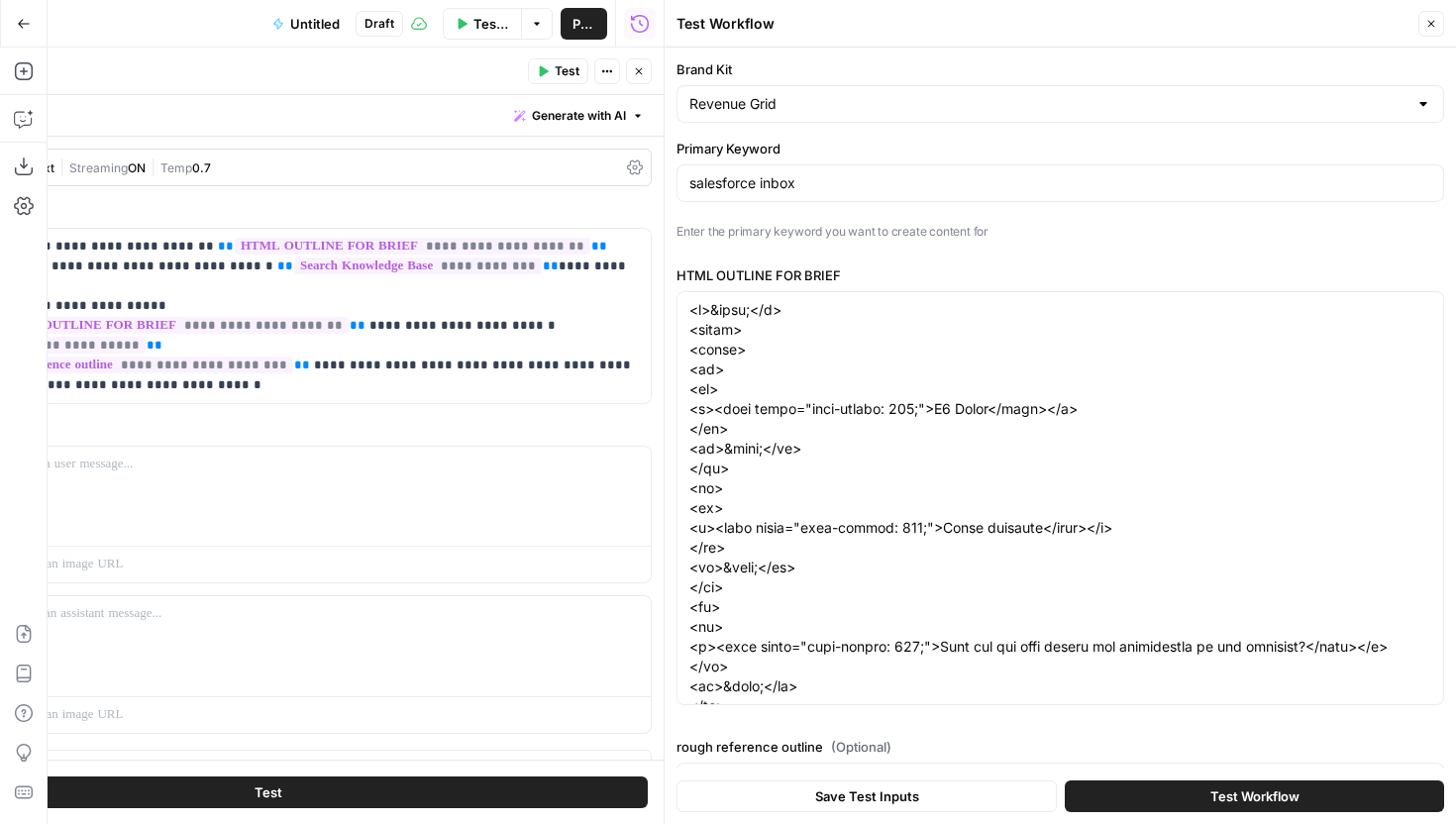 click on "Brand Kit" at bounding box center (1060, 69) 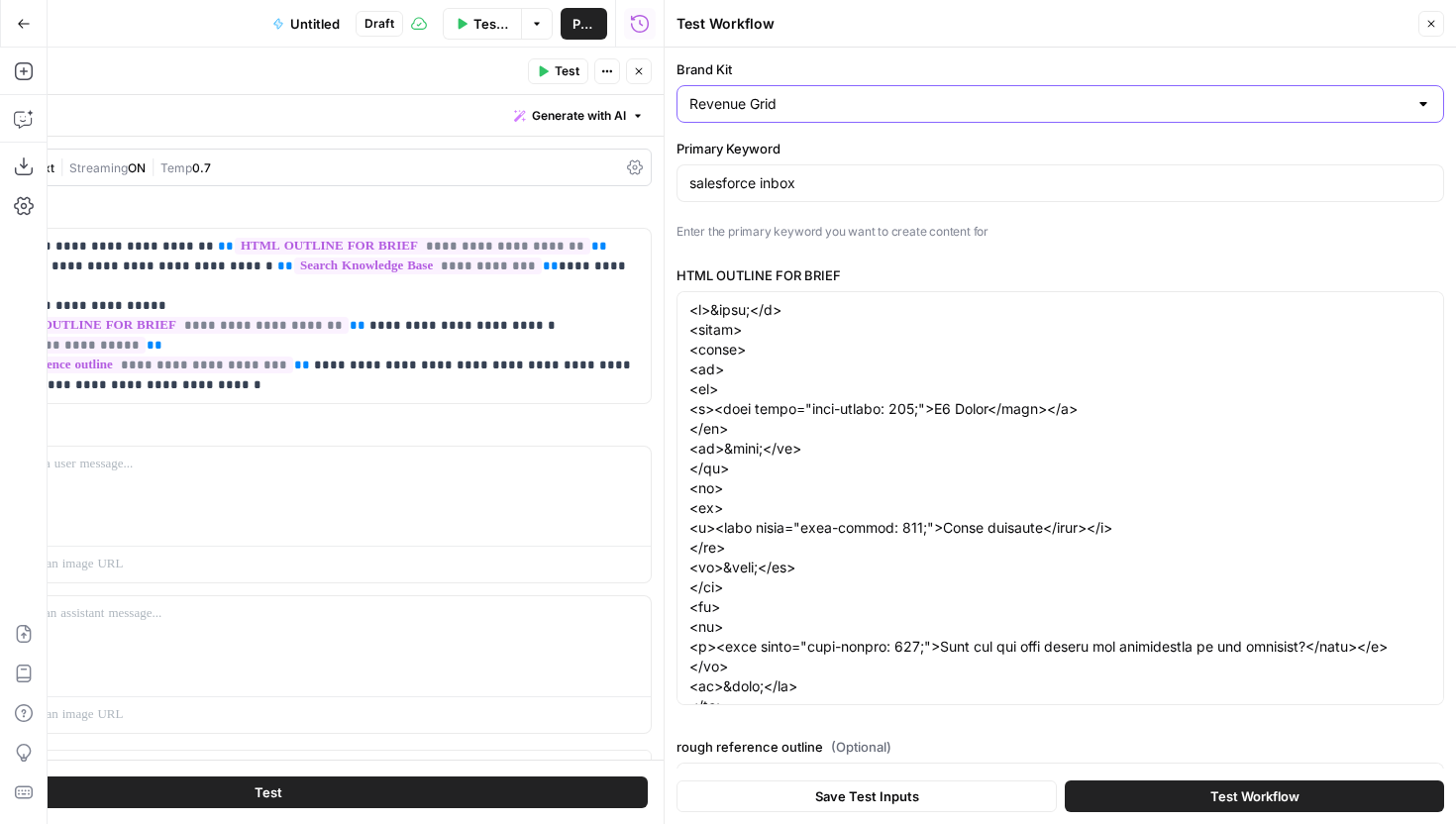 click on "Revenue Grid" at bounding box center (1048, 104) 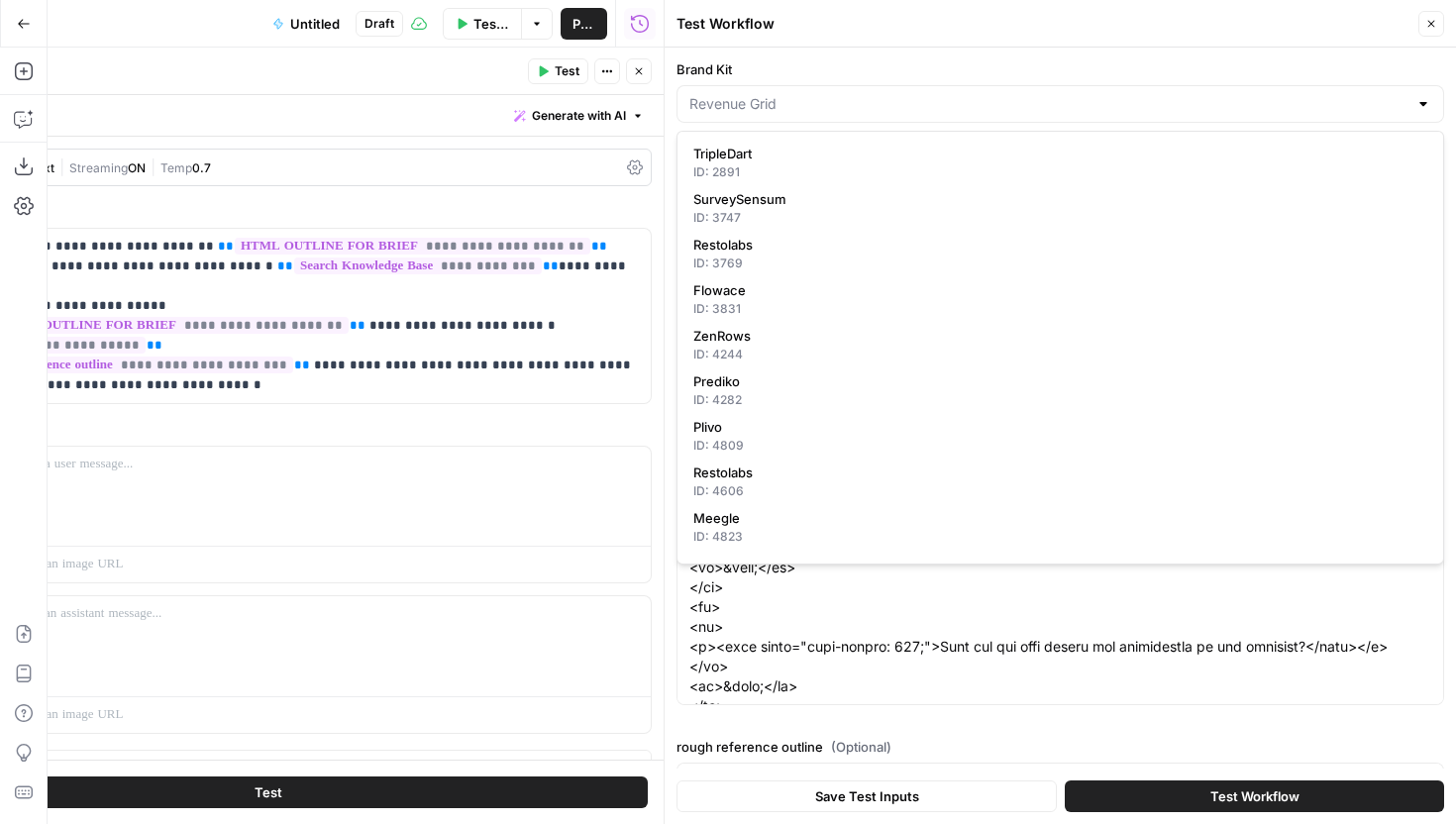 type on "Revenue Grid" 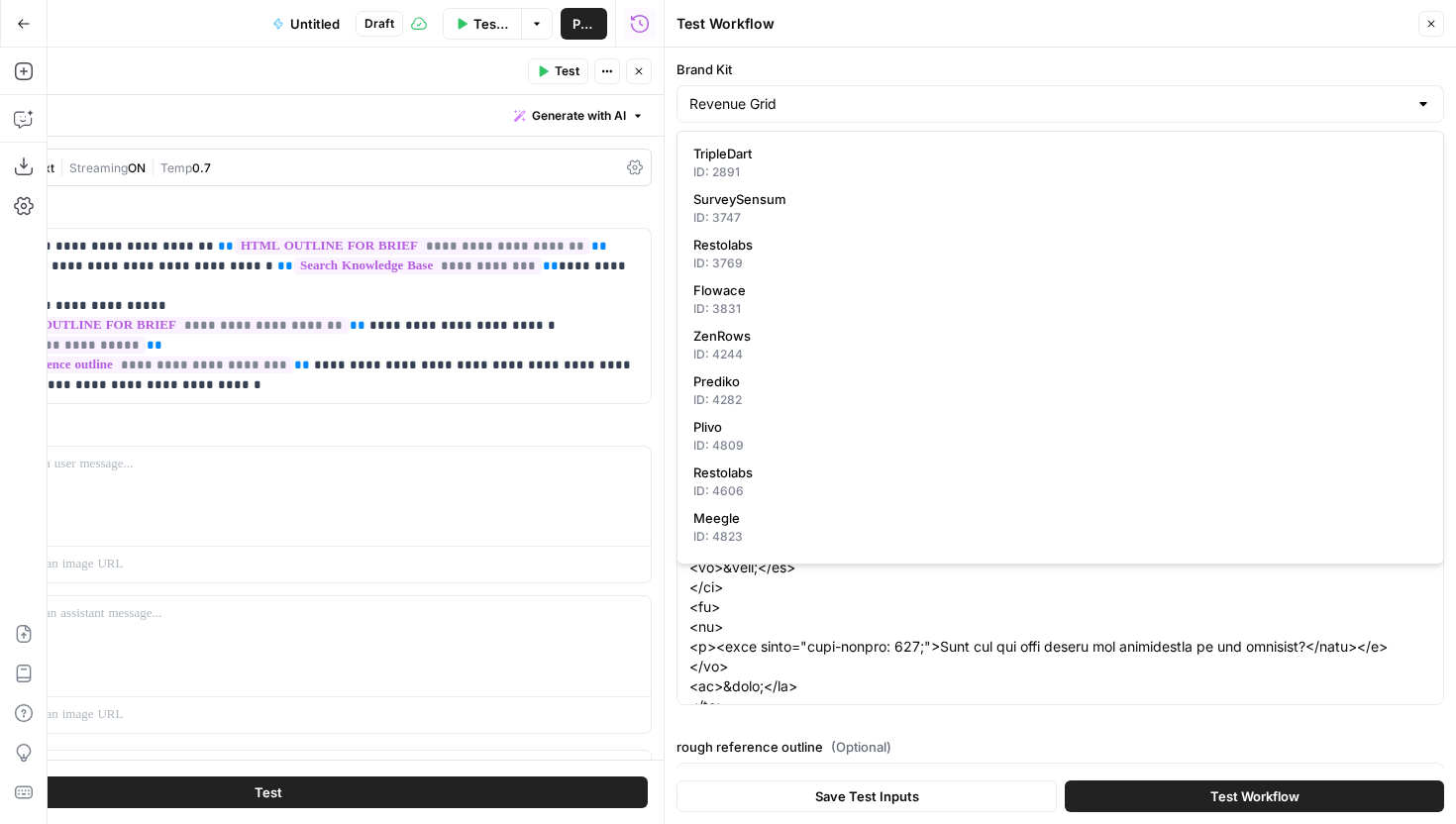 click on "Brand Kit Revenue Grid Primary Keyword salesforce inbox Enter the primary keyword you want to create content for HTML OUTLINE FOR BRIEF rough reference outline   (Optional) Save Test Inputs Test Workflow" at bounding box center (1060, 436) 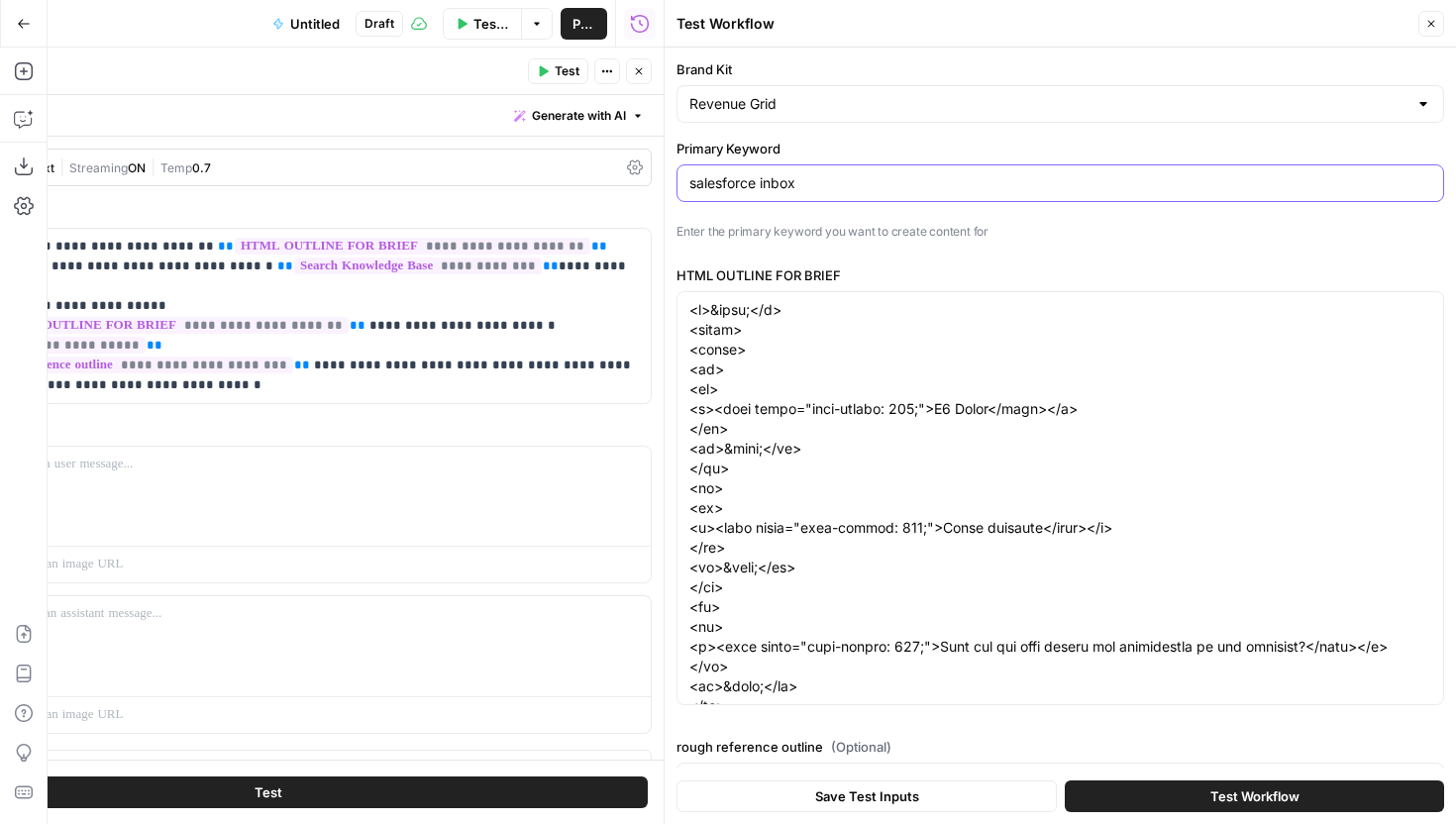 click on "salesforce inbox" at bounding box center [1060, 183] 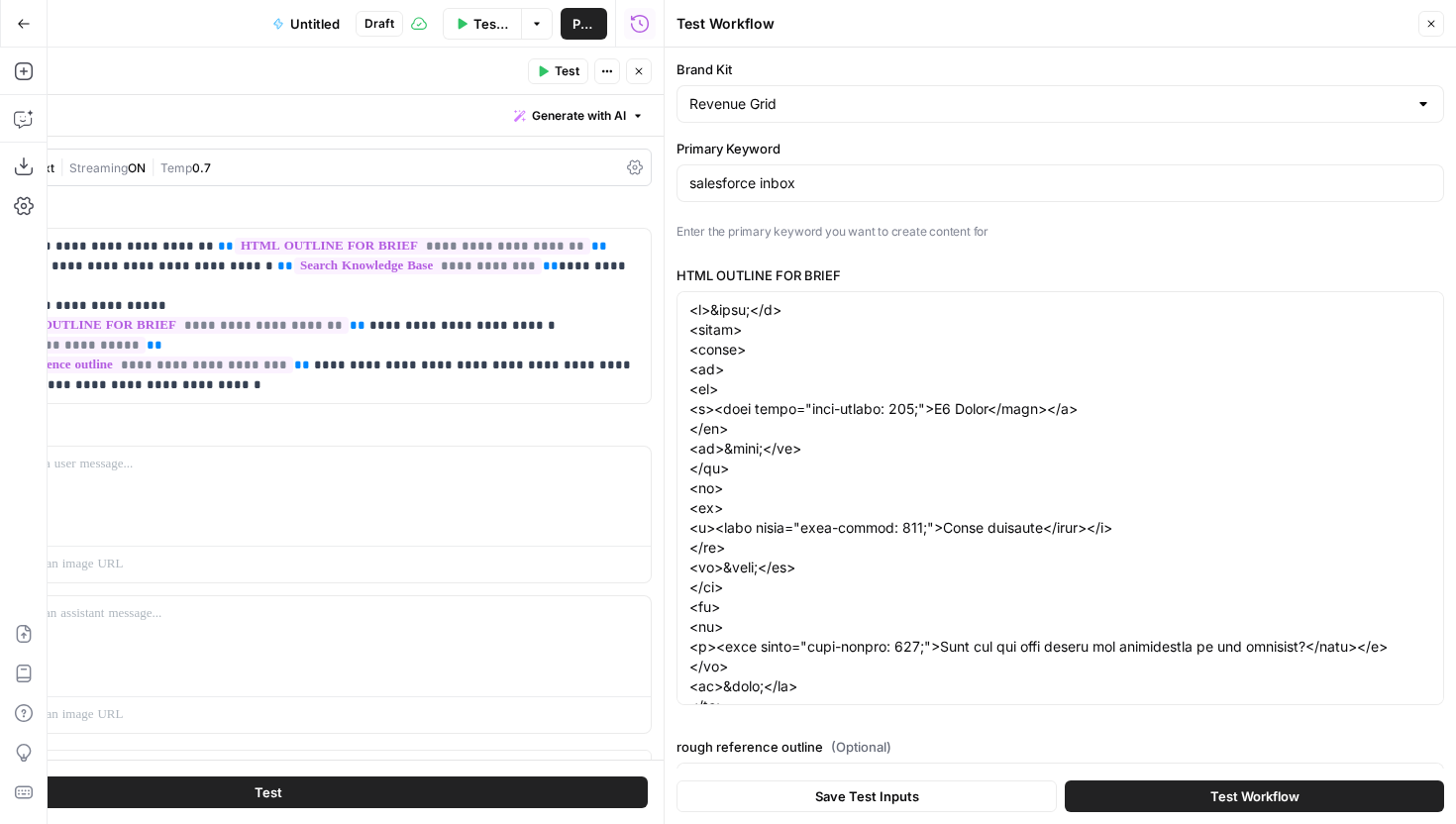 click on "Test Workflow Close" at bounding box center [1060, 24] 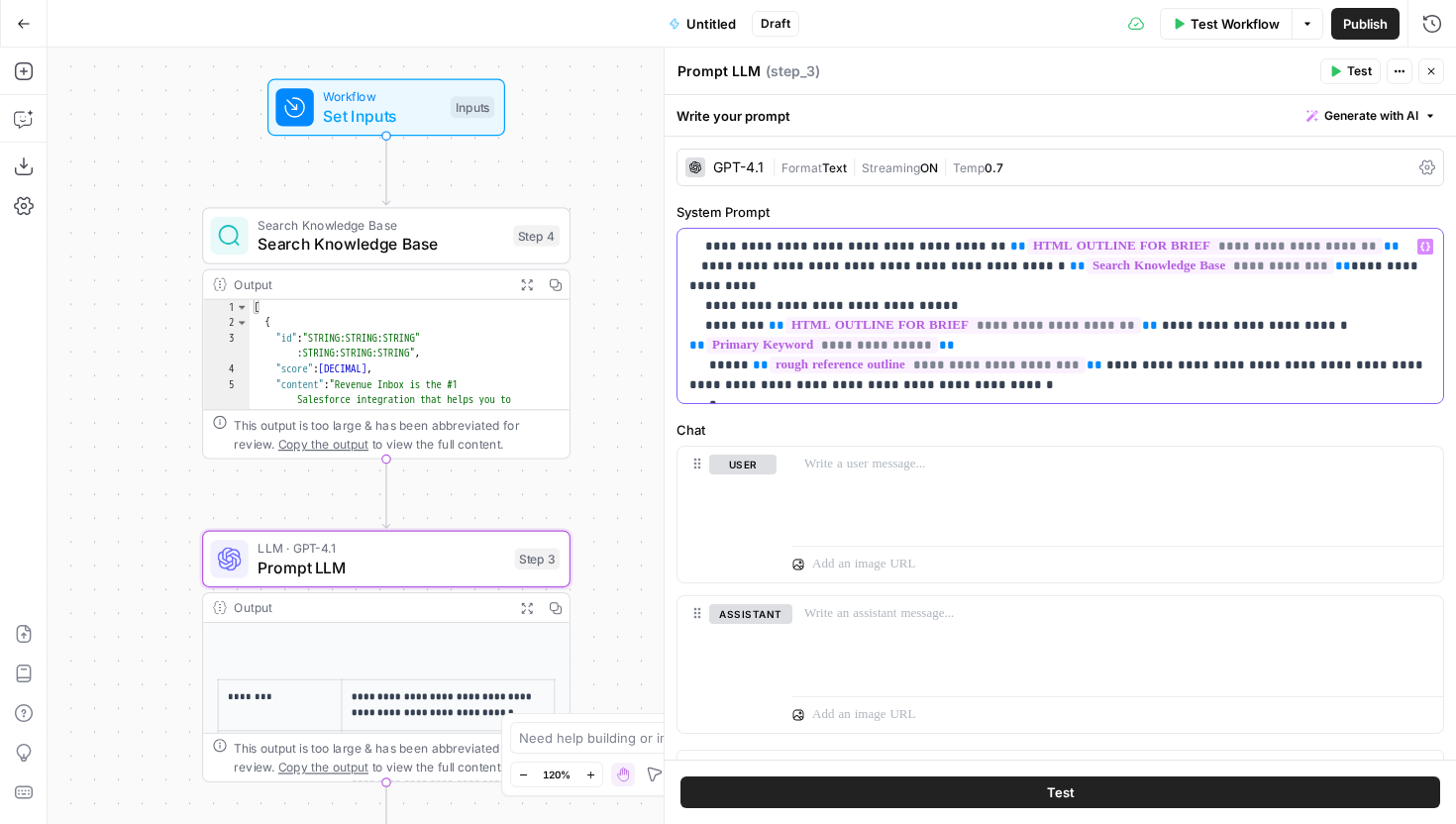 click on "**********" at bounding box center (1060, 316) 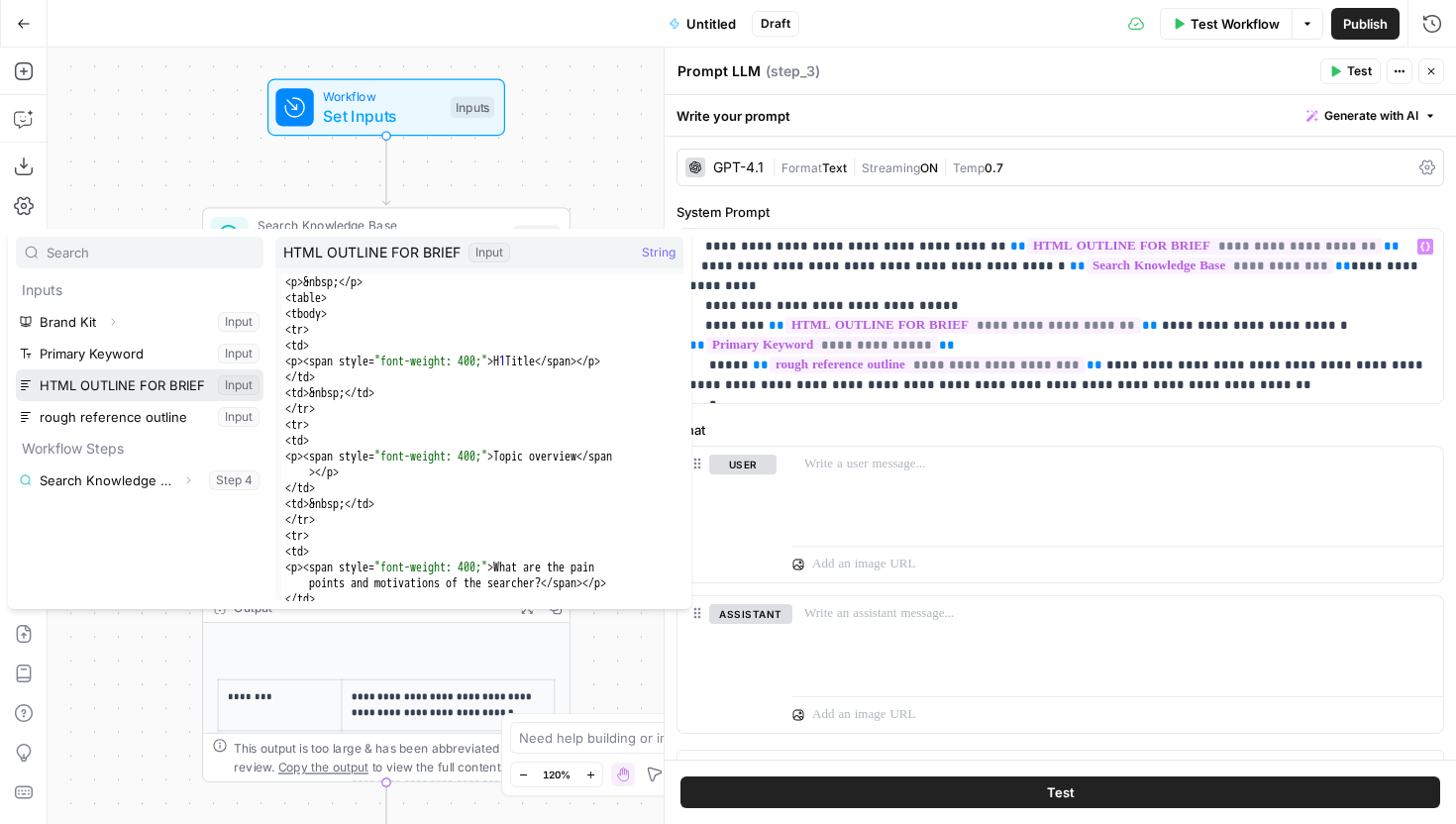 click at bounding box center [140, 385] 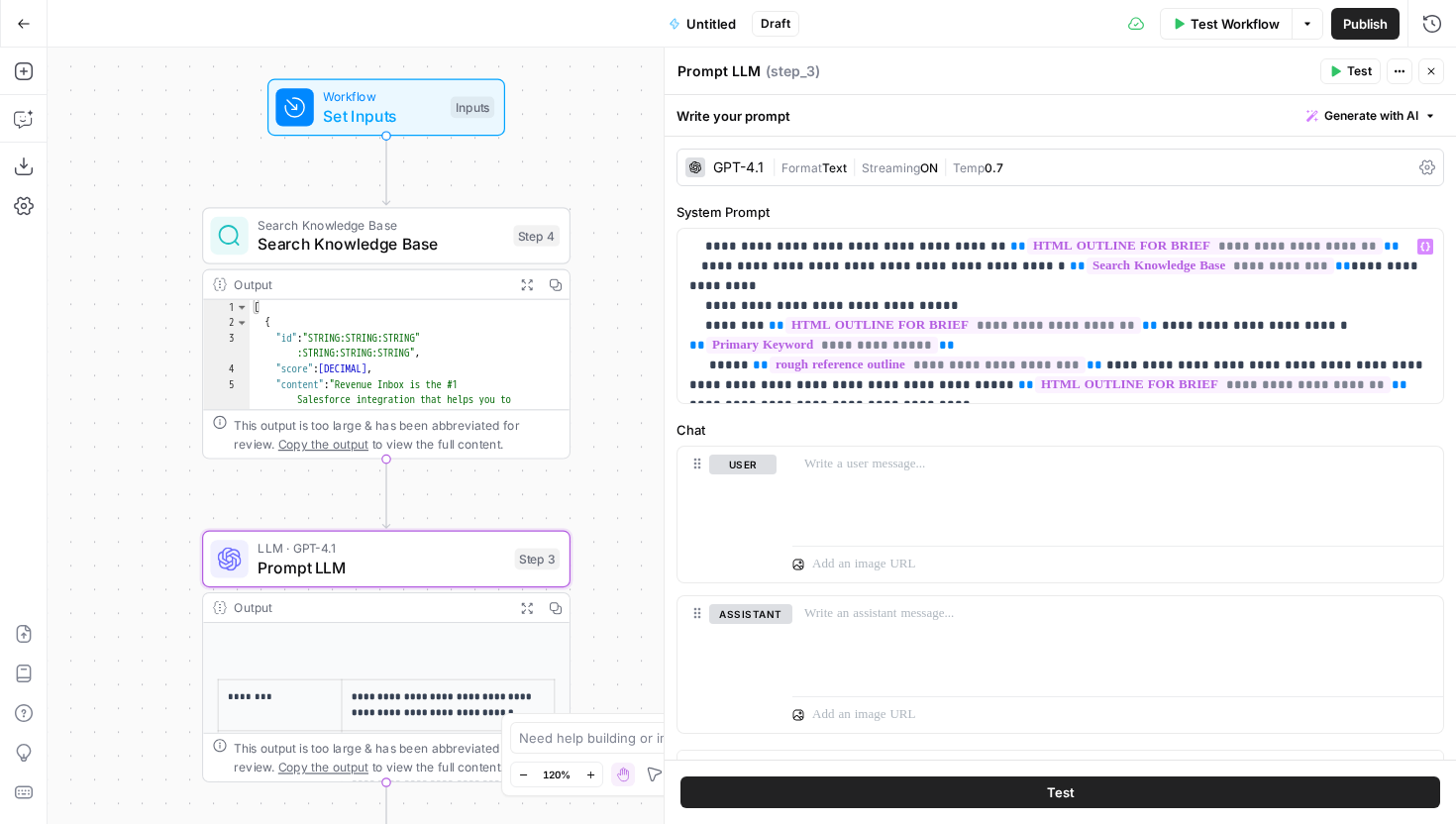 click on "**********" at bounding box center [1060, 448] 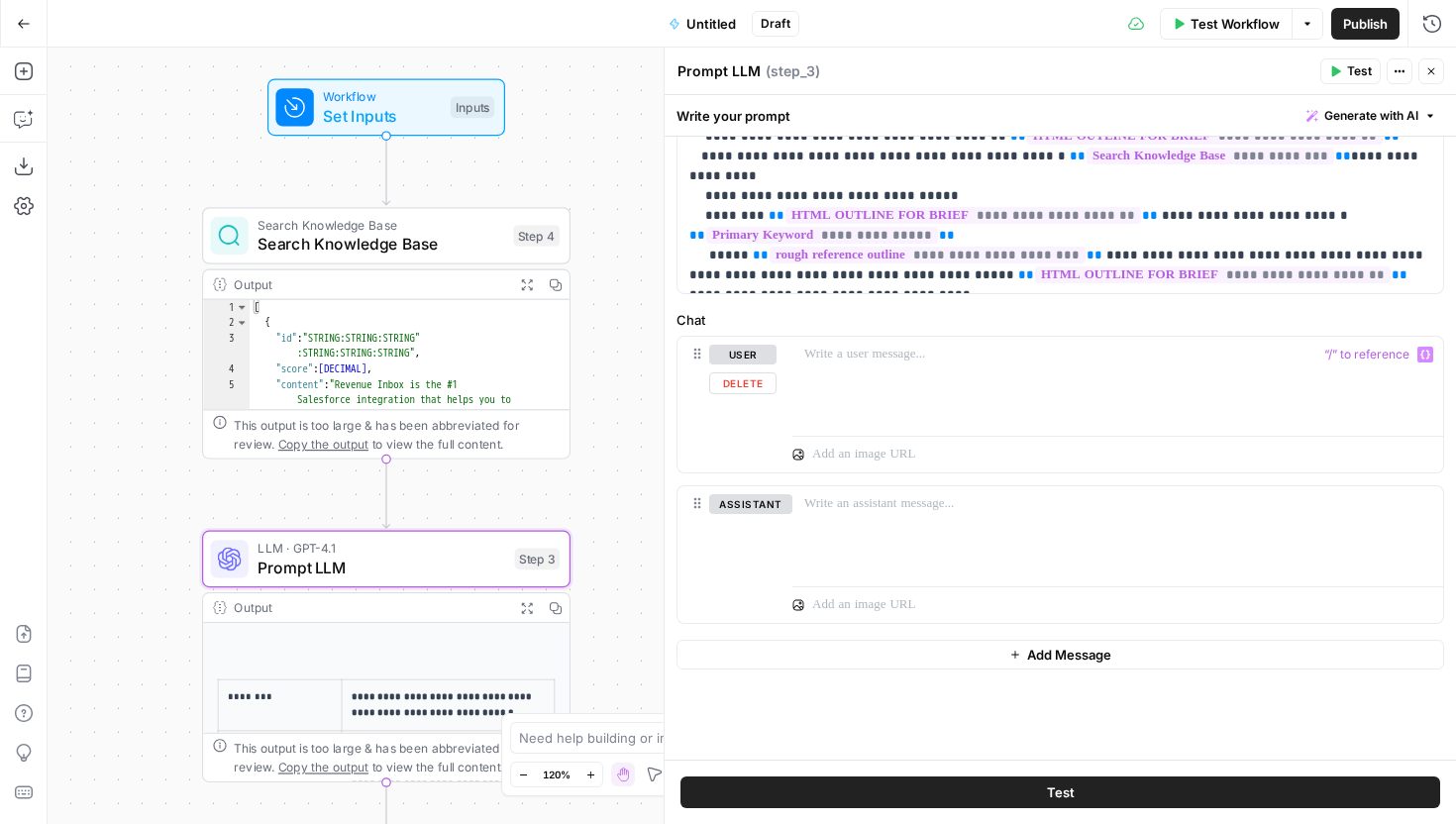 scroll, scrollTop: 0, scrollLeft: 0, axis: both 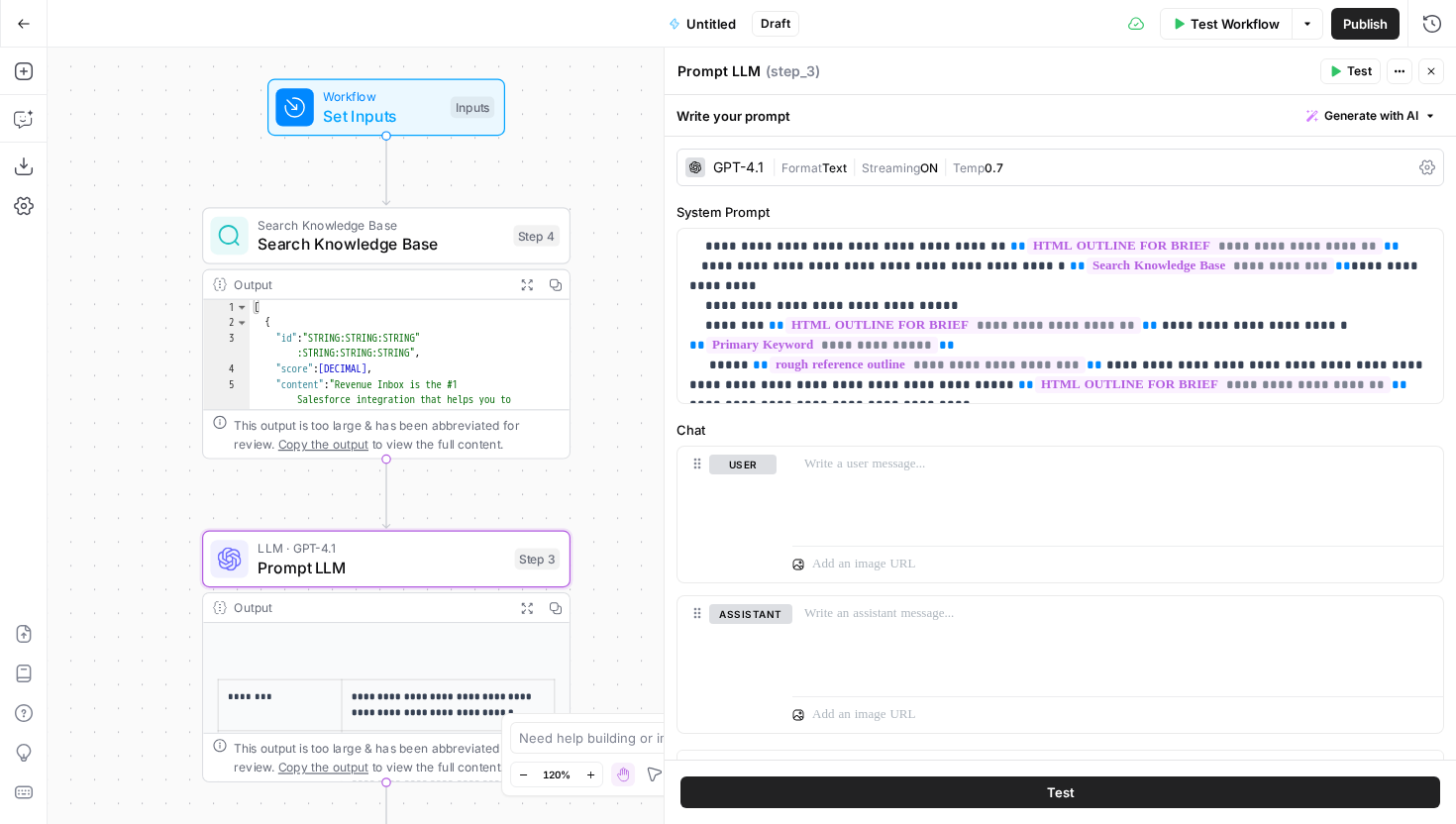 click on "Test Workflow" at bounding box center [1226, 24] 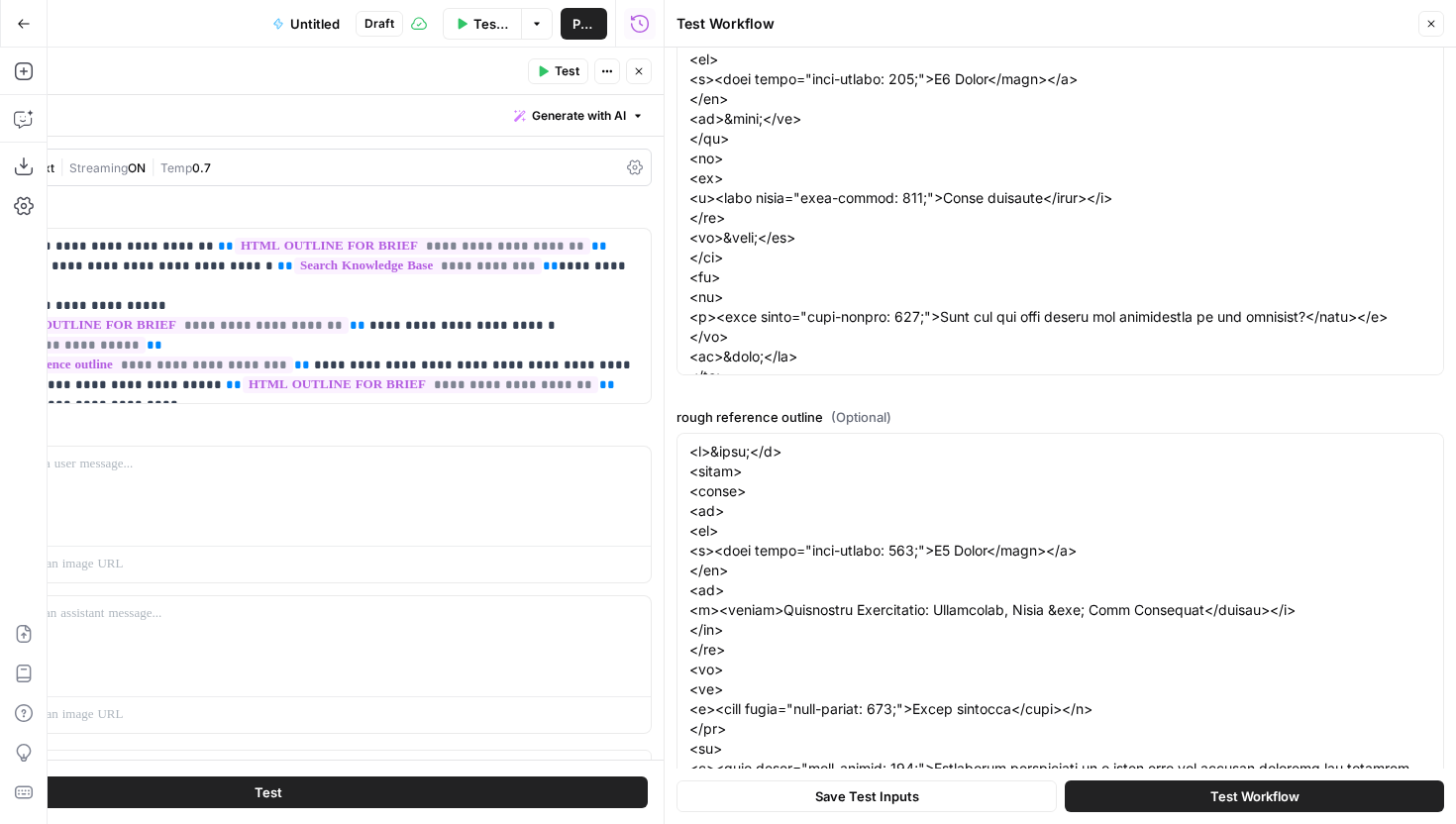 scroll, scrollTop: 427, scrollLeft: 0, axis: vertical 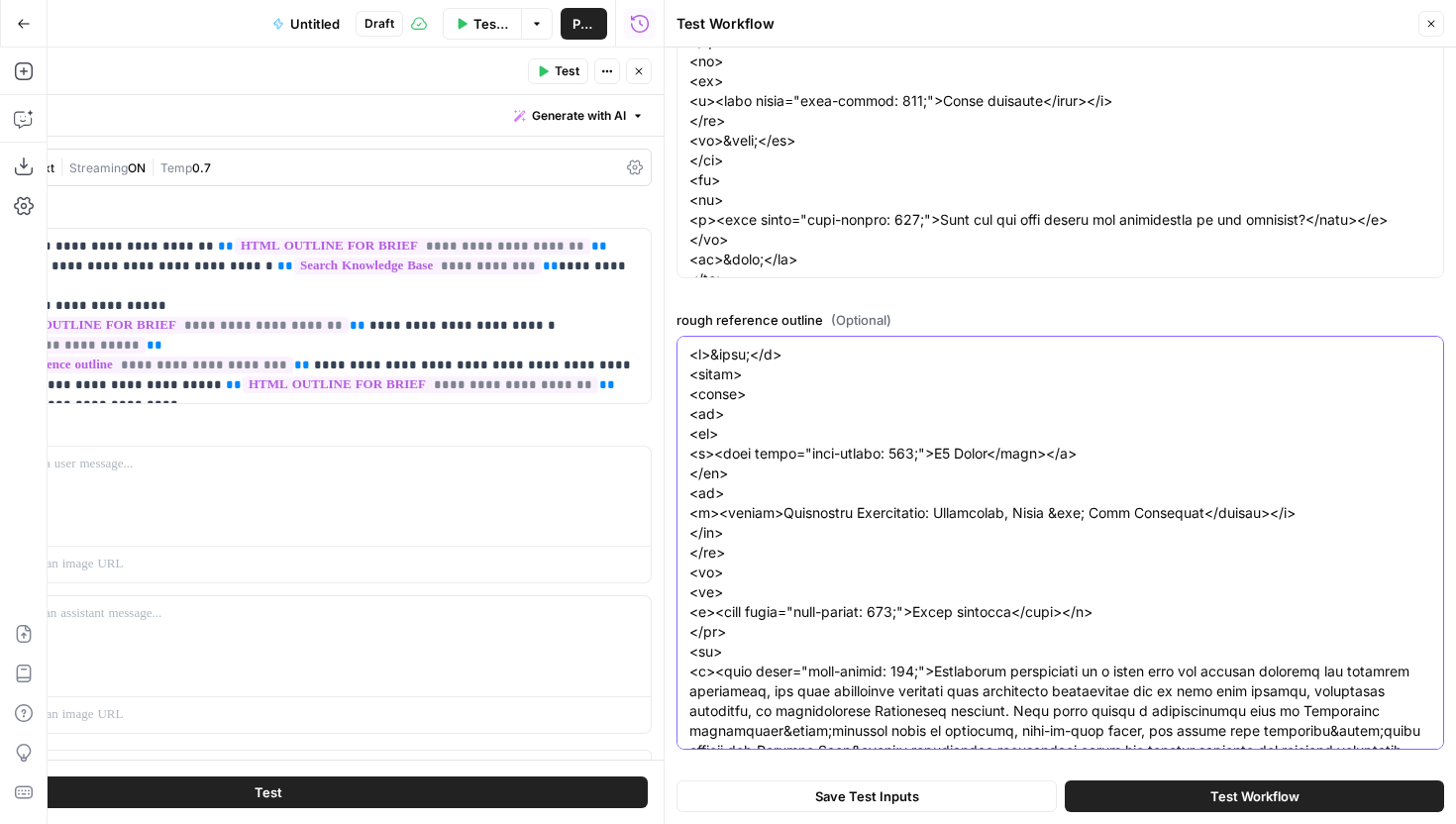 click on "rough reference outline   (Optional)" at bounding box center [1060, 3445] 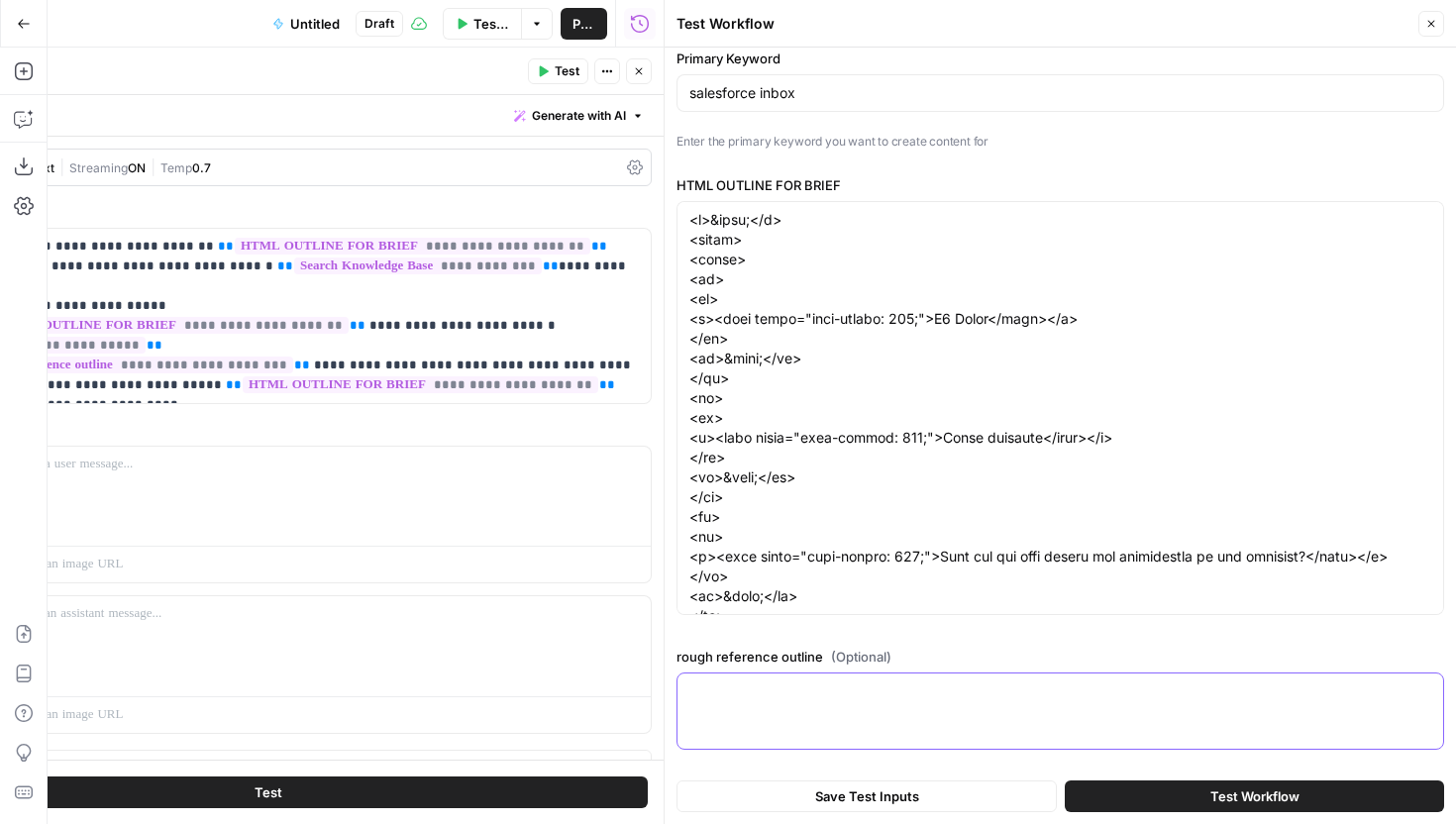 scroll, scrollTop: 0, scrollLeft: 0, axis: both 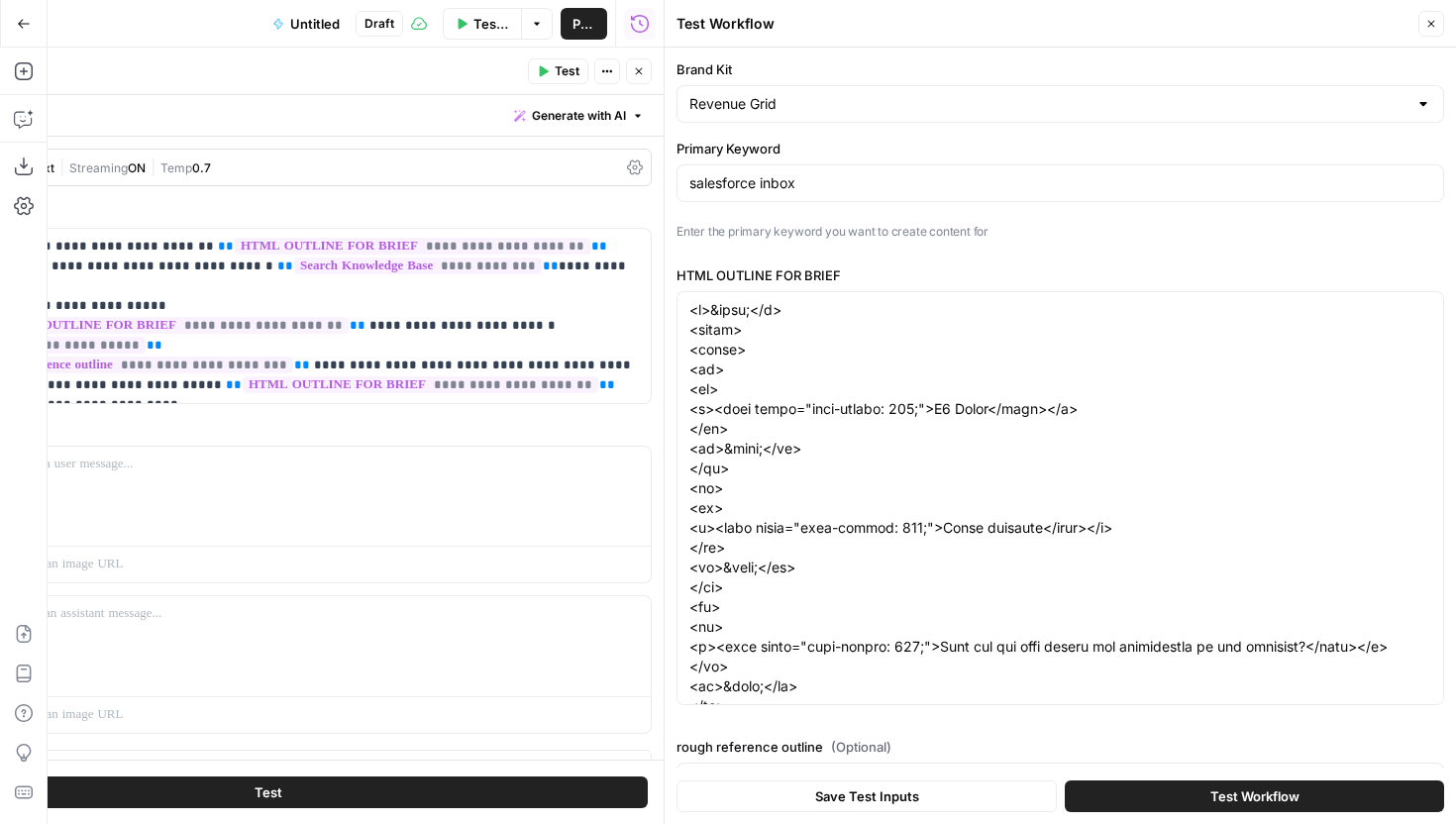 click on "salesforce inbox" at bounding box center (1060, 183) 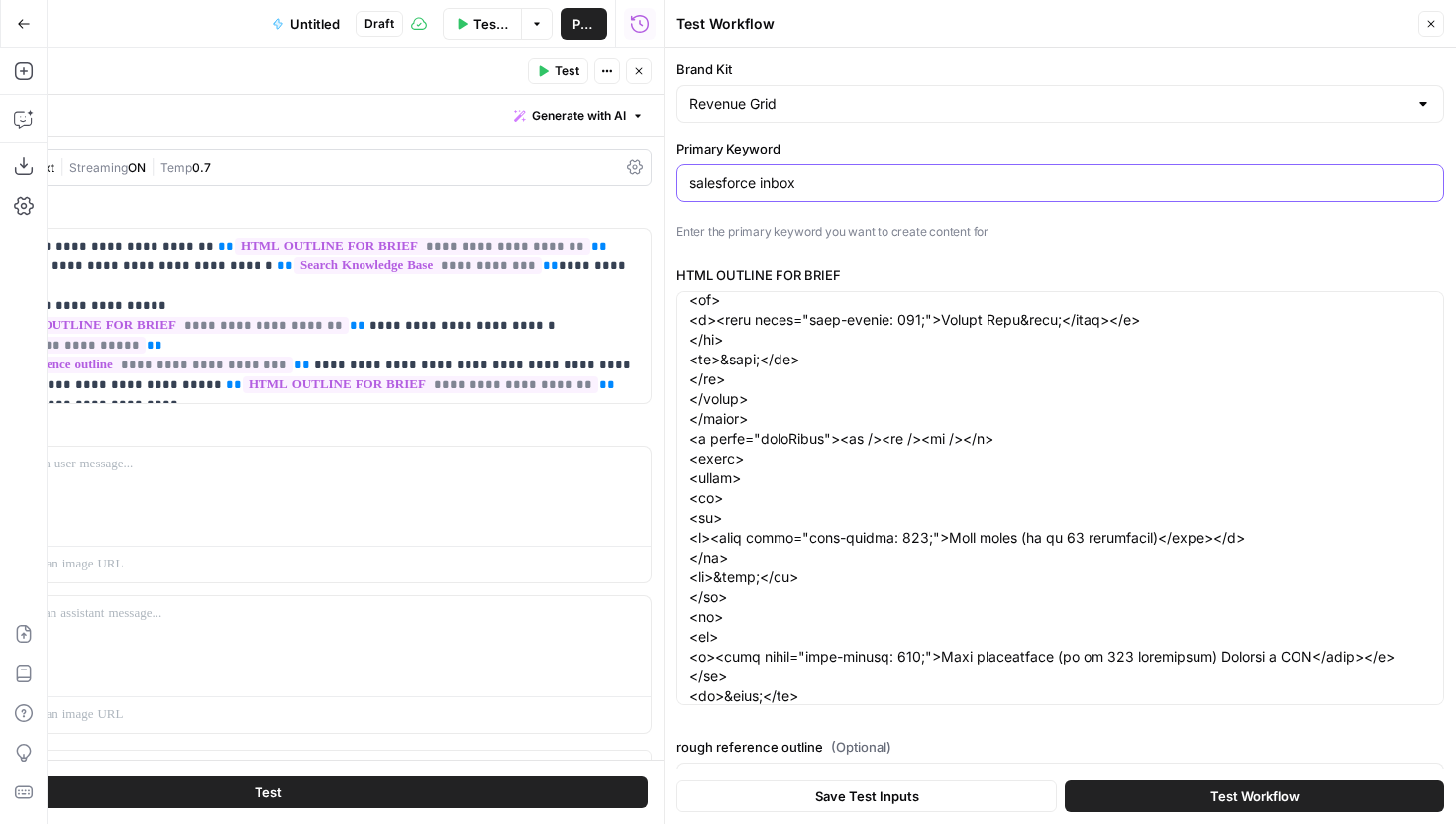 scroll, scrollTop: 2357, scrollLeft: 0, axis: vertical 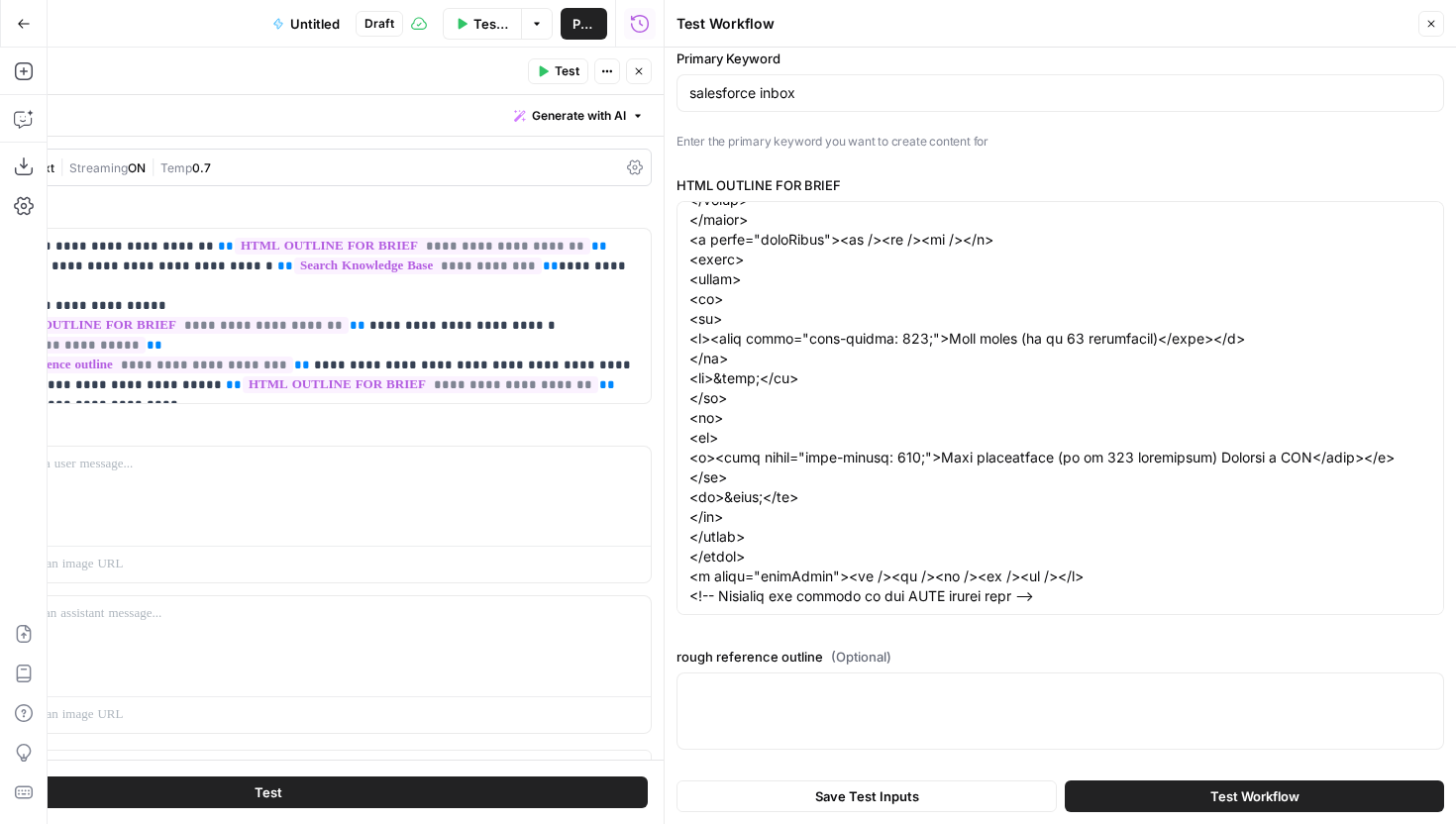 click at bounding box center [1060, 711] 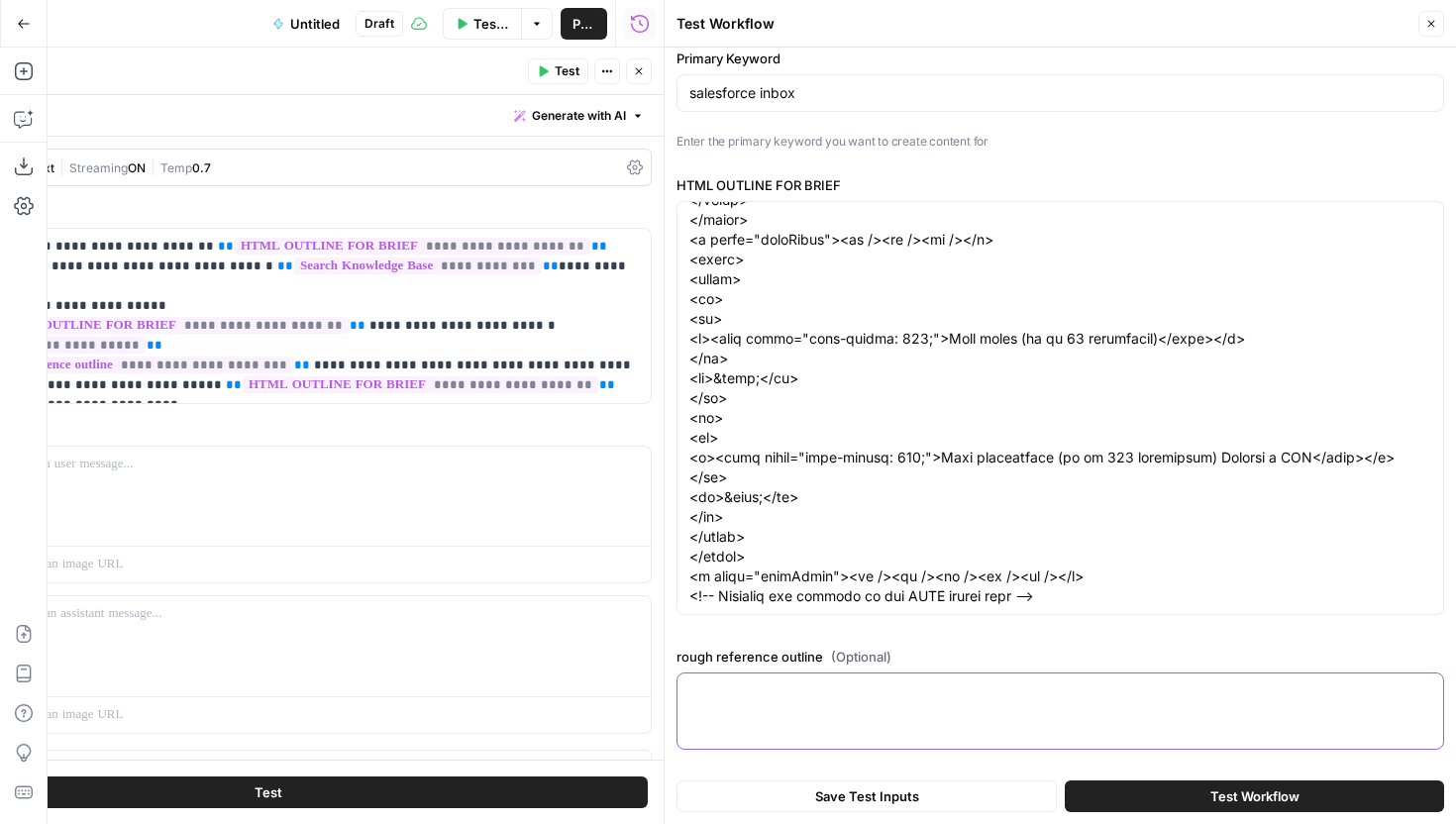 paste on "H4: Capabilities
H4: Platform
H4: Use cases
H4: Teams
H2: Start using Weflow for FREE
H6: Table of Contents
H1: Salesforce Inbox: Everything You Need to Know
H2: What is Salesforce Inbox?
H2: Feature overview
H3: Integration with Gmail and Outlook
H3: Calendar integration
H3: Email scheduling
H3: Email logging
H3: Email tracking & analytics
H3: Customer data surfacing
H3: Mobile app
H2: How much does it cost to use Salesforce Inbox?
H2: An alternative way to log emails and track sales activities in Salesforce
H2: Related articles
H3: How to Enable Salesforce Dark Mode
H3: 8 Salesforce Adoption Strategies You Need to Try
H3: Salesforce Inbox: Everything You Need to Know
H3: 5 Types of Reports in Salesforce and How to Use Them
H3: 6 Best Practices for Salesforce Opportunity Management
H3: How to Create a Report in Salesforce: A Step-by-Step Guide
H3: 3 Ways to Mass Update Records in Salesforce
H3: Salesforce Notes: Everything You Need to Know
H3: The Complete Guide to Salesforce Forecasting
H3: 14 Salesforce..." 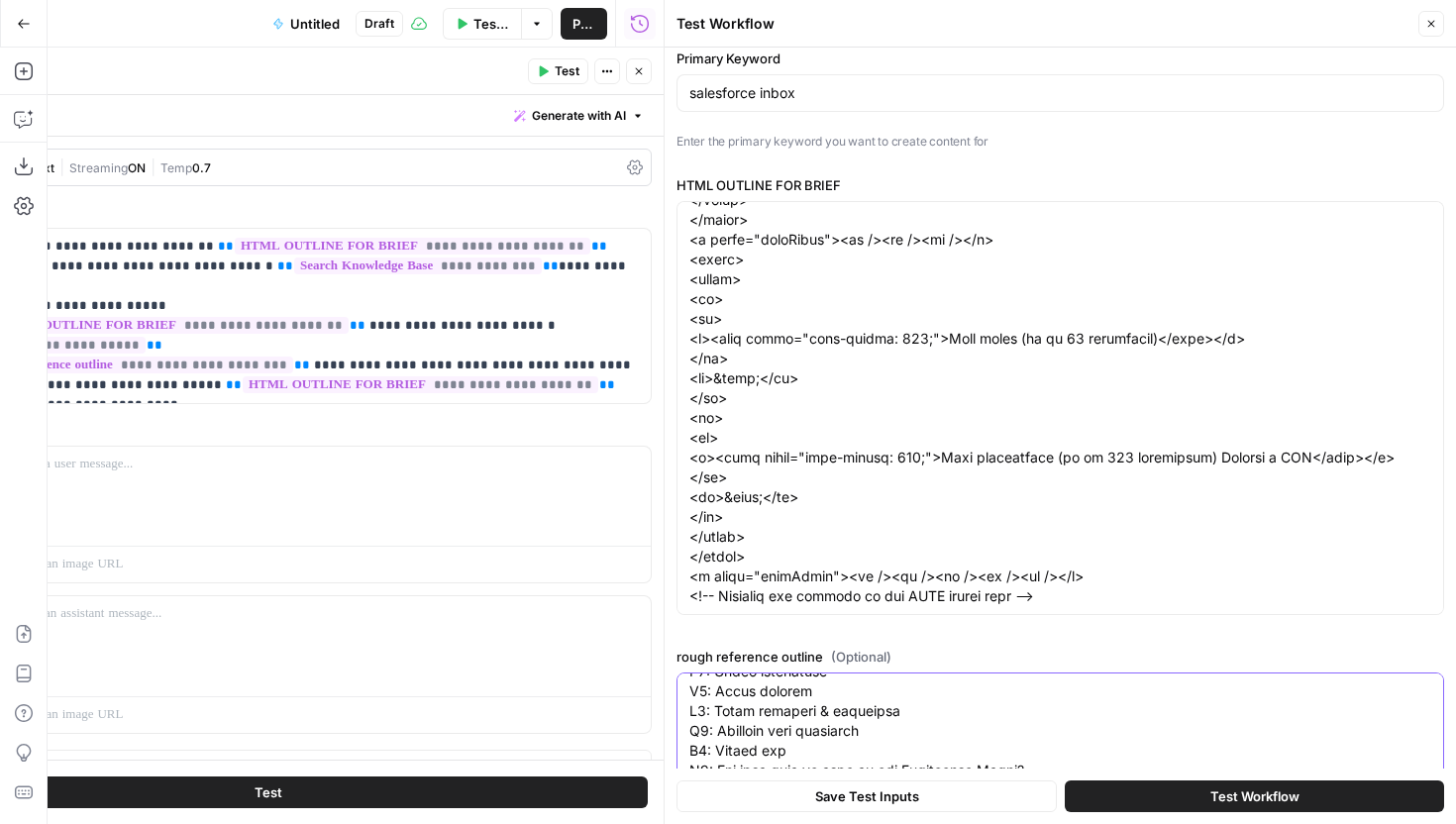 scroll, scrollTop: 258, scrollLeft: 0, axis: vertical 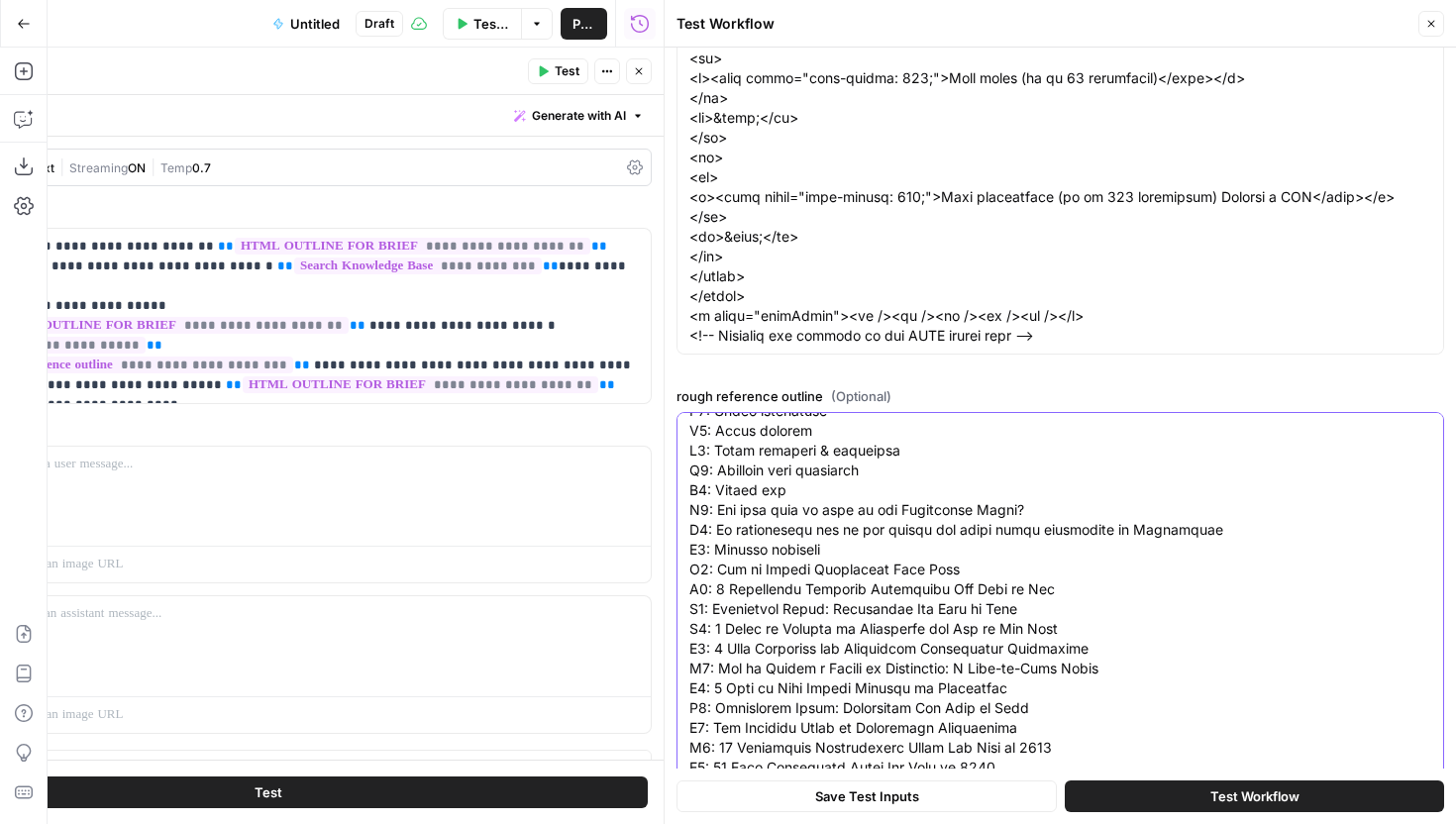 type on "H4: Capabilities
H4: Platform
H4: Use cases
H4: Teams
H2: Start using Weflow for FREE
H6: Table of Contents
H1: Salesforce Inbox: Everything You Need to Know
H2: What is Salesforce Inbox?
H2: Feature overview
H3: Integration with Gmail and Outlook
H3: Calendar integration
H3: Email scheduling
H3: Email logging
H3: Email tracking & analytics
H3: Customer data surfacing
H3: Mobile app
H2: How much does it cost to use Salesforce Inbox?
H2: An alternative way to log emails and track sales activities in Salesforce
H2: Related articles
H3: How to Enable Salesforce Dark Mode
H3: 8 Salesforce Adoption Strategies You Need to Try
H3: Salesforce Inbox: Everything You Need to Know
H3: 5 Types of Reports in Salesforce and How to Use Them
H3: 6 Best Practices for Salesforce Opportunity Management
H3: How to Create a Report in Salesforce: A Step-by-Step Guide
H3: 3 Ways to Mass Update Records in Salesforce
H3: Salesforce Notes: Everything You Need to Know
H3: The Complete Guide to Salesforce Forecasting
H3: 14 Salesforce..." 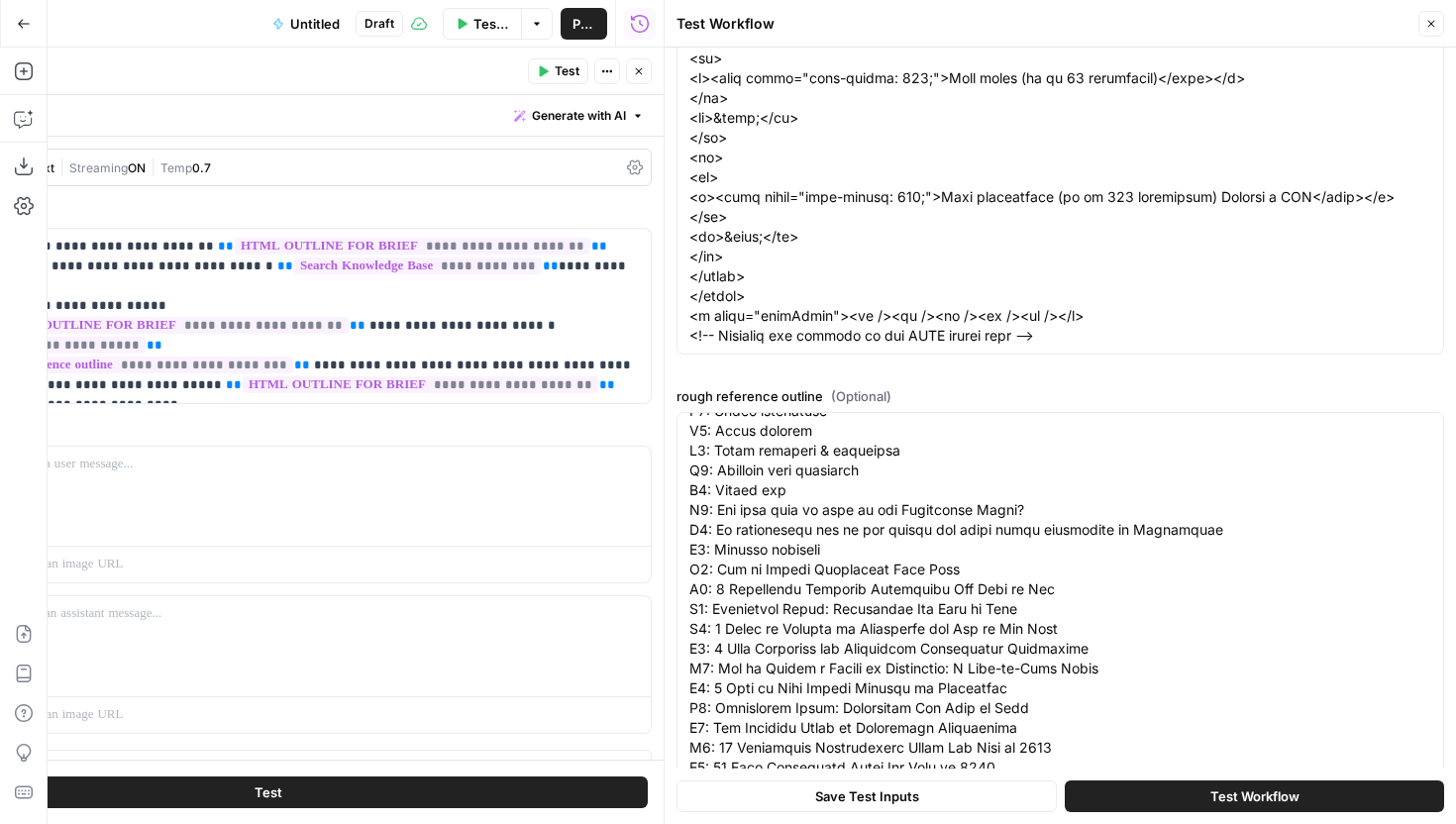 scroll, scrollTop: 0, scrollLeft: 0, axis: both 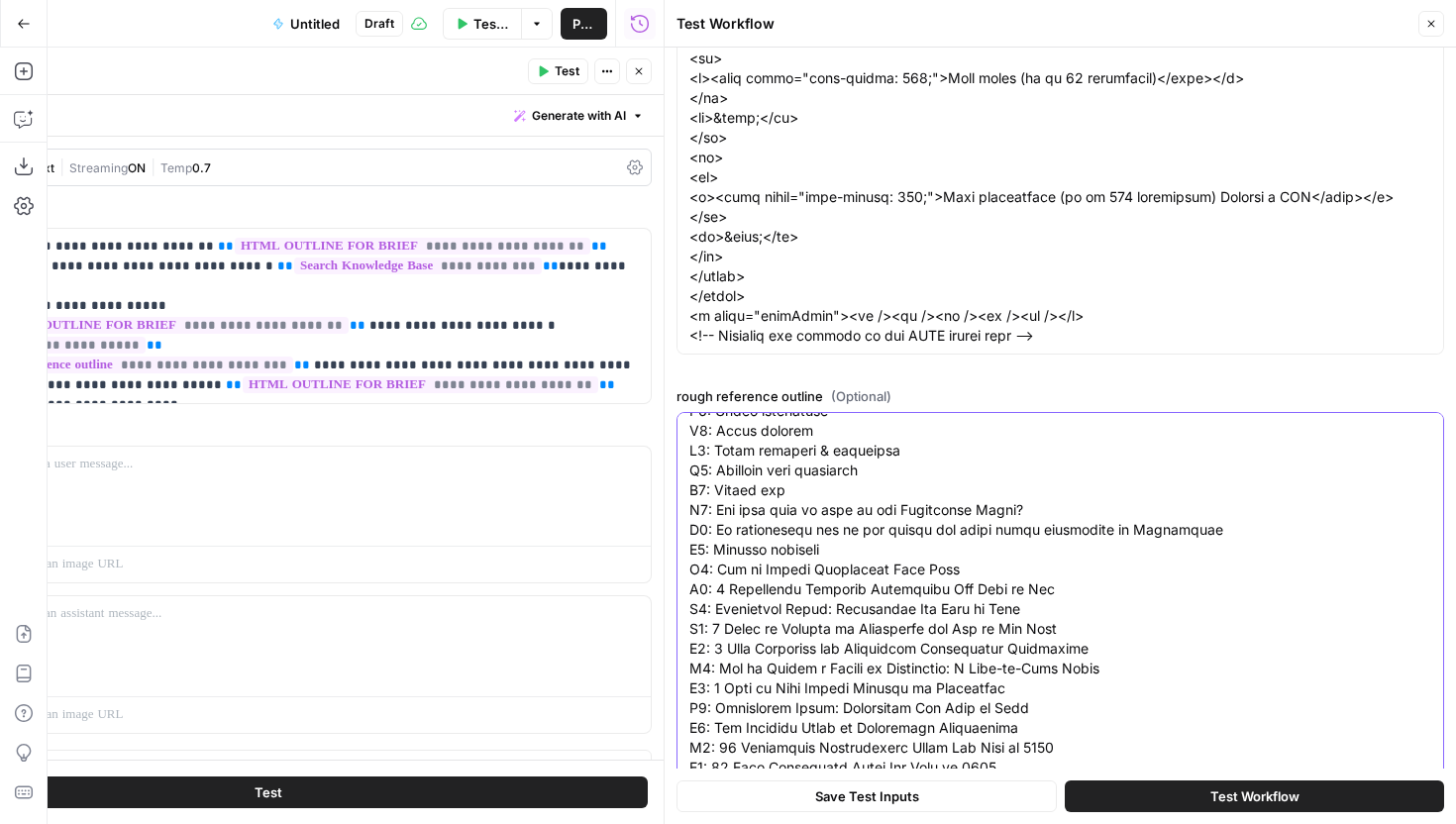 paste on "H2: Find us on:
H2: Articles by role:
H2: Featured
H2: Articles by role:
H2: Featured
H2: What's trending
H2: UPCOMING EVENTS
H1: Salesforce Inbox: Let Customers Choose the Meeting Slot
H2: Salesforce Inbox: Quick Overview
H2: What’s New?
H2: How Does It Work?
H3: Scheduling Link
H3: Next 3 Available Times
H2: Summary
H2: The Author
H4: [FIRST] [LAST]
H2: More like this:
H3: Nonprofit Cloud Consultant Certification Guide & Tips 2025
H3: SF Ben Salesforce Architect Survey Results 2025: Download Now!
H3: Marc Benioff Claims 93% AI Agent Accuracy – Is This Good Enough?
H3: Leave a Reply Cancel reply
H2: Comments:
H2: Newsletter:
H2: Find us on:" 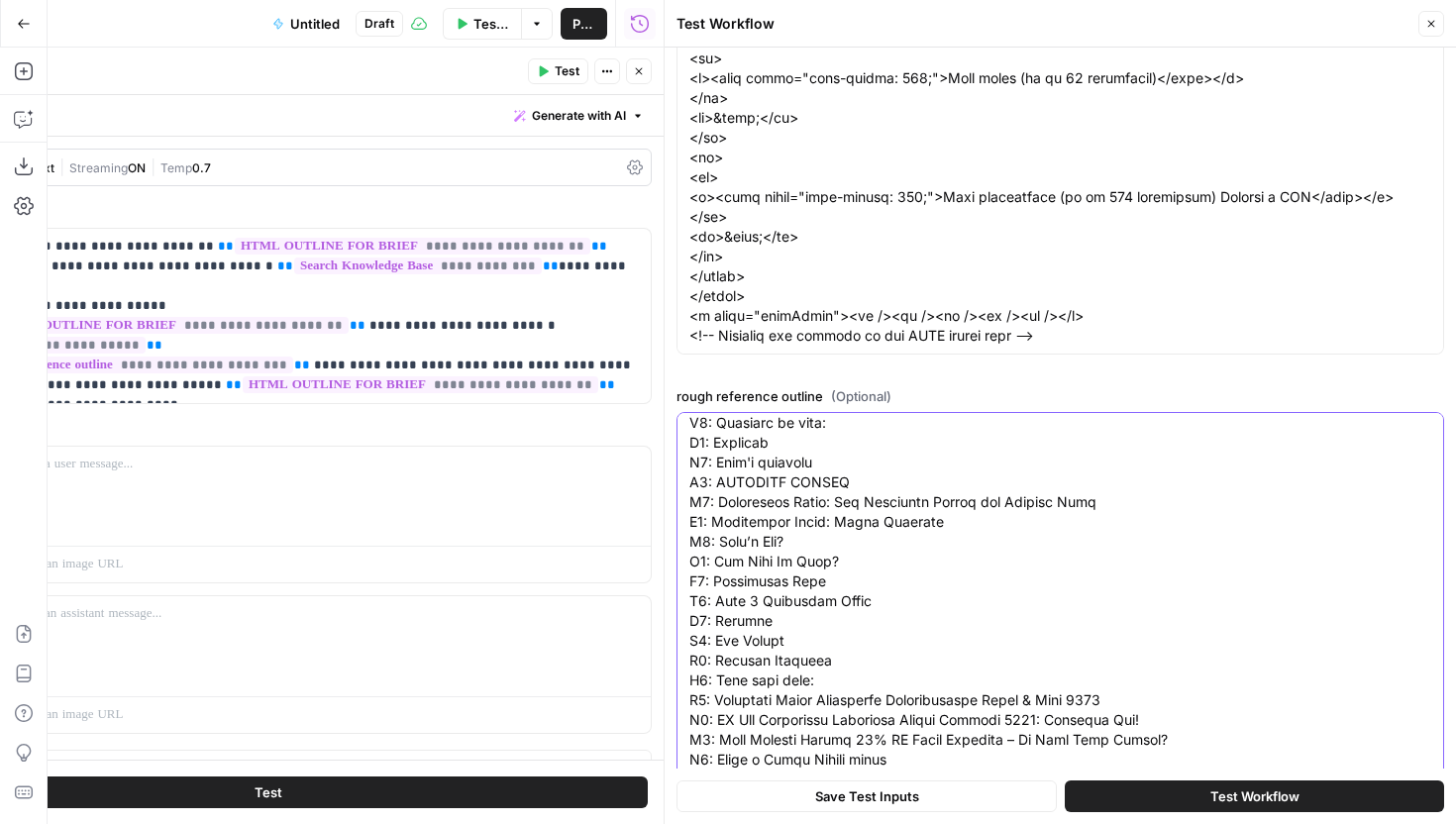 scroll, scrollTop: 792, scrollLeft: 0, axis: vertical 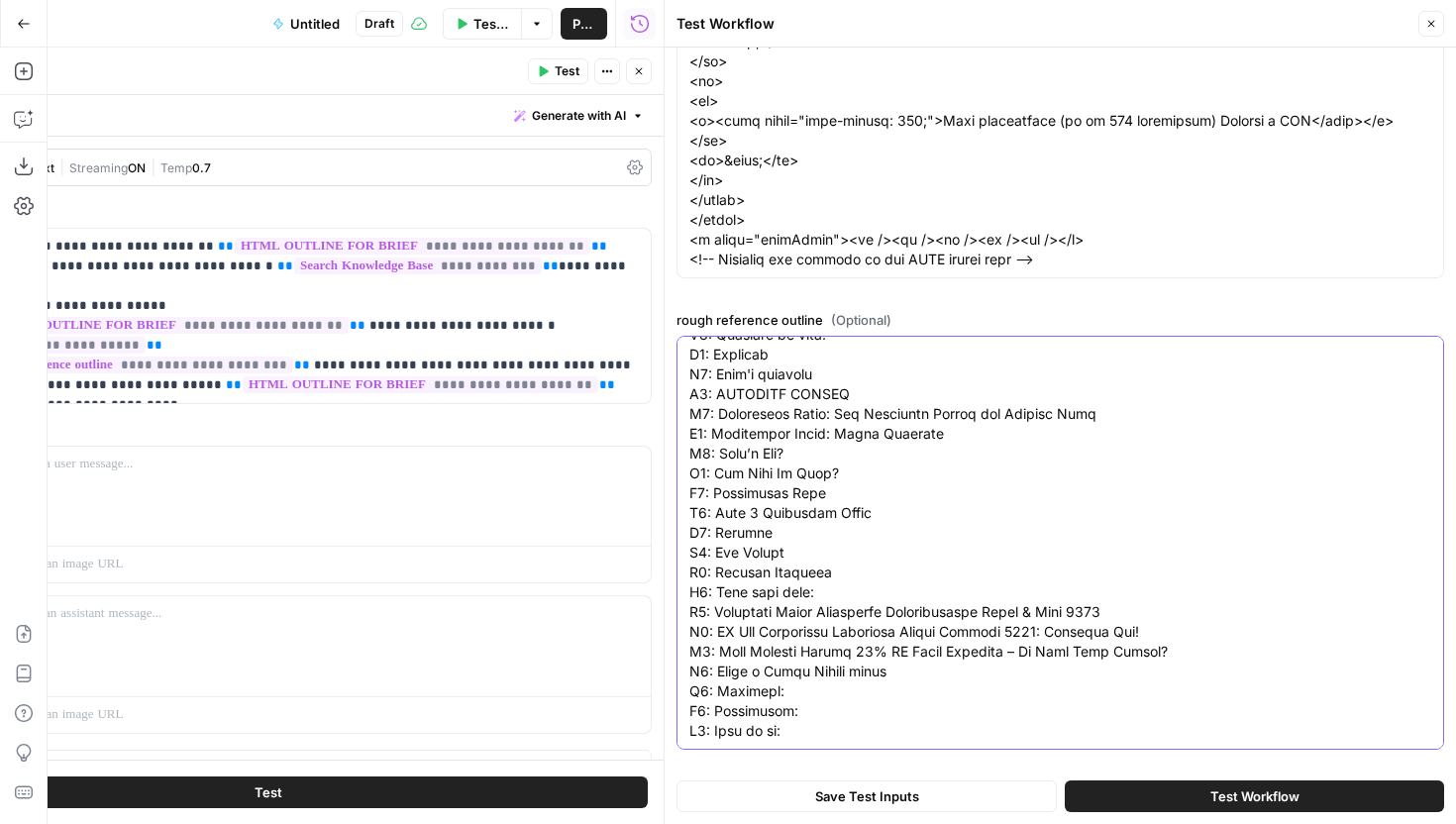 type on "H4: Capabilities
H4: Platform
H4: Use cases
H4: Teams
H2: Start using Weflow for FREE
H6: Table of Contents
H1: Salesforce Inbox: Everything You Need to Know
H2: What is Salesforce Inbox?
H2: Feature overview
H3: Integration with Gmail and Outlook
H3: Calendar integration
H3: Email scheduling
H3: Email logging
H3: Email tracking & analytics
H3: Customer data surfacing
H3: Mobile app
H2: How much does it cost to use Salesforce Inbox?
H2: An alternative way to log emails and track sales activities in Salesforce
H2: Related articles
H3: How to Enable Salesforce Dark Mode
H3: 8 Salesforce Adoption Strategies You Need to Try
H3: Salesforce Inbox: Everything You Need to Know
H3: 5 Types of Reports in Salesforce and How to Use Them
H3: 6 Best Practices for Salesforce Opportunity Management
H3: How to Create a Report in Salesforce: A Step-by-Step Guide
H3: 3 Ways to Mass Update Records in Salesforce
H3: Salesforce Notes: Everything You Need to Know
H3: The Complete Guide to Salesforce Forecasting
H3: 14 Salesforce..." 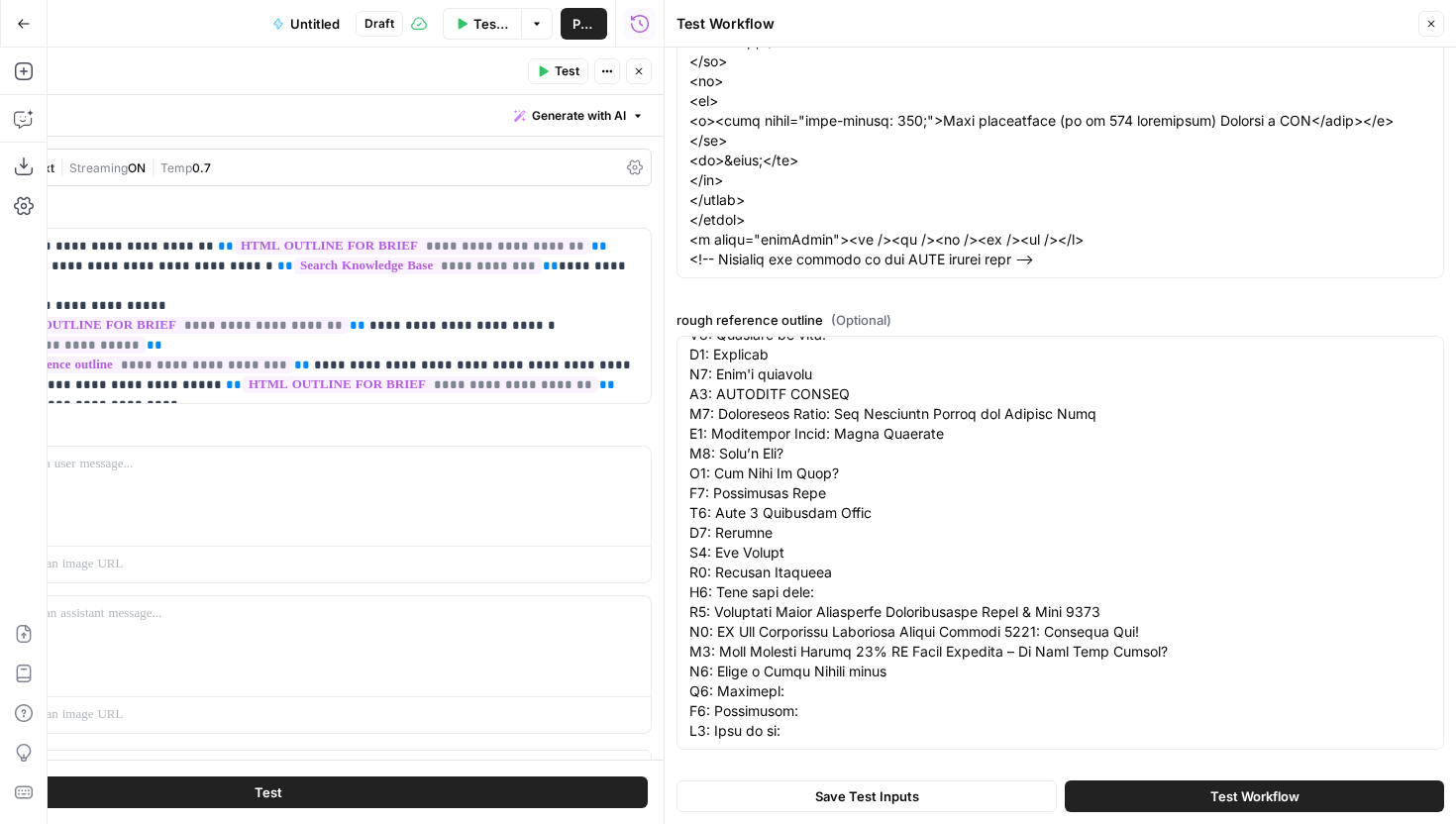 click on "Test Workflow" at bounding box center (1254, 796) 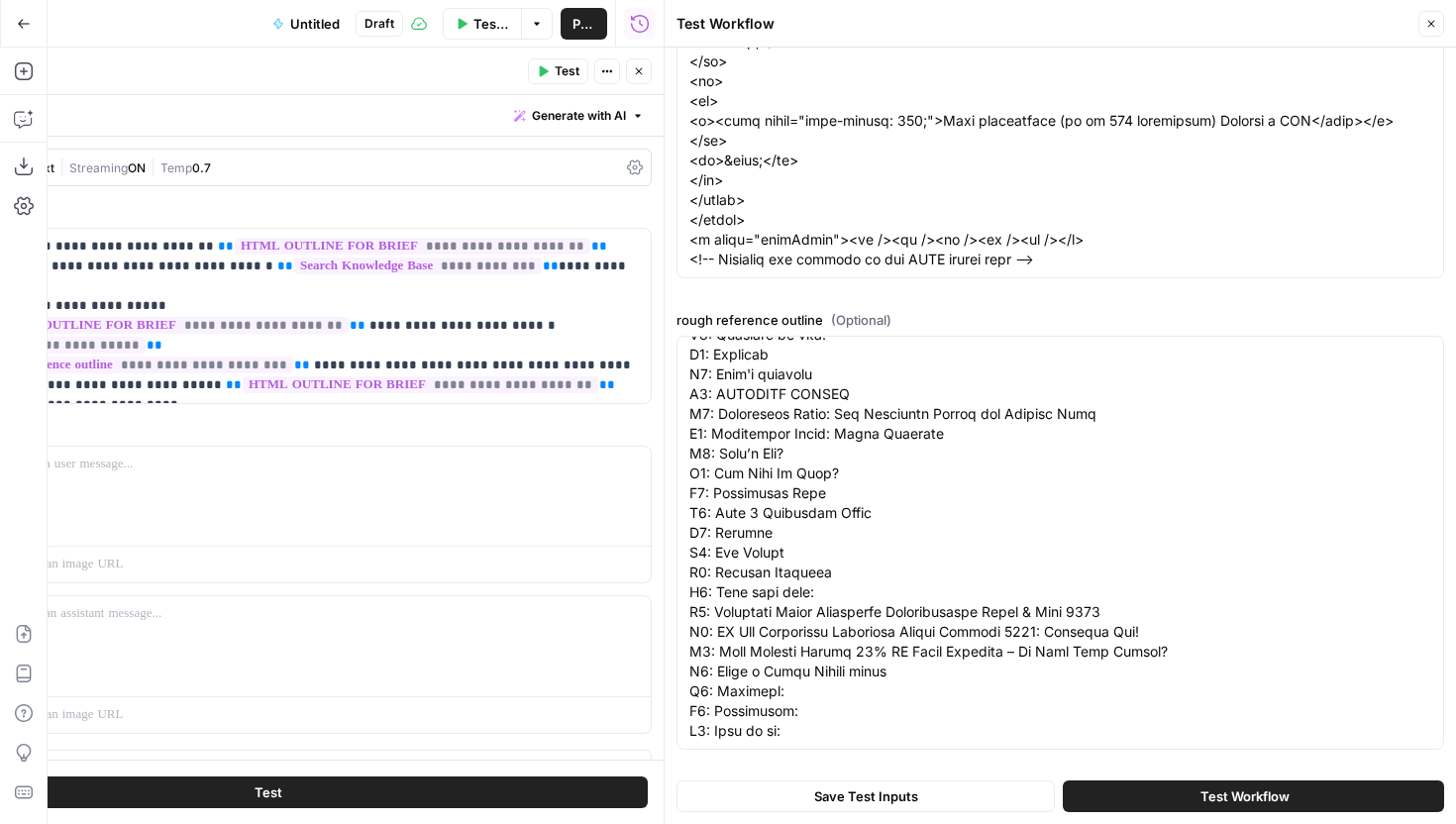 scroll, scrollTop: 0, scrollLeft: 0, axis: both 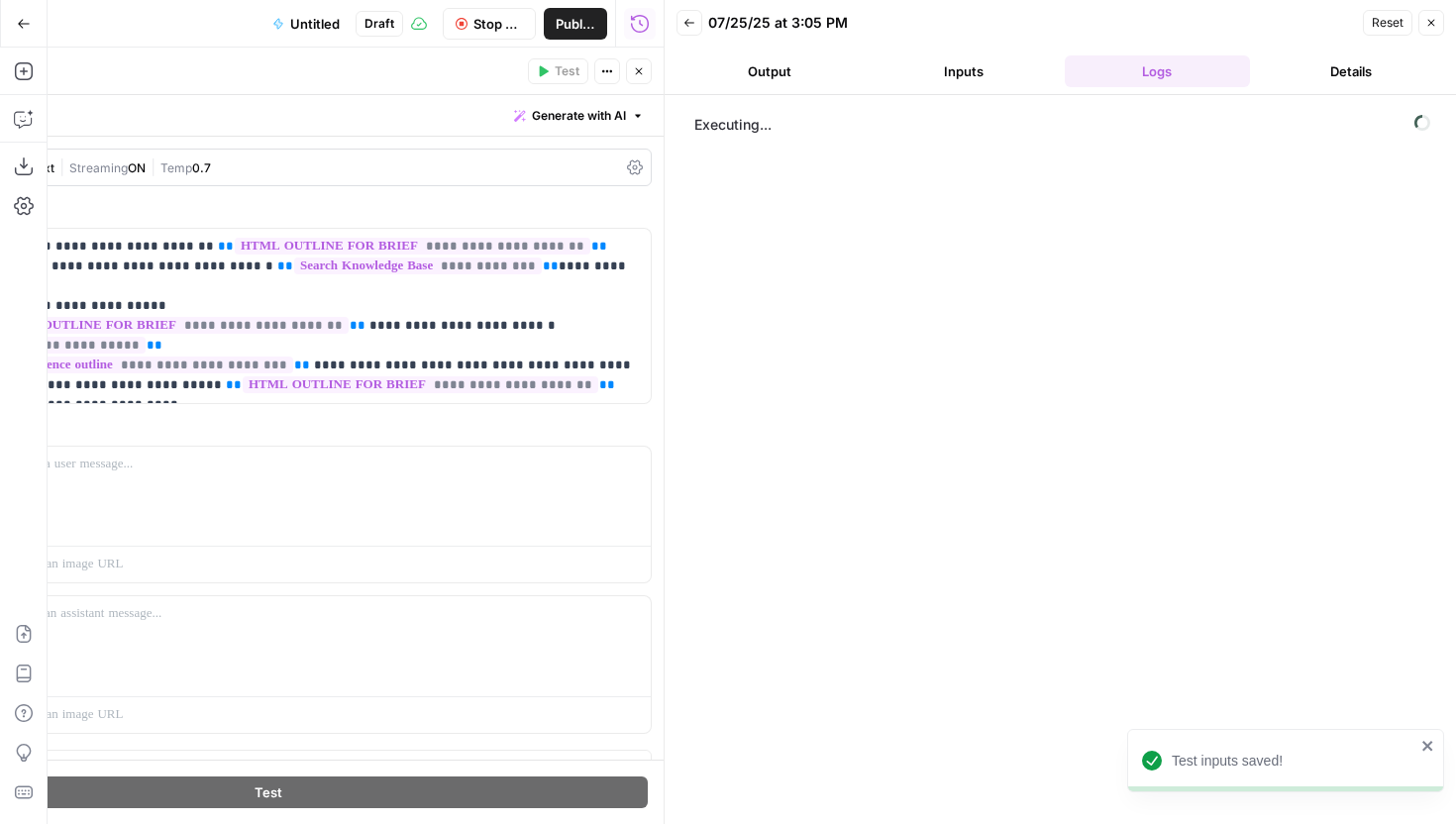 click 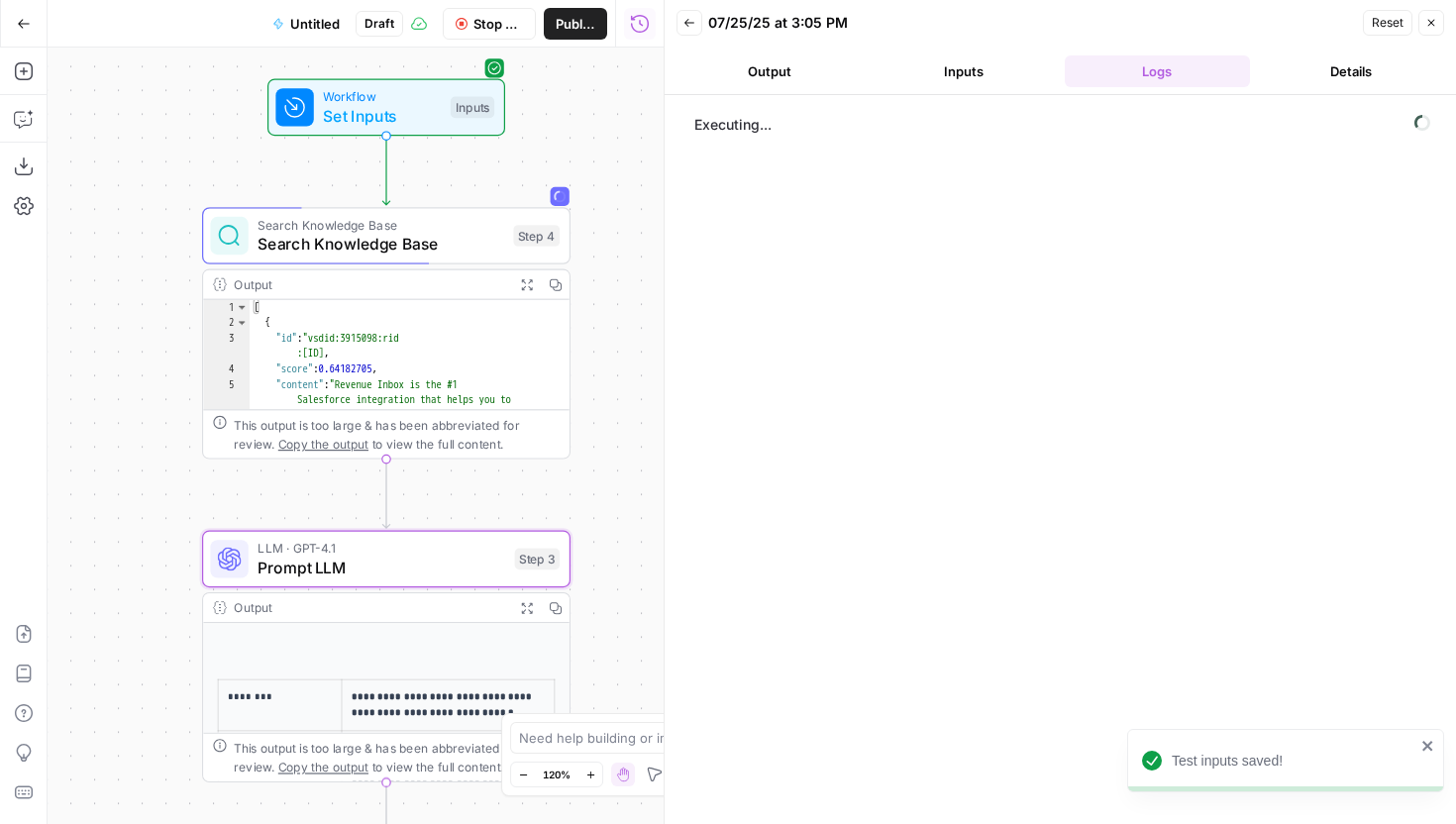 click on "Output" at bounding box center (770, 71) 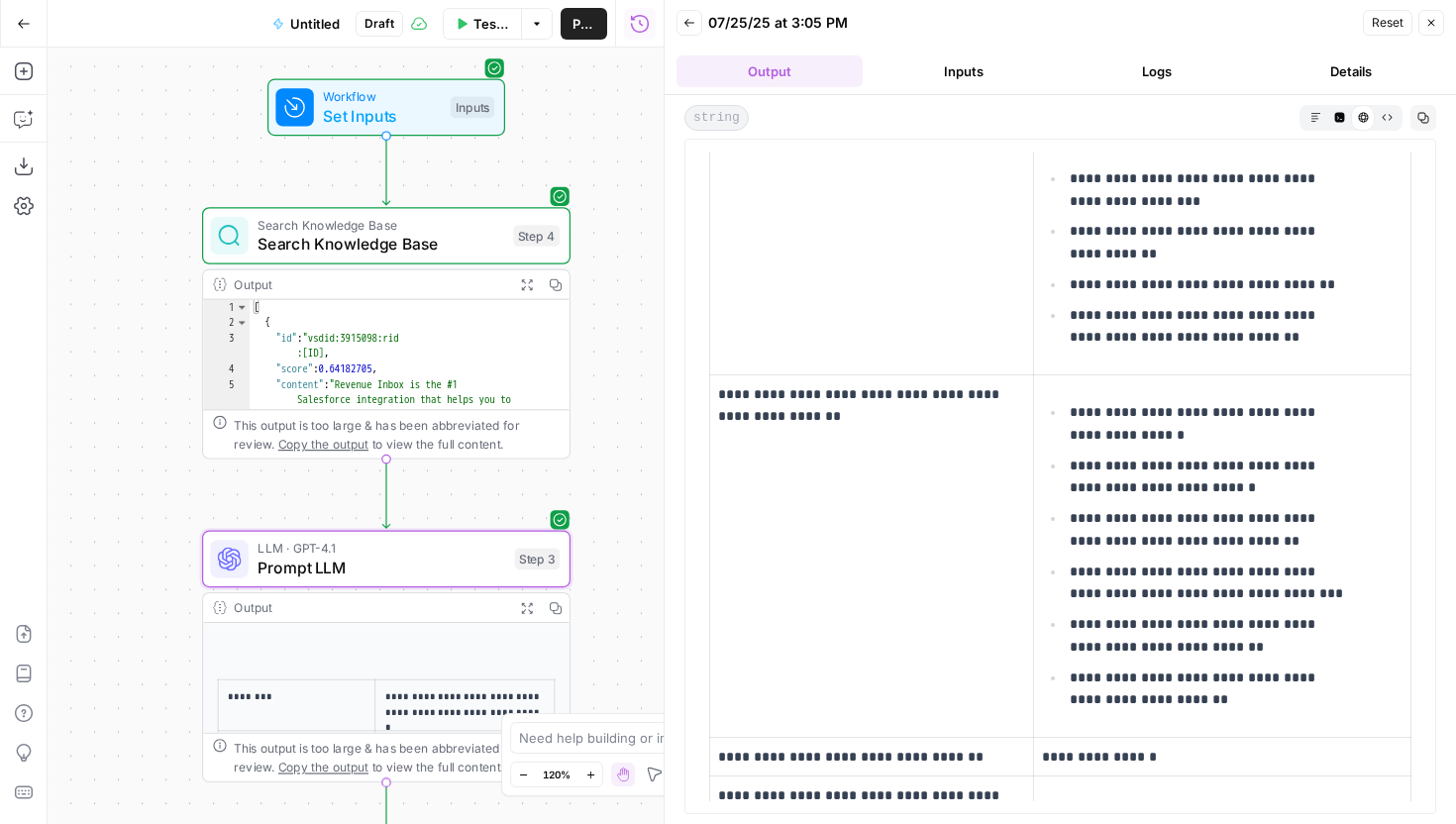 scroll, scrollTop: 214, scrollLeft: 0, axis: vertical 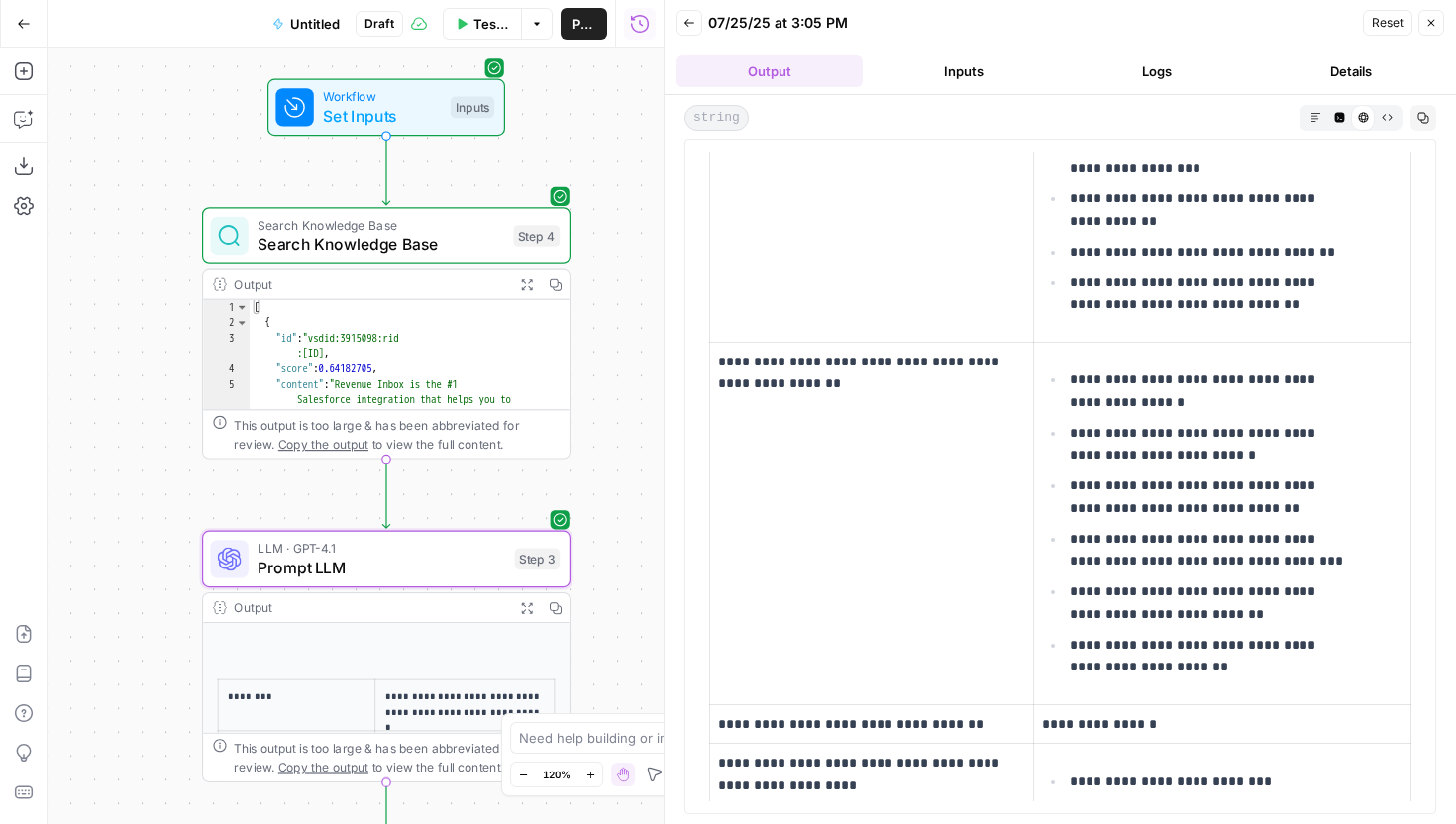 drag, startPoint x: 1111, startPoint y: 376, endPoint x: 1204, endPoint y: 382, distance: 93.19335 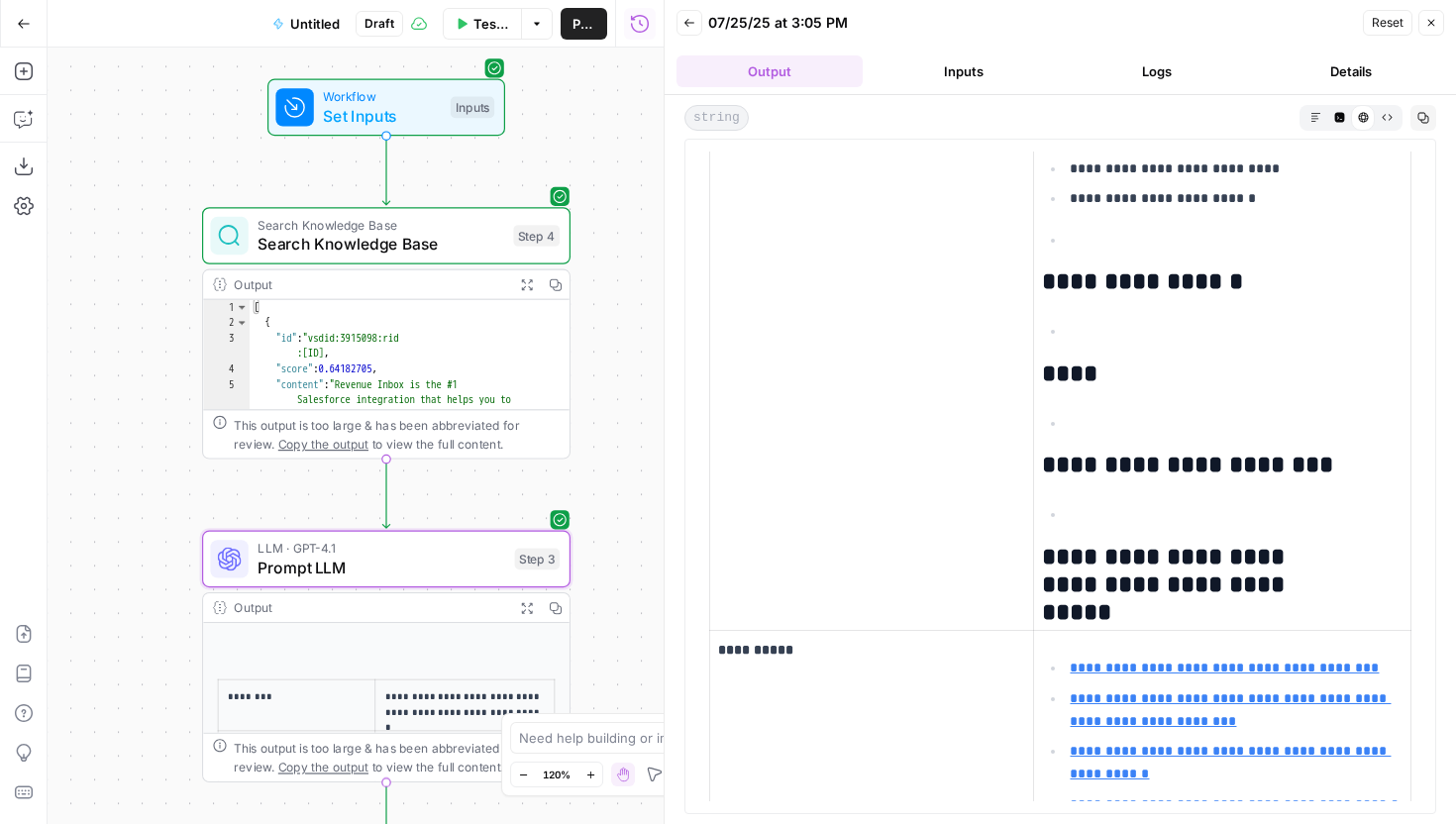 scroll, scrollTop: 3568, scrollLeft: 0, axis: vertical 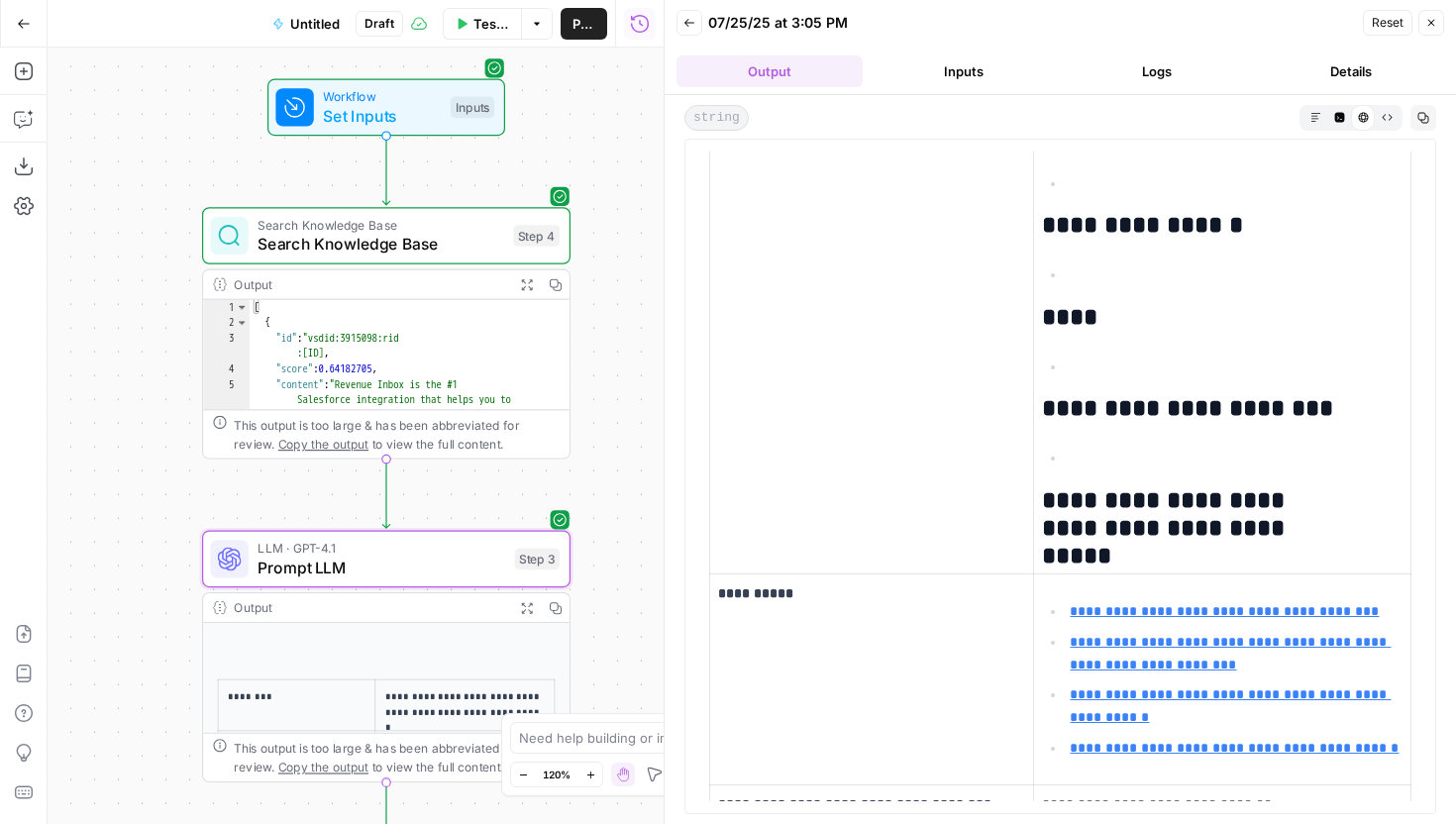 drag, startPoint x: 1163, startPoint y: 497, endPoint x: 1380, endPoint y: 523, distance: 218.55205 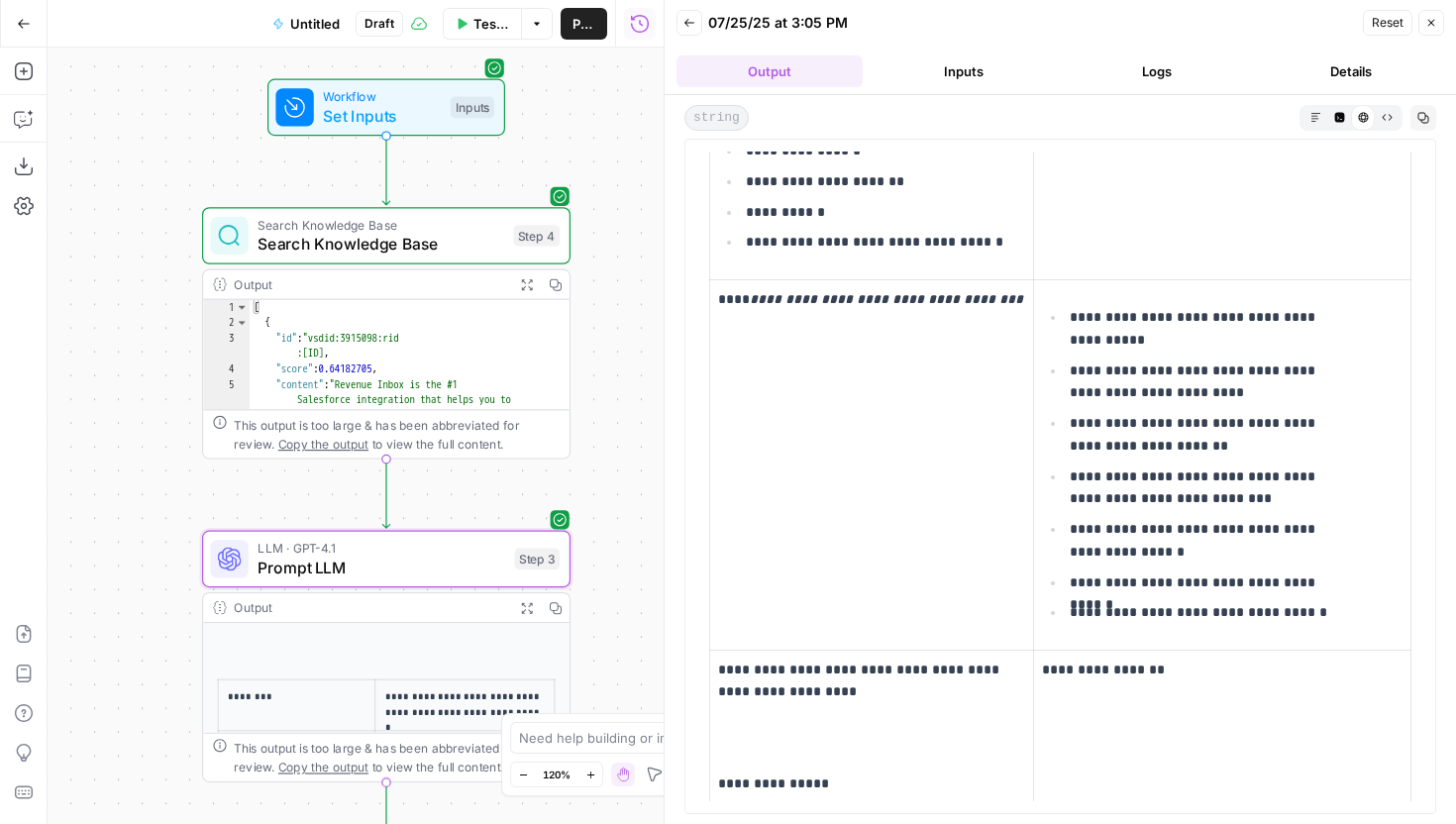 scroll, scrollTop: 4419, scrollLeft: 0, axis: vertical 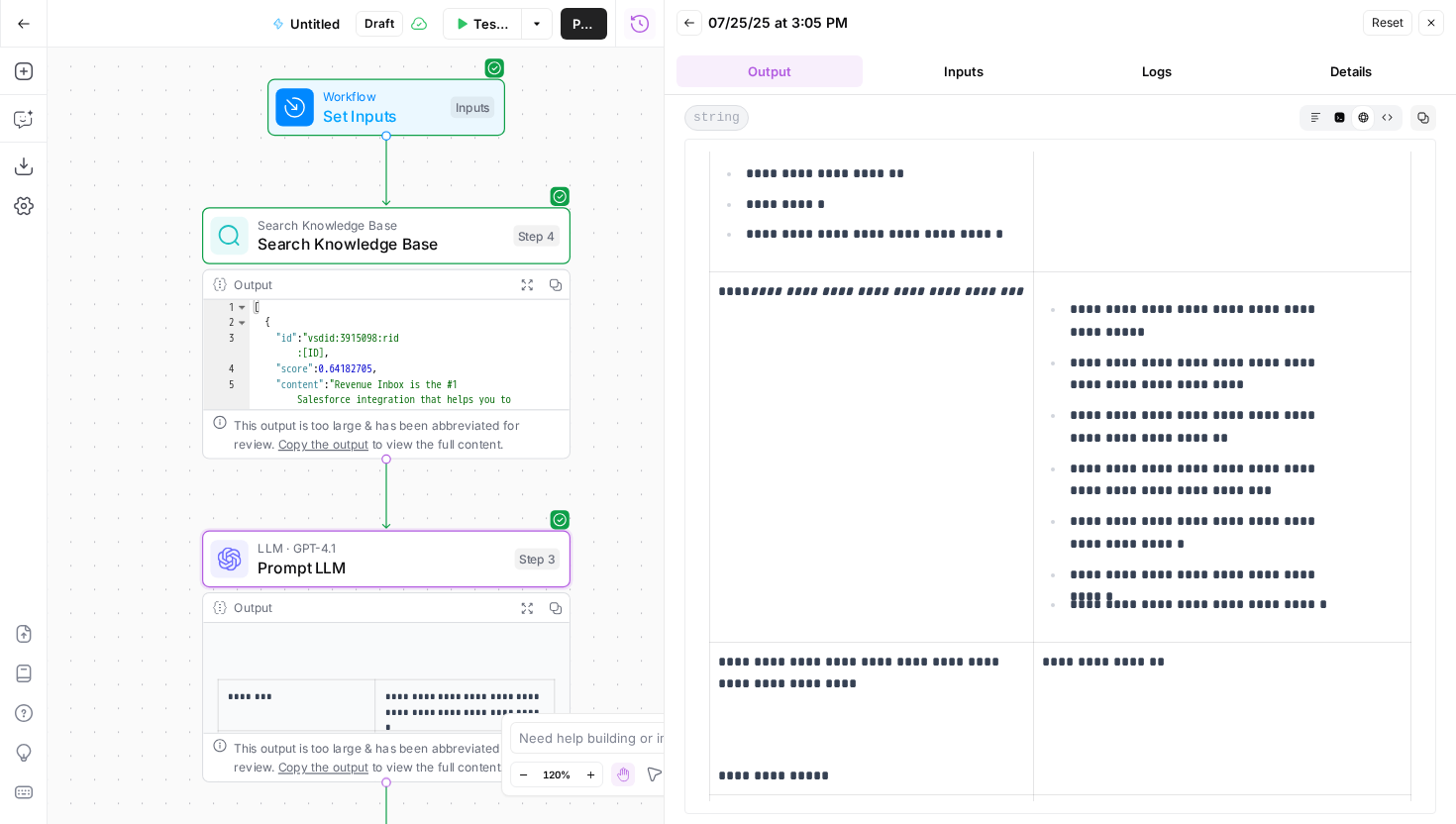 drag, startPoint x: 663, startPoint y: 377, endPoint x: 515, endPoint y: 383, distance: 148.12157 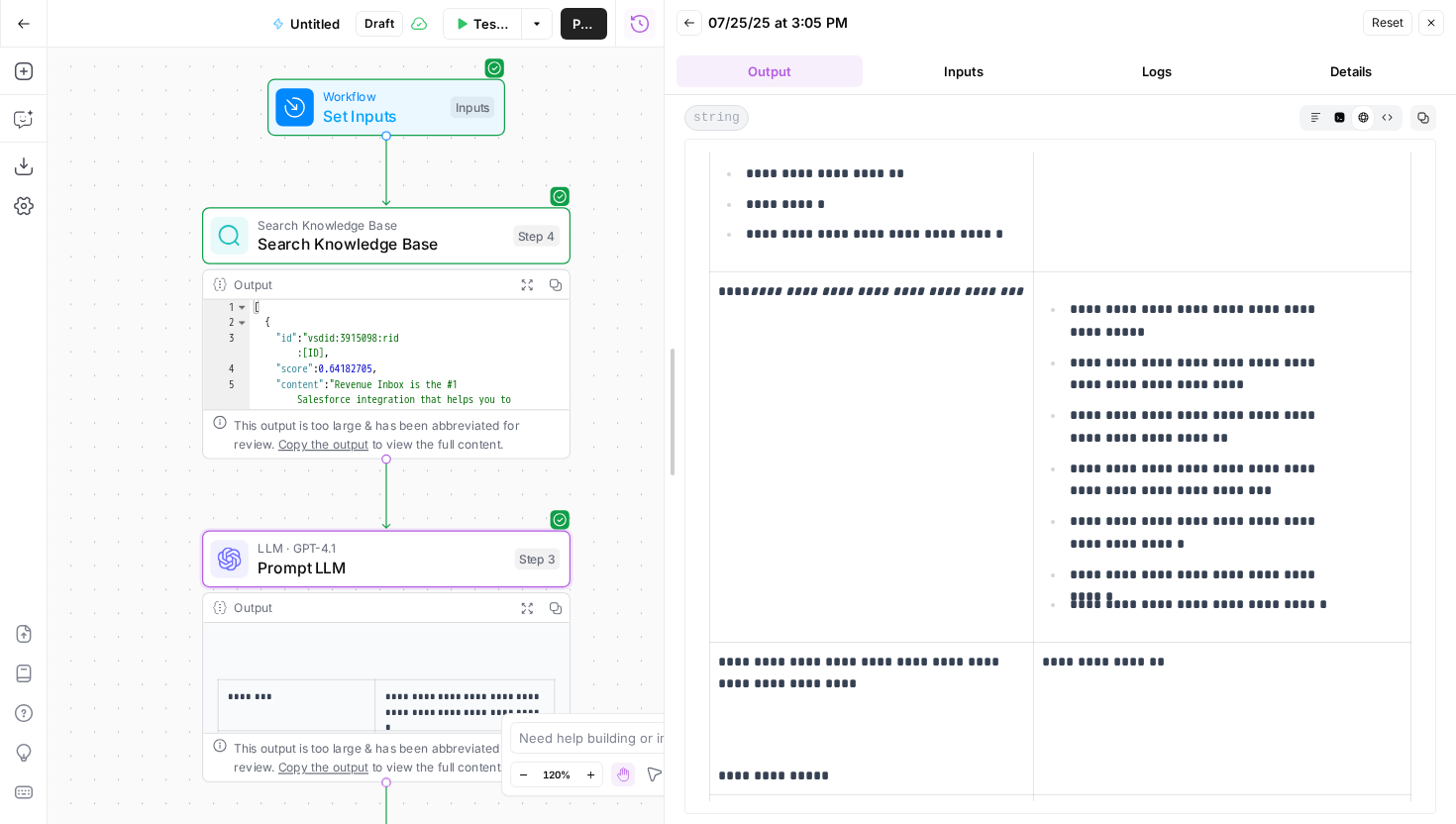 drag, startPoint x: 665, startPoint y: 437, endPoint x: 579, endPoint y: 454, distance: 87.66413 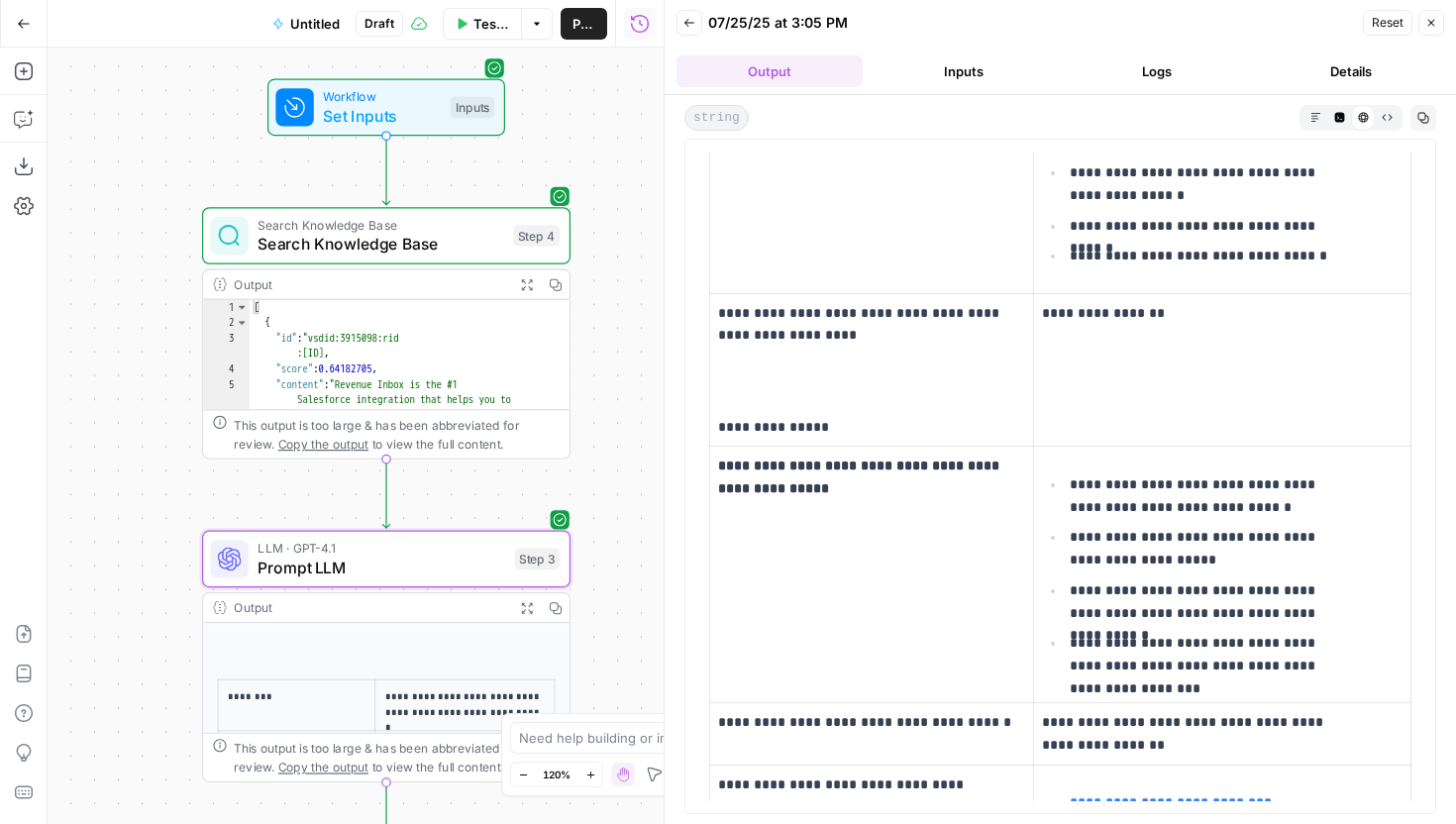 scroll, scrollTop: 4791, scrollLeft: 0, axis: vertical 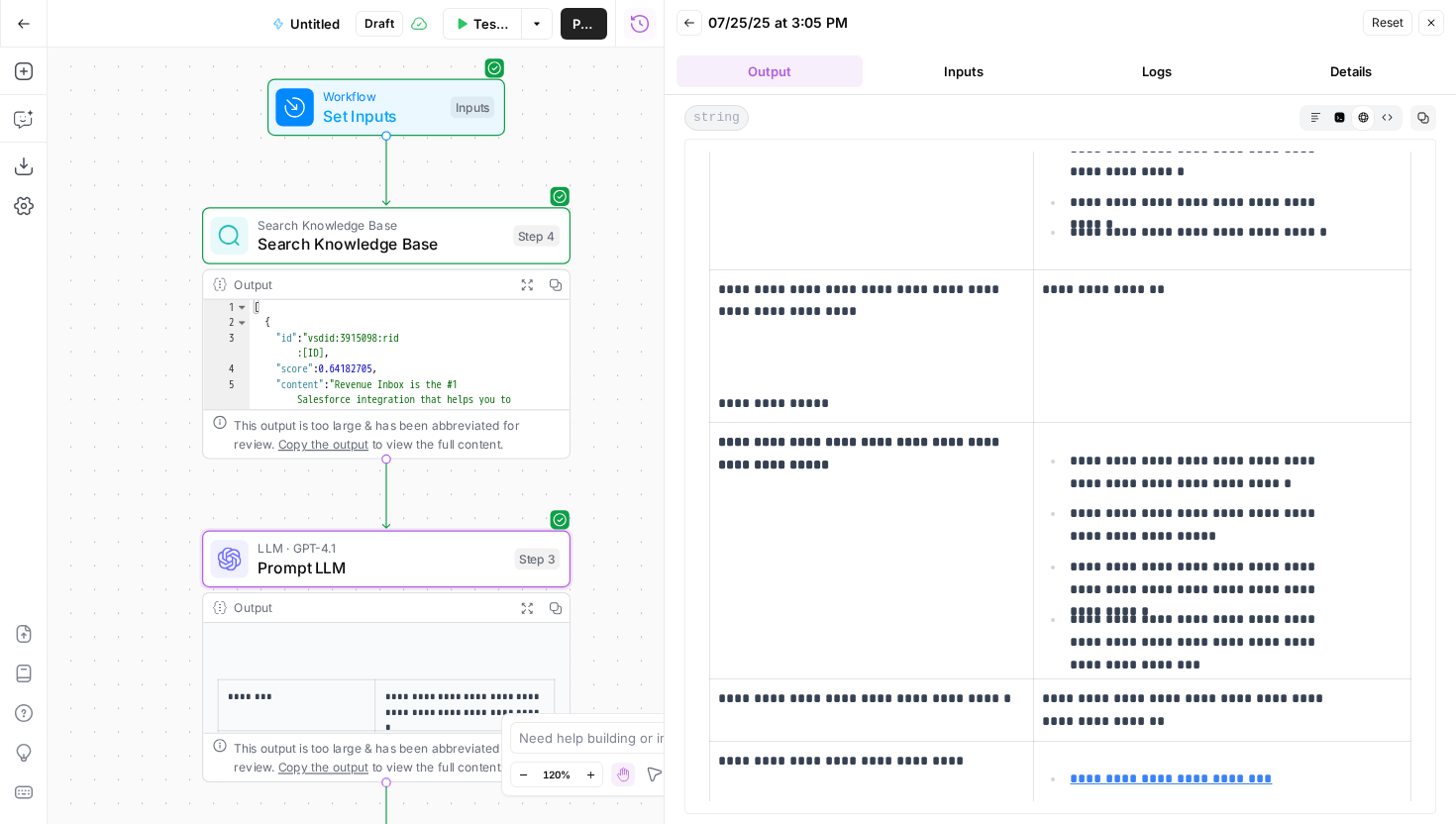 drag, startPoint x: 1106, startPoint y: 481, endPoint x: 1300, endPoint y: 575, distance: 215.57365 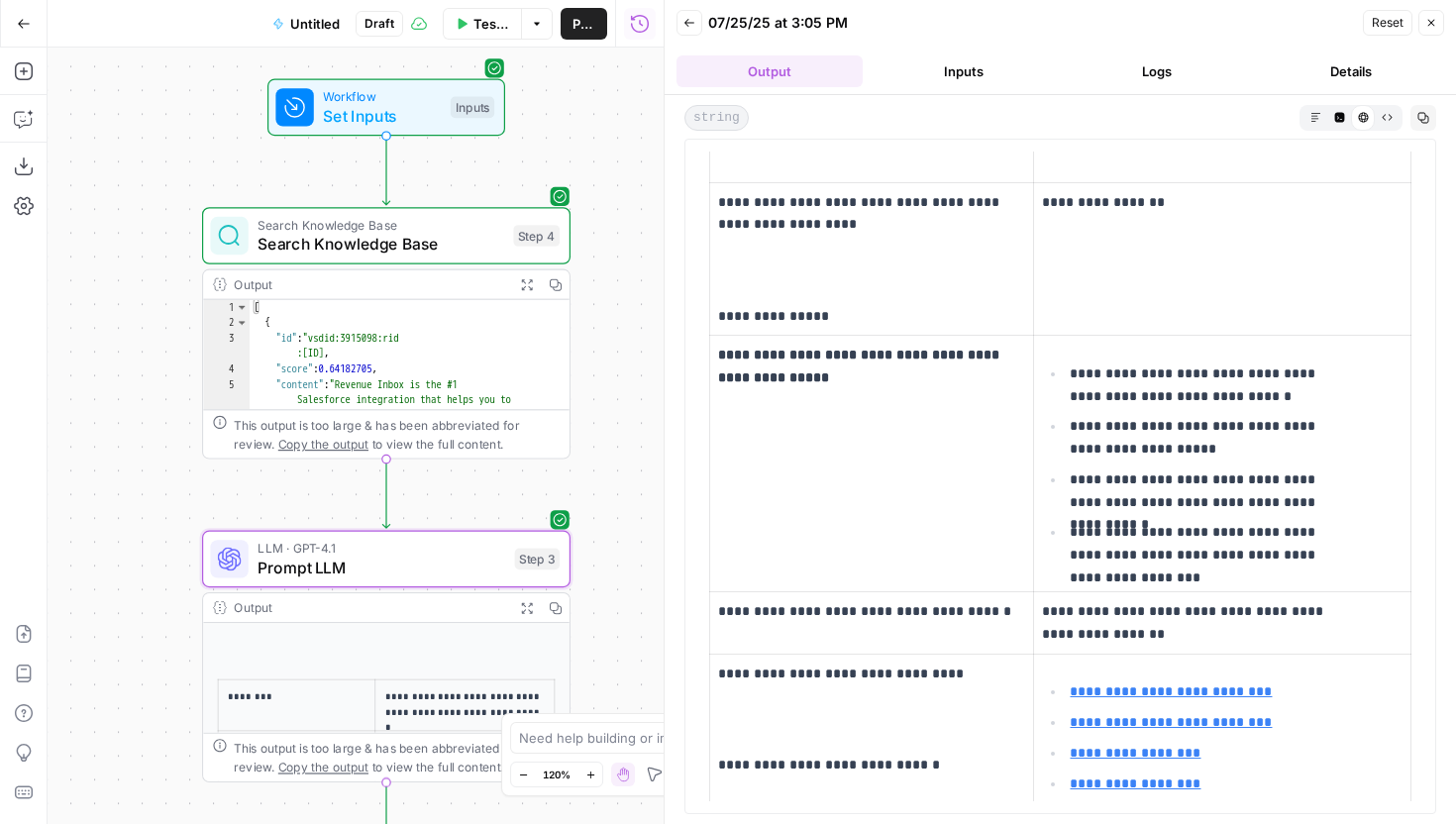 scroll, scrollTop: 4892, scrollLeft: 0, axis: vertical 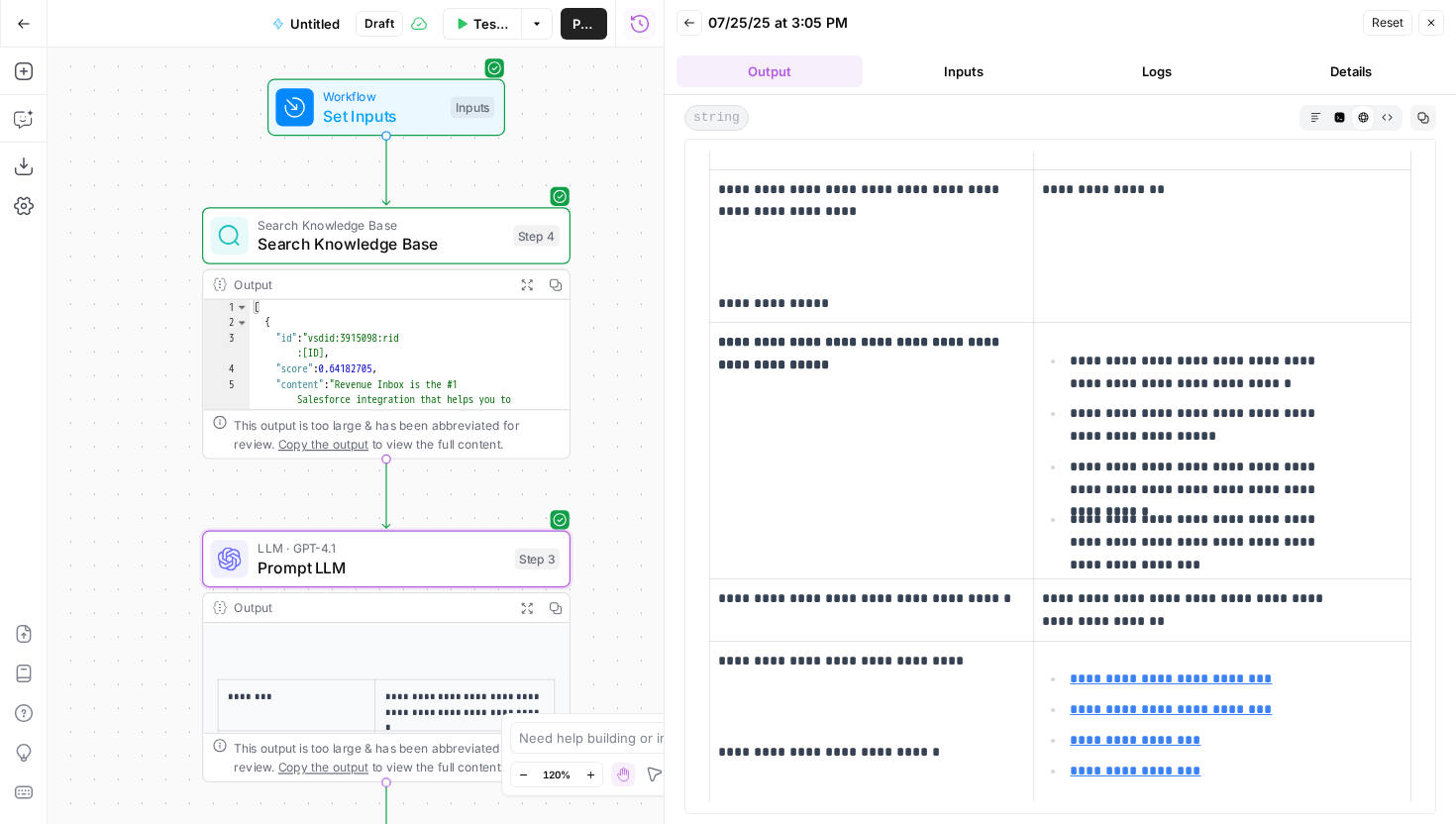 click on "**********" at bounding box center (1197, 610) 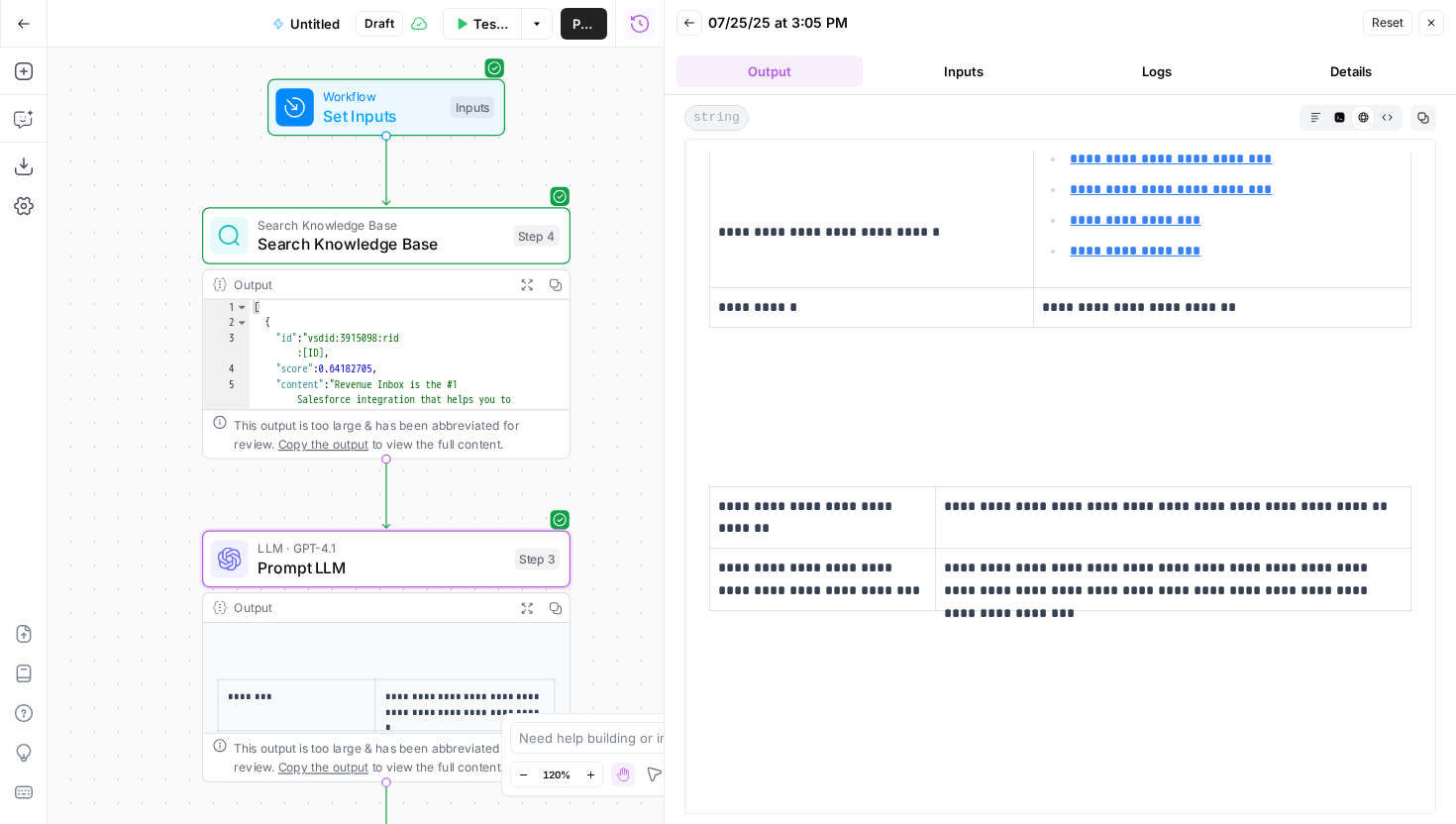 scroll, scrollTop: 5374, scrollLeft: 0, axis: vertical 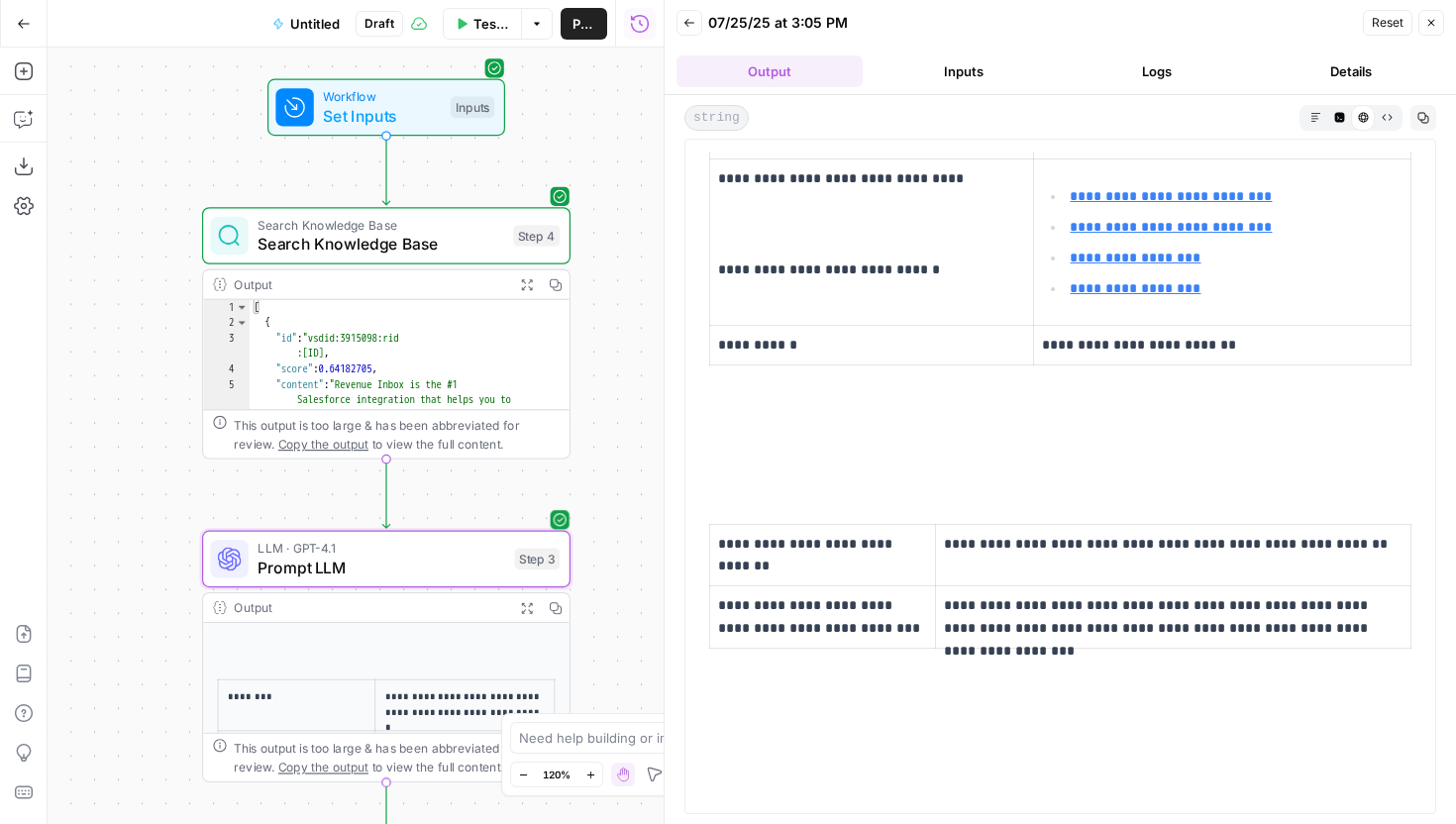 click on "LLM · GPT-4.1" at bounding box center [381, 548] 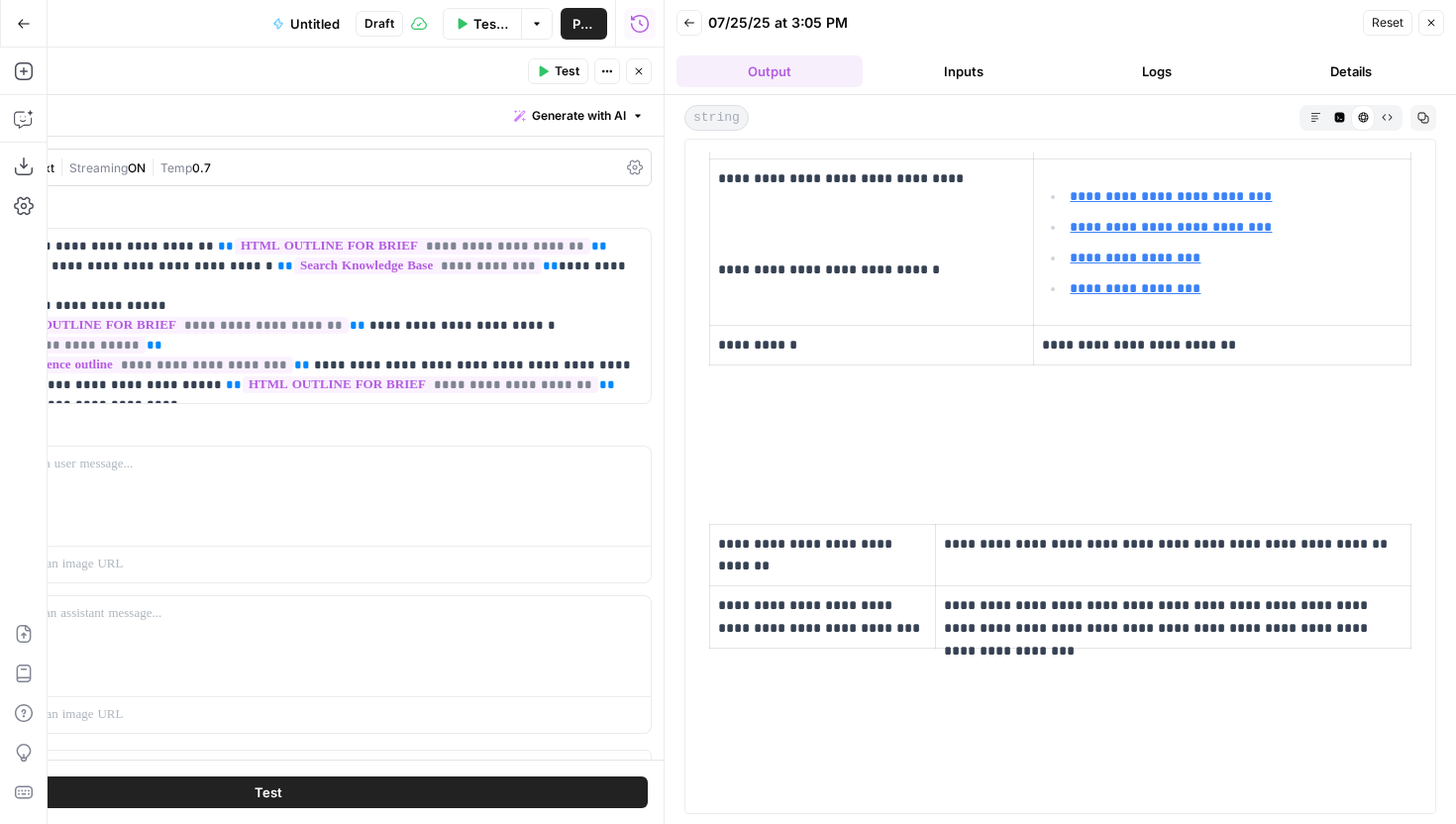 click 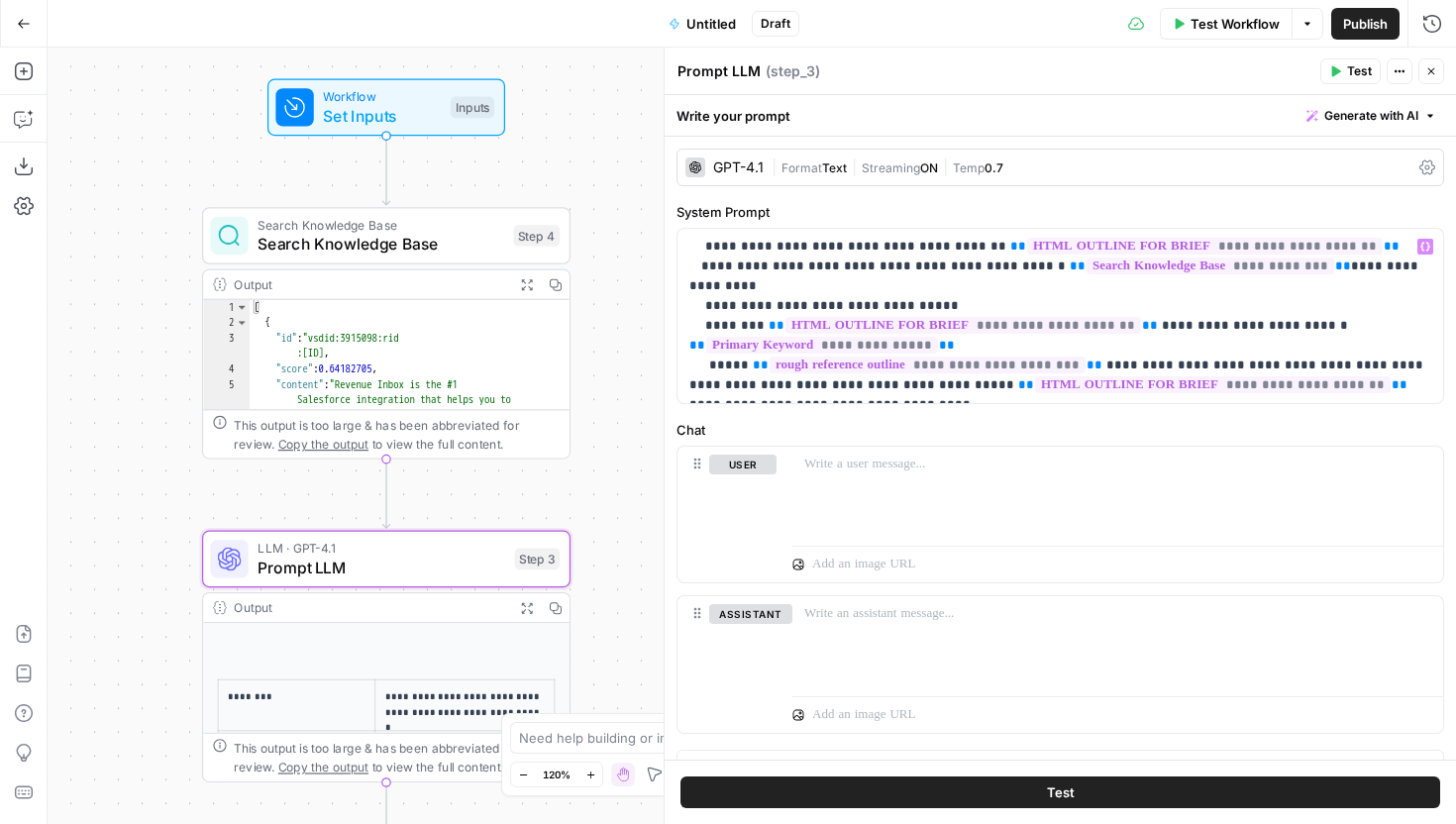 scroll, scrollTop: 61, scrollLeft: 0, axis: vertical 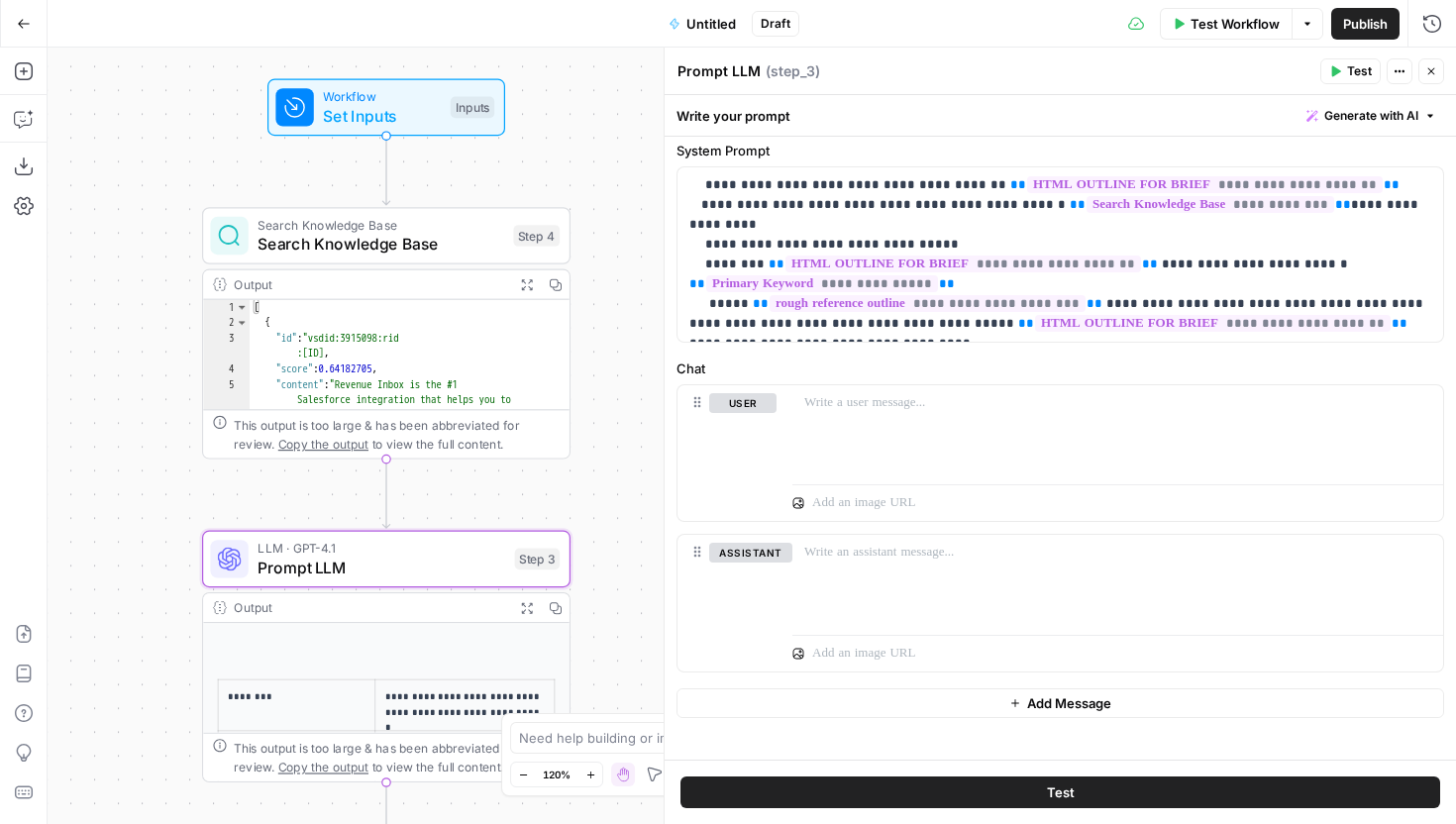 click 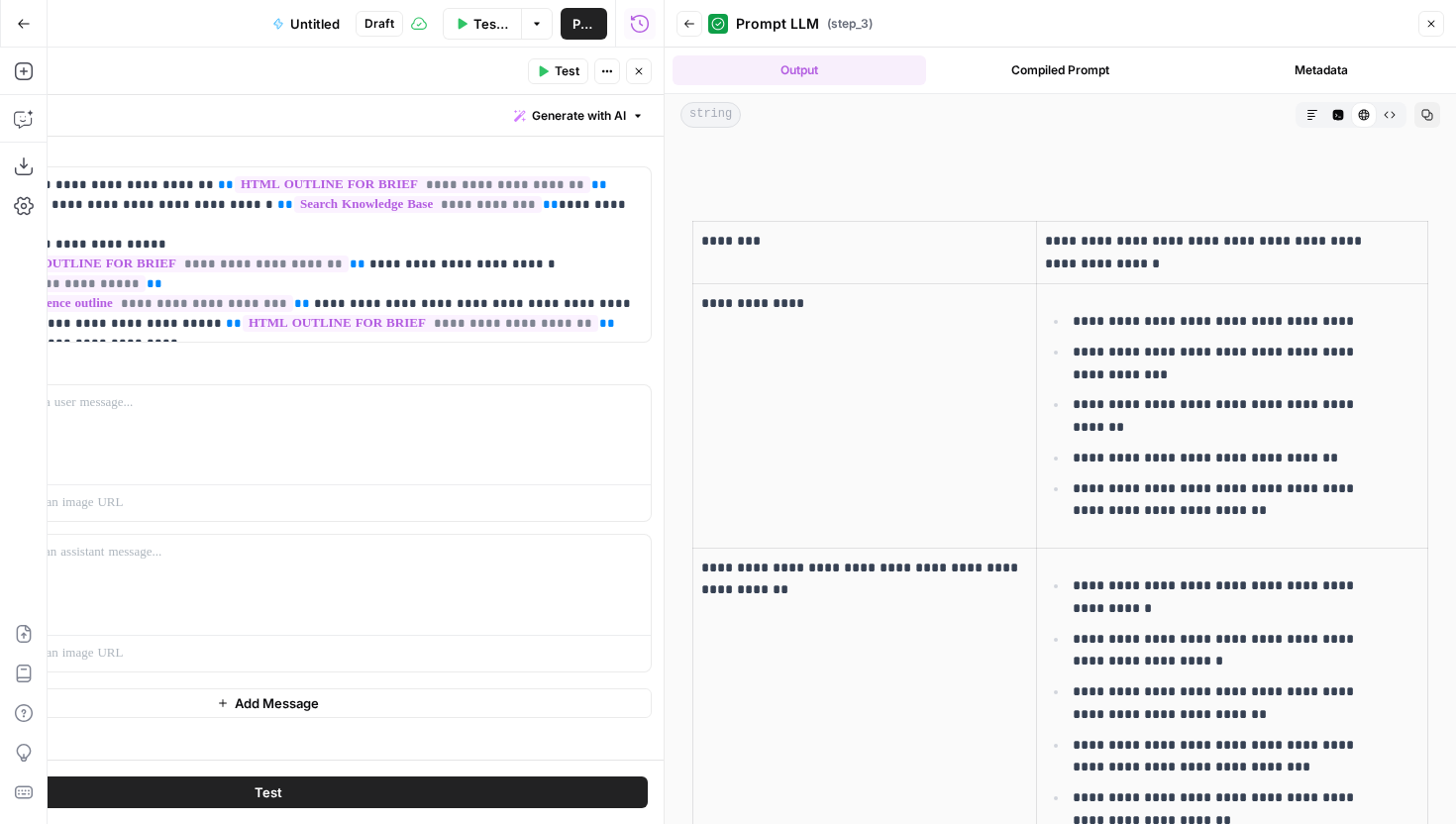 scroll, scrollTop: 110, scrollLeft: 0, axis: vertical 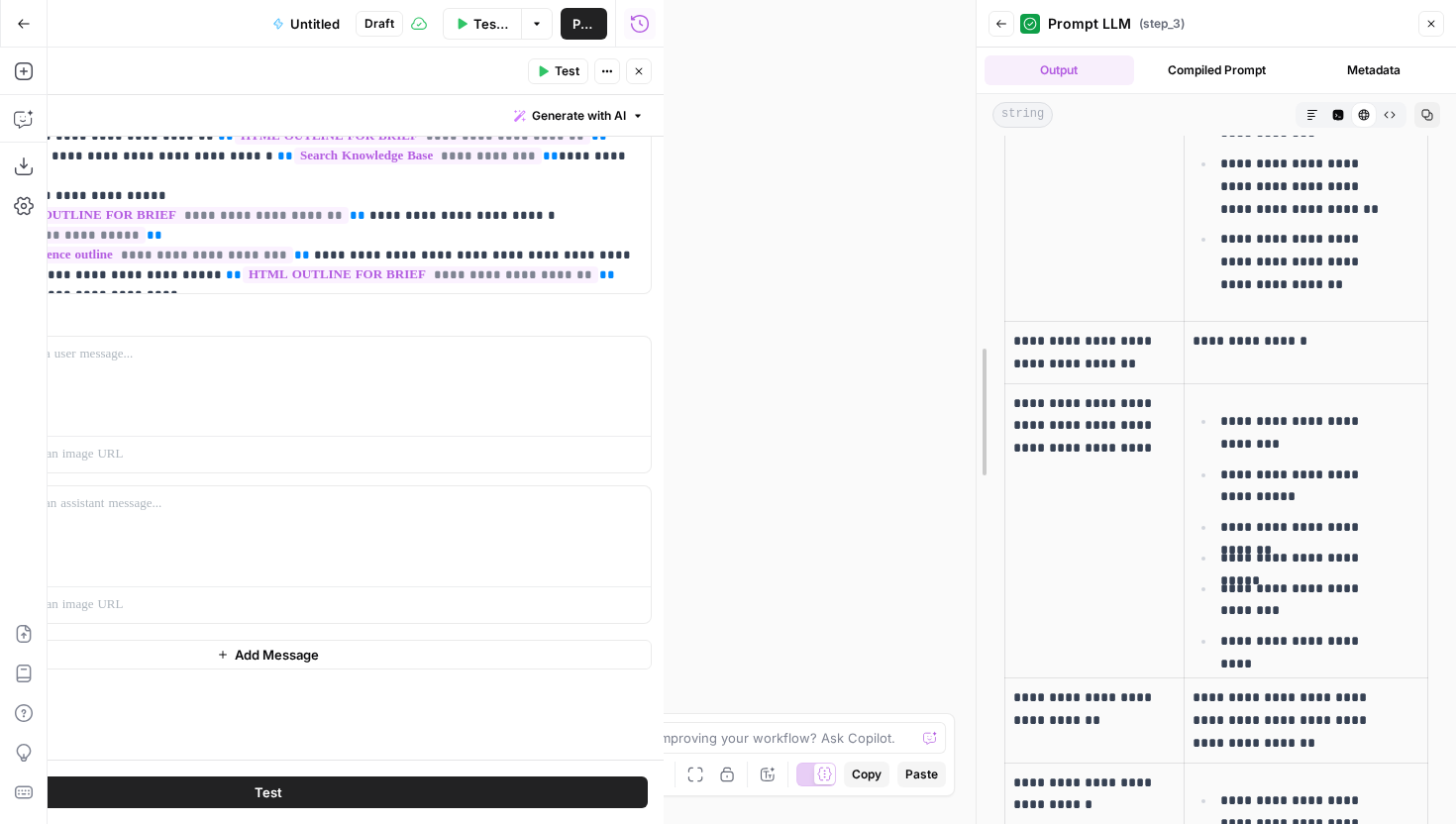 drag, startPoint x: 660, startPoint y: 62, endPoint x: 972, endPoint y: 80, distance: 312.5188 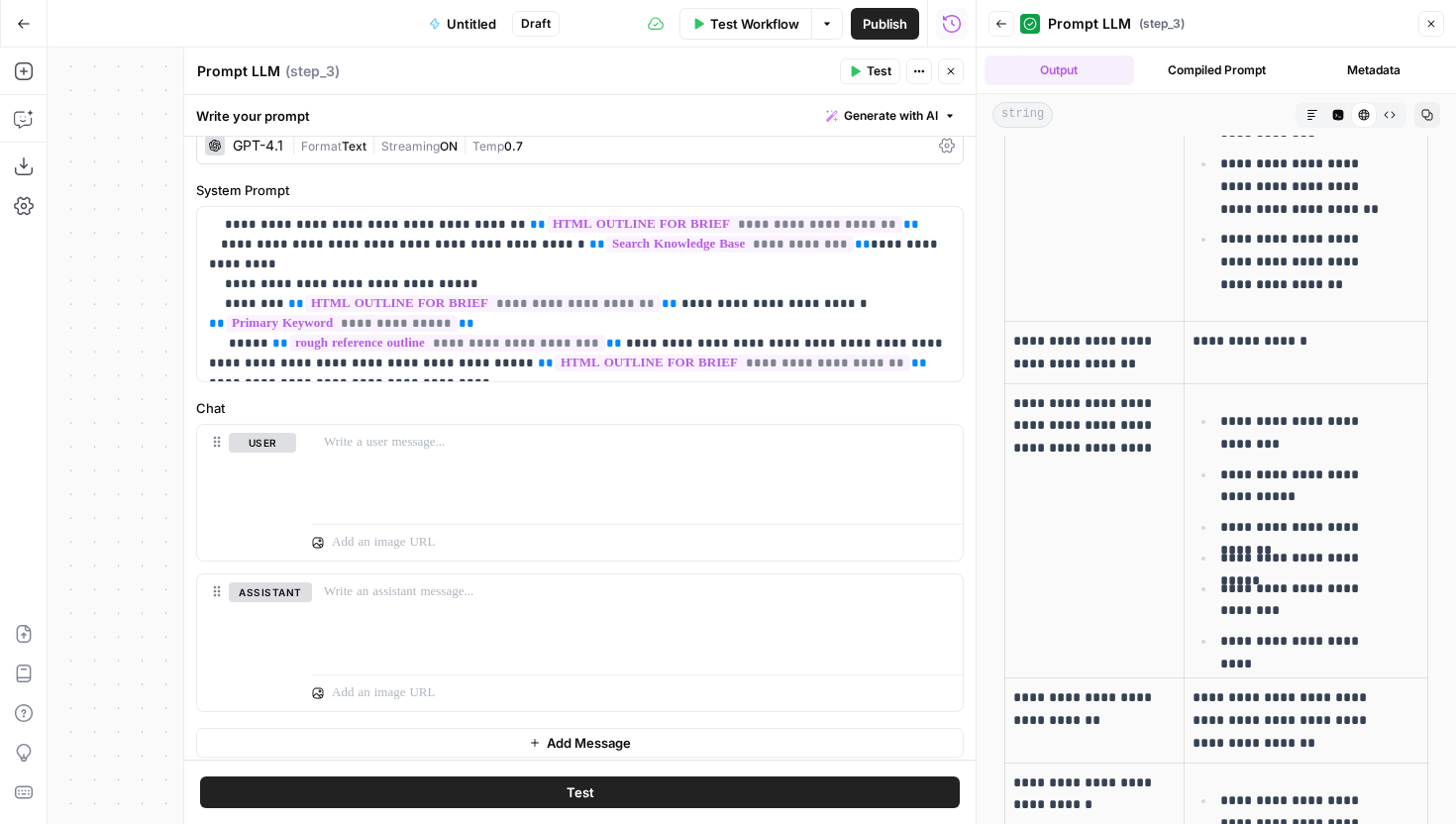 scroll, scrollTop: 0, scrollLeft: 0, axis: both 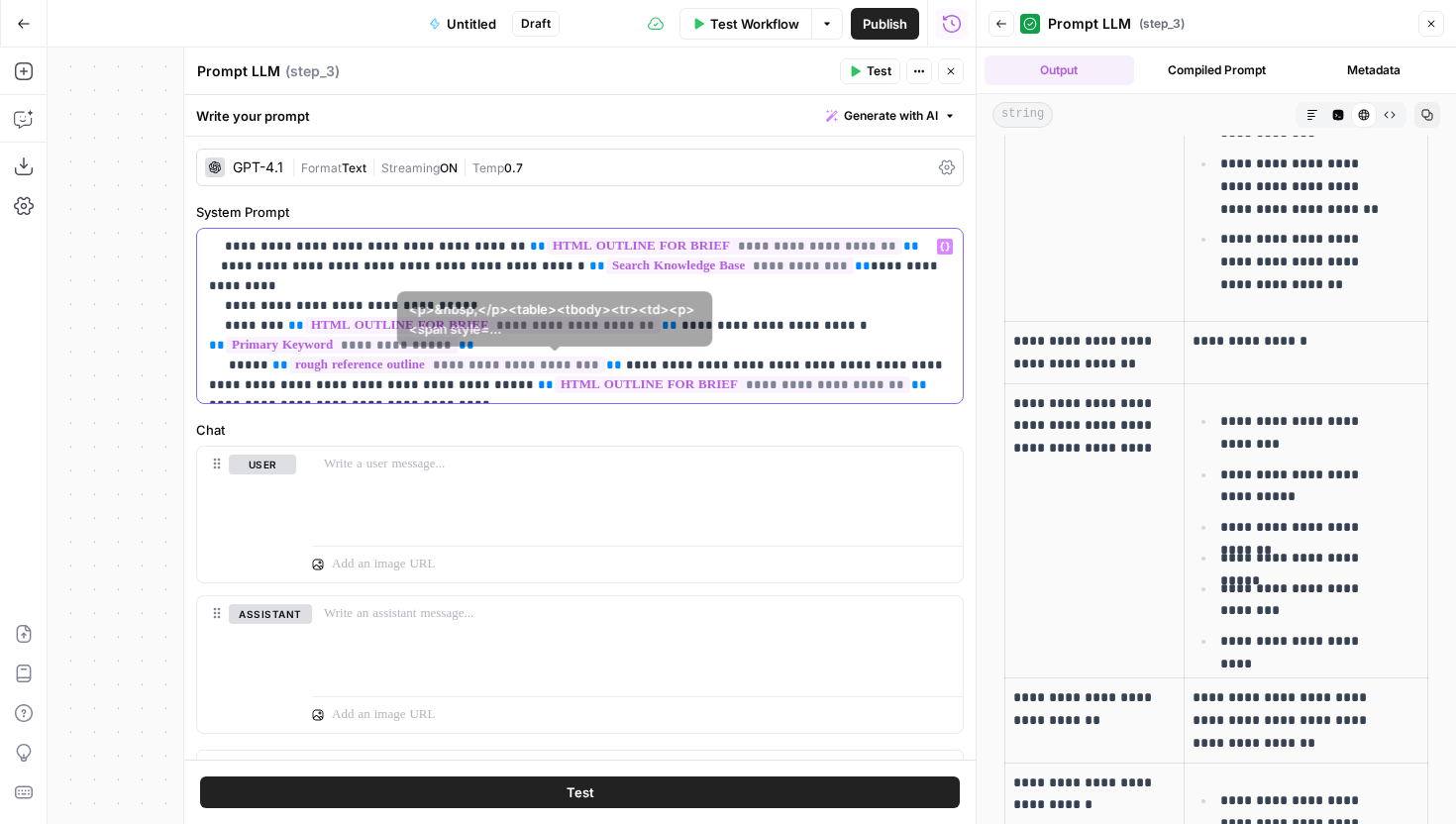 click on "**********" at bounding box center (579, 316) 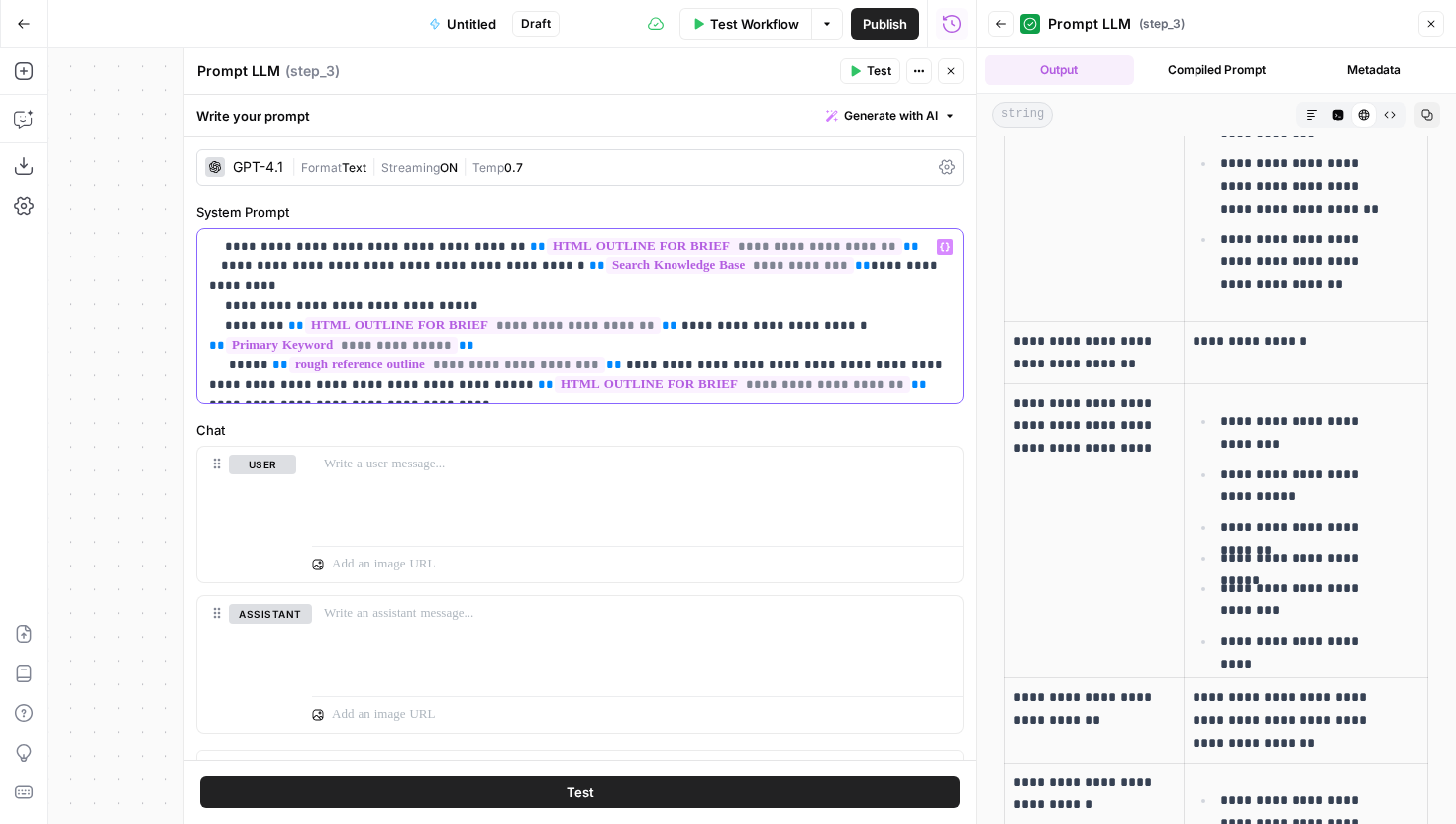 type 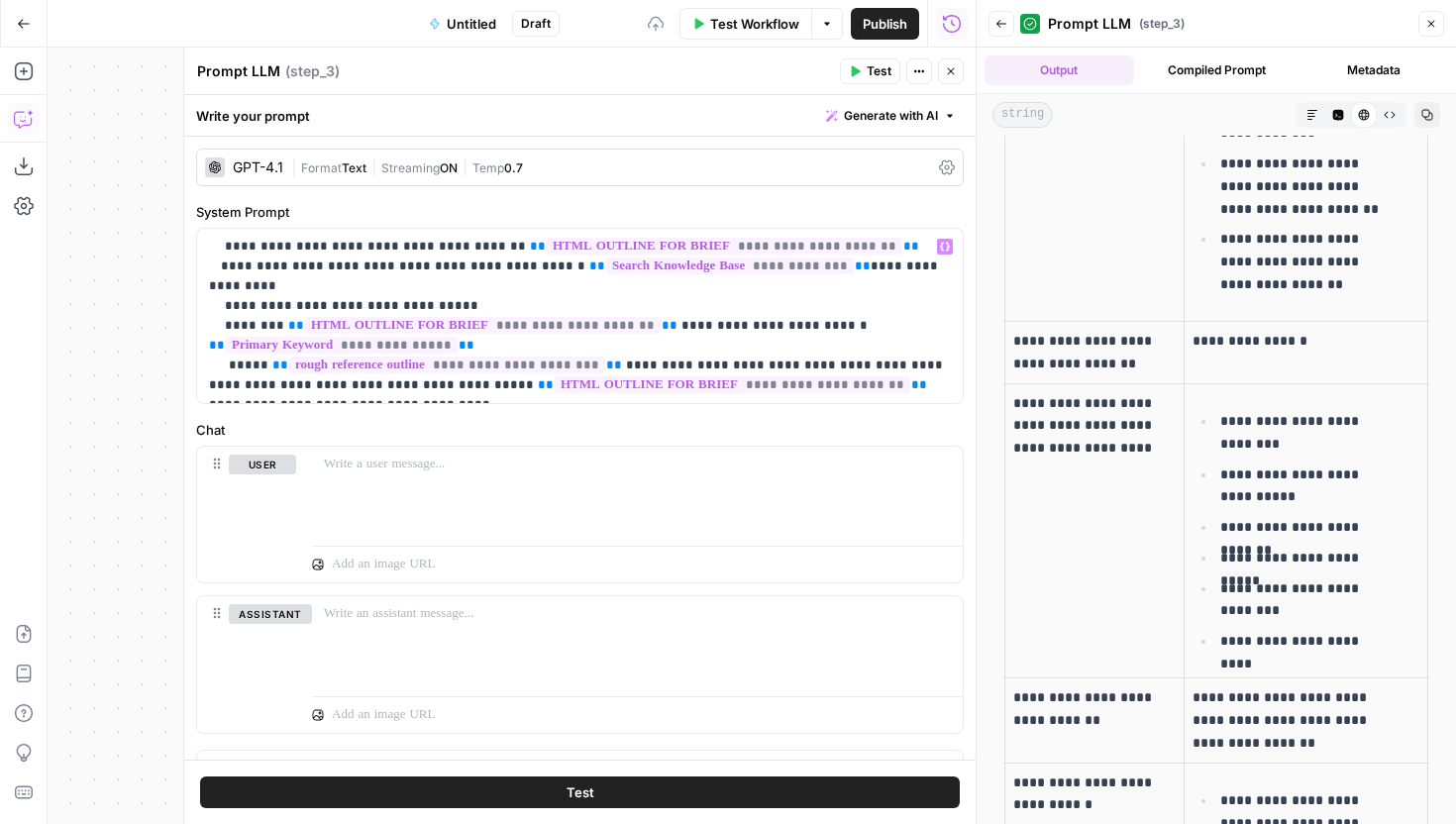 click 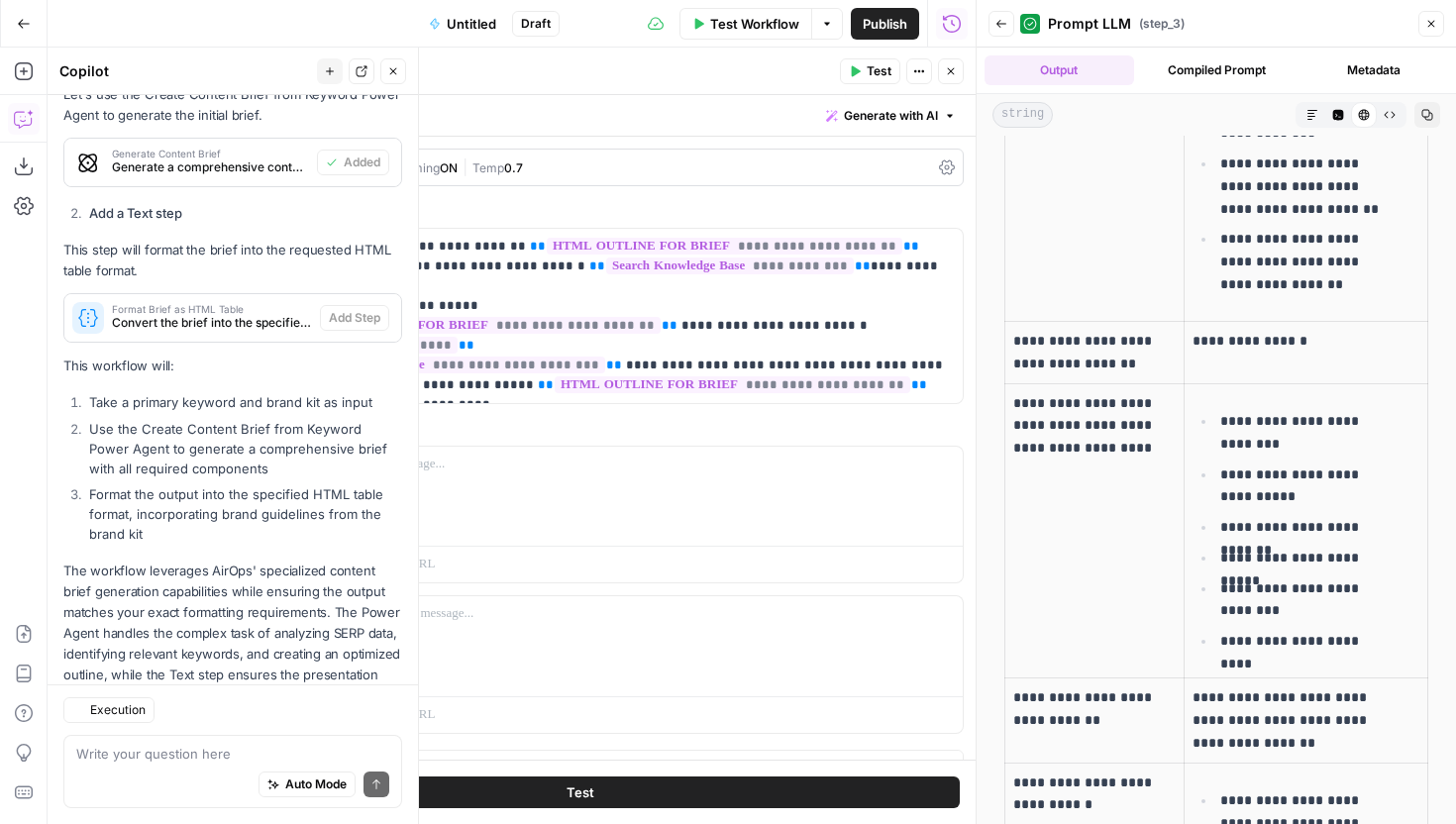 scroll, scrollTop: 3530, scrollLeft: 0, axis: vertical 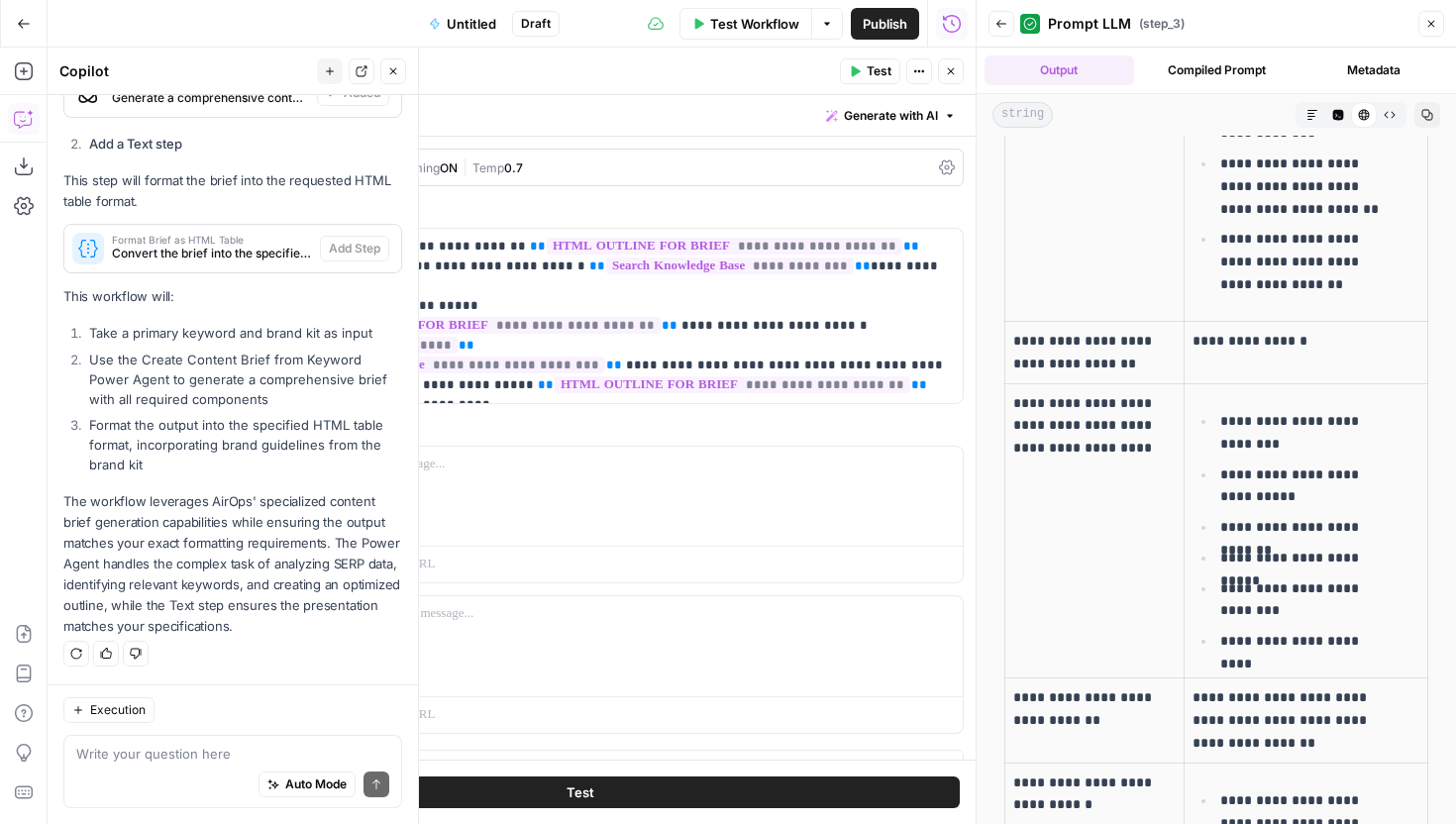 click on "Auto Mode Send" at bounding box center [233, 785] 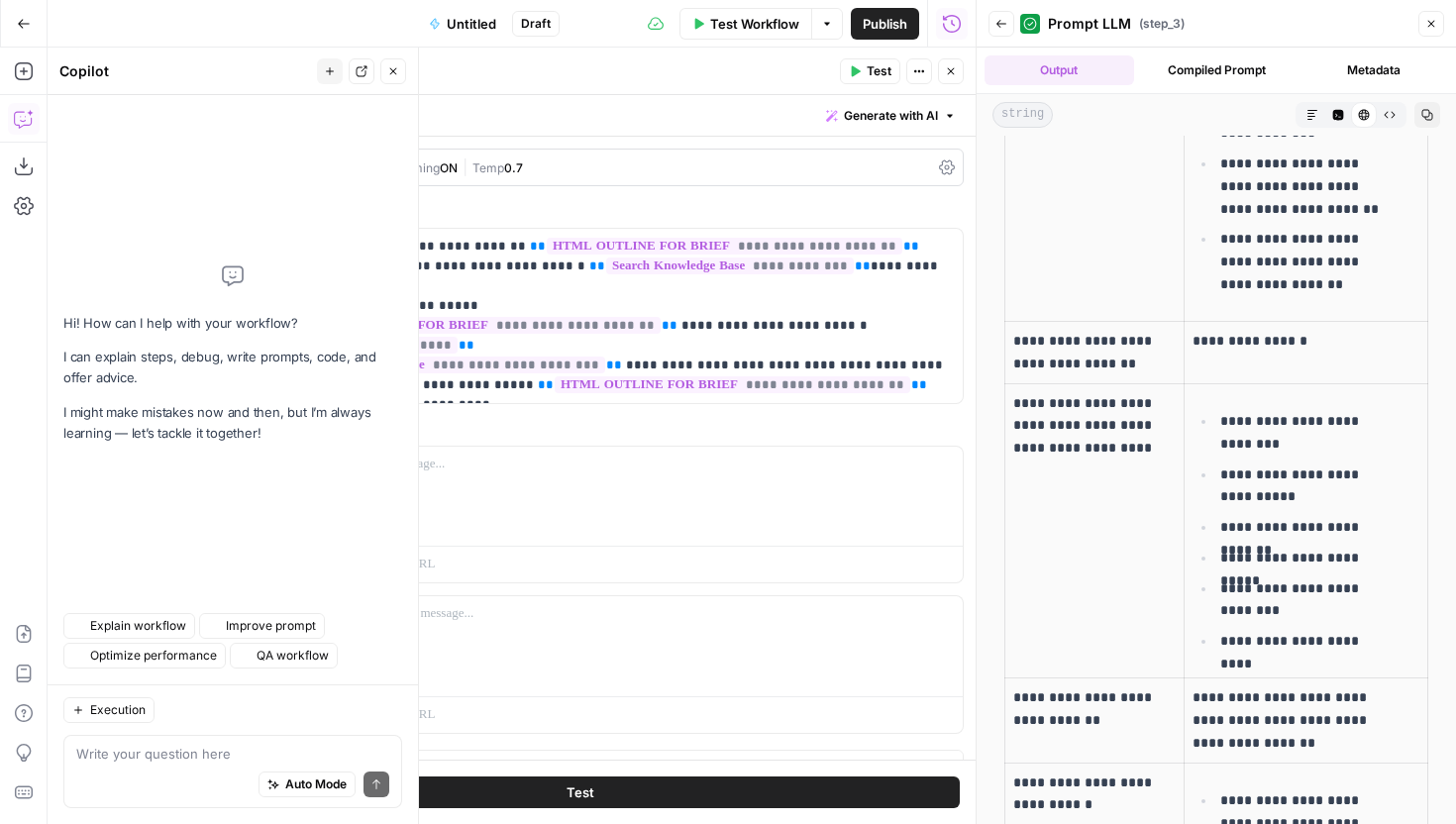 scroll, scrollTop: 0, scrollLeft: 0, axis: both 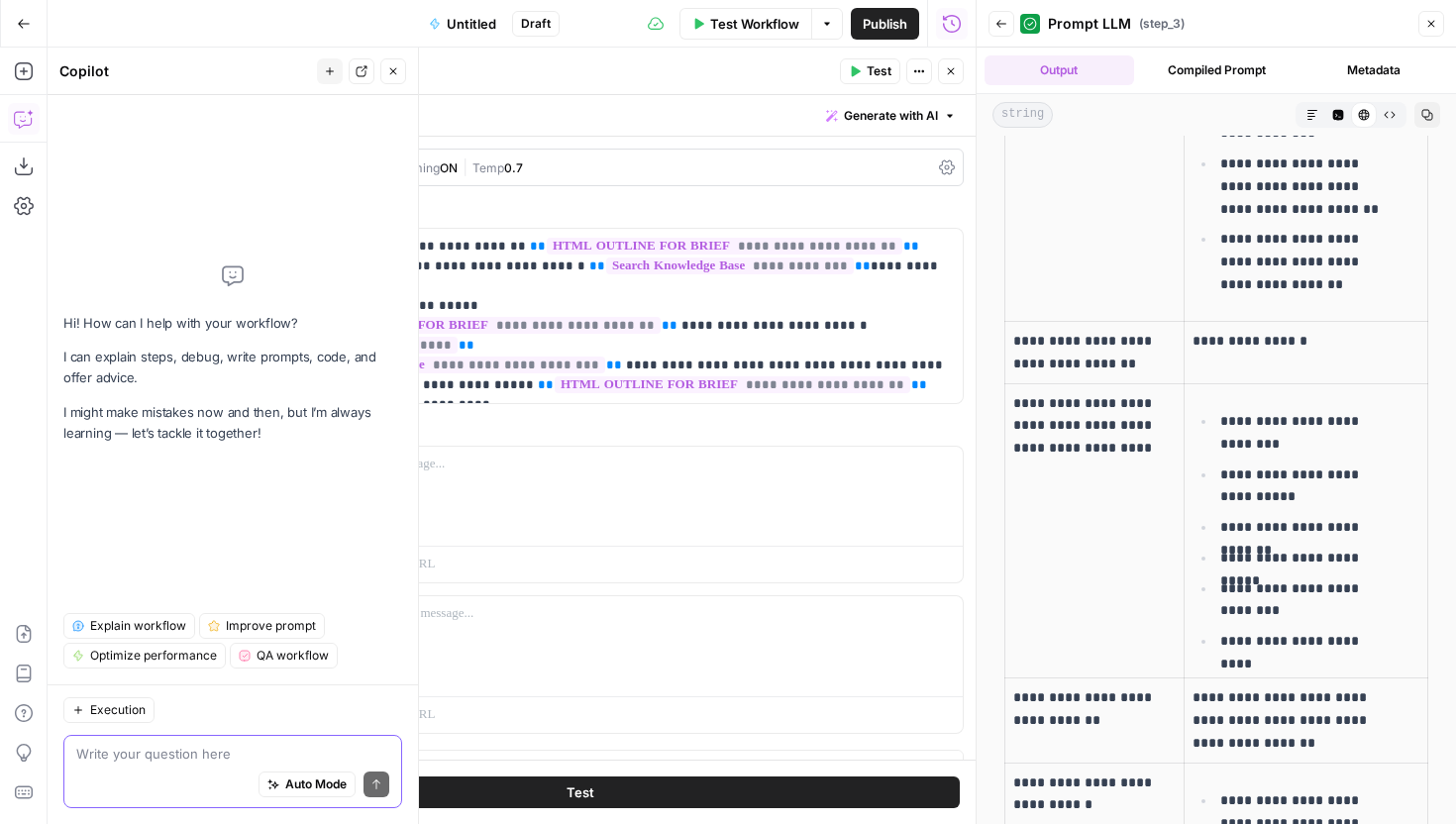 click at bounding box center (233, 754) 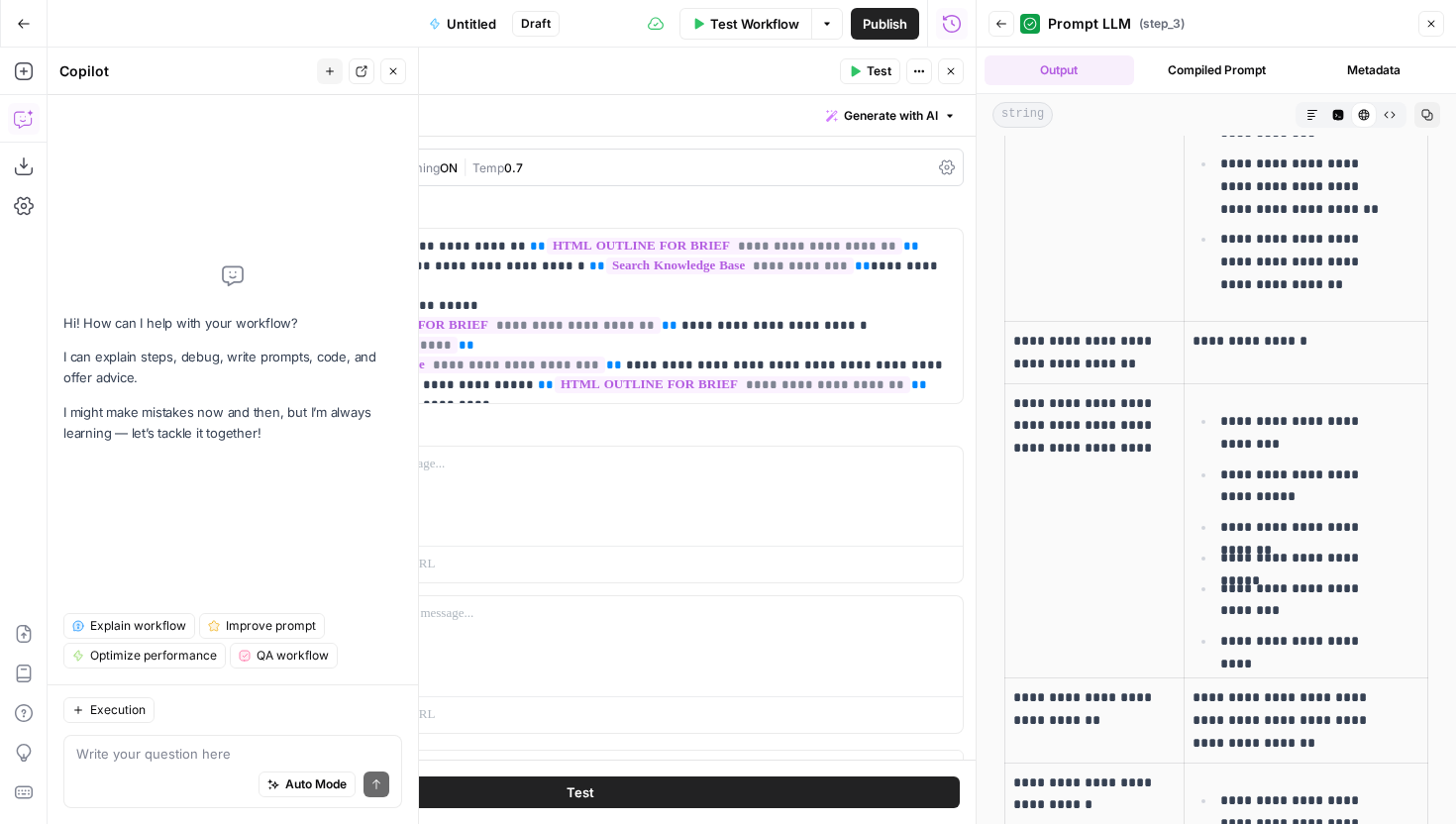 click on "Auto Mode Send" at bounding box center (233, 785) 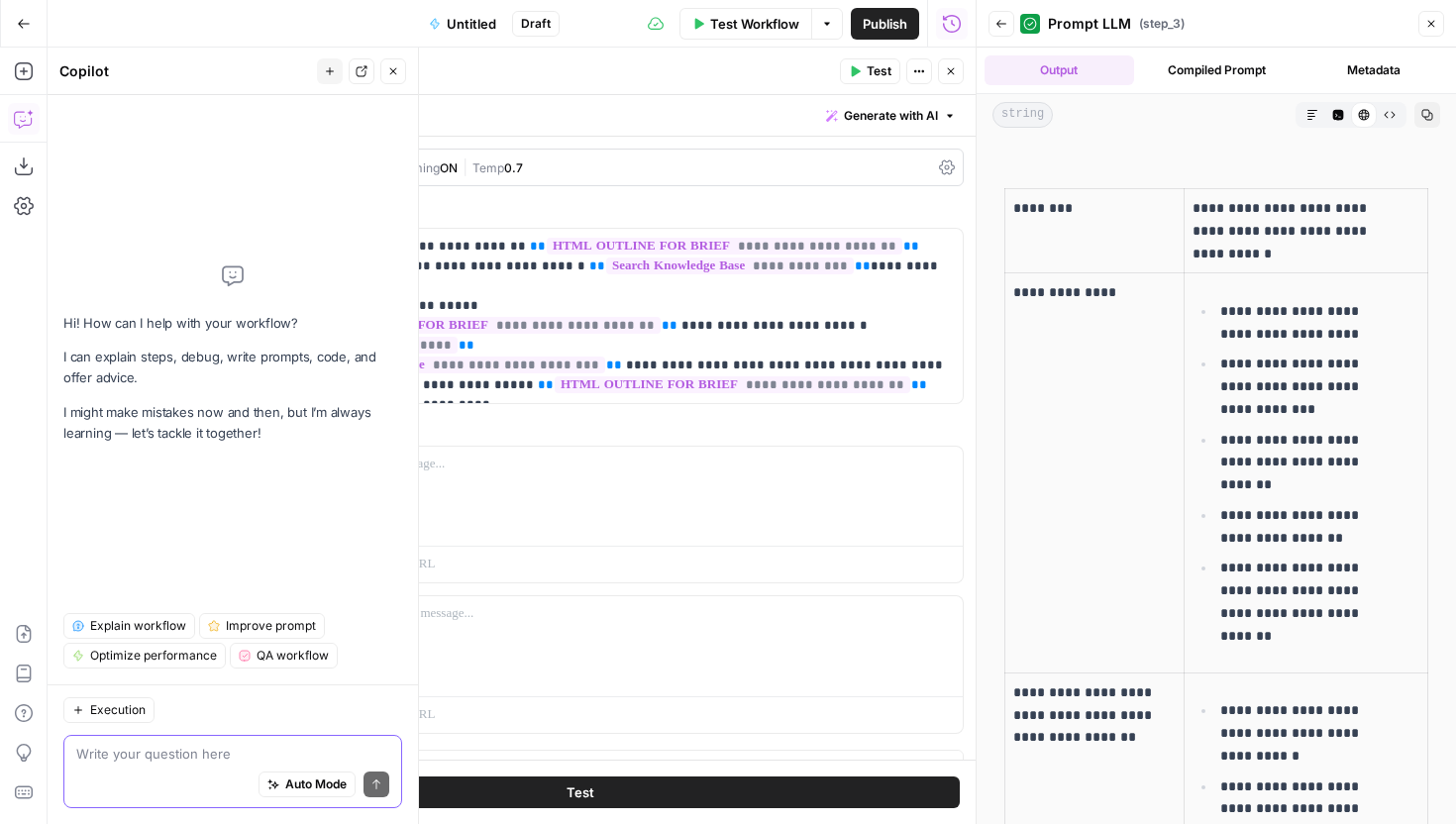 scroll, scrollTop: 35, scrollLeft: 0, axis: vertical 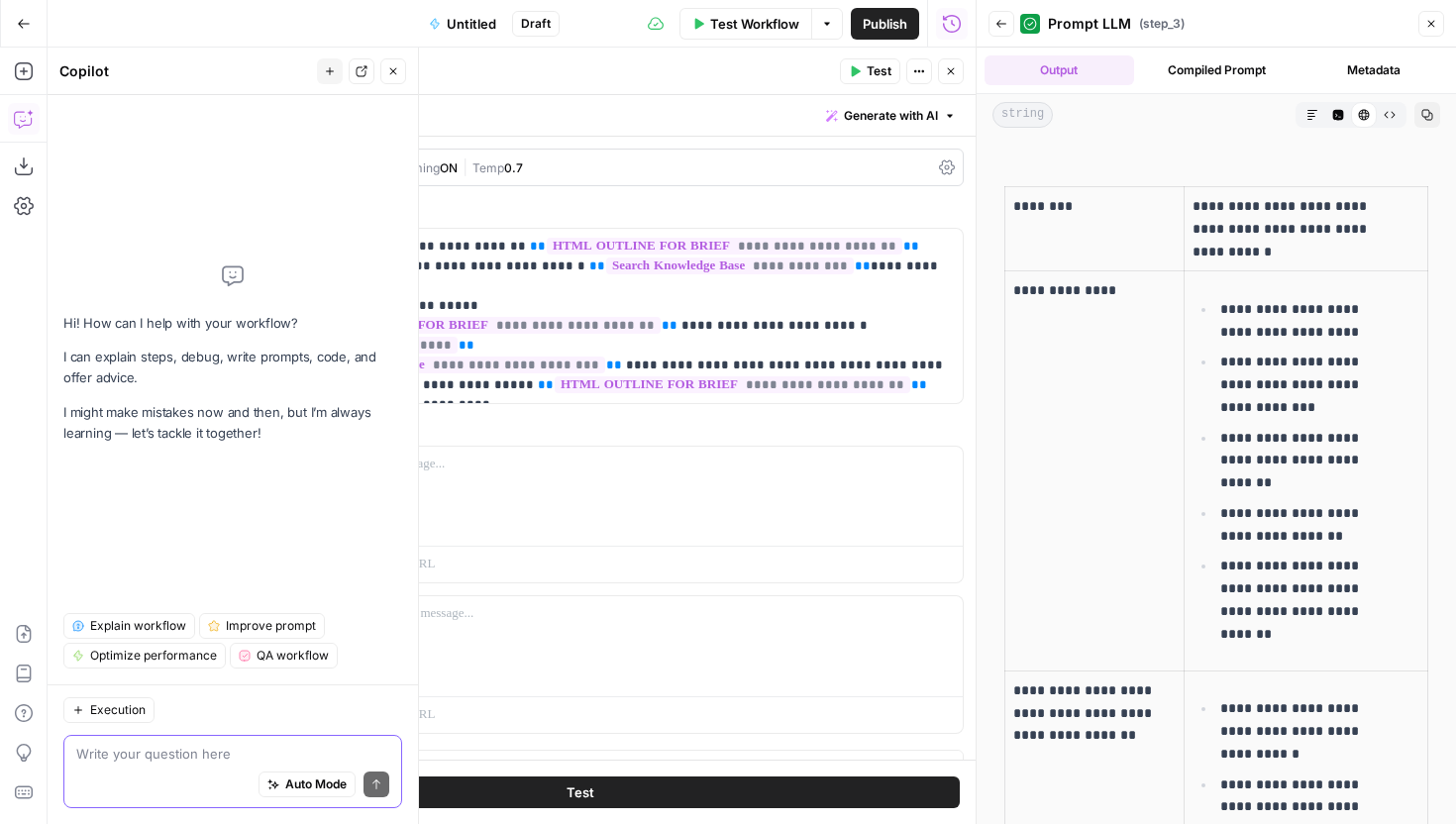 type on "U" 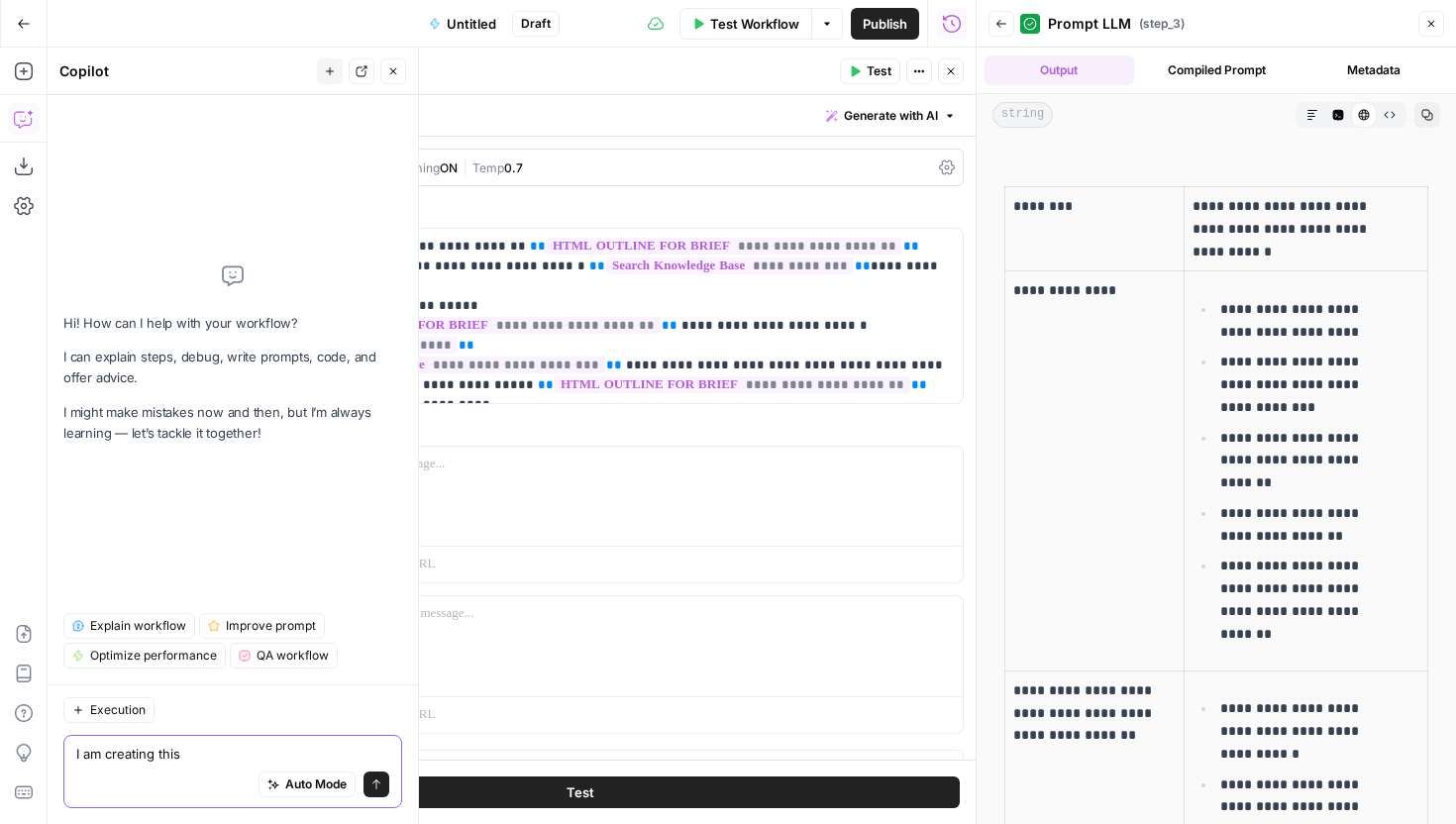 click on "I am creating this" at bounding box center (233, 754) 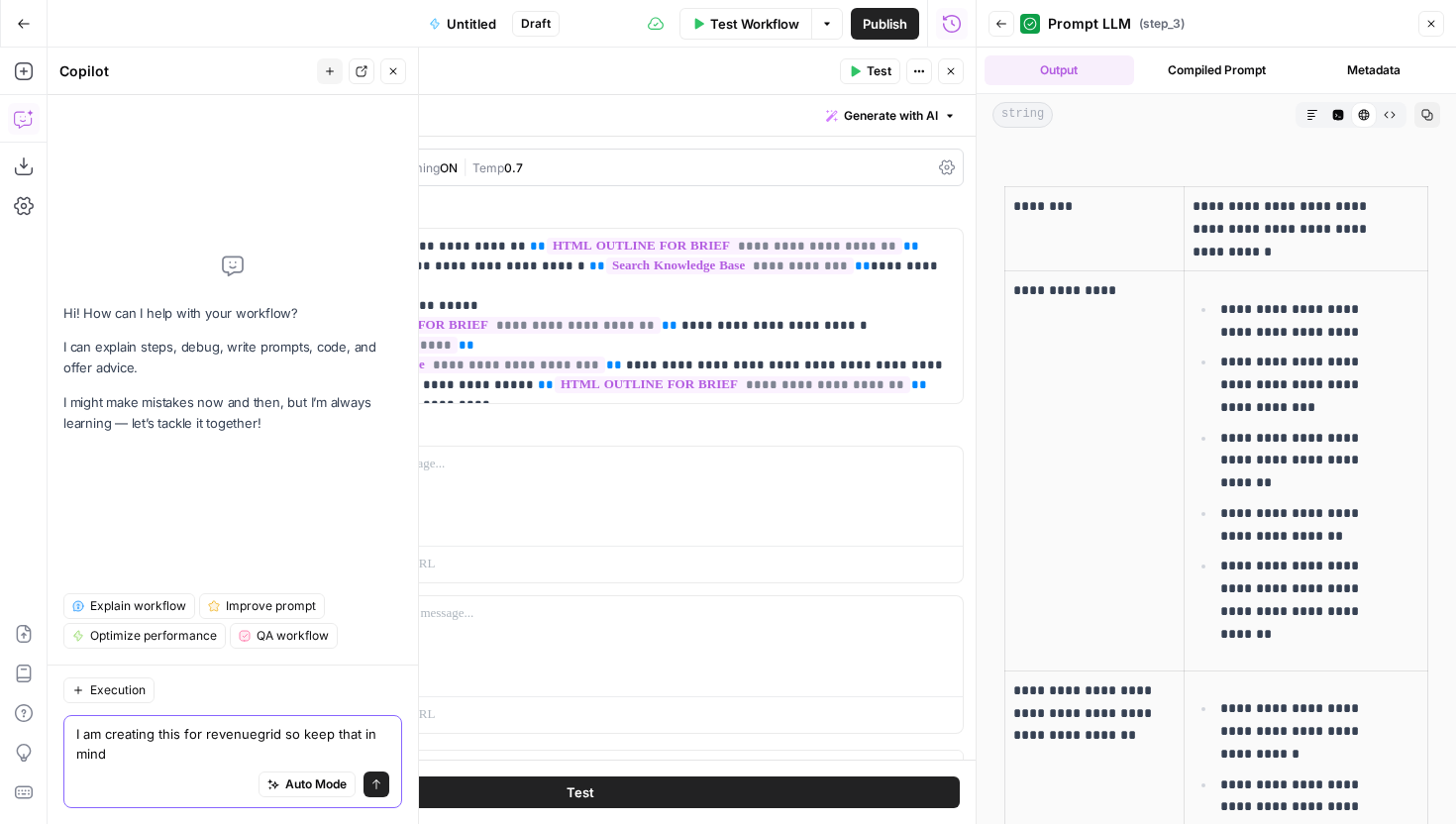 click on "I am creating this for revenuegrid so keep that in mind" at bounding box center [233, 744] 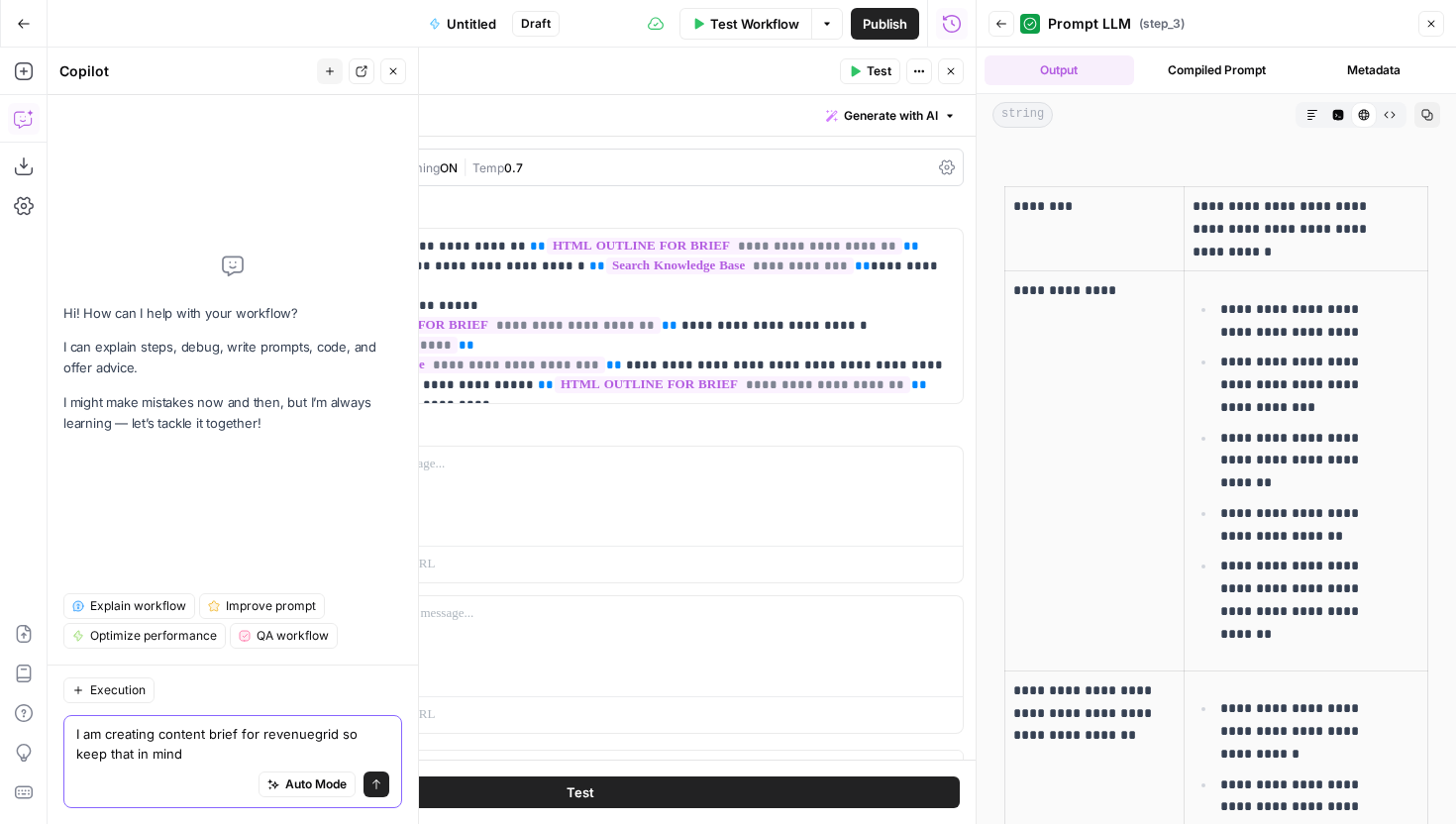 click on "I am creating content brief for revenuegrid so keep that in mind" at bounding box center (233, 744) 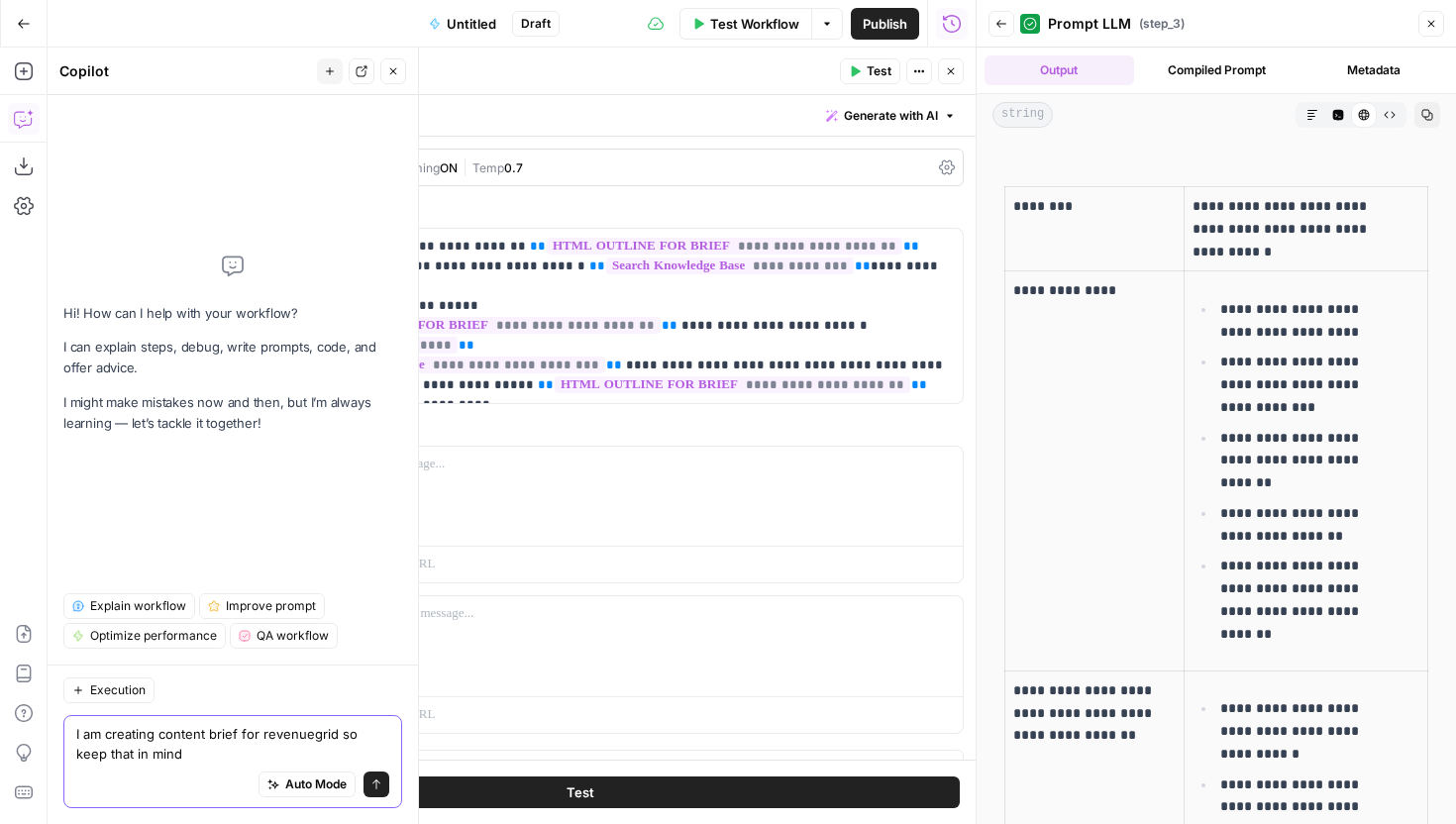 click on "I am creating content brief for revenuegrid so keep that in mind" at bounding box center [233, 744] 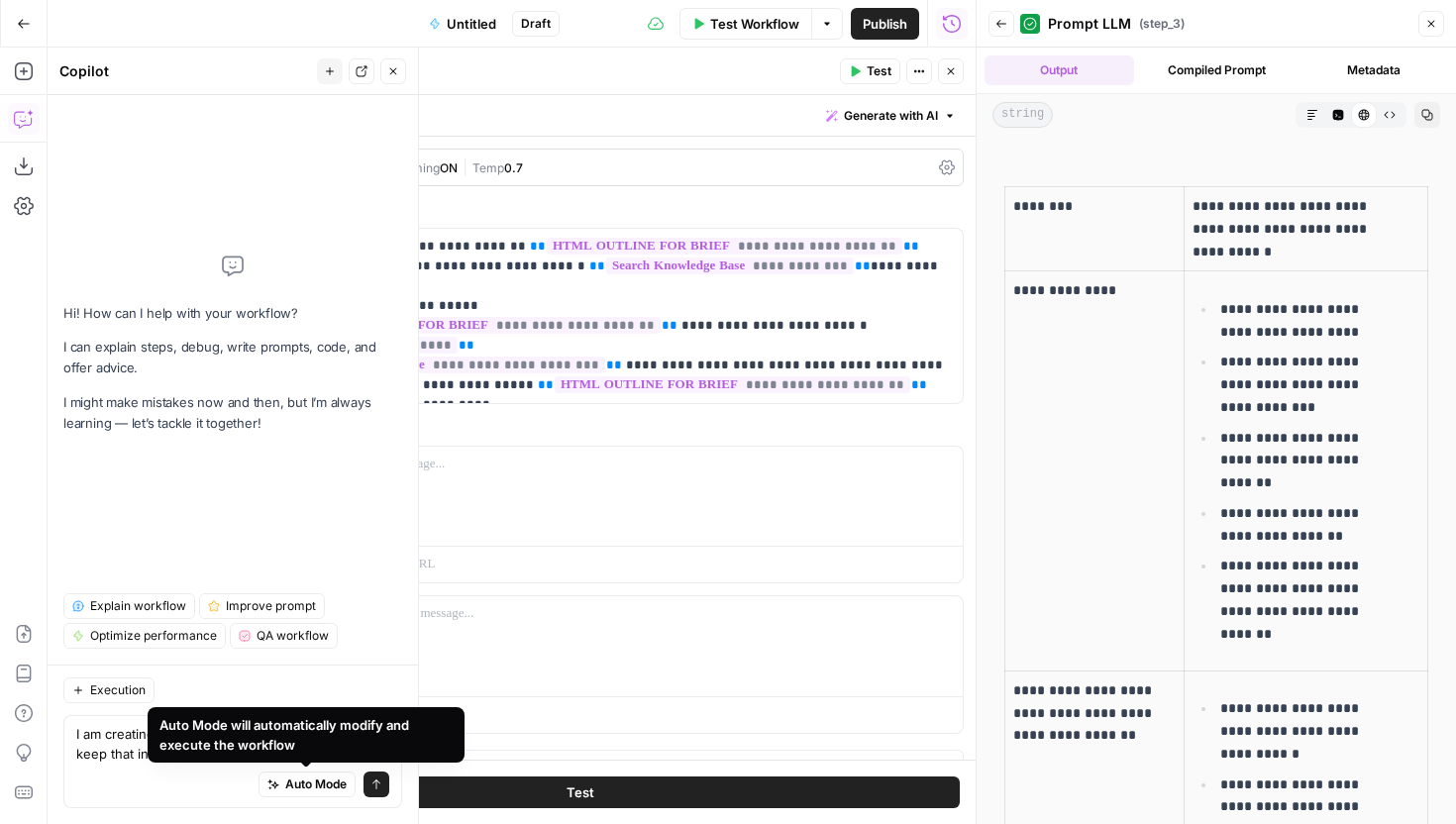 click on "Auto Mode will automatically modify and execute the workflow" at bounding box center [306, 735] 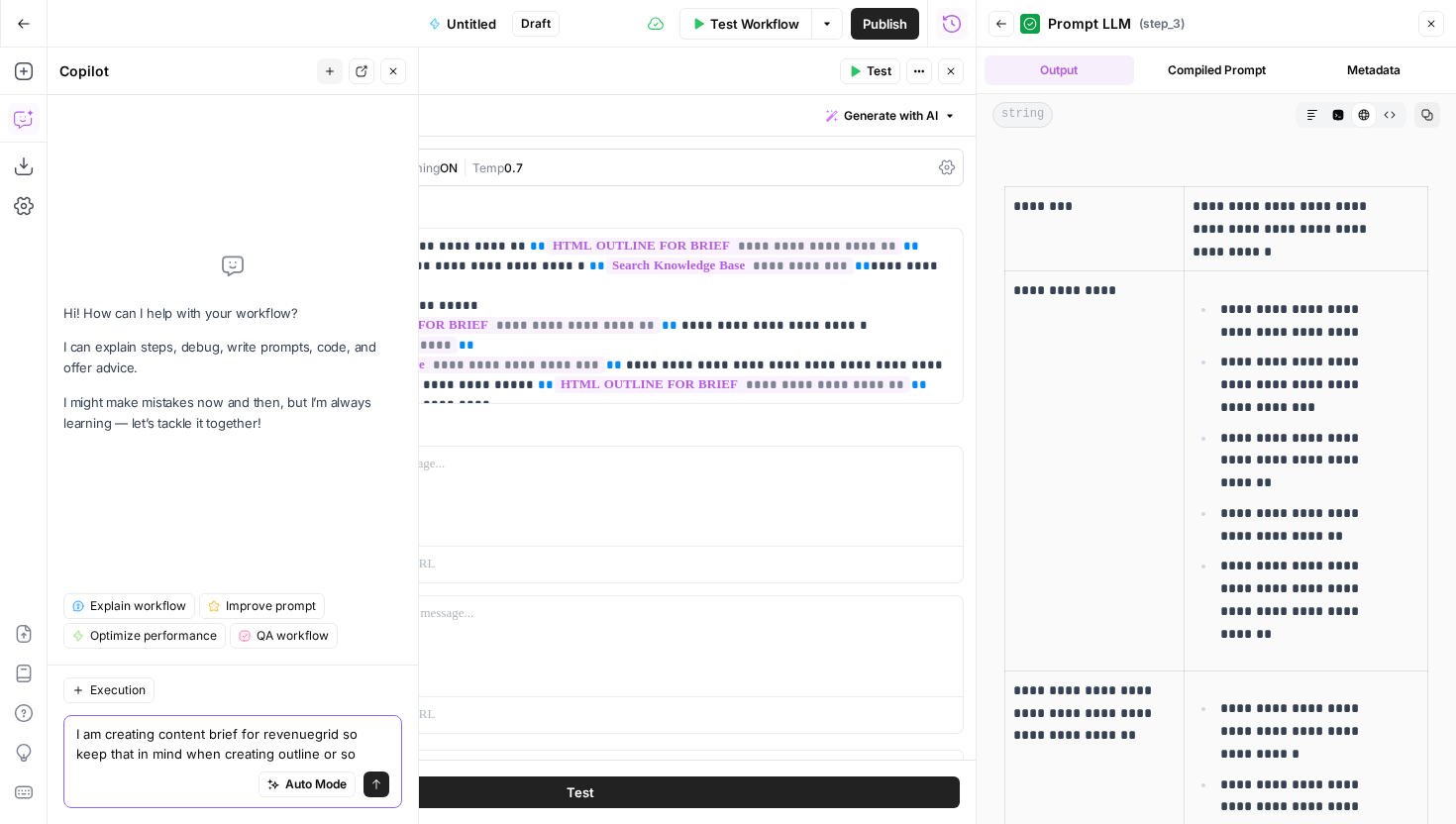 click on "I am creating content brief for revenuegrid so keep that in mind when creating outline or so" at bounding box center [233, 744] 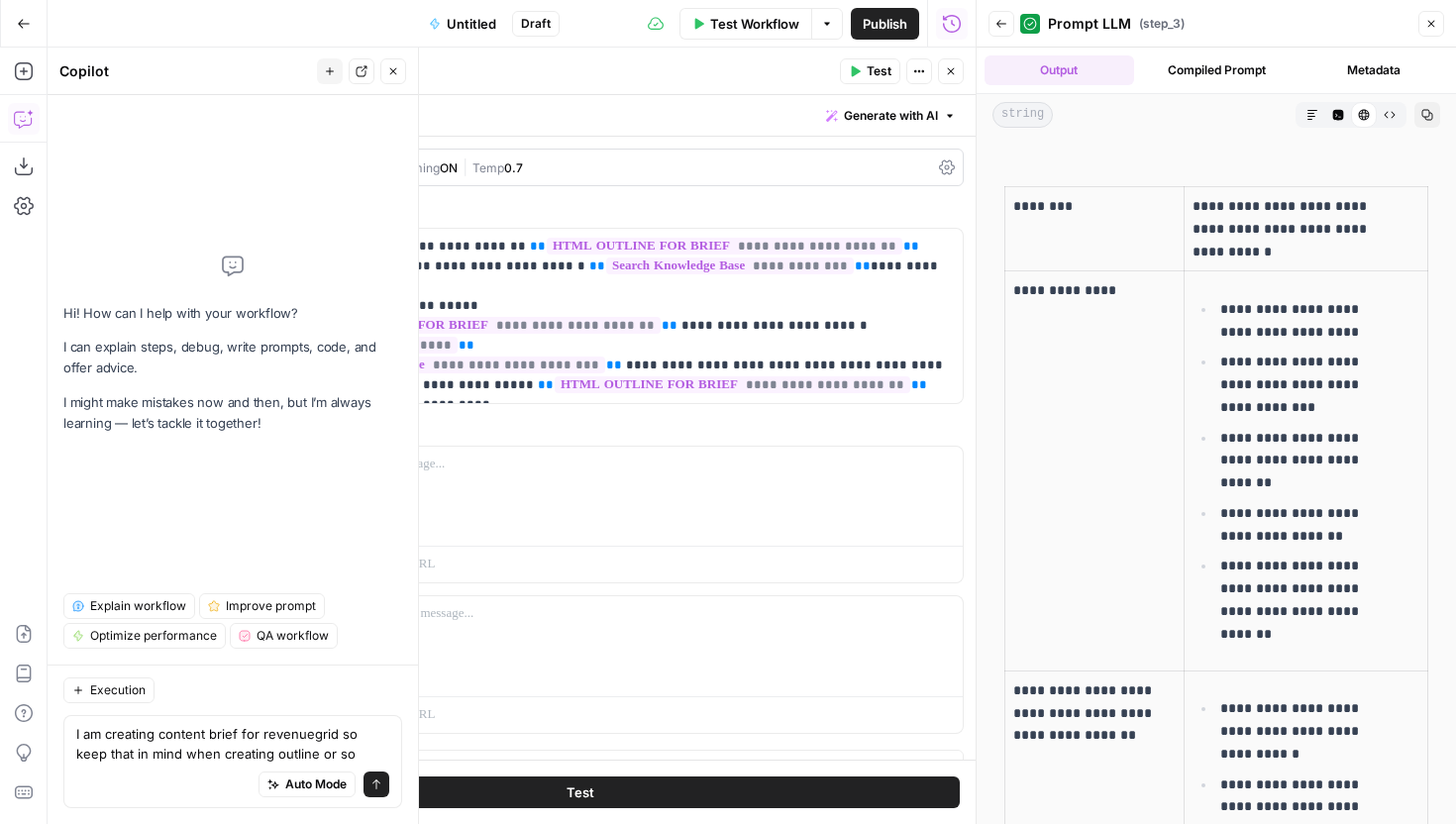 click on "Execution" at bounding box center (233, 690) 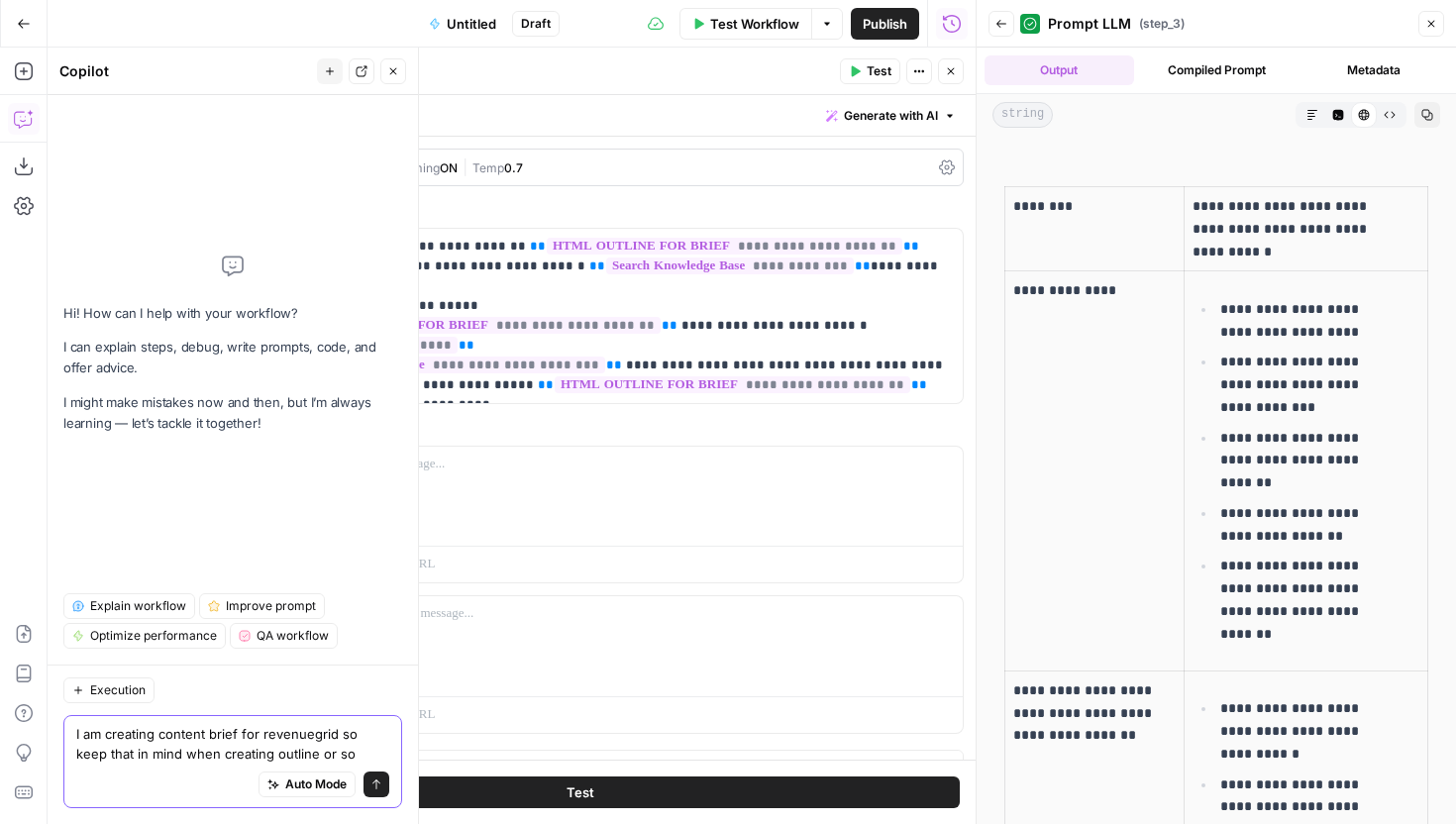click on "I am creating content brief for revenuegrid so keep that in mind when creating outline or so" at bounding box center [233, 744] 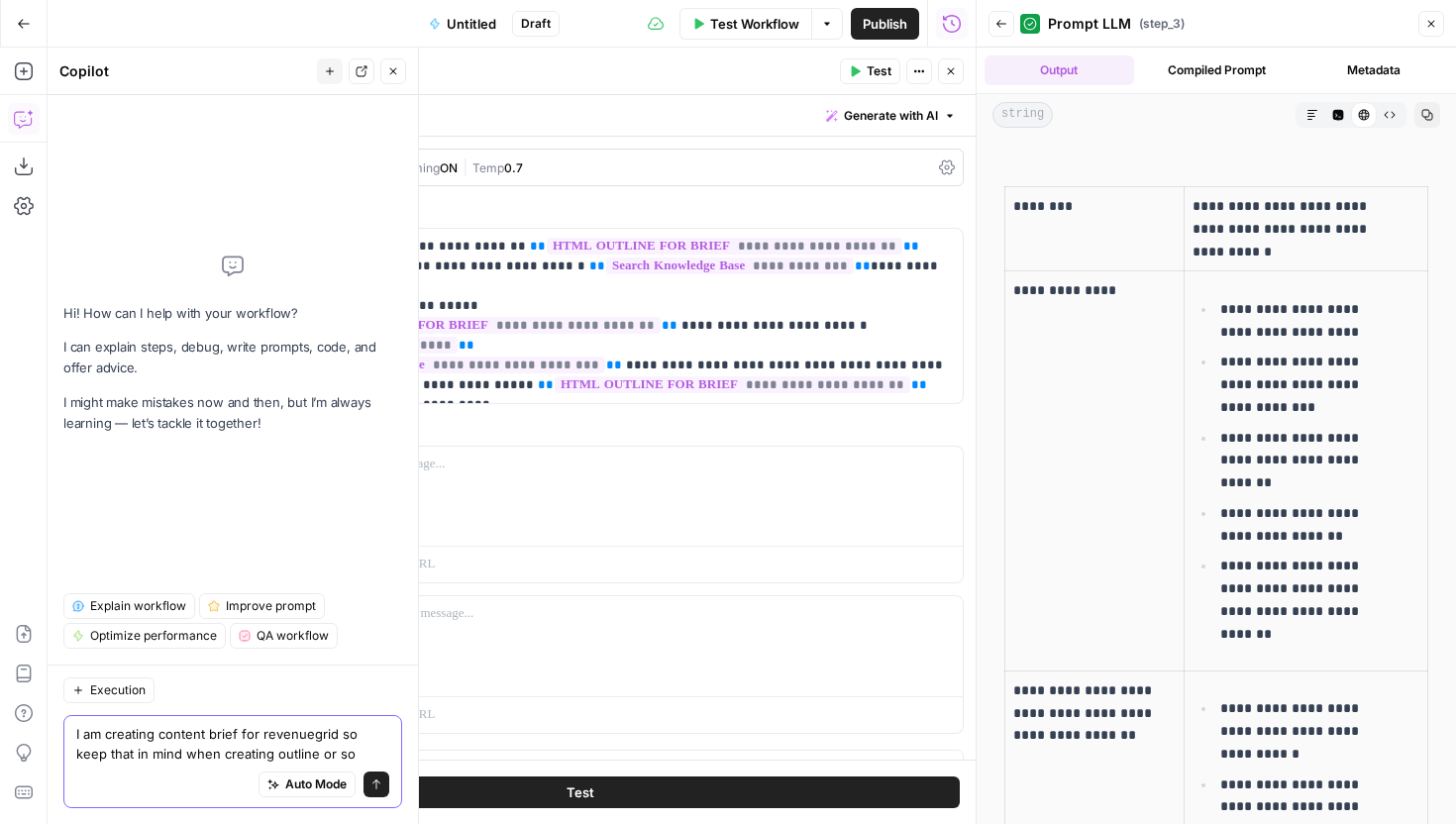 click on "I am creating content brief for revenuegrid so keep that in mind when creating outline or so" at bounding box center [233, 744] 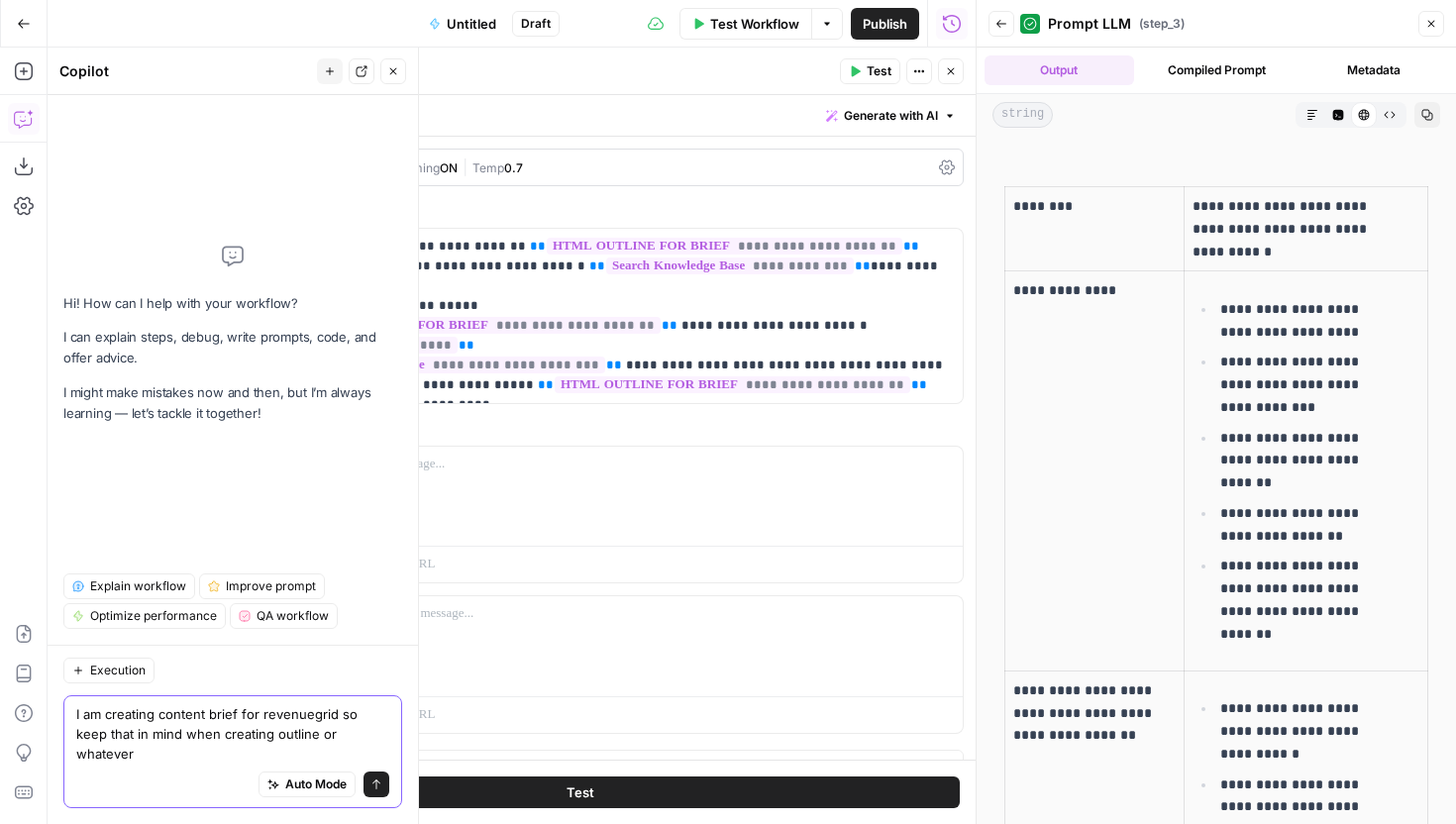 click on "I am creating content brief for revenuegrid so keep that in mind when creating outline or whatever" at bounding box center [233, 734] 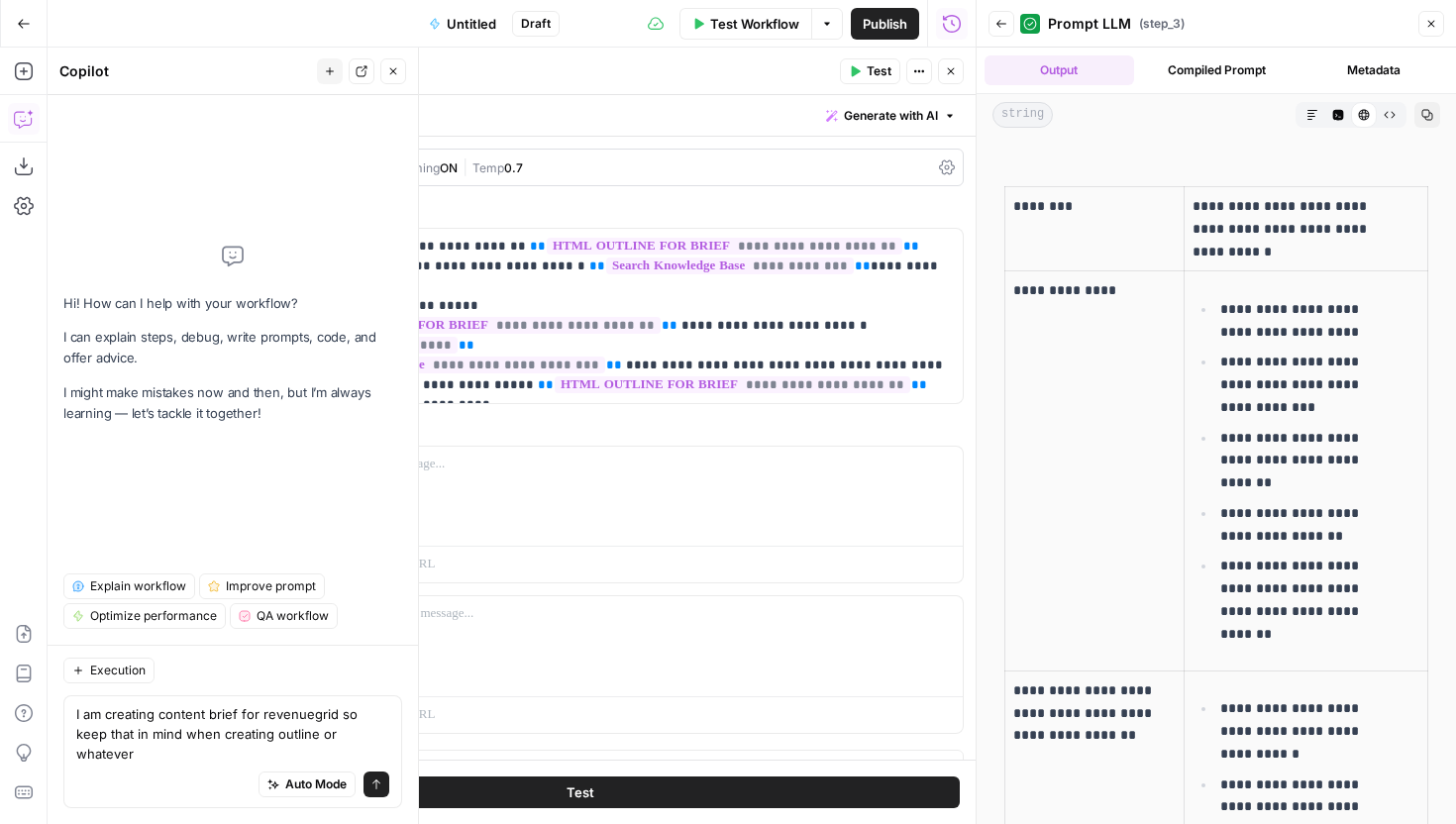 click on "Hi! How can I help with your workflow?
I can explain steps, debug, write prompts, code, and offer advice.
I might make mistakes now and then, but I’m always learning — let’s tackle it together!" at bounding box center [233, 334] 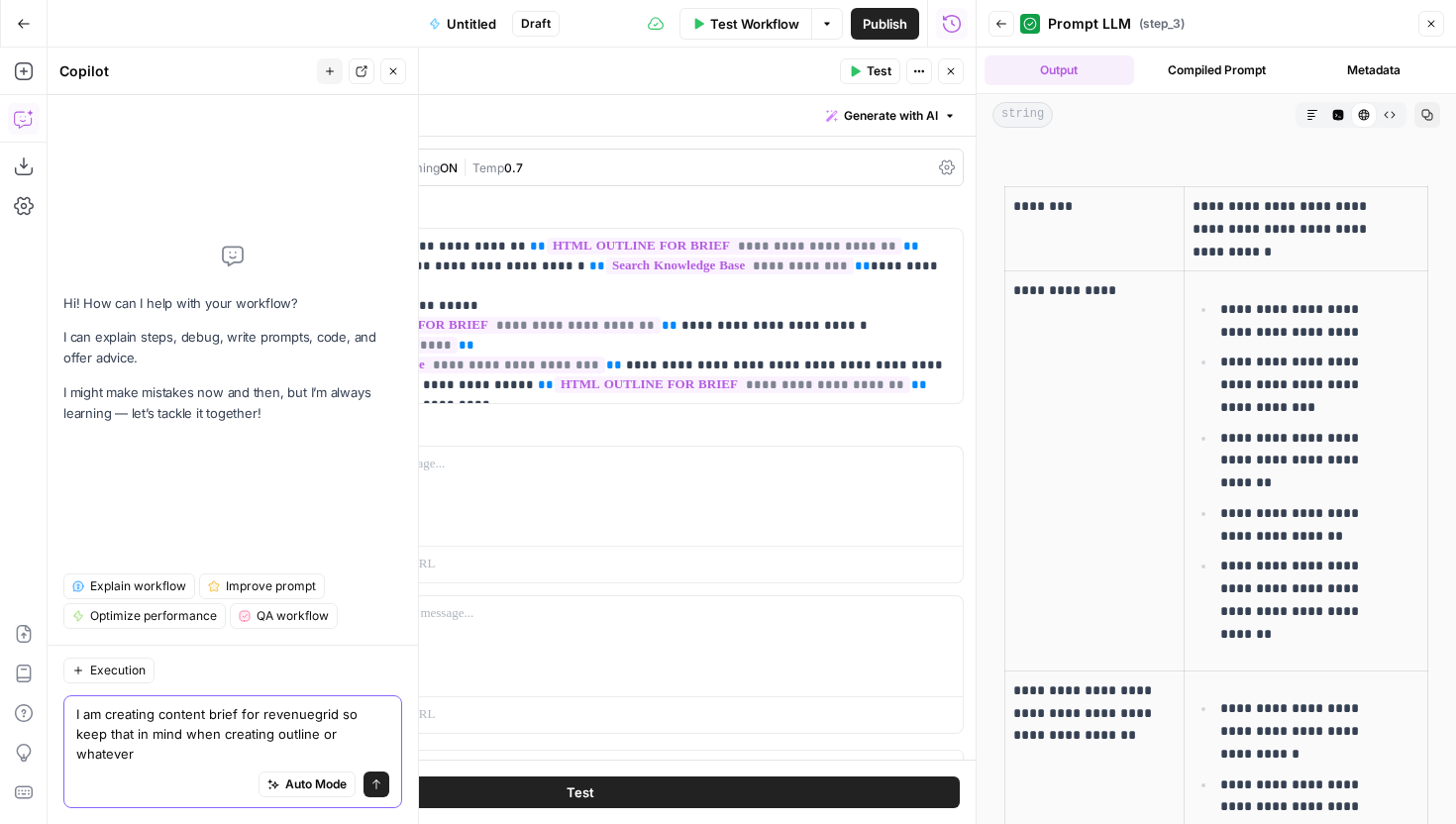 click on "I am creating content brief for revenuegrid so keep that in mind when creating outline or whatever" at bounding box center [233, 734] 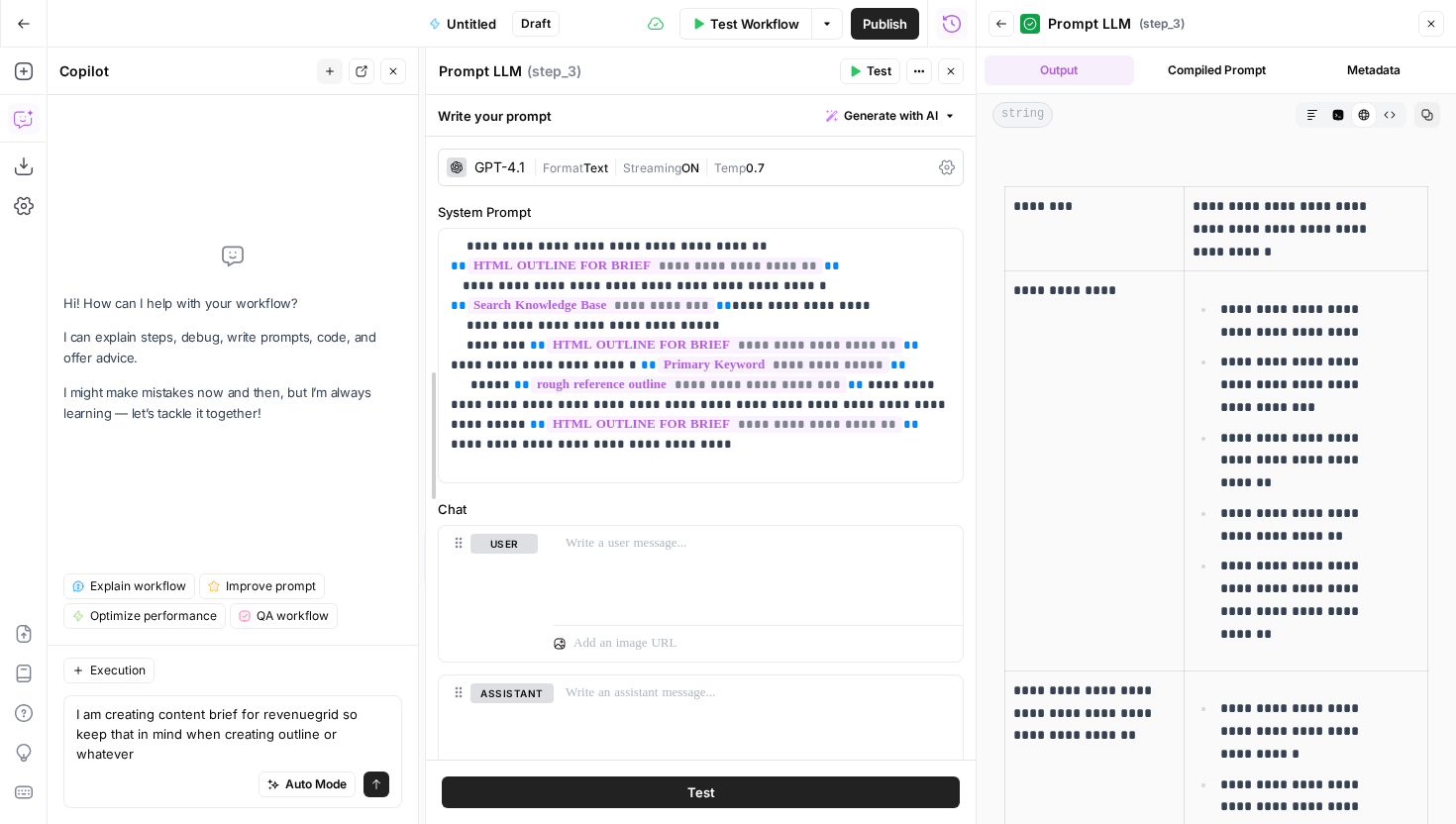drag, startPoint x: 183, startPoint y: 245, endPoint x: 425, endPoint y: 258, distance: 242.34892 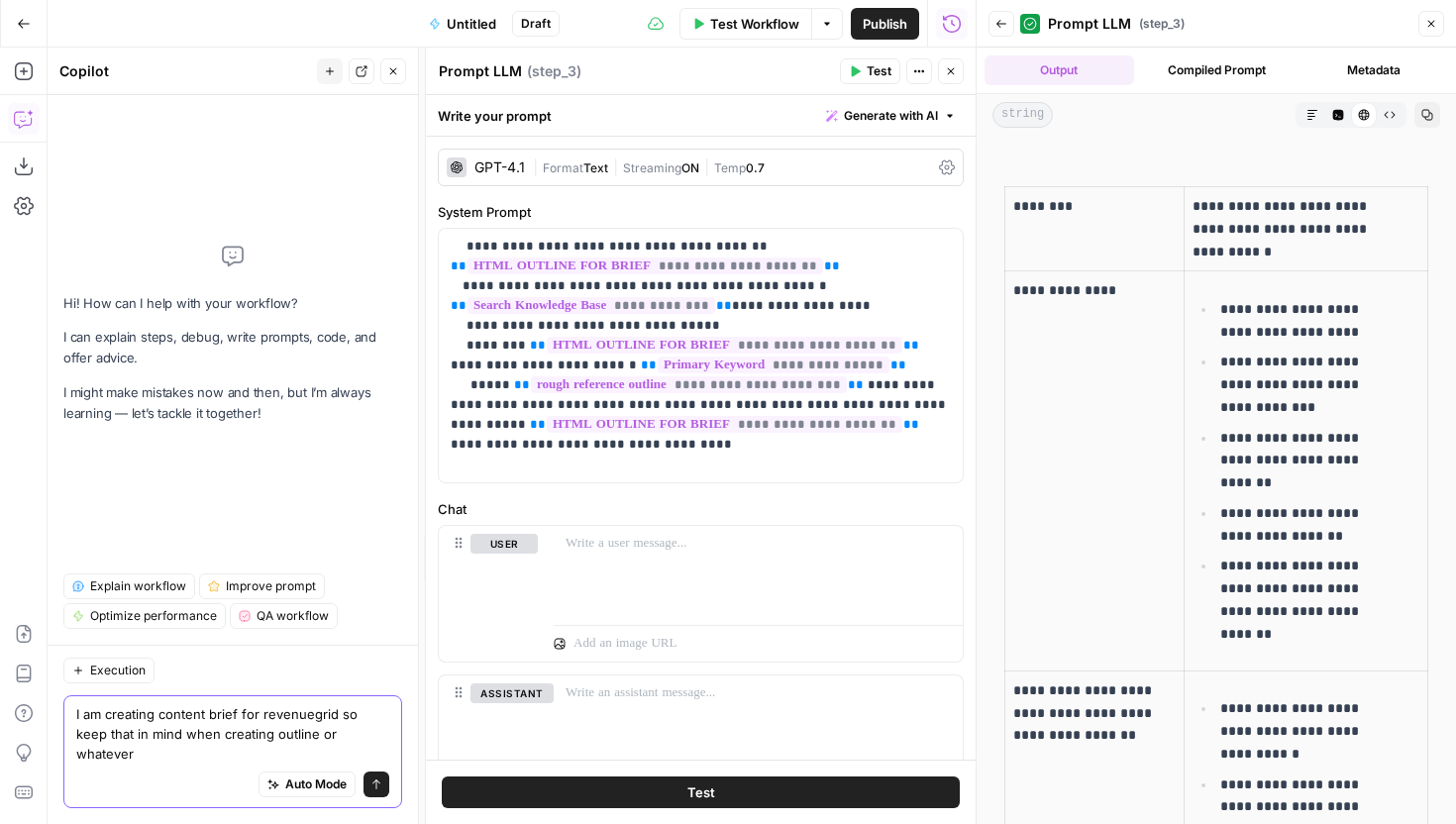 click on "I am creating content brief for revenuegrid so keep that in mind when creating outline or whatever" at bounding box center [233, 734] 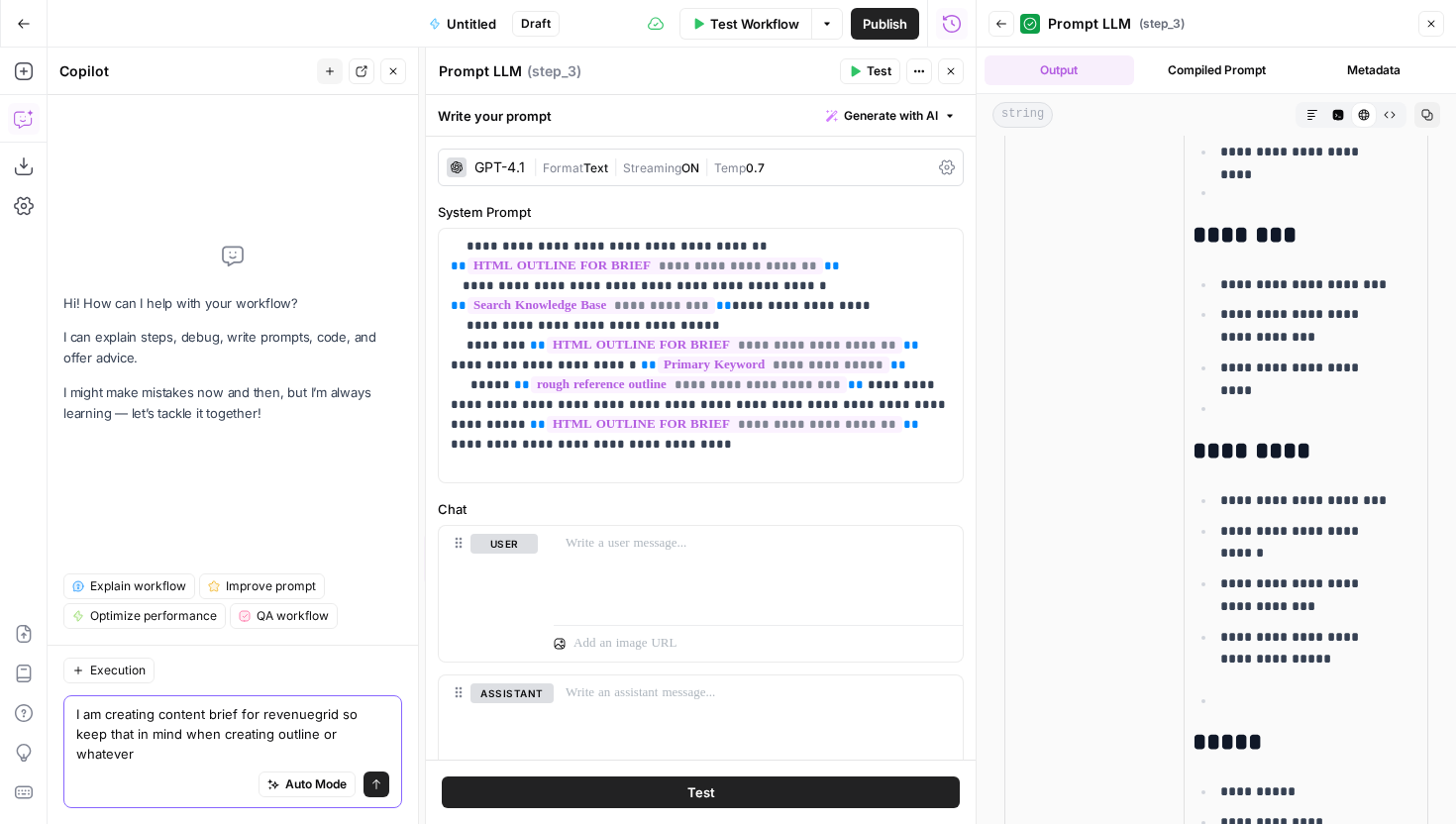 scroll, scrollTop: 2585, scrollLeft: 0, axis: vertical 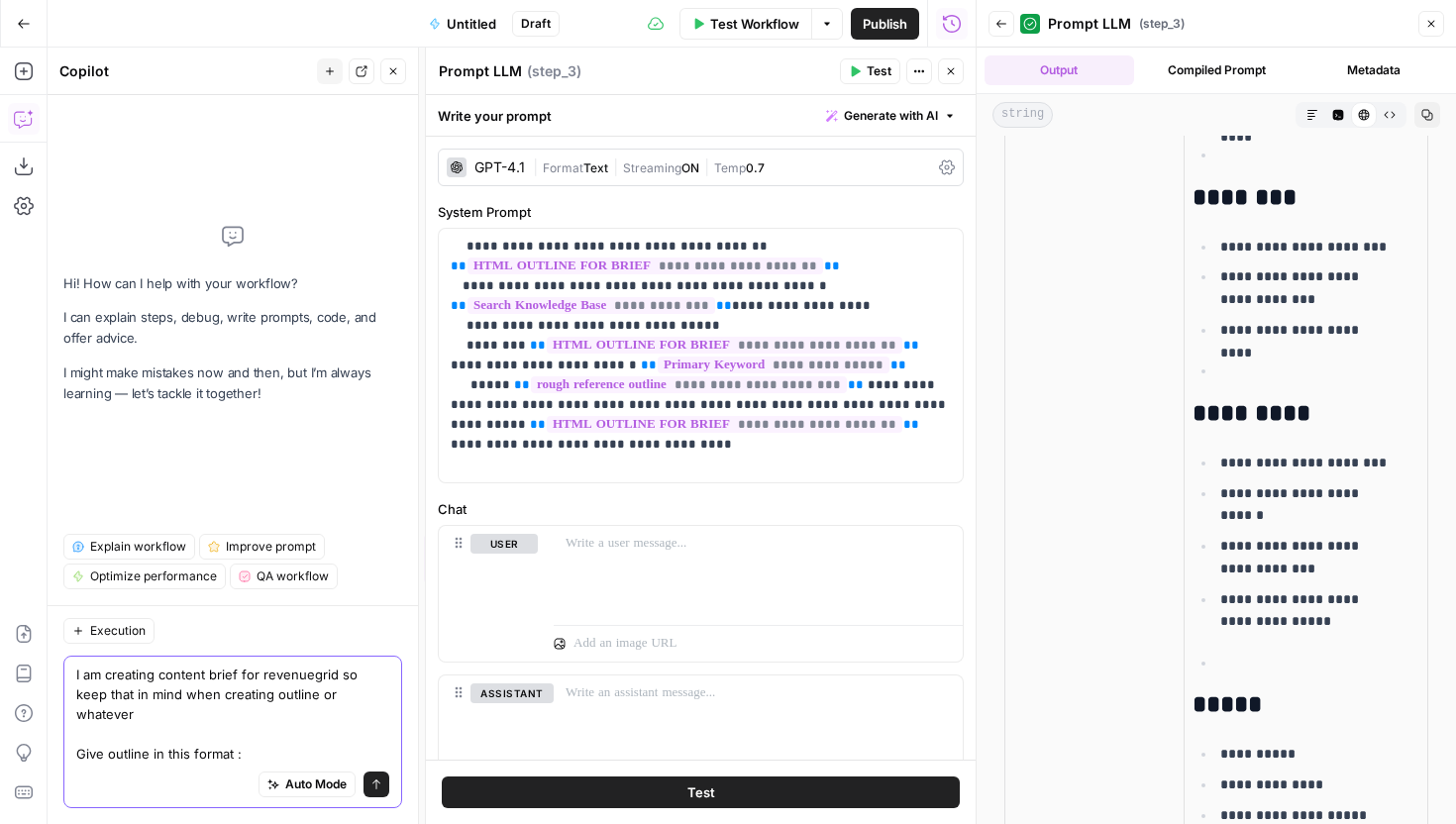 paste on "H2: Introduction to Salesforce Forecasting
Why accurate forecasting is crucial for revenue teams.
Key challenges businesses face with Salesforce forecasting.
H2: Types of Salesforce Forecasts
Overview of the different forecast models (revenue, quantity, pipeline).
Which type suits your business needs.
H2: Salesforce Forecast Categories
Explanation of categories (Pipeline, Best Case, Commit, Closed).
How to align categories with your sales process.
H2: Salesforce Forecasting Use Cases
H3: New Business vs. Existing Business
H3: Forecasting by Delivery Dates
H3: Forecasting by Revenue Schedule Date
H3: Forecasting with Team Selling
H2: How to Set Up Salesforce Forecasting
H3: 1. Add users and set up role hierarchy
H3: 2. Choose your forecast types
H3: 3. Enable quotas and forecast adjustments
H3: 4. Decide between individual or cumulative rollups
H3: 5. Customize forecast categories (optional)
H2: # Ways to Improve Salesforce Forecasting Accuracy
H3: 1. Clean up your CRM data
H3: 2. Automate sal..." 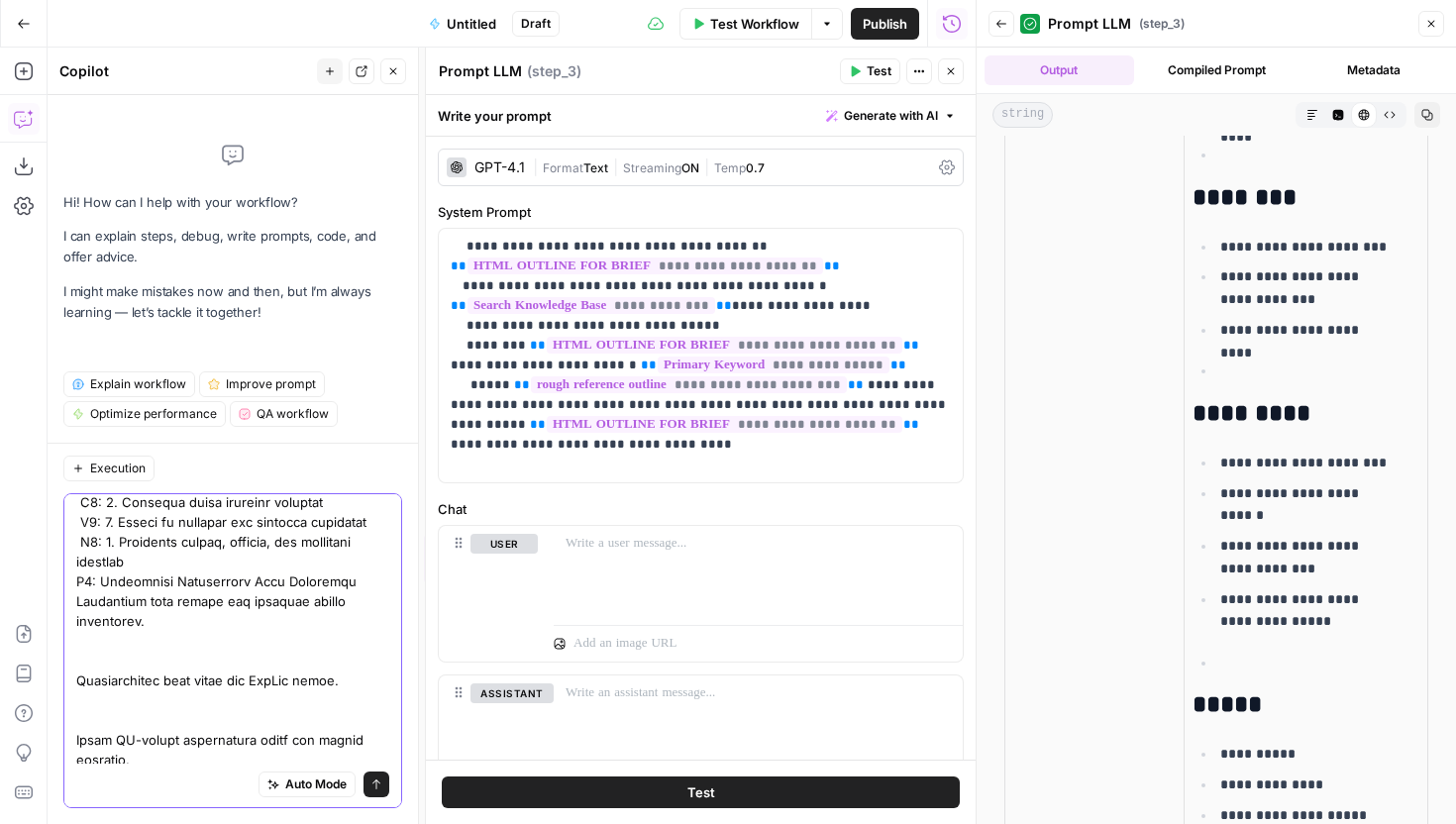 scroll, scrollTop: 828, scrollLeft: 0, axis: vertical 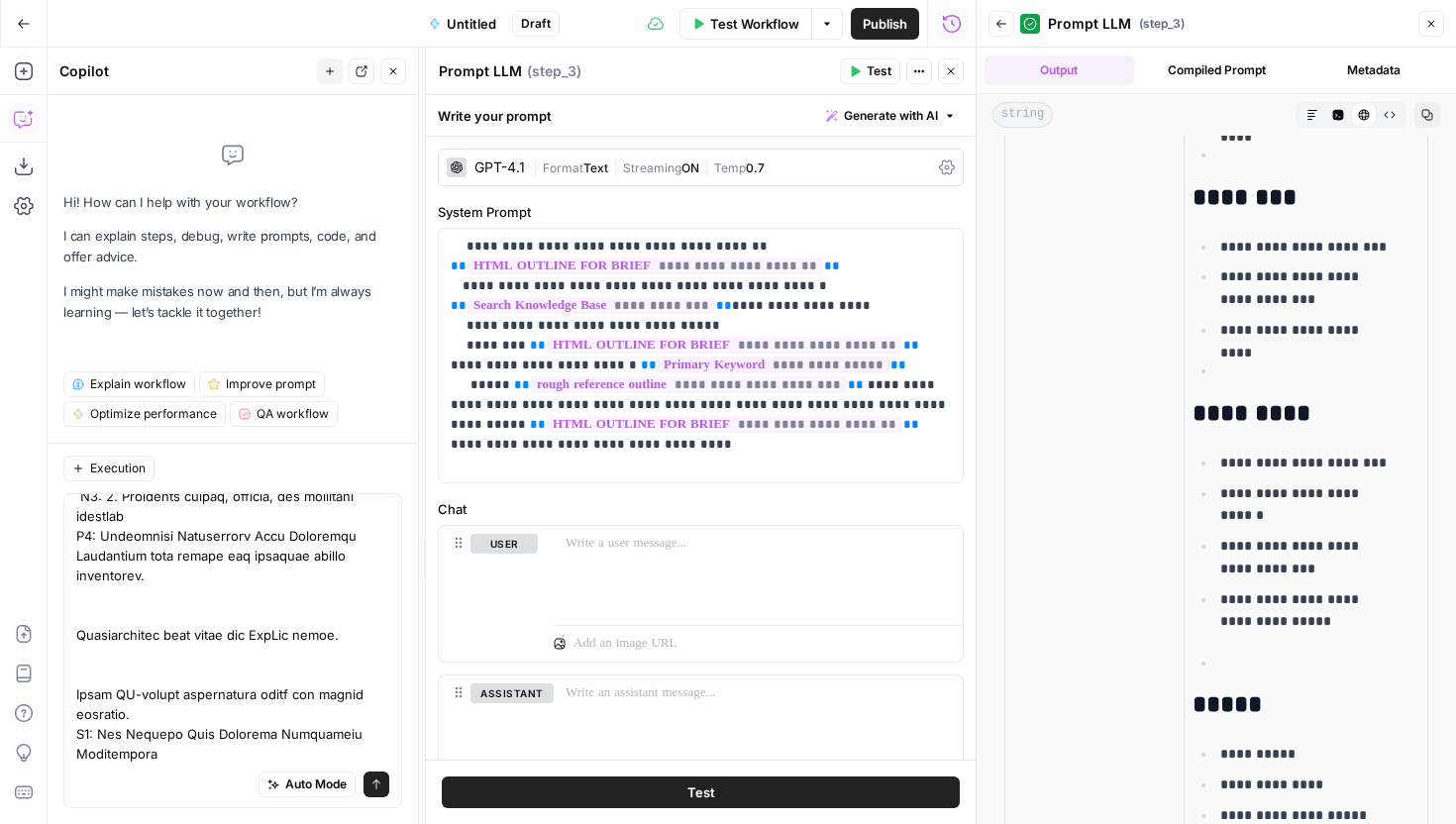 click on "Auto Mode Send" at bounding box center [233, 785] 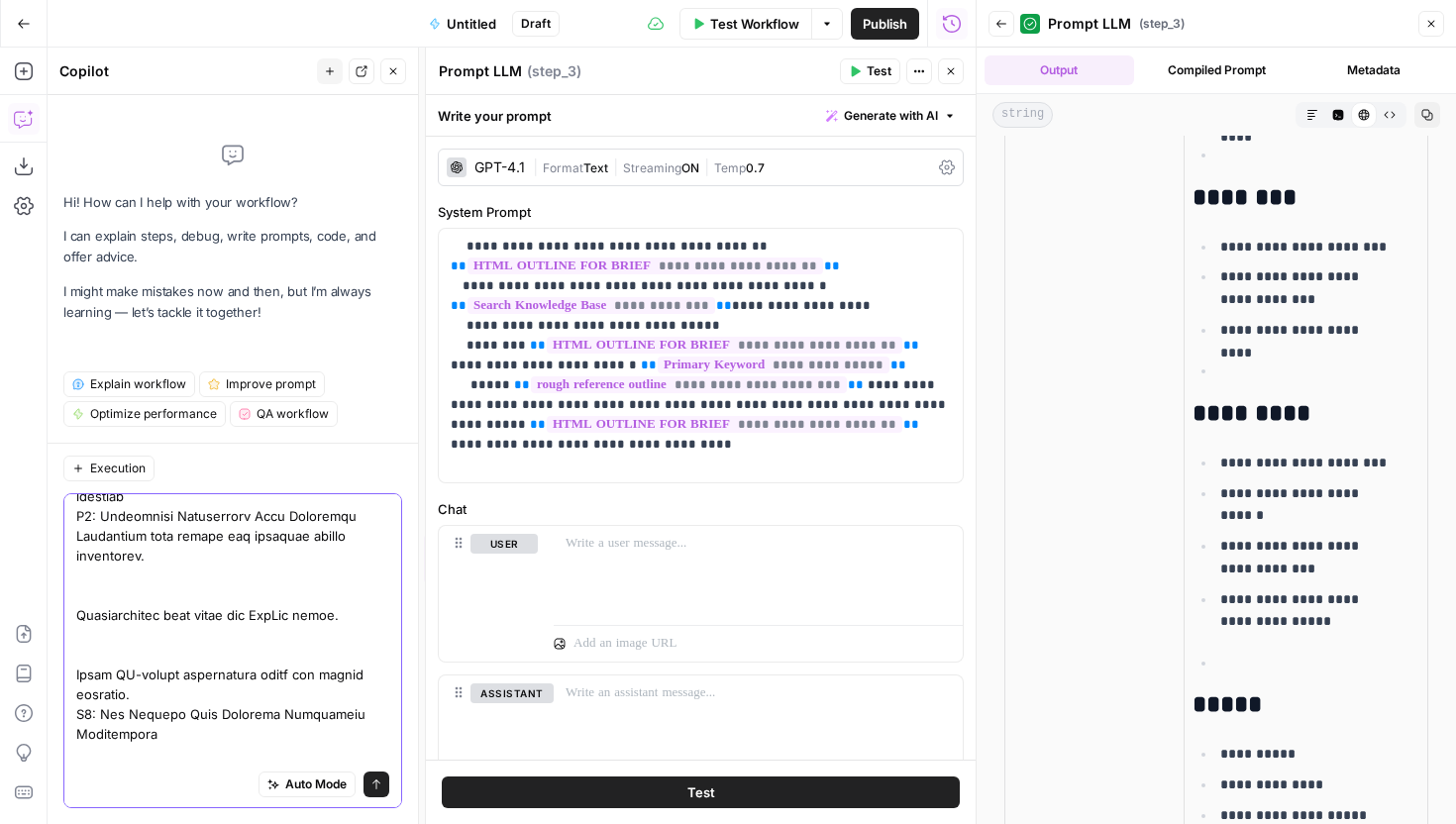 scroll, scrollTop: 868, scrollLeft: 0, axis: vertical 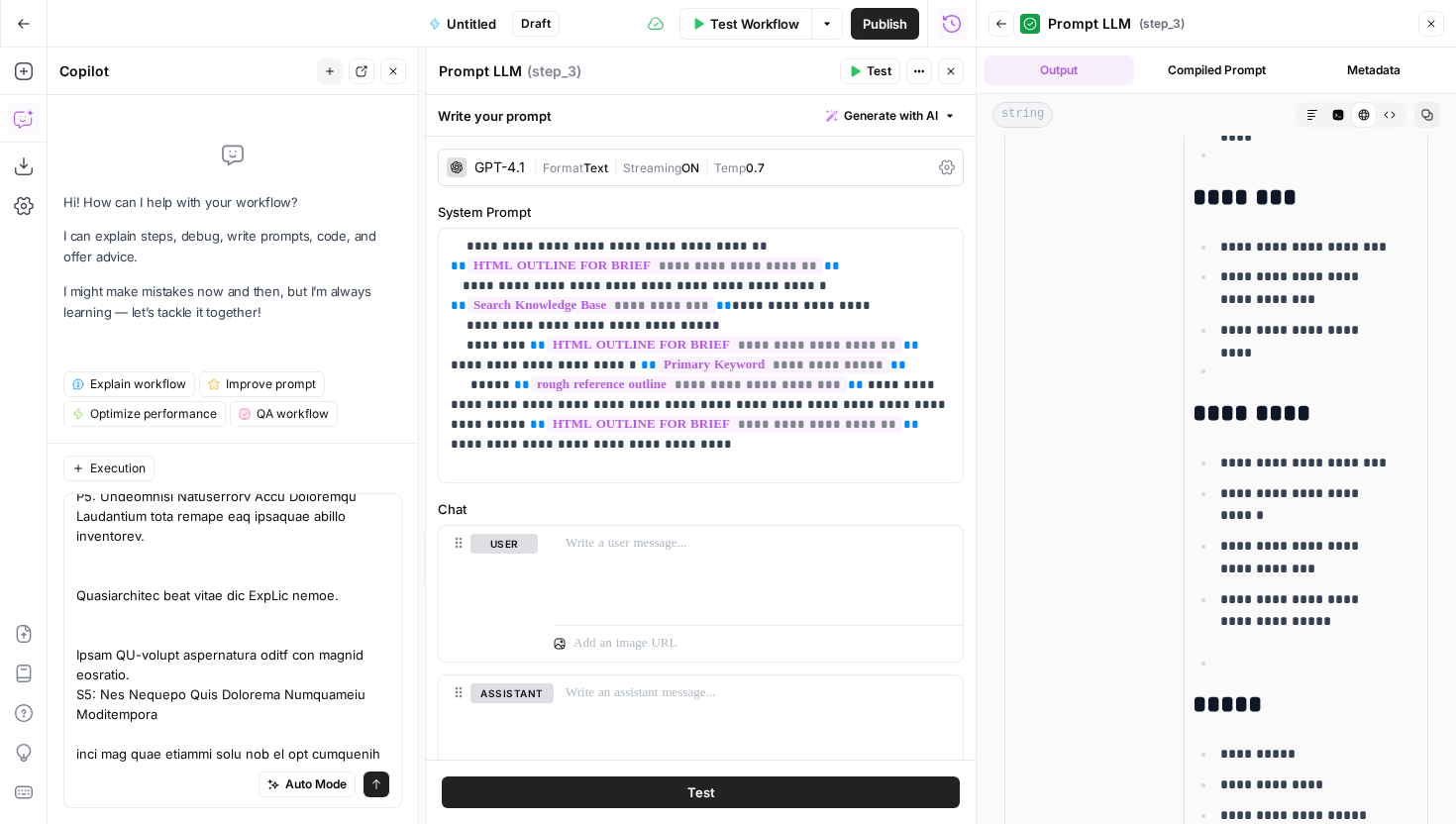 click 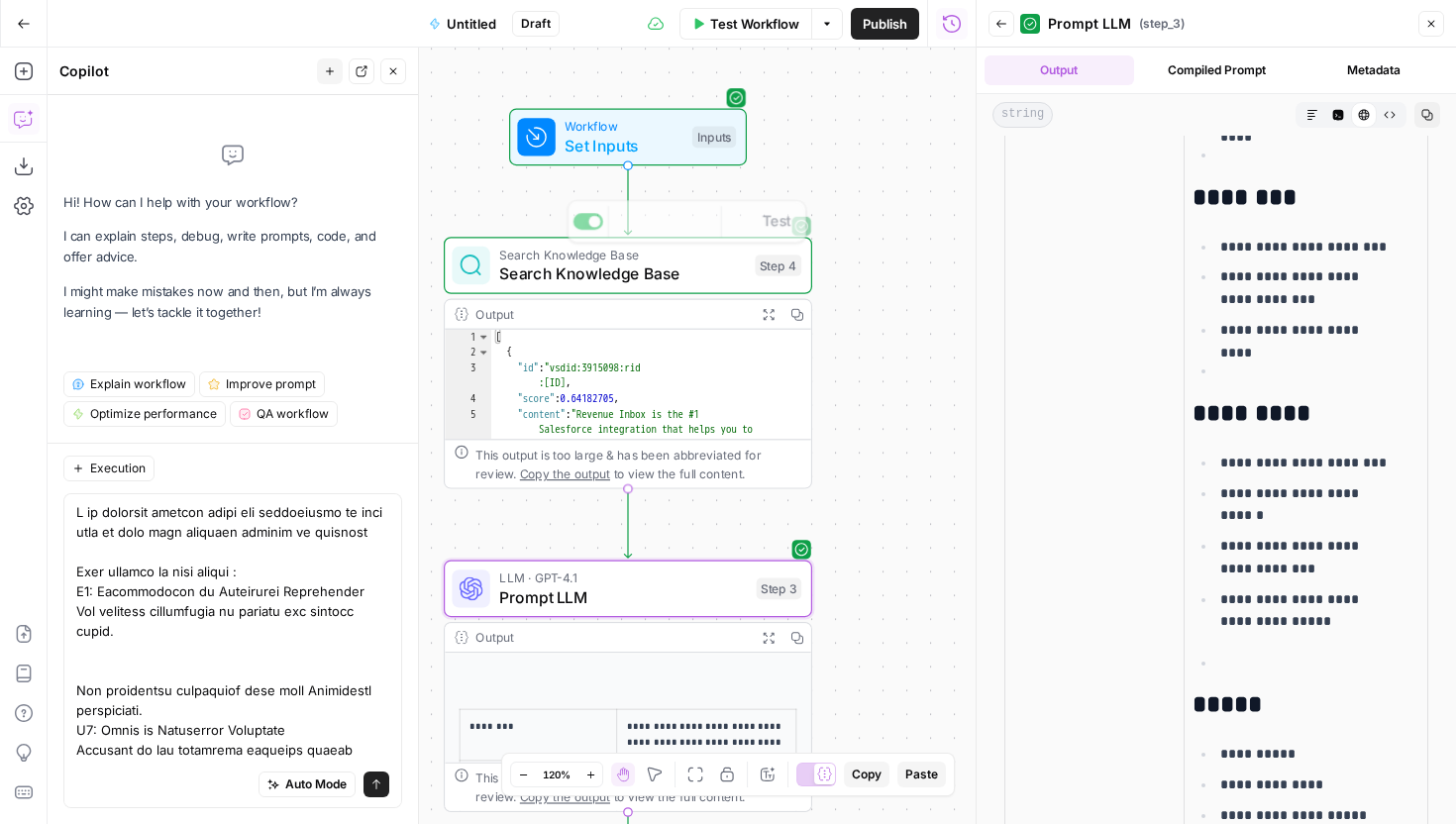 click on "Workflow Set Inputs Inputs Test Step" at bounding box center [628, 138] 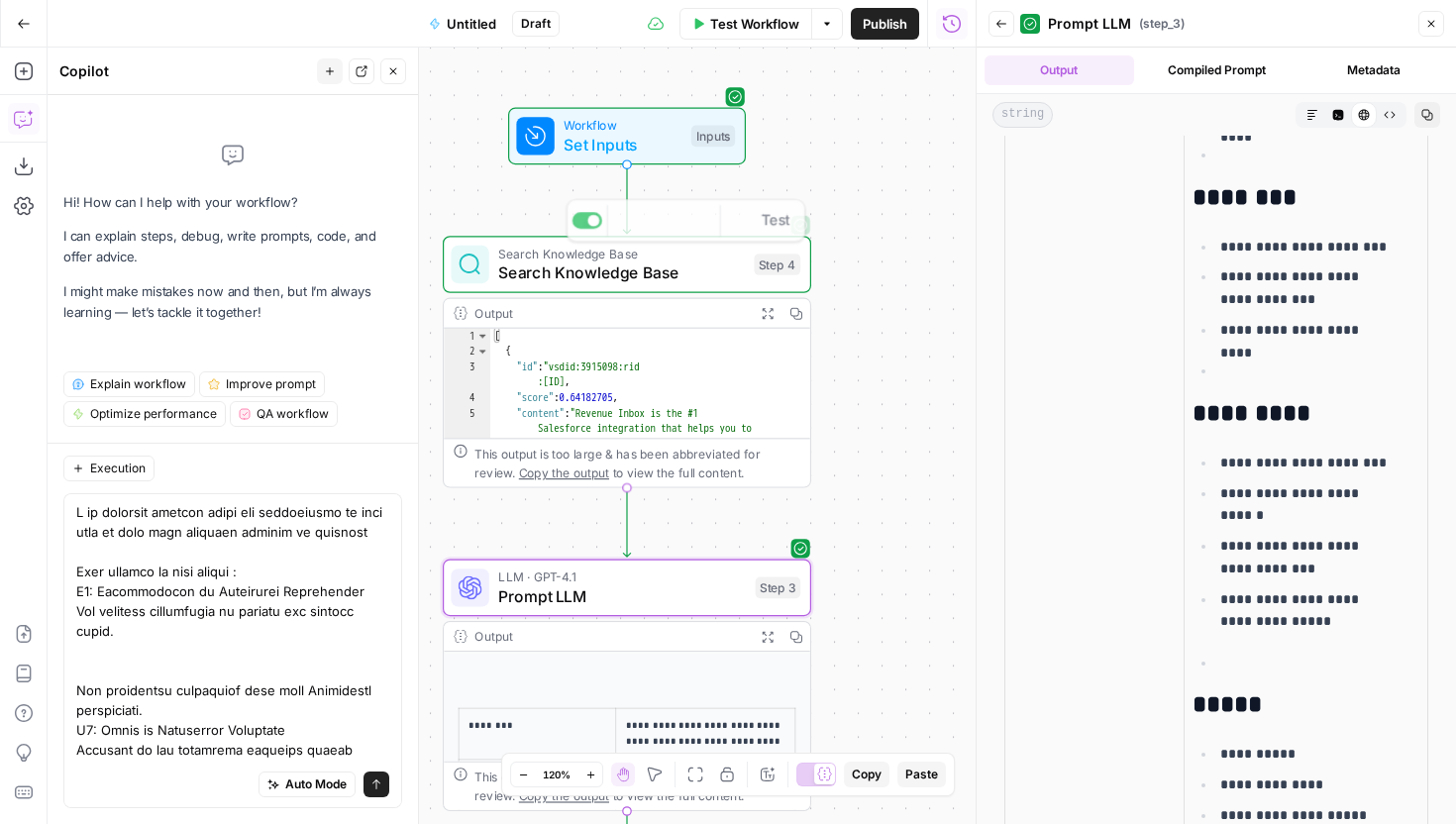 click on "Set Inputs" at bounding box center (622, 145) 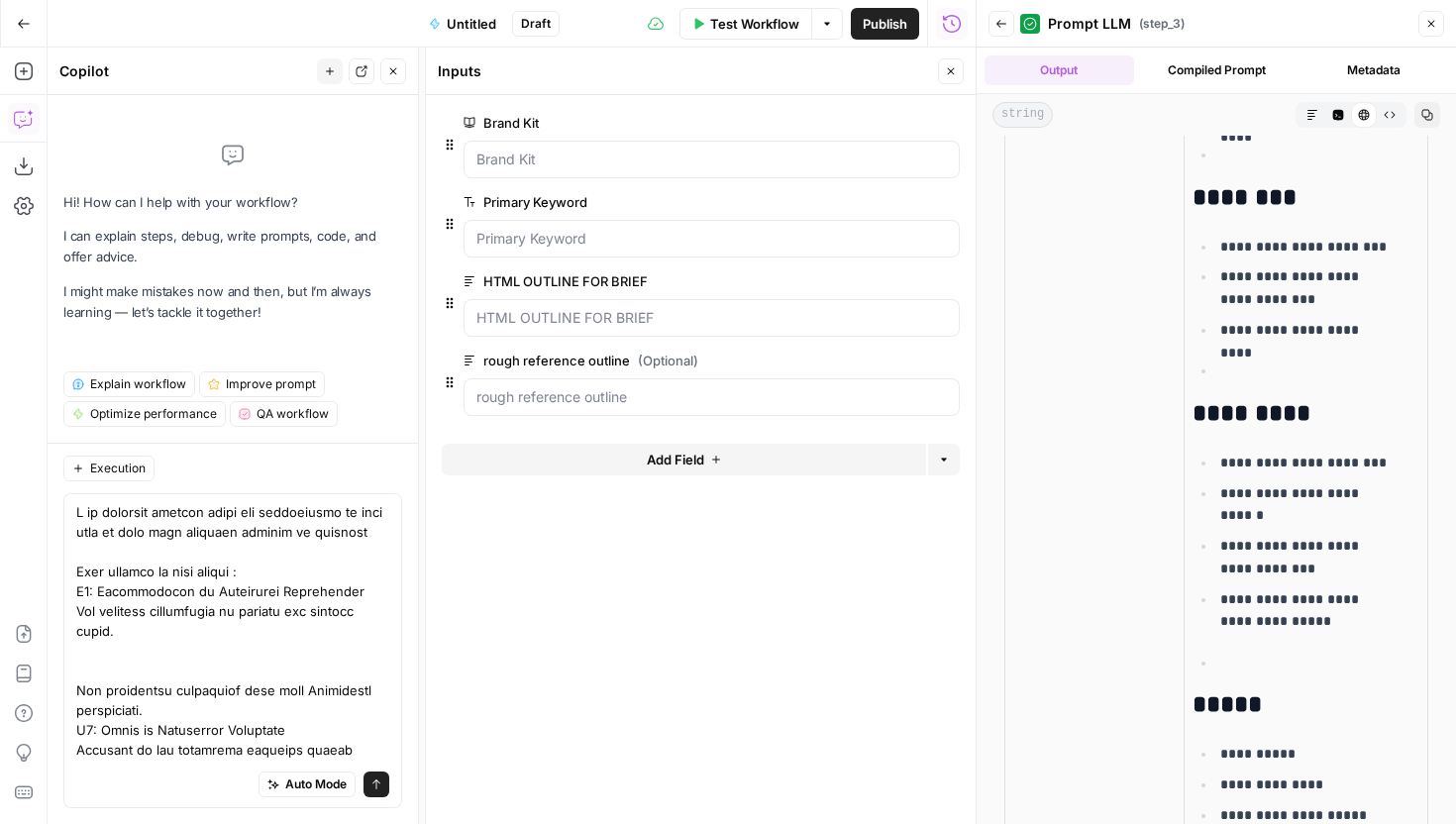 drag, startPoint x: 478, startPoint y: 355, endPoint x: 750, endPoint y: 355, distance: 272 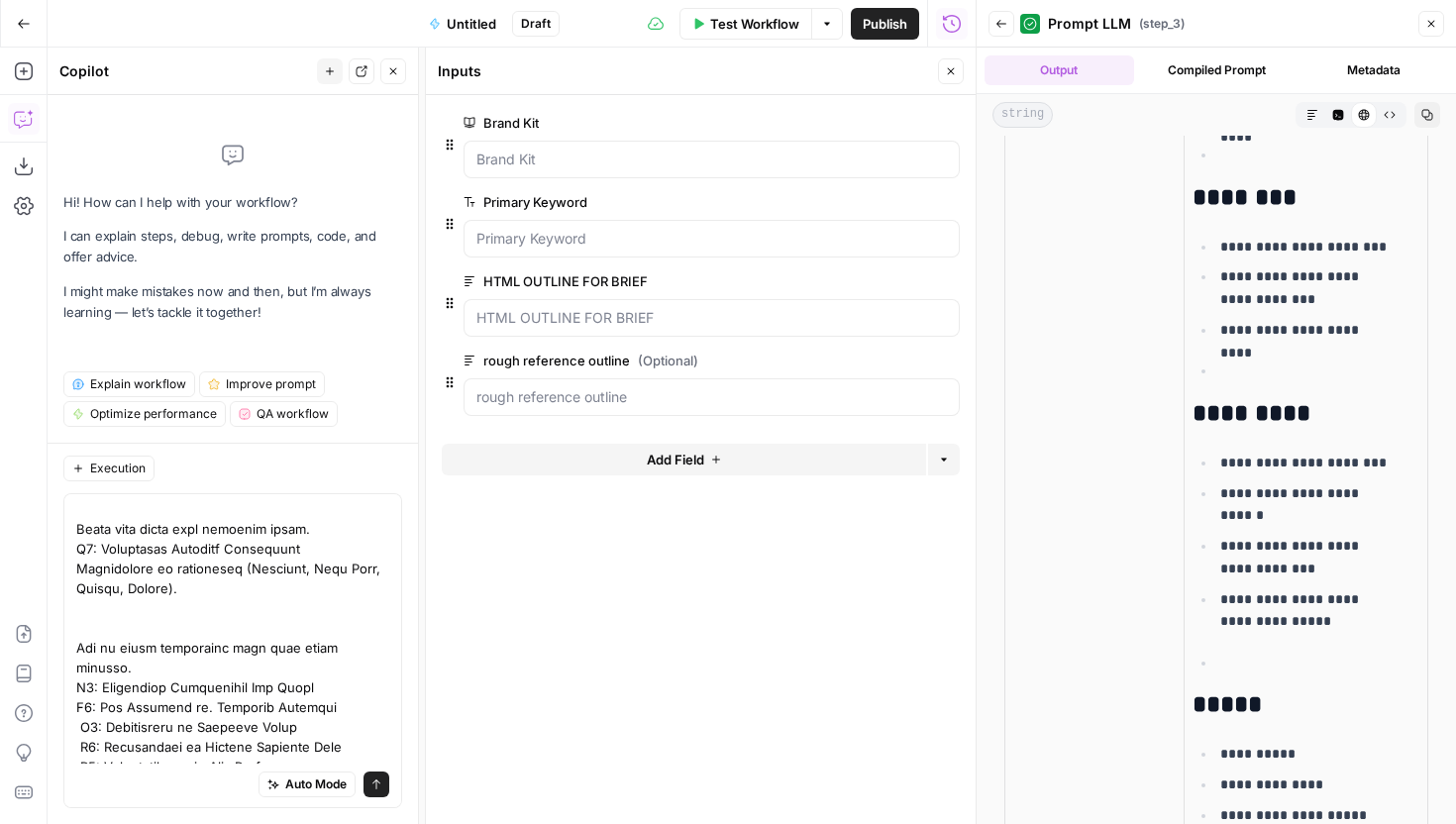 scroll, scrollTop: 868, scrollLeft: 0, axis: vertical 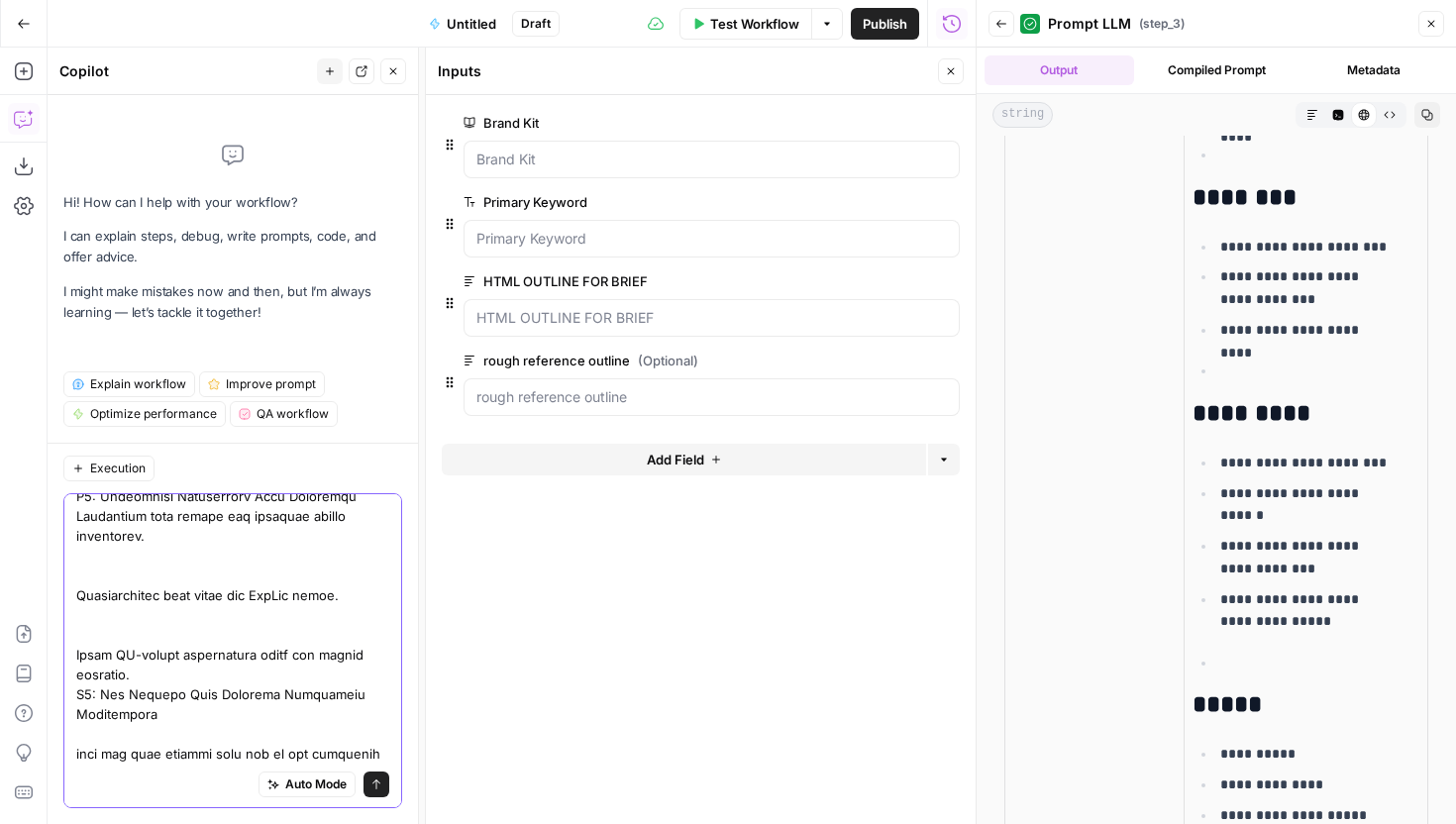 click at bounding box center [233, 209] 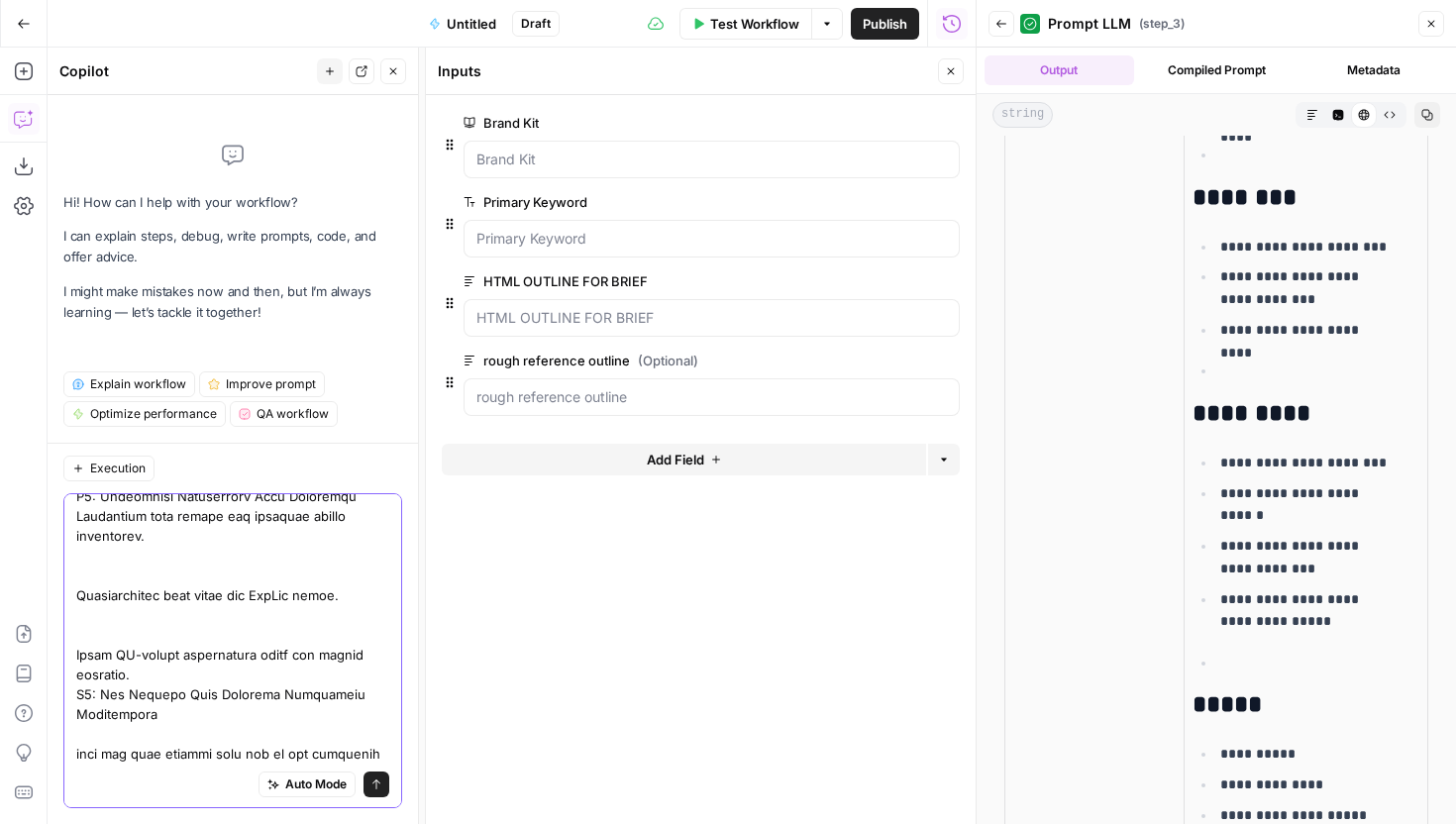 paste on "rough reference outline
(Optional)" 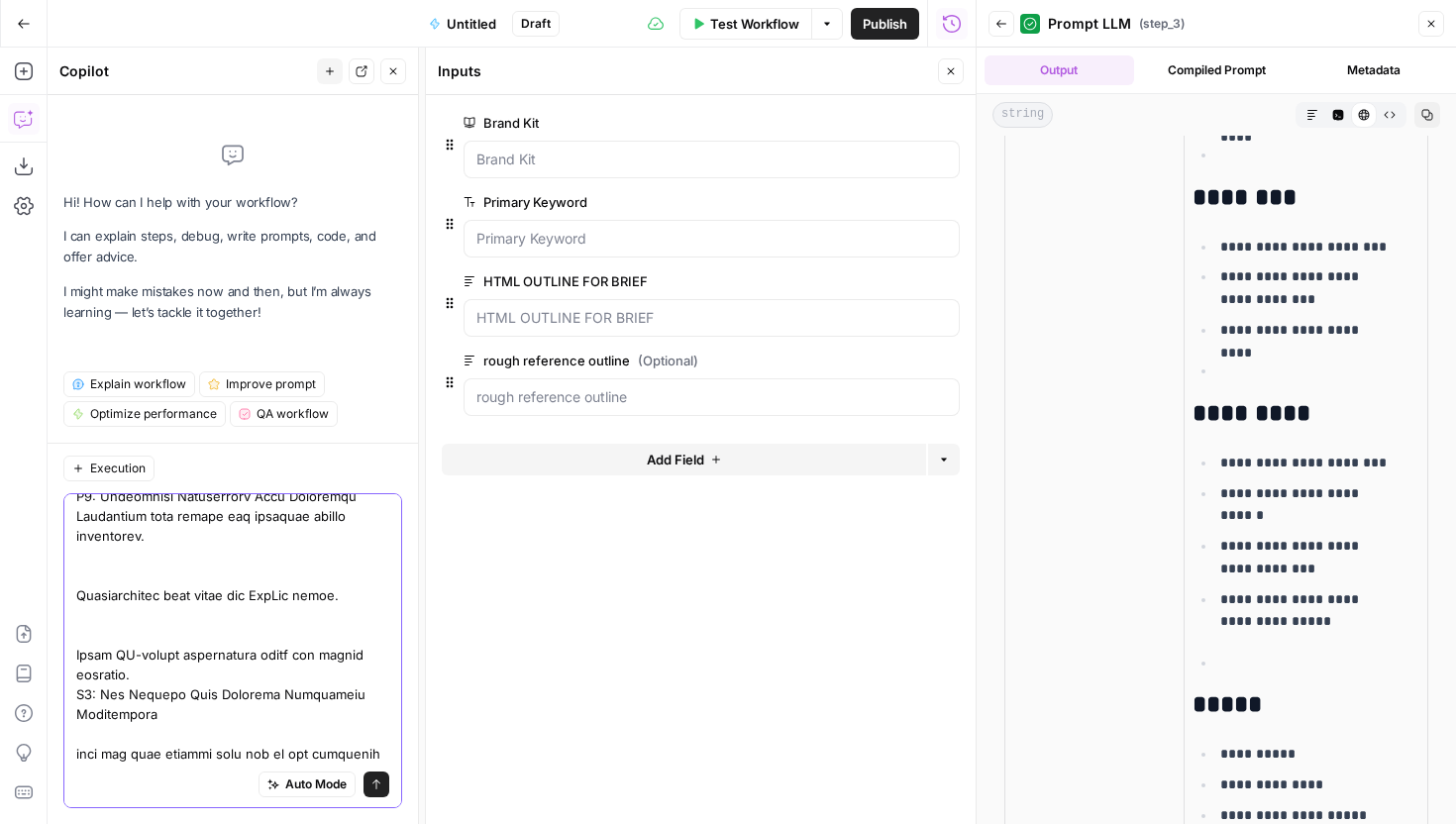 scroll, scrollTop: 907, scrollLeft: 0, axis: vertical 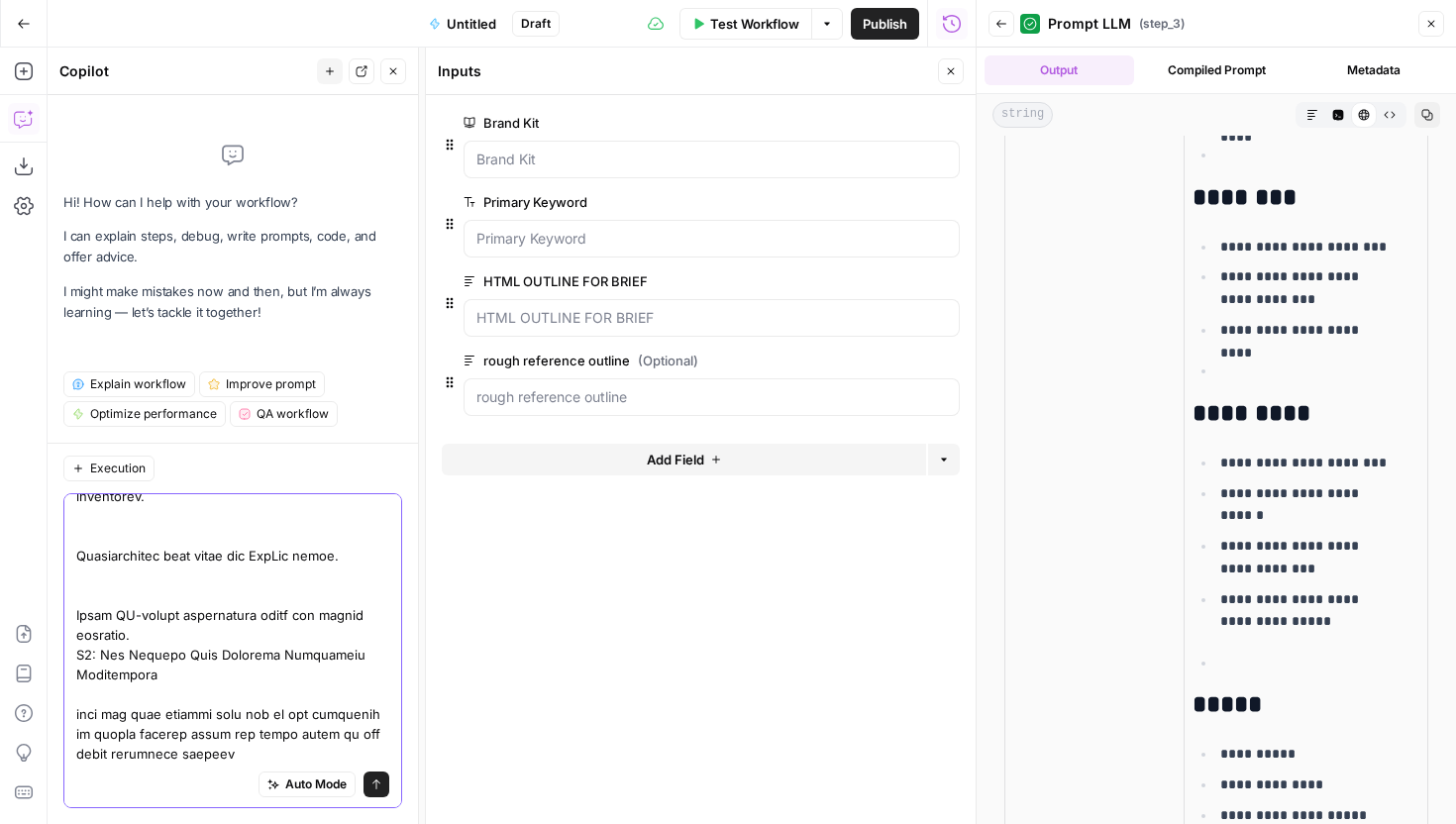 click at bounding box center (233, 179) 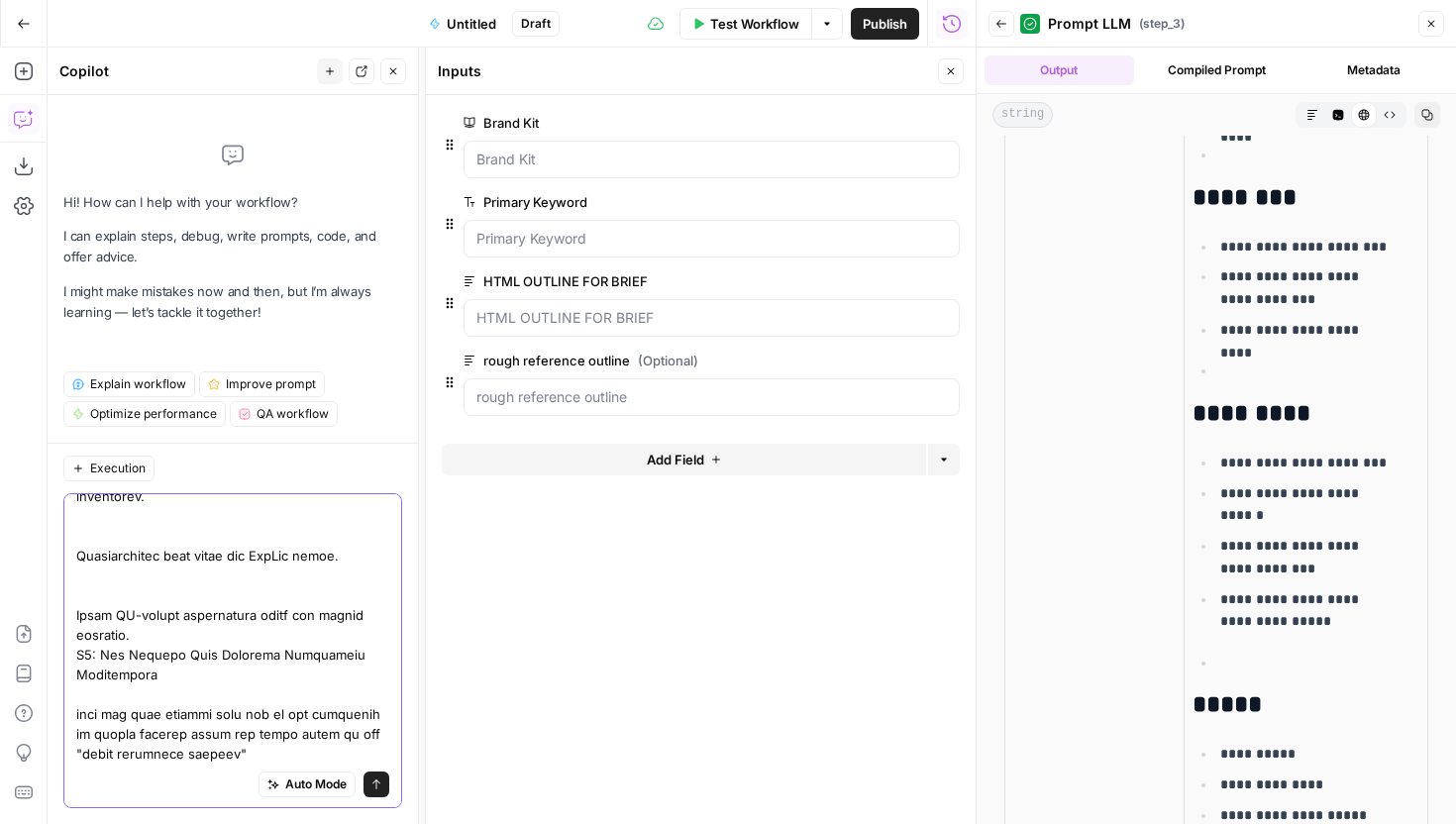 type on "I am creating content brief for revenuegrid so keep that in mind when creating outline or whatever
Give outline in this format :
H2: Introduction to Salesforce Forecasting
Why accurate forecasting is crucial for revenue teams.
Key challenges businesses face with Salesforce forecasting.
H2: Types of Salesforce Forecasts
Overview of the different forecast models (revenue, quantity, pipeline).
Which type suits your business needs.
H2: Salesforce Forecast Categories
Explanation of categories (Pipeline, Best Case, Commit, Closed).
How to align categories with your sales process.
H2: Salesforce Forecasting Use Cases
H3: New Business vs. Existing Business
H3: Forecasting by Delivery Dates
H3: Forecasting by Revenue Schedule Date
H3: Forecasting with Team Selling
H2: How to Set Up Salesforce Forecasting
H3: 1. Add users and set up role hierarchy
H3: 2. Choose your forecast types
H3: 3. Enable quotas and forecast adjustments
H3: 4. Decide between individual or cumulative rollups
H3: 5. Customize fore..." 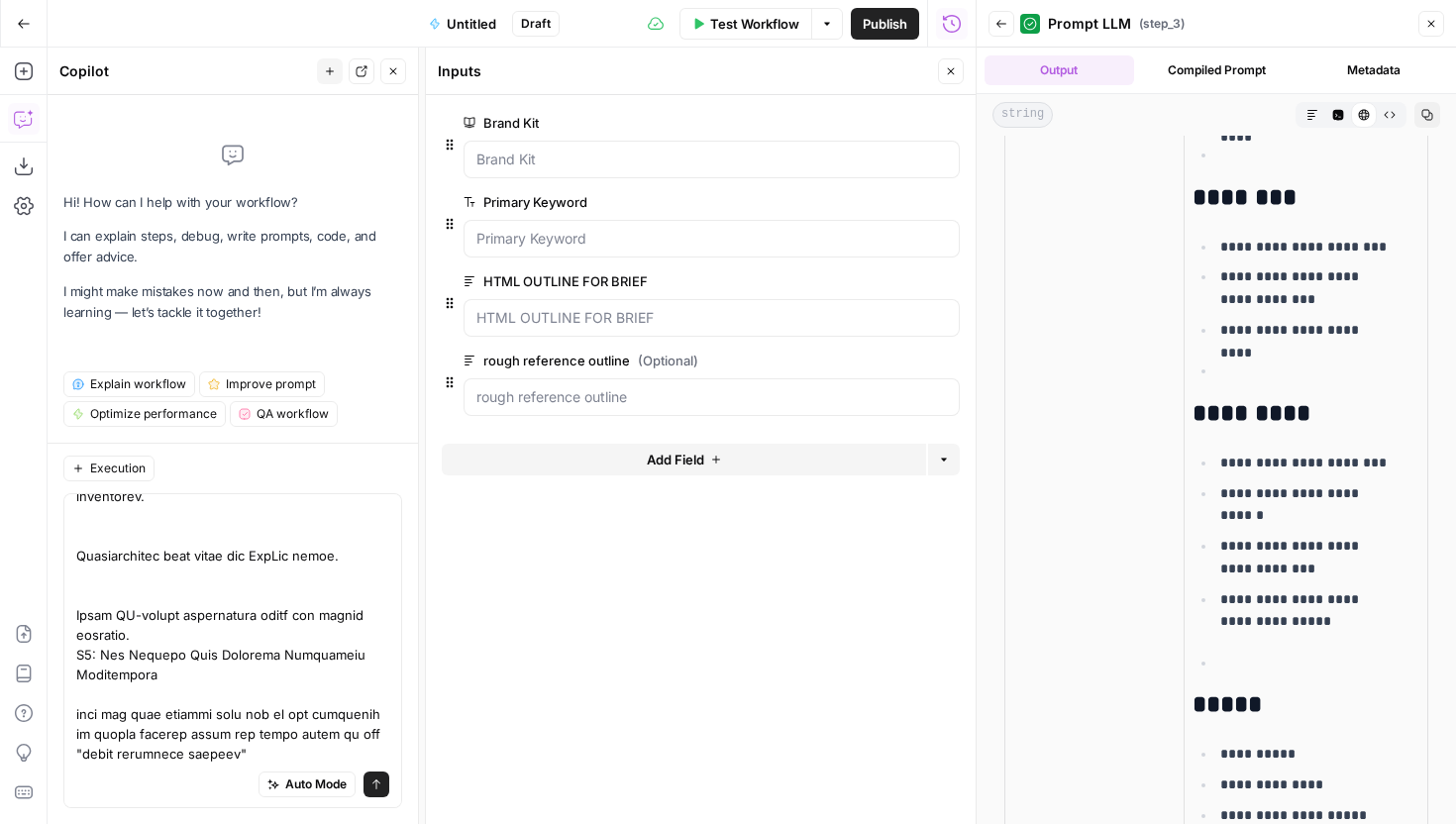 scroll, scrollTop: 0, scrollLeft: 0, axis: both 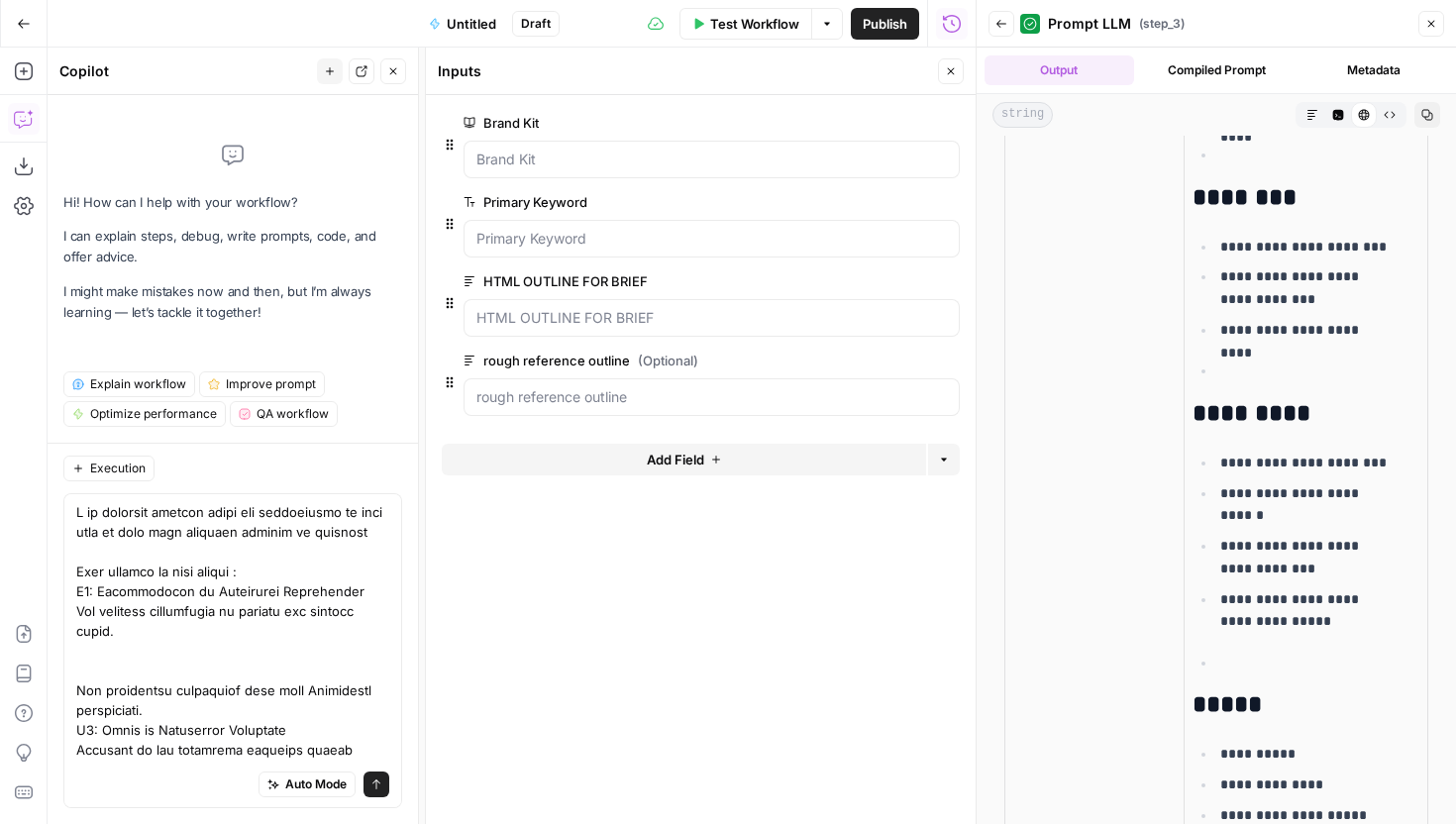 click on "Auto Mode Send" at bounding box center [233, 651] 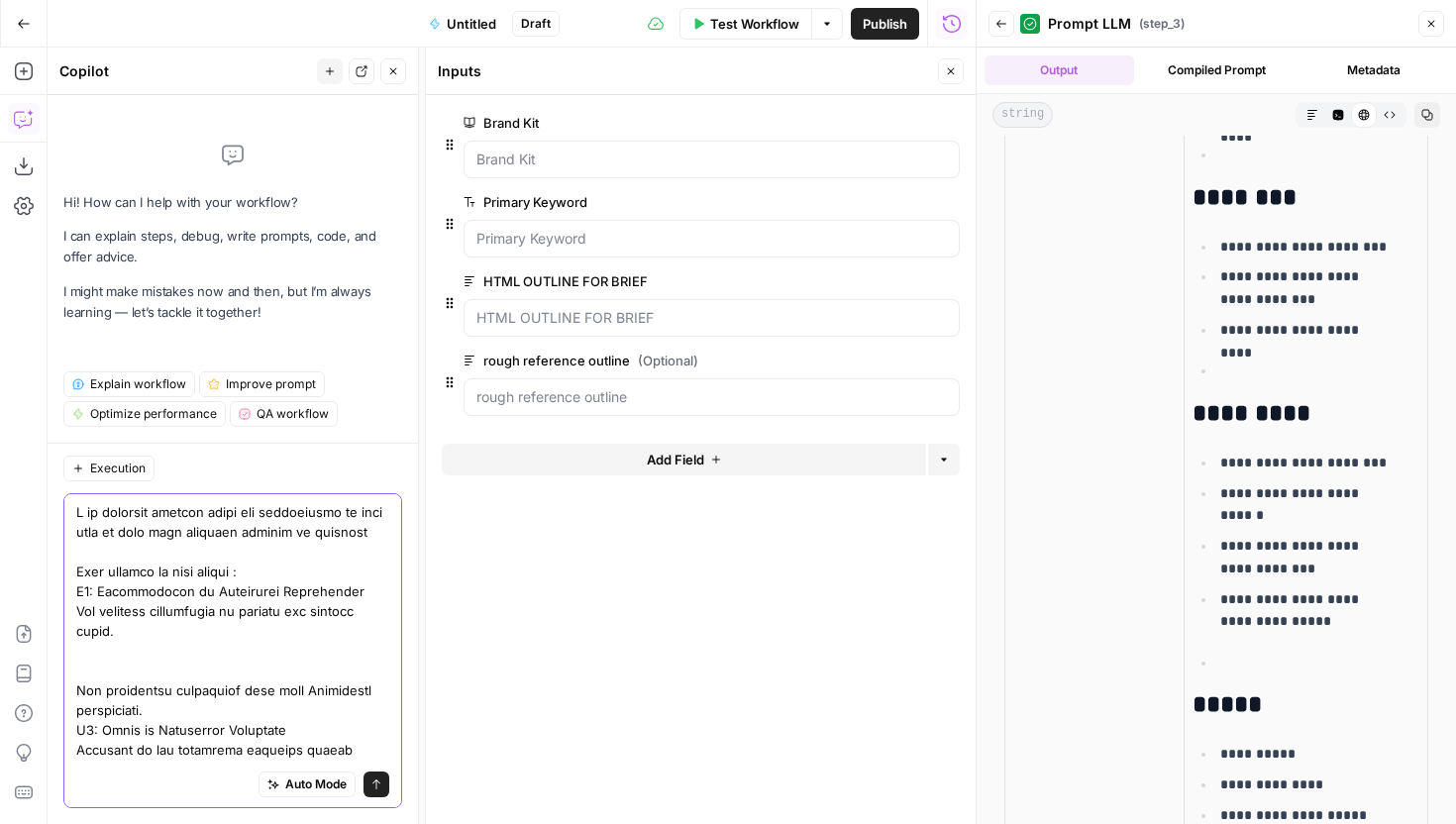 scroll, scrollTop: 907, scrollLeft: 0, axis: vertical 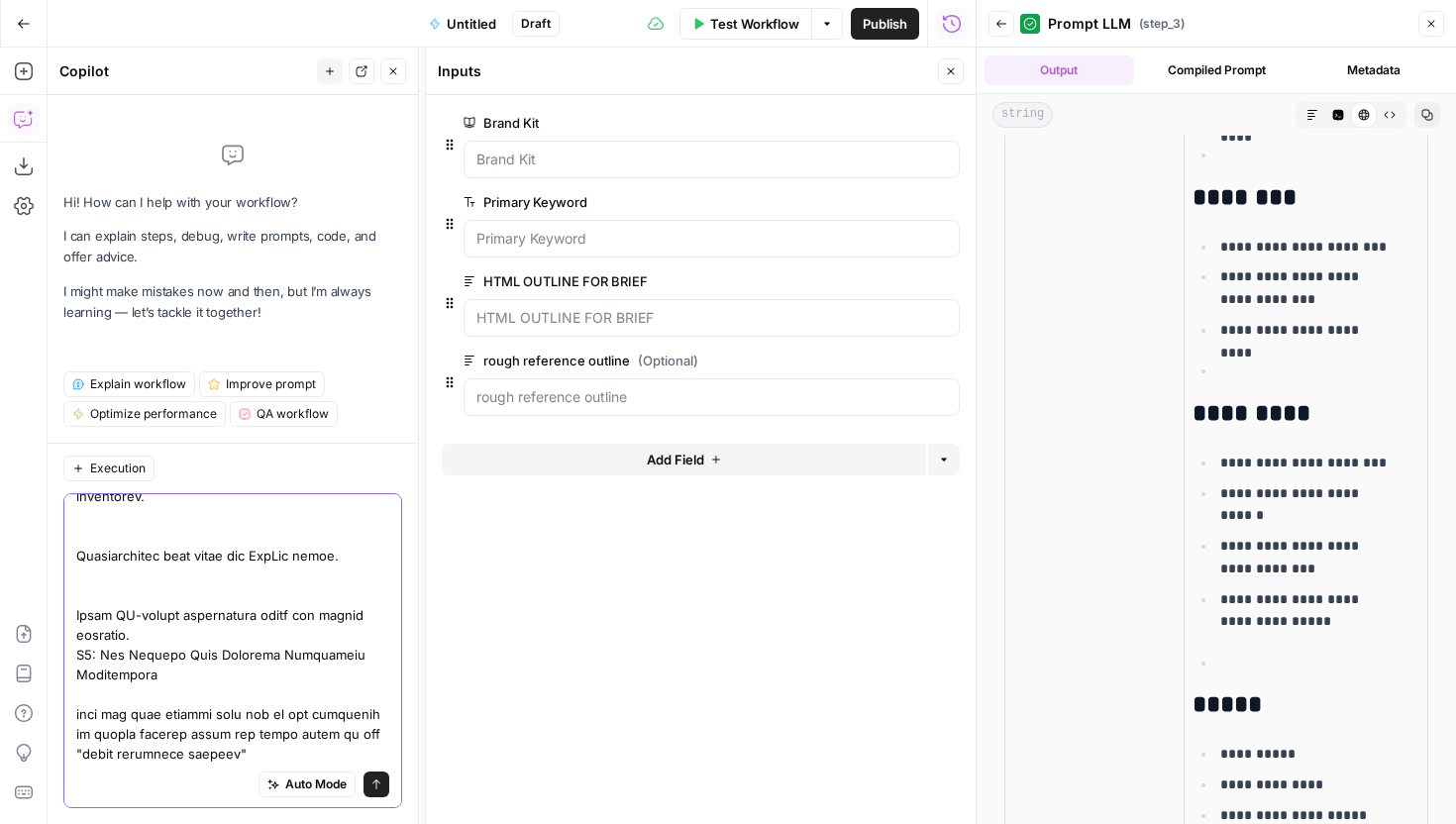 click 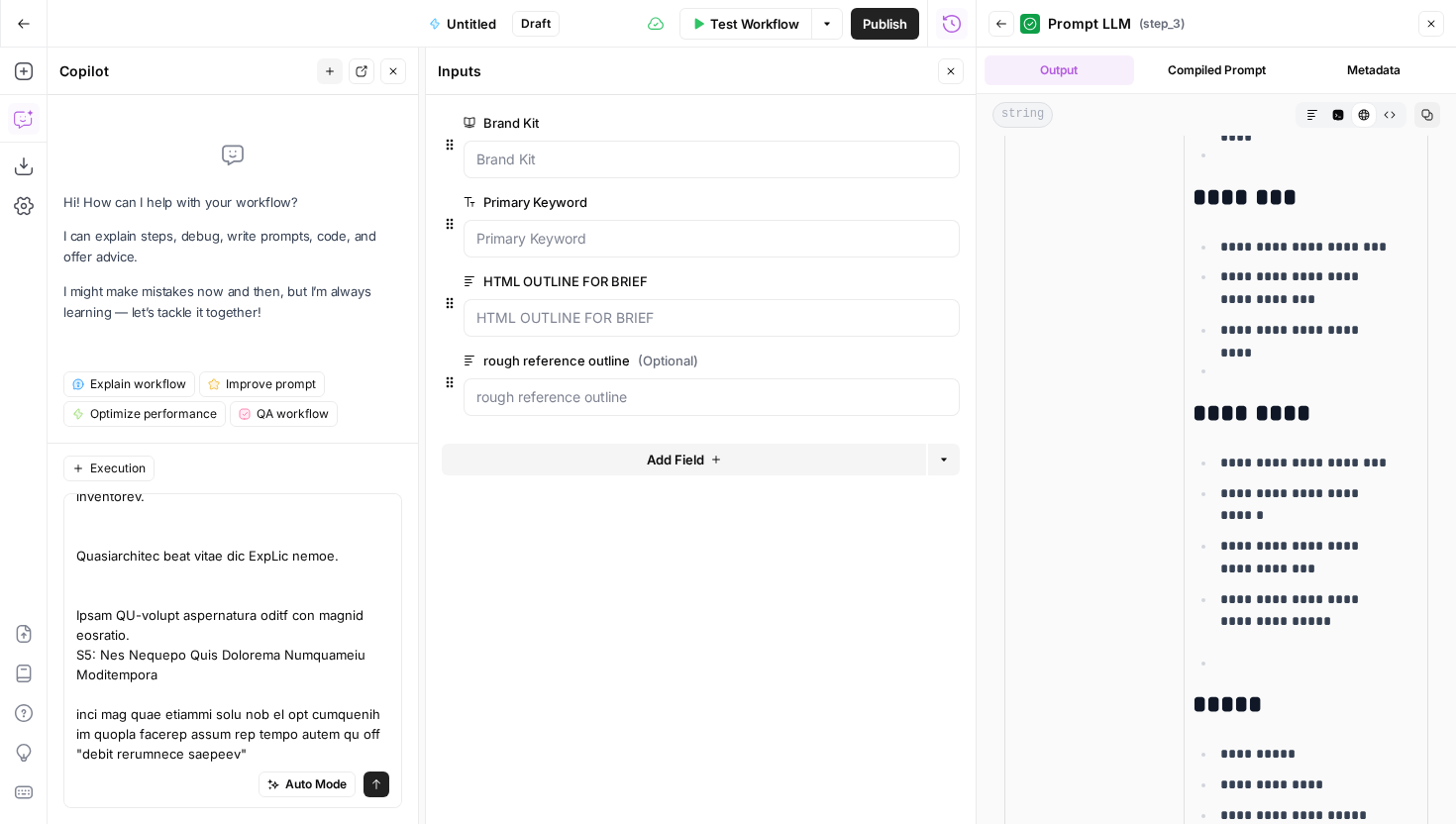 scroll, scrollTop: 0, scrollLeft: 0, axis: both 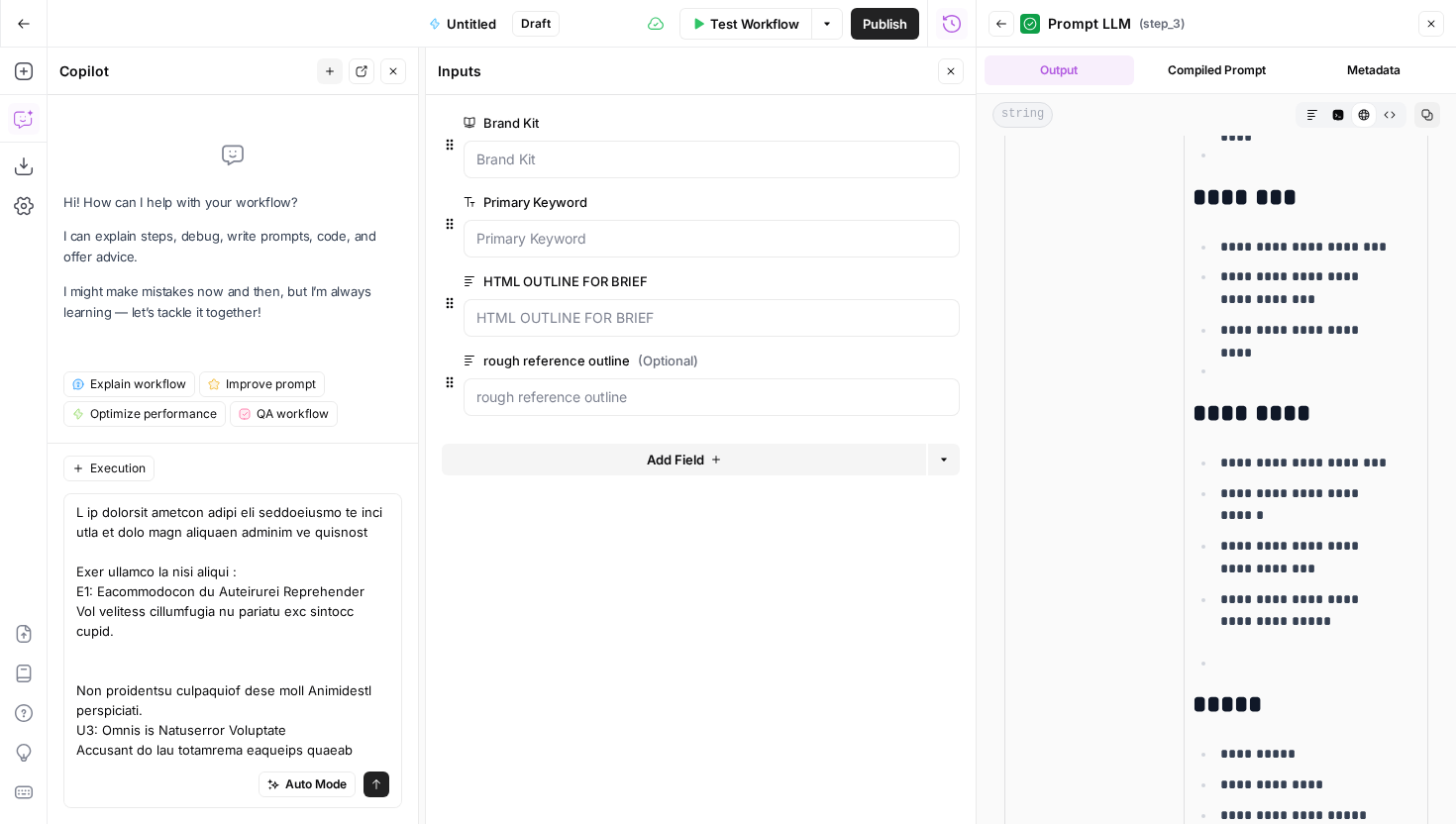 type 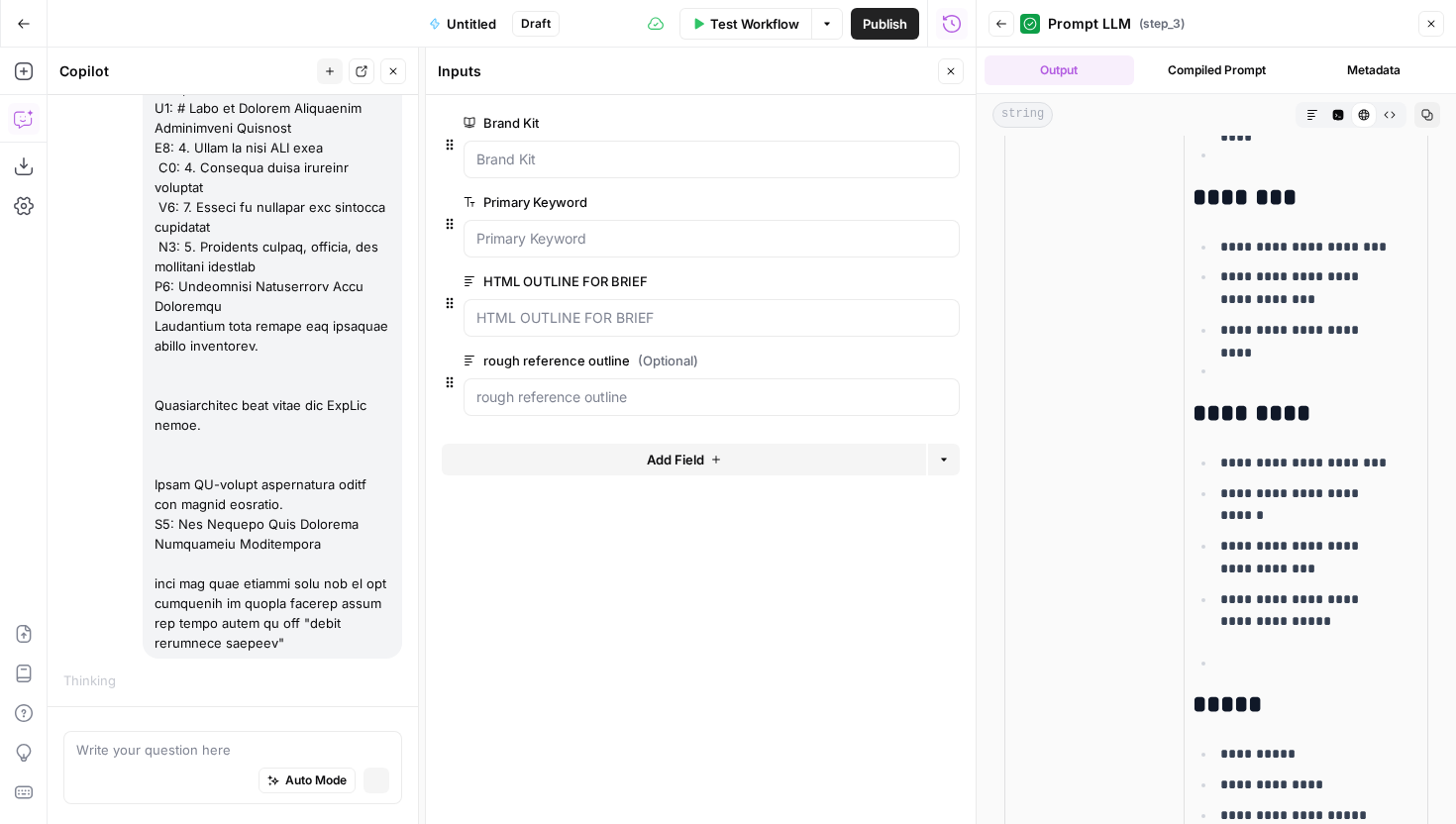 scroll, scrollTop: 1061, scrollLeft: 0, axis: vertical 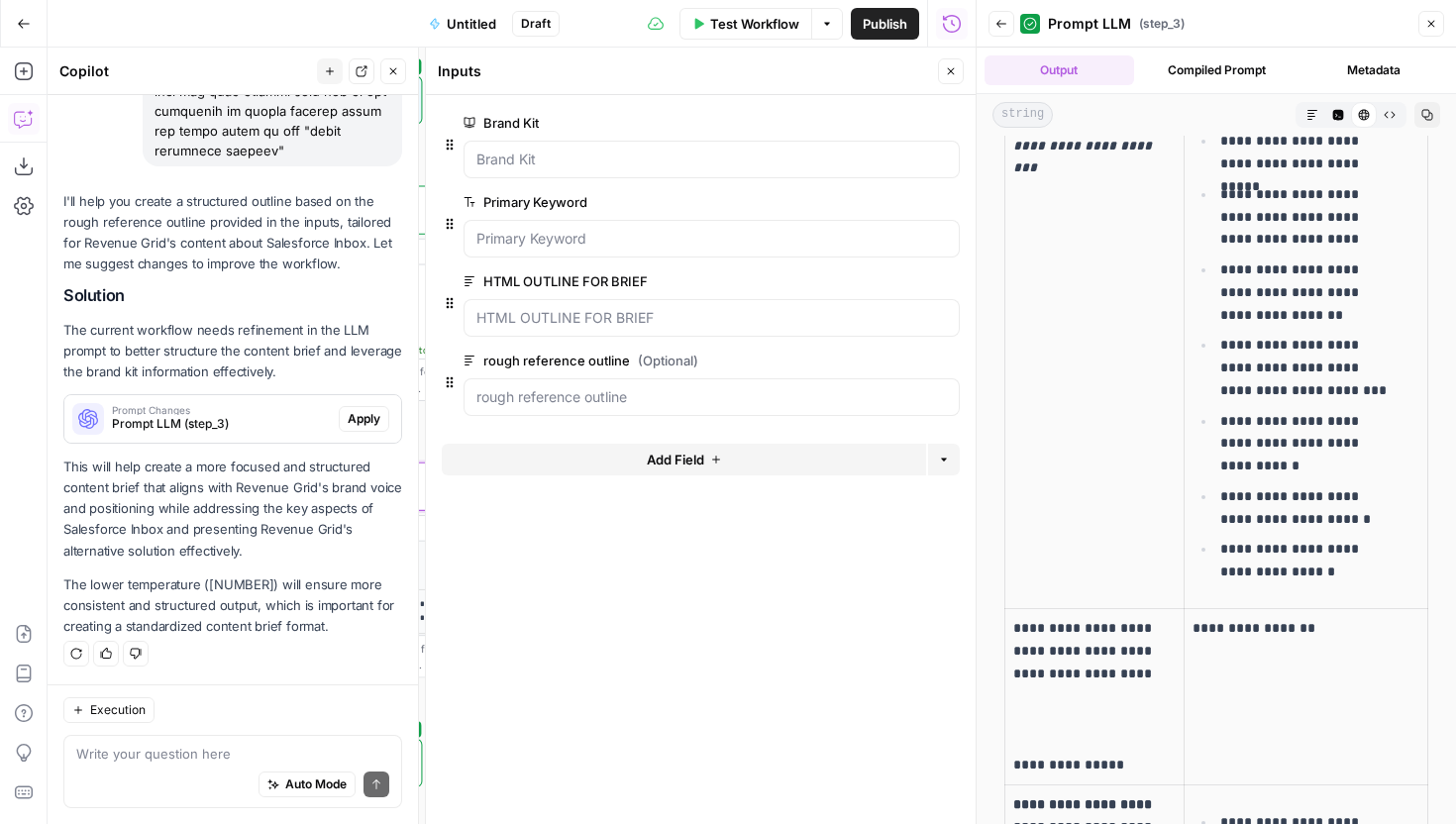 click on "Apply" at bounding box center (364, 419) 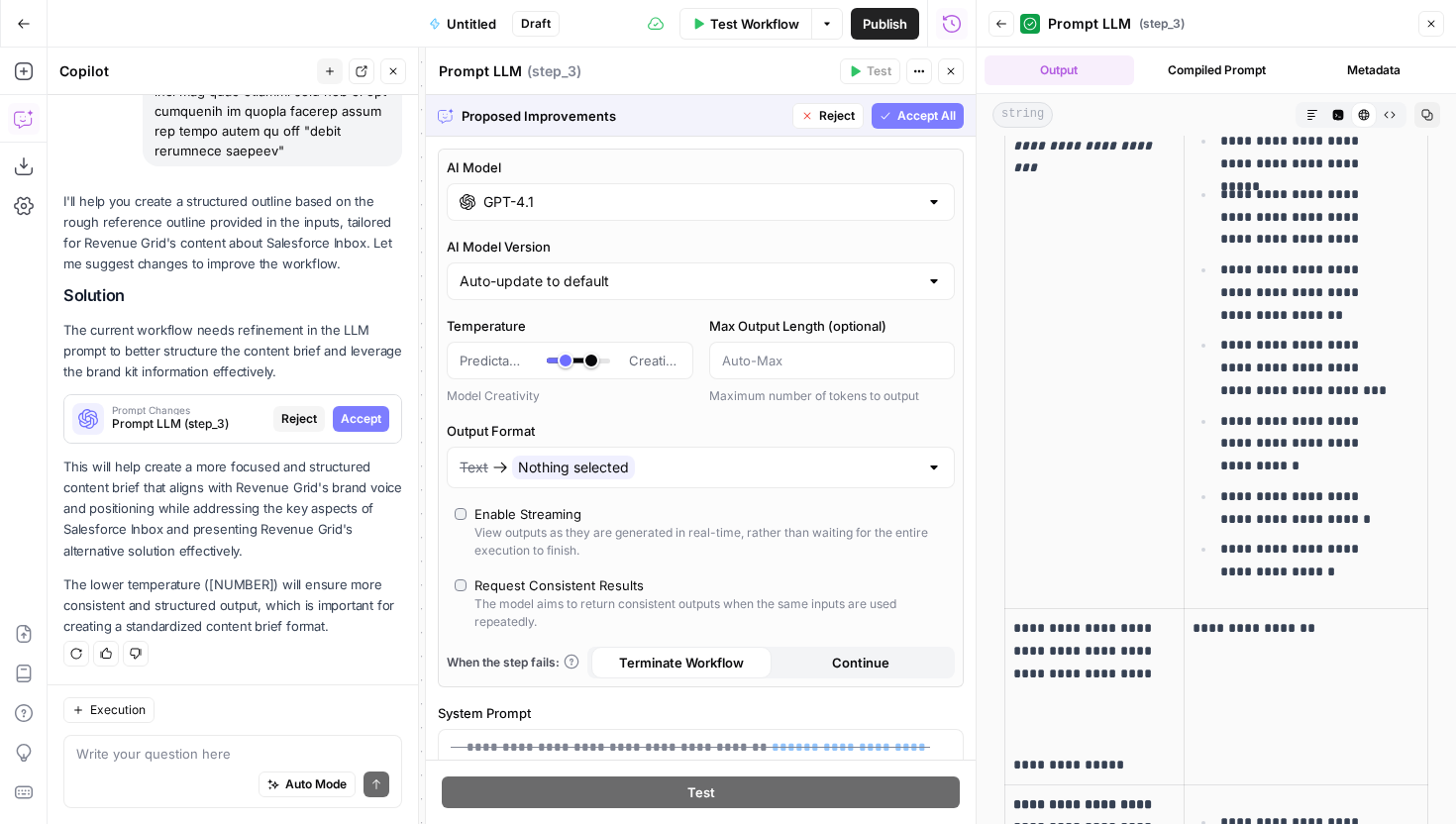 click on "Accept All" at bounding box center (917, 116) 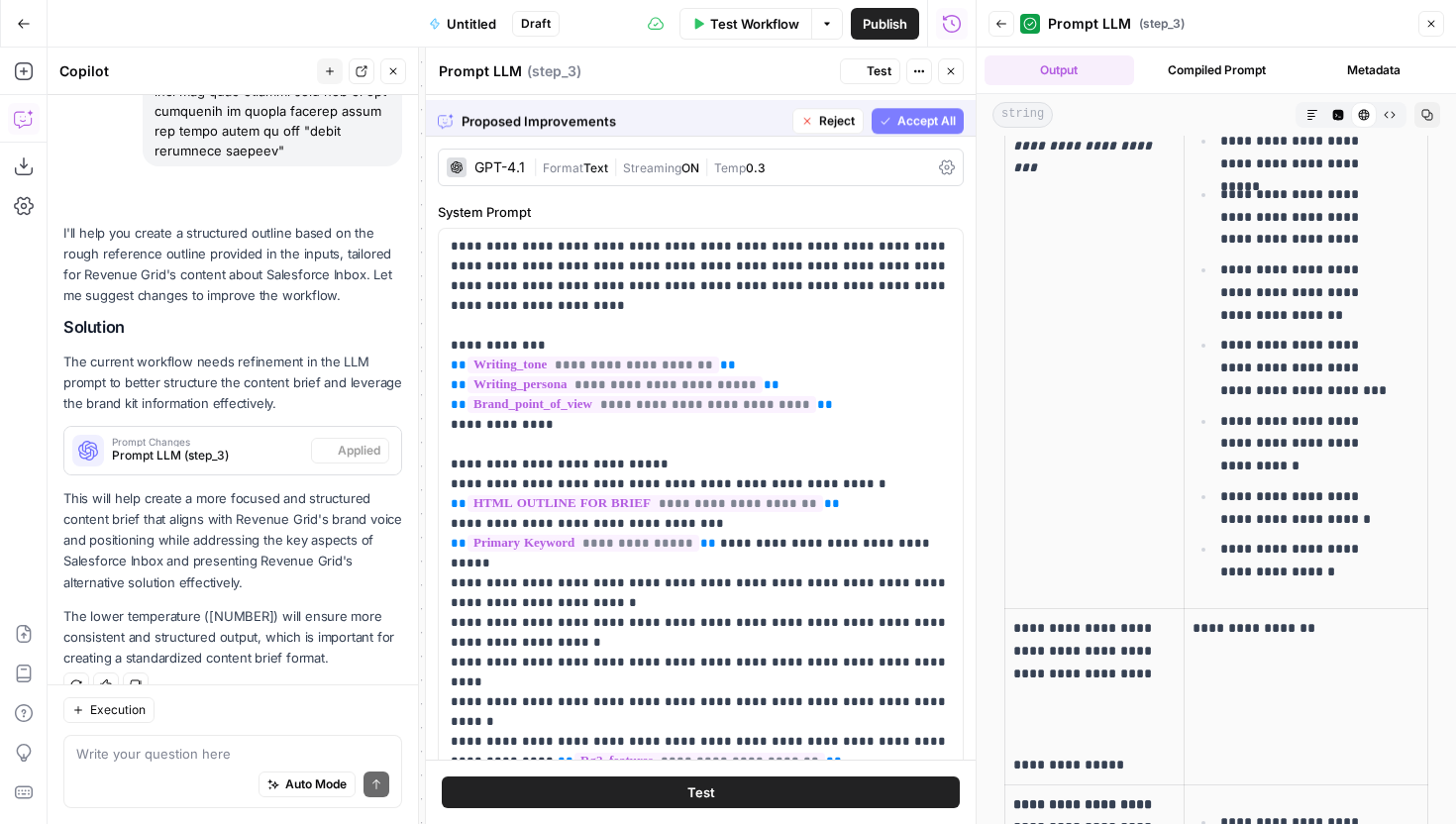 scroll, scrollTop: 1590, scrollLeft: 0, axis: vertical 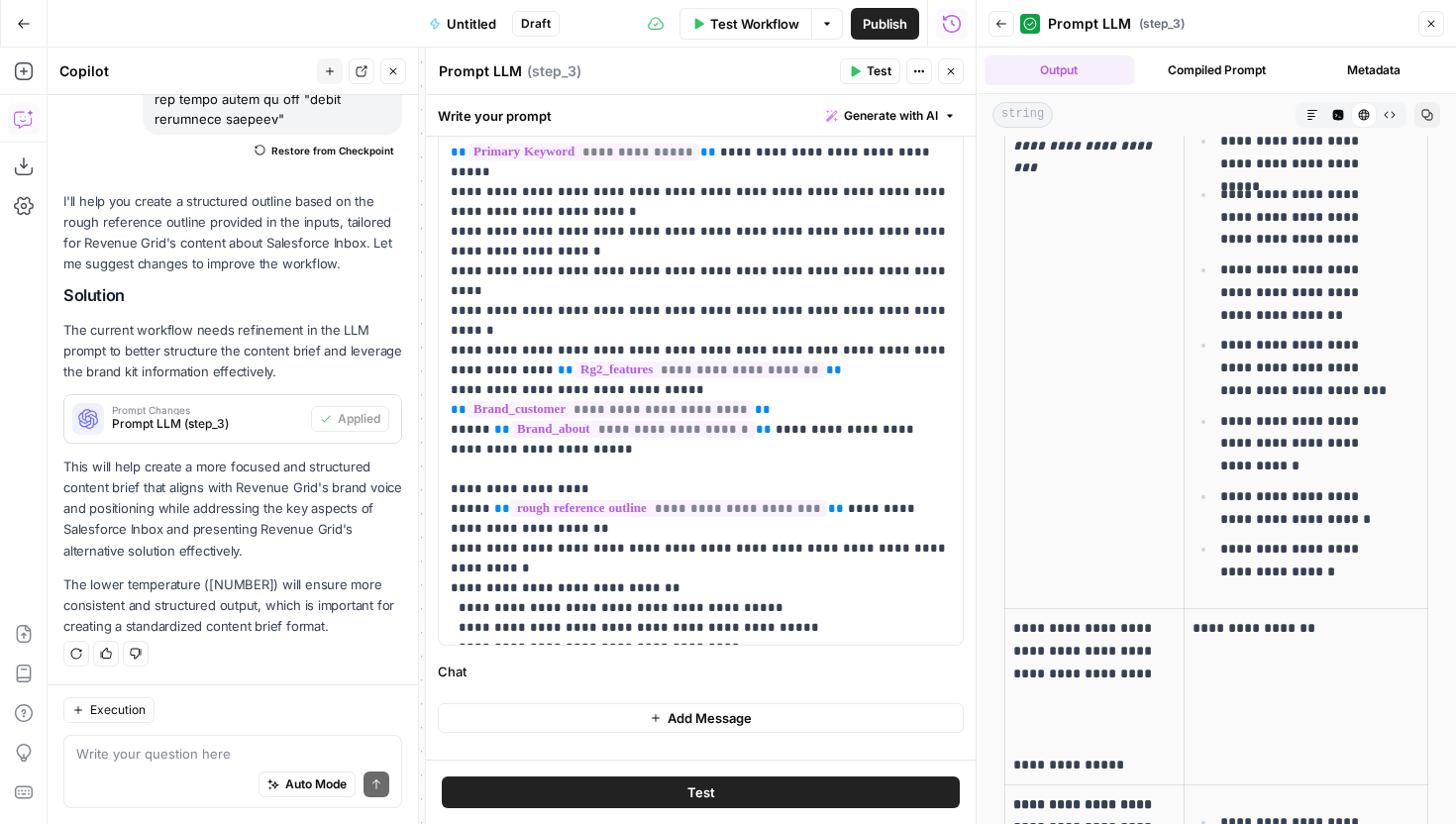click on "Test" at bounding box center (879, 71) 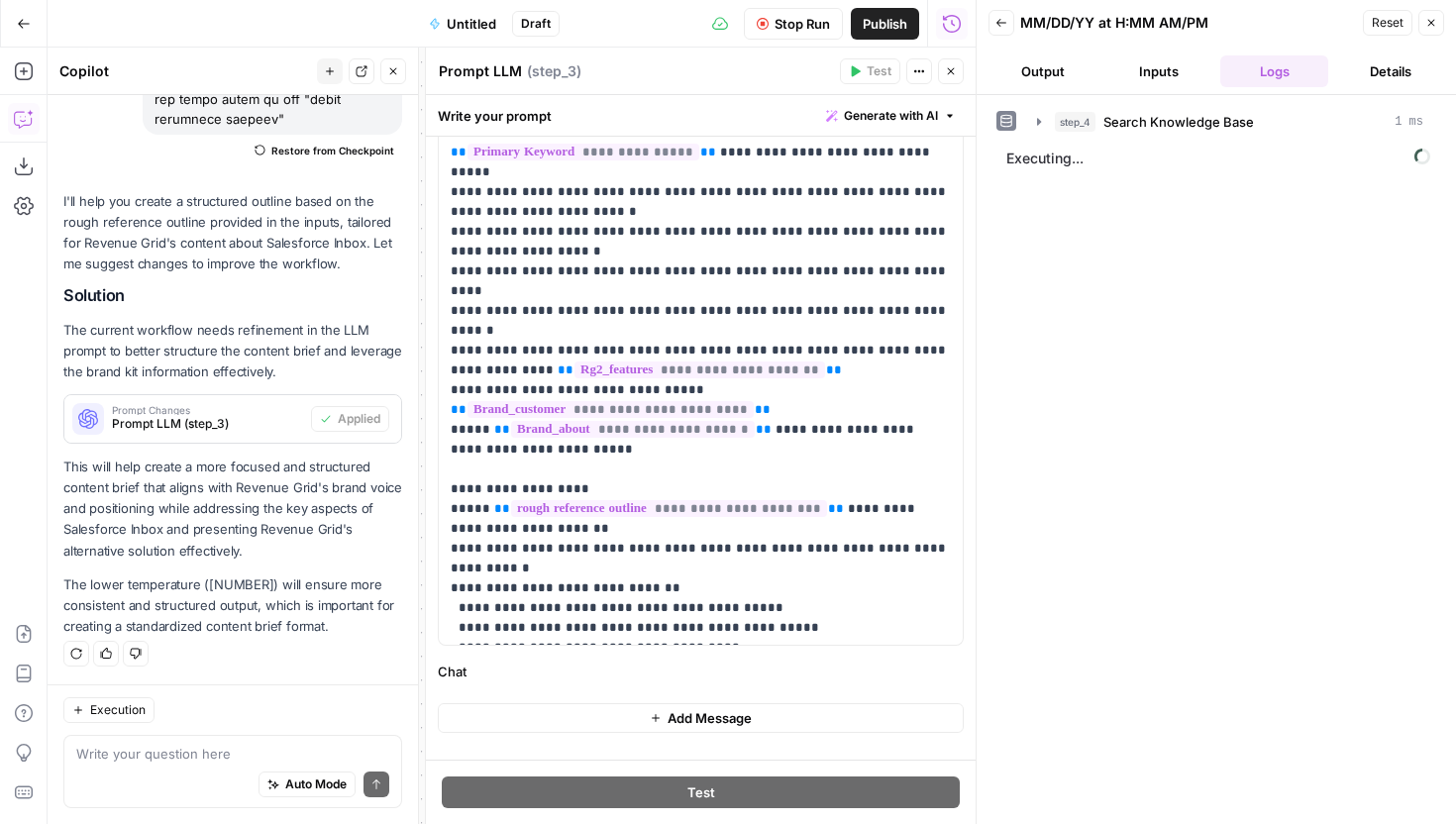 click on "Output" at bounding box center (1042, 71) 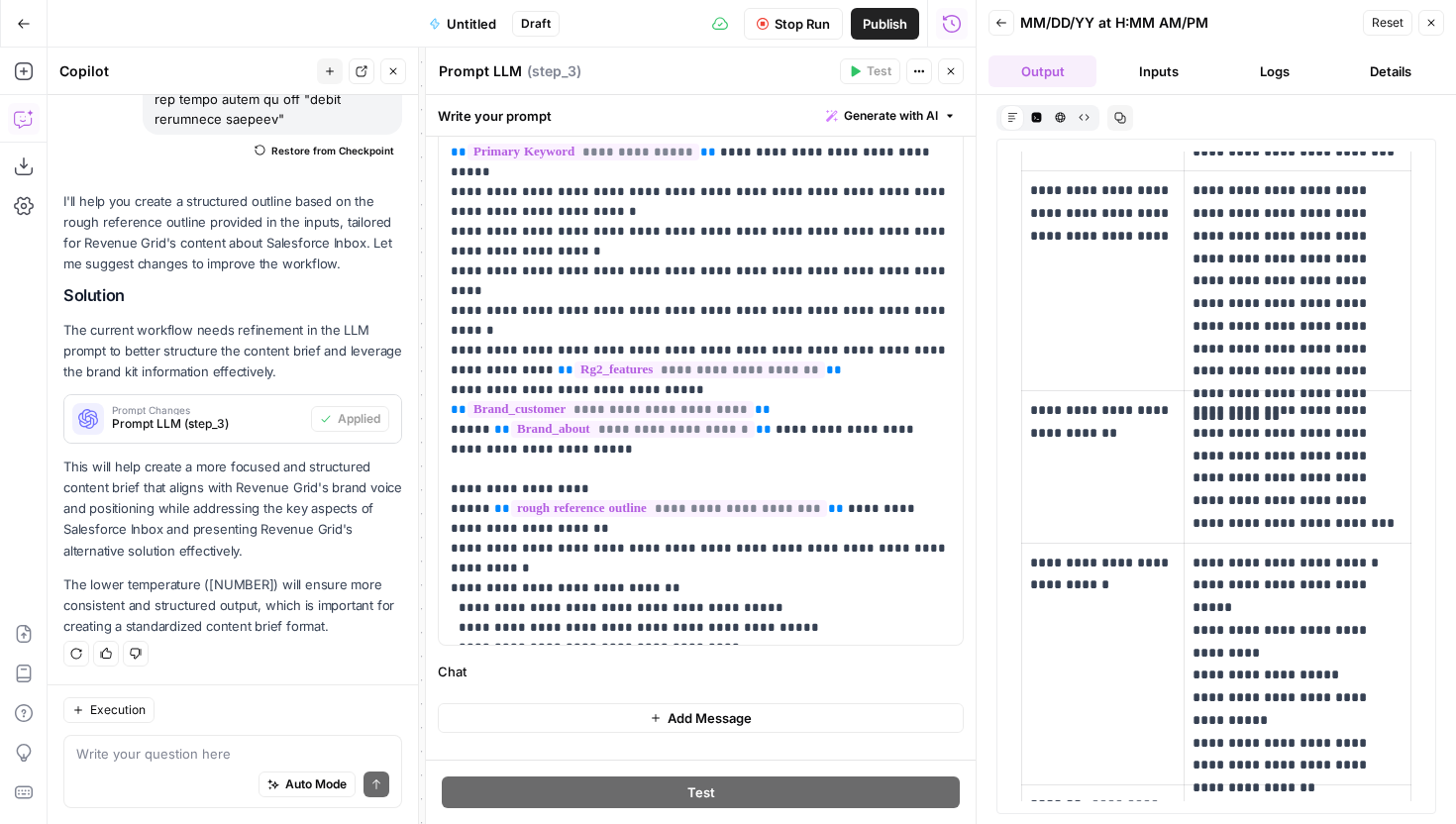scroll, scrollTop: 1029, scrollLeft: 0, axis: vertical 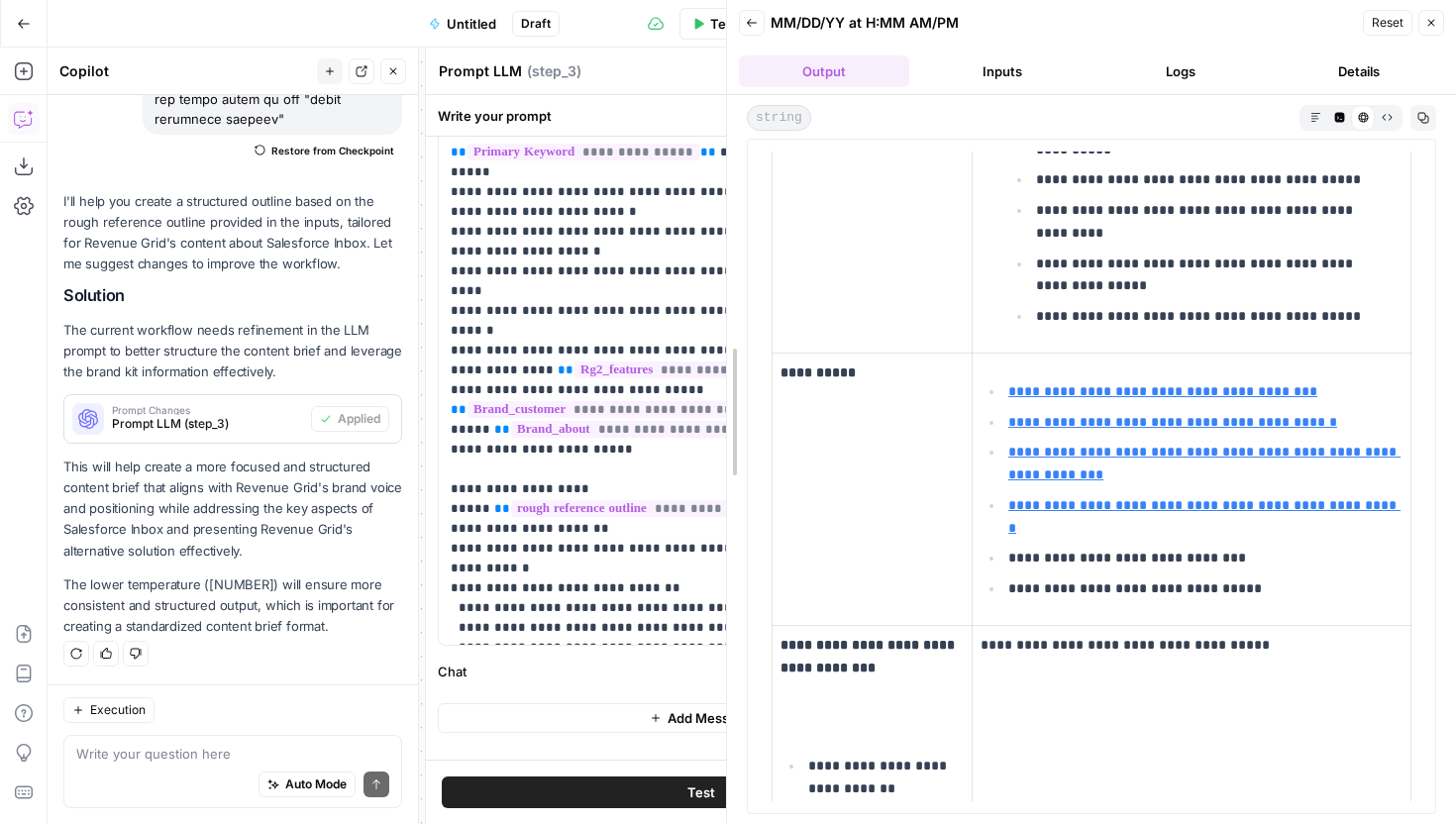 drag, startPoint x: 977, startPoint y: 481, endPoint x: 708, endPoint y: 509, distance: 270.45332 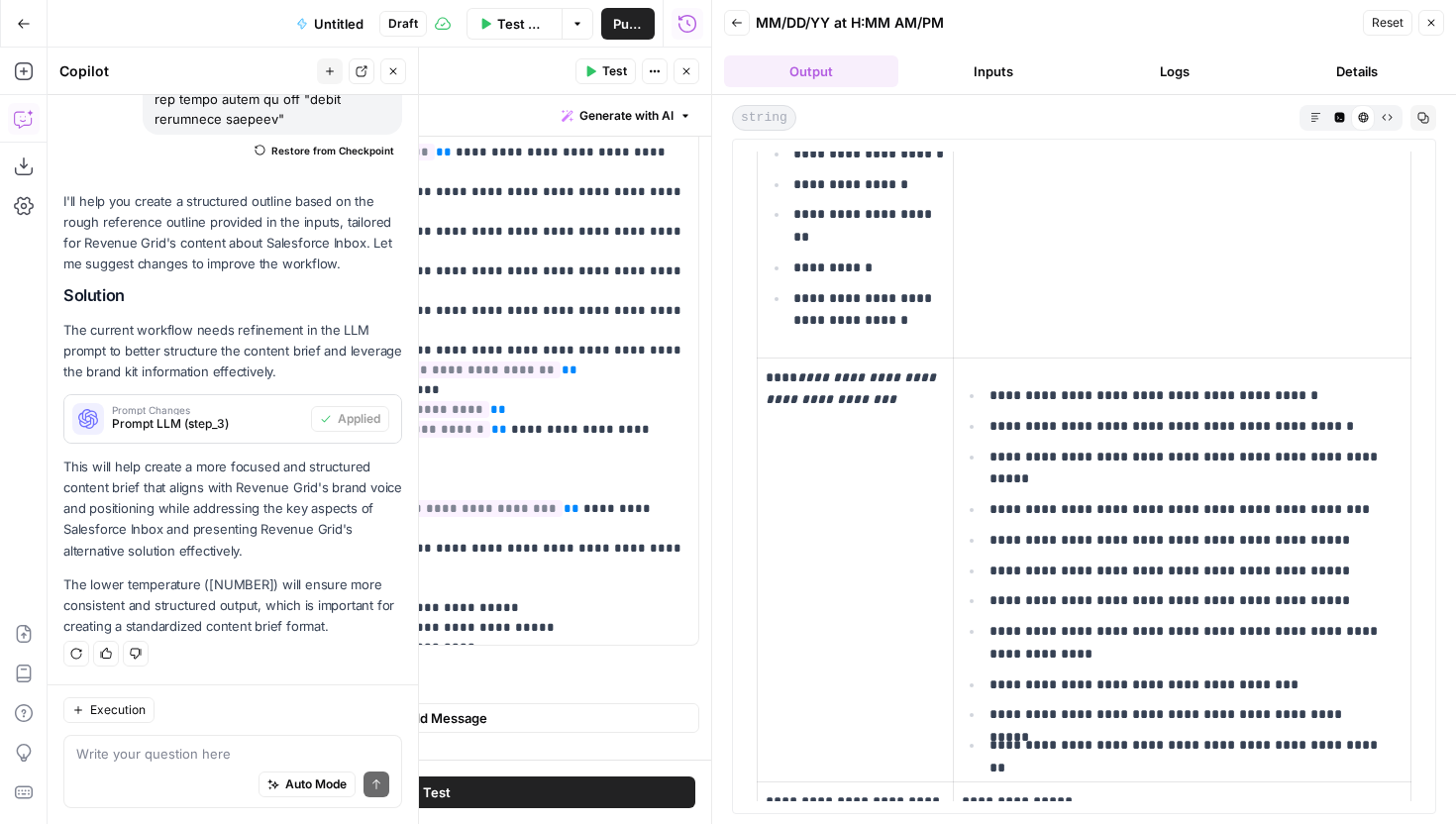 scroll, scrollTop: 3833, scrollLeft: 0, axis: vertical 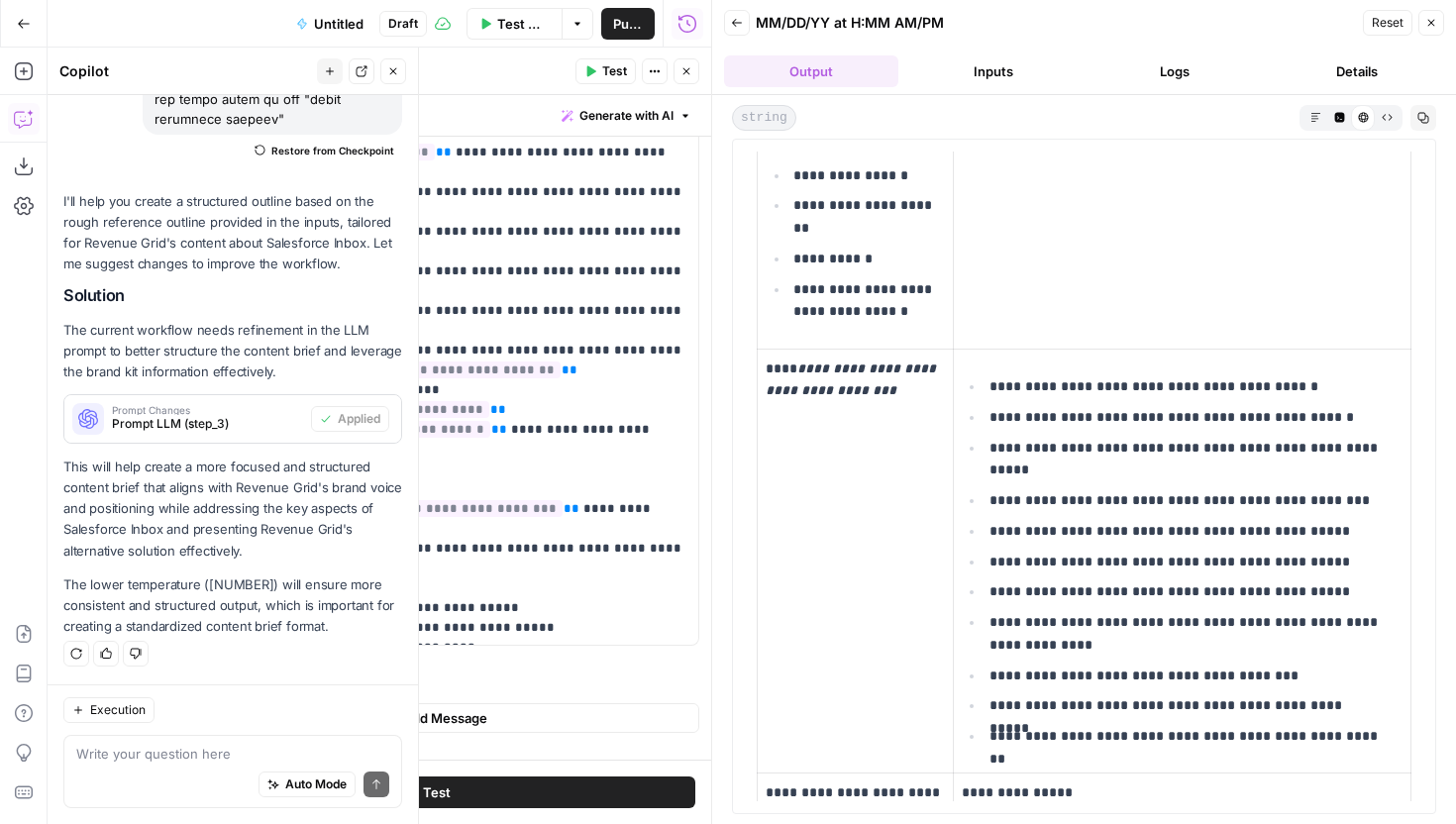 drag, startPoint x: 1011, startPoint y: 366, endPoint x: 1239, endPoint y: 513, distance: 271.2803 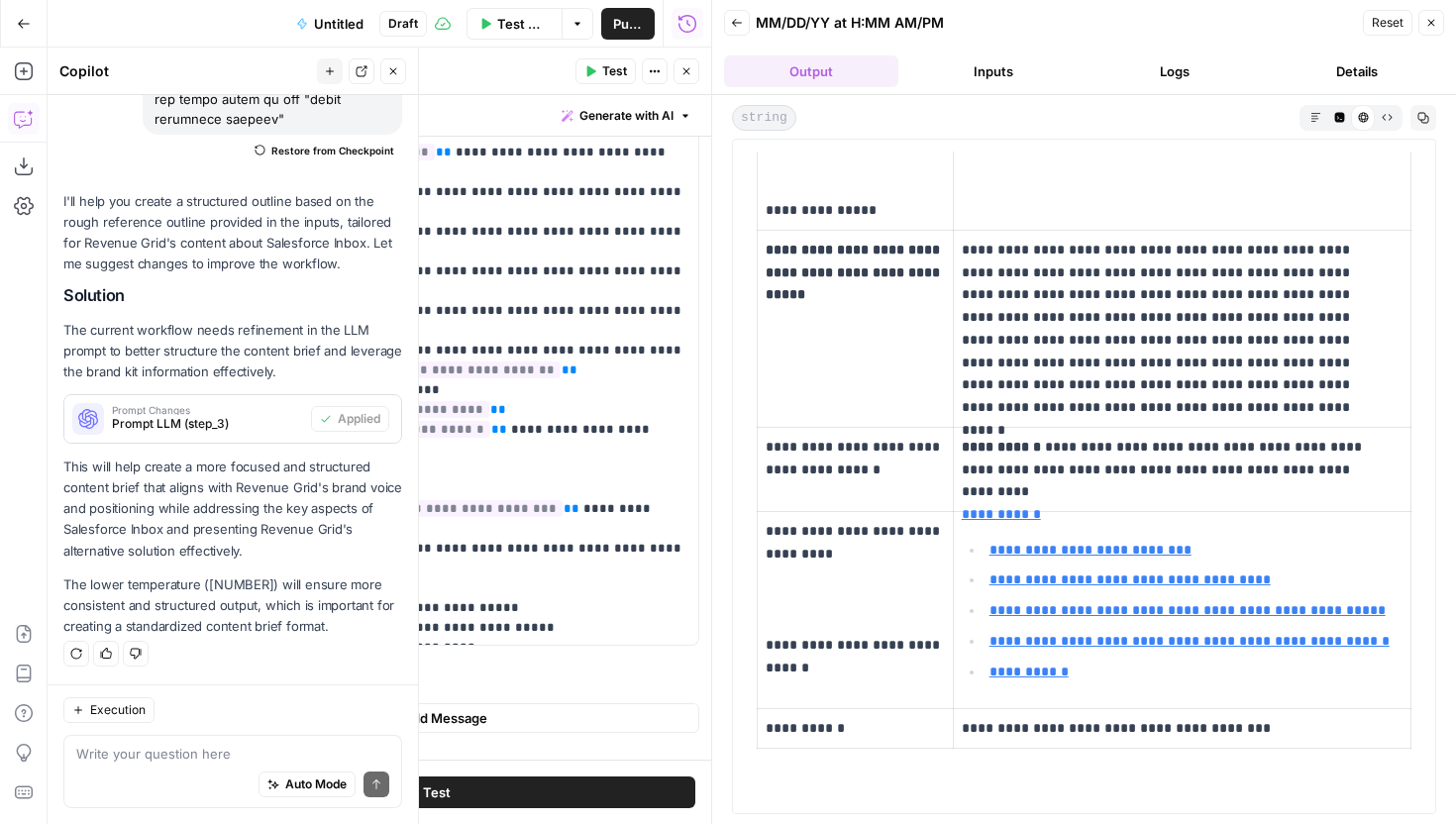 scroll, scrollTop: 4639, scrollLeft: 0, axis: vertical 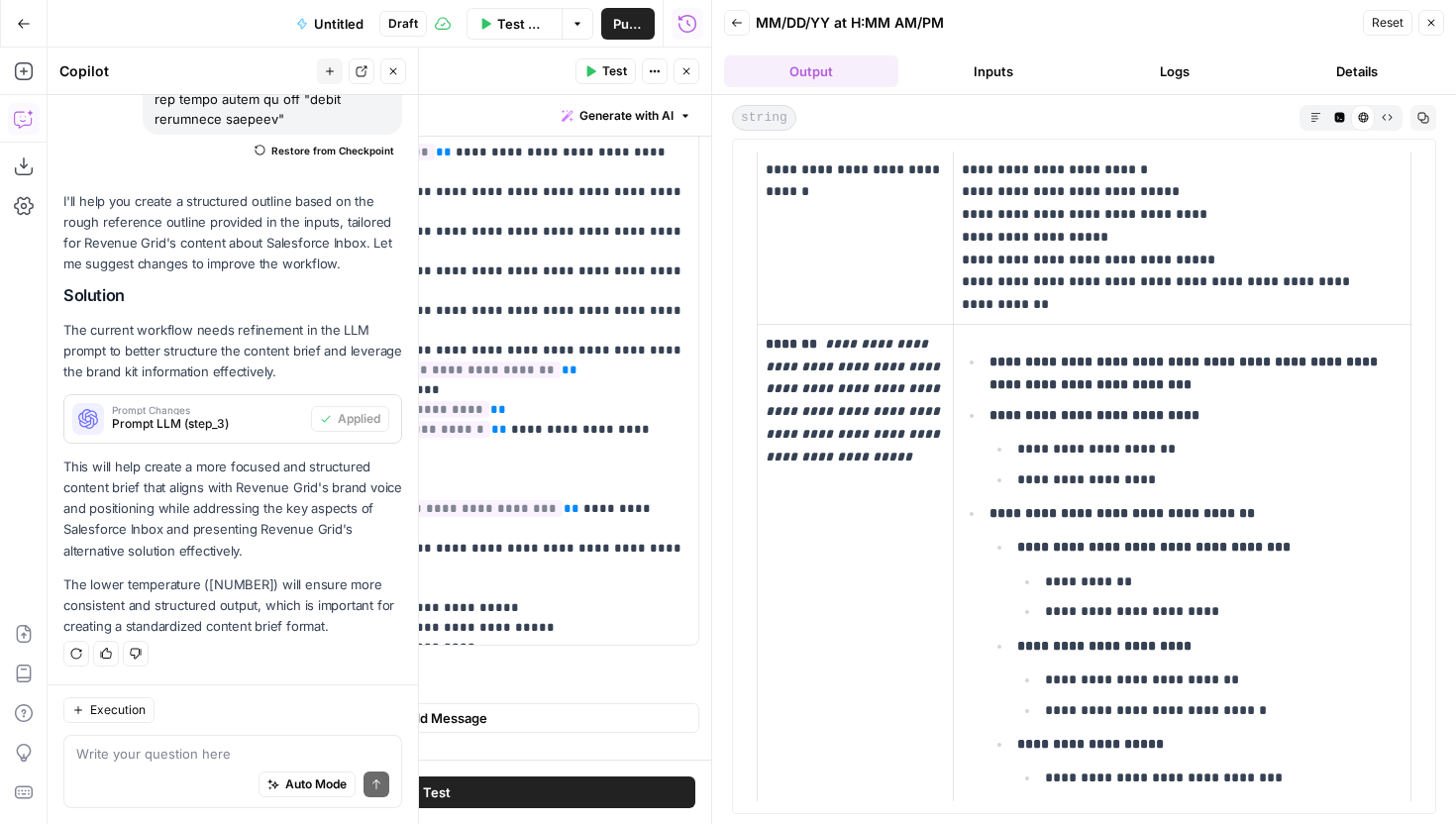 drag, startPoint x: 1149, startPoint y: 360, endPoint x: 1232, endPoint y: 380, distance: 85.37564 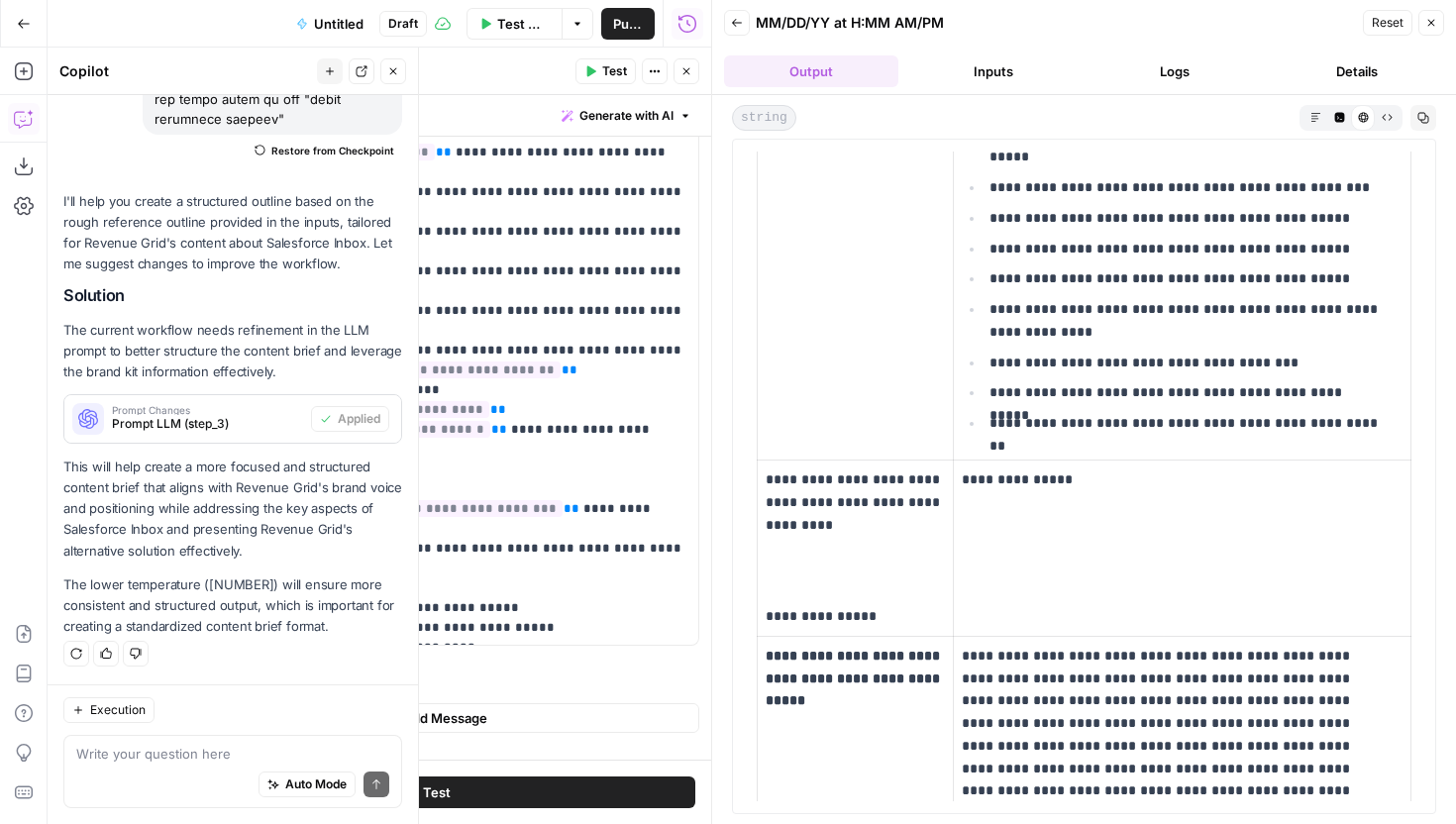scroll, scrollTop: 4150, scrollLeft: 0, axis: vertical 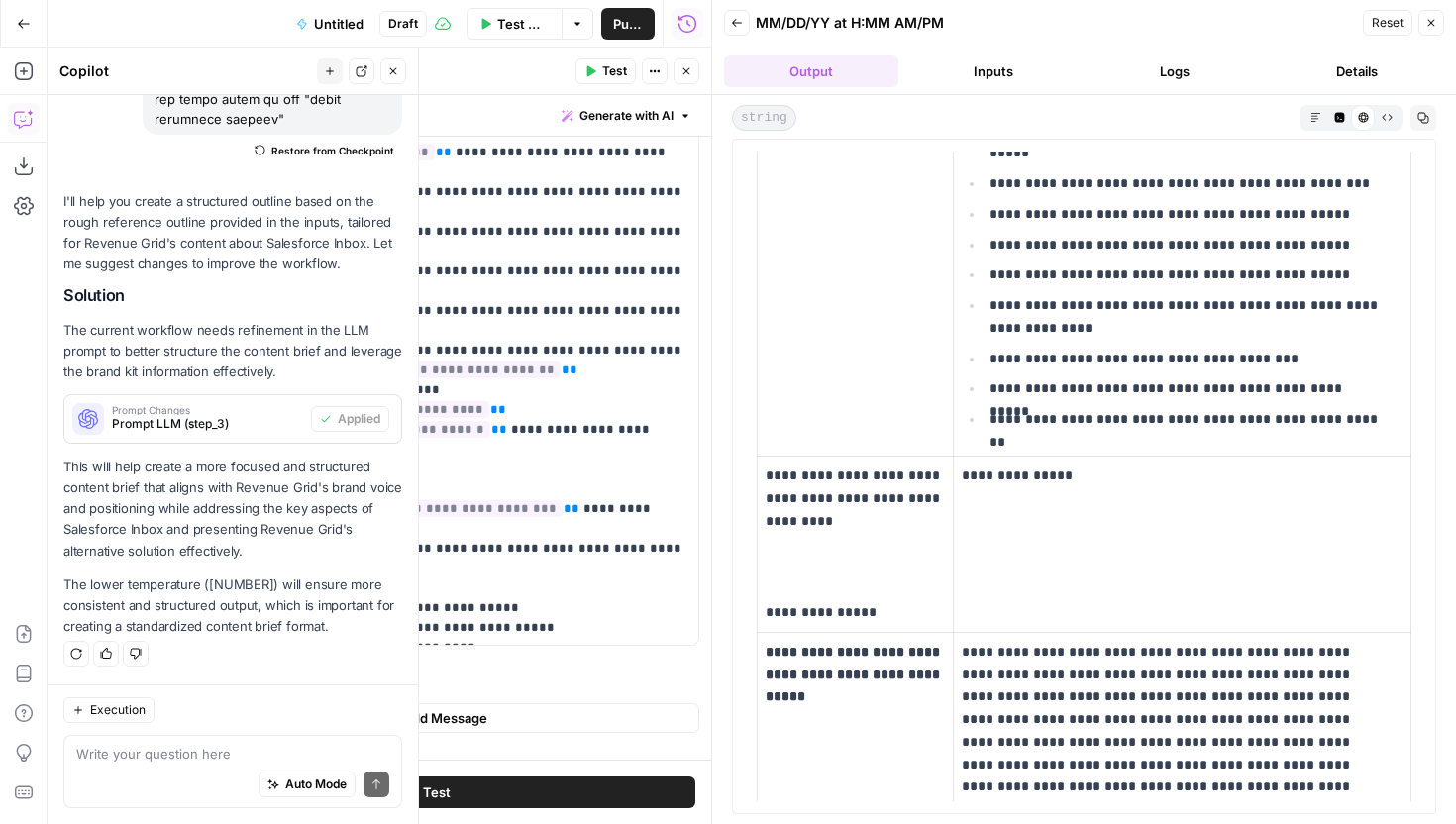drag, startPoint x: 983, startPoint y: 449, endPoint x: 1130, endPoint y: 450, distance: 147.0034 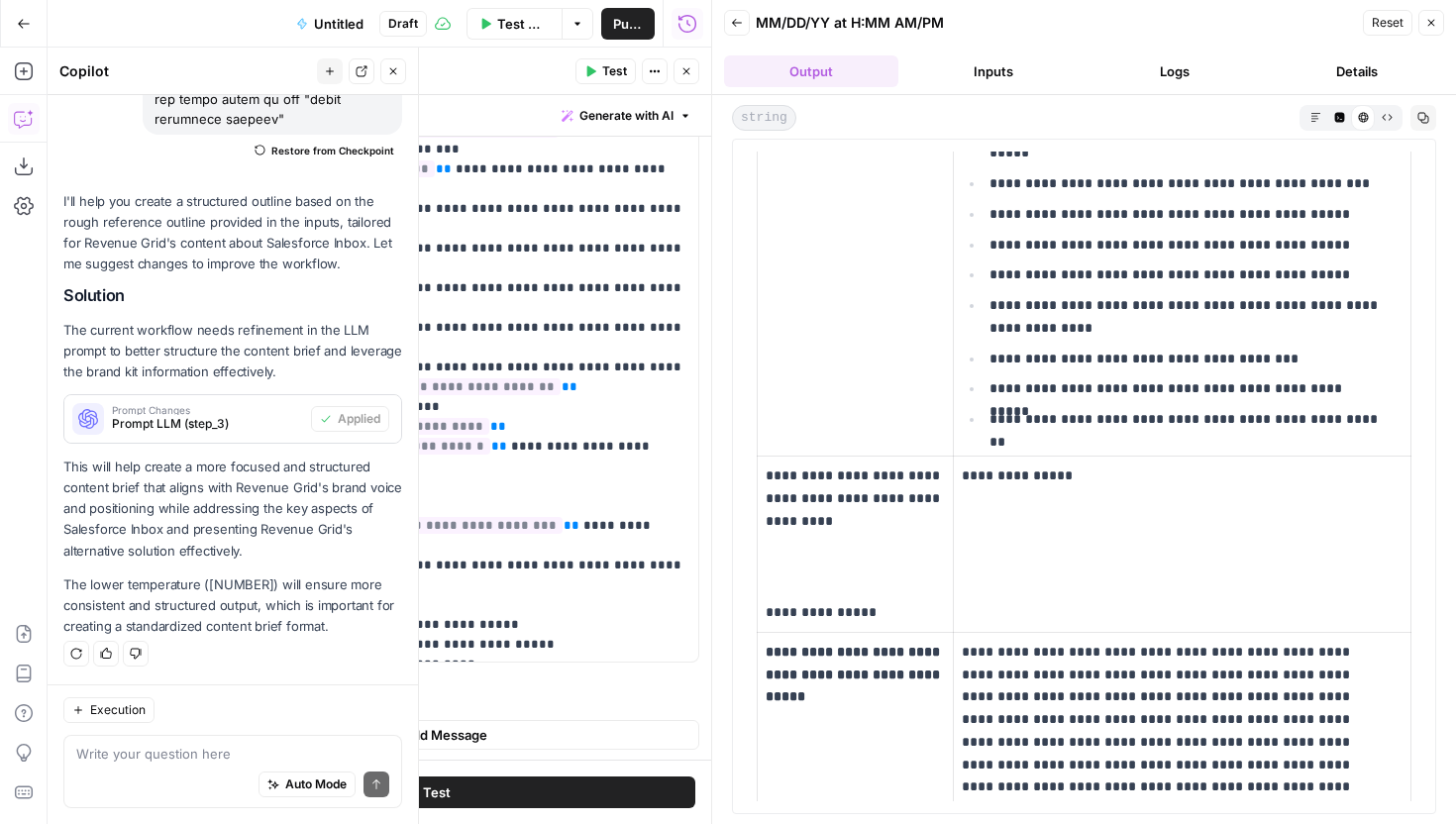 scroll, scrollTop: 391, scrollLeft: 0, axis: vertical 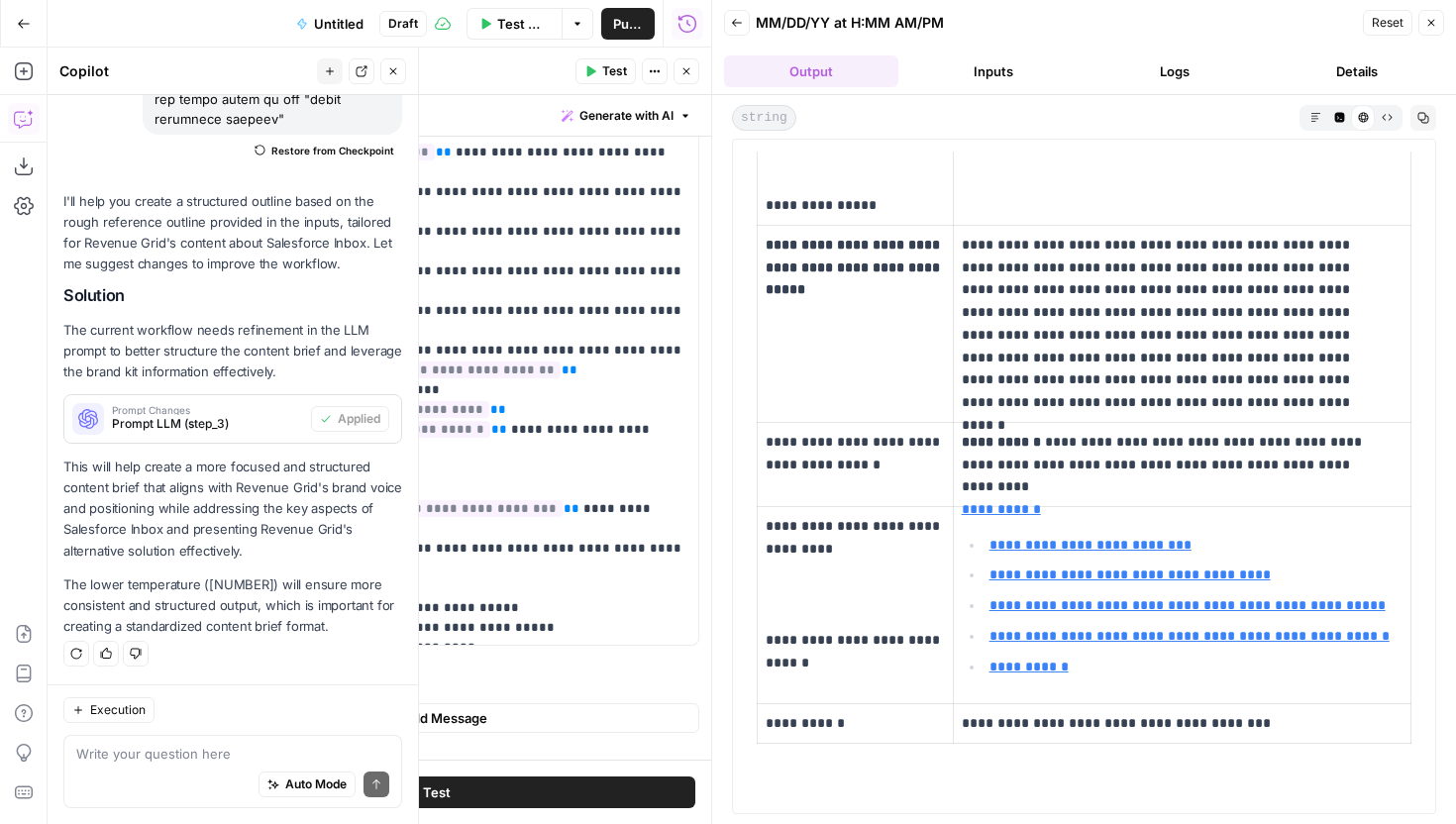 click on "Logs" at bounding box center (1176, 71) 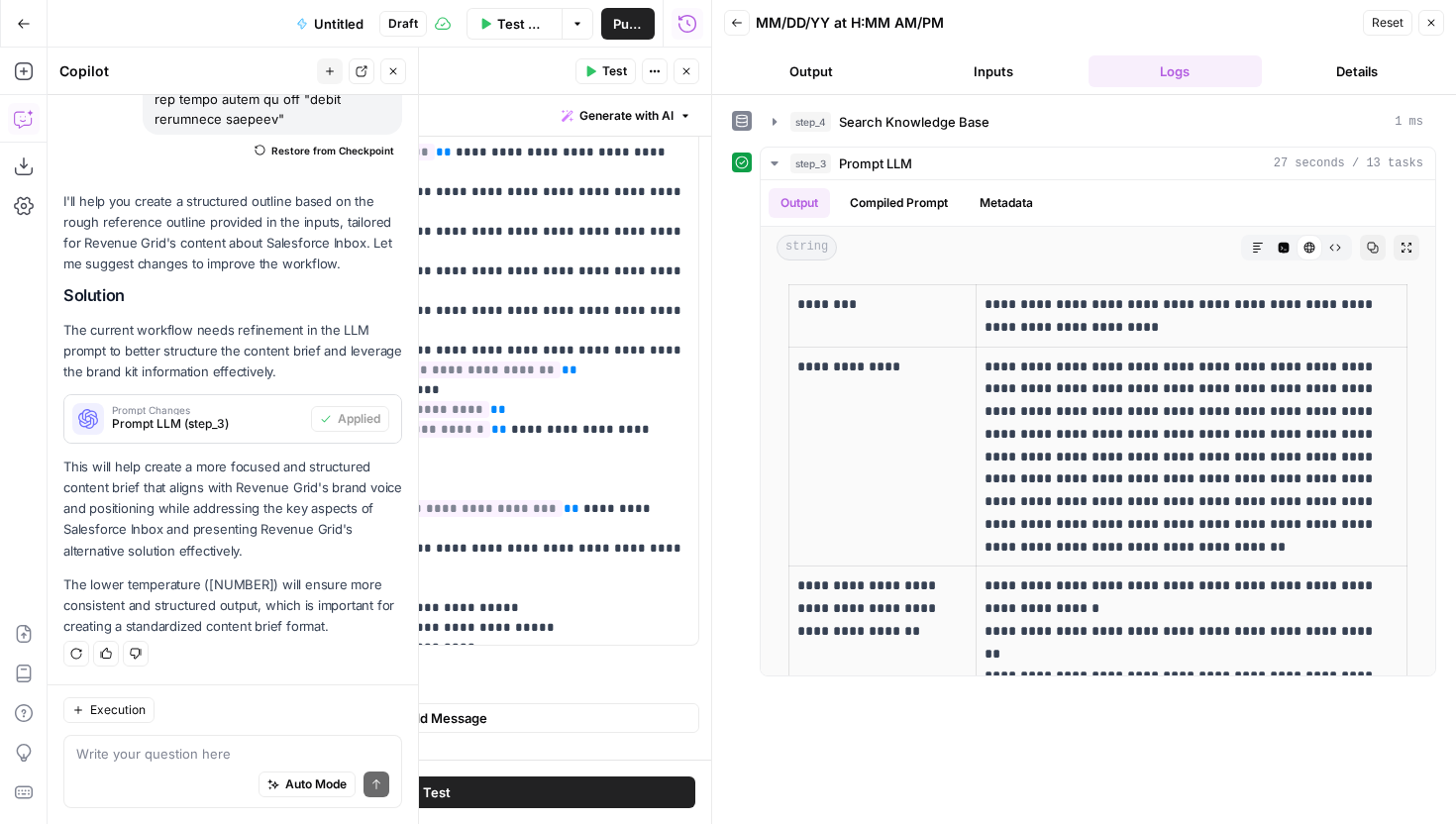 click on "Details" at bounding box center [1357, 71] 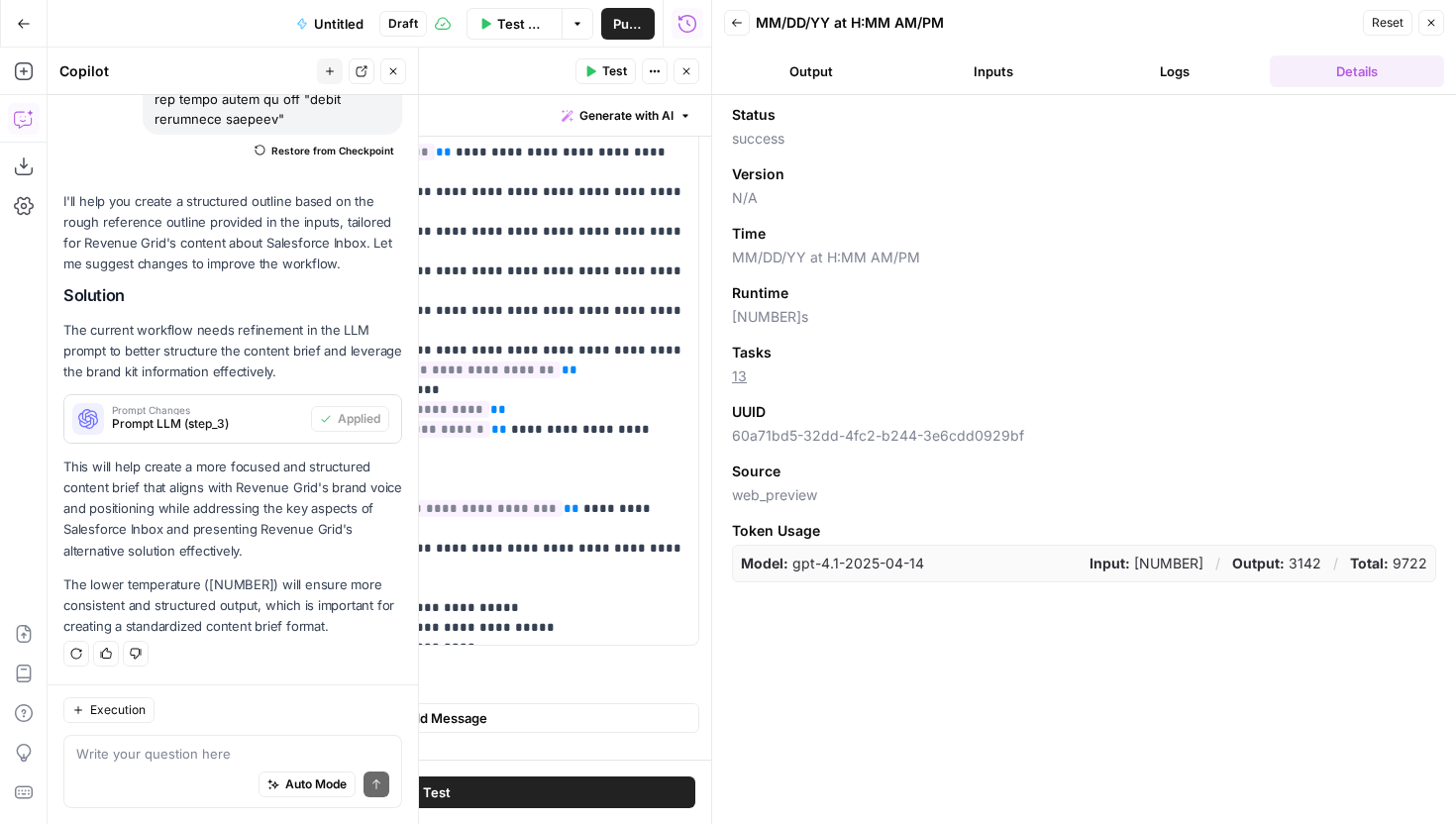 click on "Output" at bounding box center [811, 71] 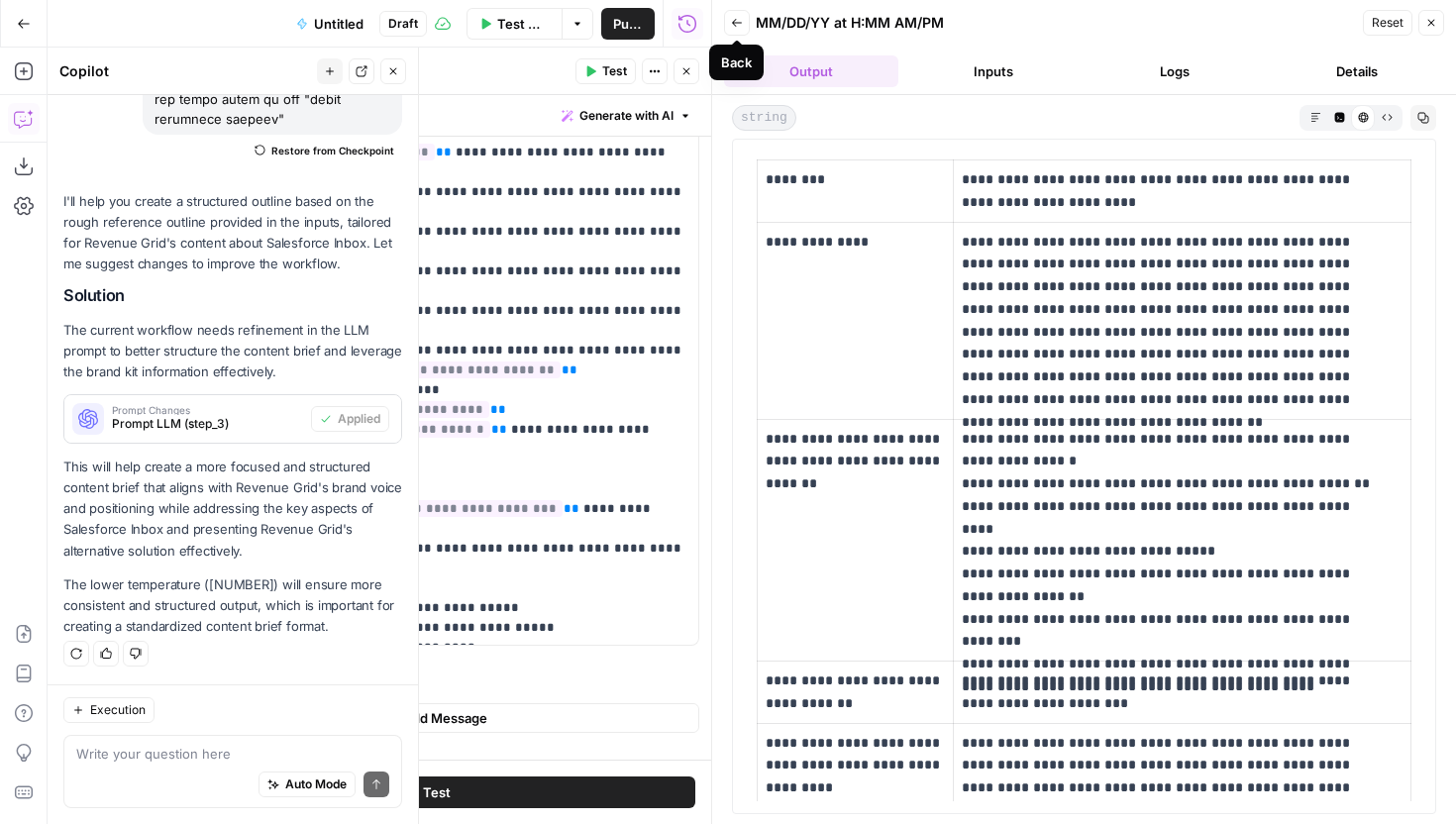 click on "Back" at bounding box center (737, 23) 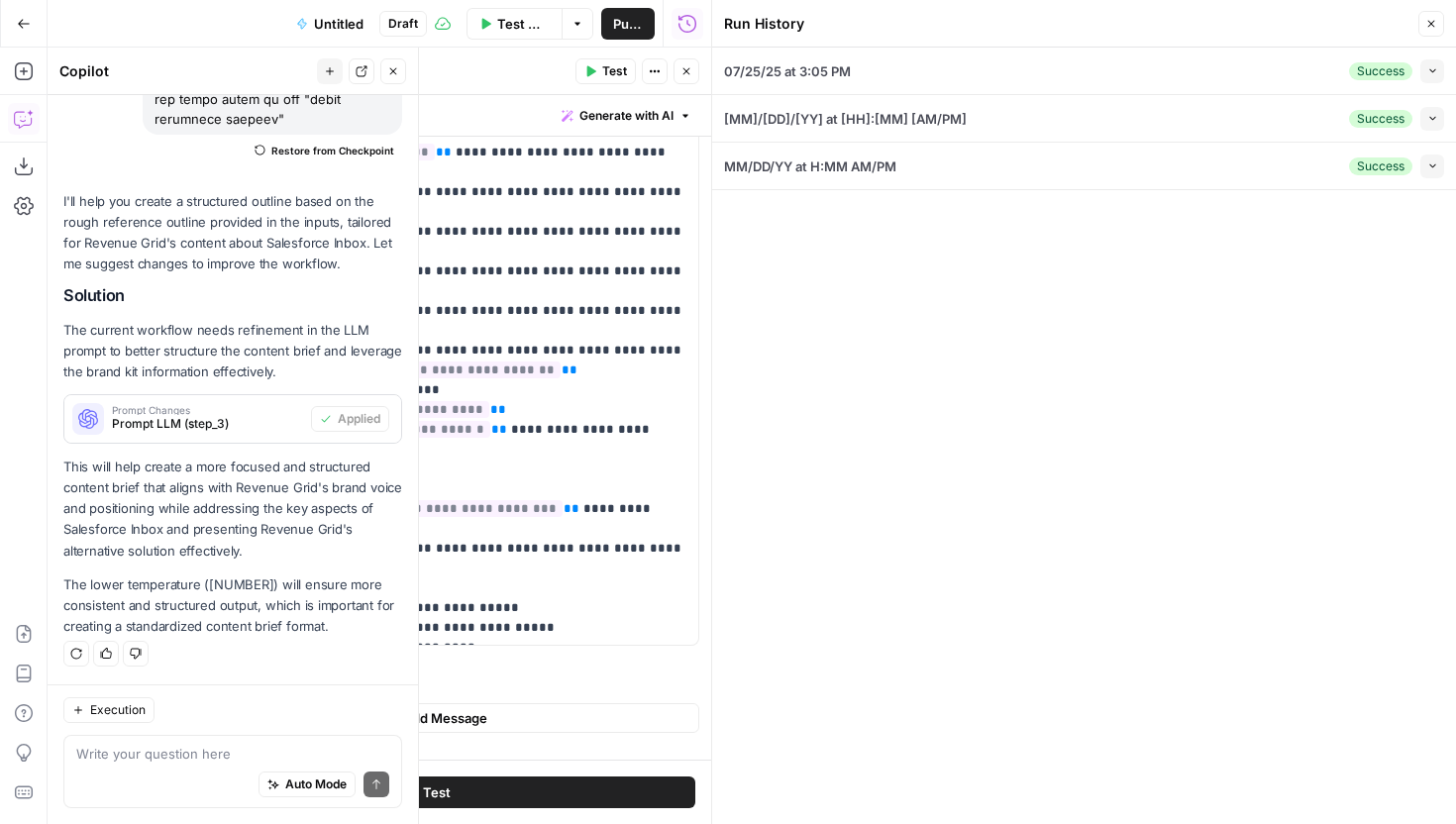 click on "Run History Close" at bounding box center [1084, 24] 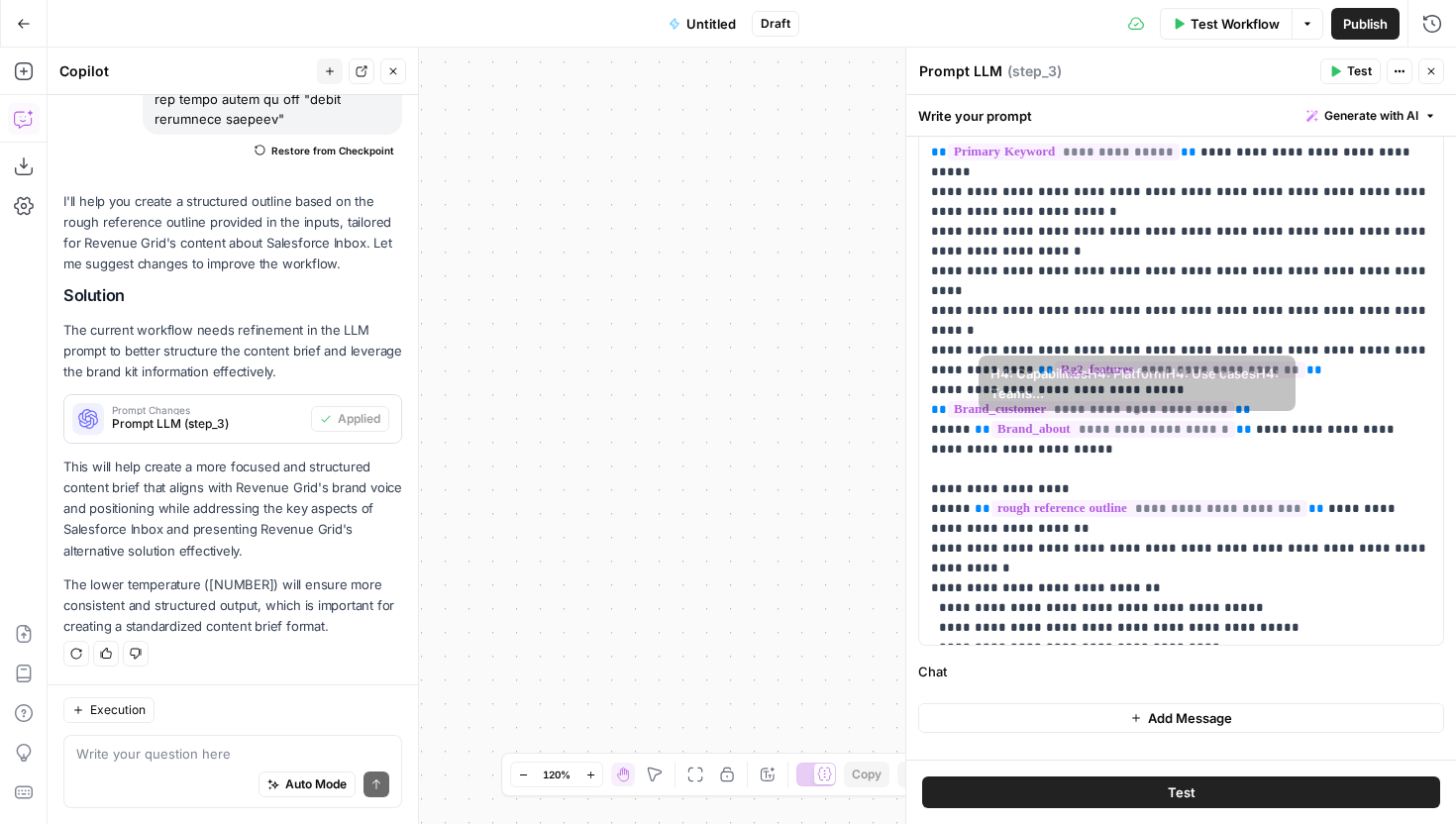 scroll, scrollTop: 0, scrollLeft: 0, axis: both 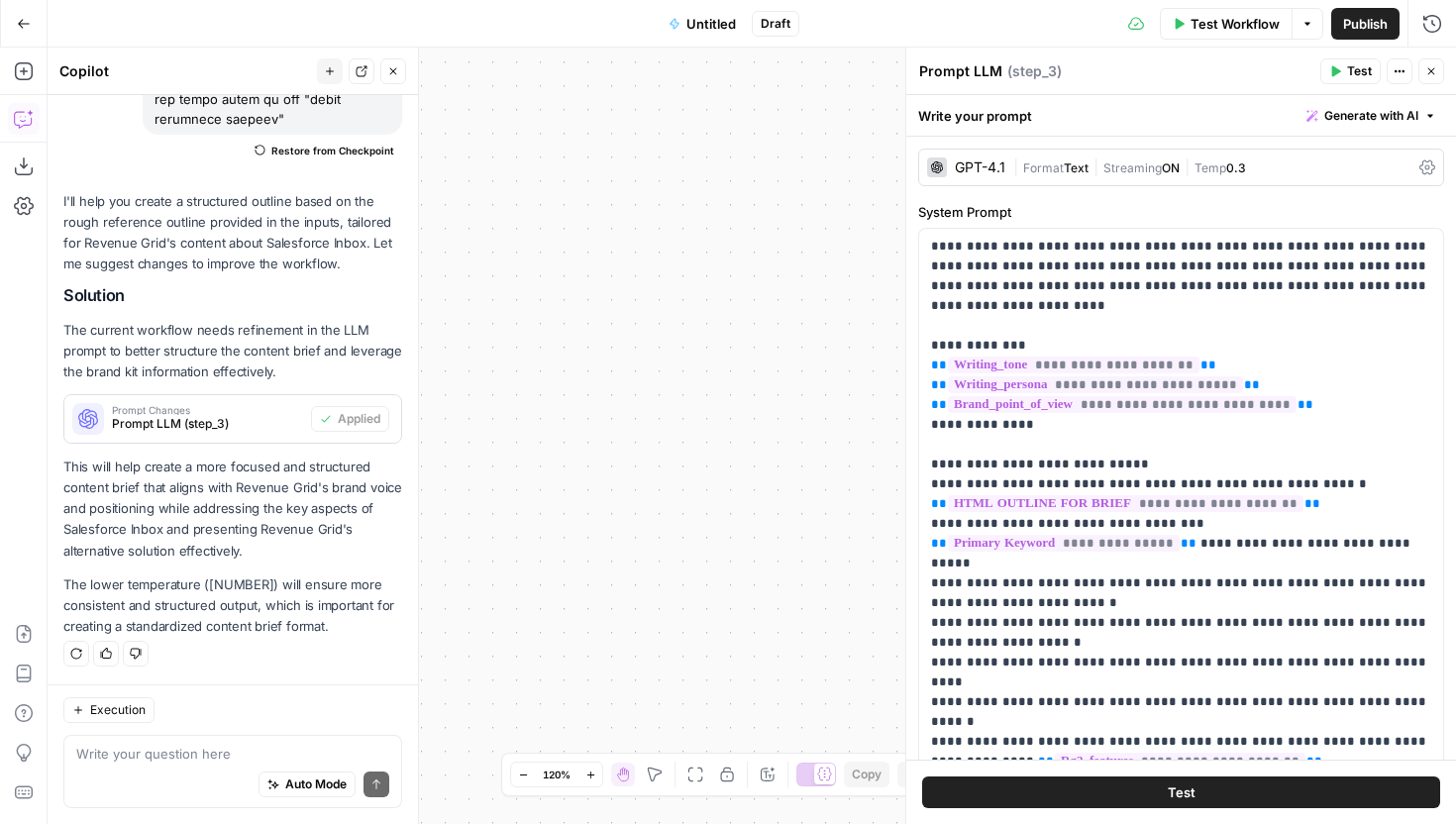 click on "Prompt LLM Prompt LLM  ( step_3 ) Test Actions Close" at bounding box center [1181, 71] 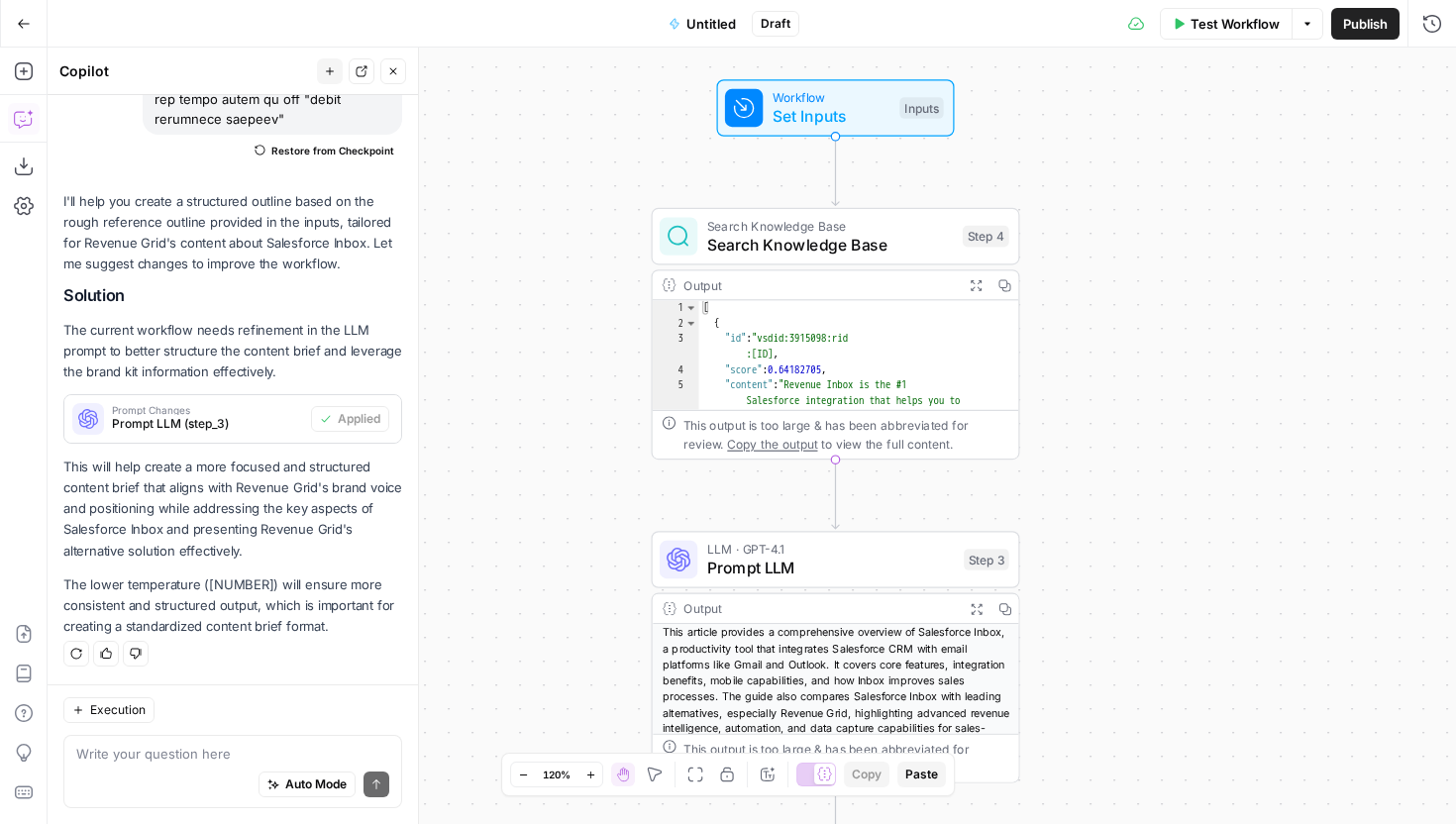 click on "Test Workflow" at bounding box center (1235, 24) 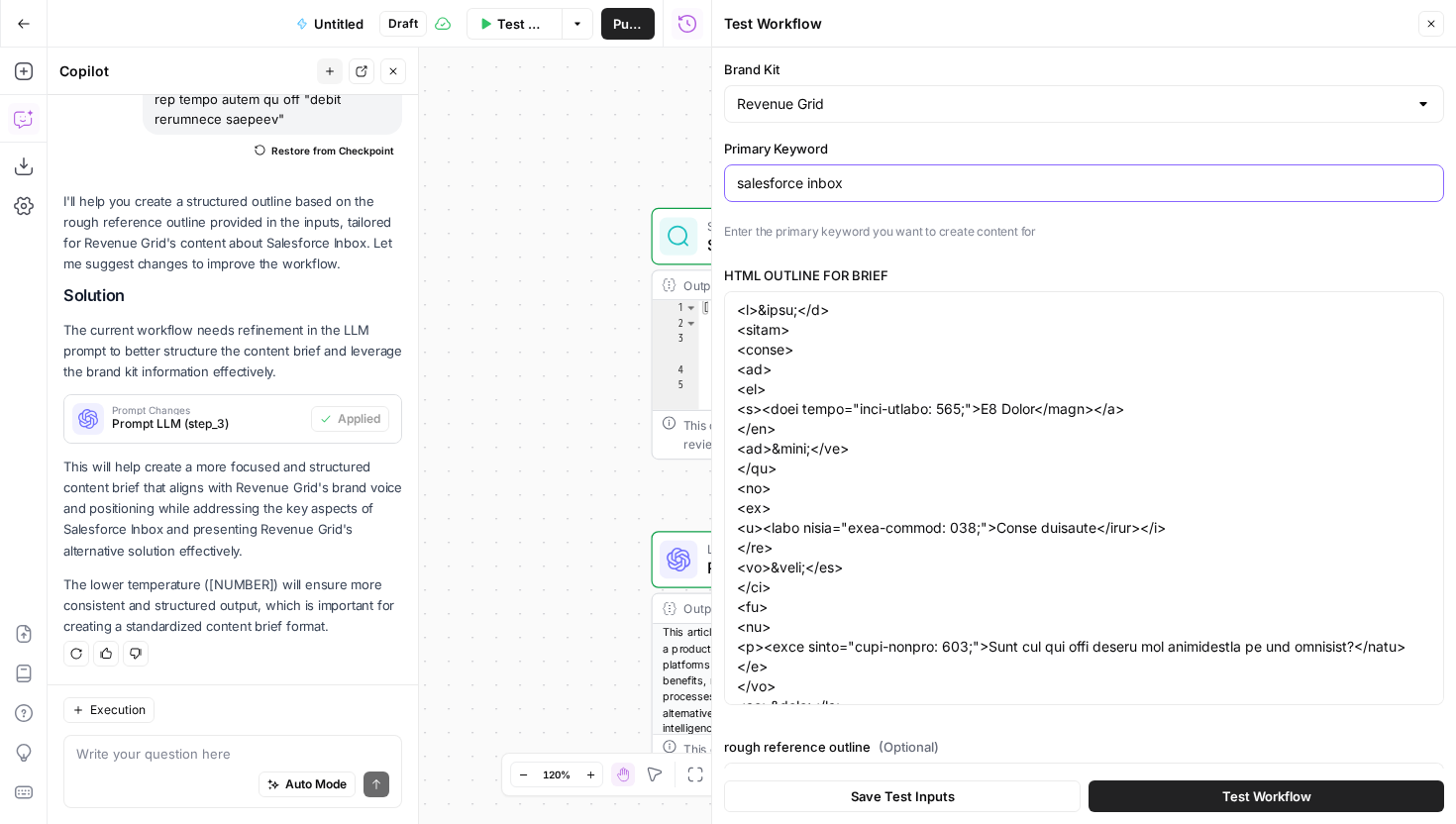 click on "salesforce inbox" at bounding box center (1084, 183) 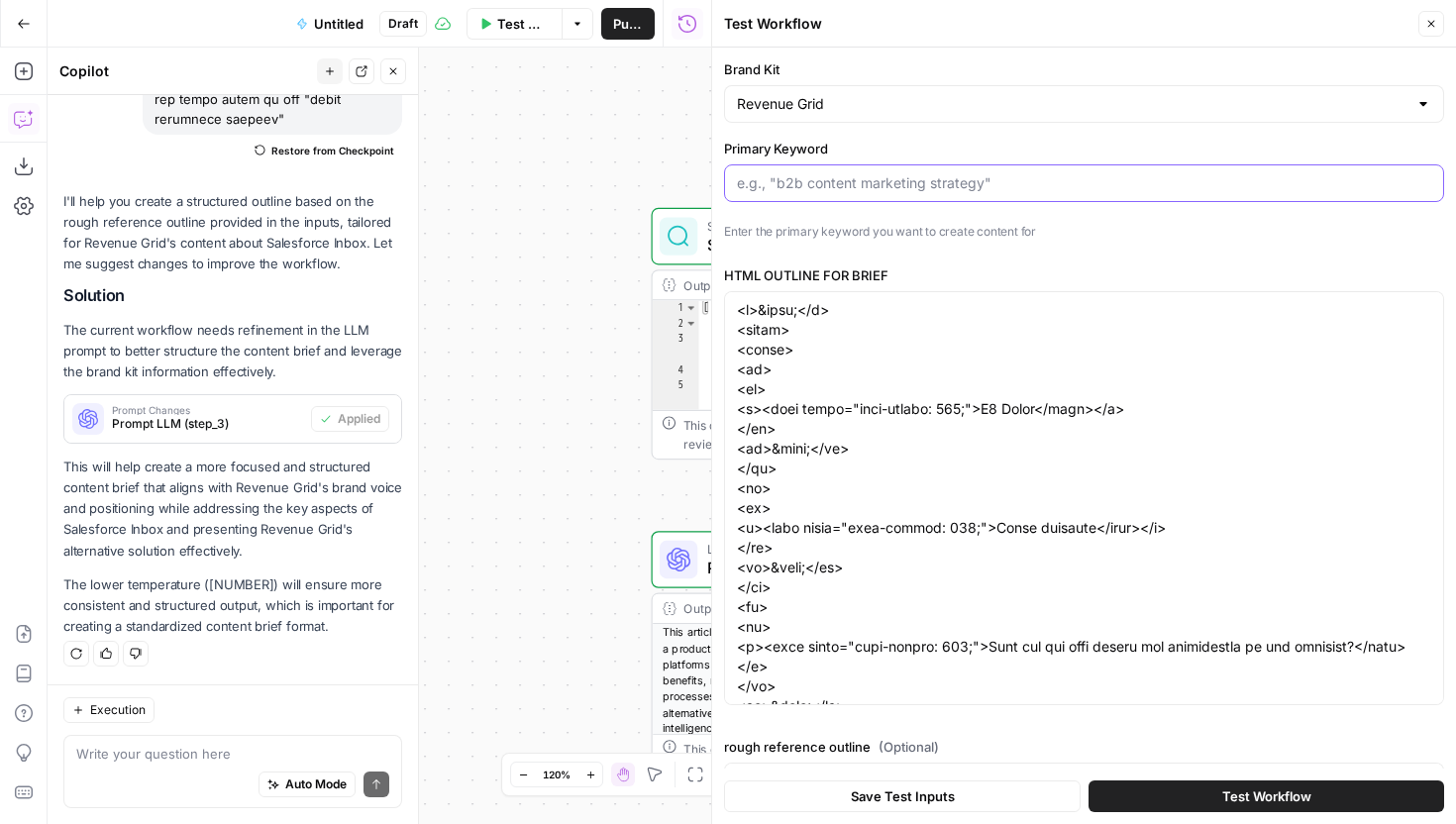 drag, startPoint x: 1074, startPoint y: 192, endPoint x: 1074, endPoint y: 135, distance: 57 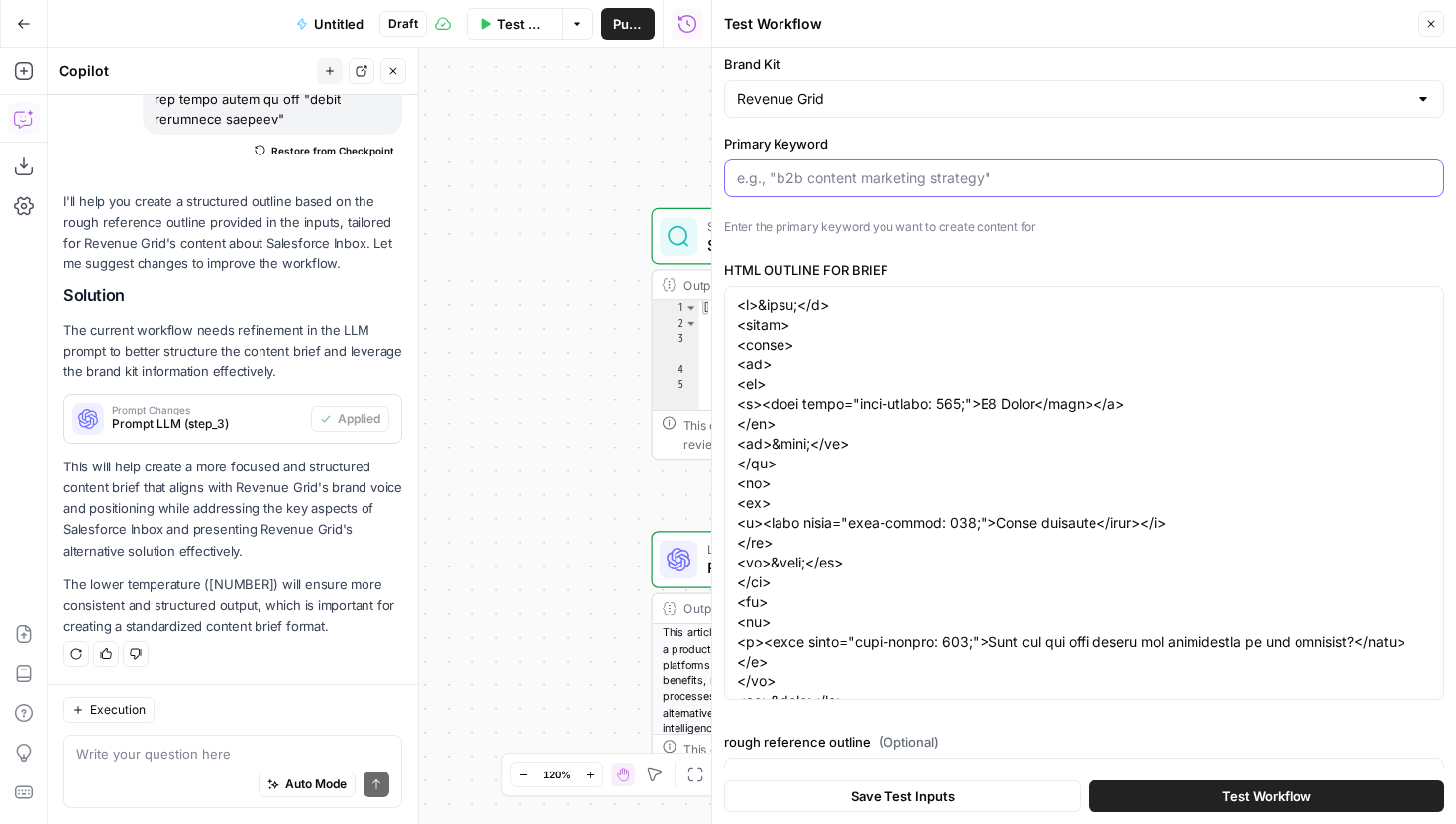 type 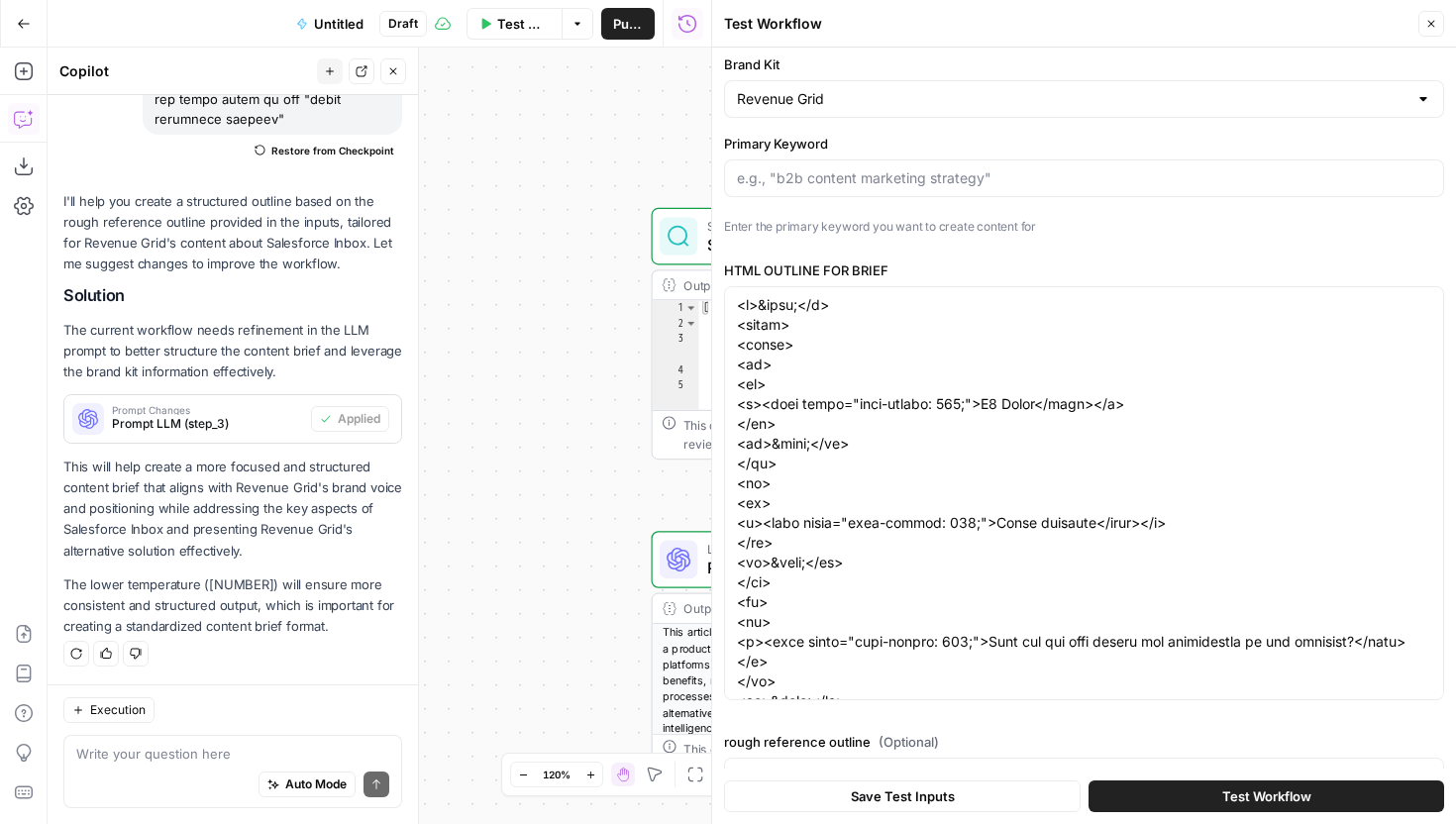 click on "Brand Kit Revenue Grid Primary Keyword Enter the primary keyword you want to create content for HTML OUTLINE FOR BRIEF rough reference outline   (Optional)" at bounding box center [1084, 617] 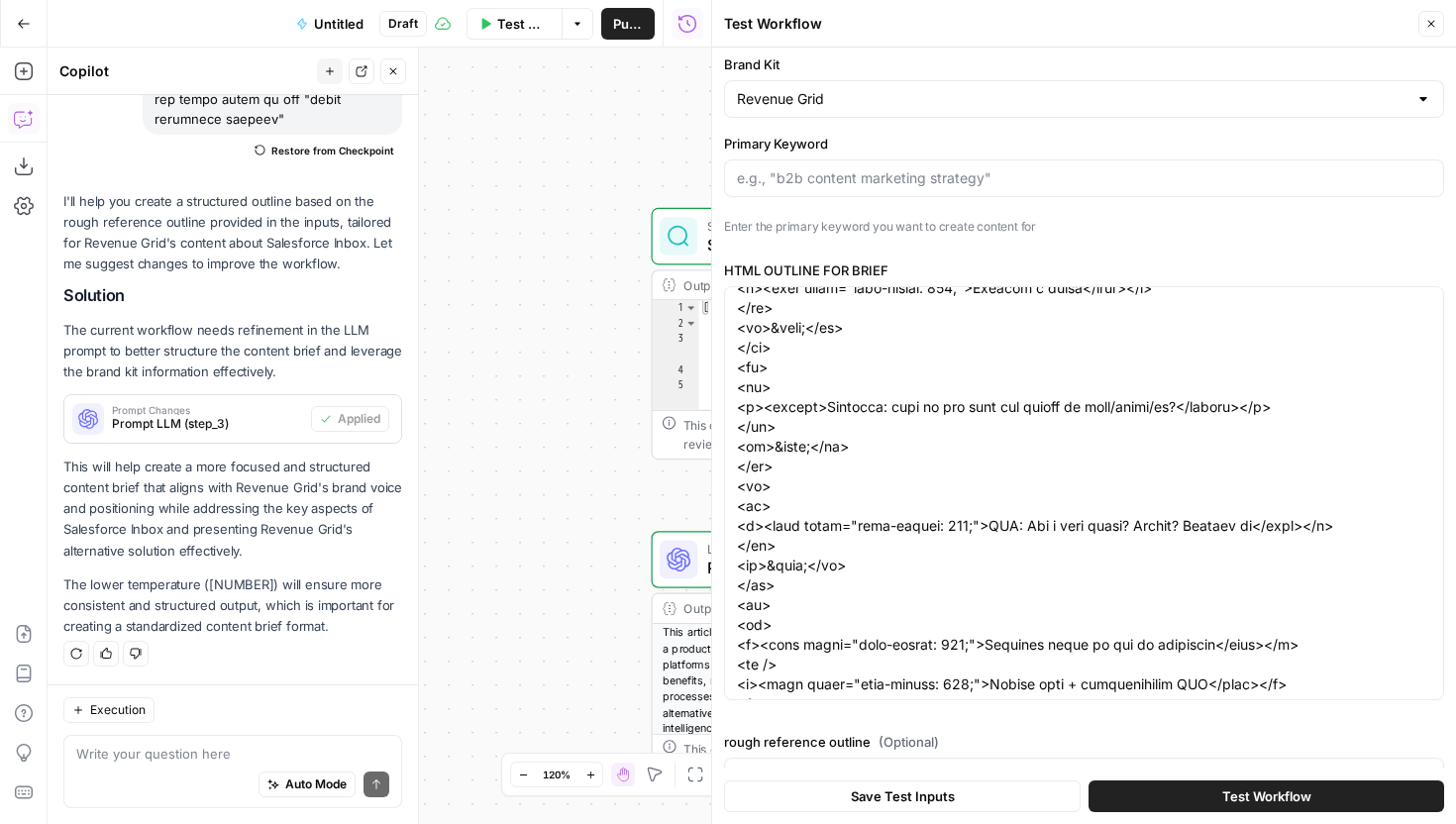 scroll, scrollTop: 2417, scrollLeft: 0, axis: vertical 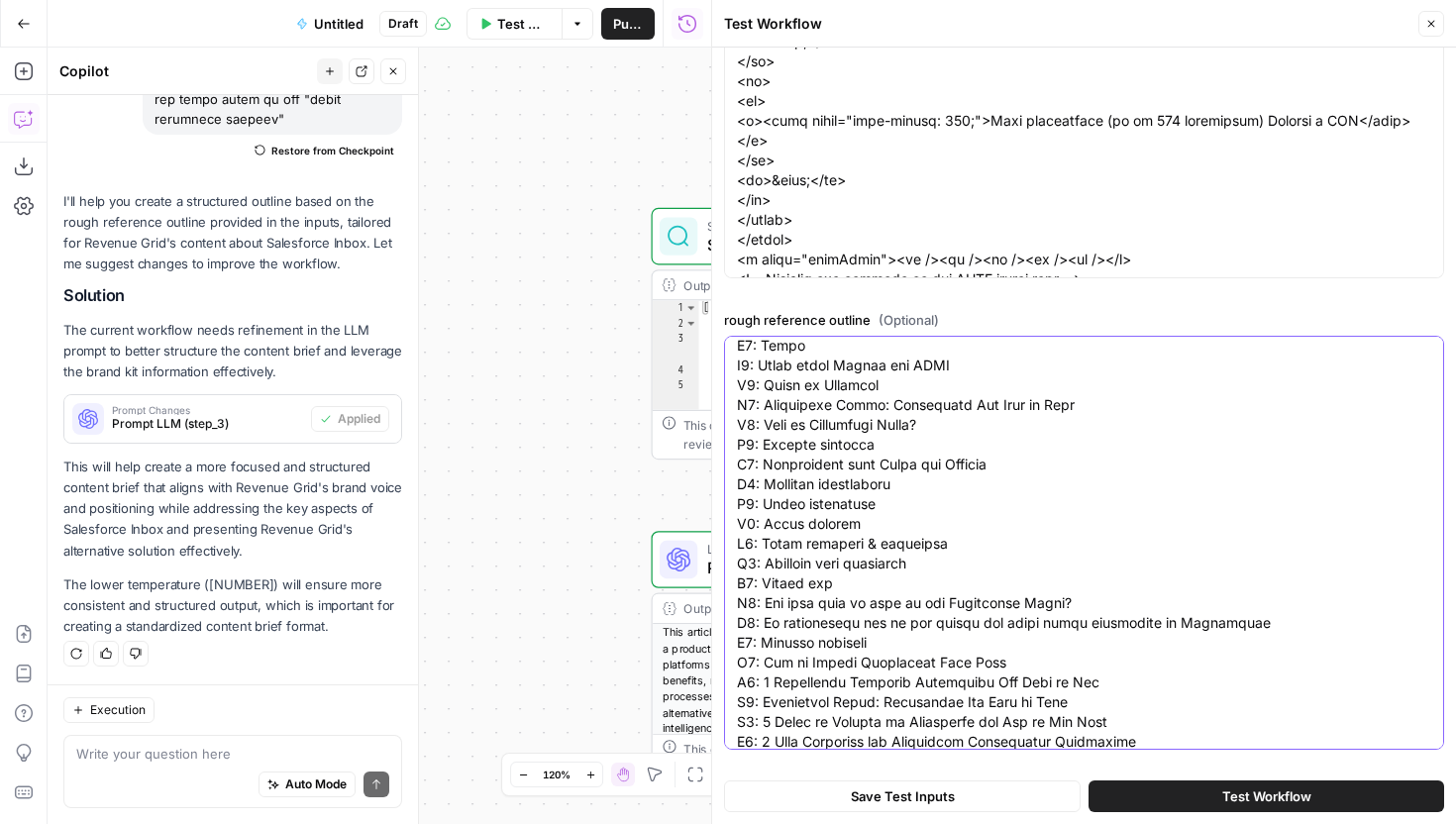 click on "rough reference outline   (Optional)" at bounding box center (1084, 871) 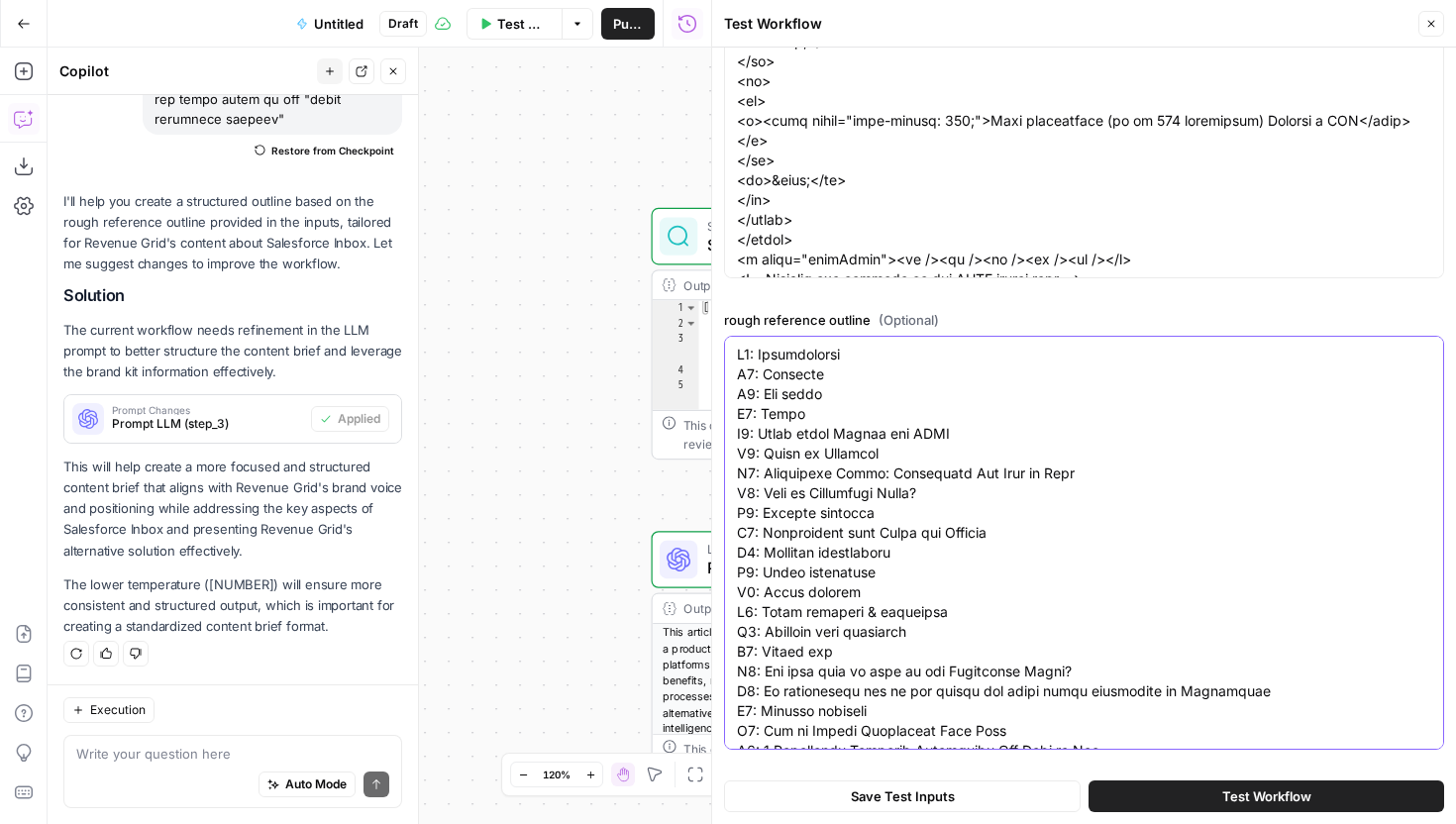 scroll, scrollTop: 792, scrollLeft: 0, axis: vertical 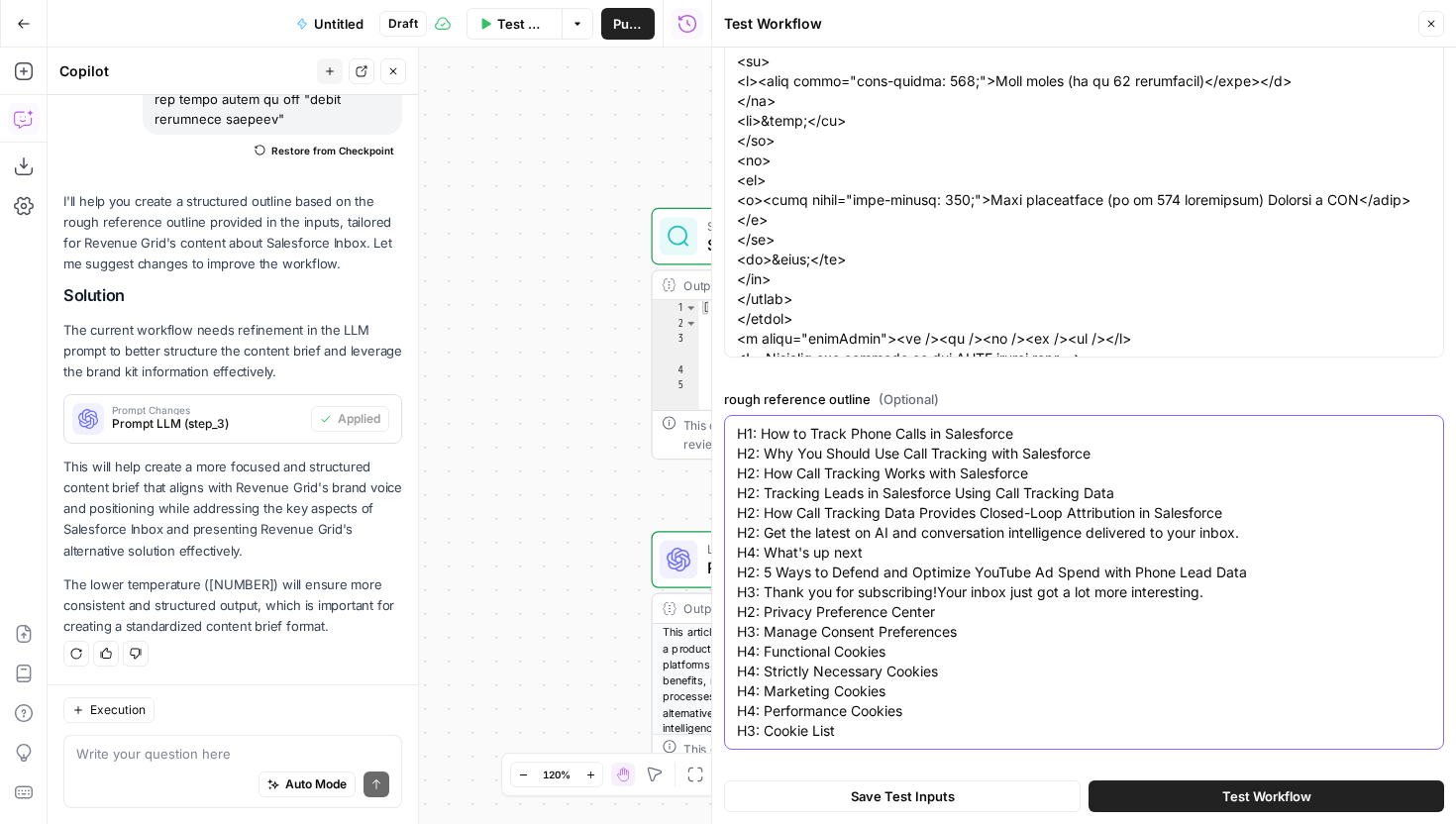 click on "H1: How to Track Phone Calls in Salesforce
H2: Why You Should Use Call Tracking with Salesforce
H2: How Call Tracking Works with Salesforce
H2: Tracking Leads in Salesforce Using Call Tracking Data
H2: How Call Tracking Data Provides Closed-Loop Attribution in Salesforce
H2: Get the latest on AI and conversation intelligence delivered to your inbox.
H4: What's up next
H2: 5 Ways to Defend and Optimize YouTube Ad Spend with Phone Lead Data
H3: Thank you for subscribing!Your inbox just got a lot more interesting.
H2: Privacy Preference Center
H3: Manage Consent Preferences
H4: Functional Cookies
H4: Strictly Necessary Cookies
H4: Marketing Cookies
H4: Performance Cookies
H3: Cookie List" at bounding box center (1084, 582) 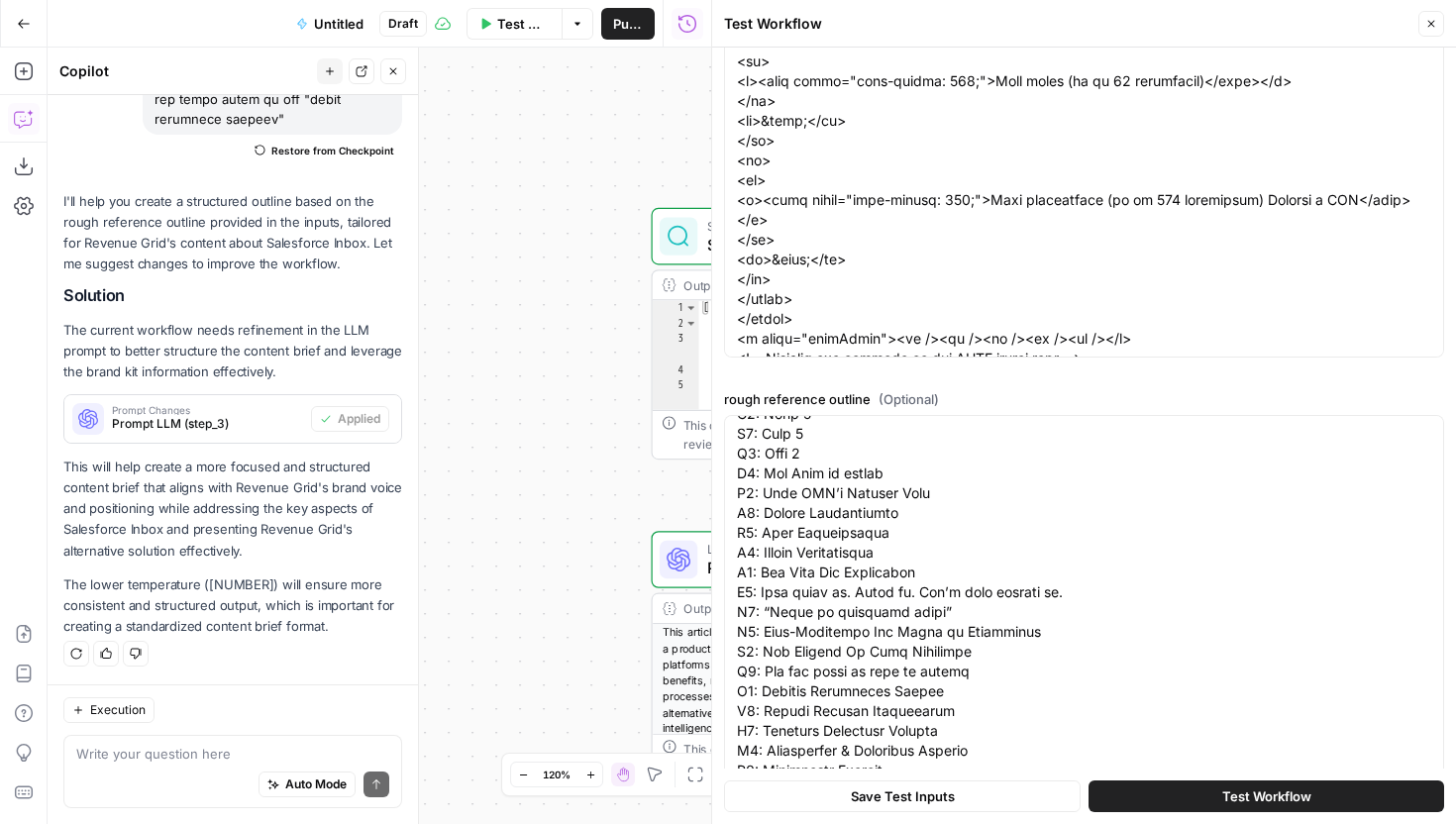 scroll, scrollTop: 0, scrollLeft: 0, axis: both 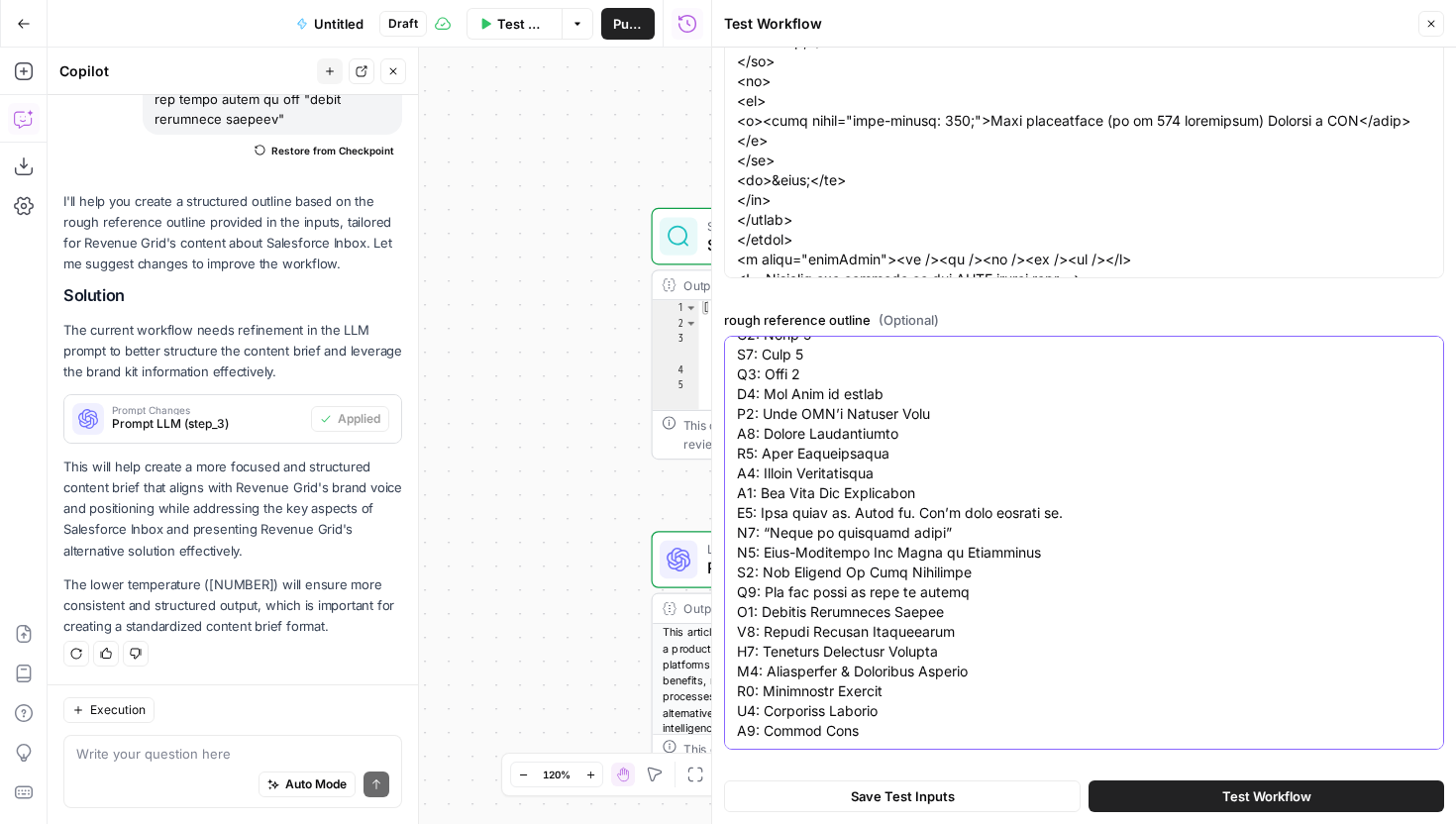 paste on "H4: Capabilities
H4: Platform
H4: Use cases
H4: Teams
H2: Start using Weflow for FREE
H6: Table of Contents
H1: Salesforce Inbox: Everything You Need to Know
H2: What is Salesforce Inbox?
H2: Feature overview
H3: Integration with Gmail and Outlook
H3: Calendar integration
H3: Email scheduling
H3: Email logging
H3: Email tracking & analytics
H3: Customer data surfacing
H3: Mobile app
H2: How much does it cost to use Salesforce Inbox?
H2: An alternative way to log emails and track sales activities in Salesforce
H2: Related articles
H3: How to Enable Salesforce Dark Mode
H3: 8 Salesforce Adoption Strategies You Need to Try
H3: Salesforce Inbox: Everything You Need to Know
H3: 5 Types of Reports in Salesforce and How to Use Them
H3: 6 Best Practices for Salesforce Opportunity Management
H3: How to Create a Report in Salesforce: A Step-by-Step Guide
H3: 3 Ways to Mass Update Records in Salesforce
H3: Salesforce Notes: Everything You Need to Know
H3: The Complete Guide to Salesforce Forecasting
H3: 14 Salesforce..." 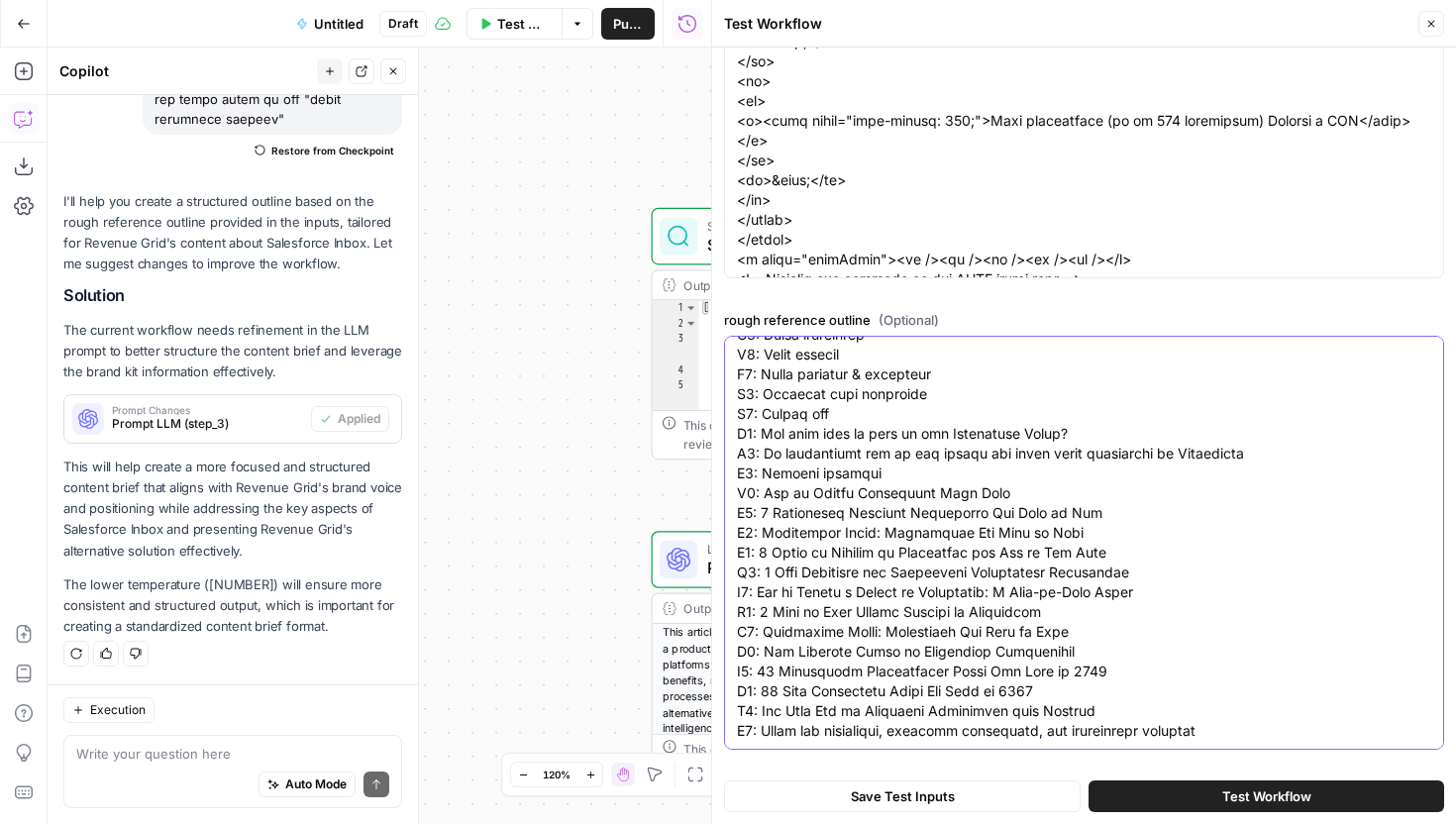 scroll, scrollTop: 1228, scrollLeft: 0, axis: vertical 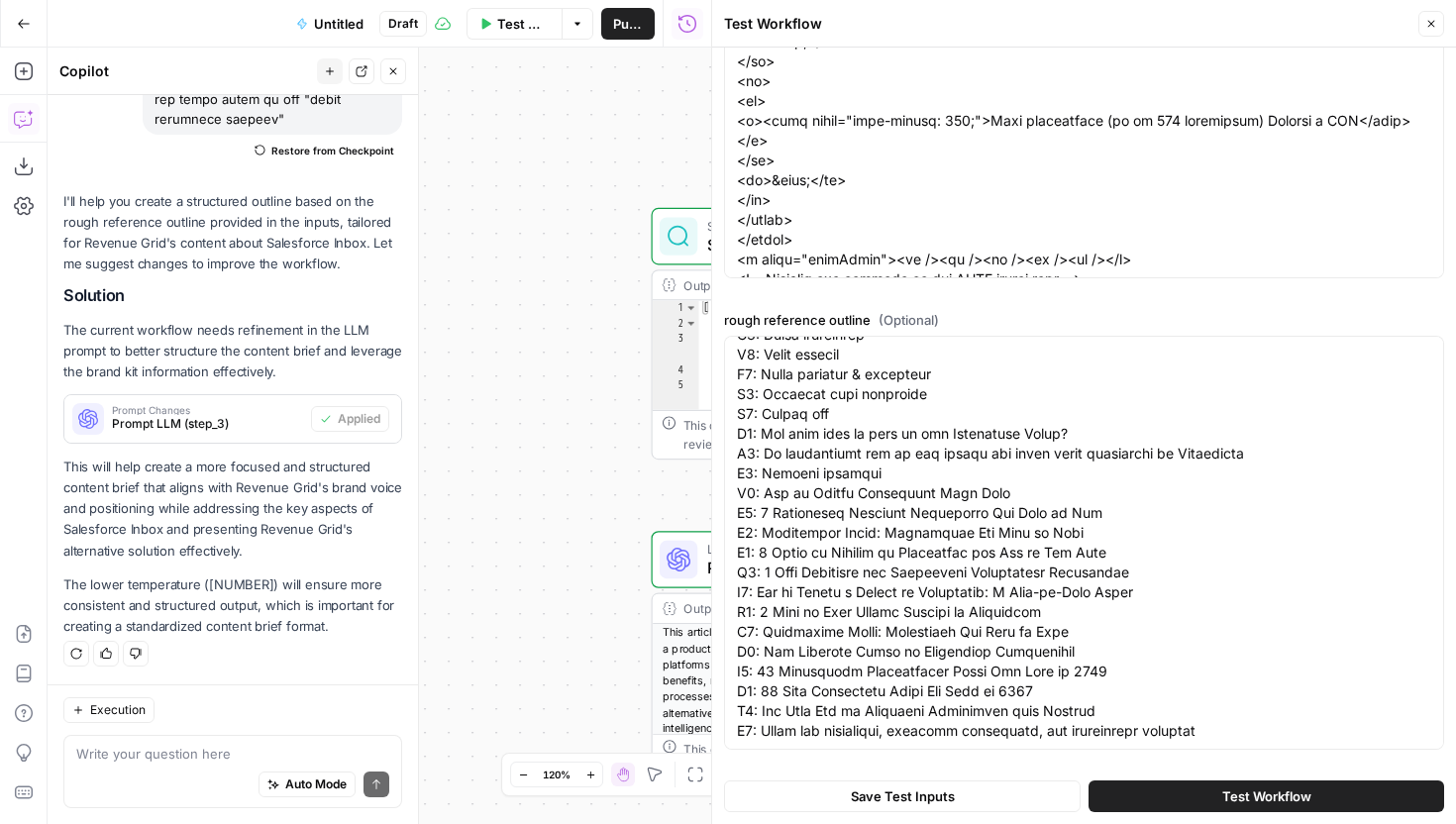 click on "Test Workflow" at bounding box center (1266, 796) 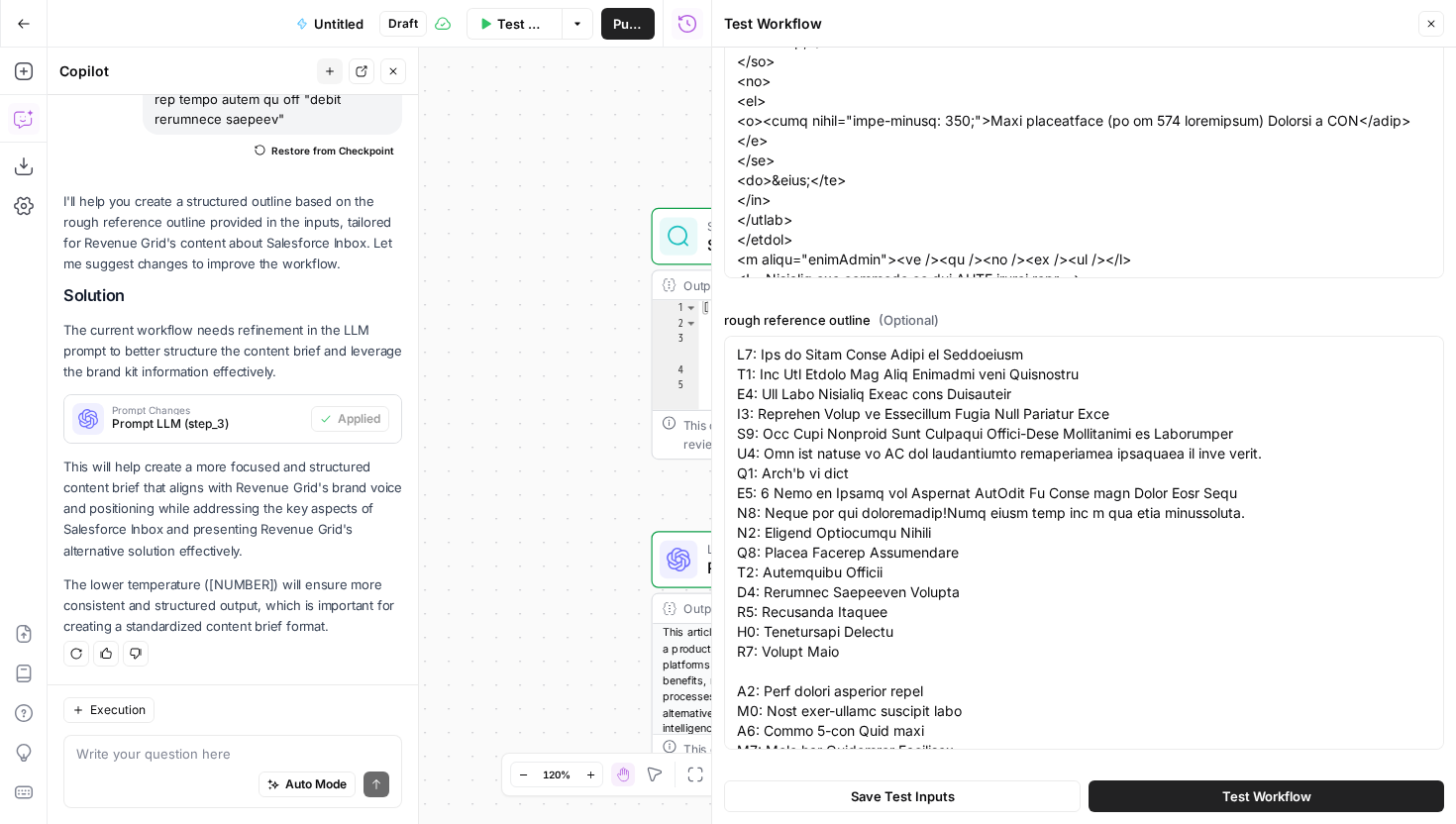 scroll, scrollTop: 414, scrollLeft: 0, axis: vertical 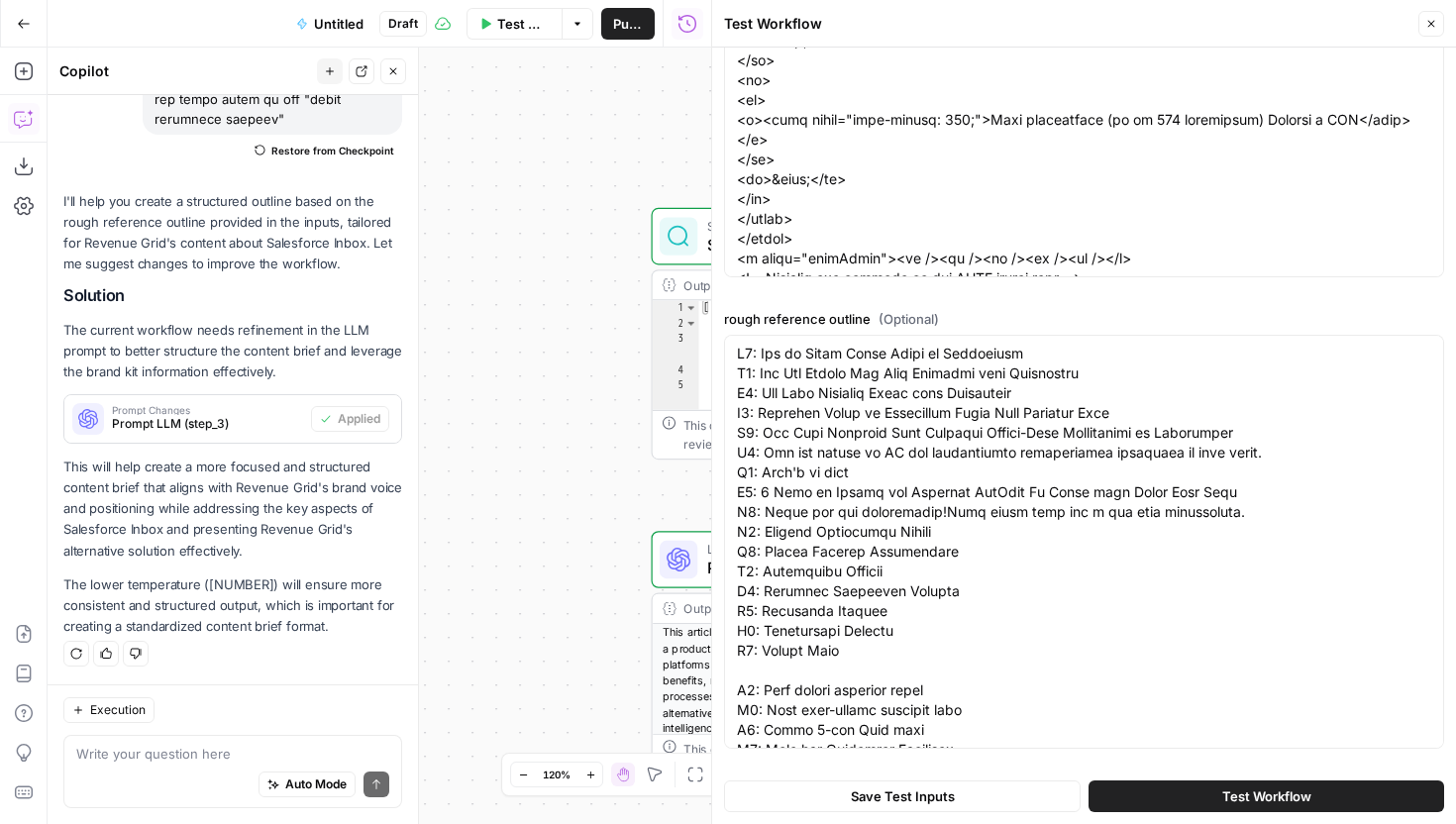 click on "Test Workflow" at bounding box center [1266, 796] 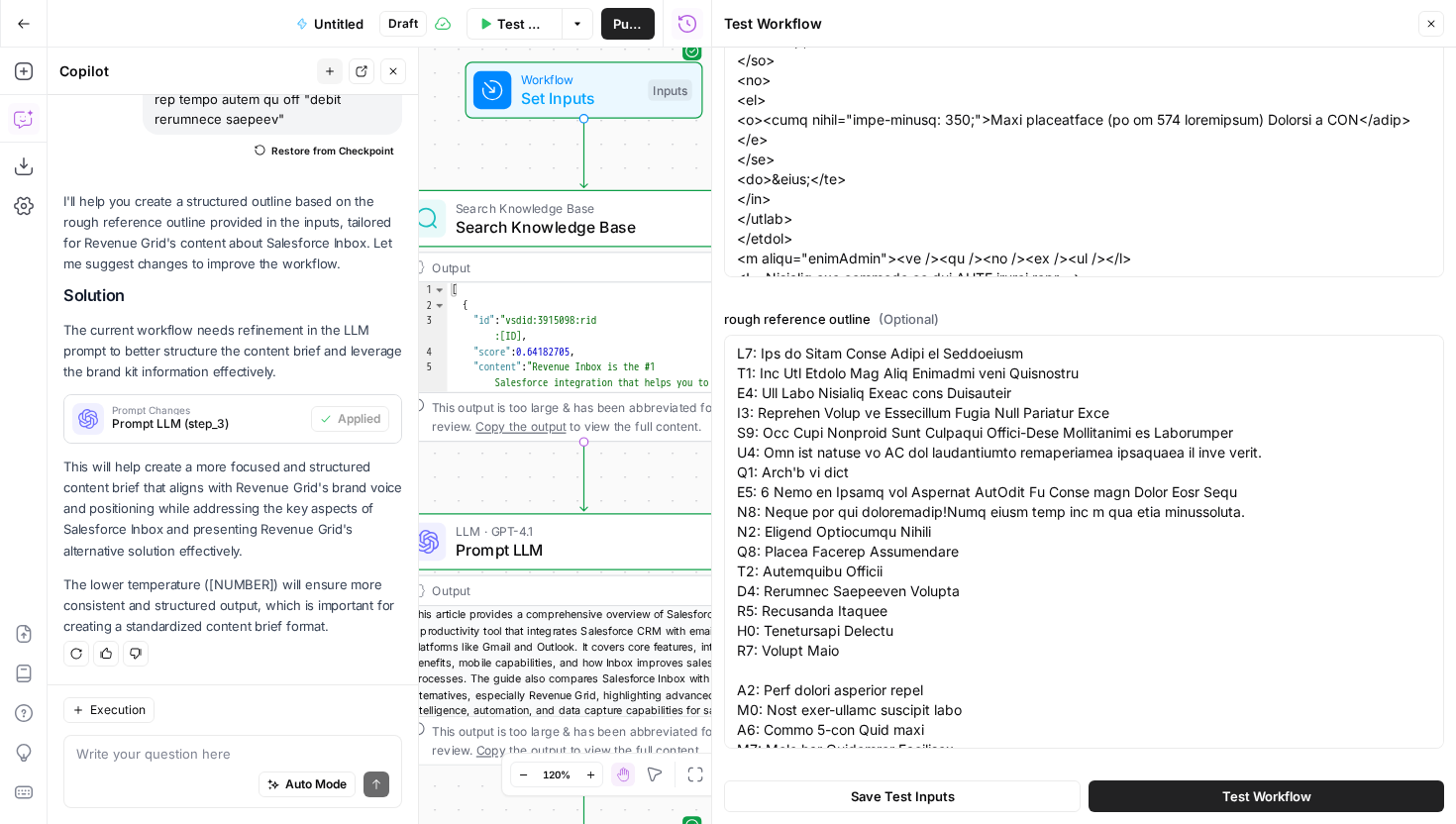 click on "Close" at bounding box center (1431, 24) 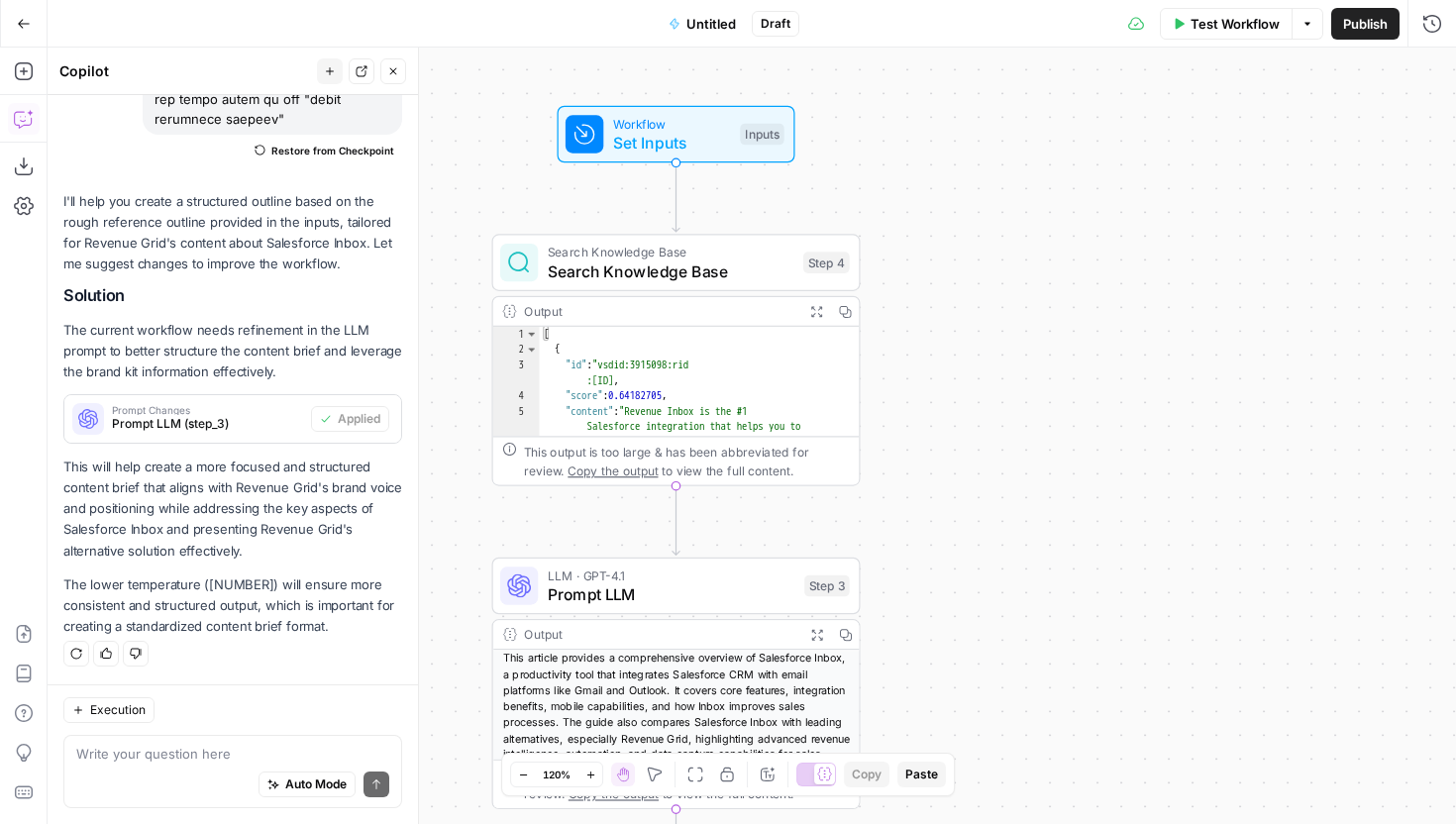 click on "Test Workflow" at bounding box center [1235, 24] 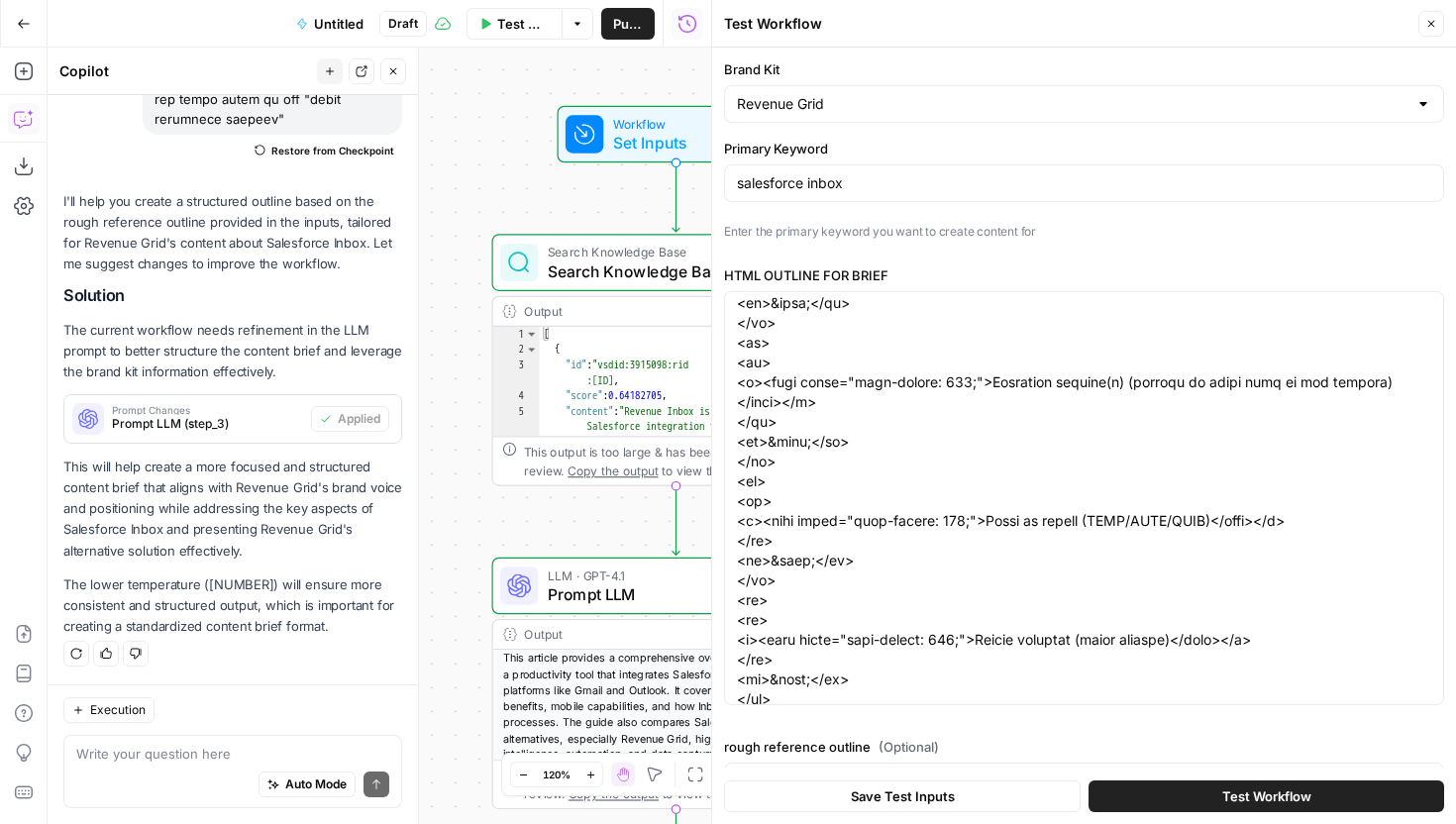 scroll, scrollTop: 0, scrollLeft: 0, axis: both 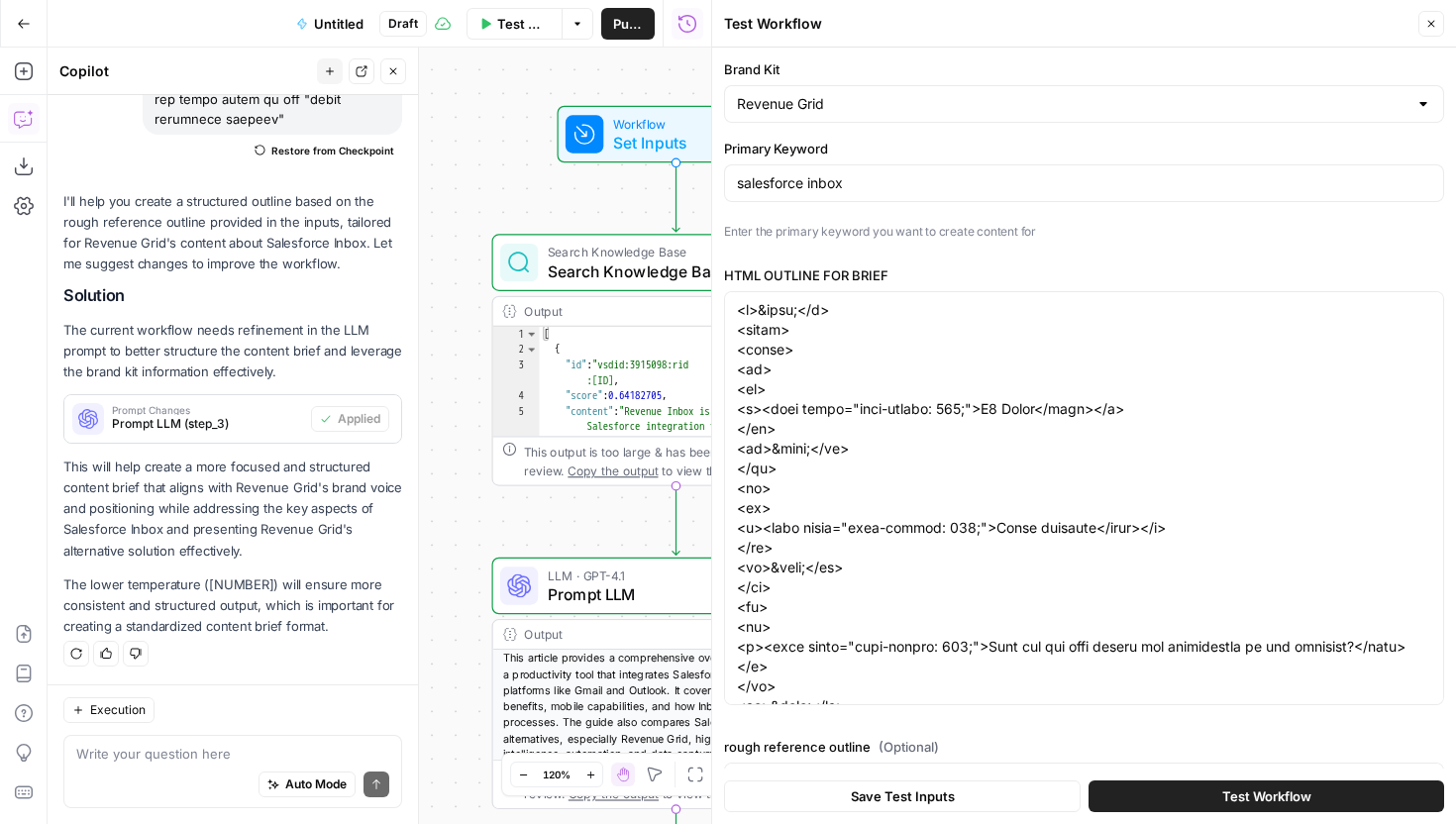 click on "Primary Keyword salesforce inbox Enter the primary keyword you want to create content for" at bounding box center [1084, 190] 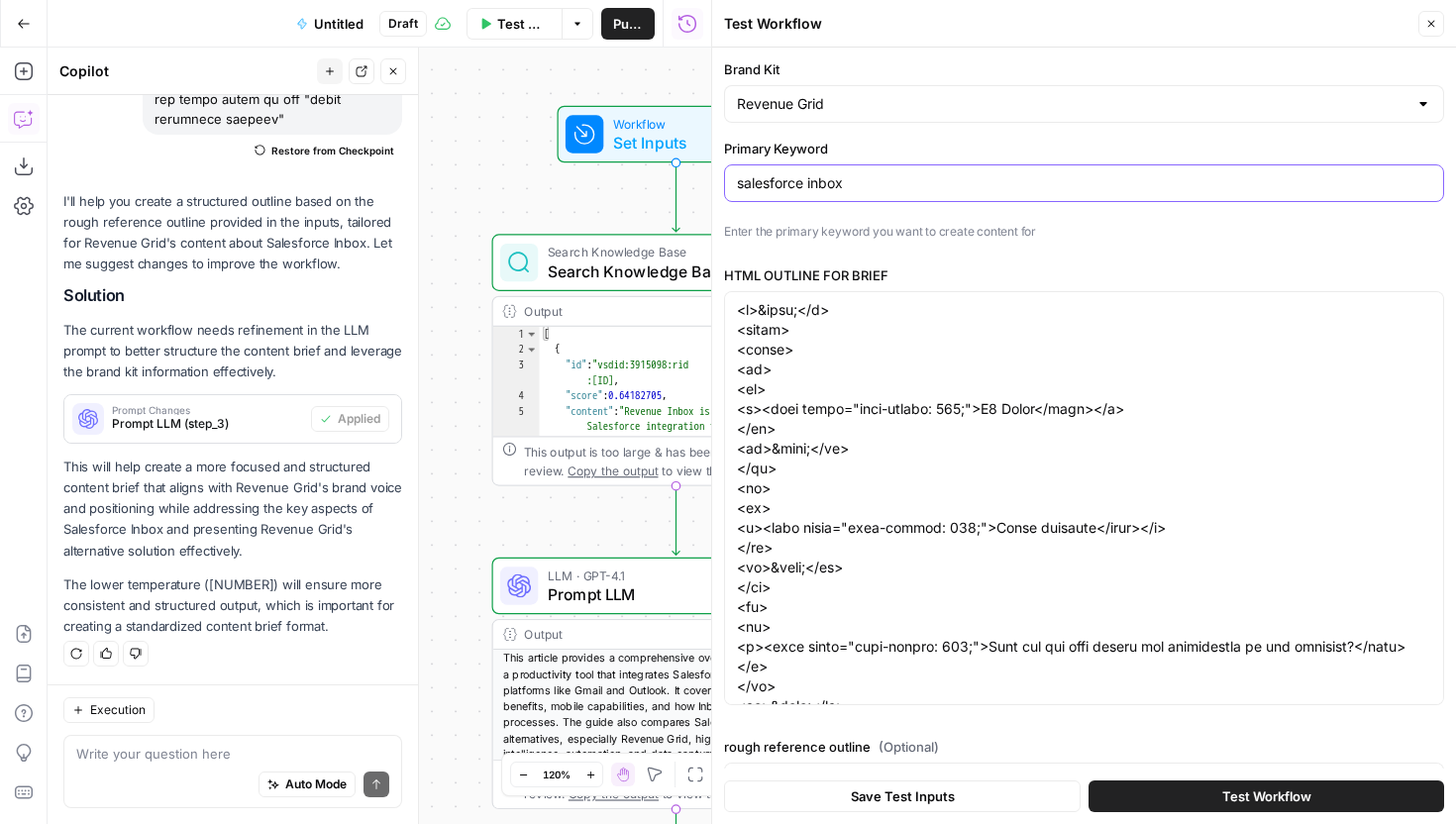 click on "salesforce inbox" at bounding box center [1084, 183] 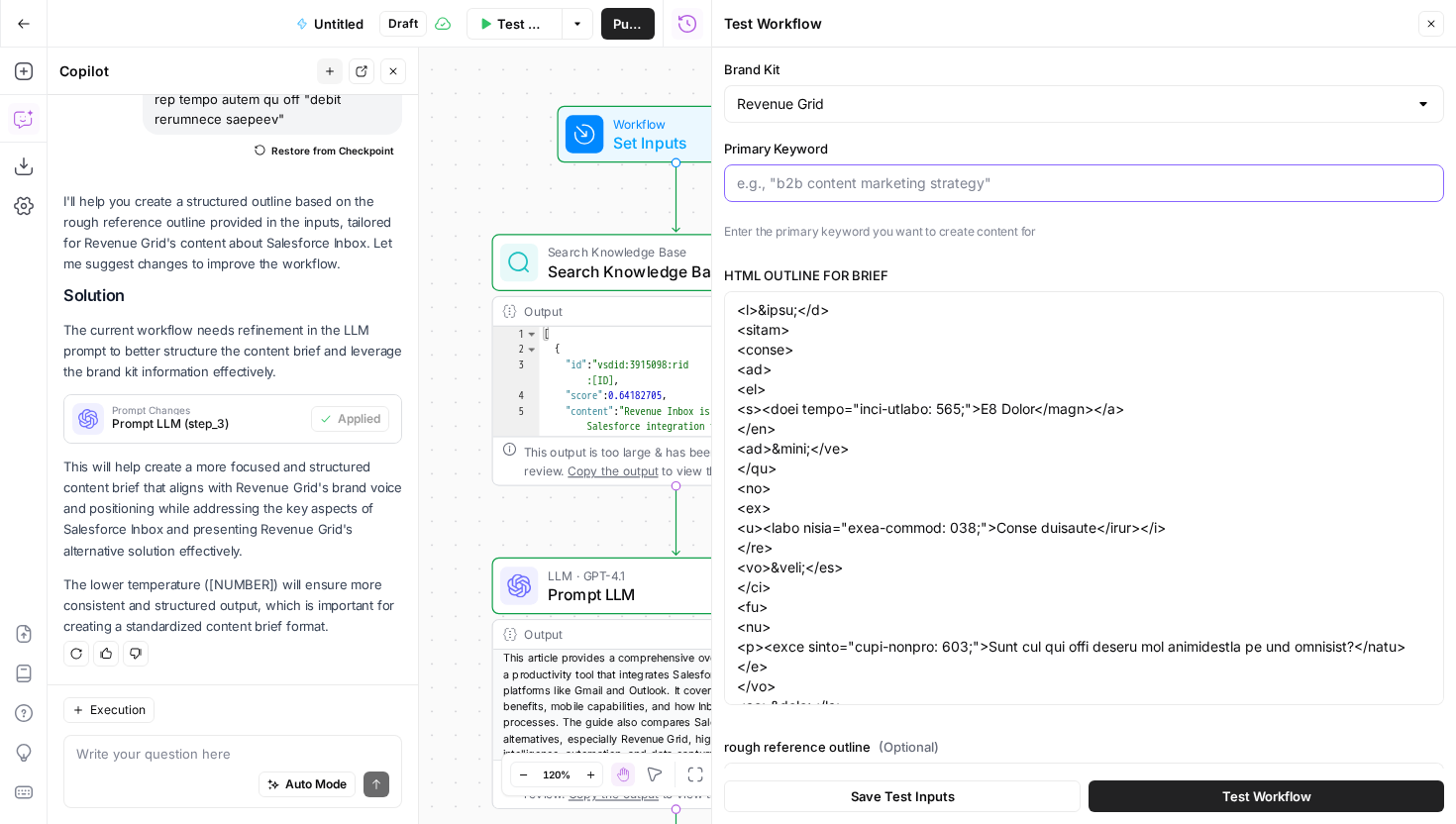 paste on "salesforce call tracking" 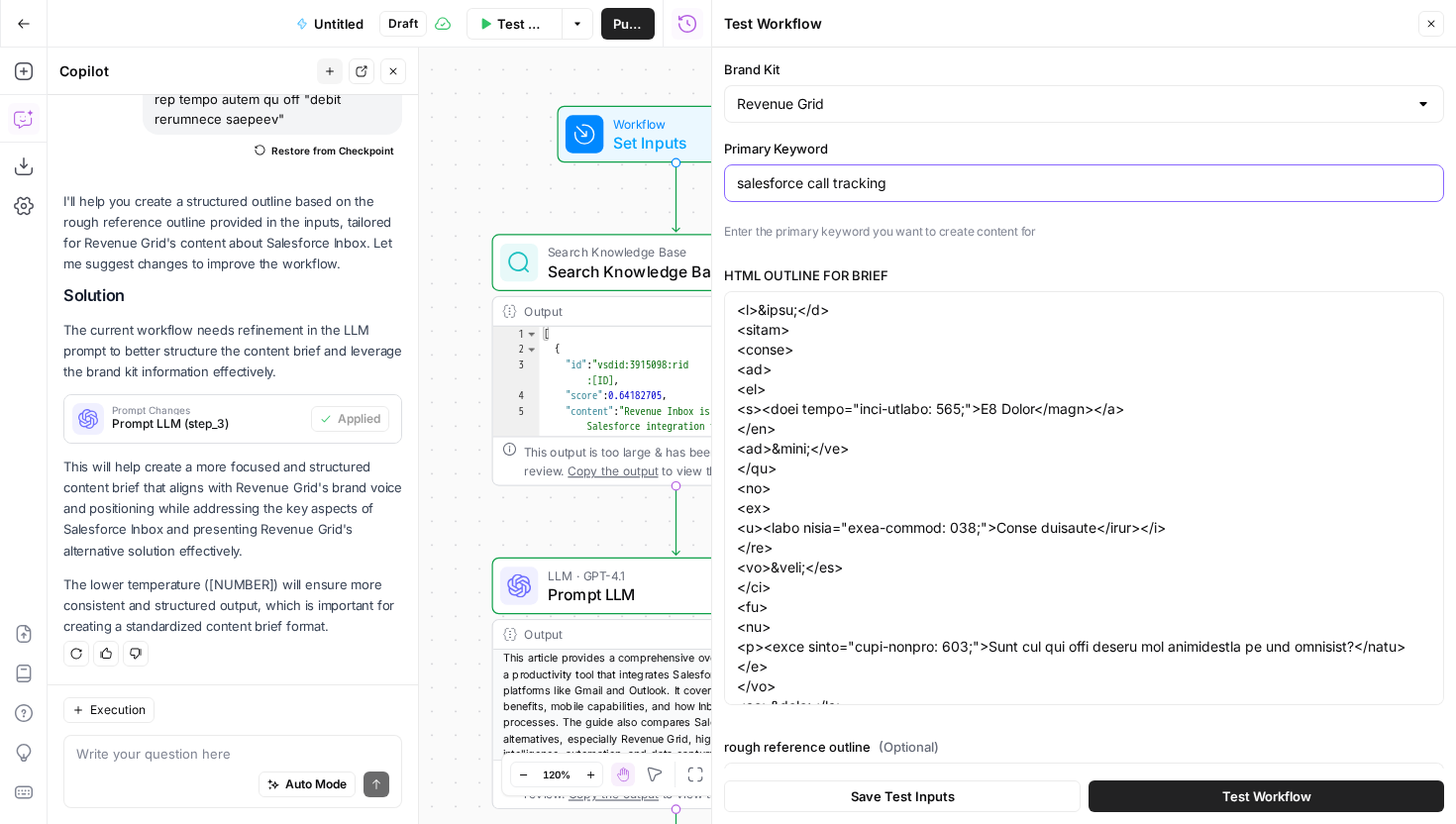 scroll, scrollTop: 427, scrollLeft: 0, axis: vertical 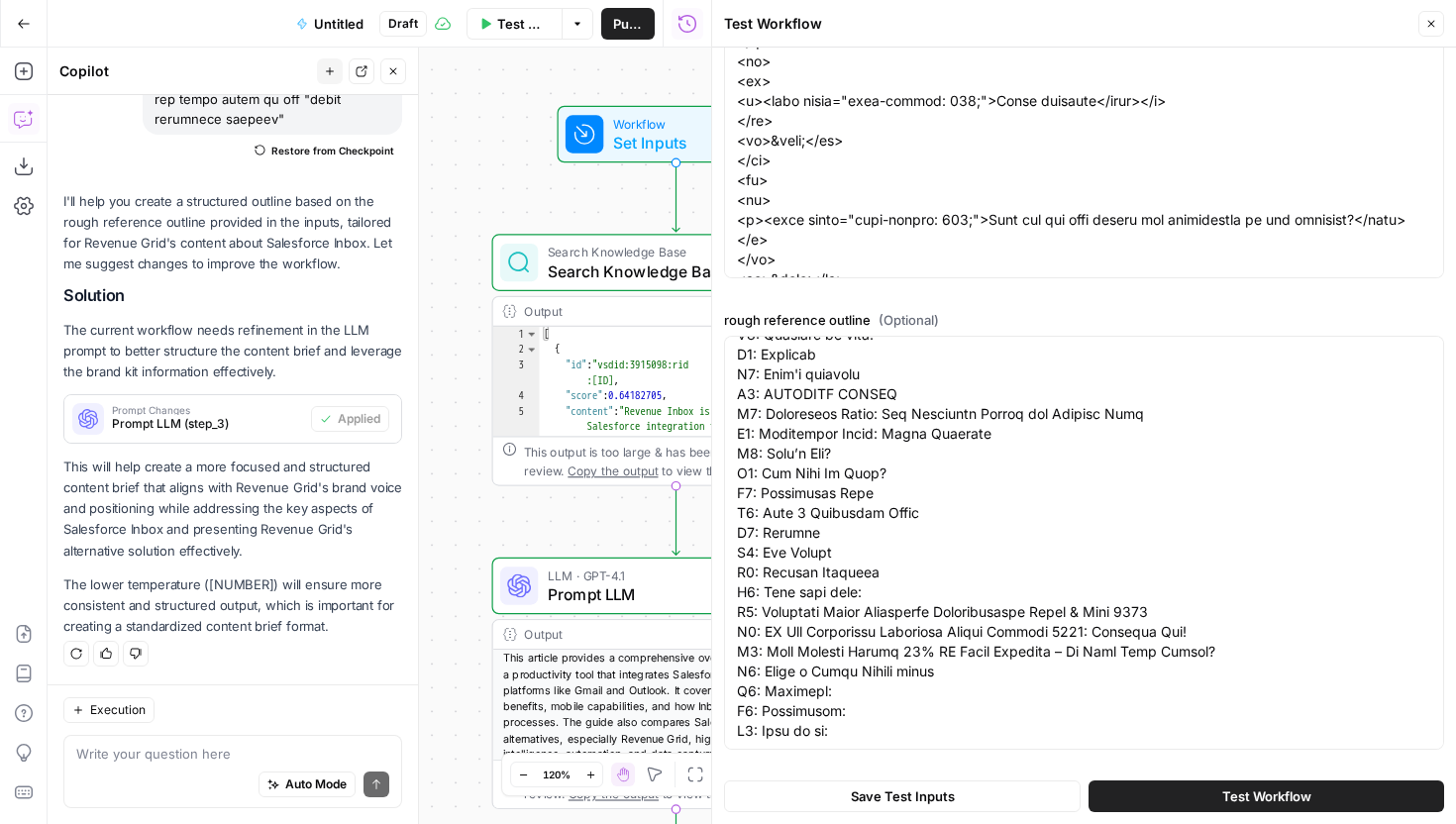 type on "salesforce call tracking" 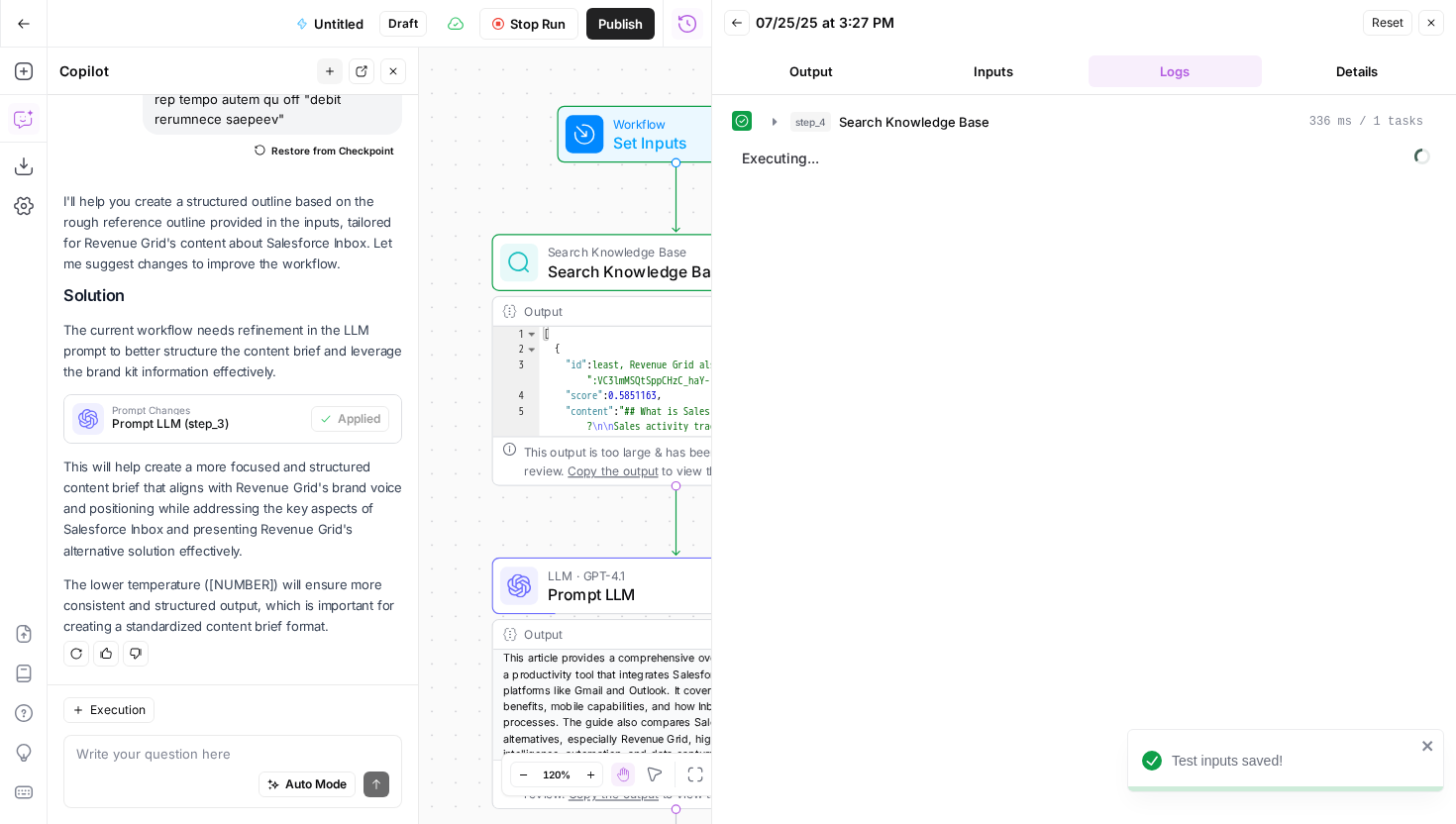 click on "Output" at bounding box center [811, 71] 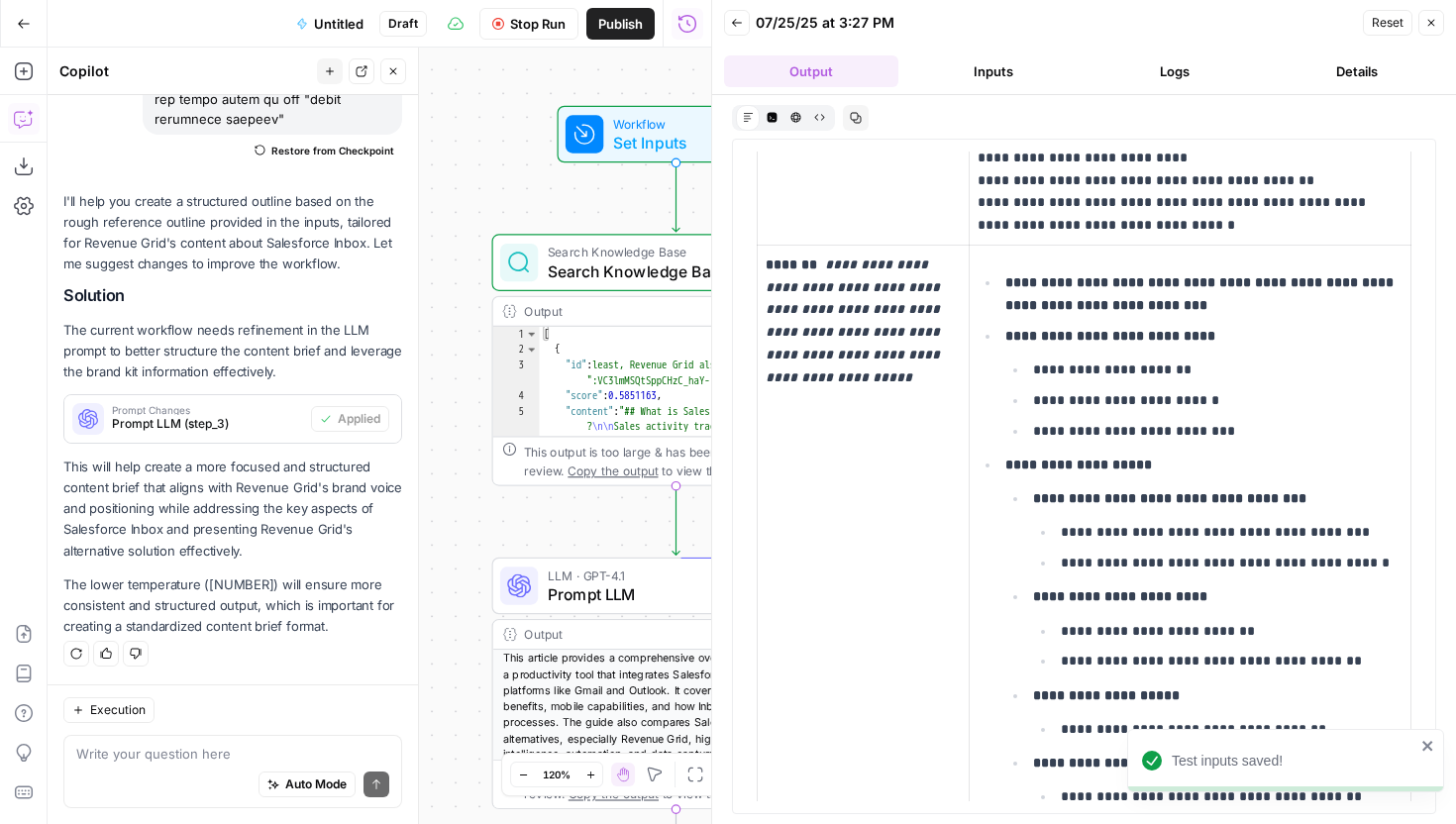scroll, scrollTop: 0, scrollLeft: 0, axis: both 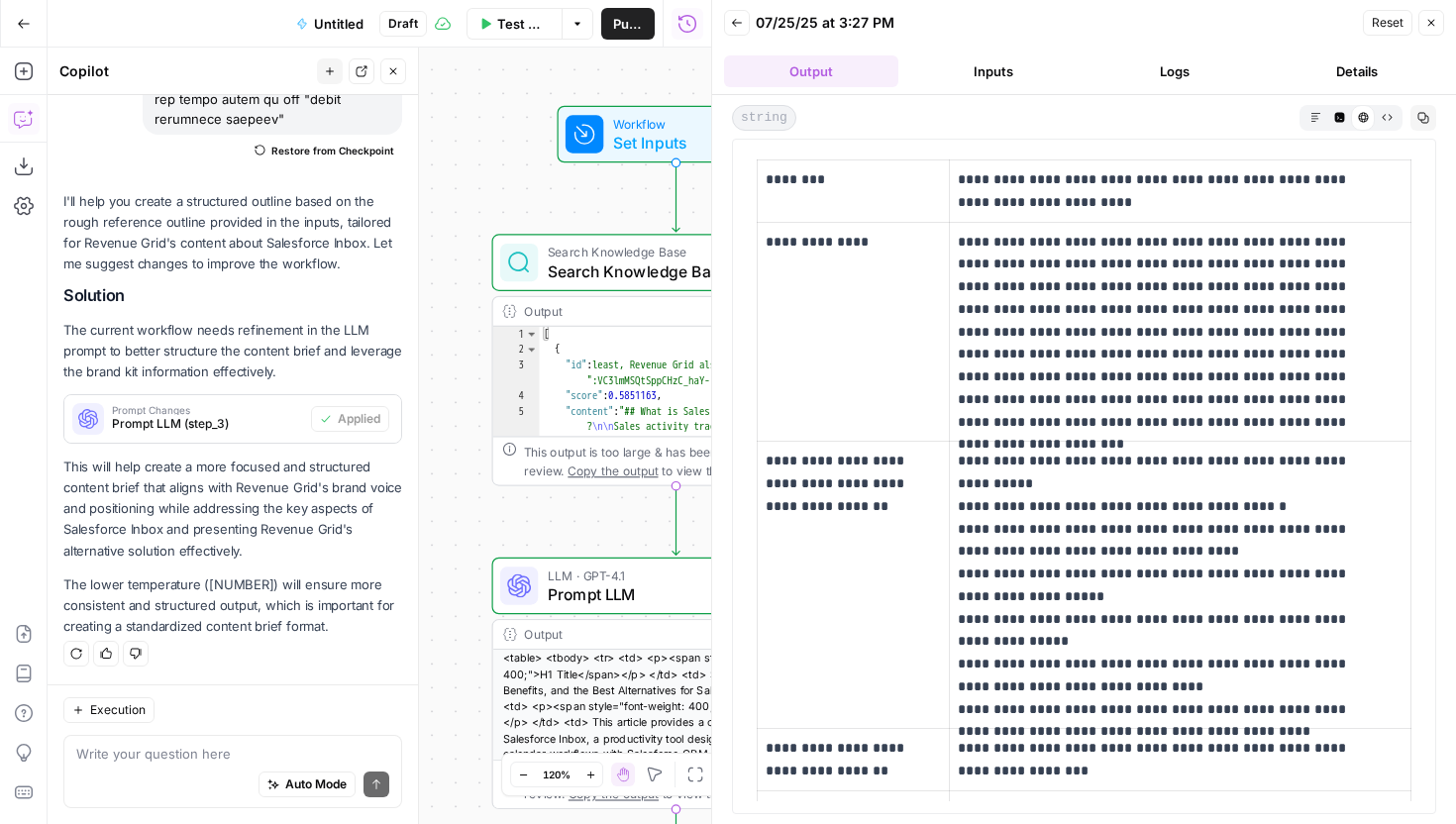 click on "Reset" at bounding box center [1388, 23] 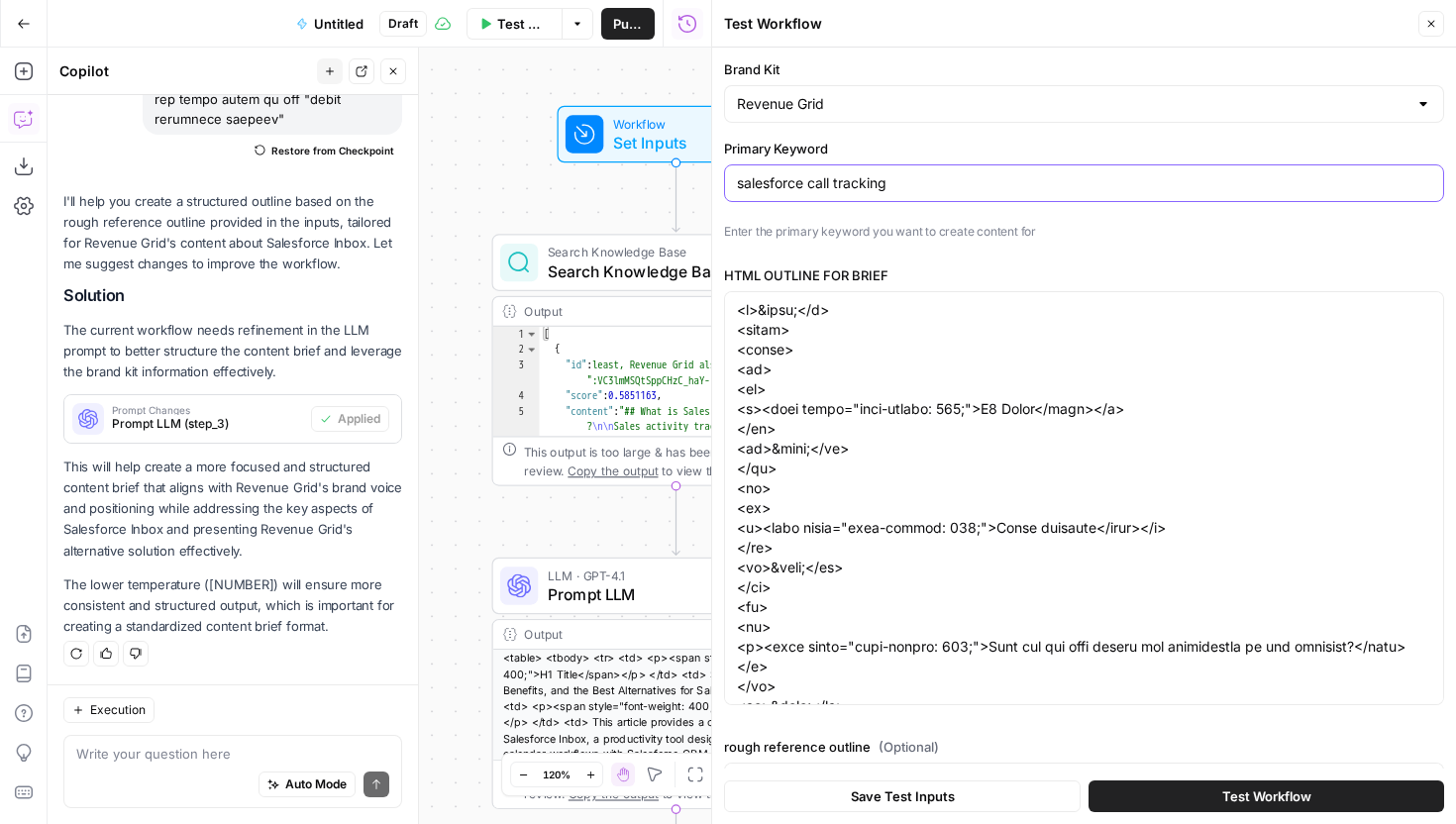click on "salesforce call tracking" at bounding box center (1084, 183) 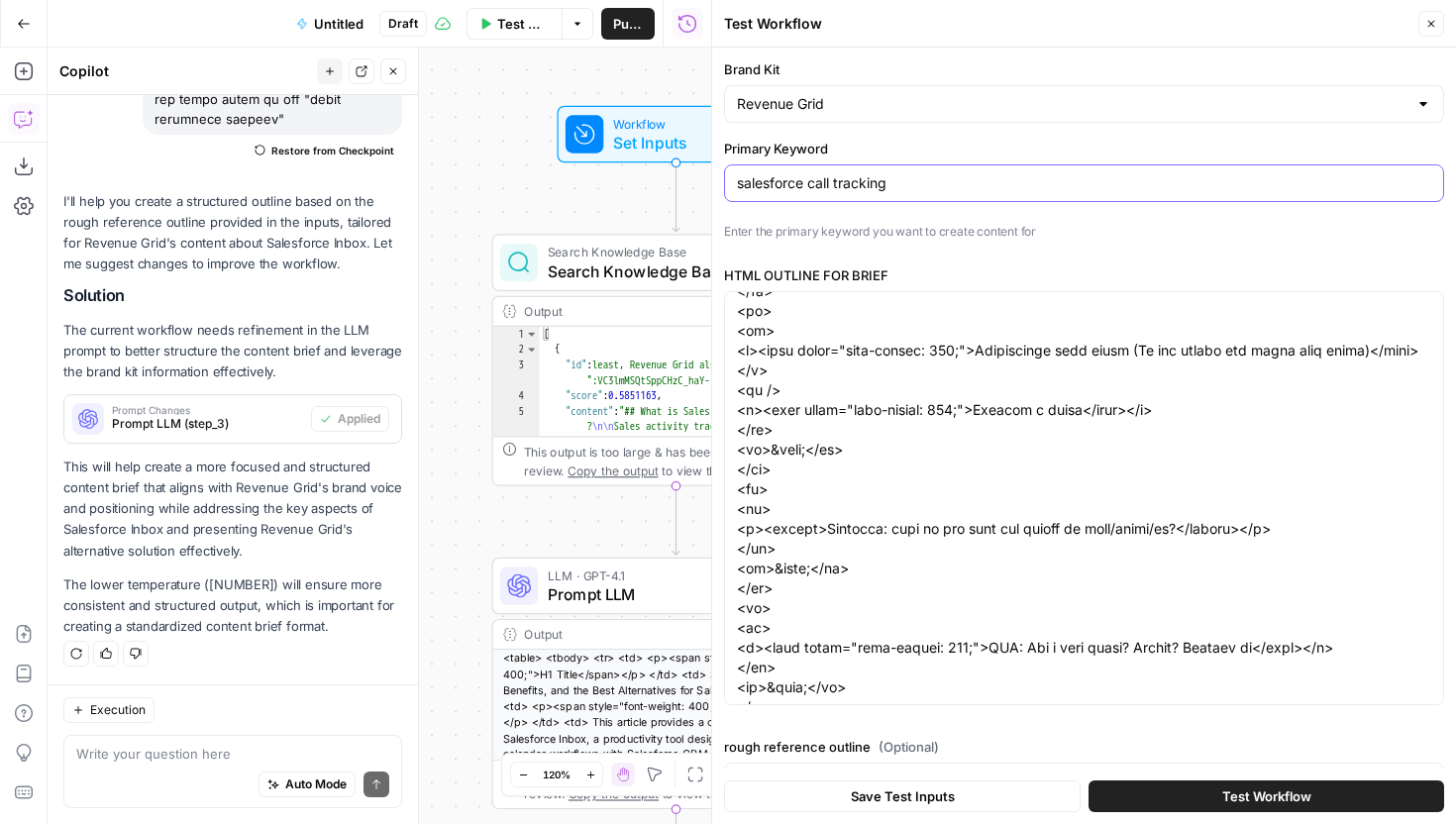 scroll, scrollTop: 2417, scrollLeft: 0, axis: vertical 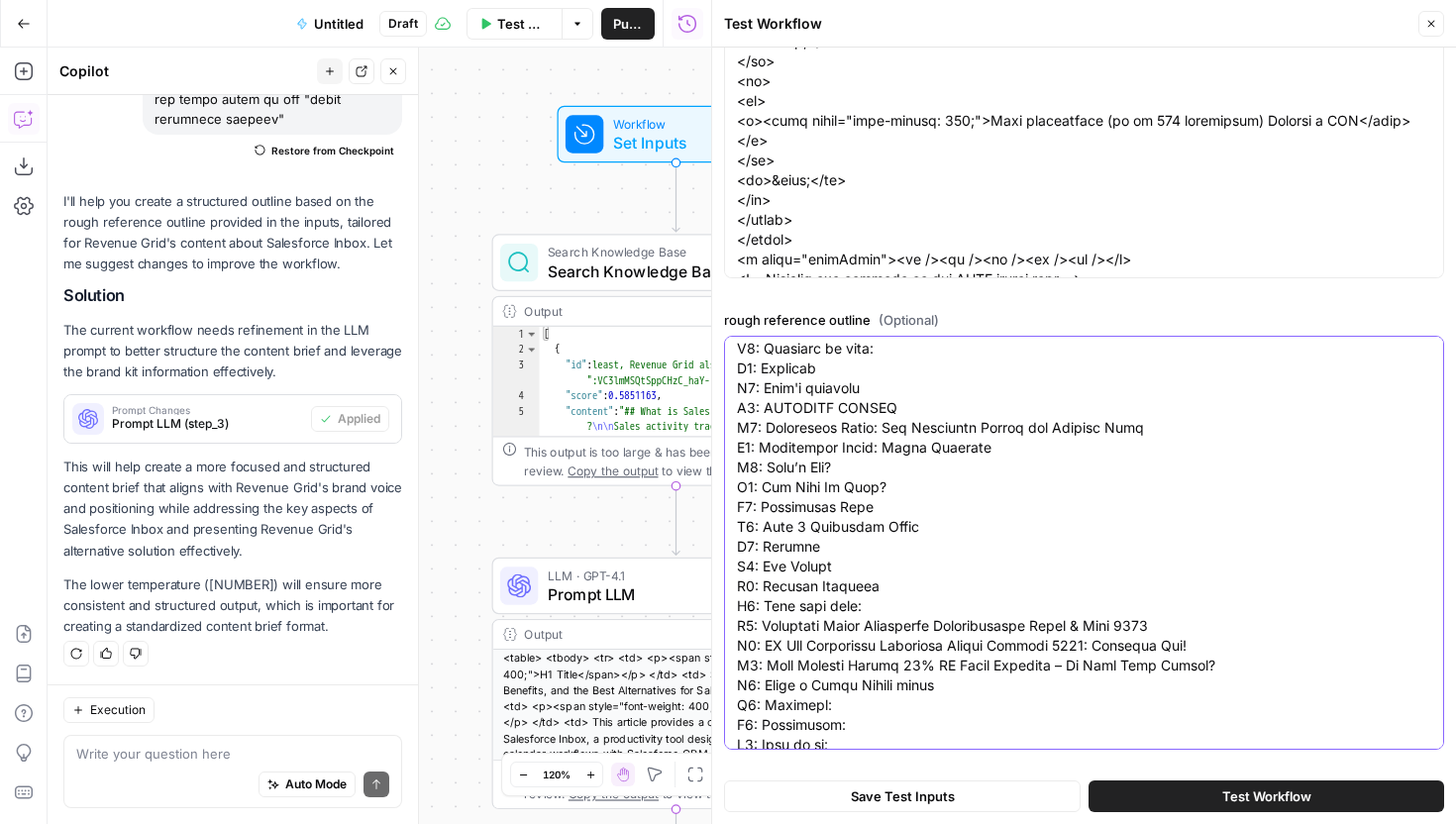 click on "rough reference outline   (Optional)" at bounding box center (1084, 160) 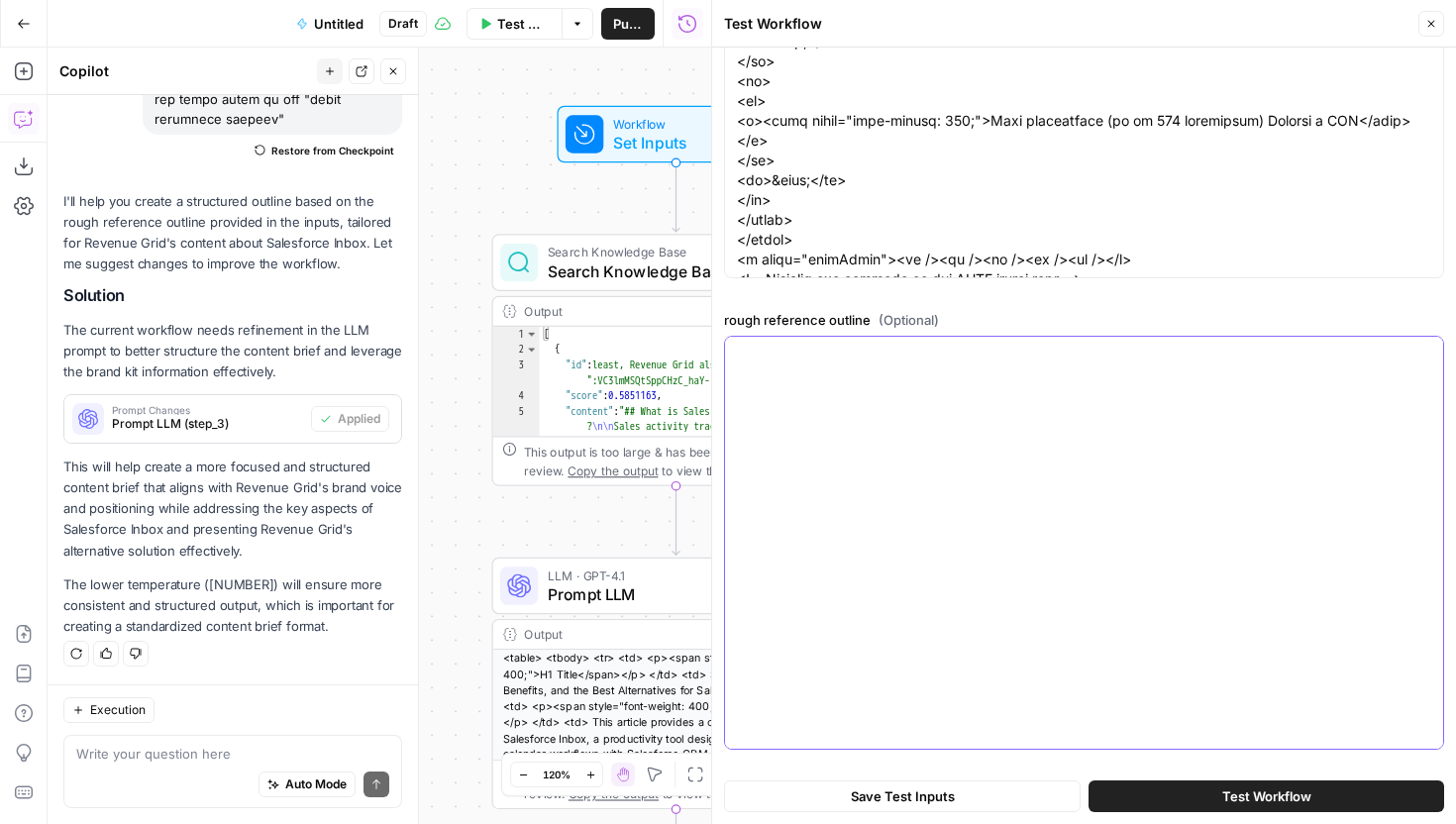 scroll, scrollTop: 0, scrollLeft: 0, axis: both 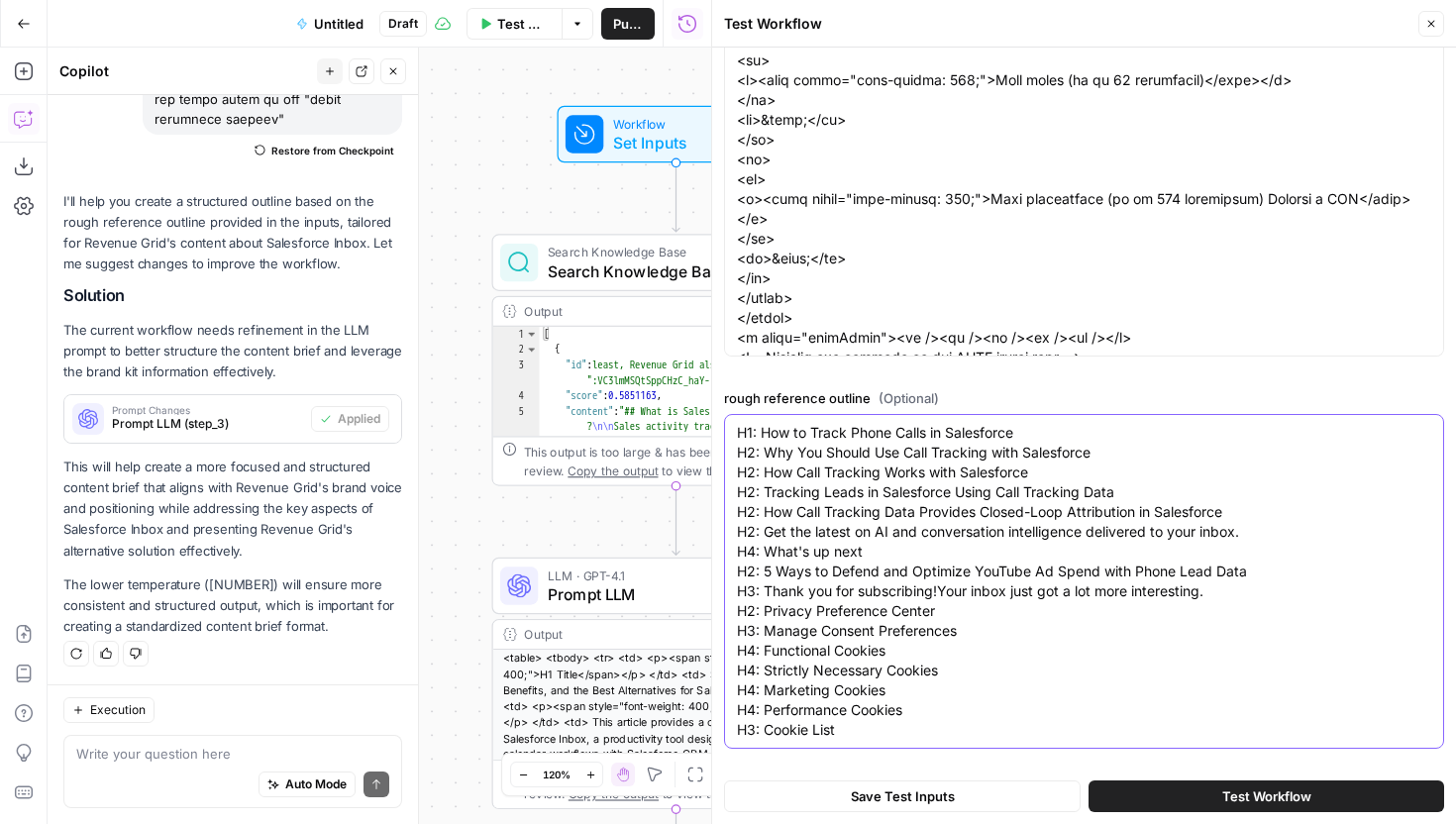 type on "H1: How to Track Phone Calls in Salesforce
H2: Why You Should Use Call Tracking with Salesforce
H2: How Call Tracking Works with Salesforce
H2: Tracking Leads in Salesforce Using Call Tracking Data
H2: How Call Tracking Data Provides Closed-Loop Attribution in Salesforce
H2: Get the latest on AI and conversation intelligence delivered to your inbox.
H4: What's up next
H2: 5 Ways to Defend and Optimize YouTube Ad Spend with Phone Lead Data
H3: Thank you for subscribing!Your inbox just got a lot more interesting.
H2: Privacy Preference Center
H3: Manage Consent Preferences
H4: Functional Cookies
H4: Strictly Necessary Cookies
H4: Marketing Cookies
H4: Performance Cookies
H3: Cookie List" 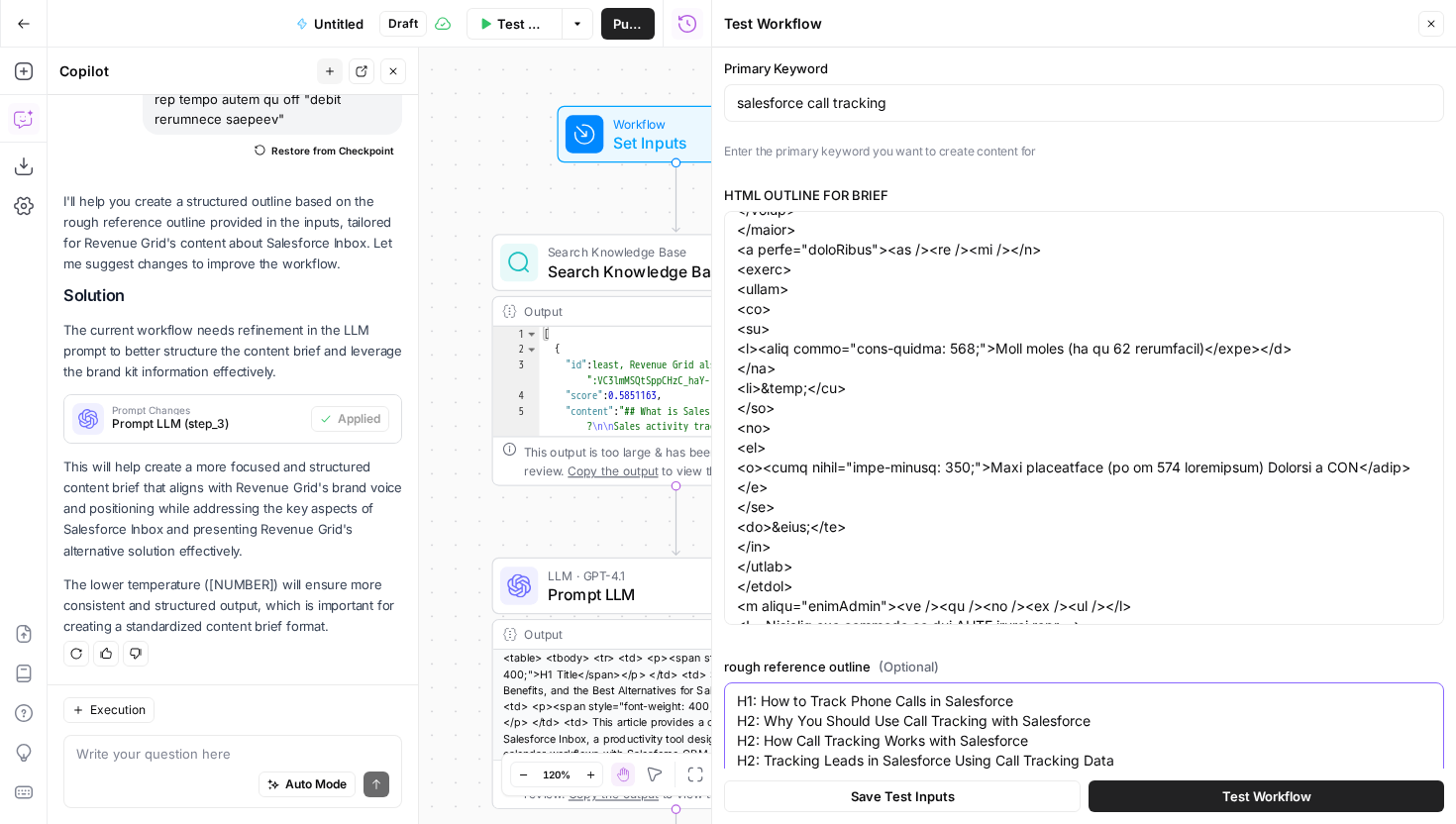 scroll, scrollTop: 0, scrollLeft: 0, axis: both 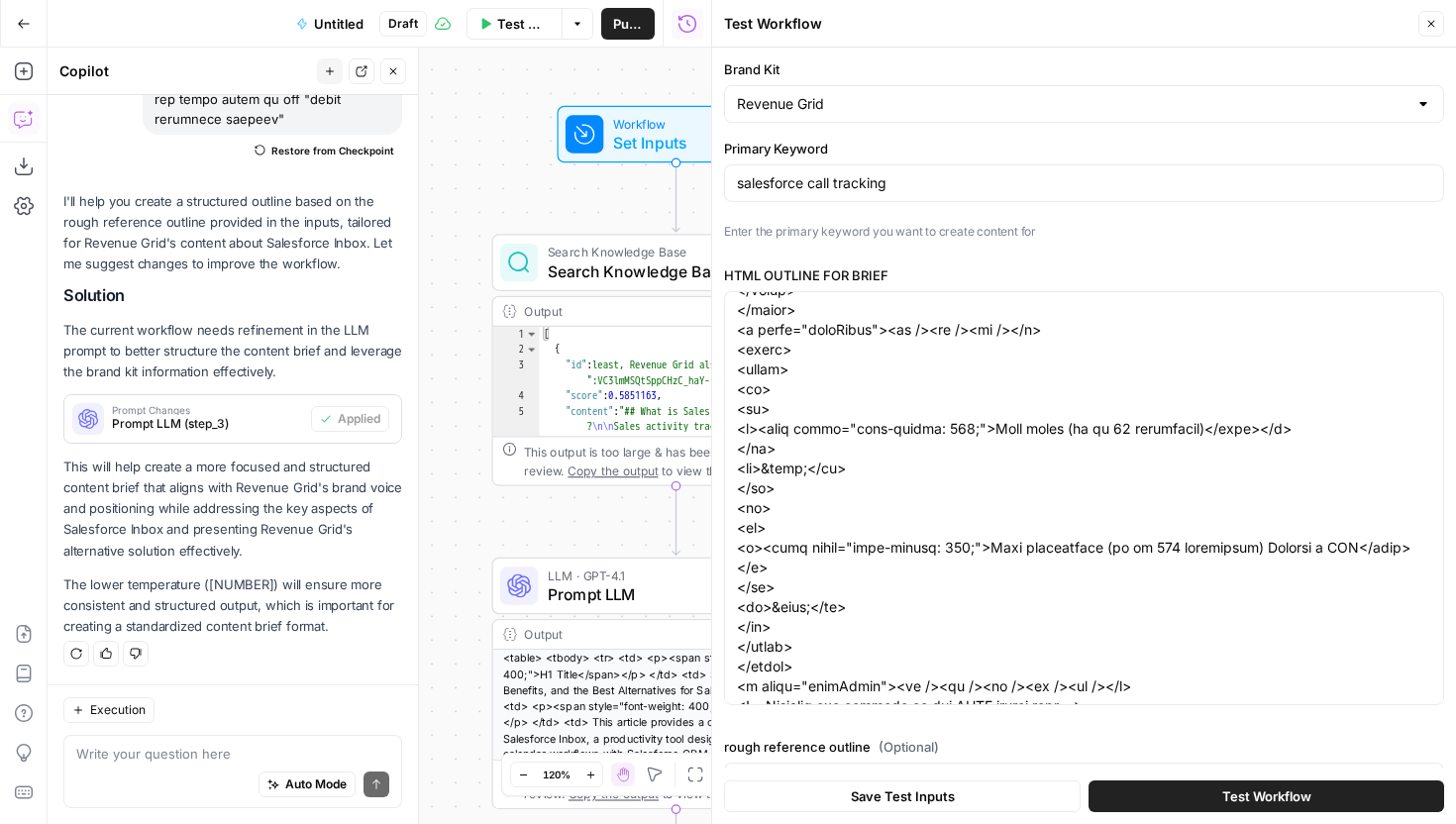 click on "Test Workflow" at bounding box center (1266, 796) 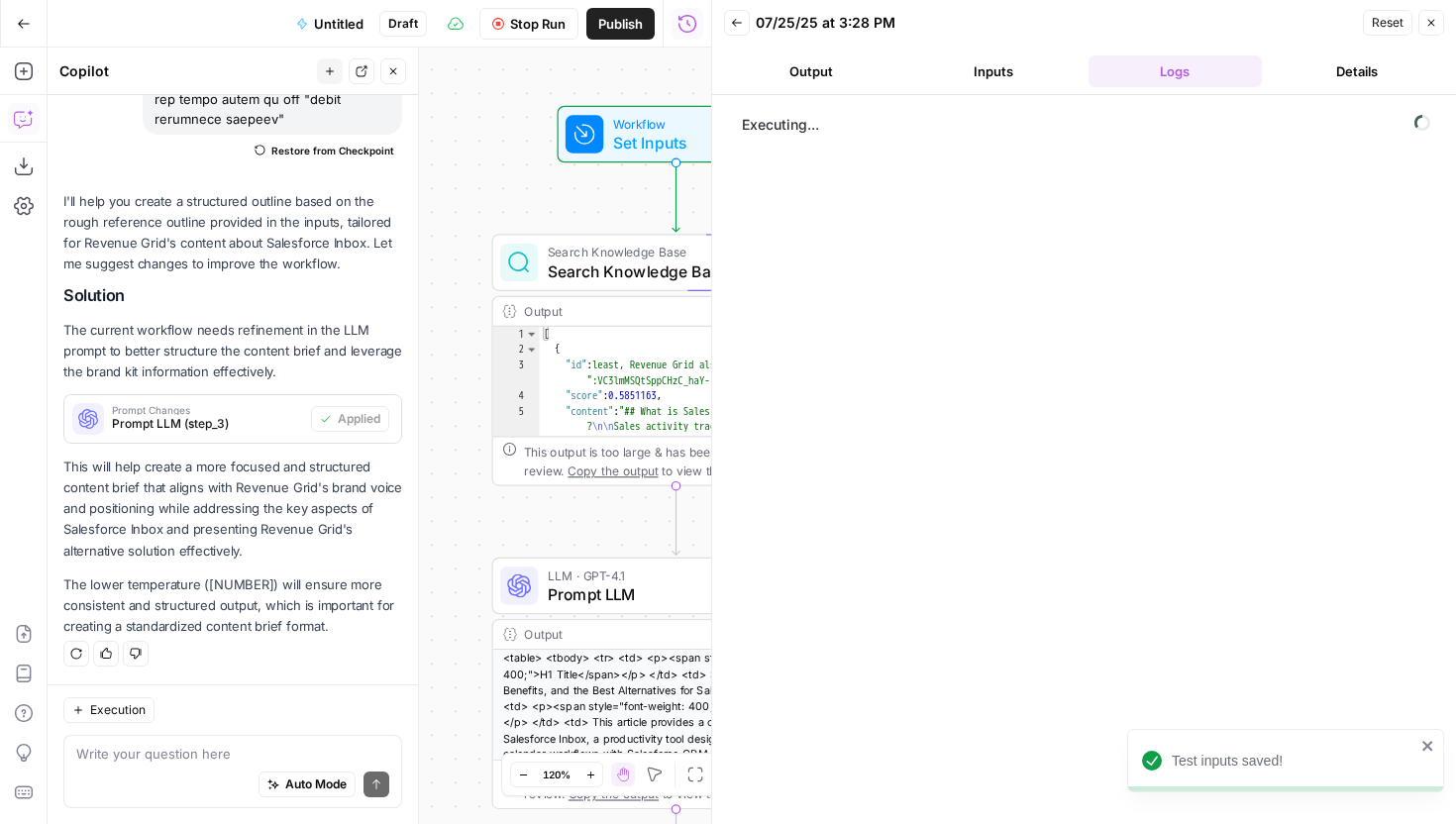 click on "Output" at bounding box center (811, 71) 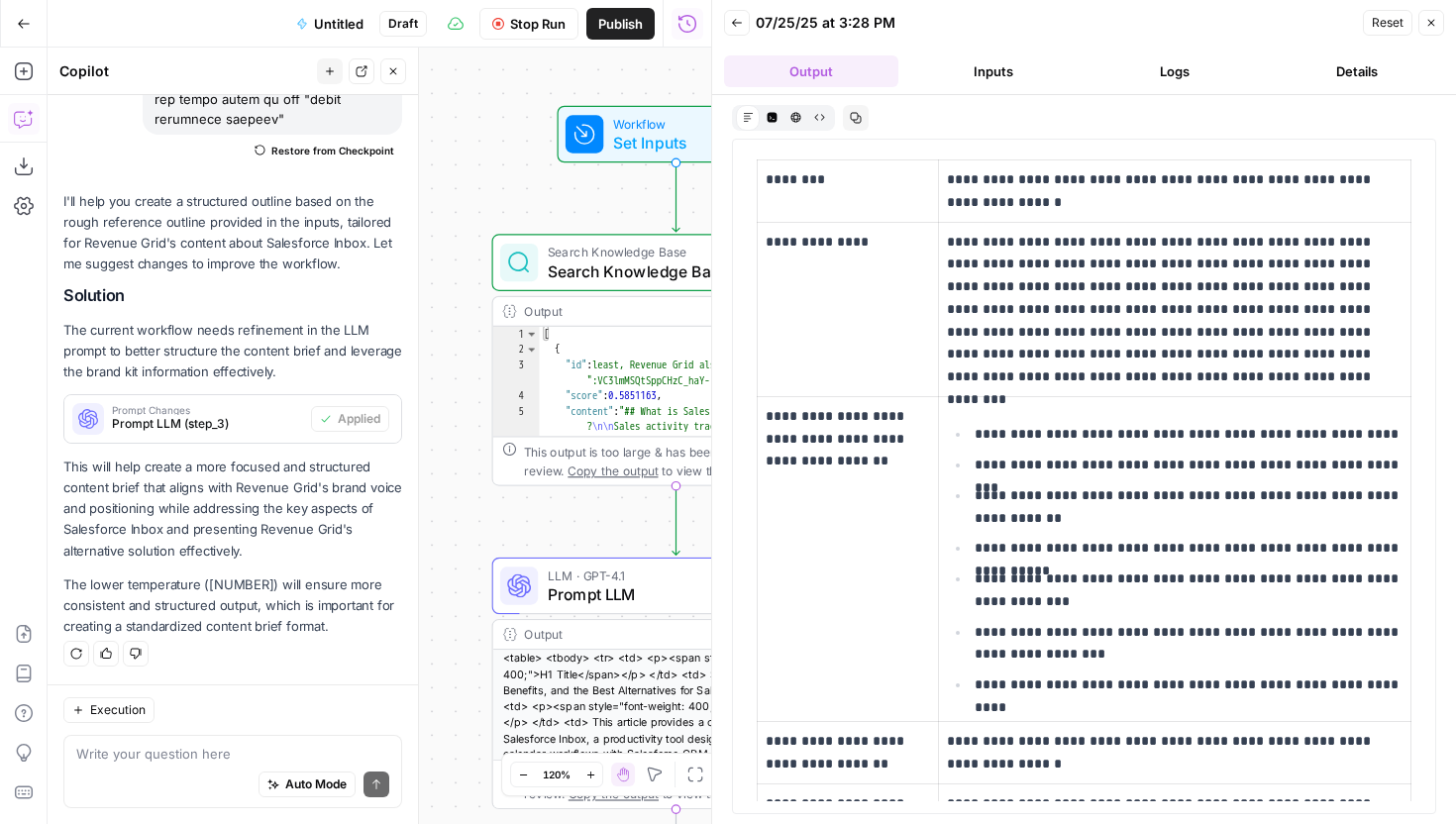 click on "Reset" at bounding box center [1388, 23] 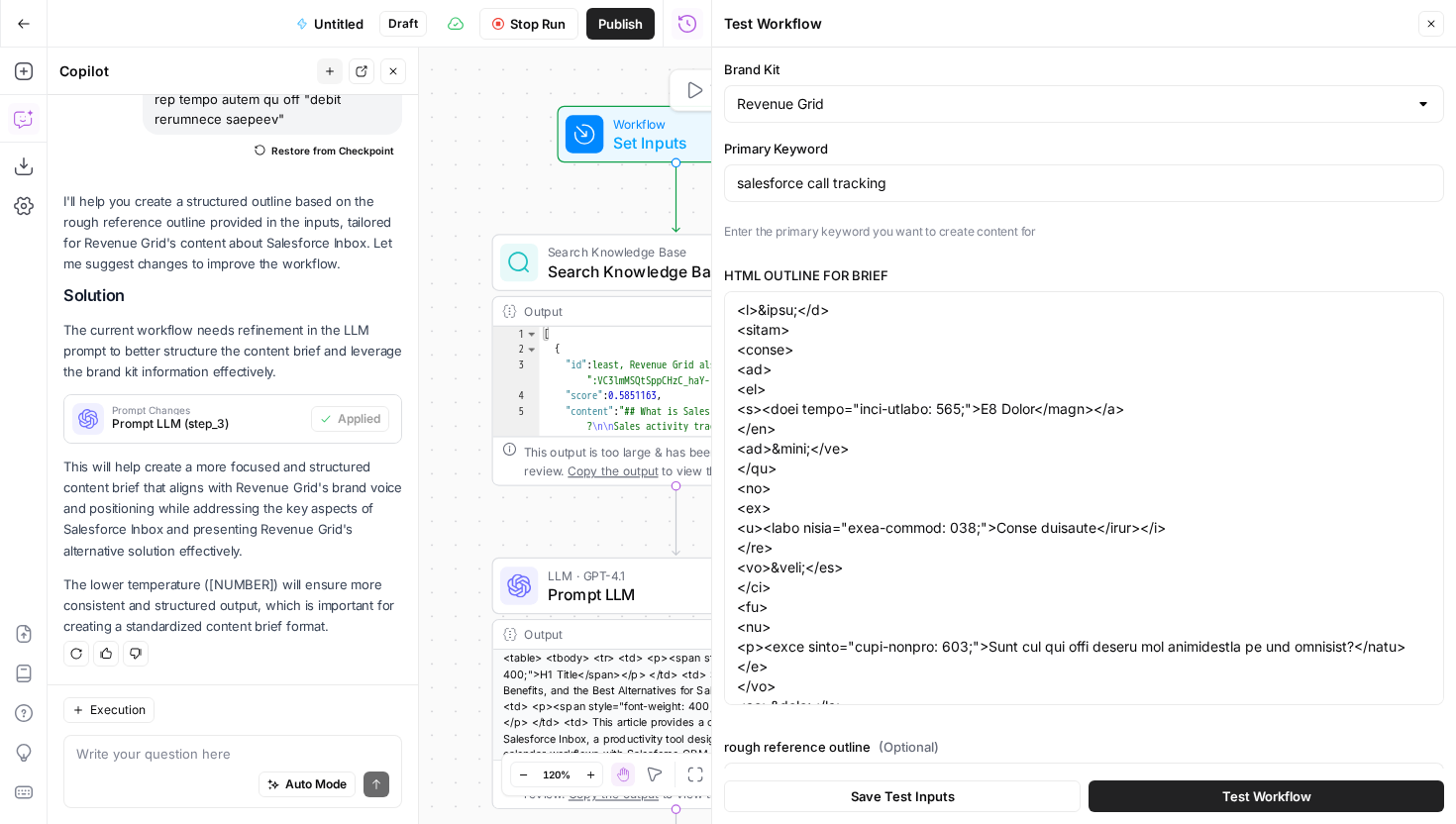drag, startPoint x: 547, startPoint y: 17, endPoint x: 572, endPoint y: 22, distance: 25.495098 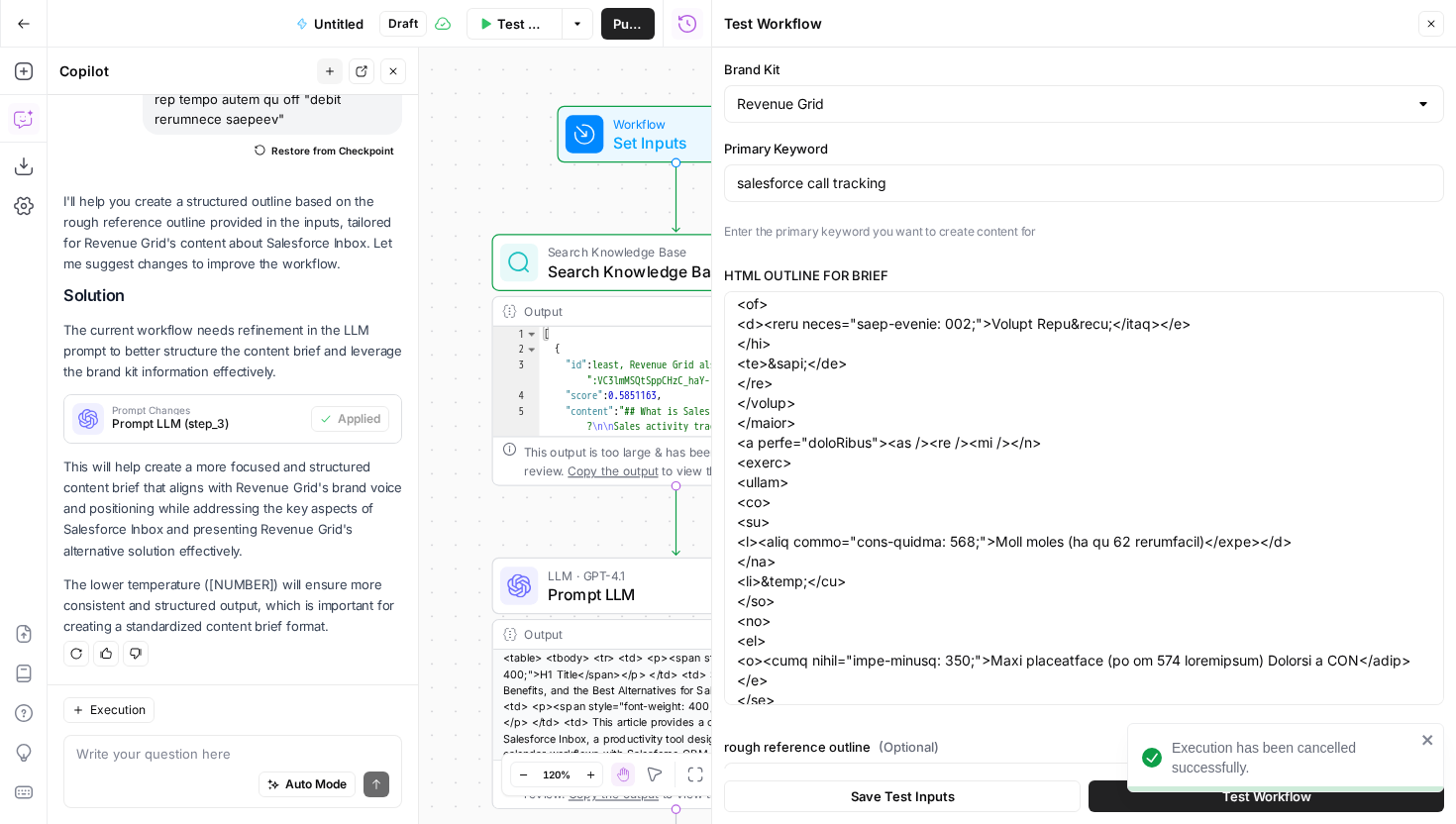 scroll, scrollTop: 2417, scrollLeft: 0, axis: vertical 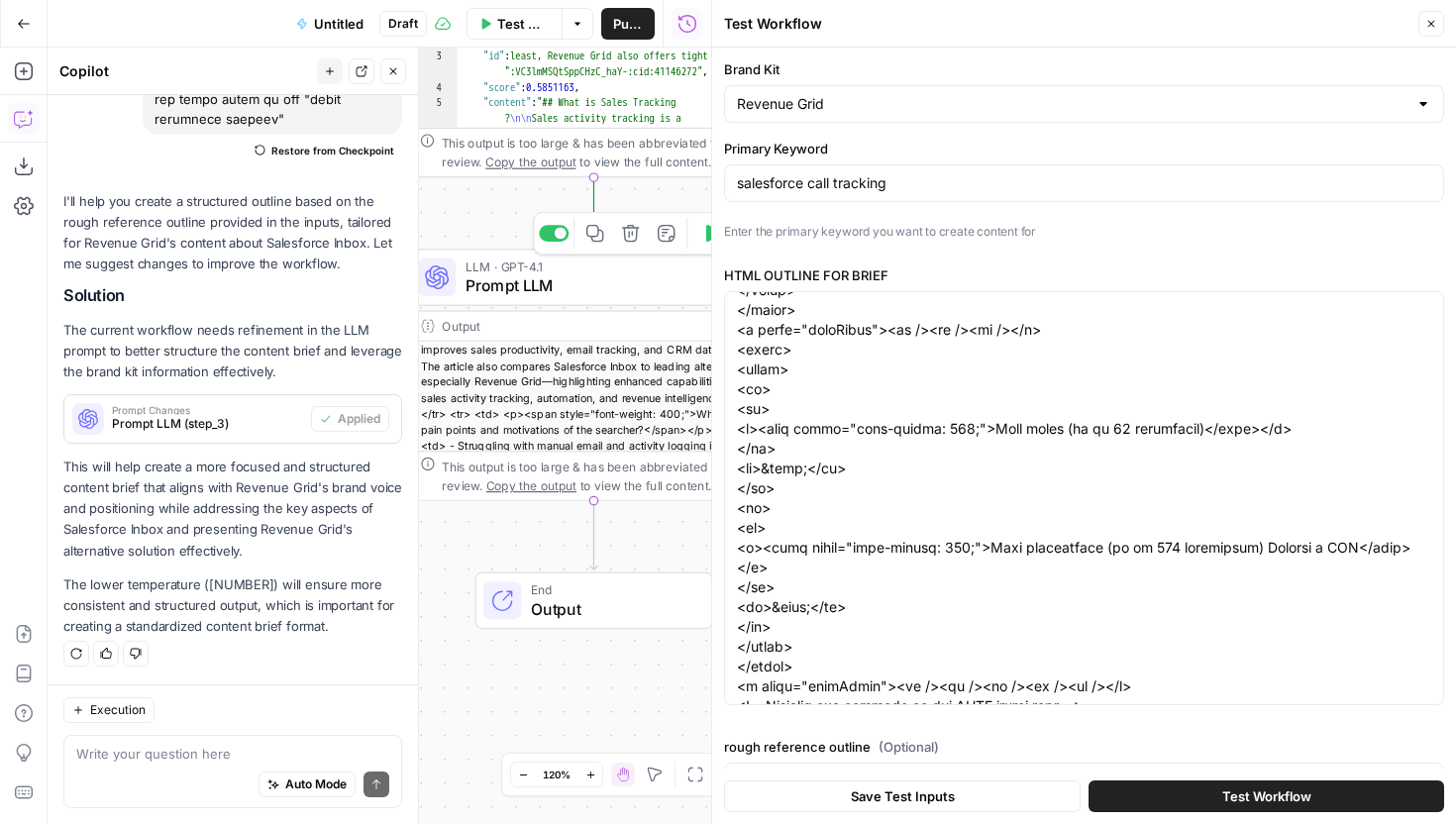 click on "LLM · GPT-4.1" at bounding box center (589, 266) 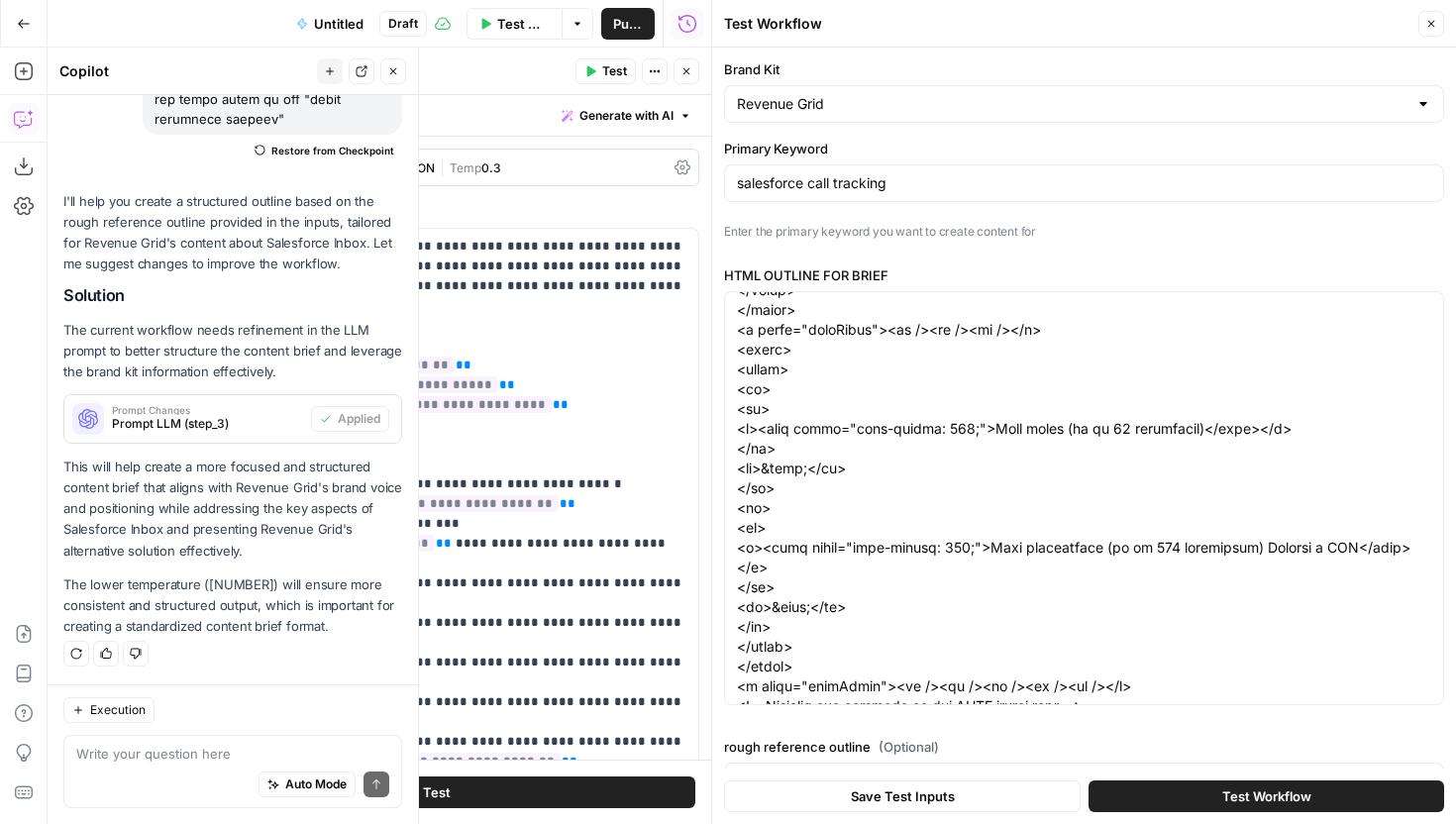click 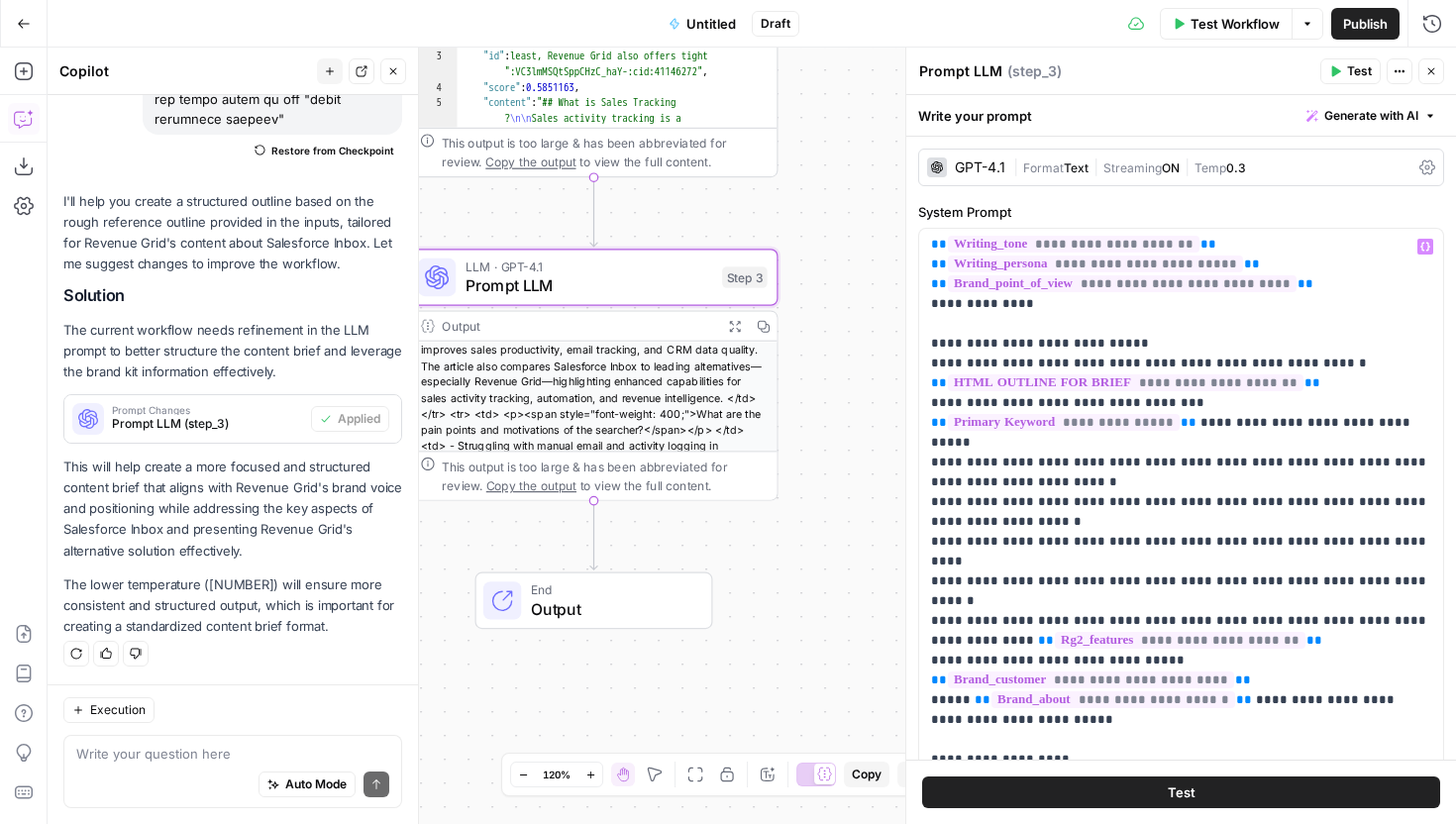 scroll, scrollTop: 239, scrollLeft: 0, axis: vertical 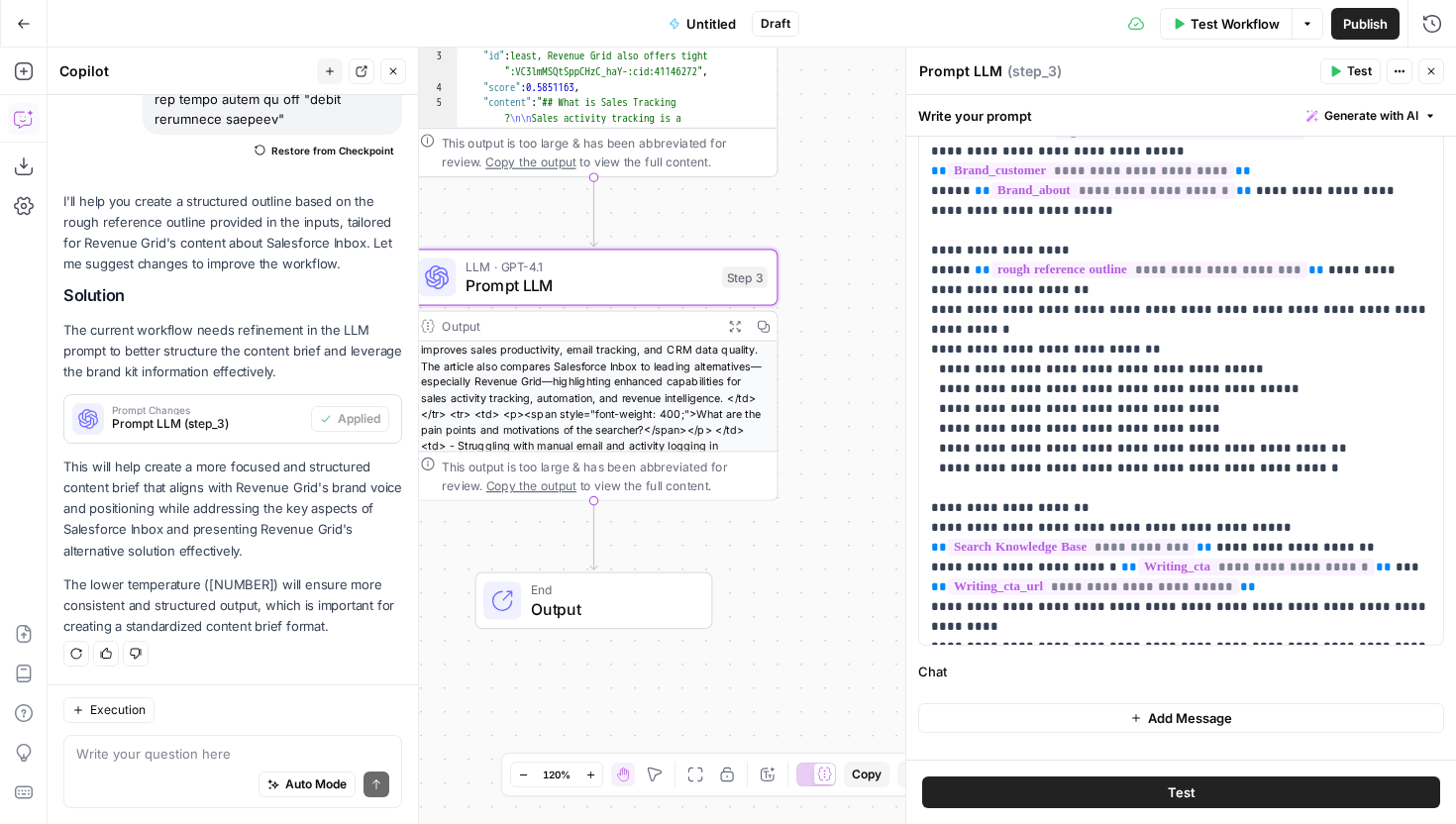 click on "Prompt LLM" at bounding box center (589, 285) 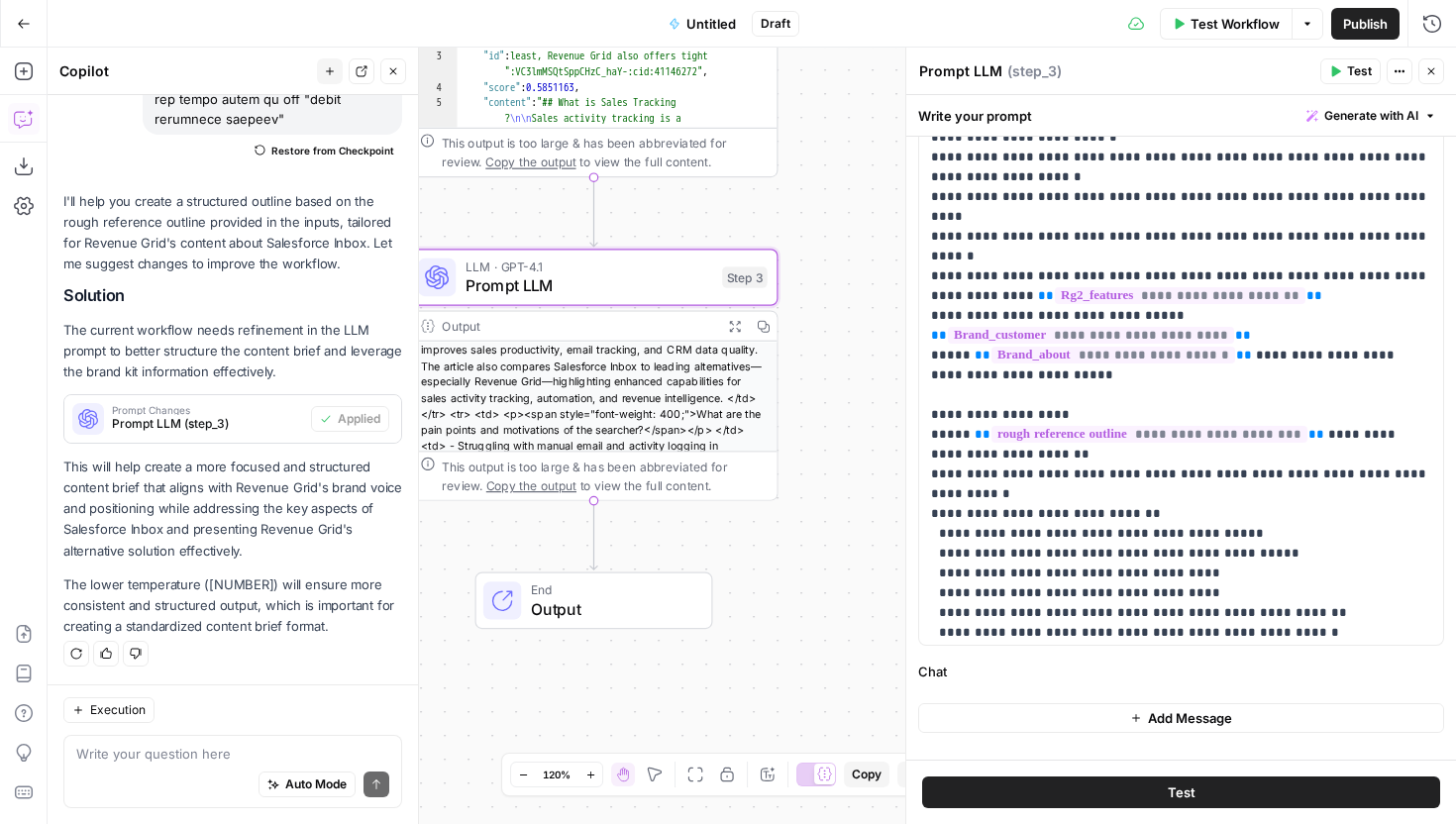 scroll, scrollTop: 67, scrollLeft: 0, axis: vertical 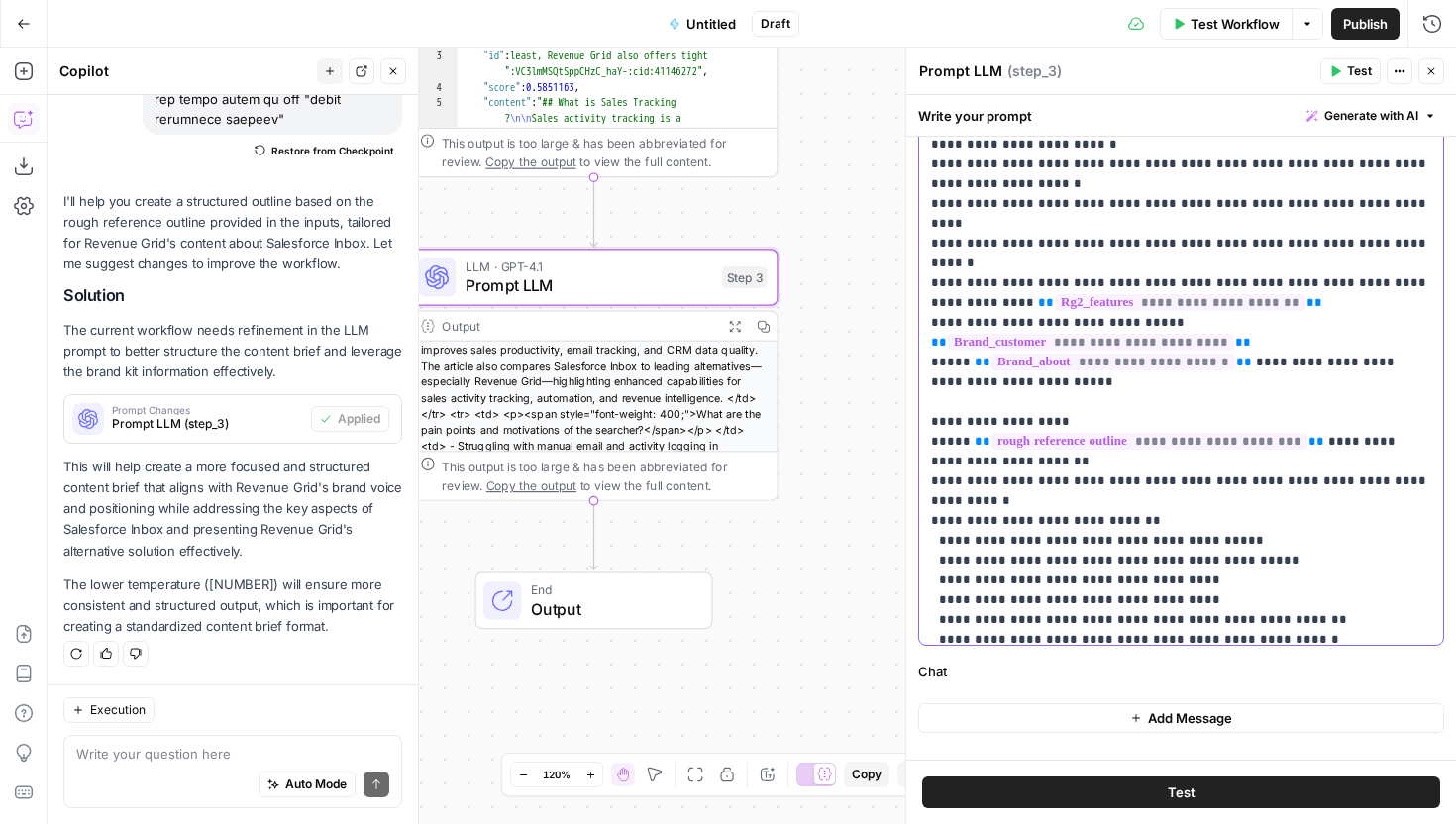 drag, startPoint x: 939, startPoint y: 404, endPoint x: 1324, endPoint y: 555, distance: 413.5529 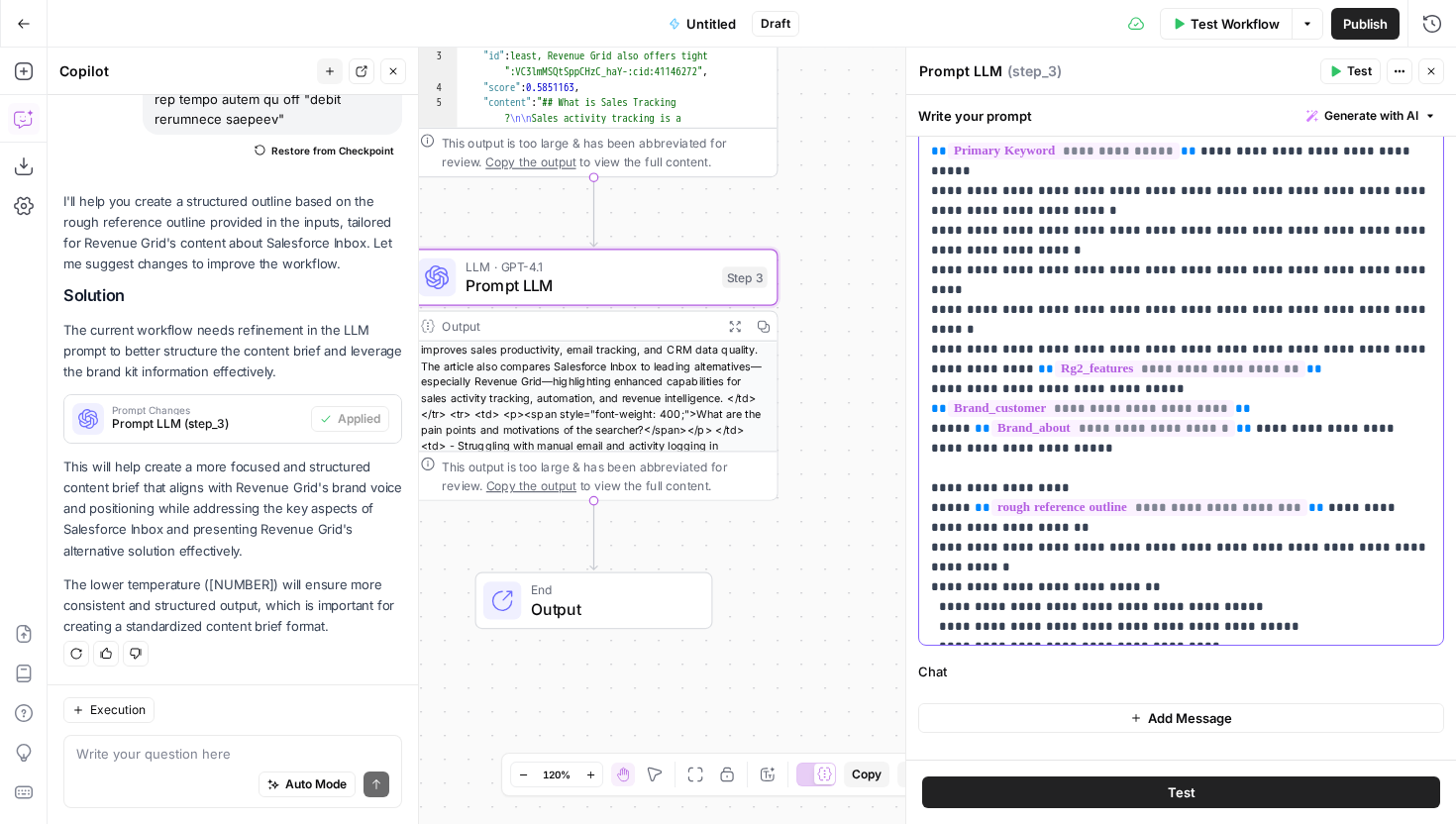 scroll, scrollTop: 0, scrollLeft: 0, axis: both 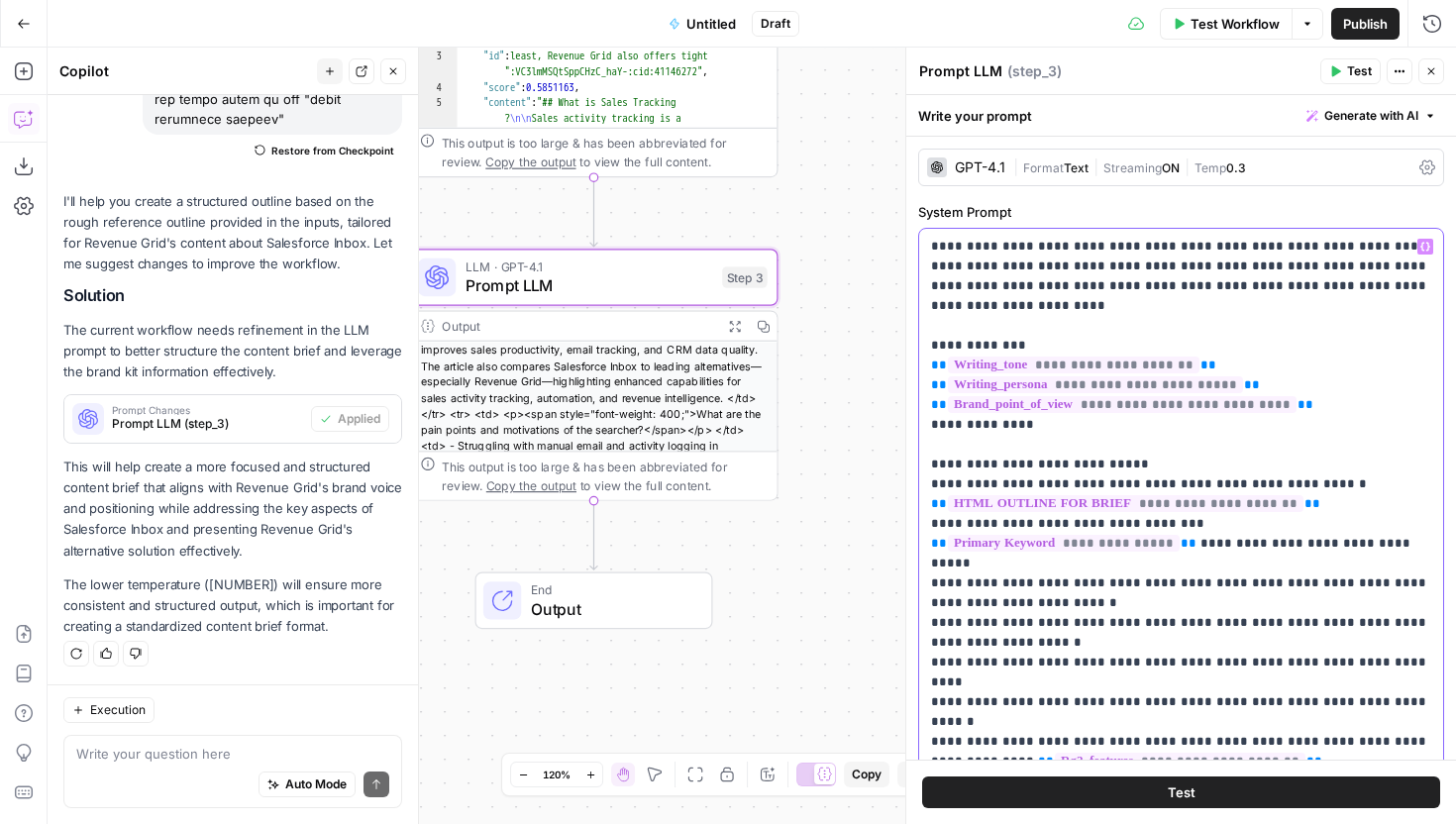 click on "**********" at bounding box center [1181, 752] 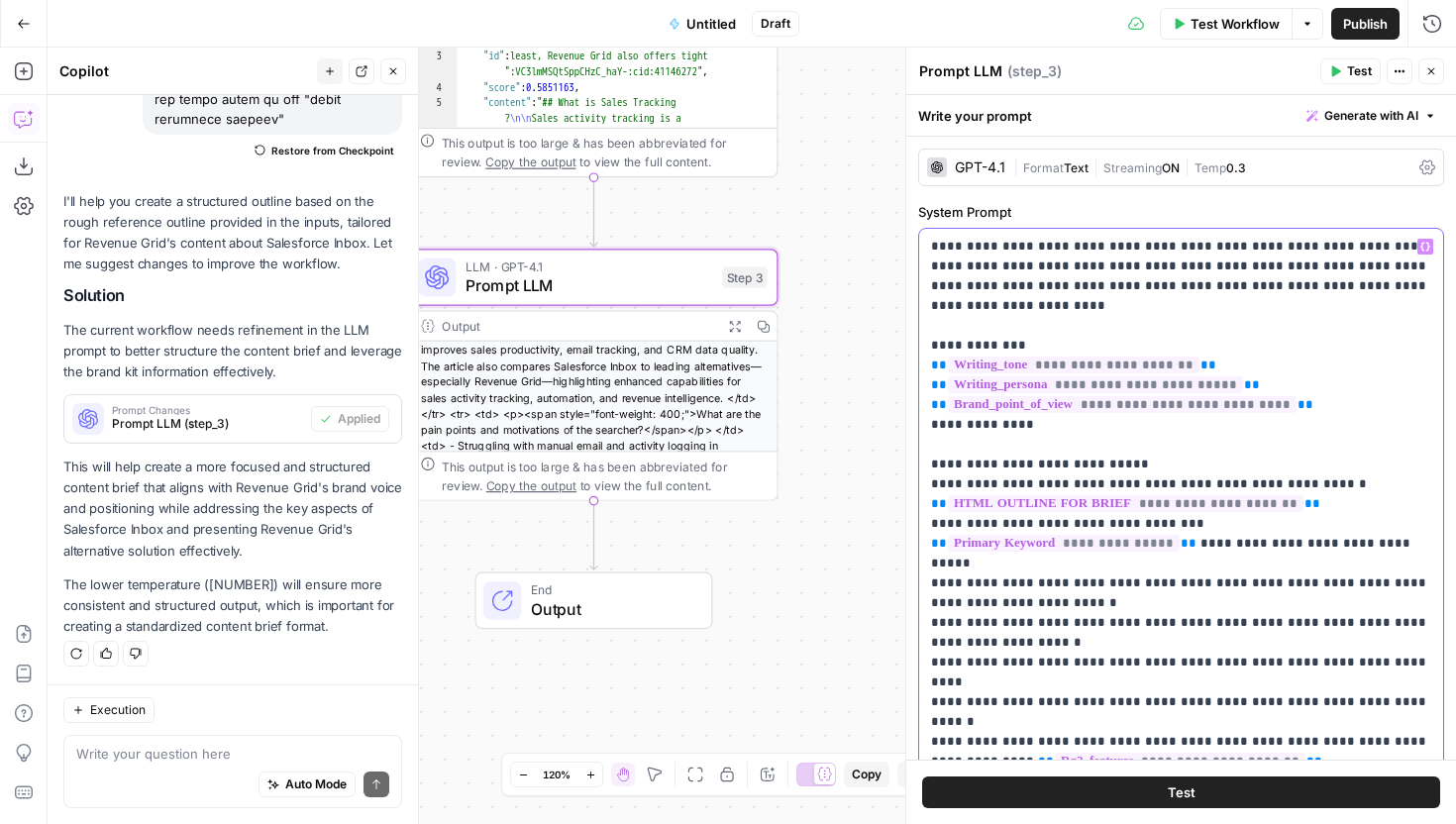 scroll, scrollTop: 29, scrollLeft: 0, axis: vertical 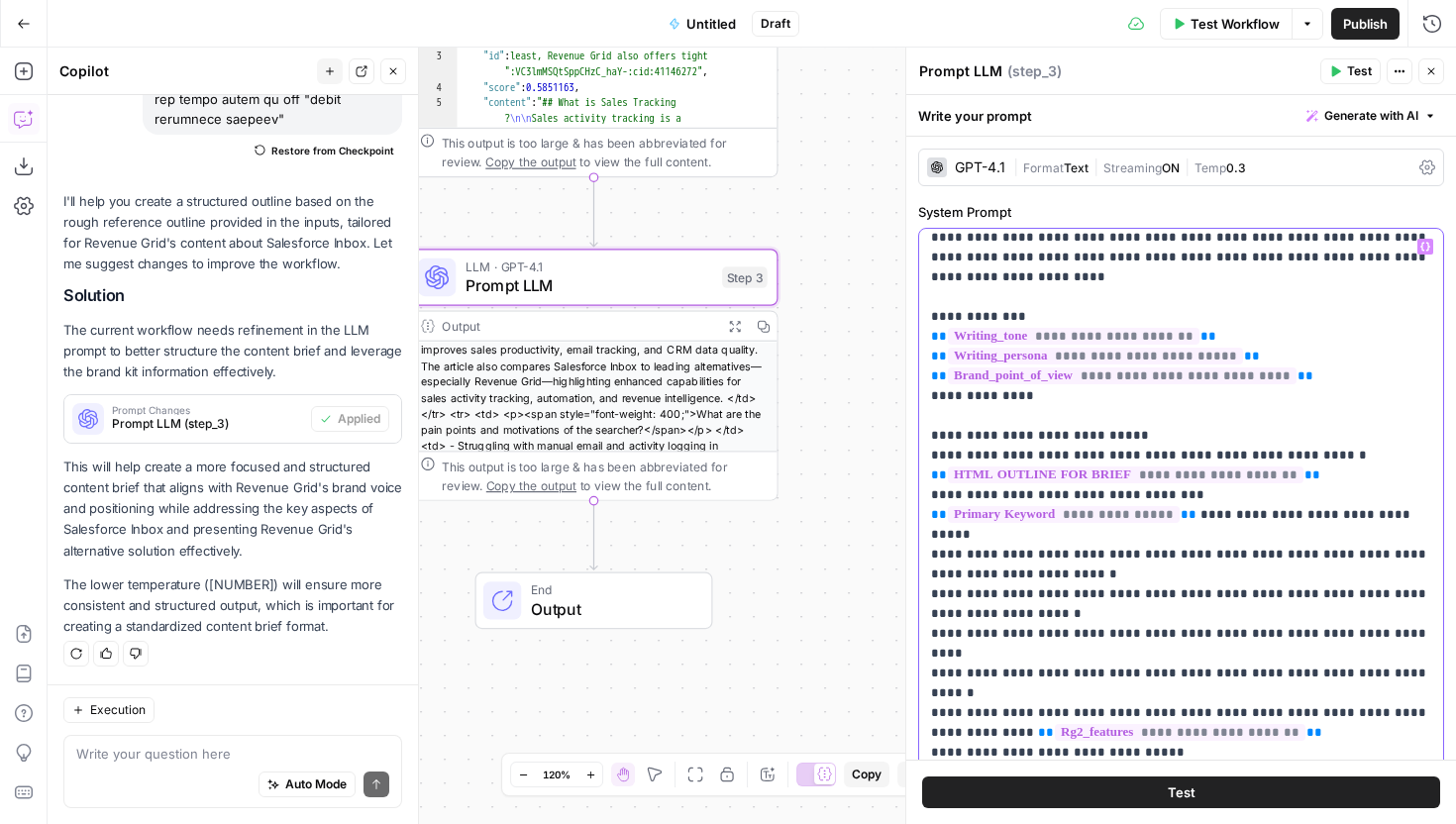 click on "**********" at bounding box center (1181, 723) 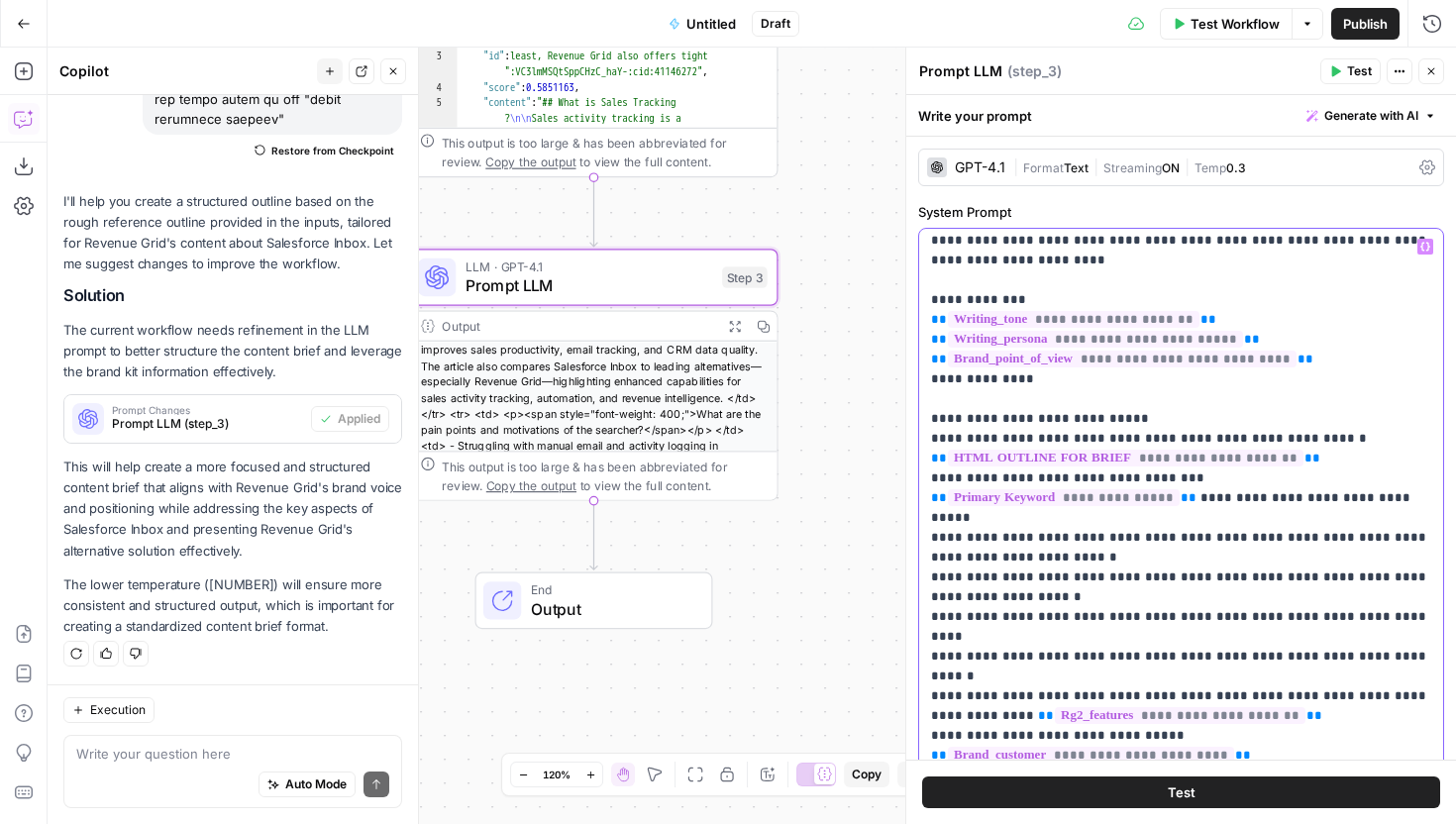 scroll, scrollTop: 52, scrollLeft: 0, axis: vertical 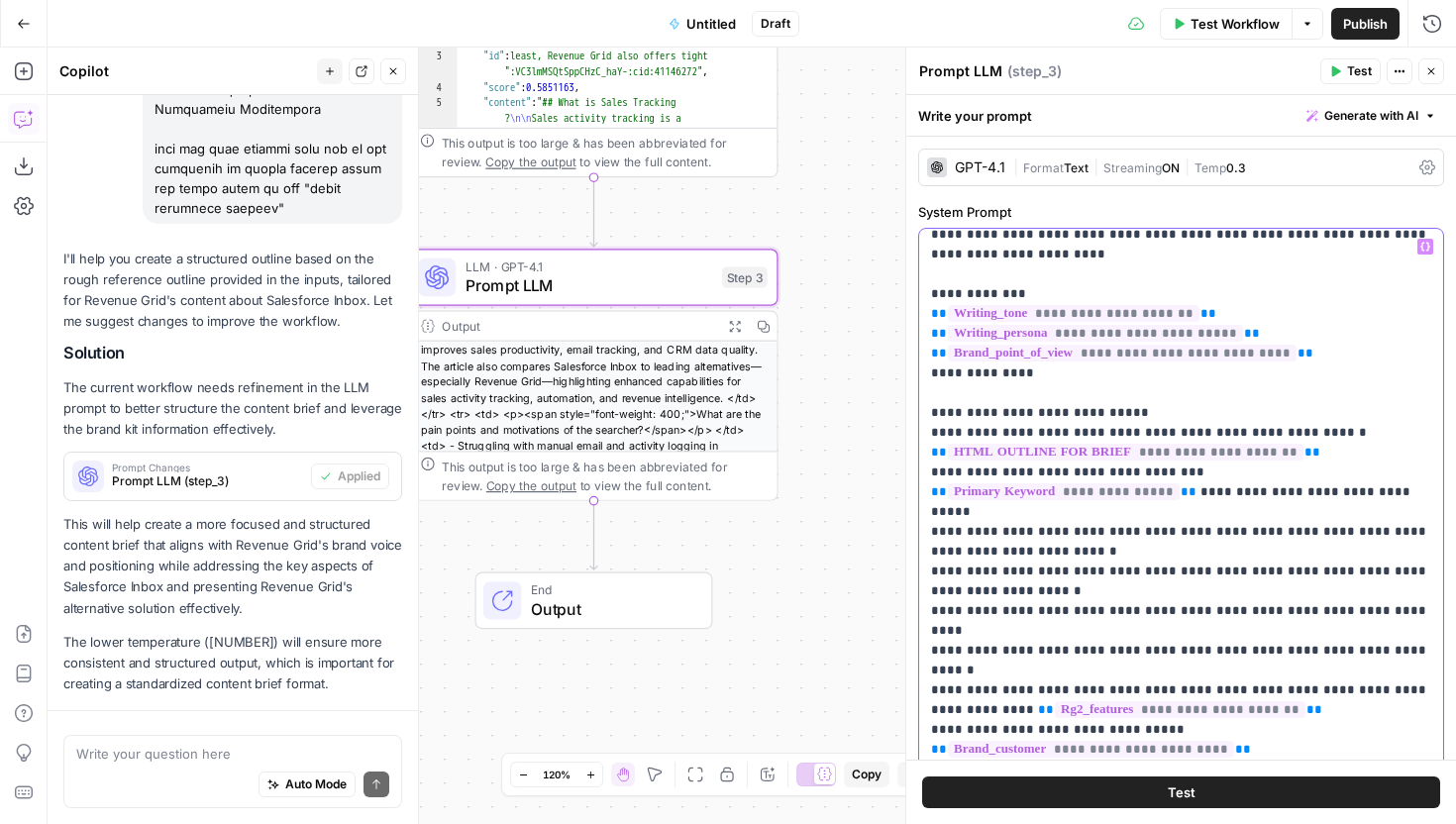 click on "**********" at bounding box center [1181, 700] 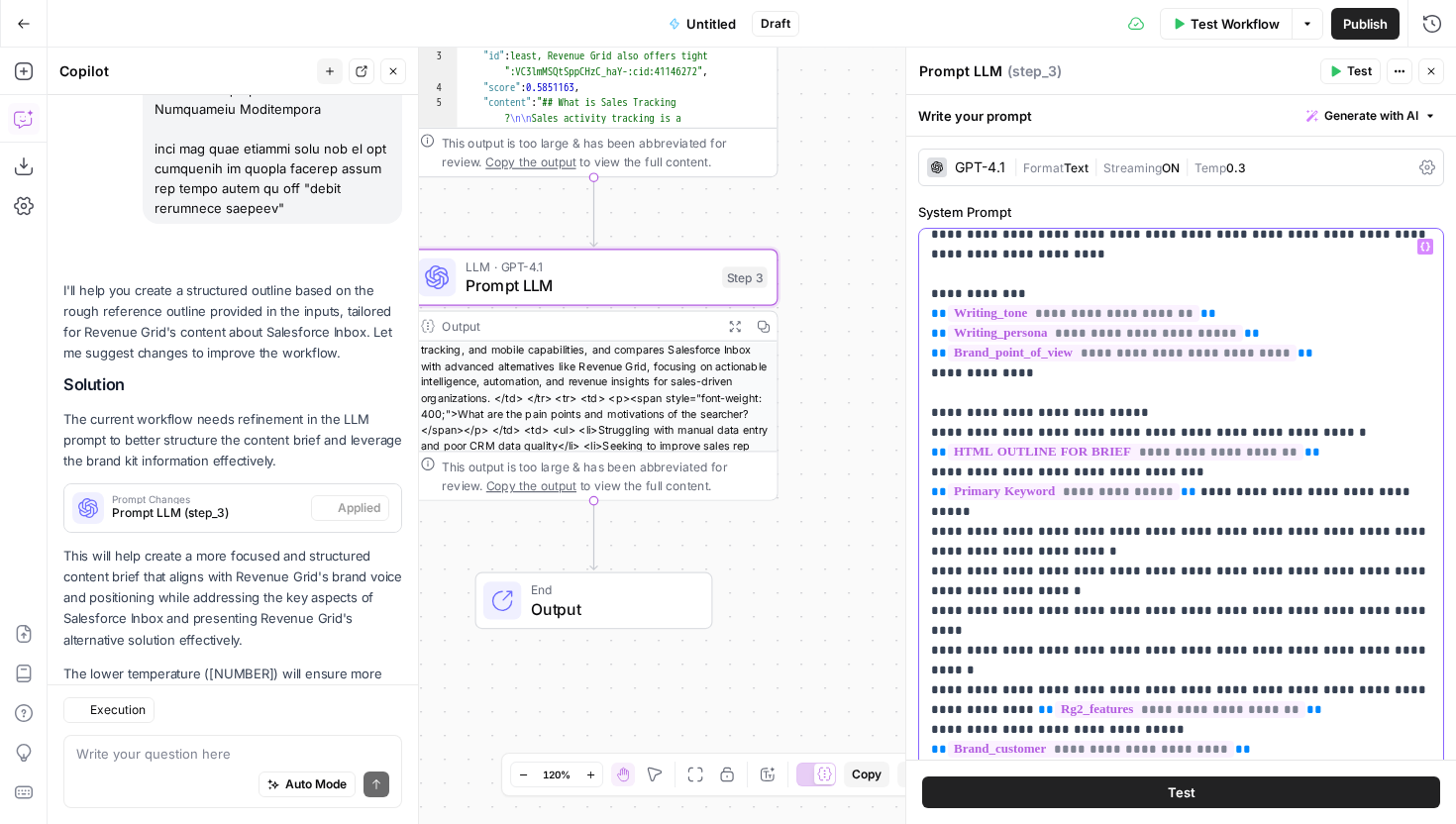 scroll, scrollTop: 1590, scrollLeft: 0, axis: vertical 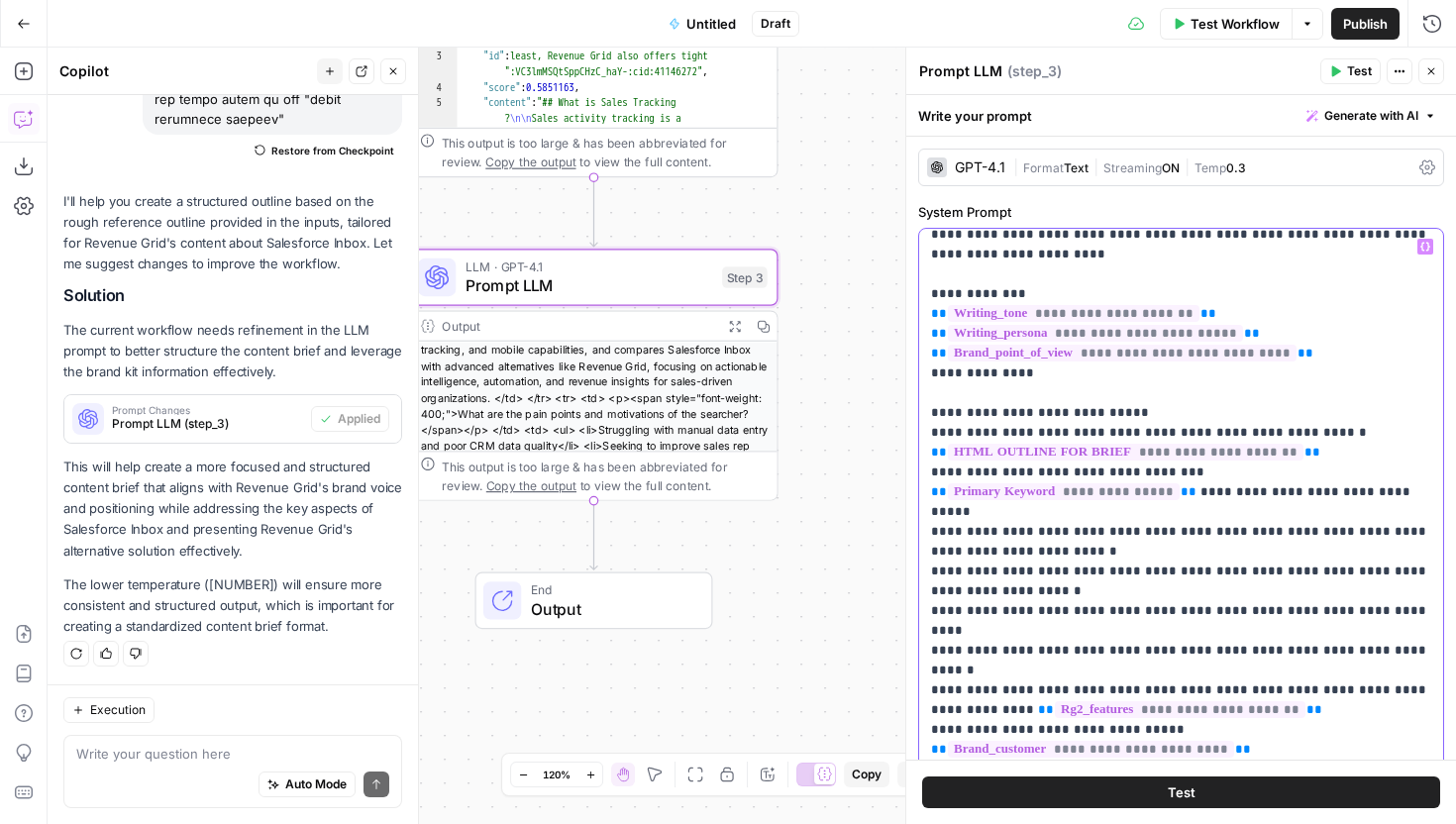 click on "**********" at bounding box center [1181, 700] 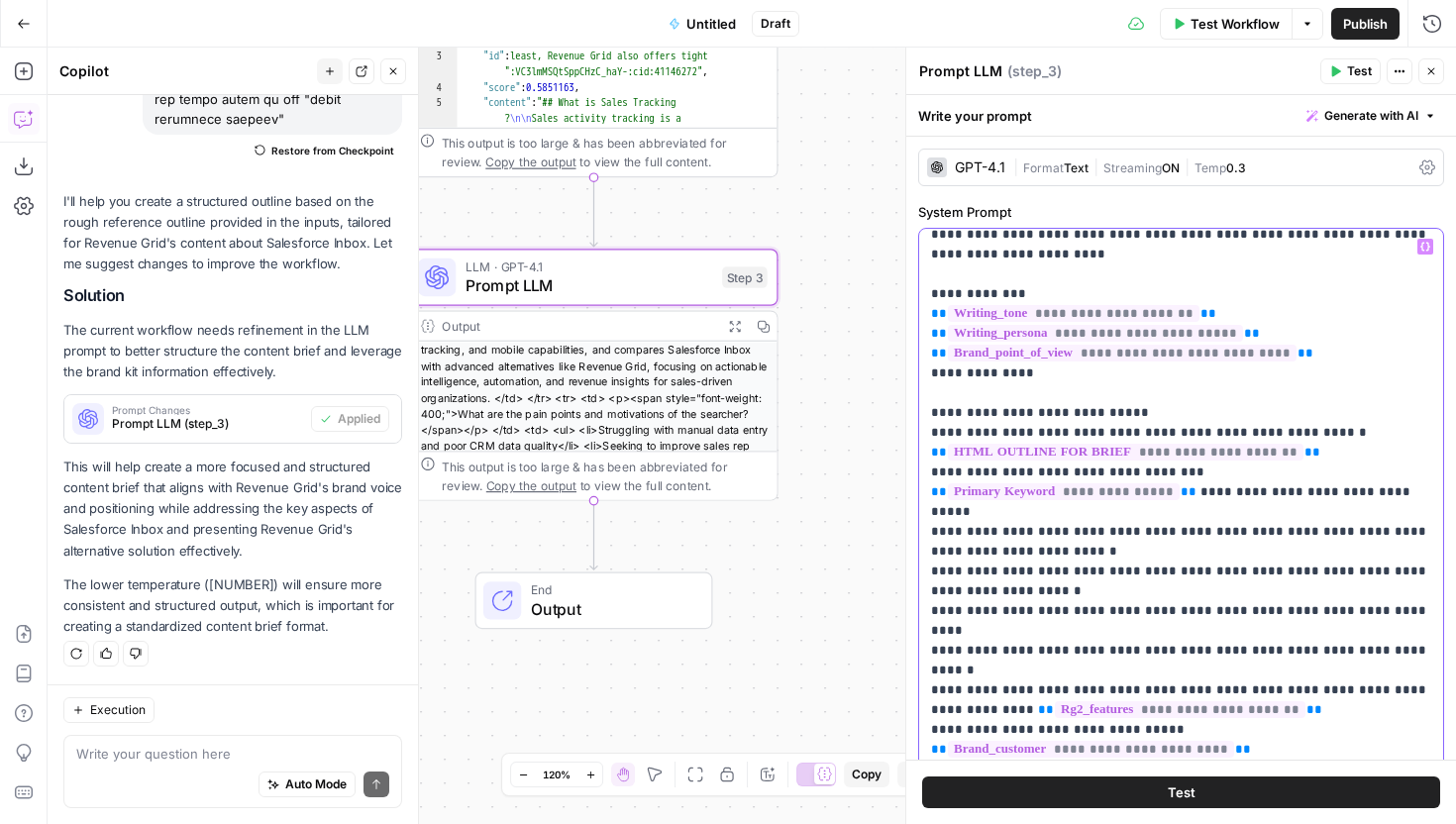 scroll, scrollTop: 239, scrollLeft: 0, axis: vertical 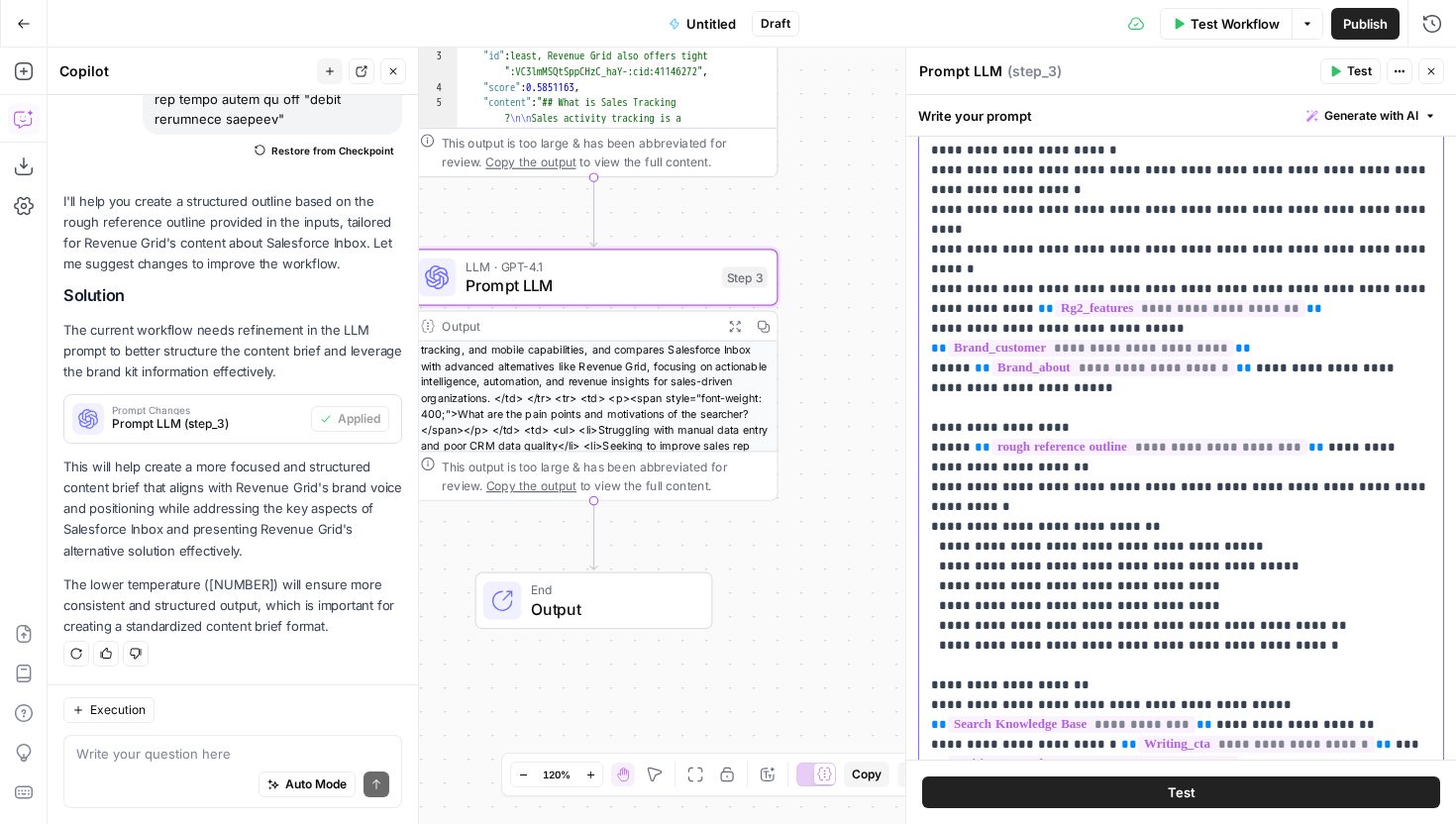 drag, startPoint x: 950, startPoint y: 447, endPoint x: 1131, endPoint y: 447, distance: 181 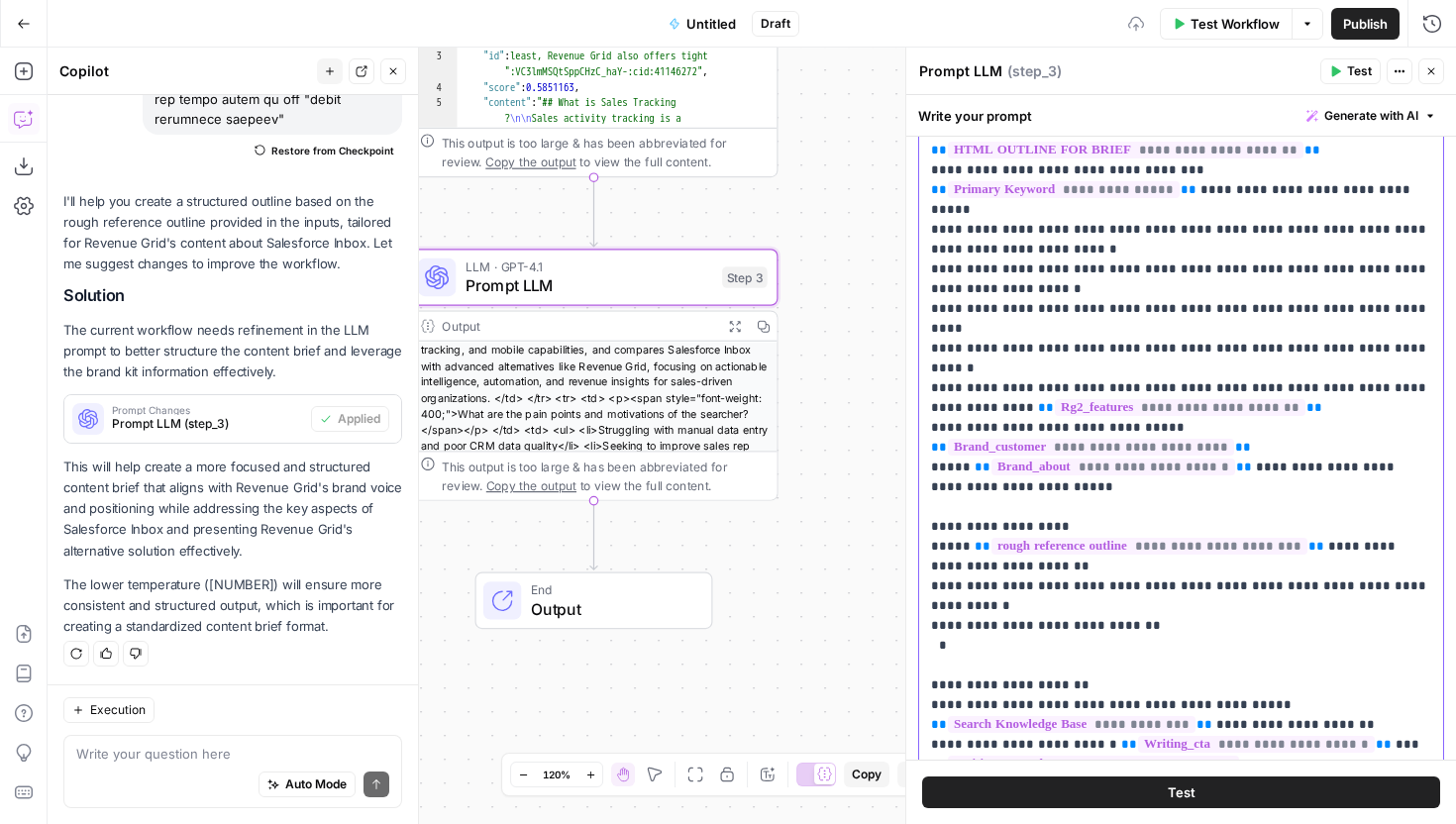 type 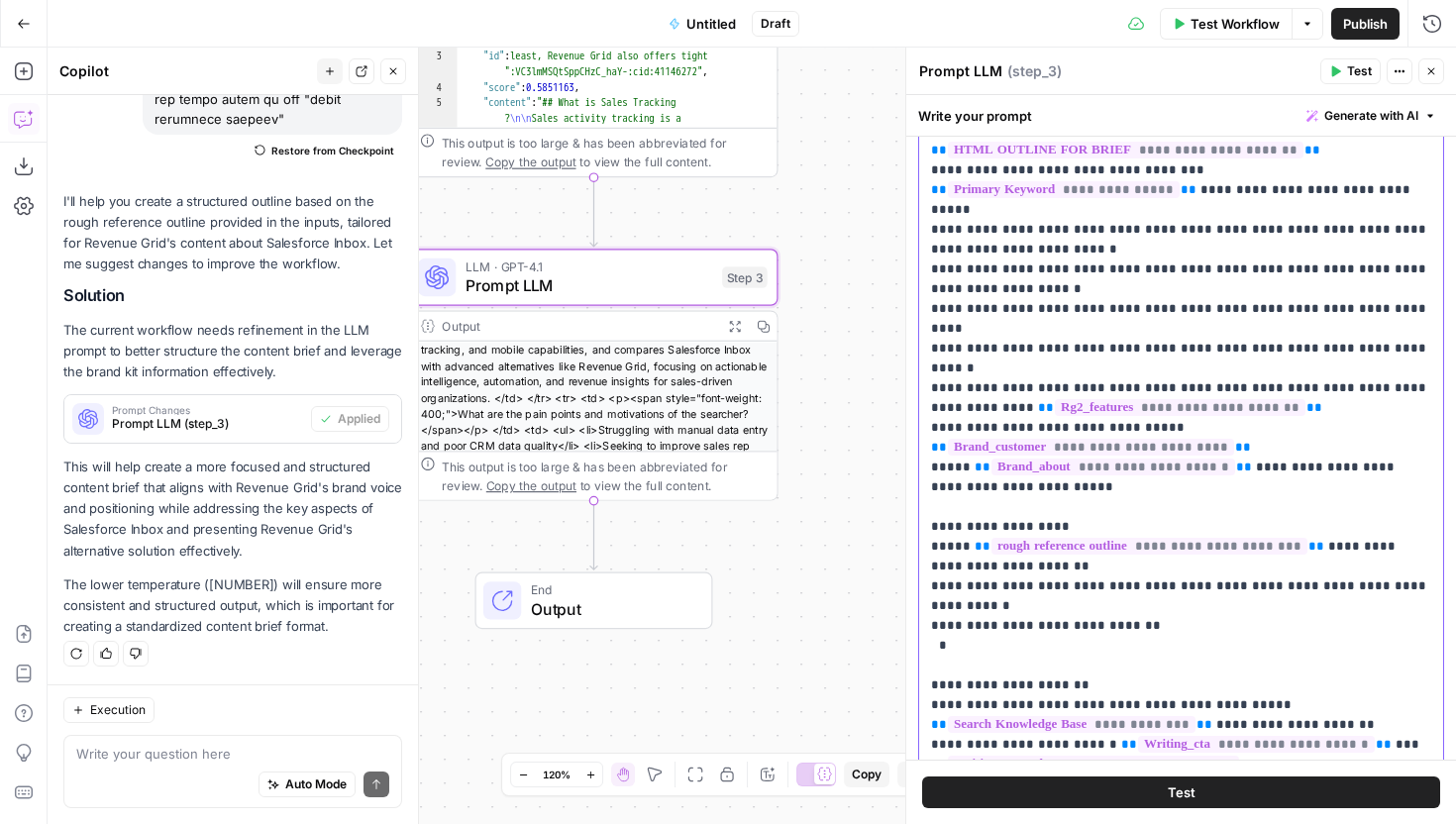 drag, startPoint x: 1144, startPoint y: 524, endPoint x: 924, endPoint y: 525, distance: 220.00227 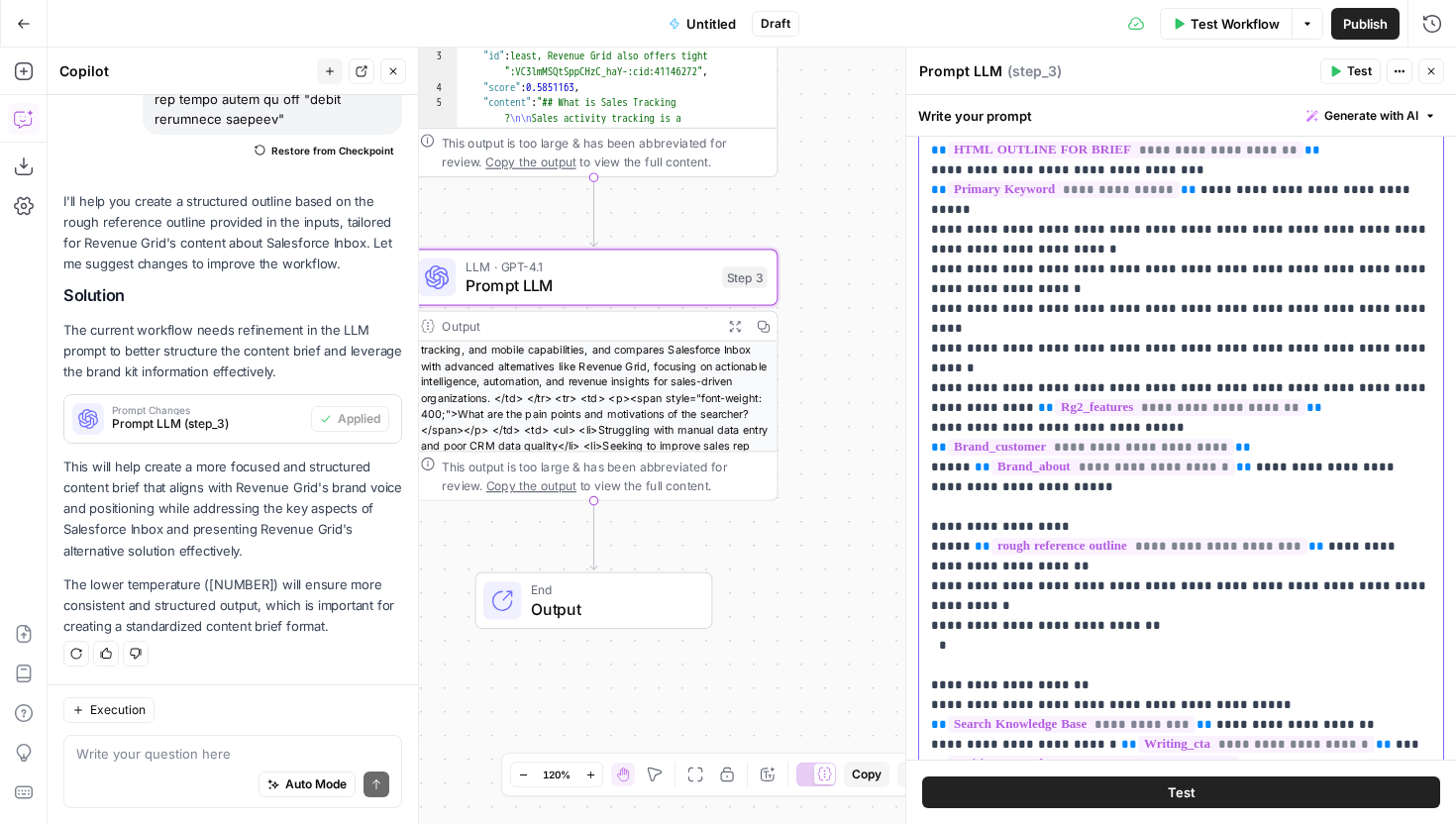 click on "**********" at bounding box center (1181, 418) 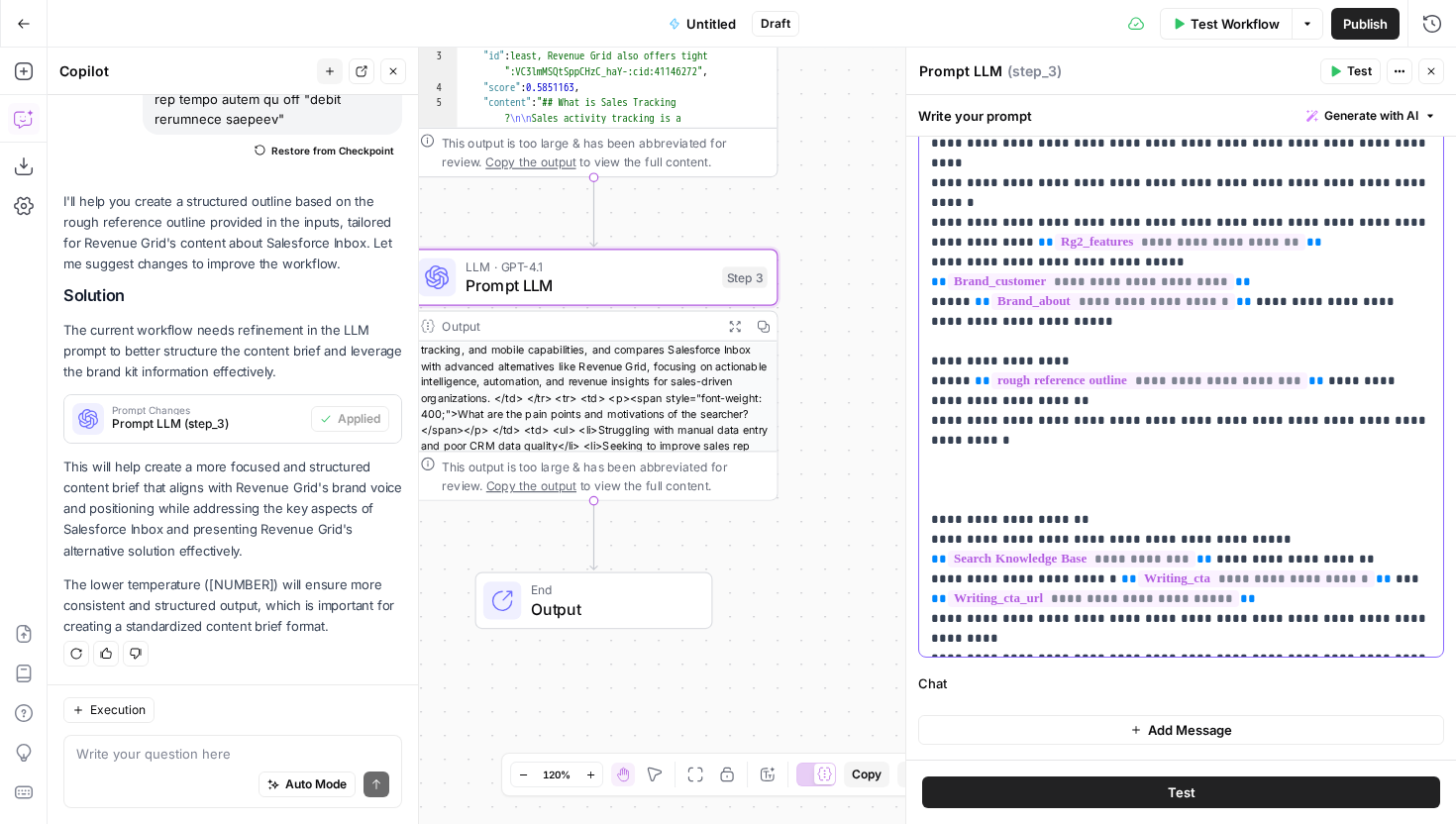 scroll, scrollTop: 391, scrollLeft: 0, axis: vertical 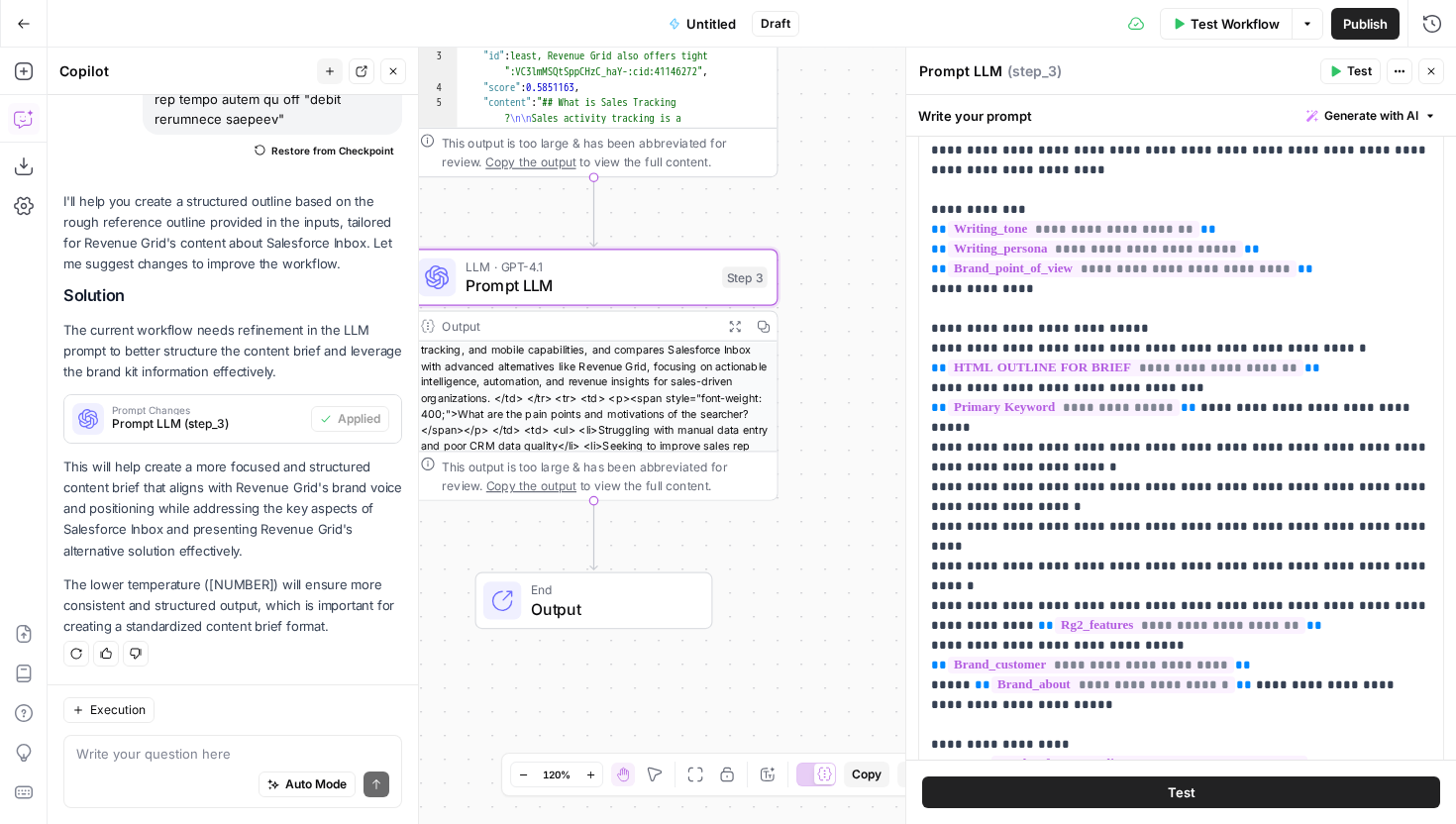 click on "Test" at bounding box center (1359, 71) 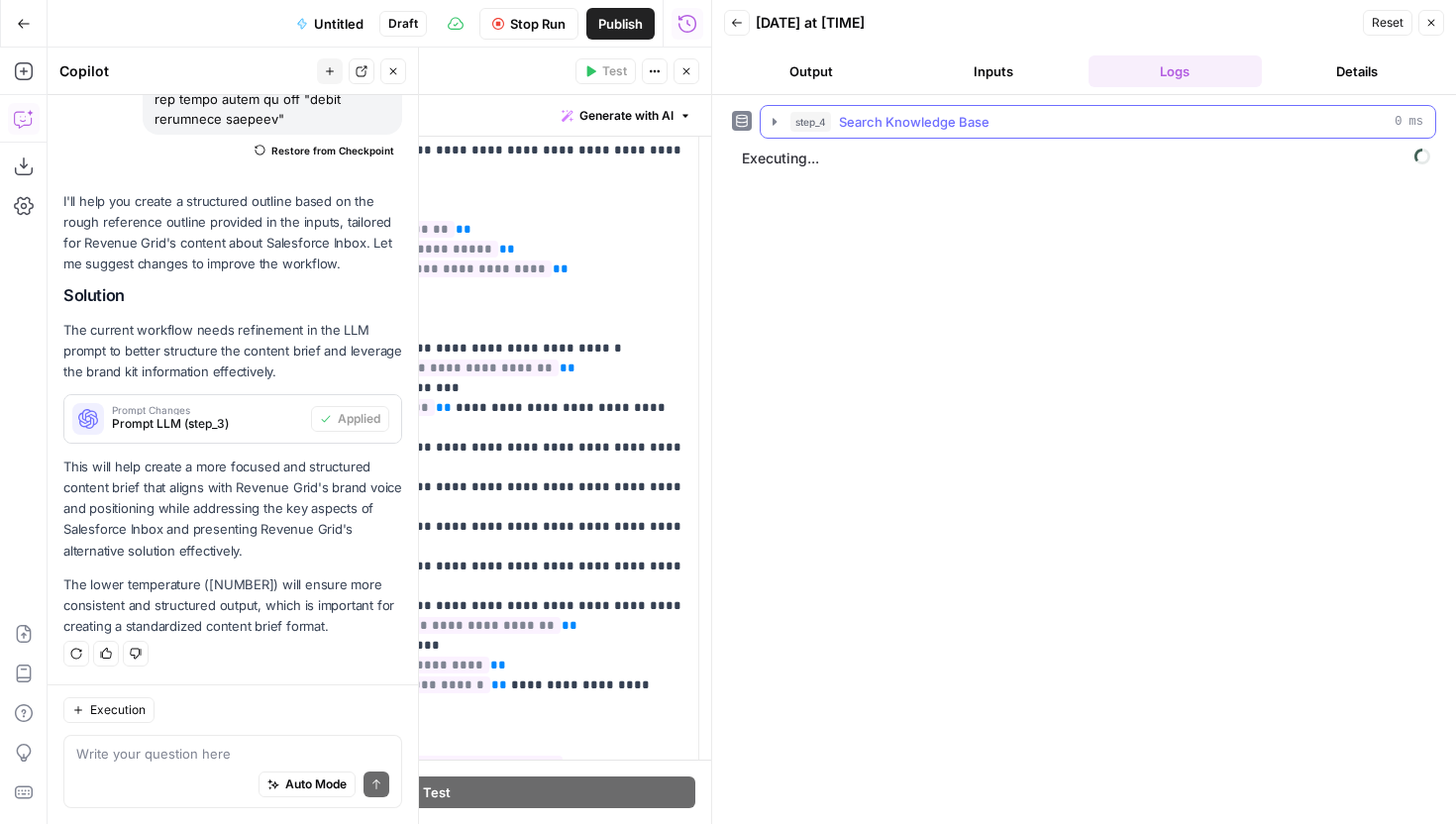 click on "Output" at bounding box center [811, 71] 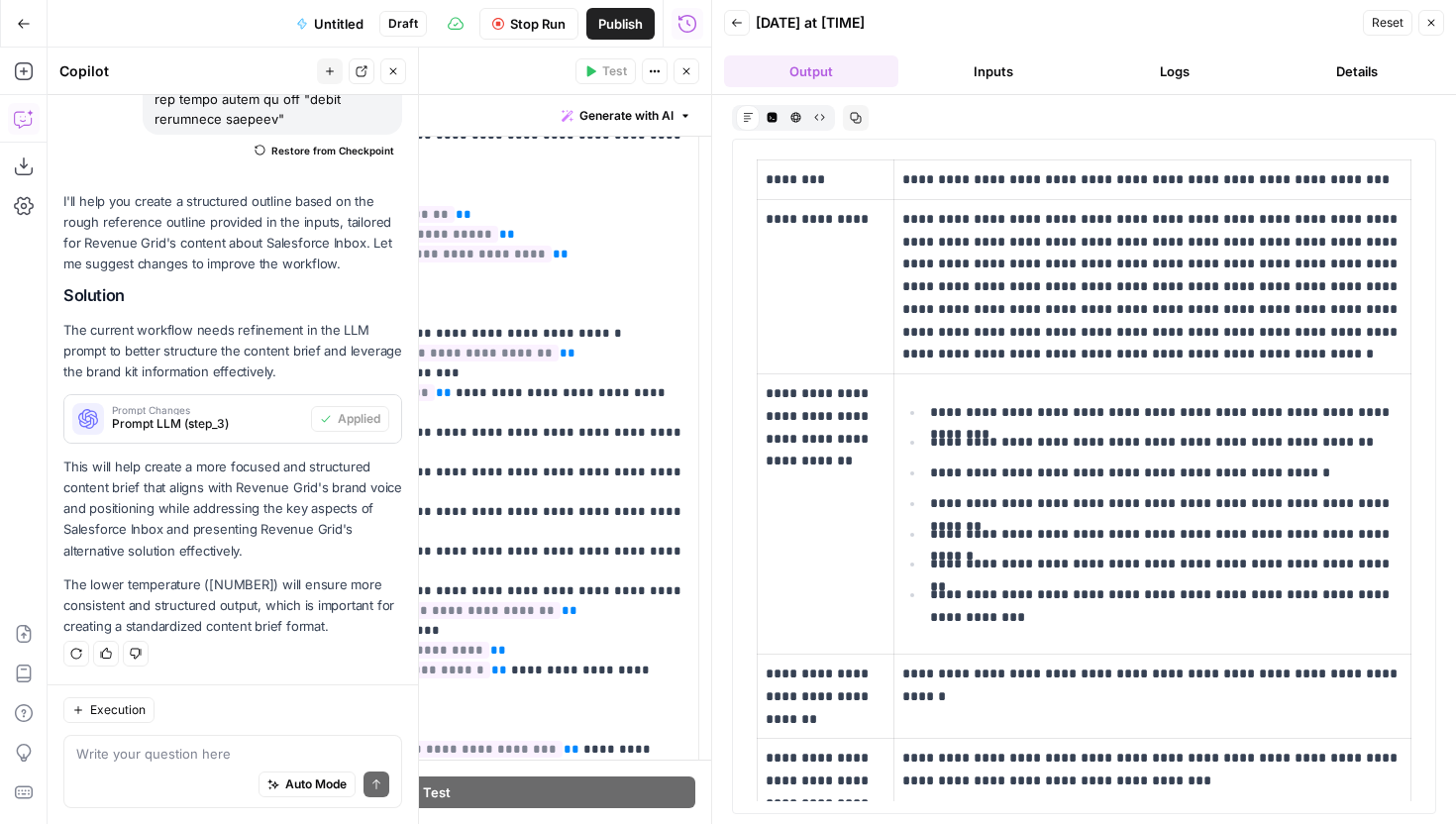scroll, scrollTop: 17, scrollLeft: 0, axis: vertical 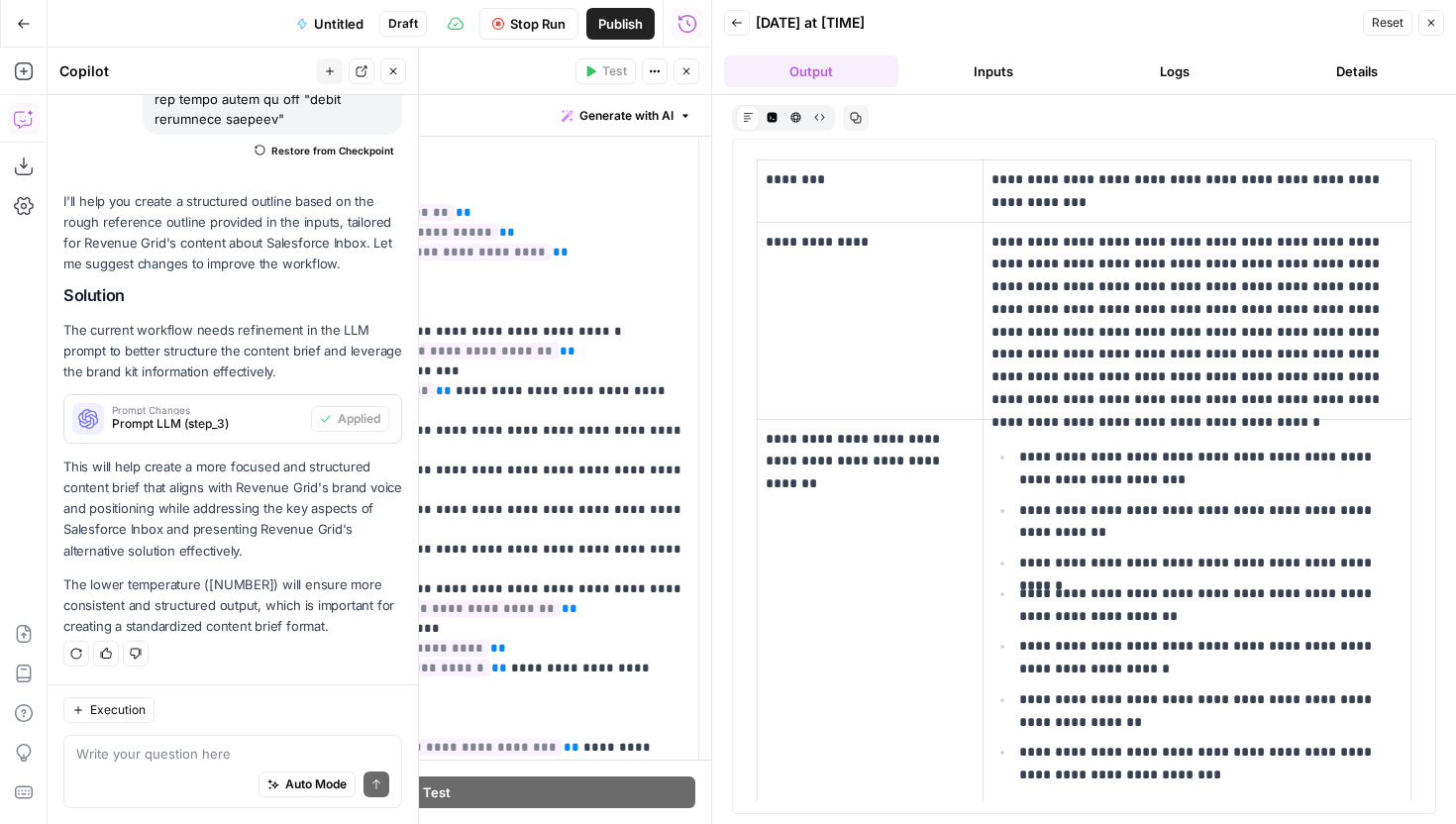 click on "Reset" at bounding box center (1388, 23) 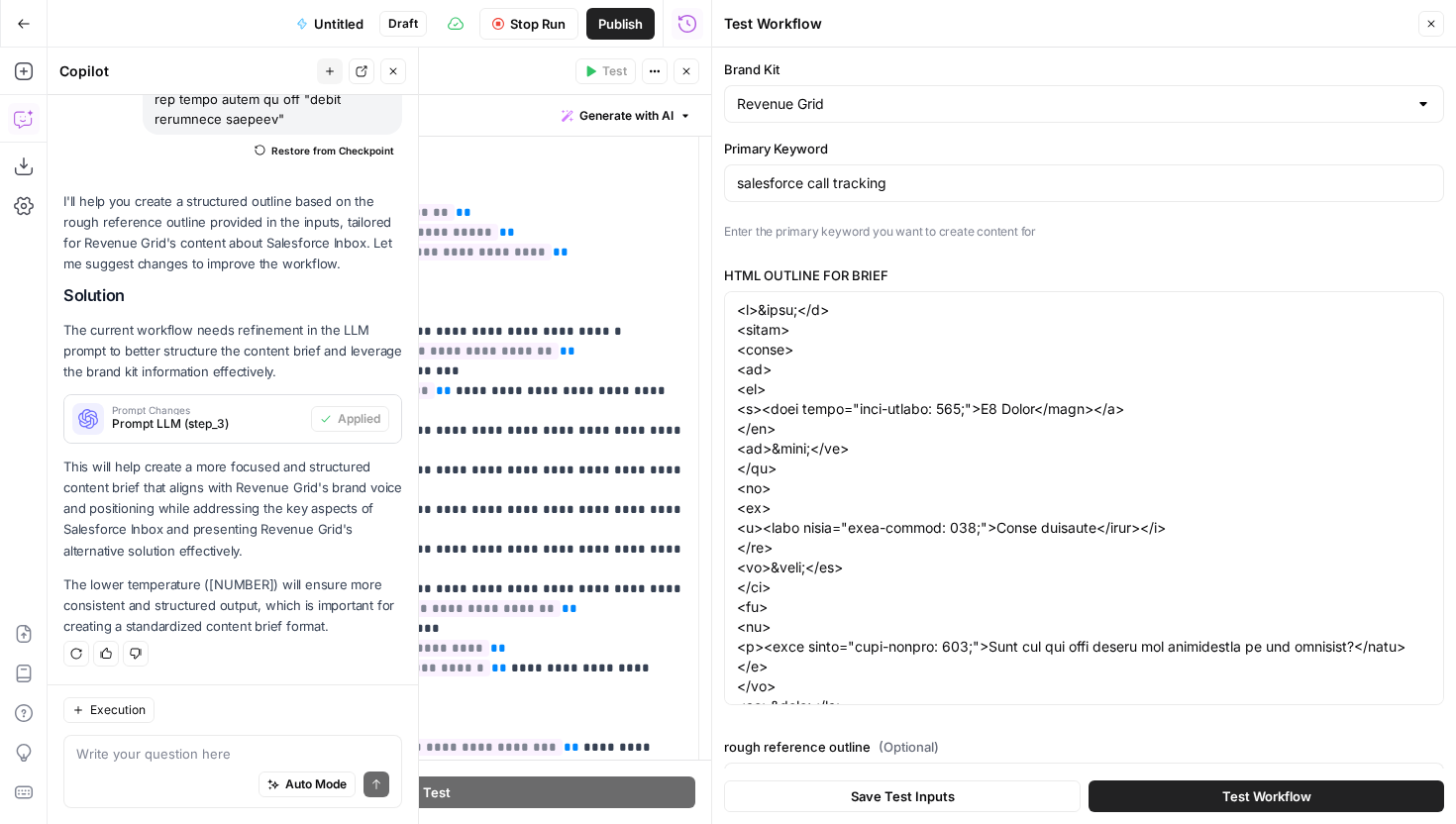 click on "Stop Run" at bounding box center (538, 24) 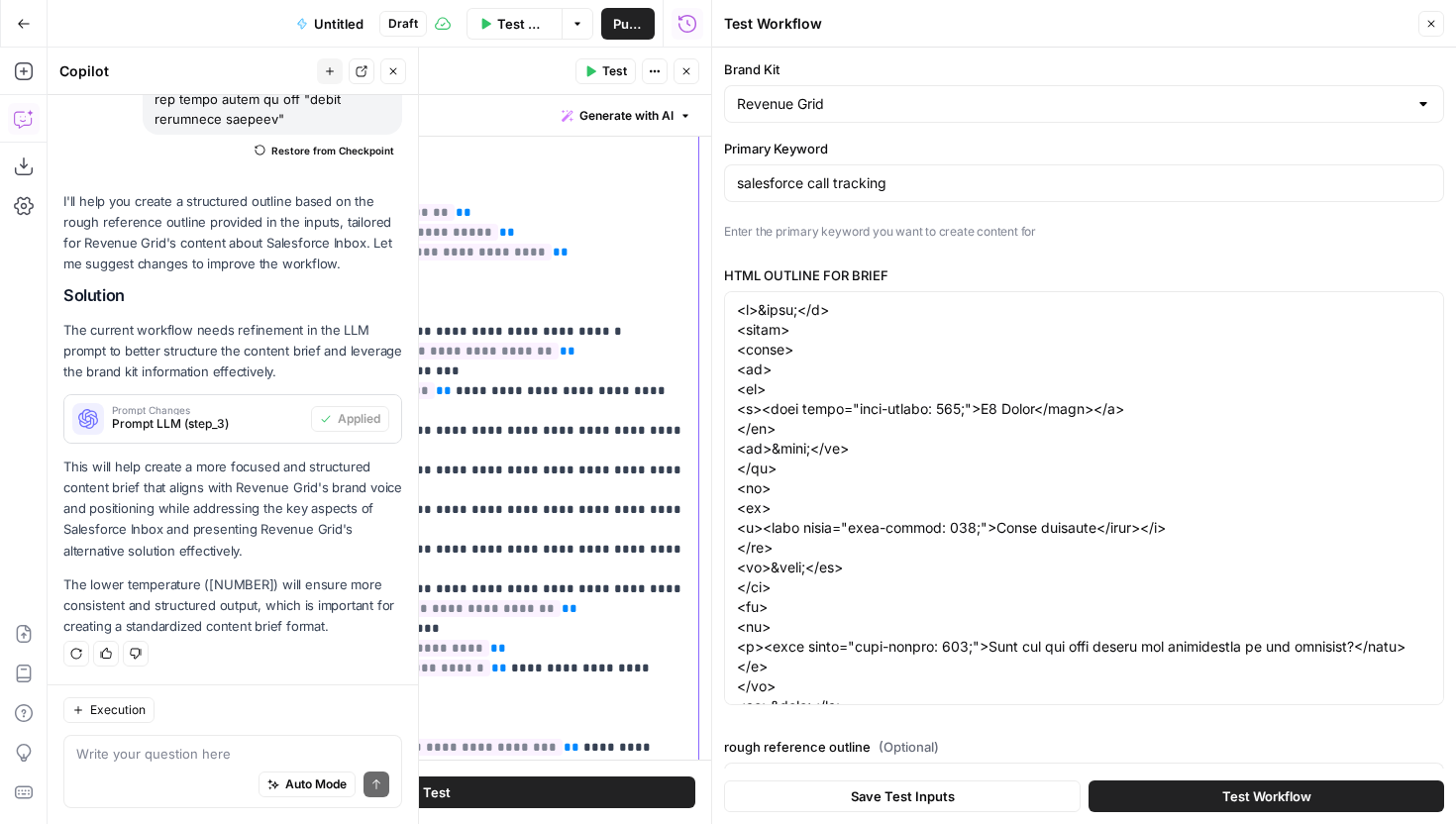 click on "**********" at bounding box center [436, 550] 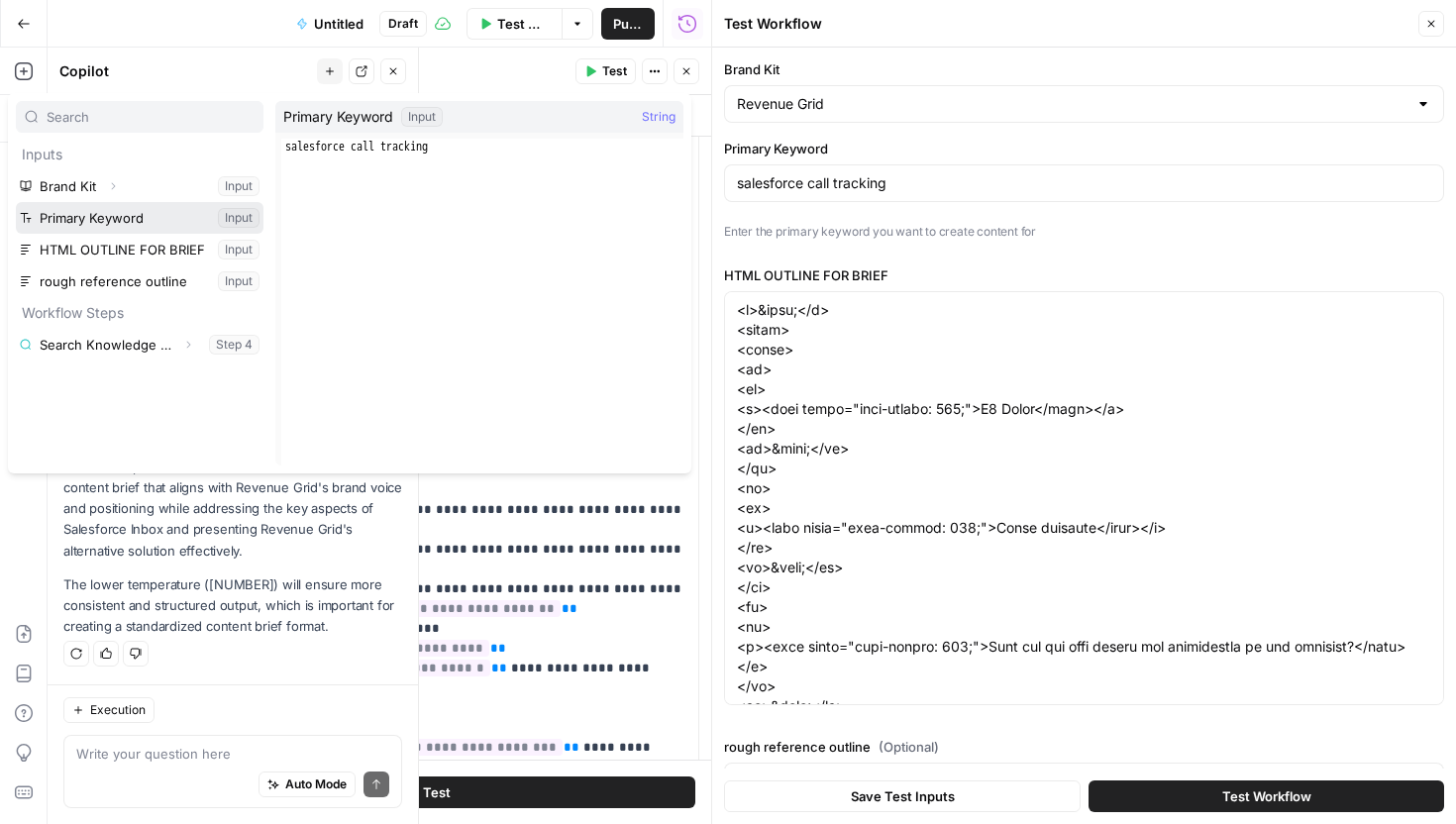 click at bounding box center [140, 218] 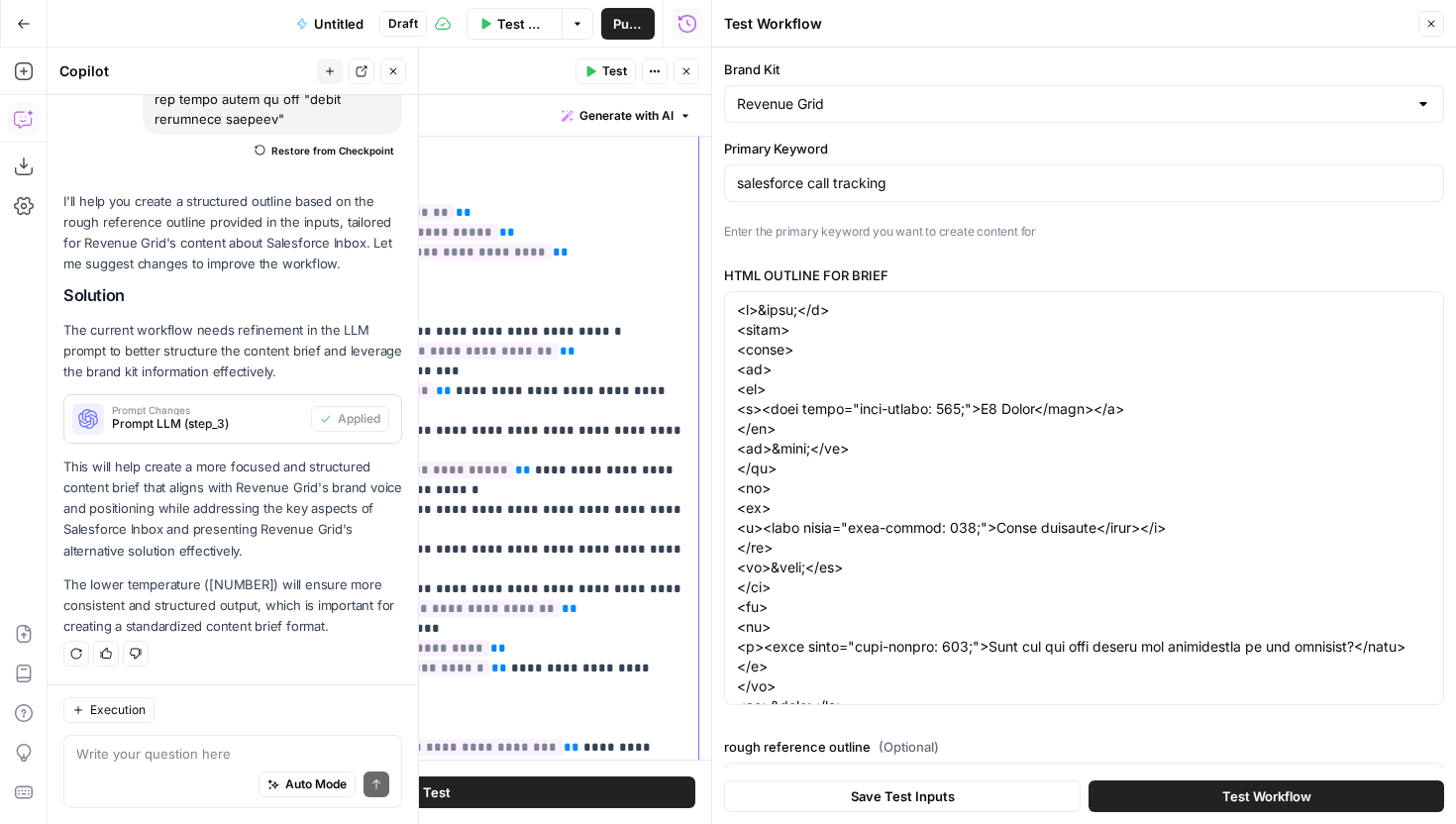 click on "**********" at bounding box center [436, 550] 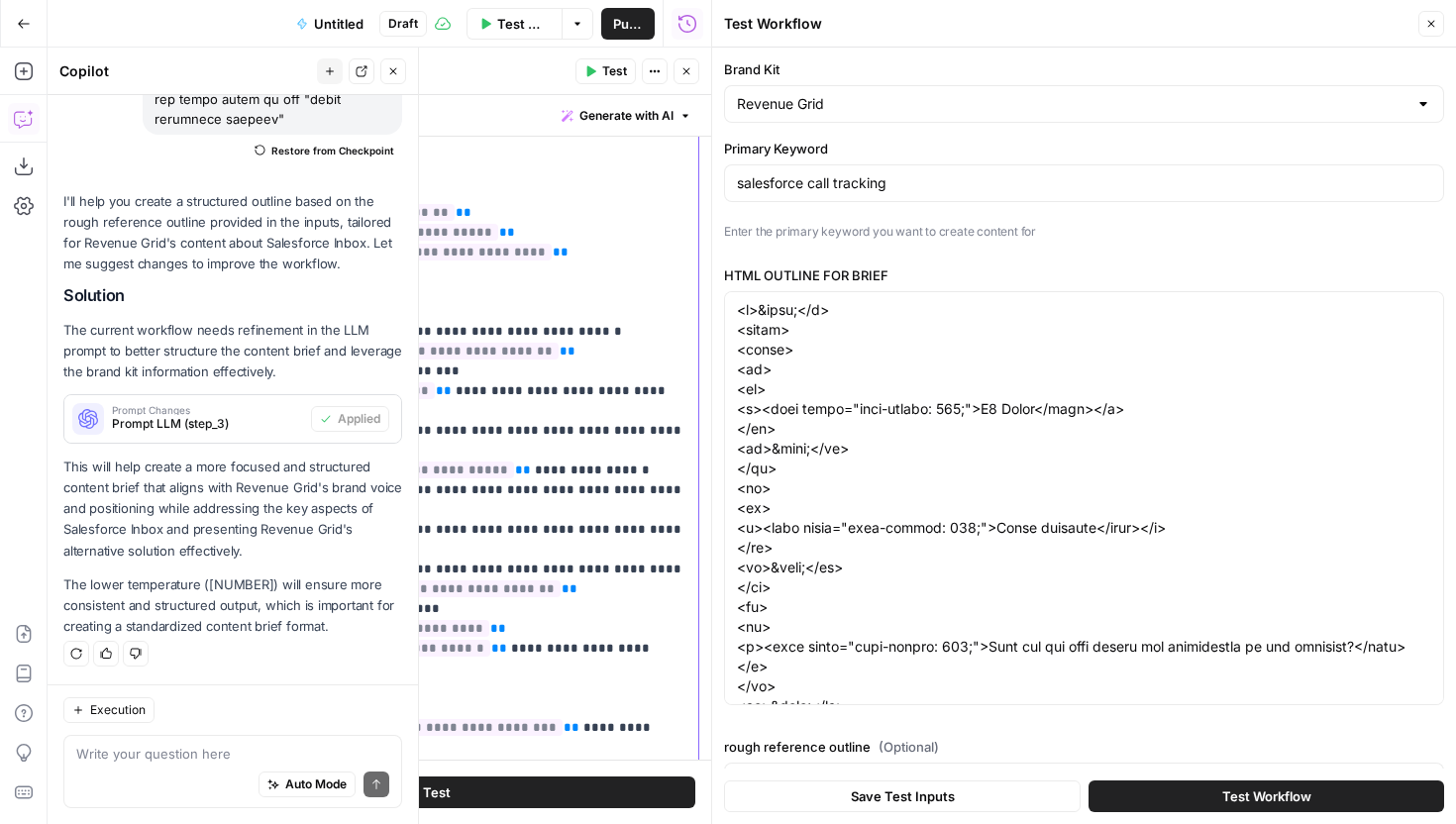 click on "**********" at bounding box center [436, 540] 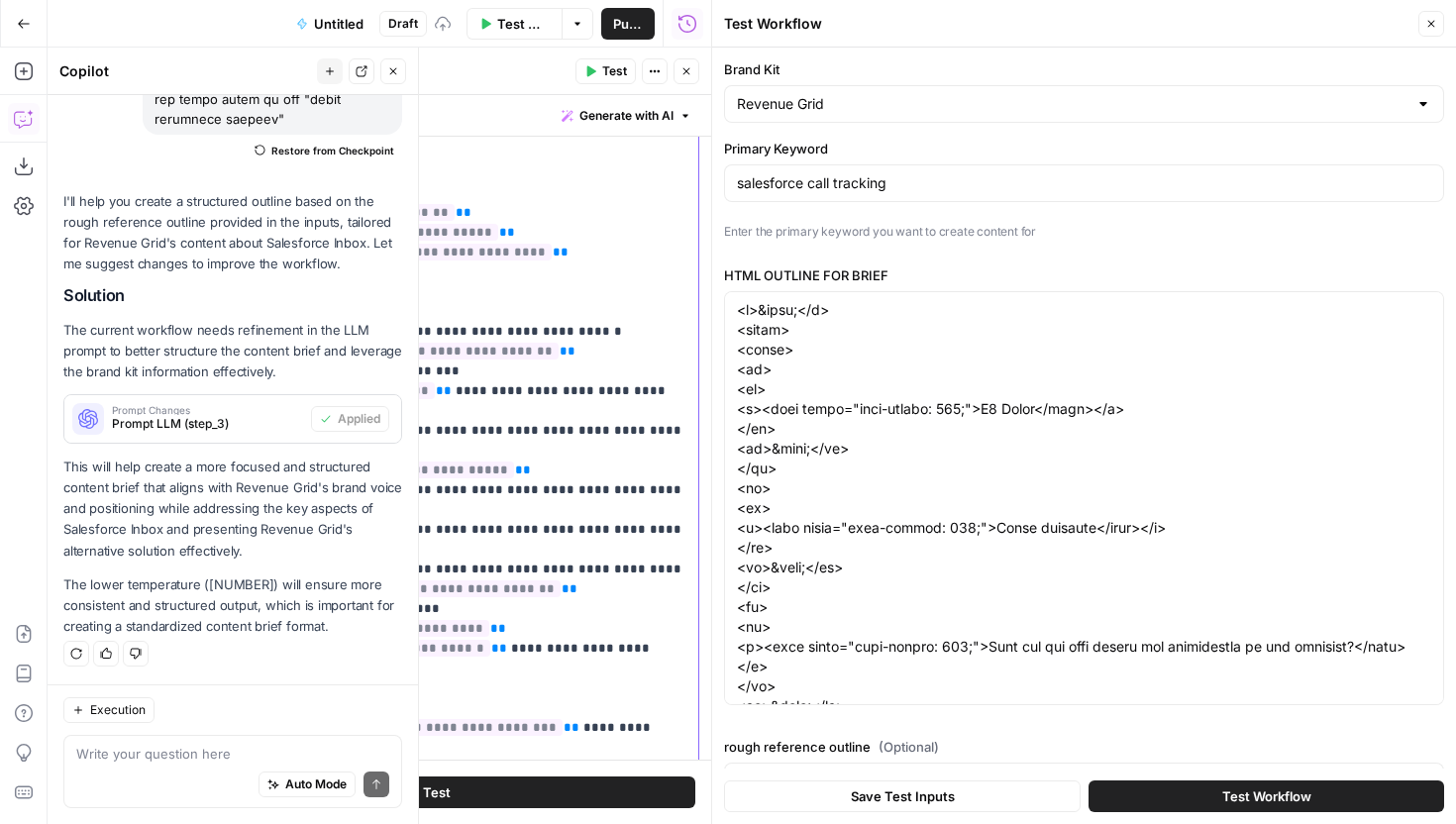 drag, startPoint x: 482, startPoint y: 448, endPoint x: 566, endPoint y: 449, distance: 84.00595 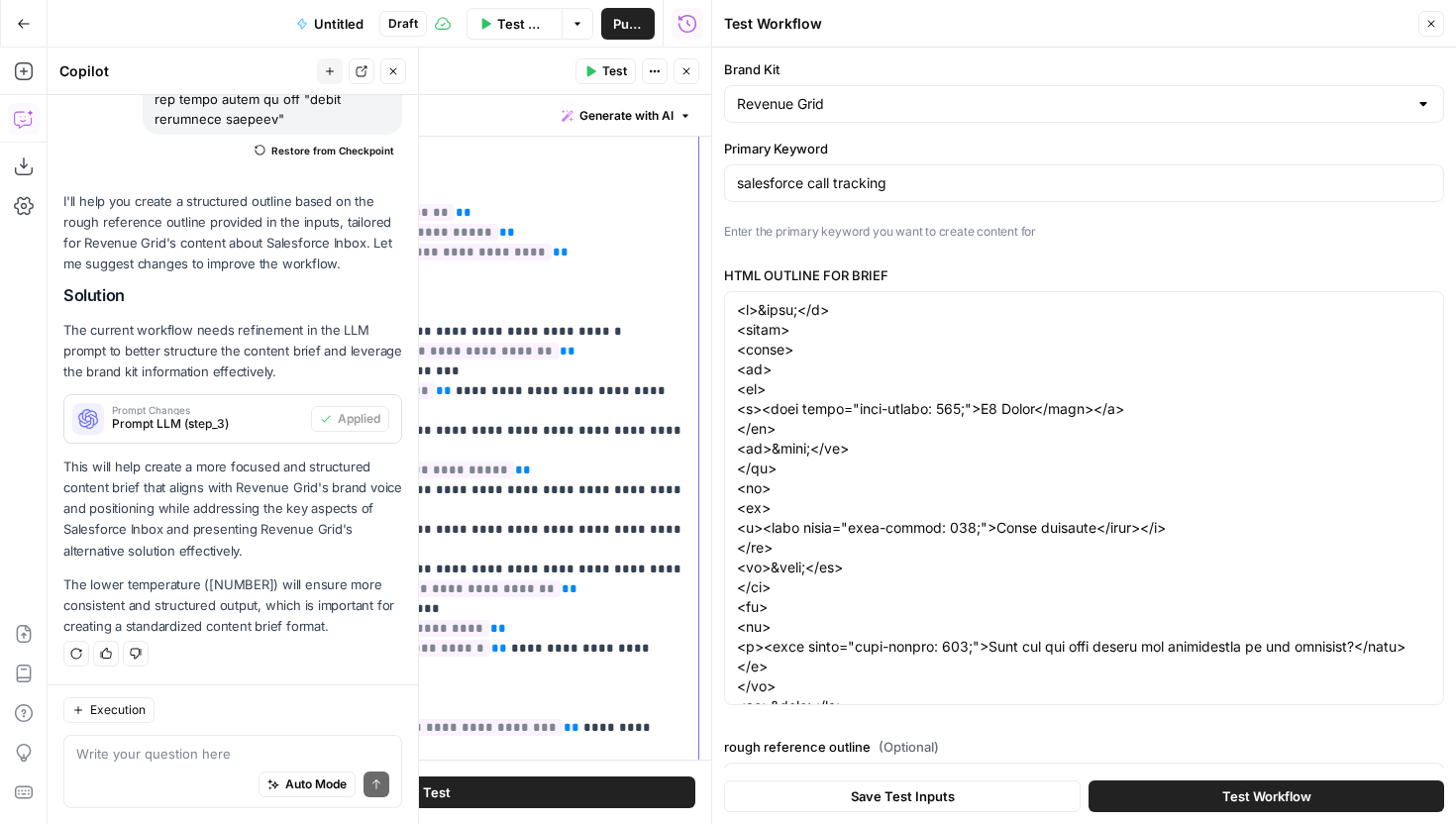 drag, startPoint x: 326, startPoint y: 447, endPoint x: 445, endPoint y: 447, distance: 119 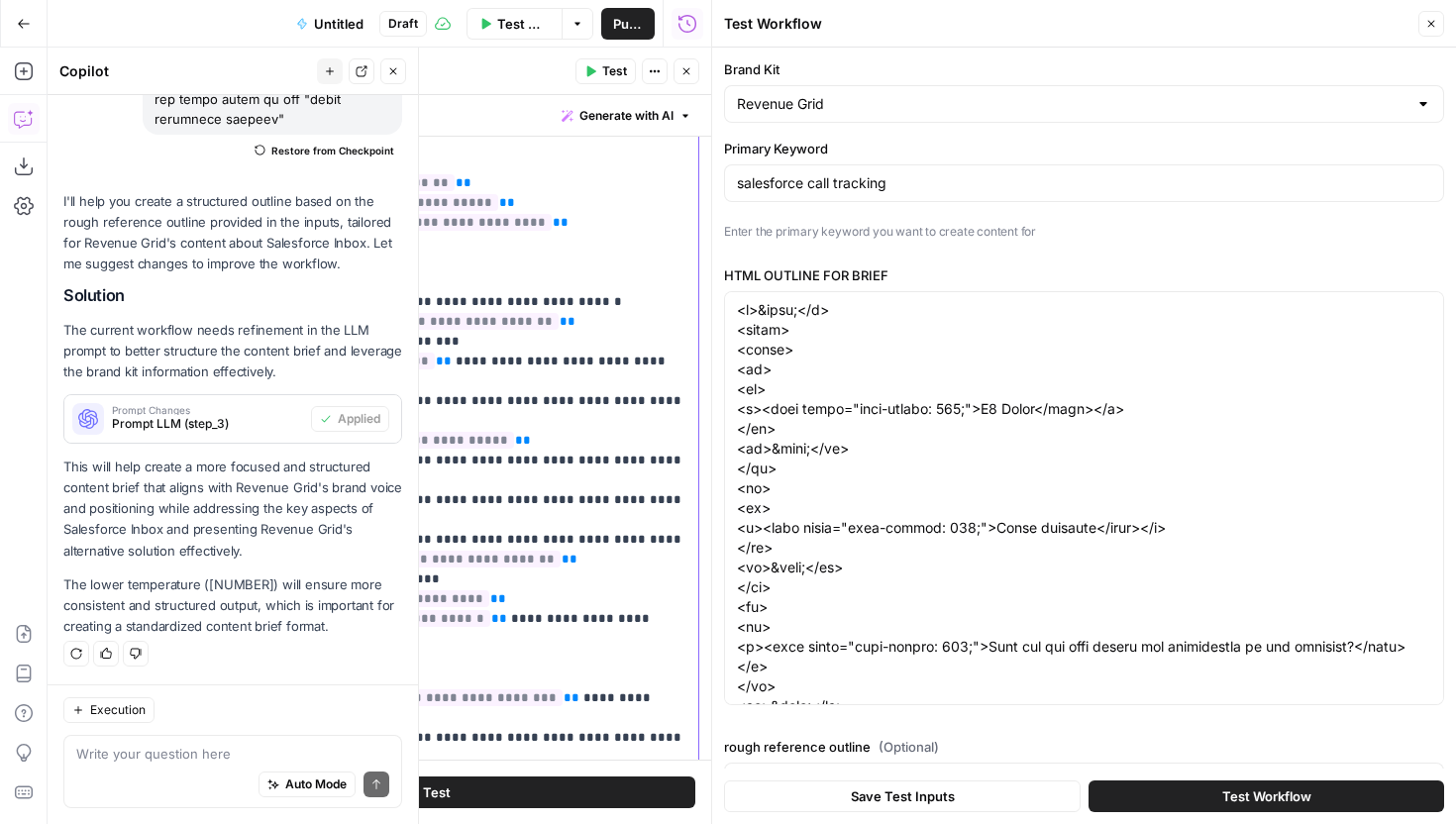 scroll, scrollTop: 48, scrollLeft: 0, axis: vertical 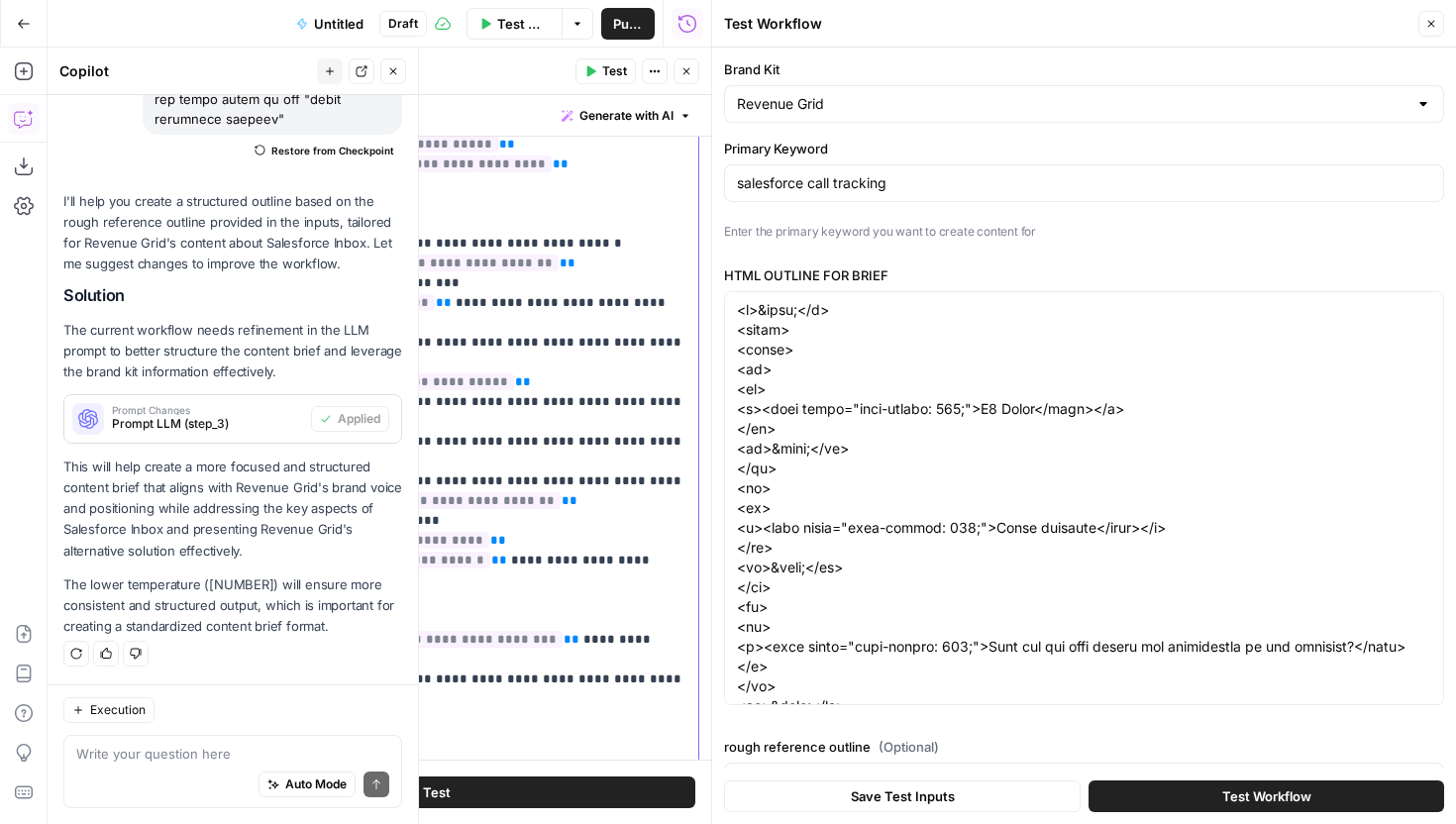 click on "**********" at bounding box center [436, 452] 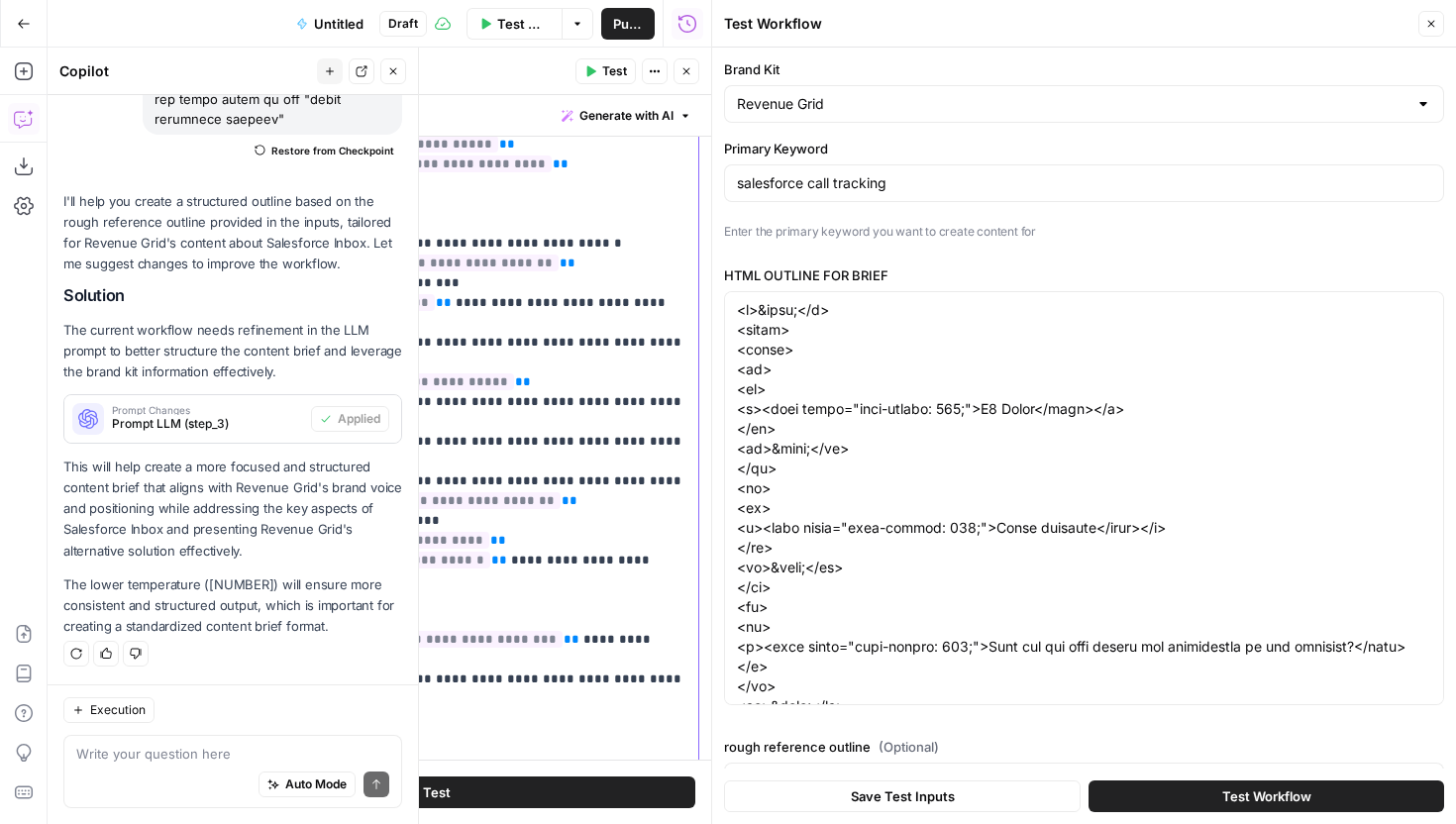 click on "**********" at bounding box center (436, 452) 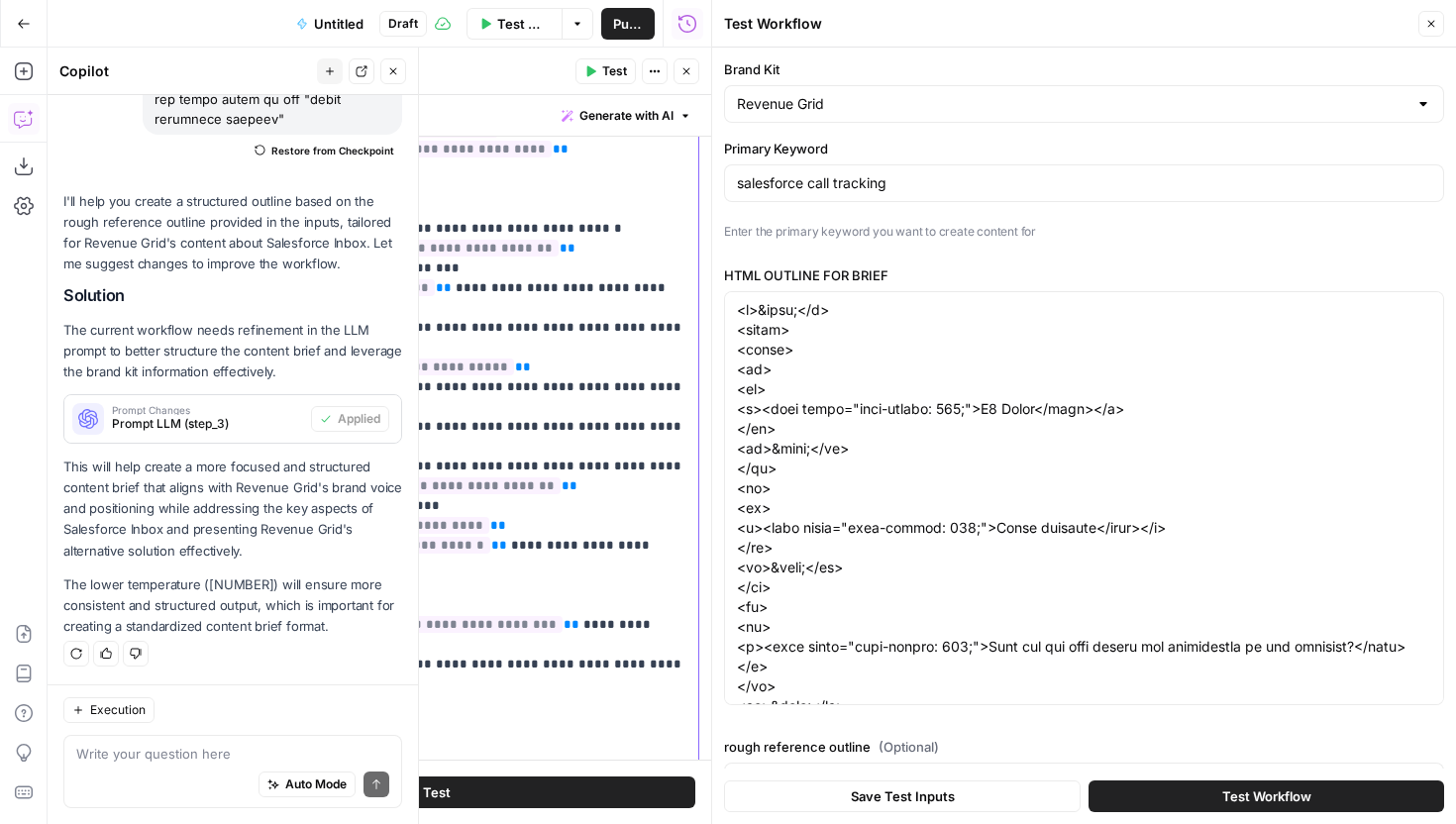 click on "**********" at bounding box center (436, 437) 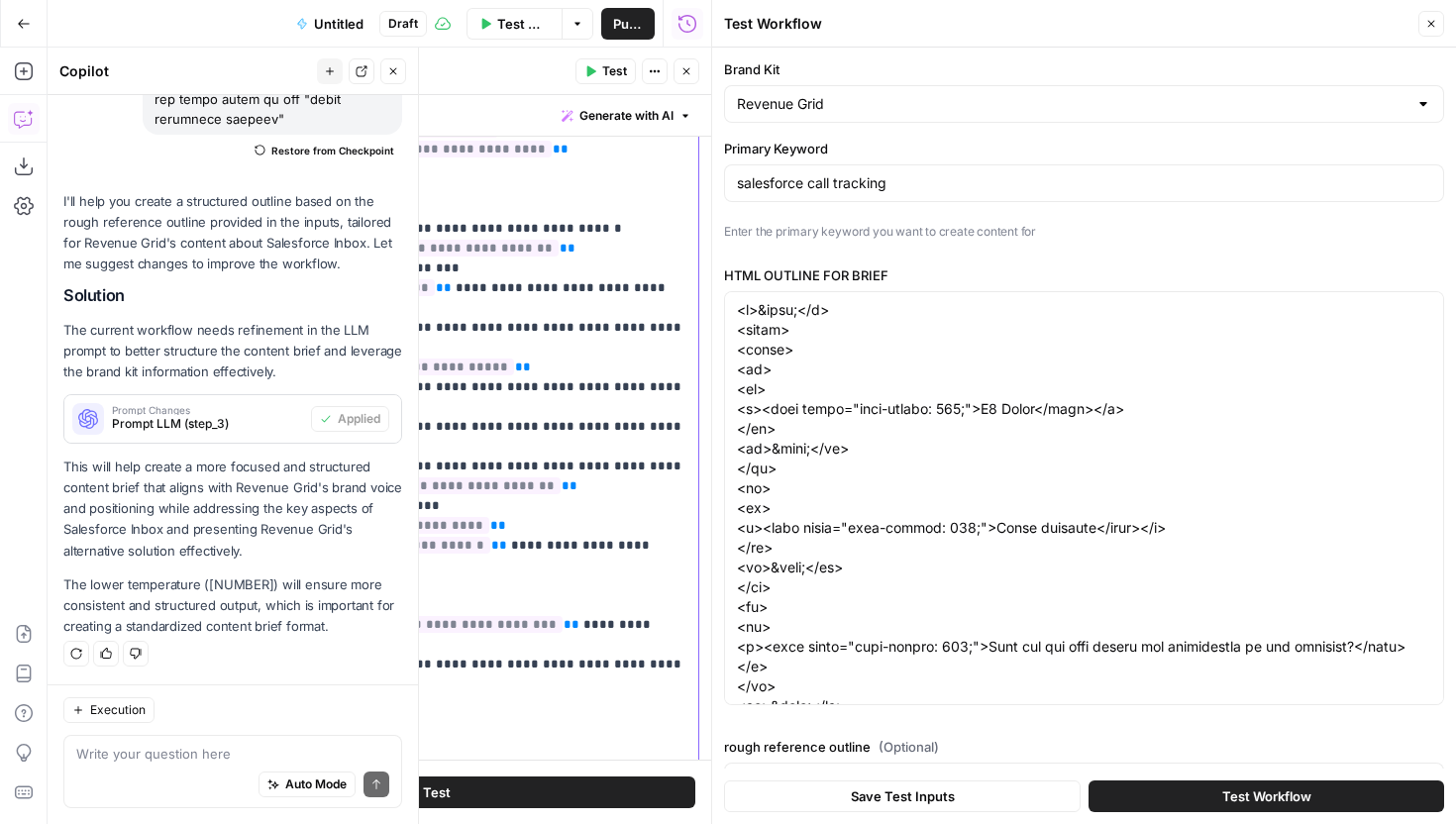 click on "**********" at bounding box center (436, 437) 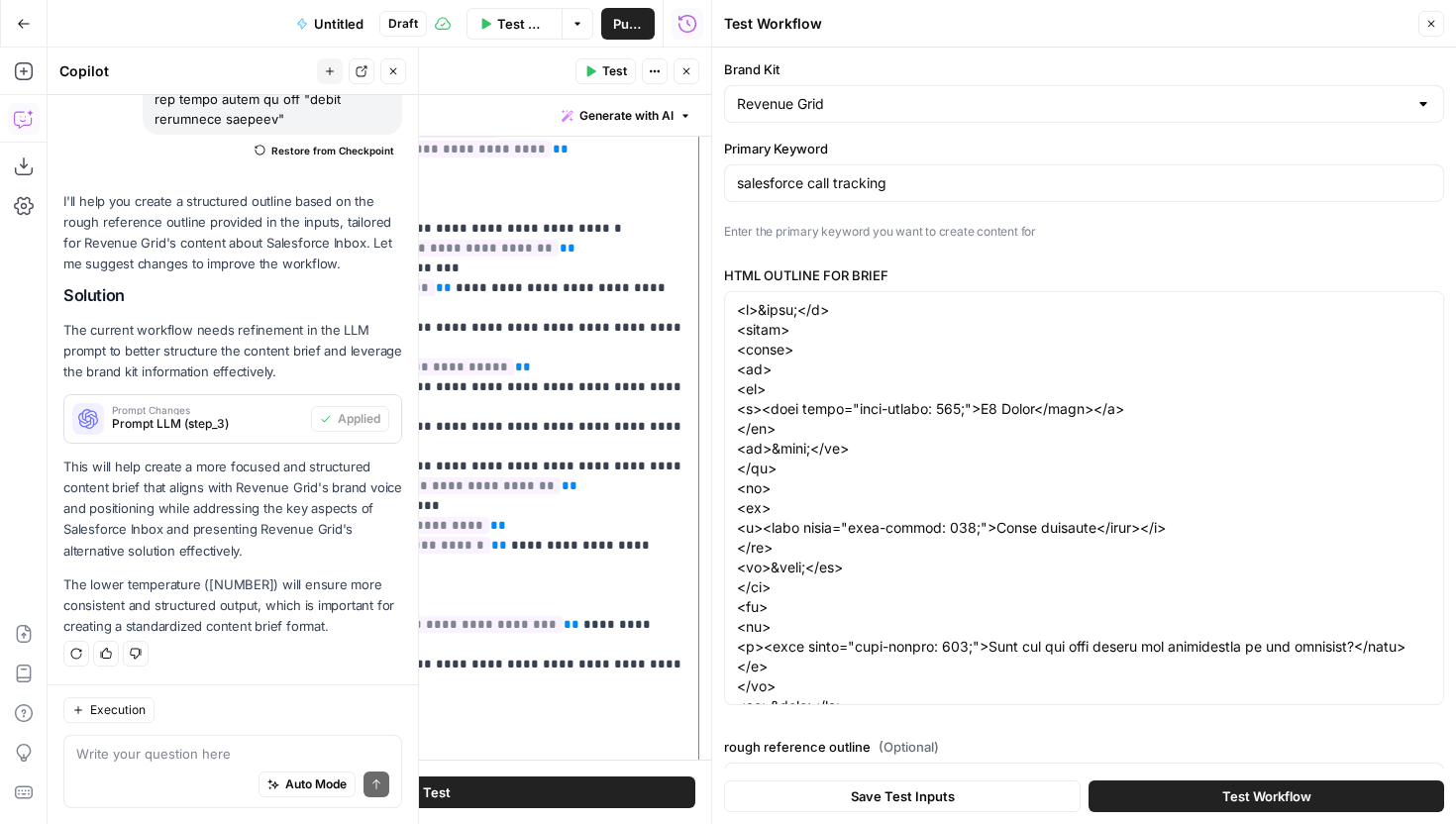 click on "**********" at bounding box center [436, 437] 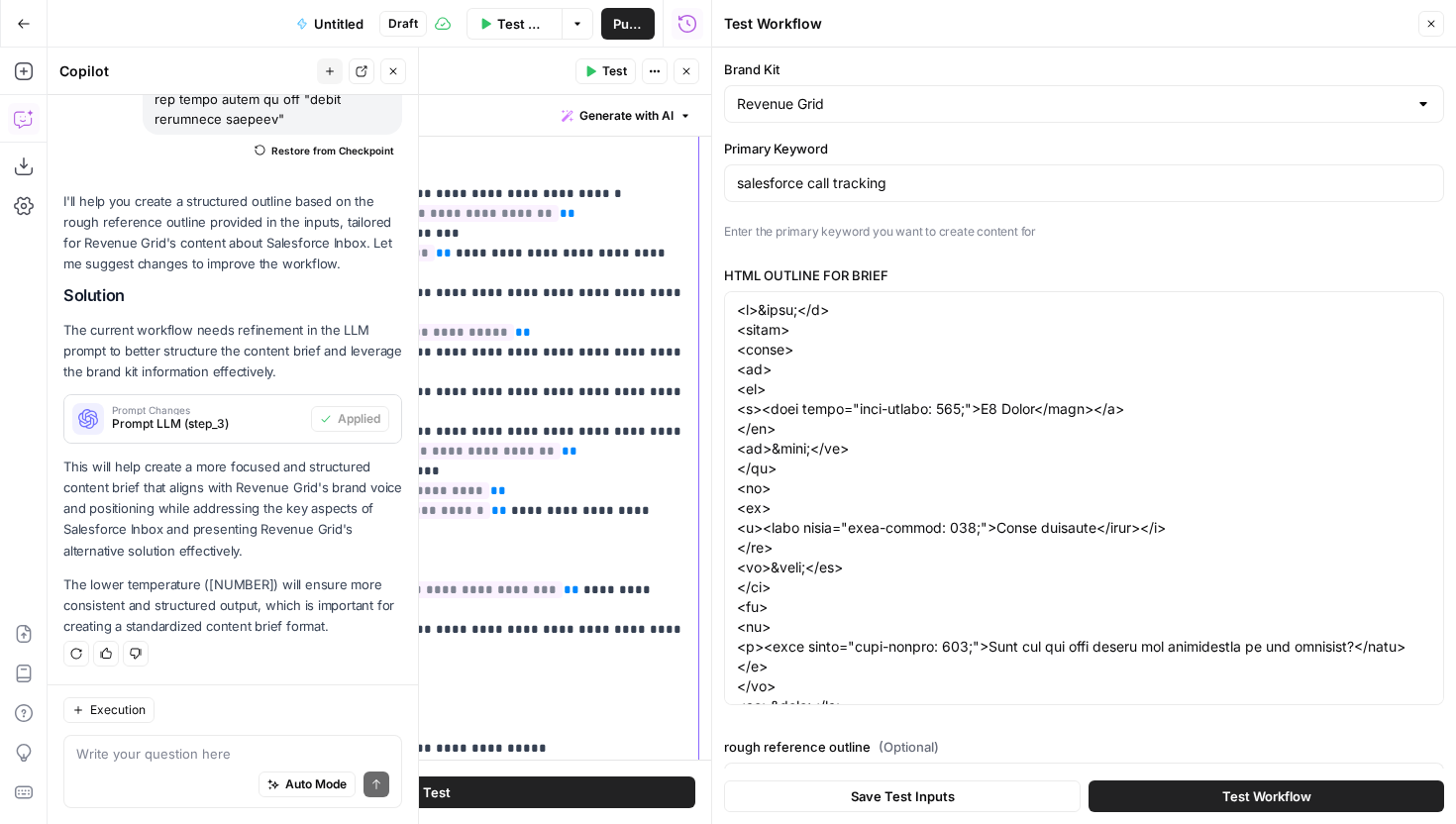 scroll, scrollTop: 189, scrollLeft: 0, axis: vertical 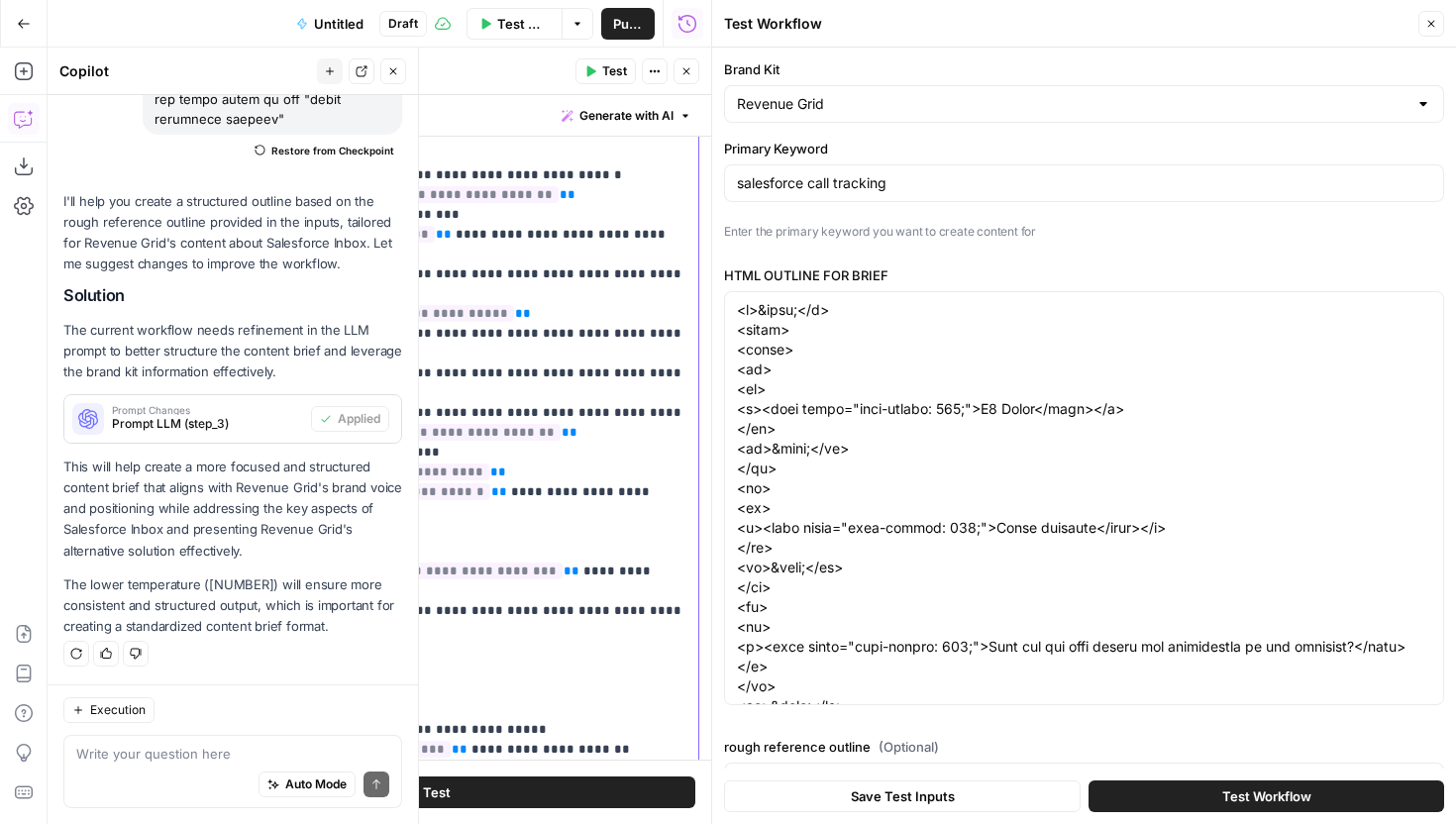 click on "**********" at bounding box center (436, 383) 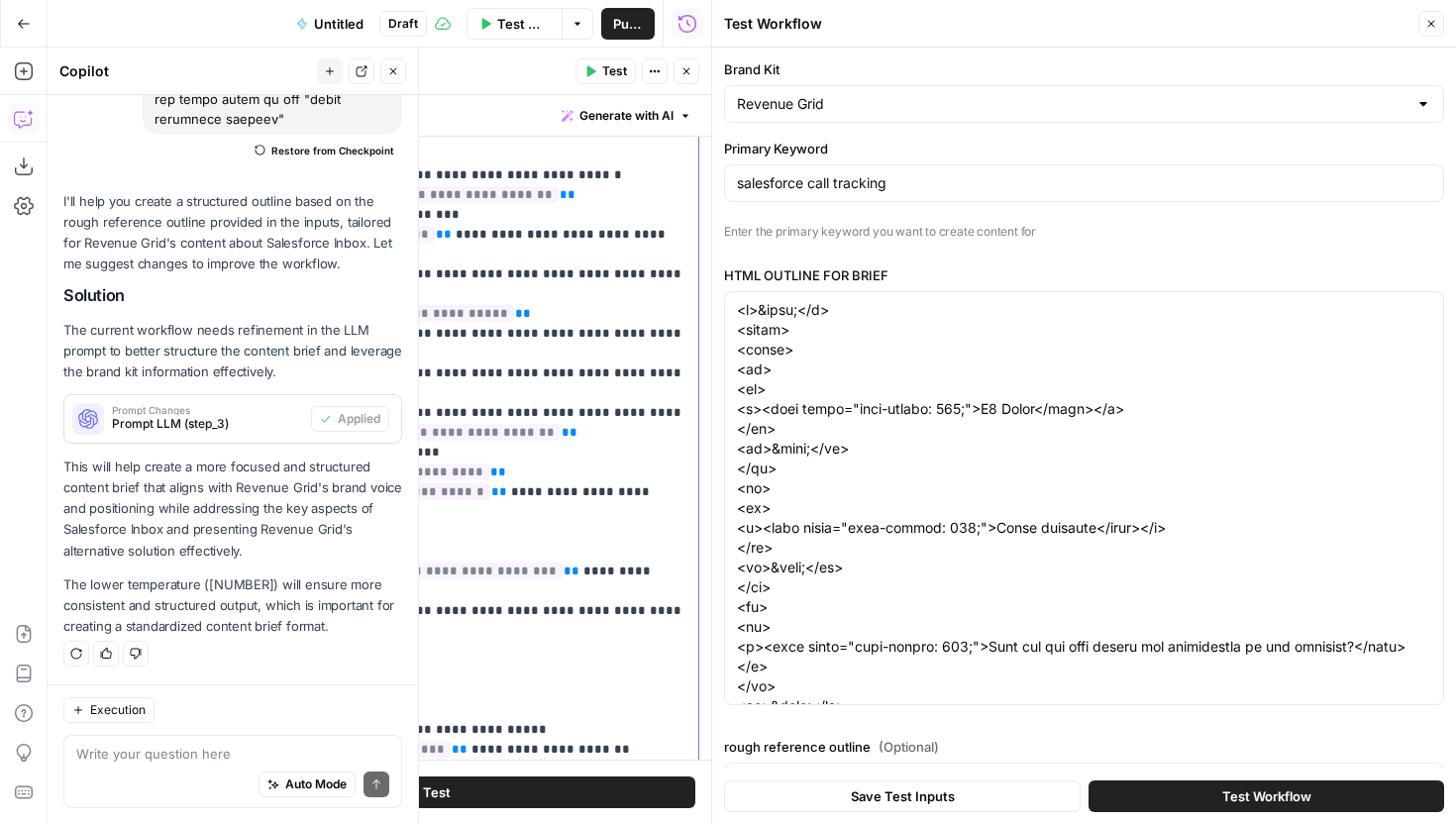click on "**********" at bounding box center (436, 383) 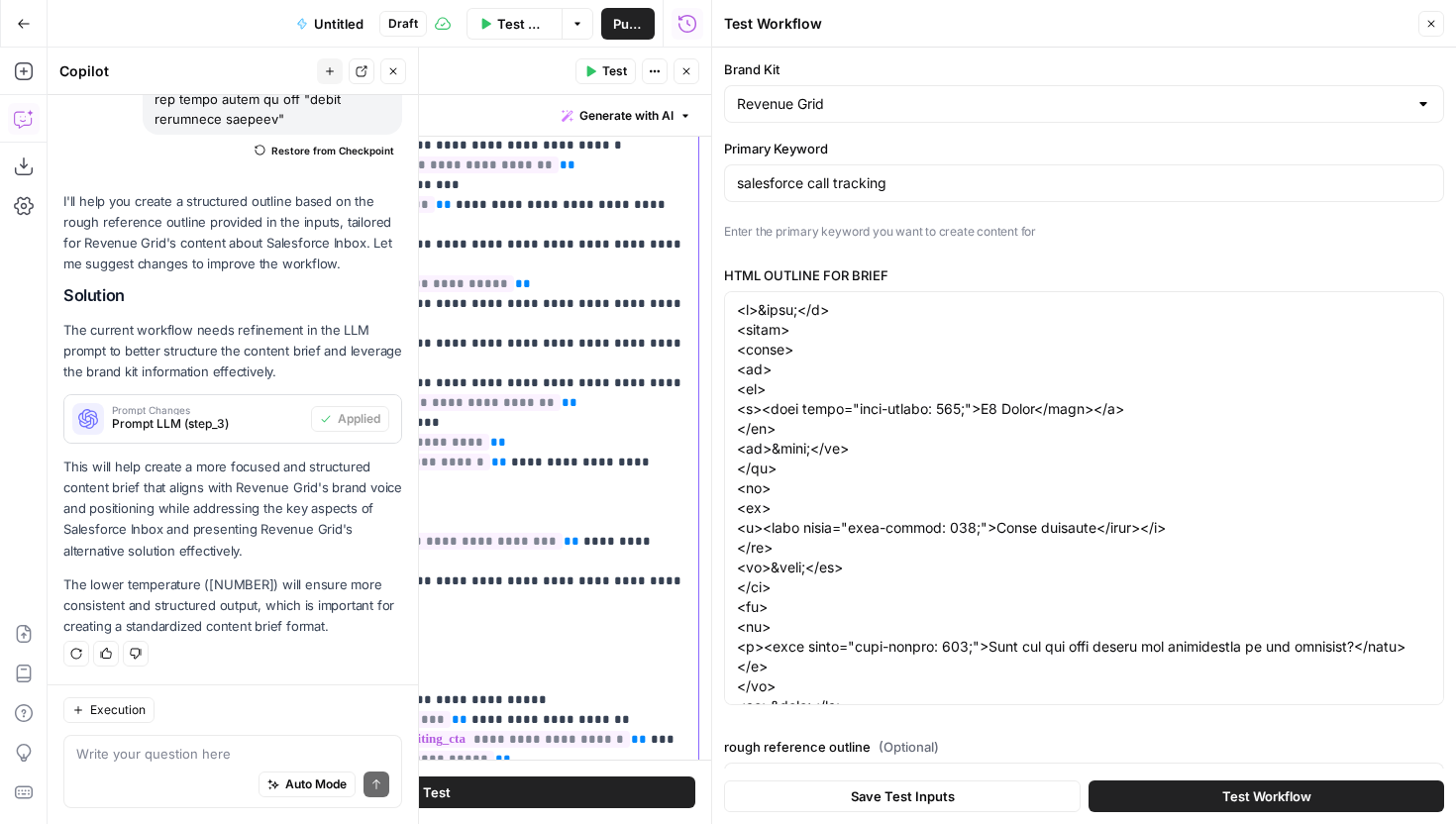 scroll, scrollTop: 225, scrollLeft: 0, axis: vertical 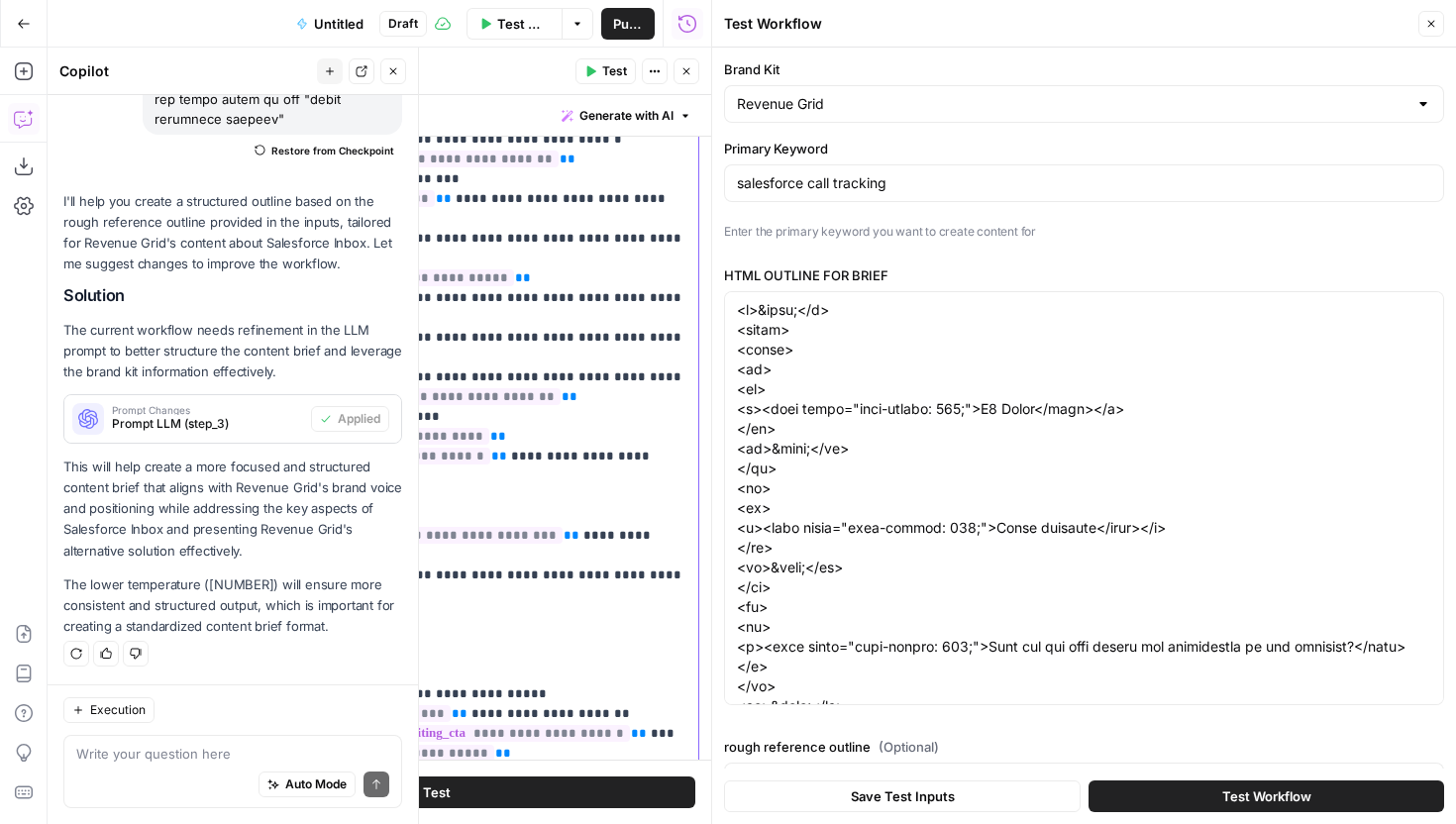click on "**********" at bounding box center [436, 348] 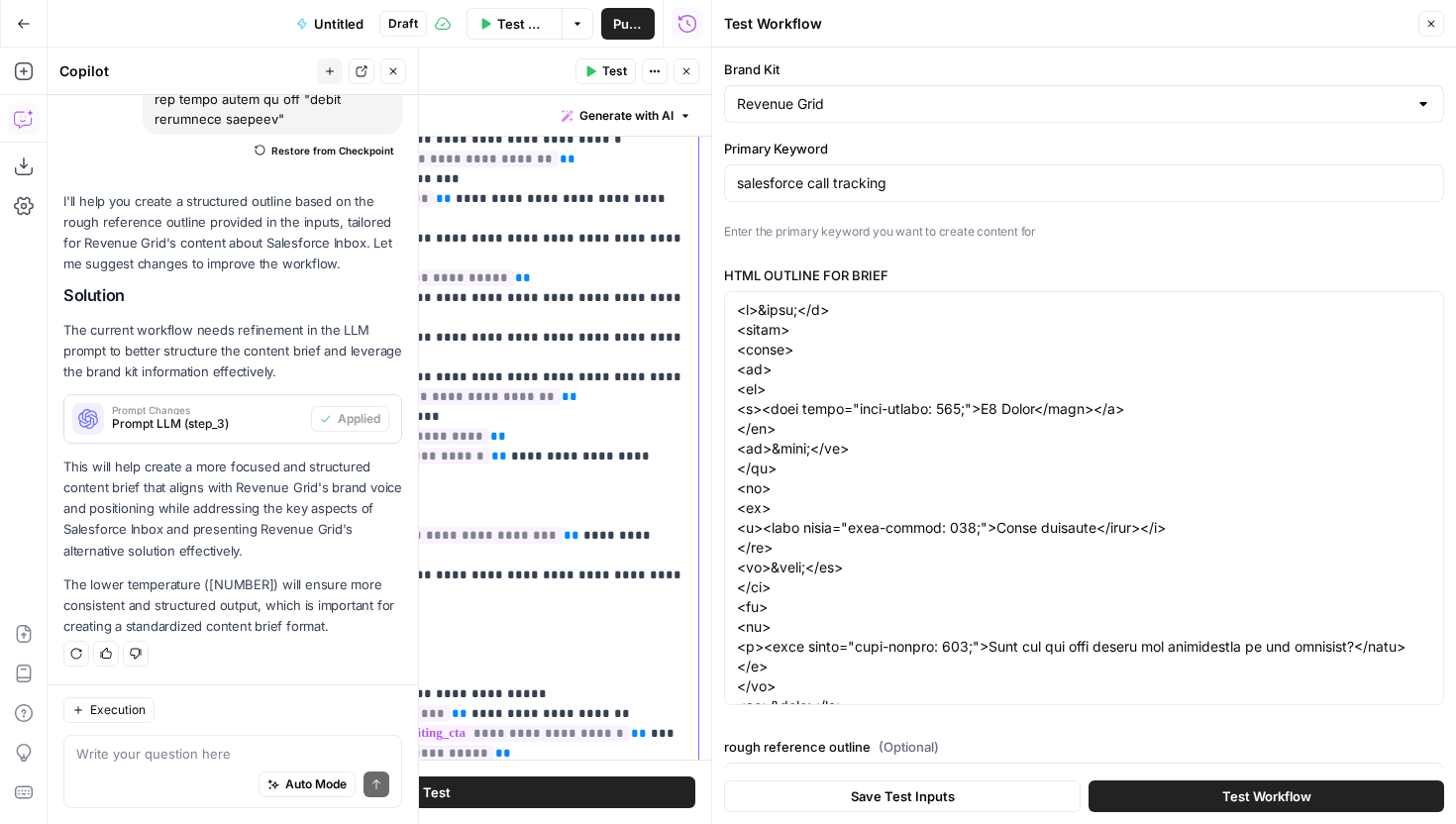 click on "**********" at bounding box center (436, 348) 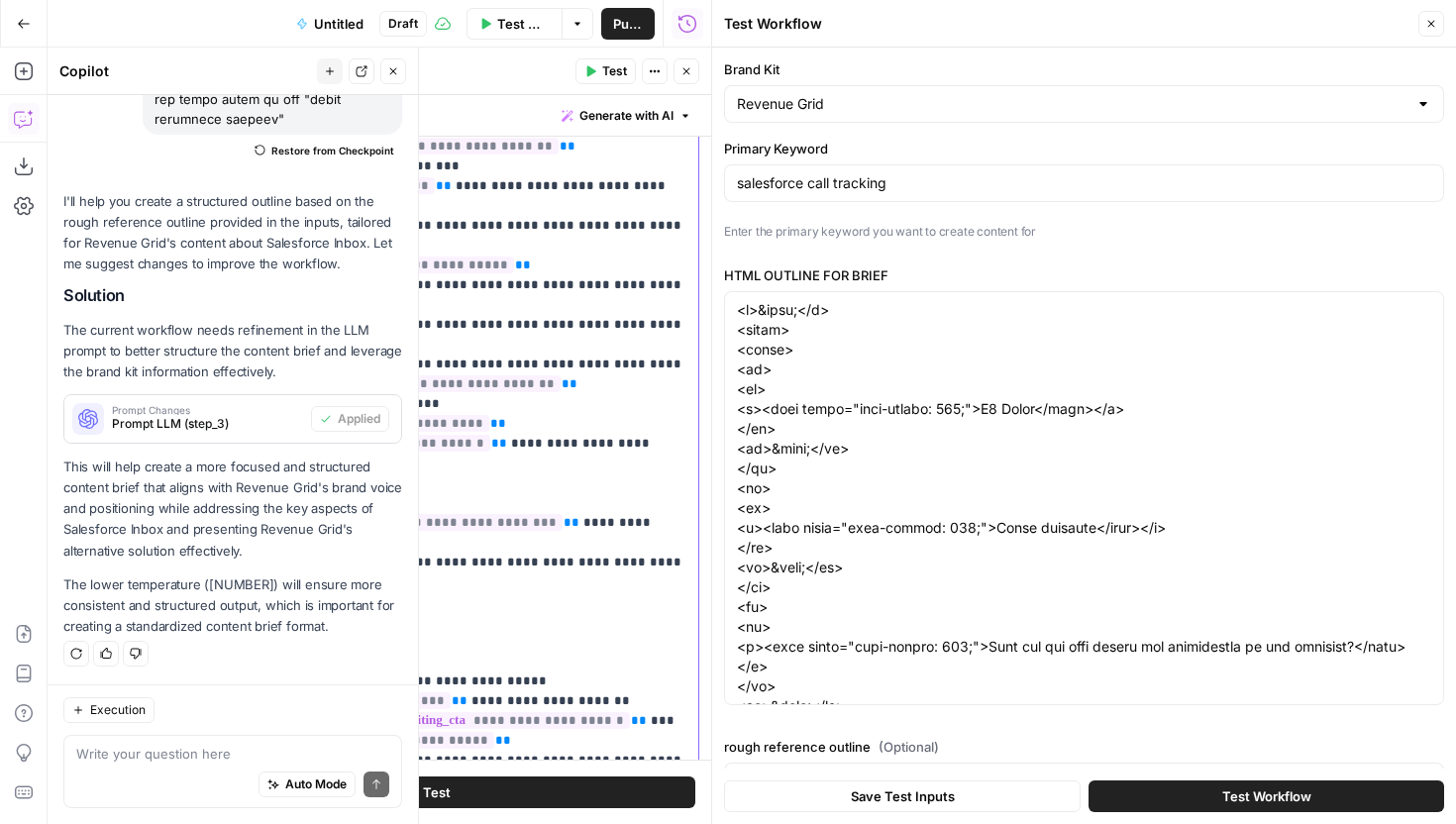 click on "**********" at bounding box center [436, 335] 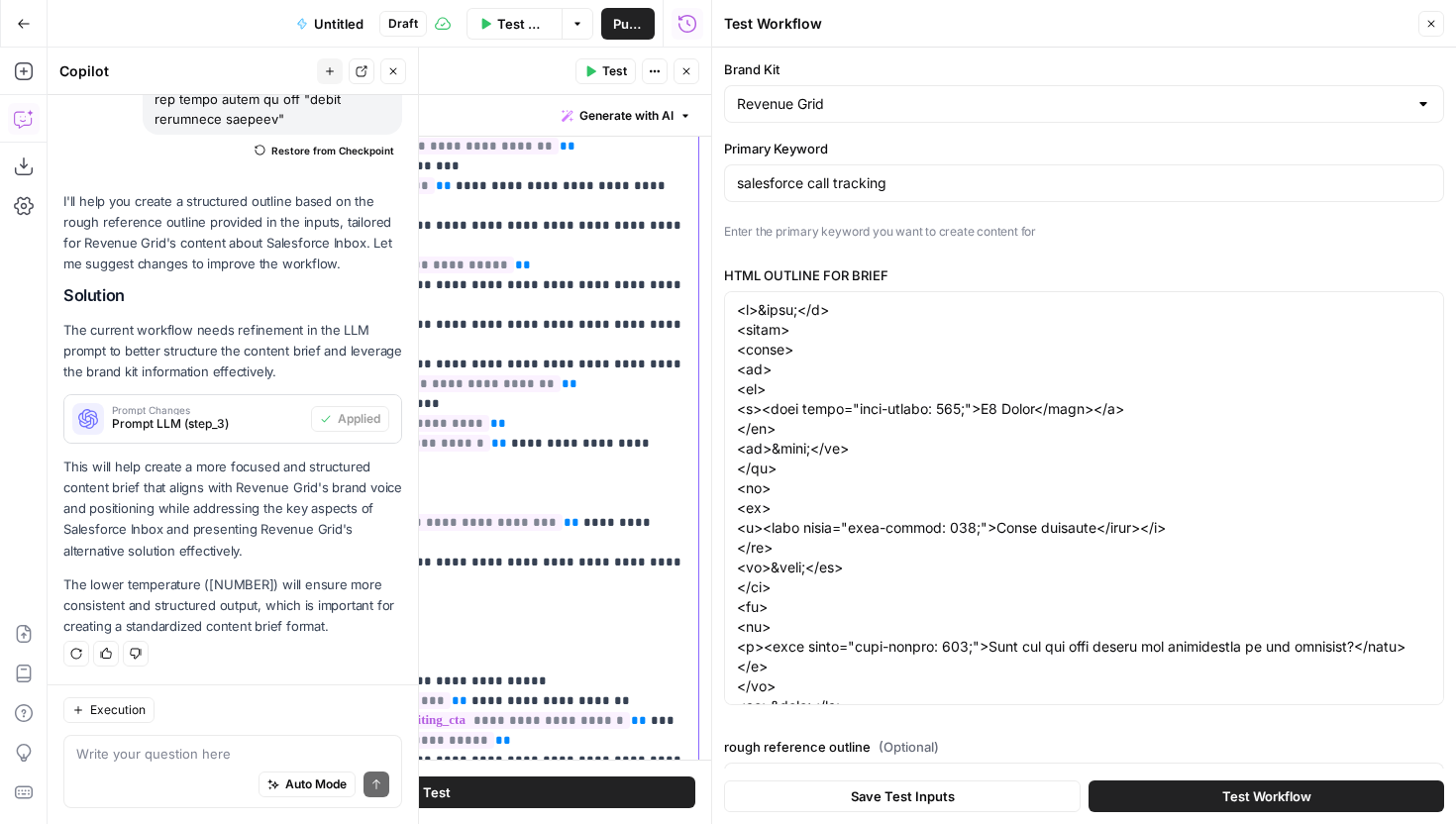 click on "**********" at bounding box center [436, 335] 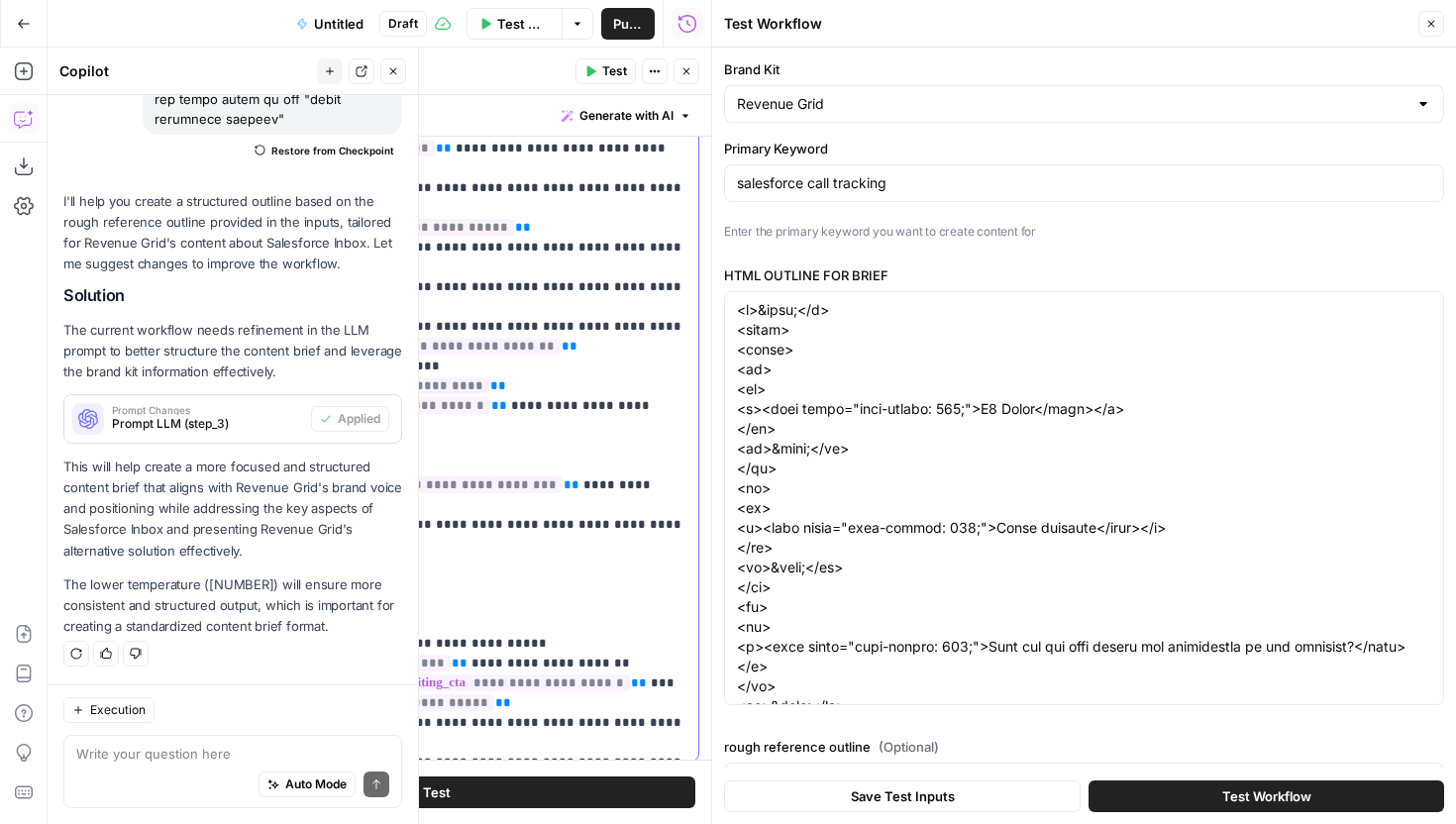 scroll, scrollTop: 277, scrollLeft: 0, axis: vertical 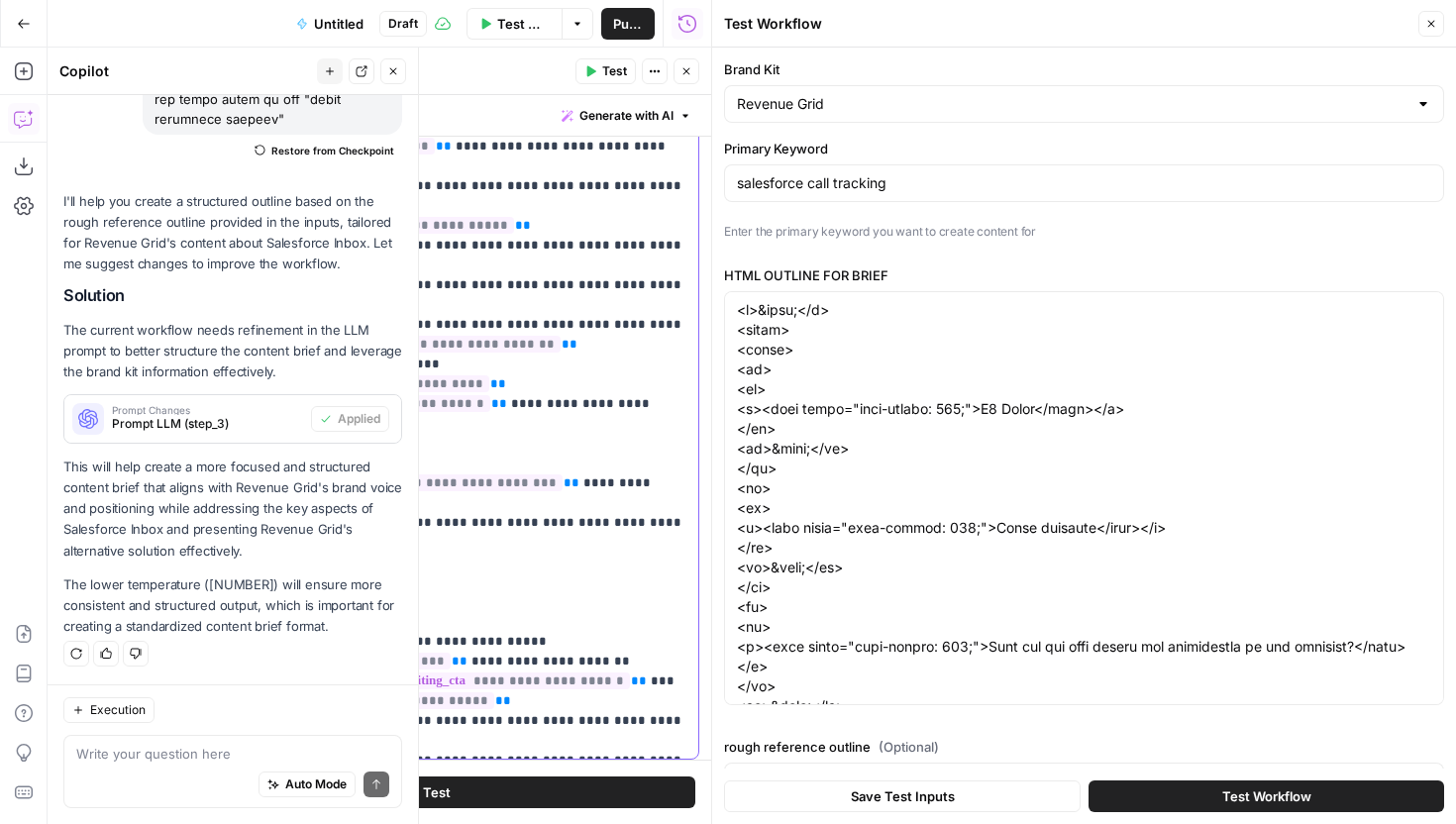 click on "**********" at bounding box center [436, 295] 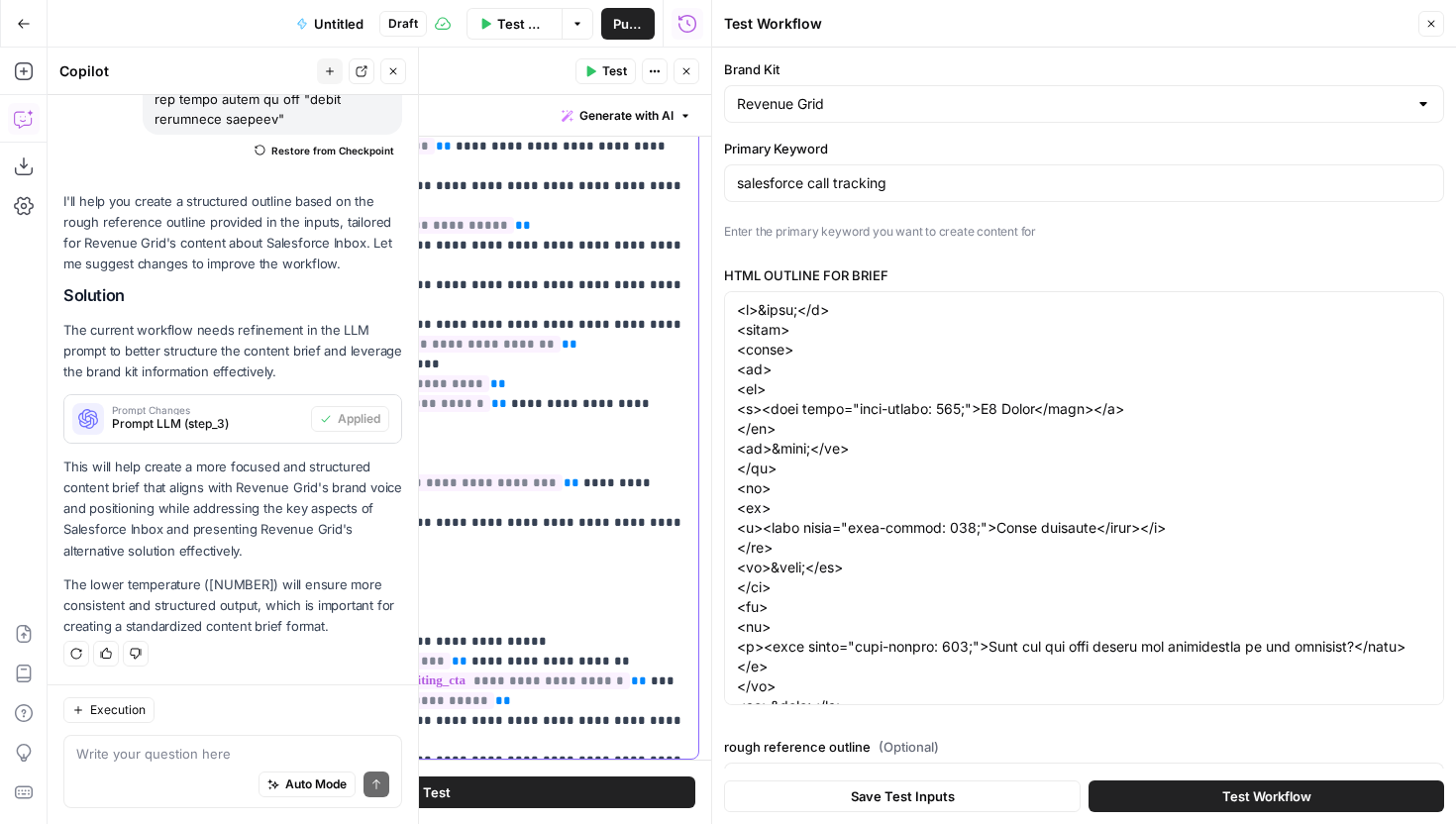 click on "**********" at bounding box center (436, 295) 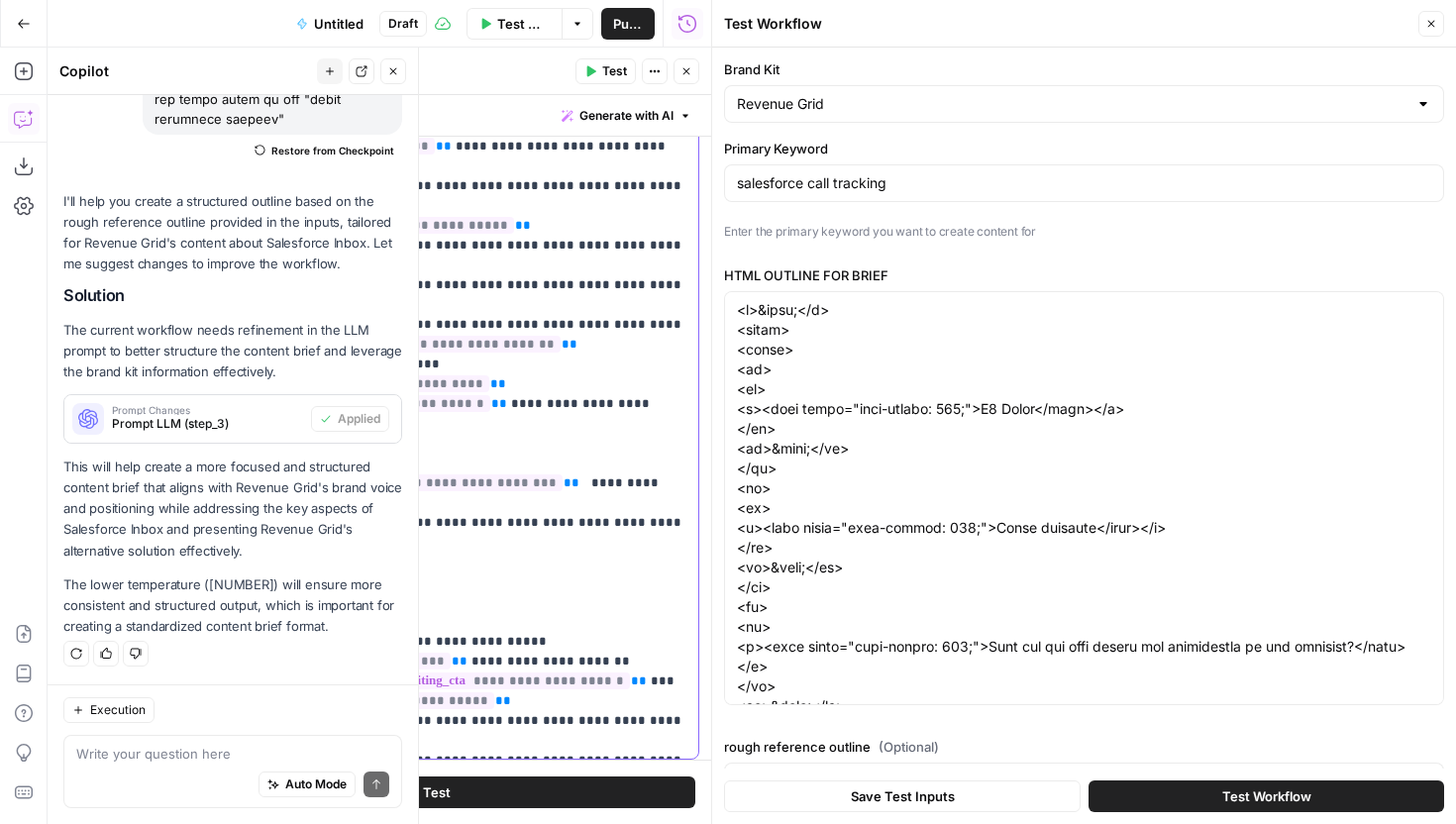 scroll, scrollTop: 100, scrollLeft: 0, axis: vertical 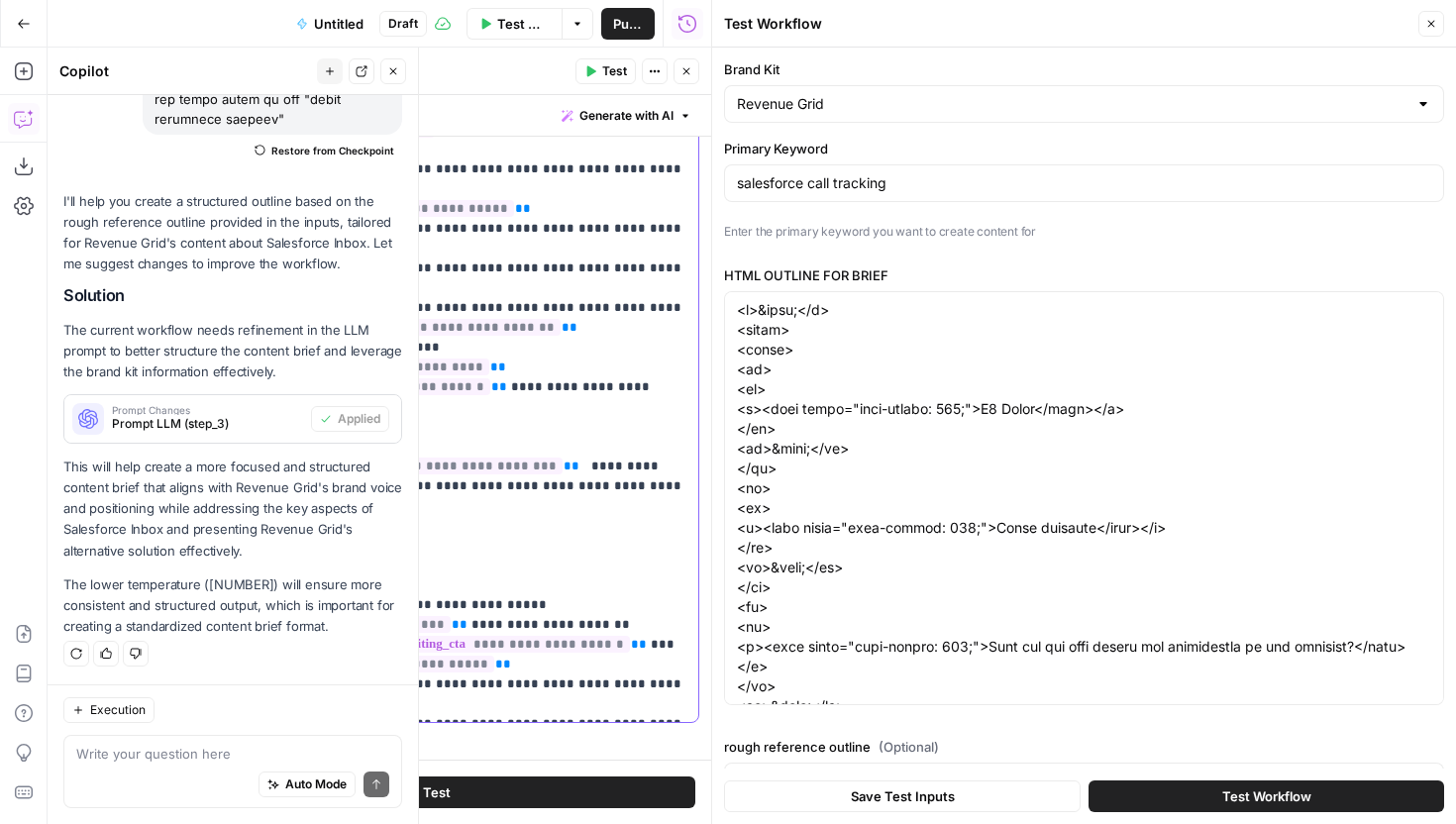 click on "**********" at bounding box center [436, 268] 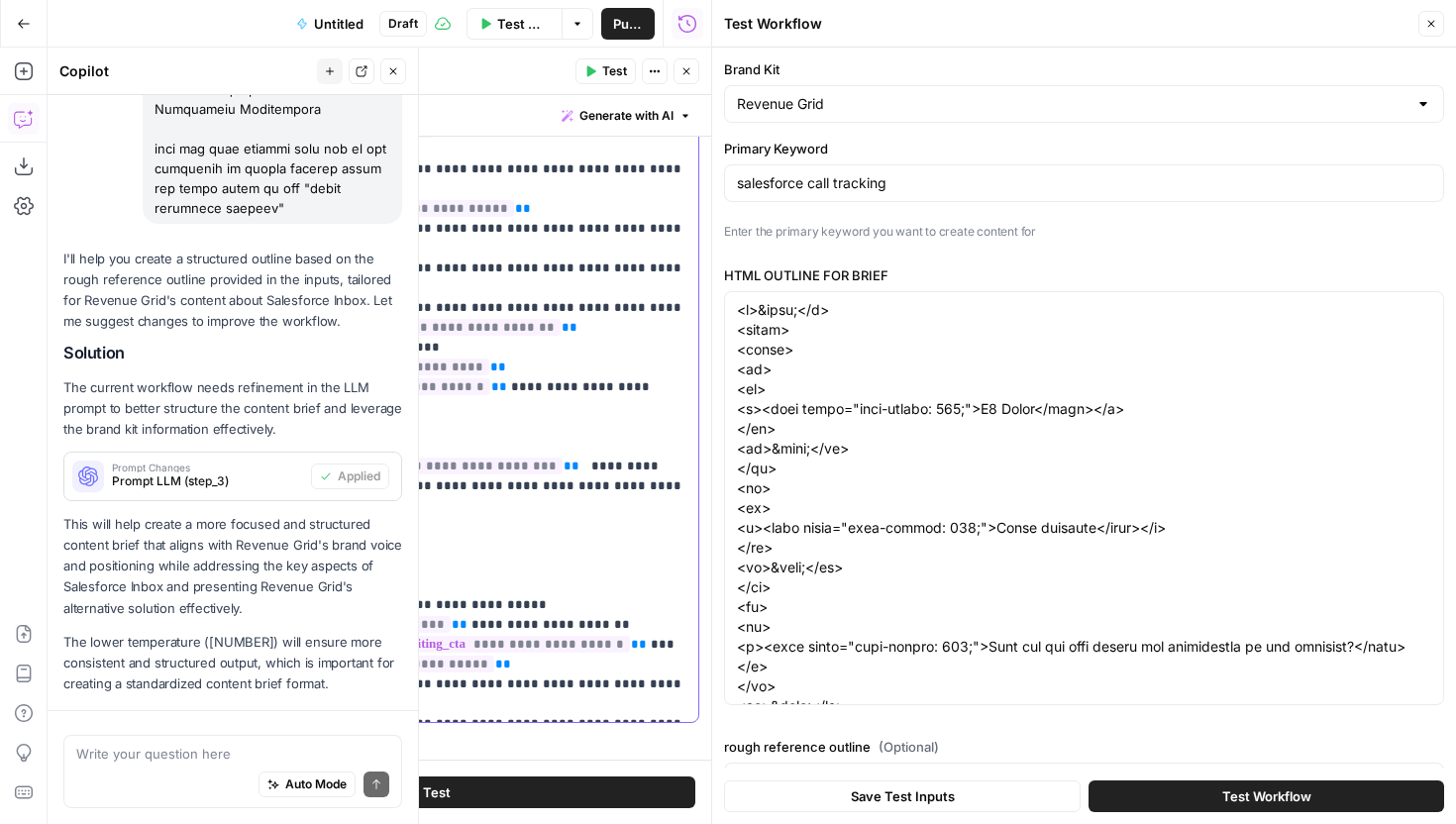 click on "**********" at bounding box center [436, 268] 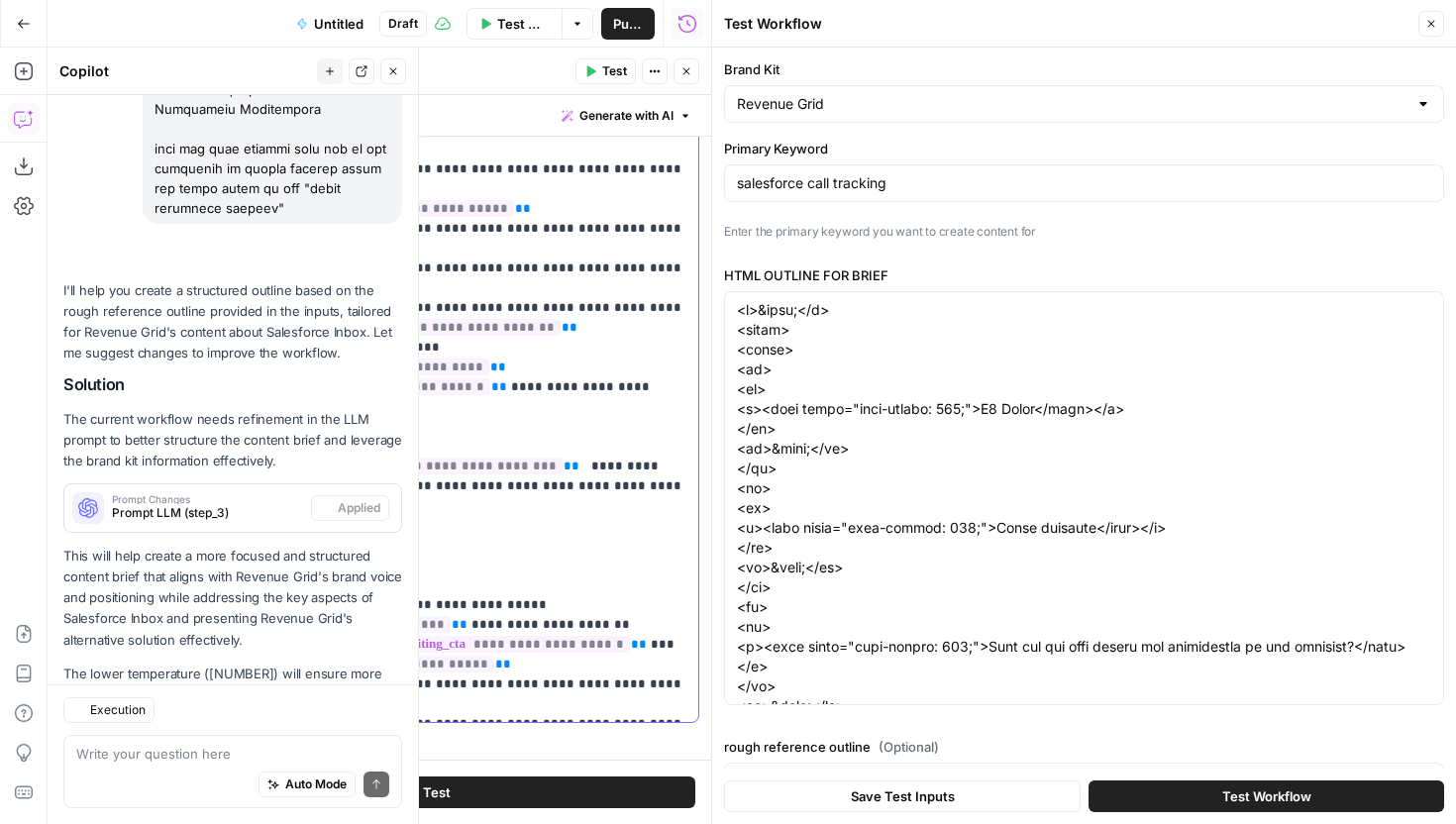 scroll, scrollTop: 1590, scrollLeft: 0, axis: vertical 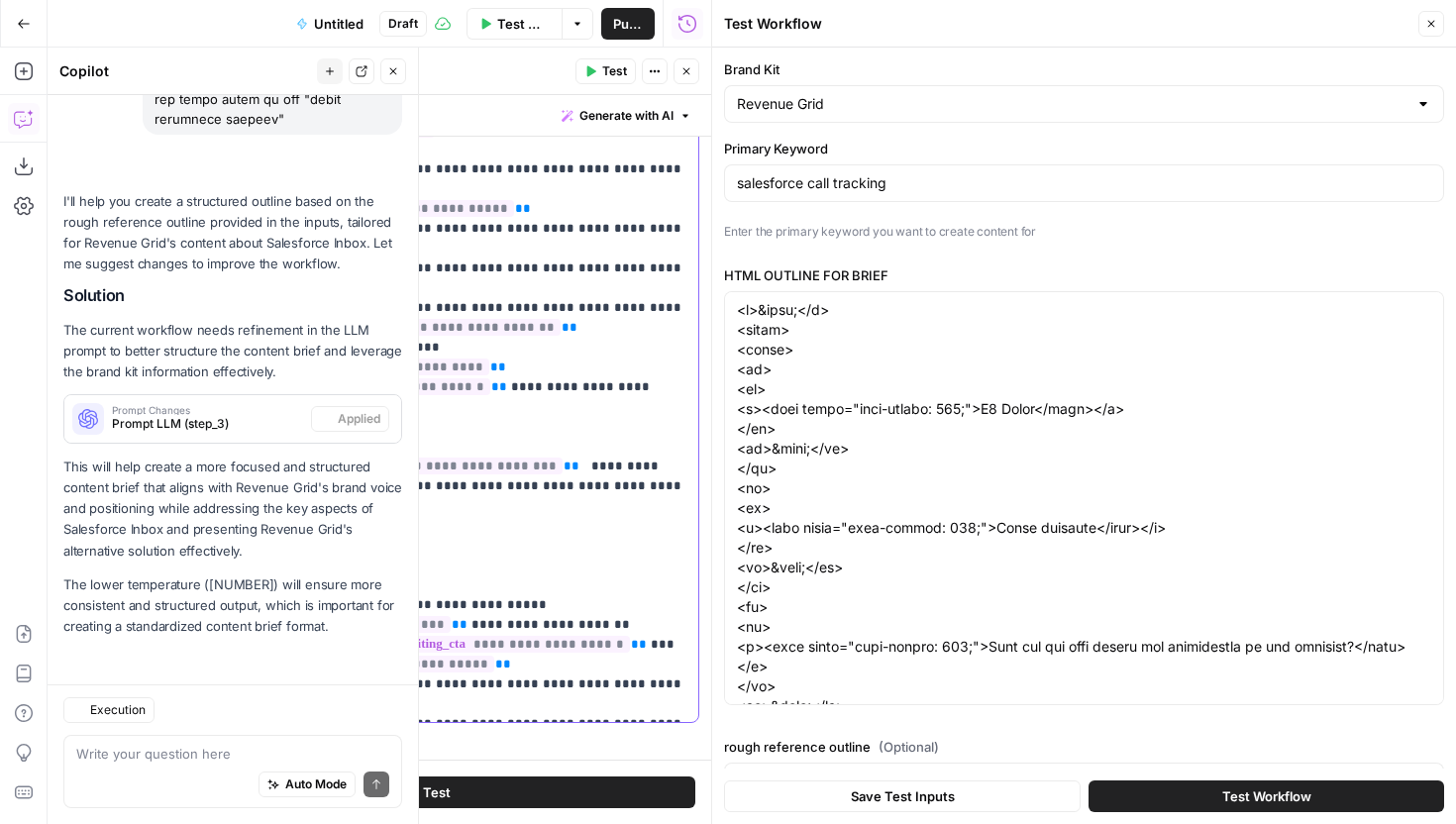 click on "**********" at bounding box center (436, 268) 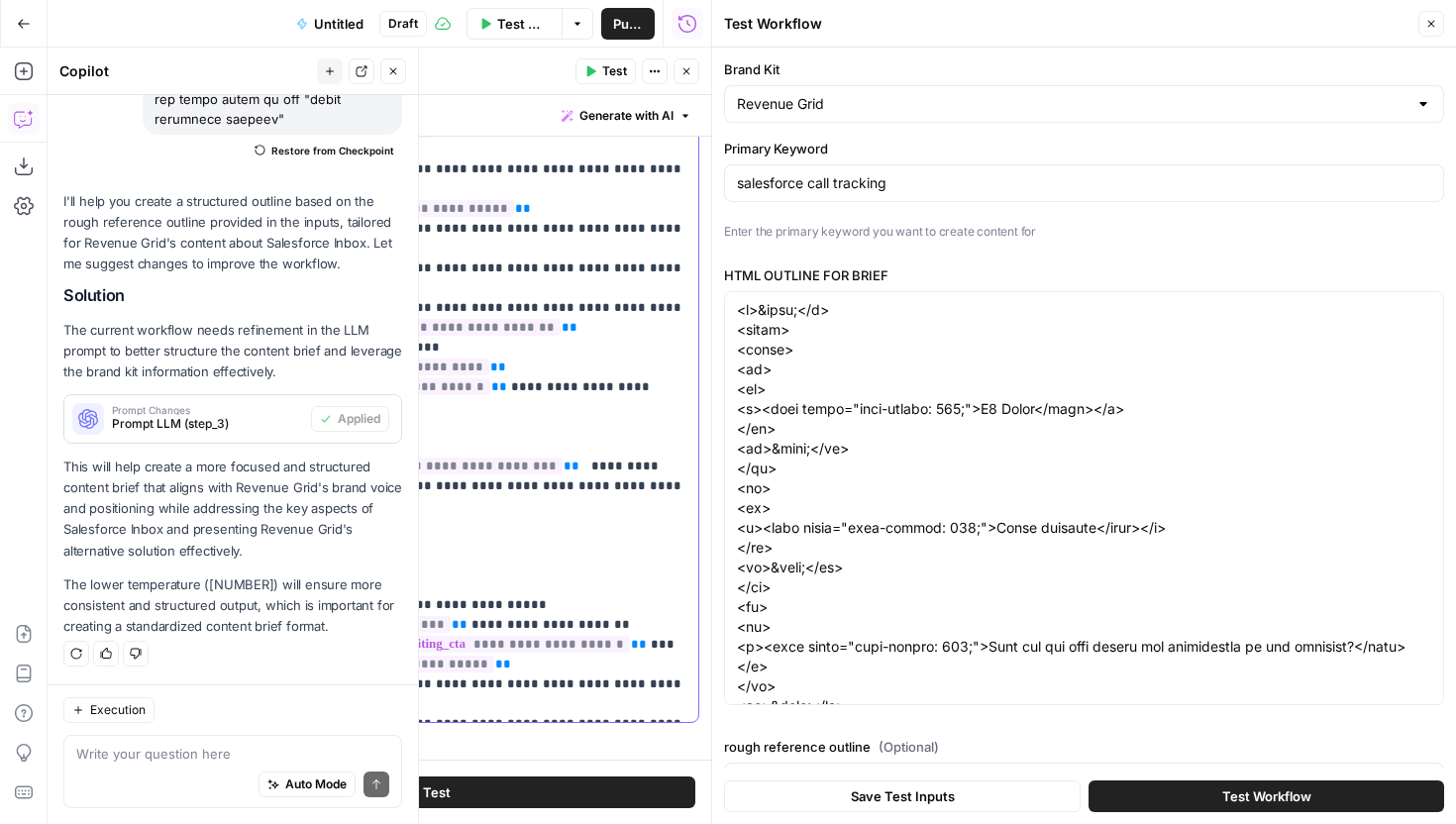 scroll, scrollTop: 345, scrollLeft: 0, axis: vertical 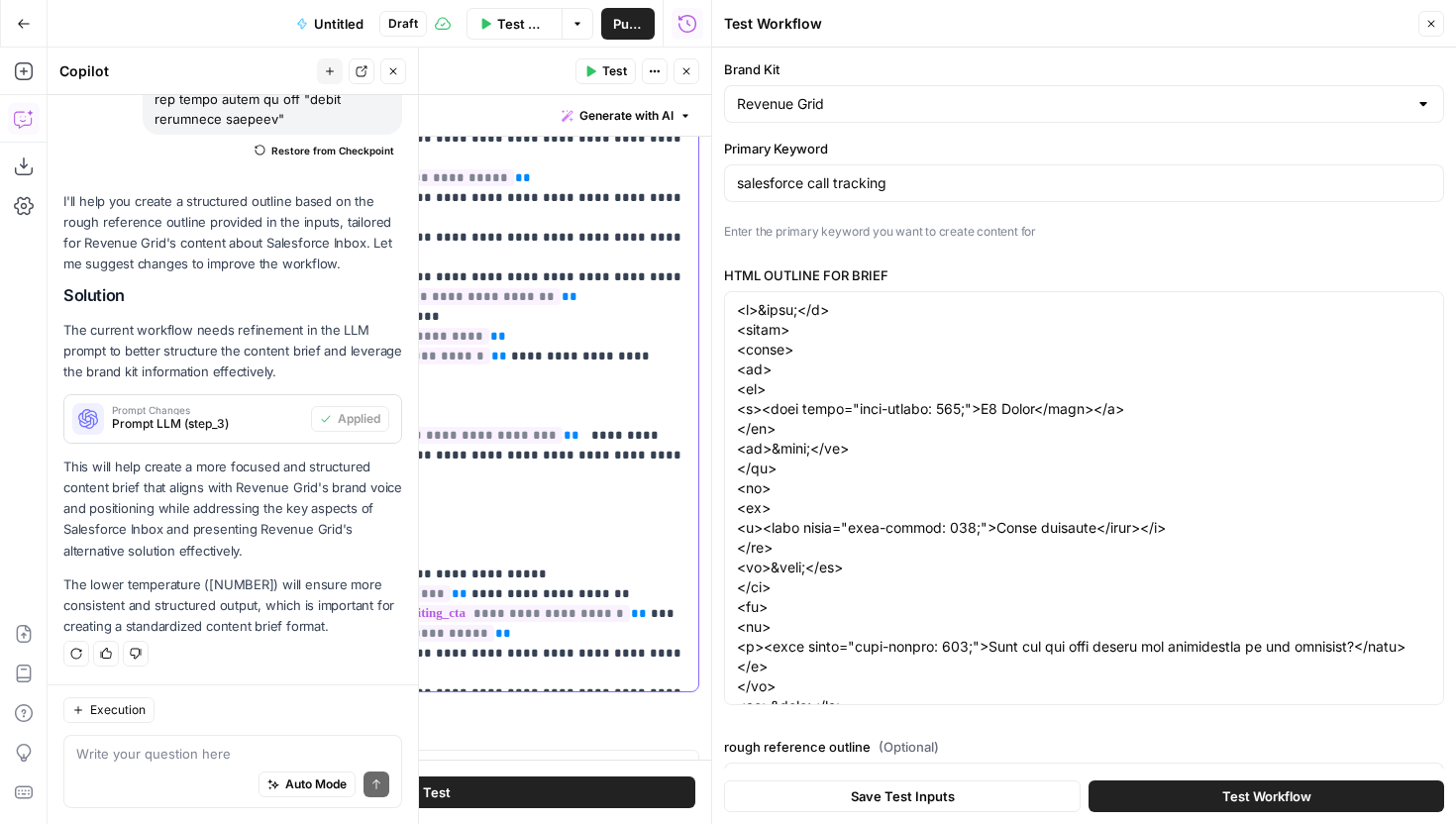 click on "**********" at bounding box center [436, 238] 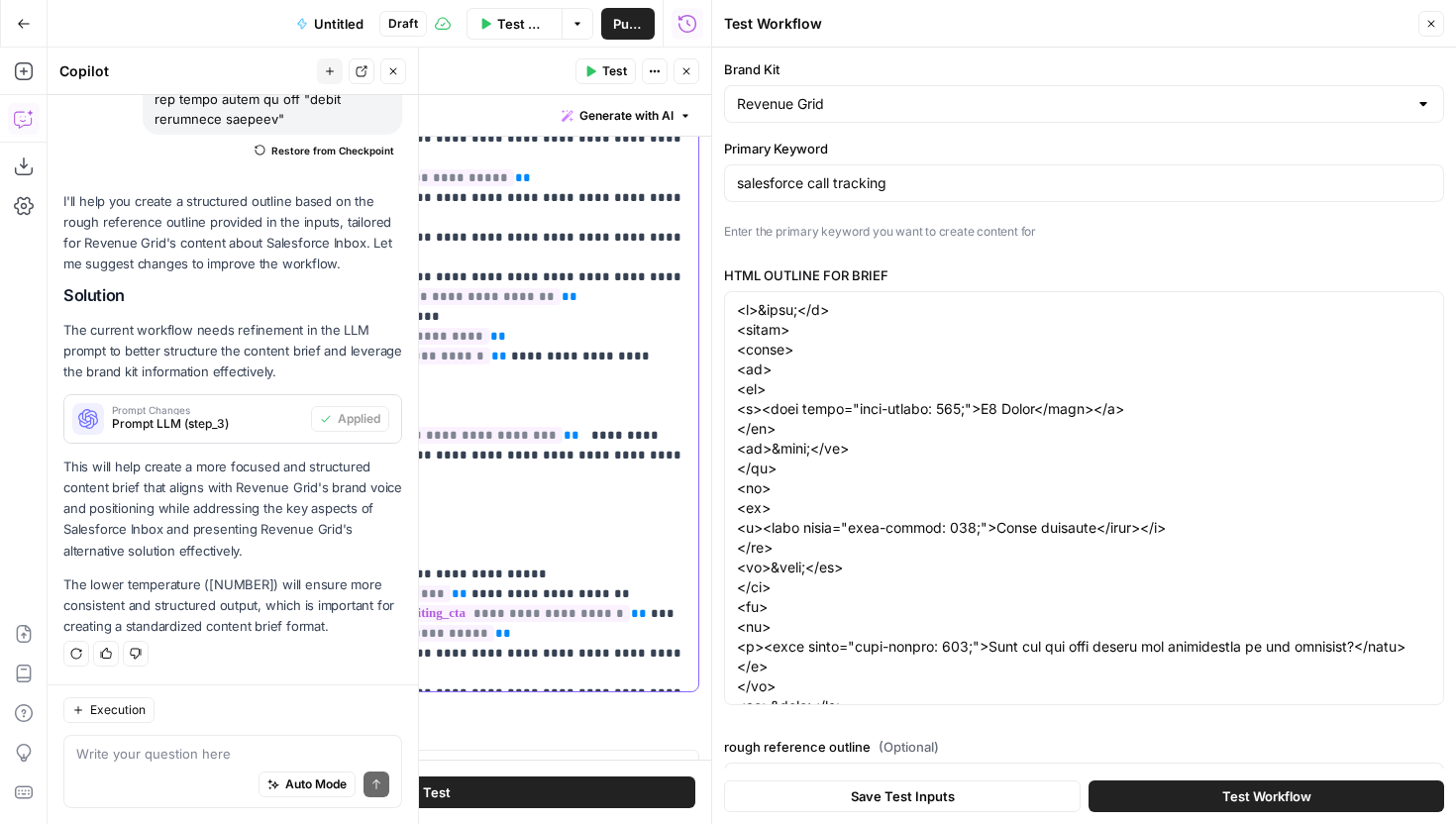 click on "**********" at bounding box center [436, 287] 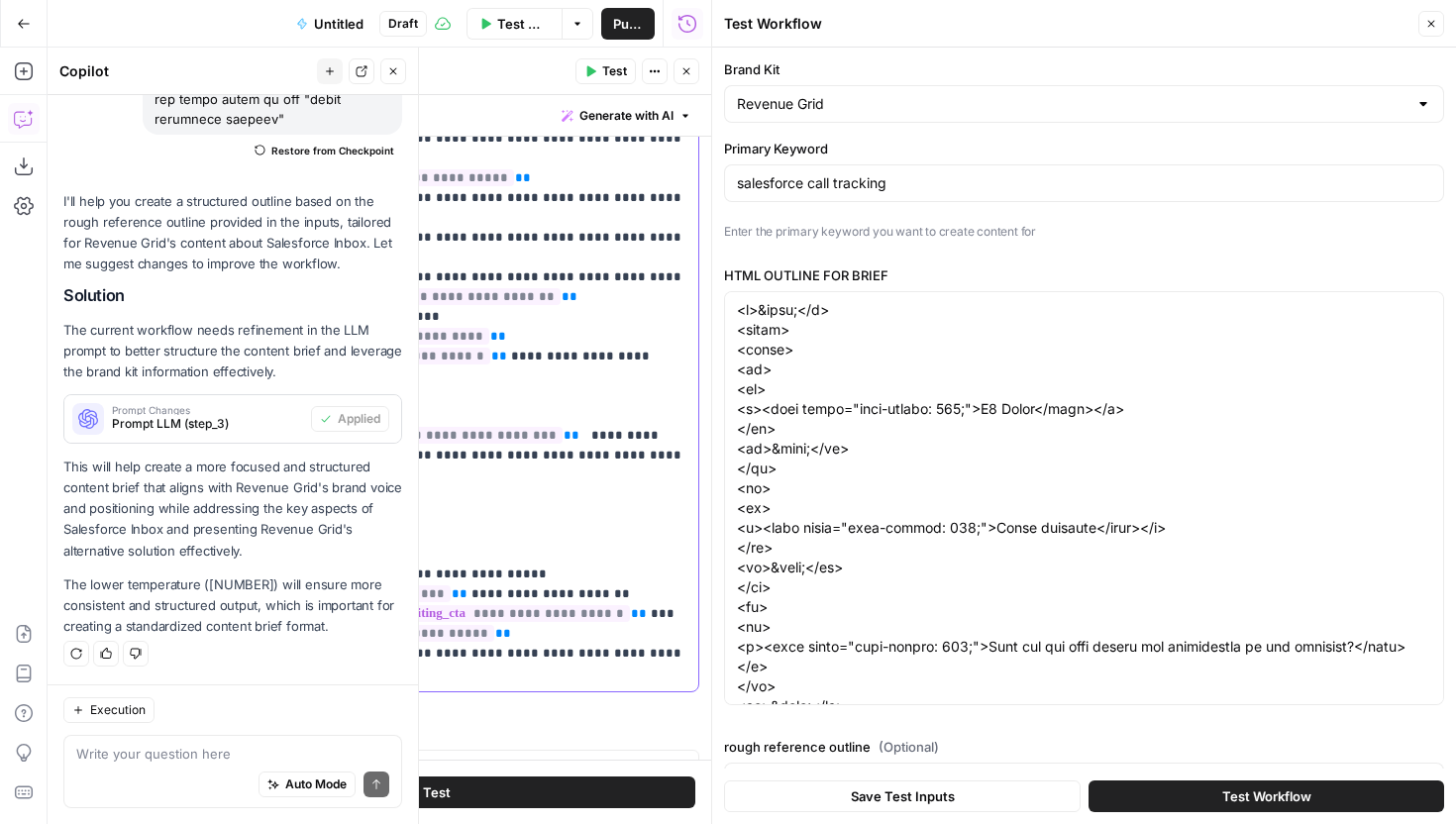 scroll, scrollTop: 80, scrollLeft: 0, axis: vertical 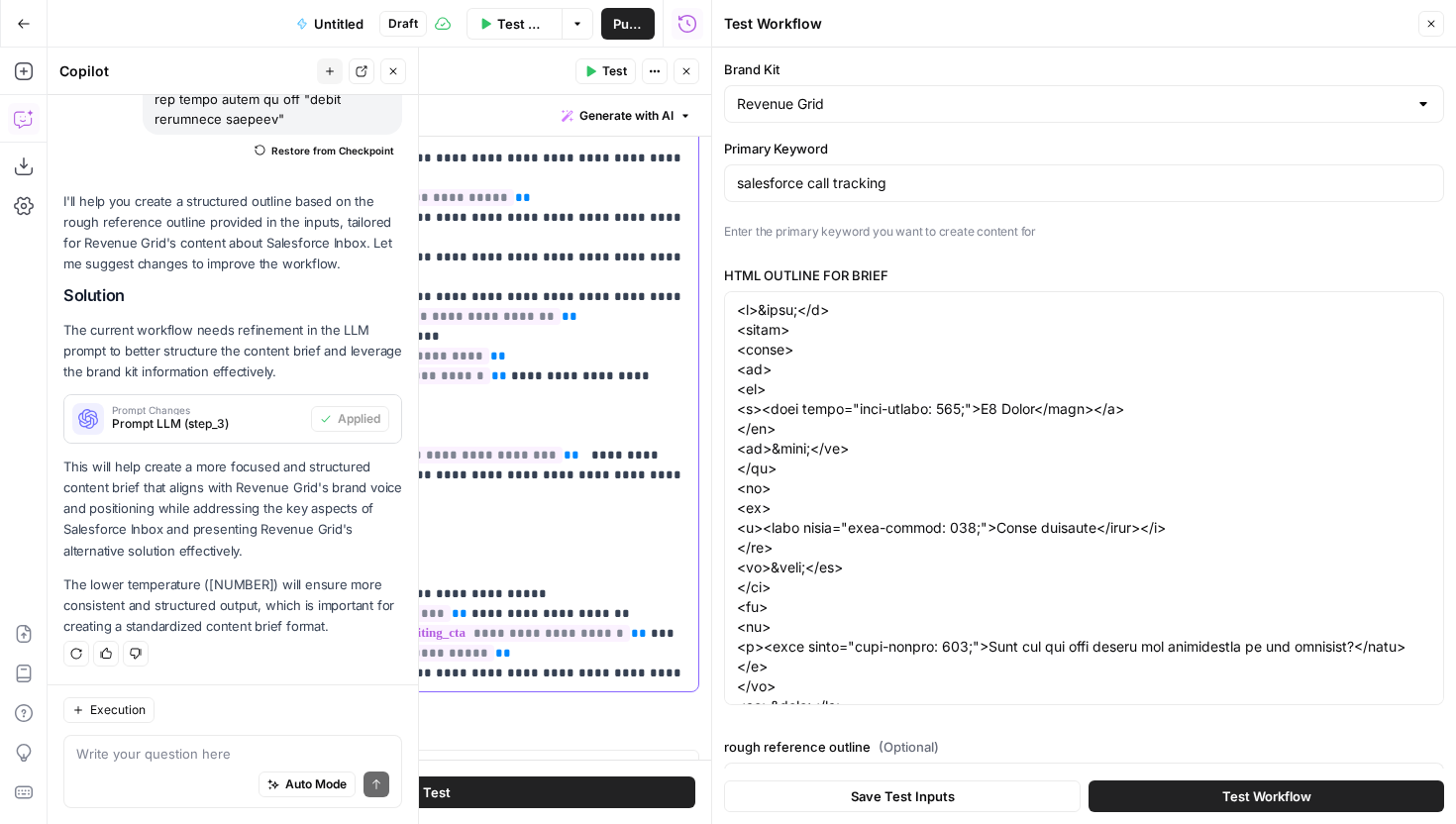 drag, startPoint x: 608, startPoint y: 571, endPoint x: 608, endPoint y: 590, distance: 19 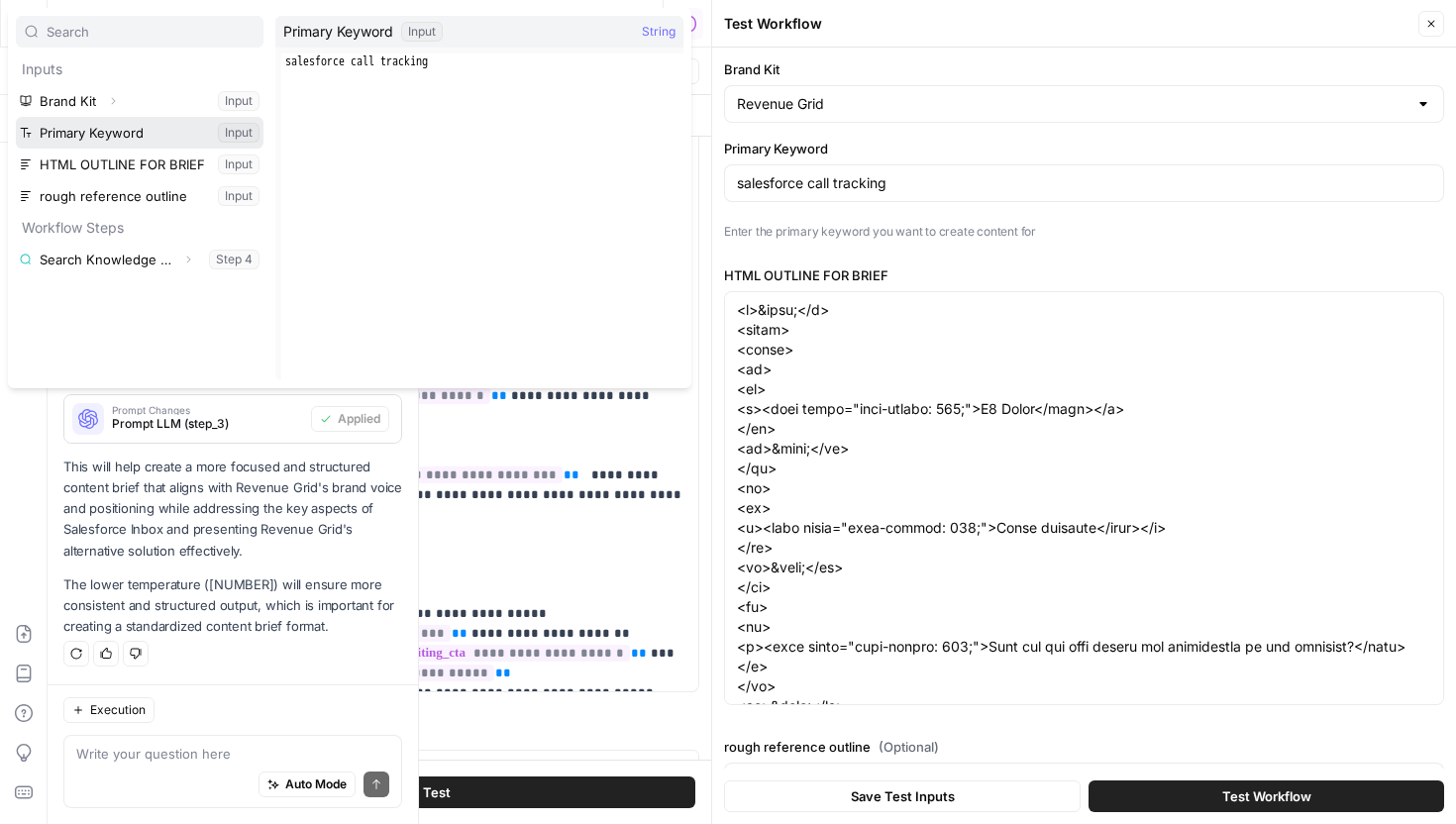 click at bounding box center (140, 133) 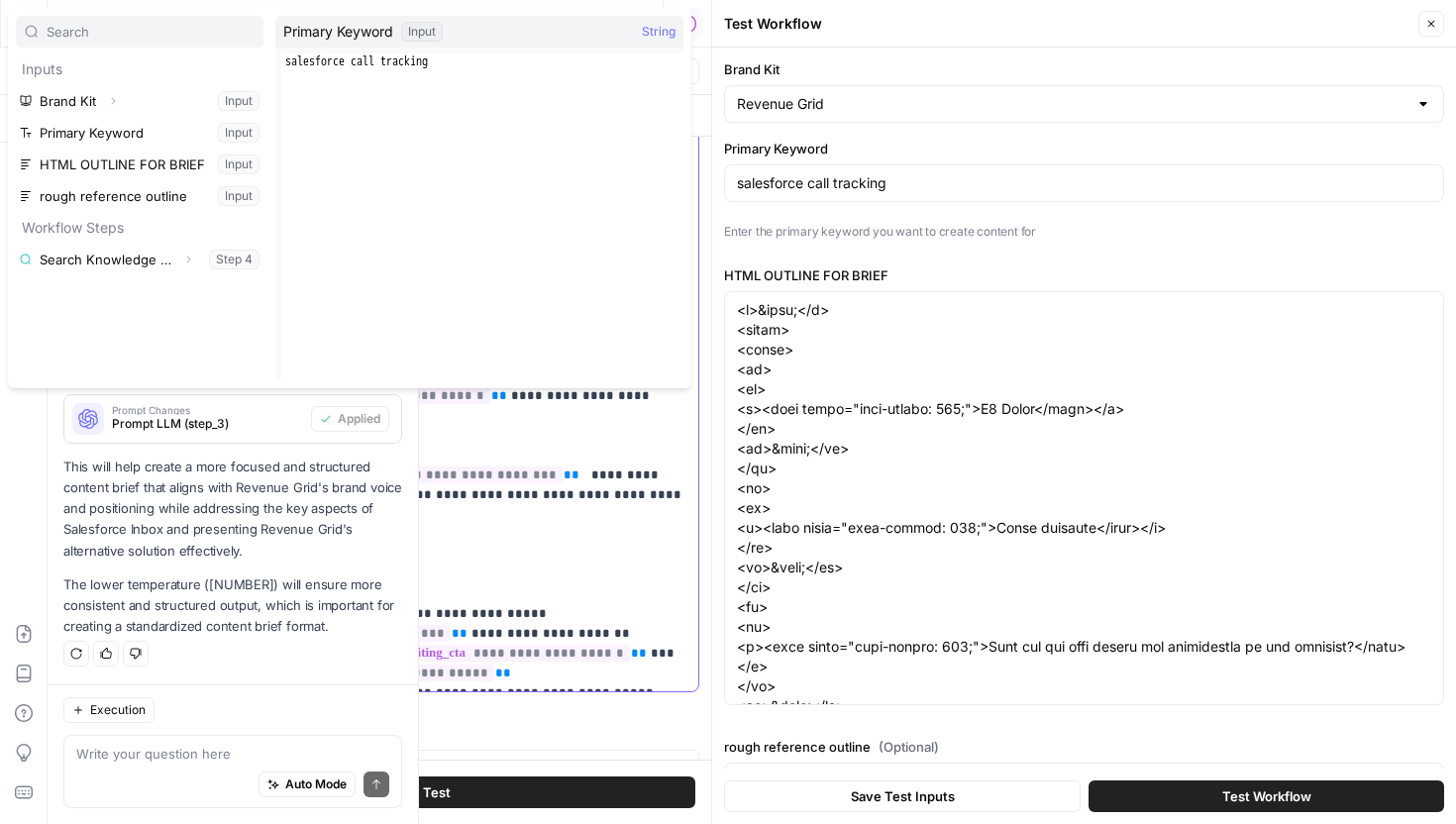 scroll, scrollTop: 80, scrollLeft: 0, axis: vertical 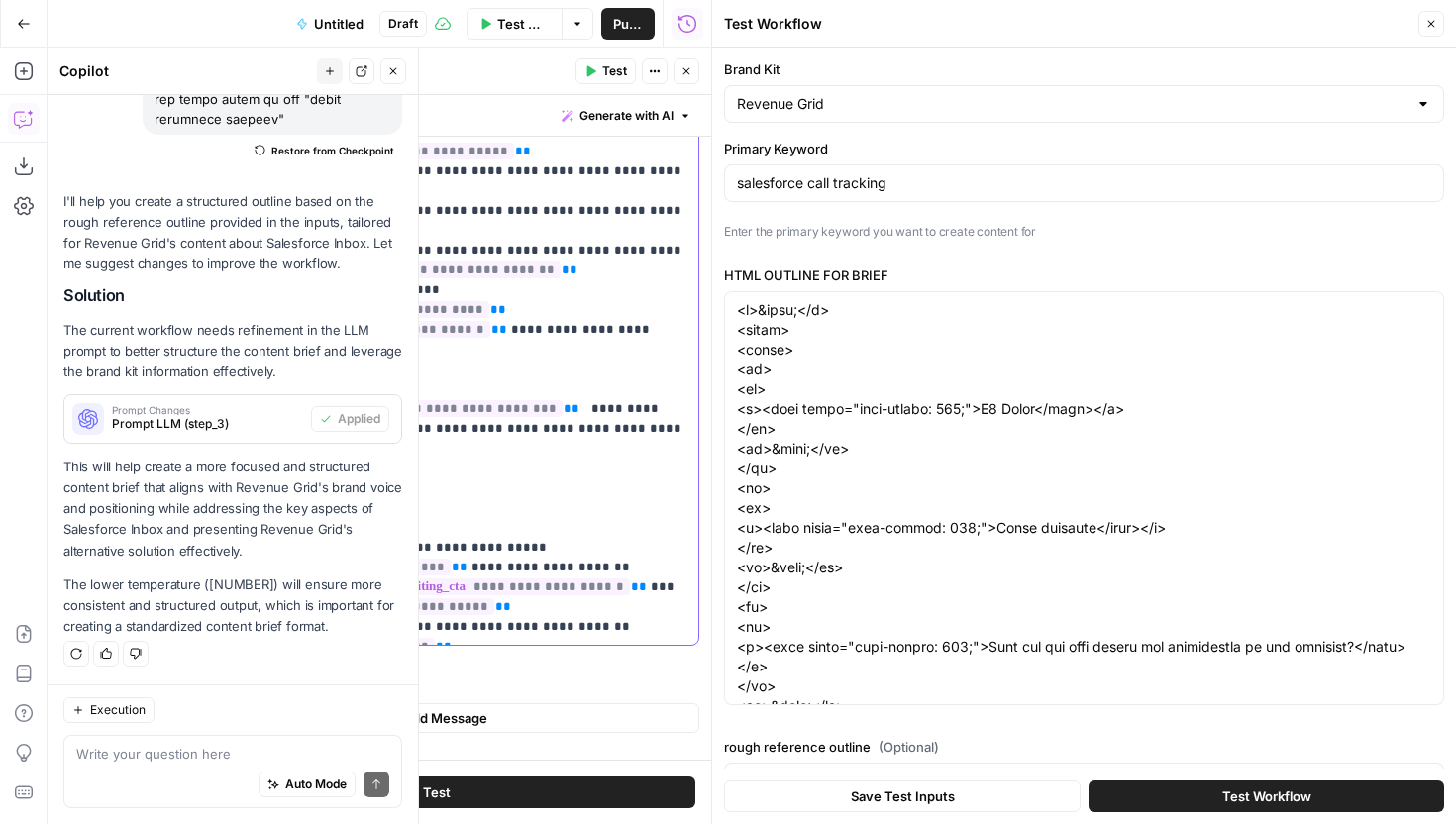 drag, startPoint x: 219, startPoint y: 612, endPoint x: 606, endPoint y: 619, distance: 387.0633 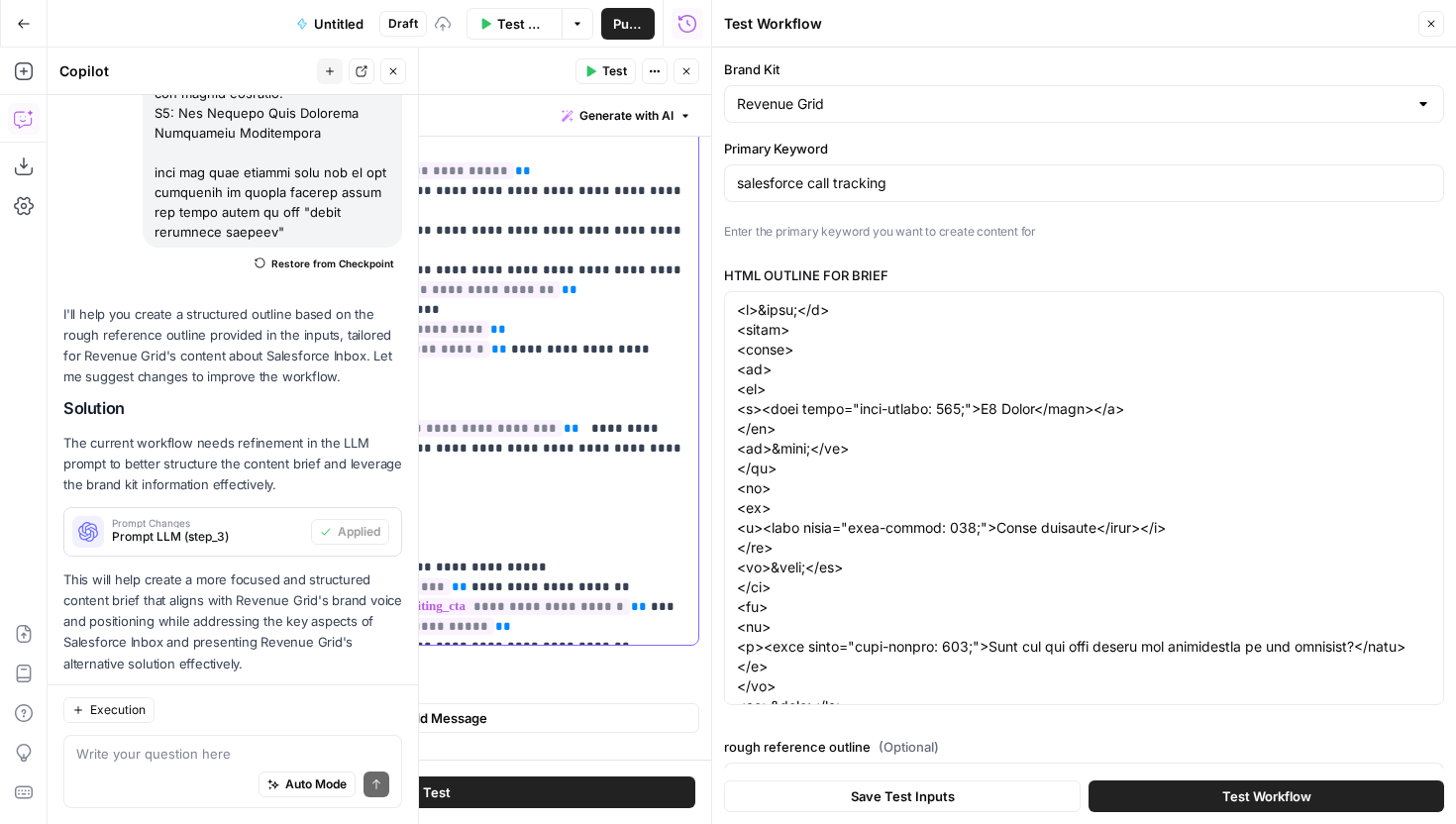 scroll, scrollTop: 1437, scrollLeft: 0, axis: vertical 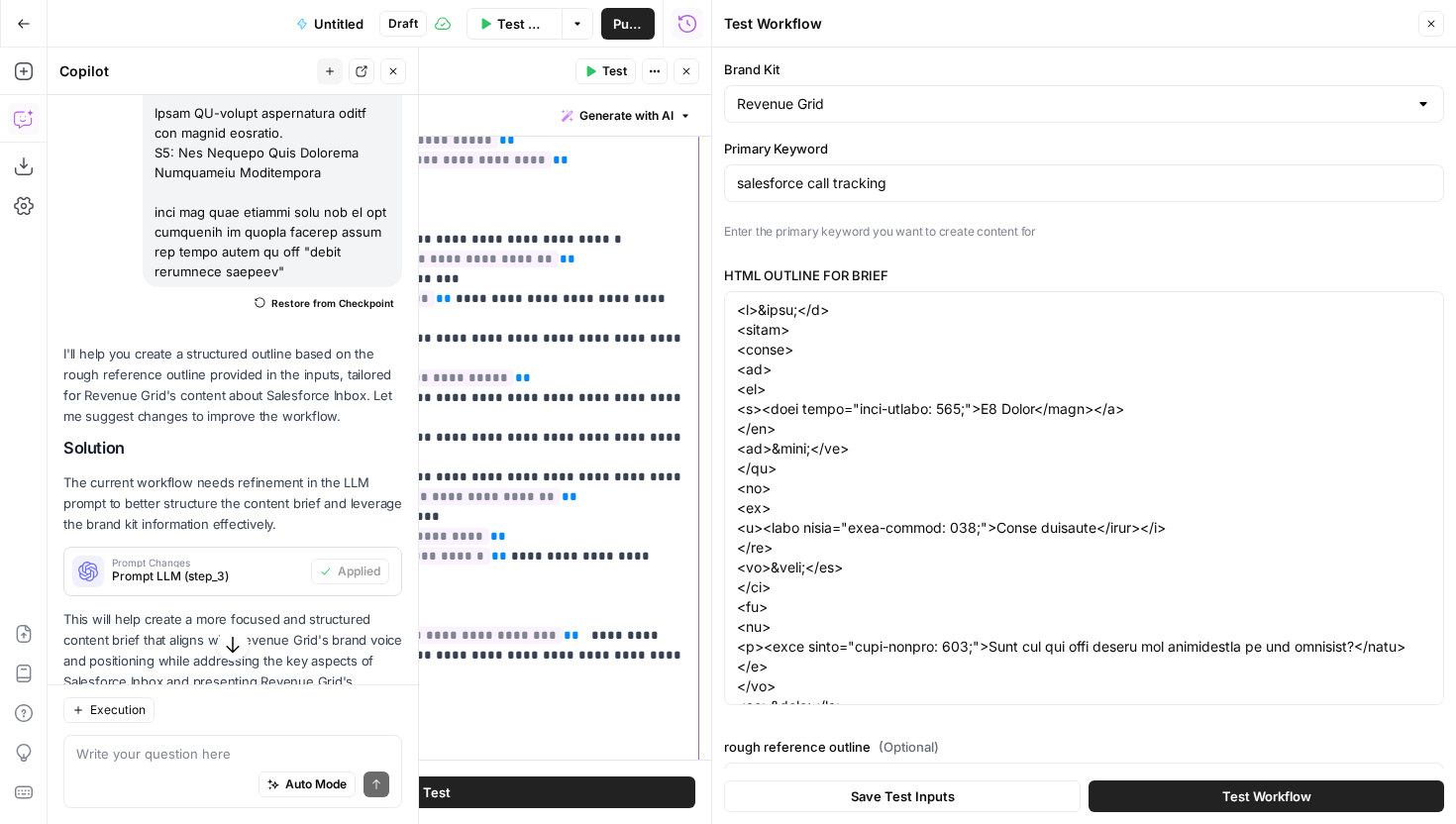 drag, startPoint x: 215, startPoint y: 360, endPoint x: 493, endPoint y: 360, distance: 278 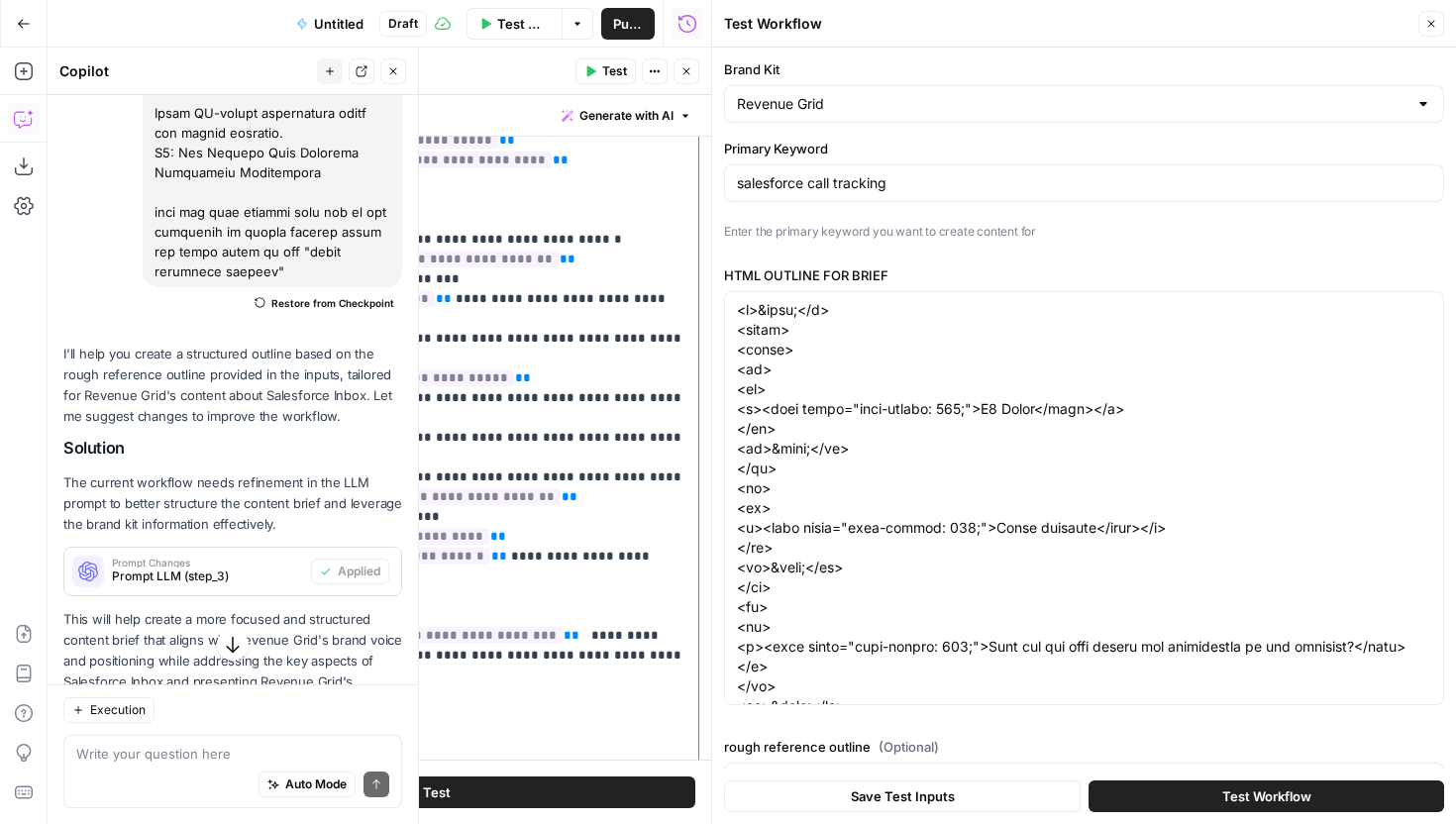 click on "**********" at bounding box center [436, 418] 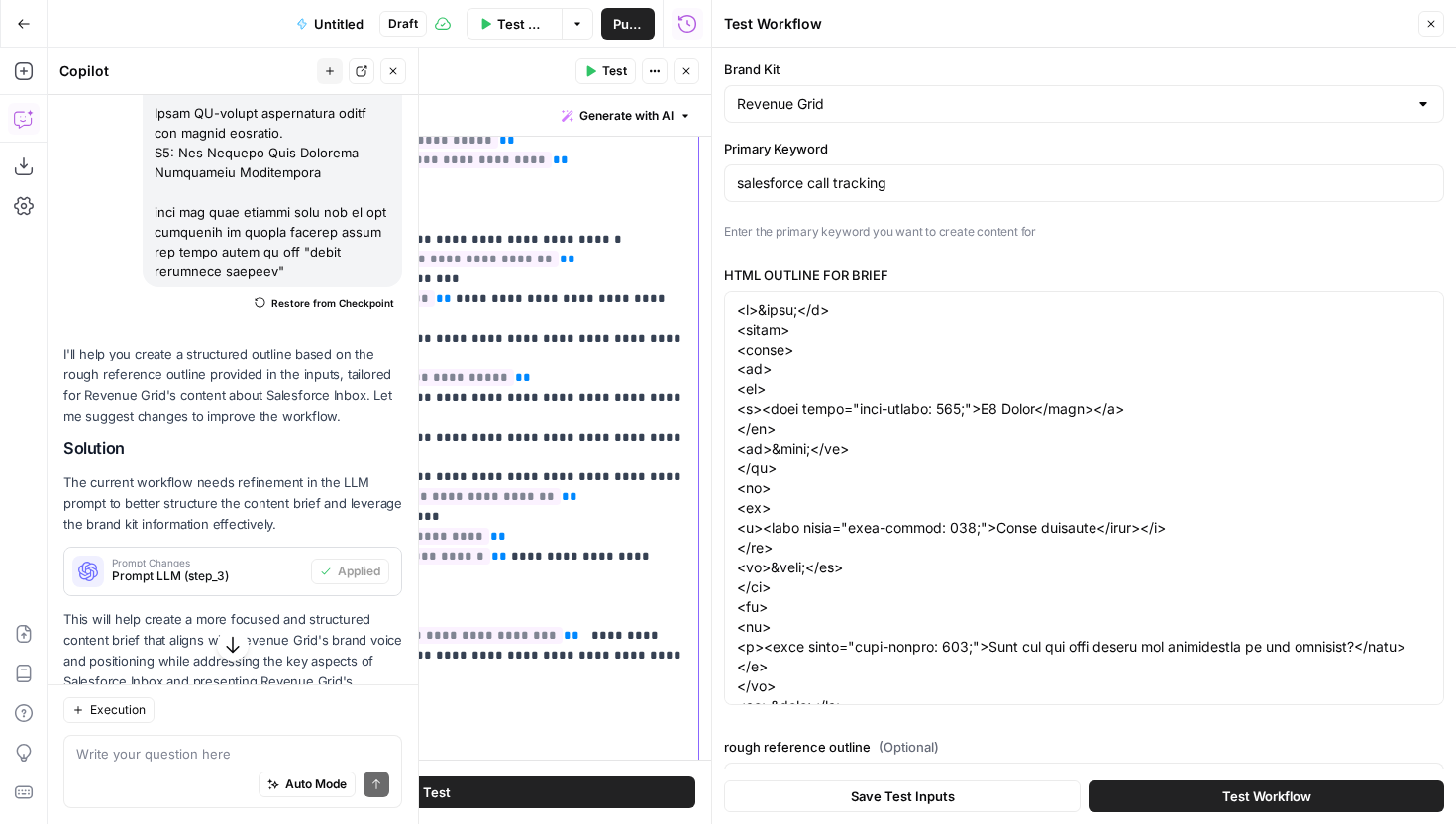 click on "**********" at bounding box center [436, 418] 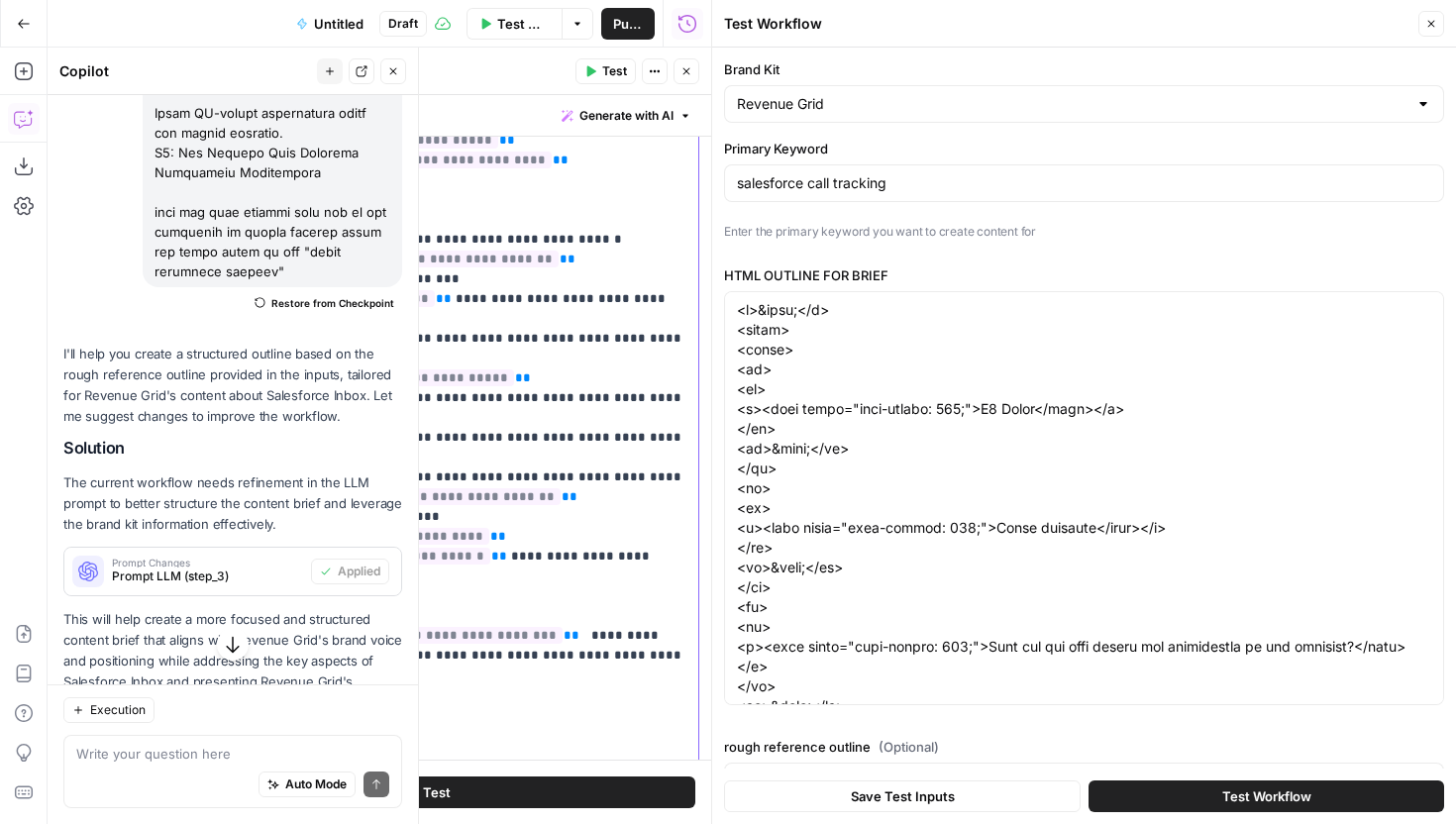click on "**********" at bounding box center [436, 418] 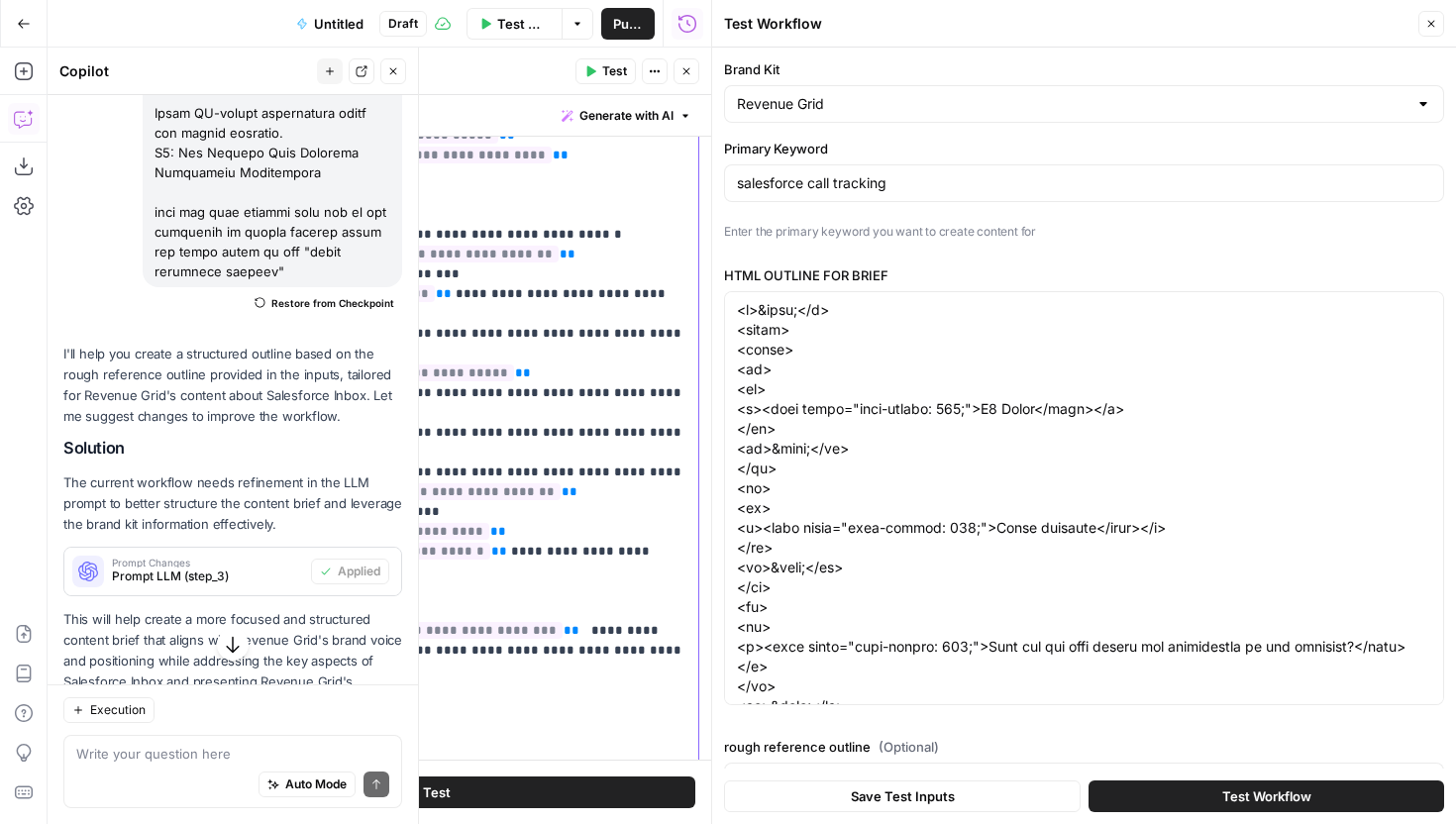 scroll, scrollTop: 0, scrollLeft: 0, axis: both 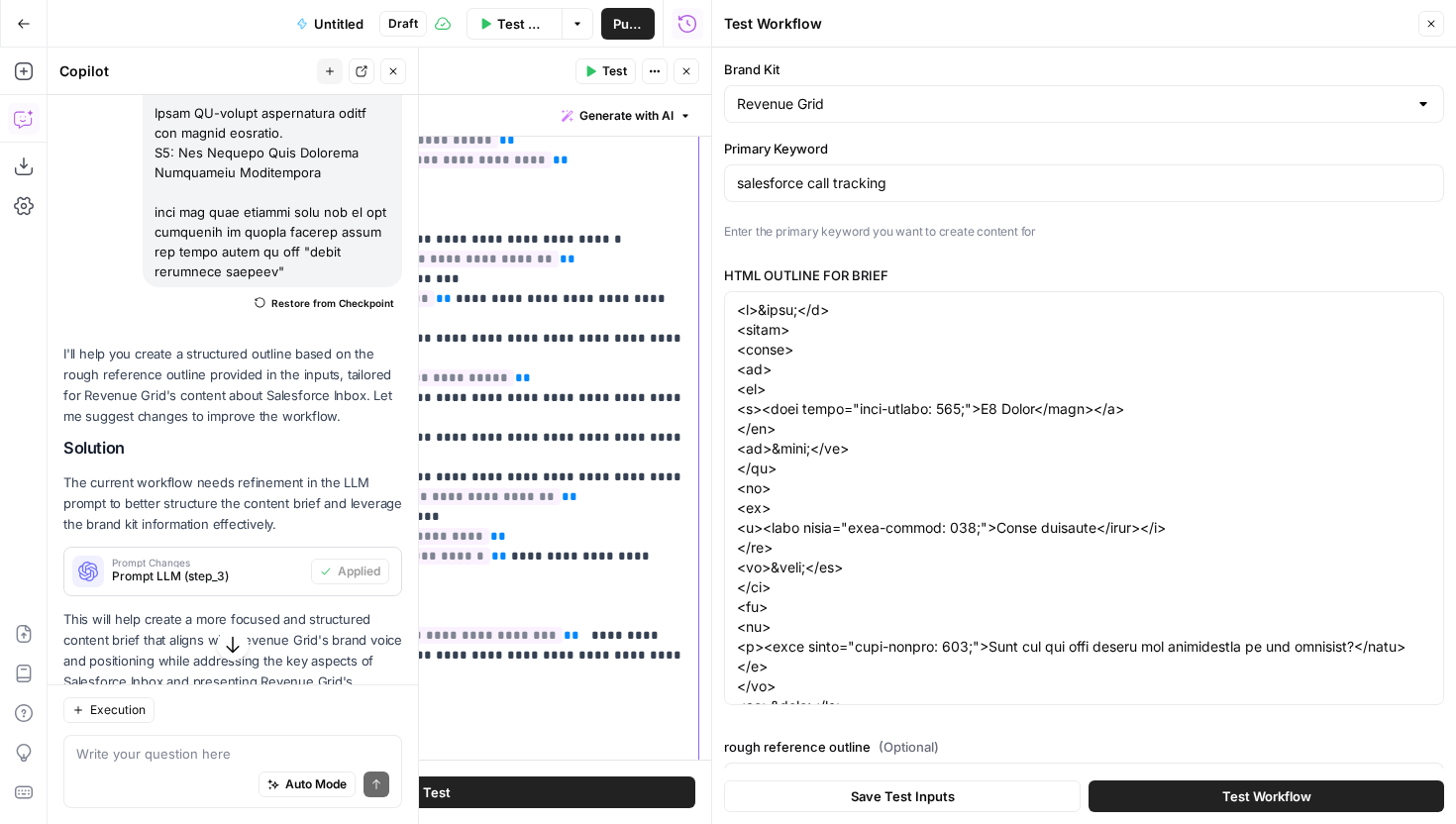 click on "**********" at bounding box center (436, 418) 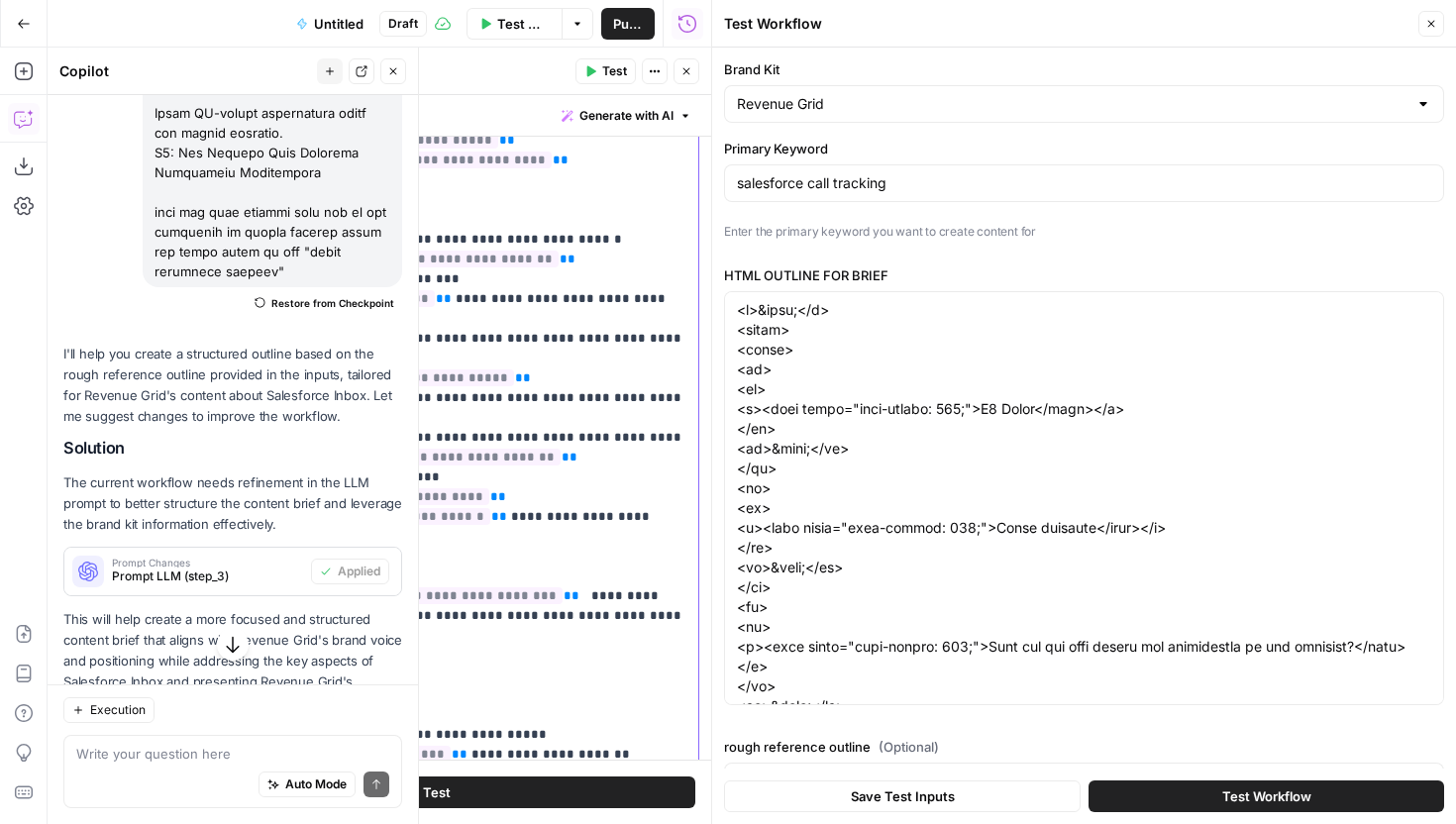 click on "**********" at bounding box center (436, 408) 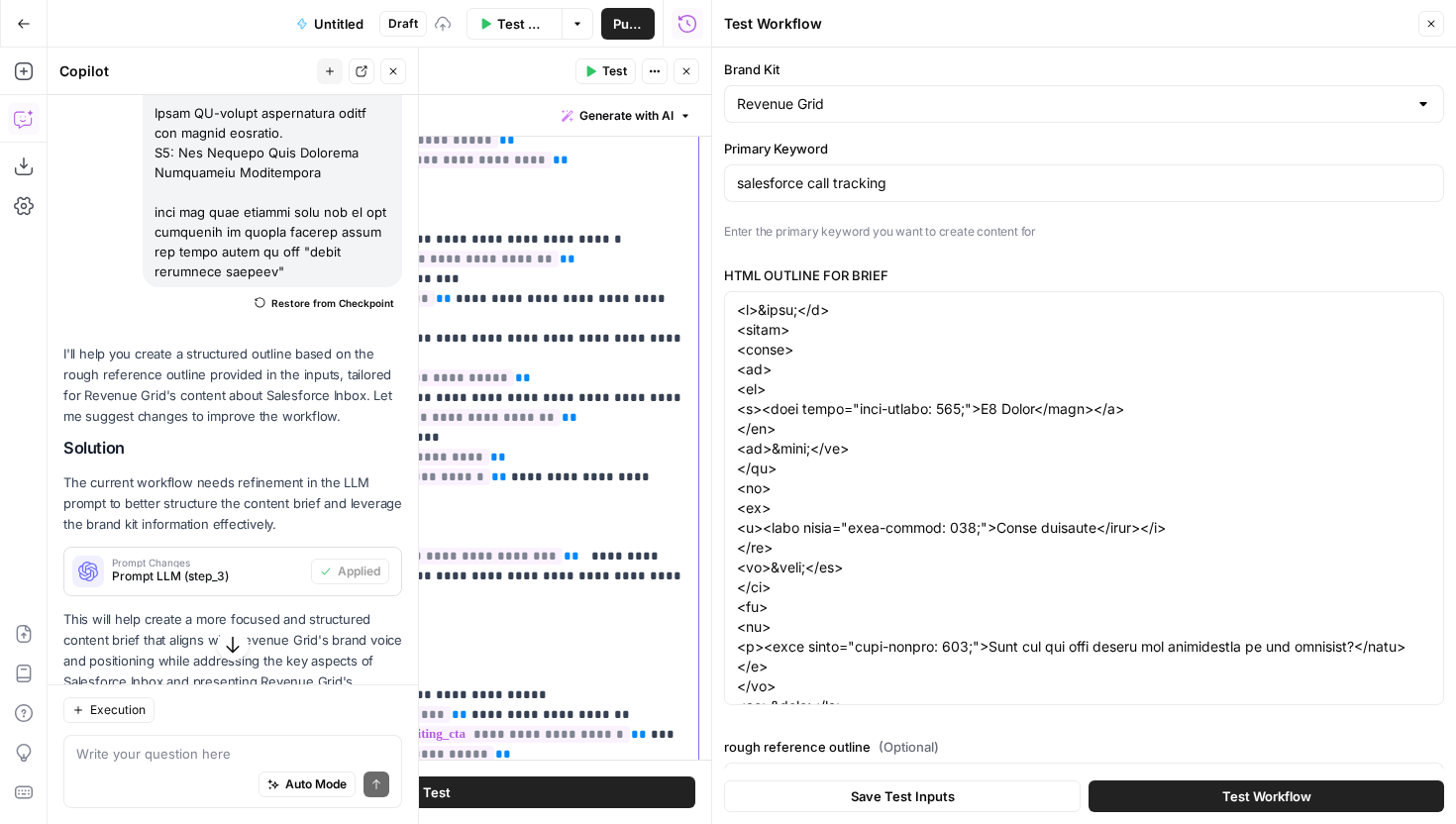 click on "**********" at bounding box center (436, 398) 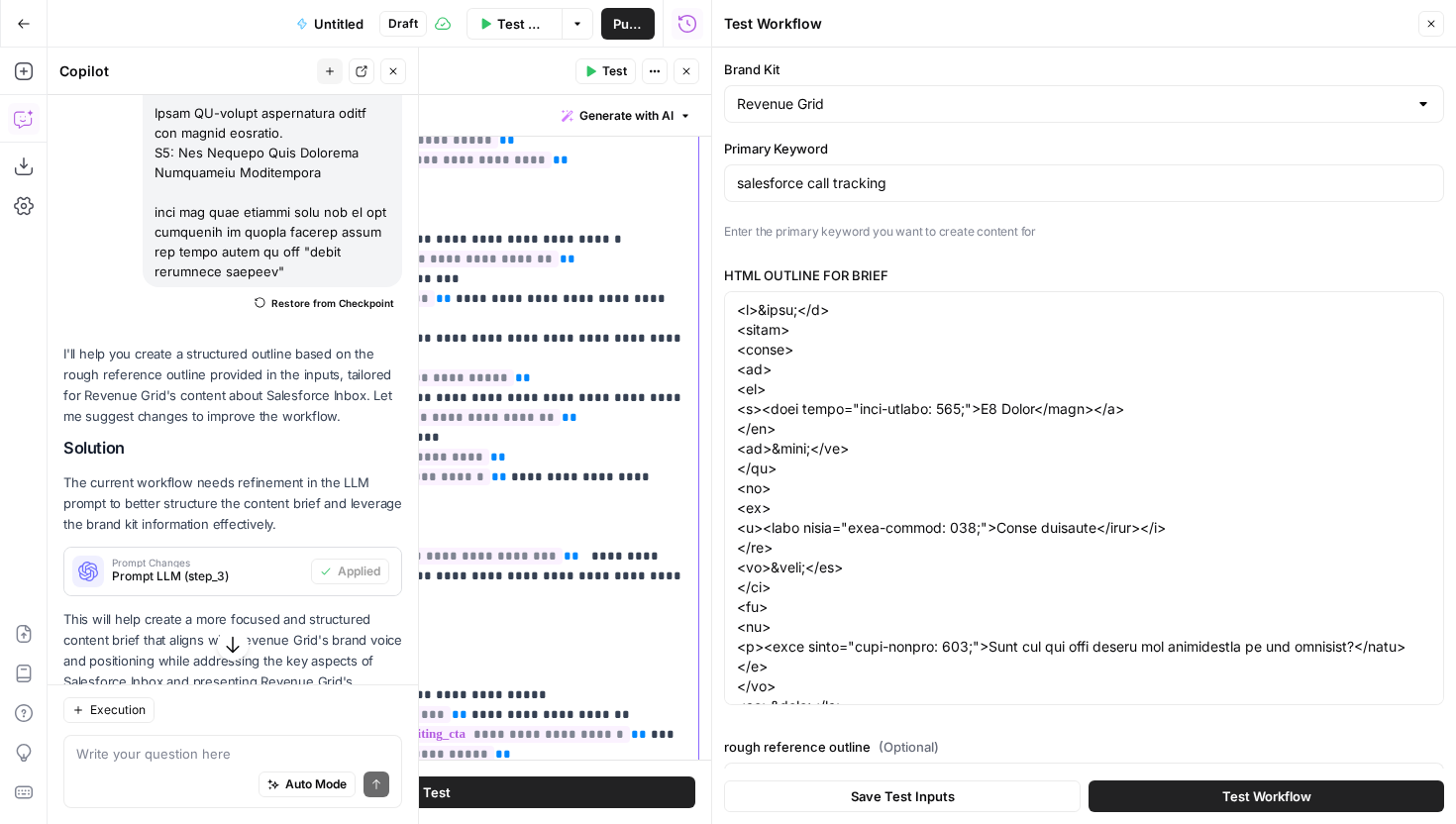 click on "**********" at bounding box center (436, 398) 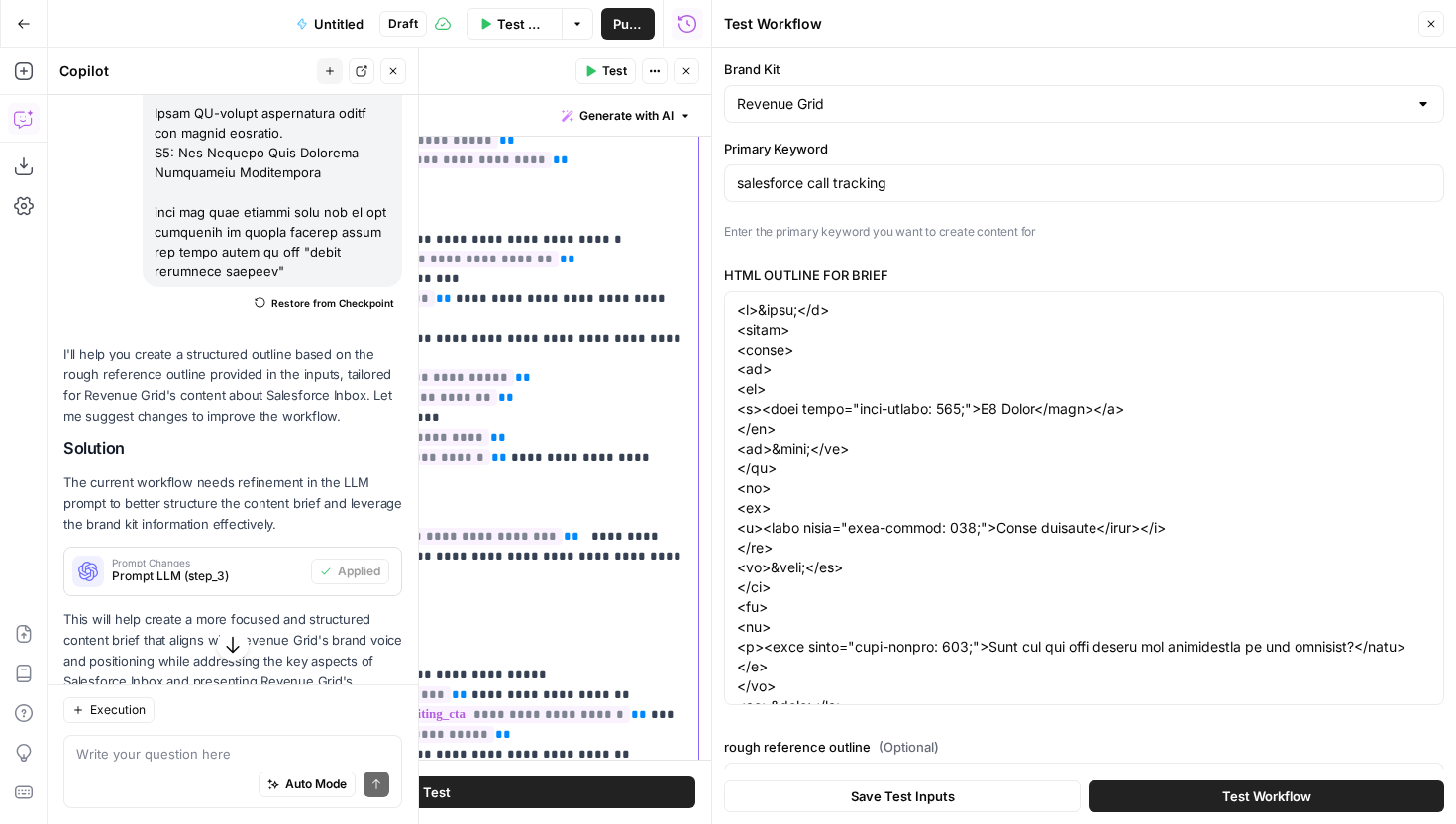click on "**" at bounding box center (238, 397) 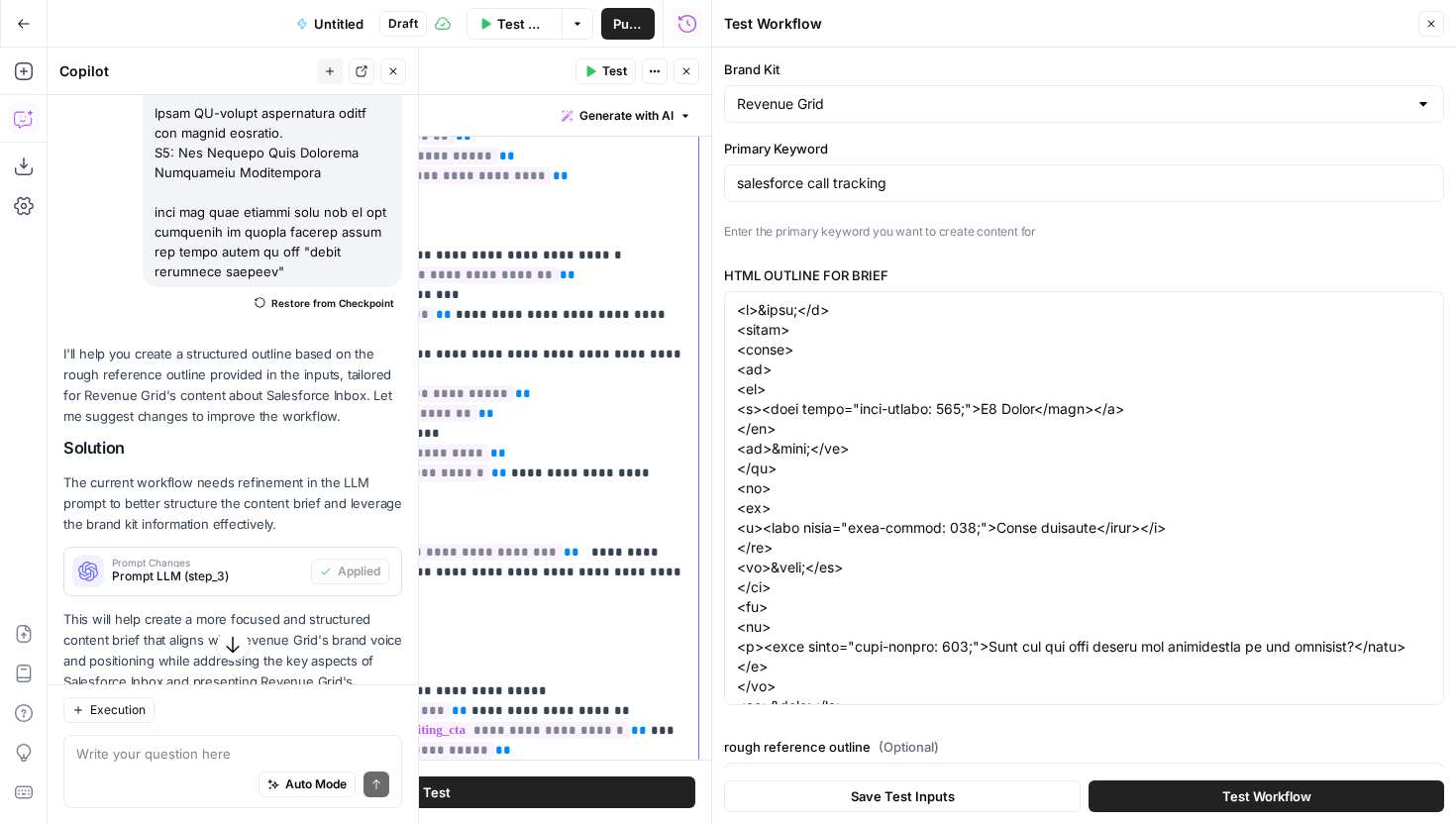 scroll, scrollTop: 206, scrollLeft: 0, axis: vertical 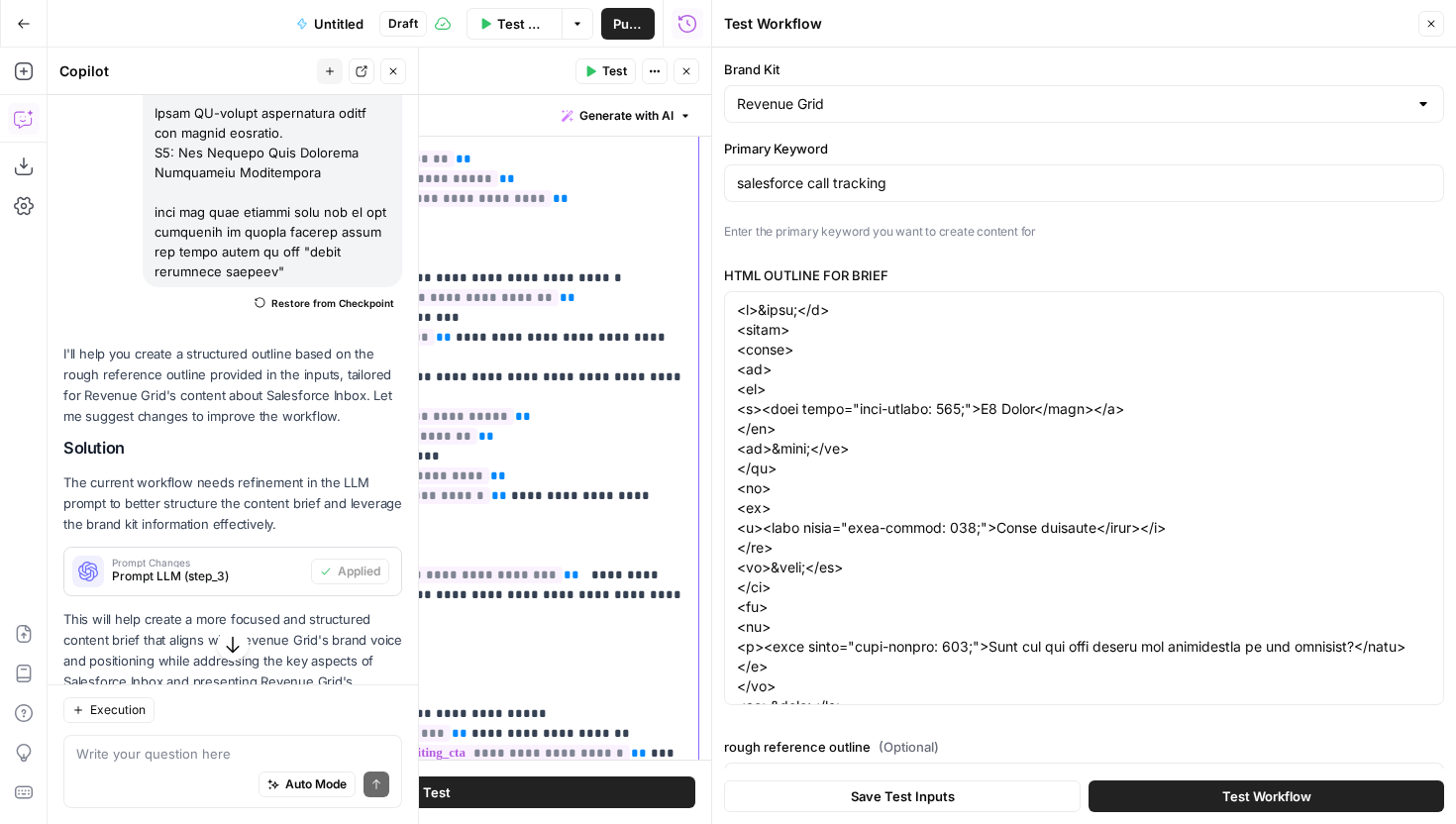 click on "**********" at bounding box center (436, 427) 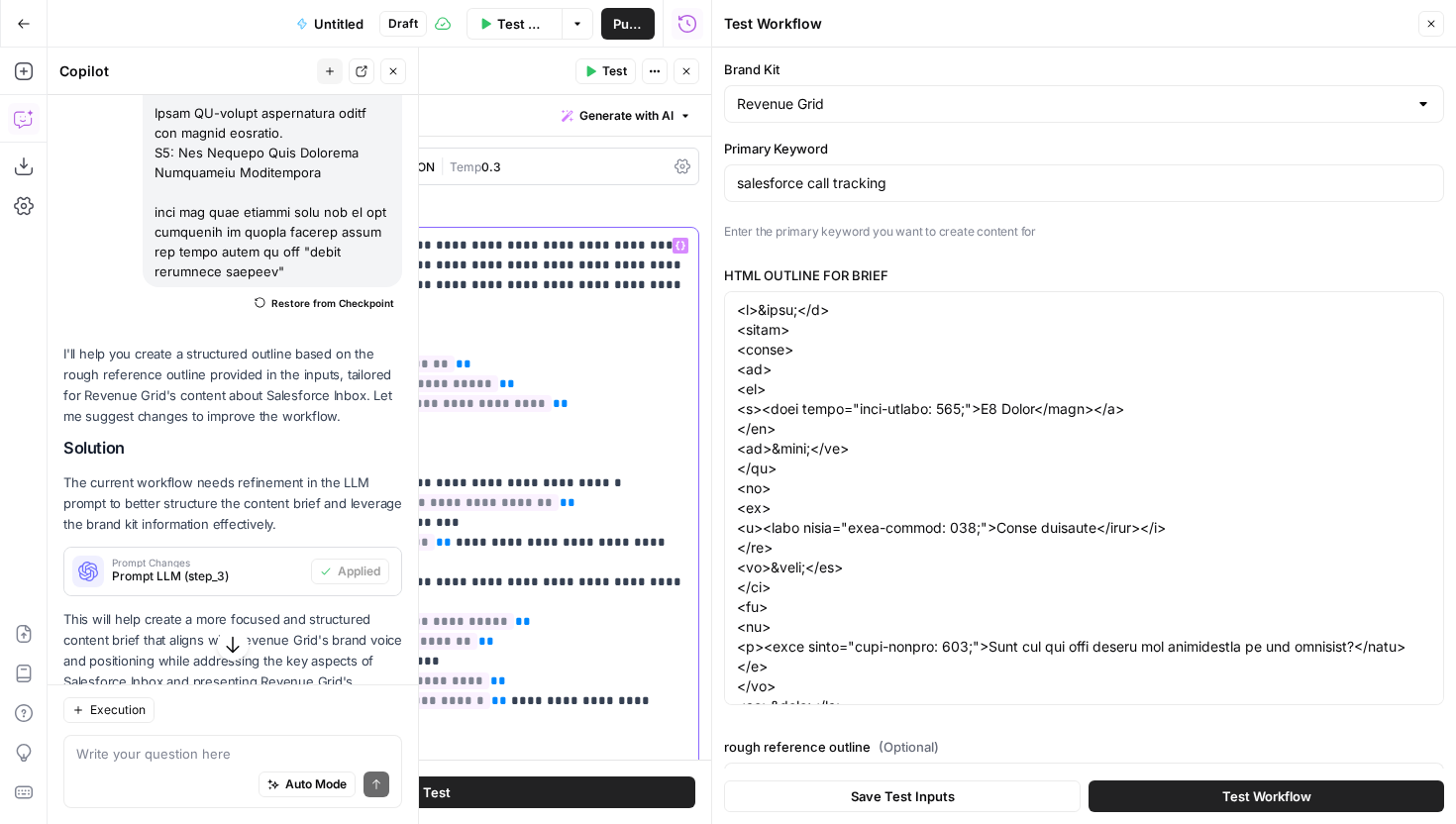 scroll, scrollTop: 0, scrollLeft: 0, axis: both 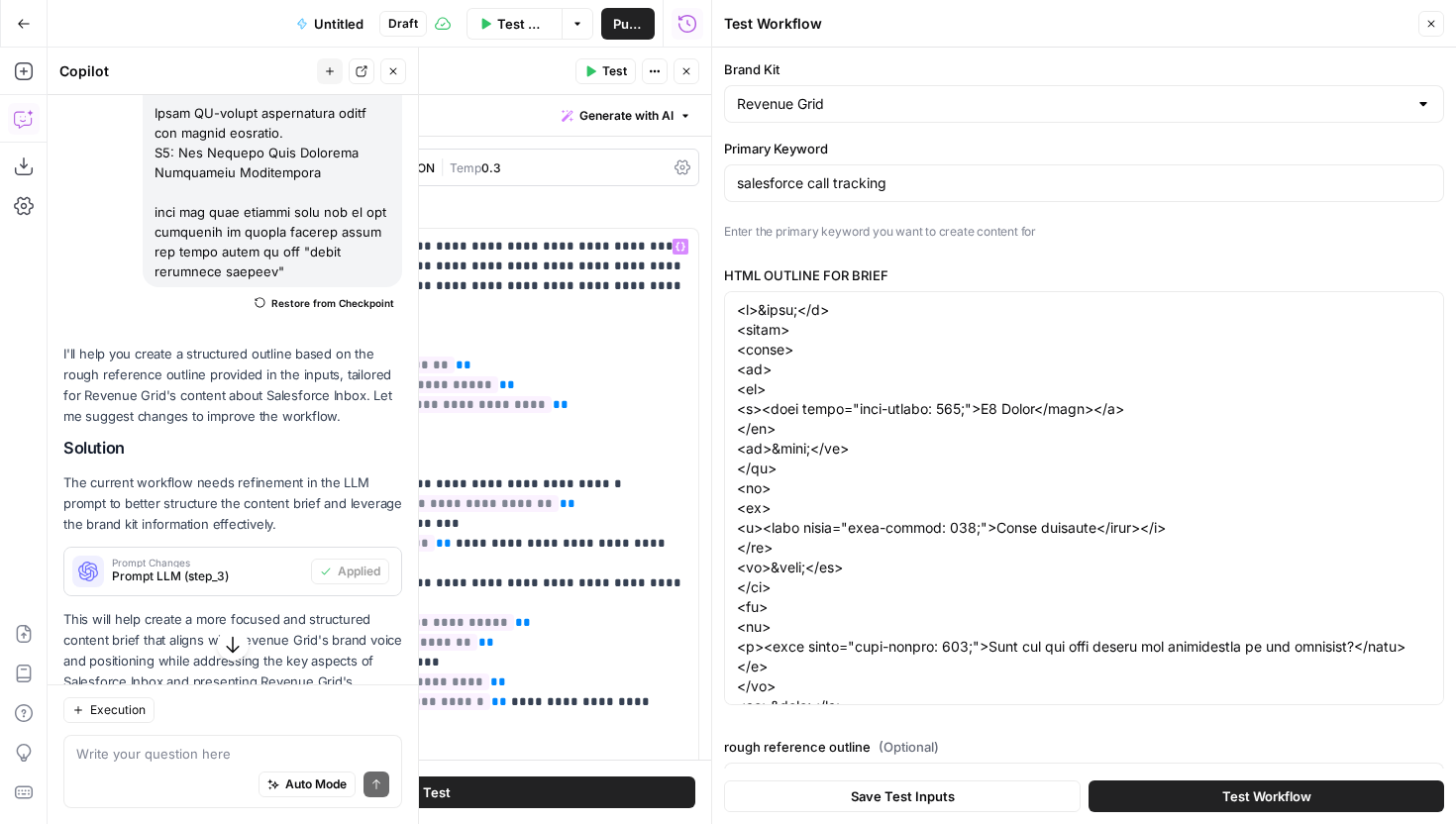 click on "Test" at bounding box center (614, 71) 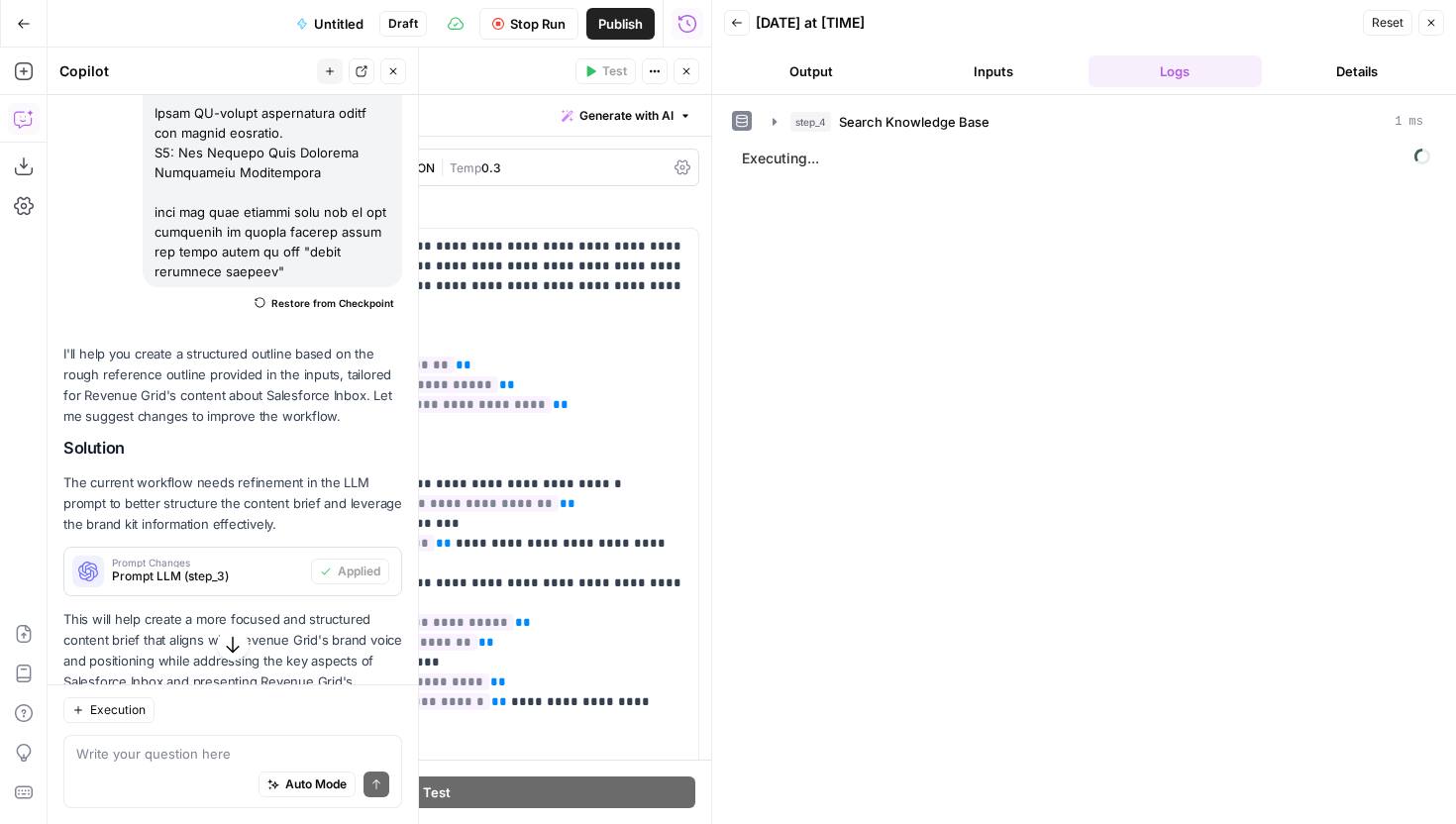 click on "Stop Run" at bounding box center [538, 24] 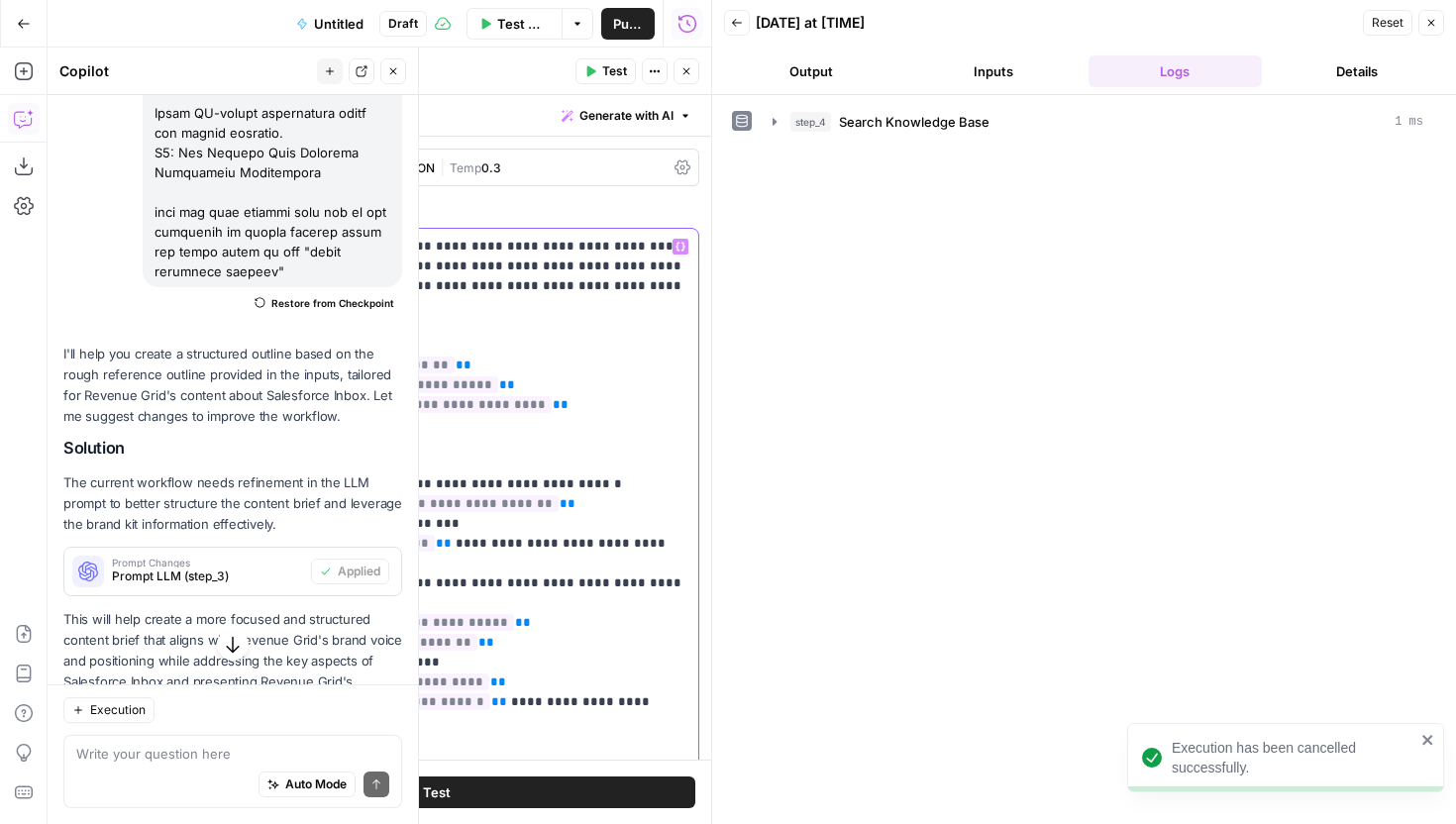 drag, startPoint x: 621, startPoint y: 285, endPoint x: 513, endPoint y: 282, distance: 108.041659 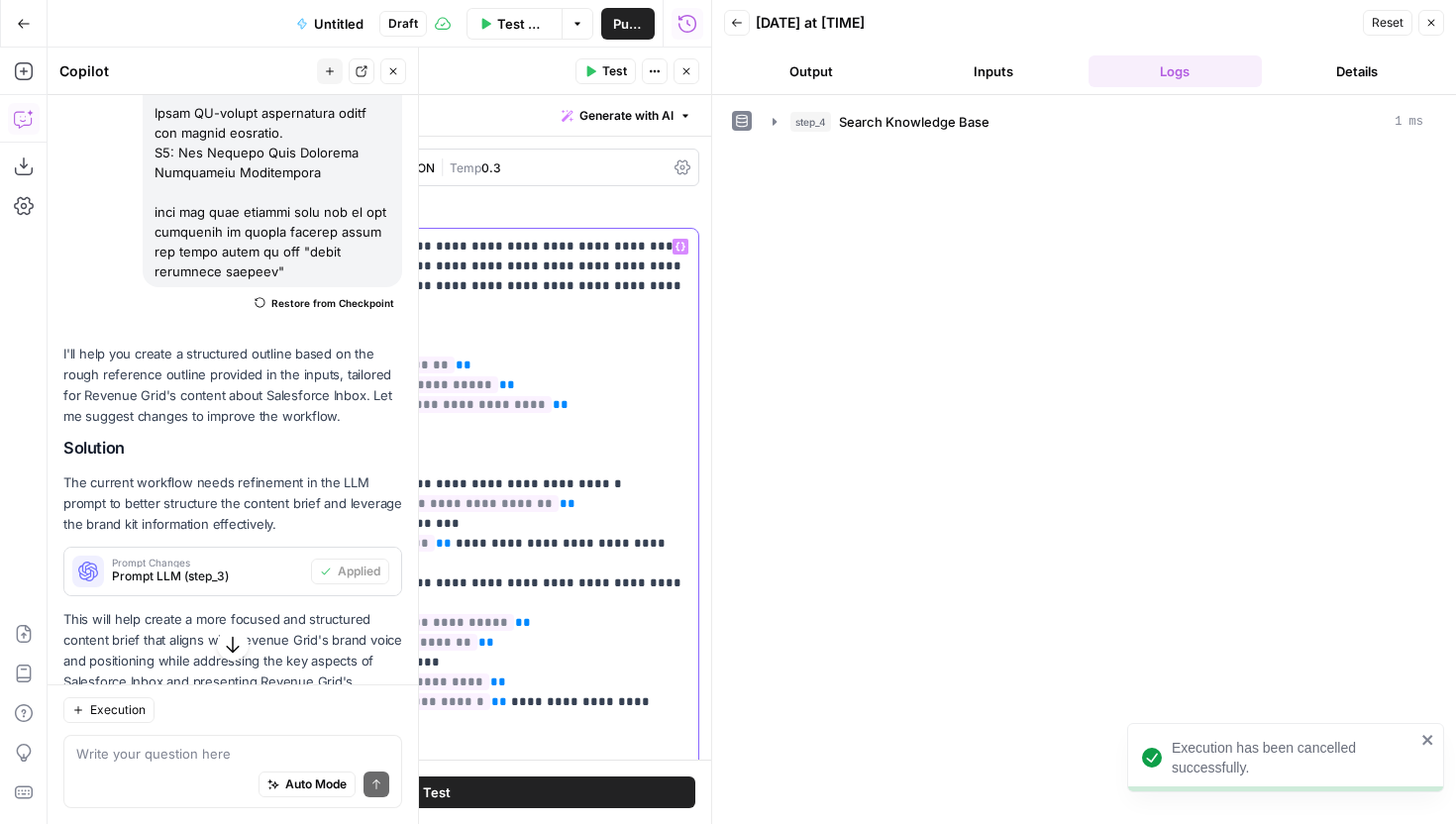 click on "**********" at bounding box center (436, 633) 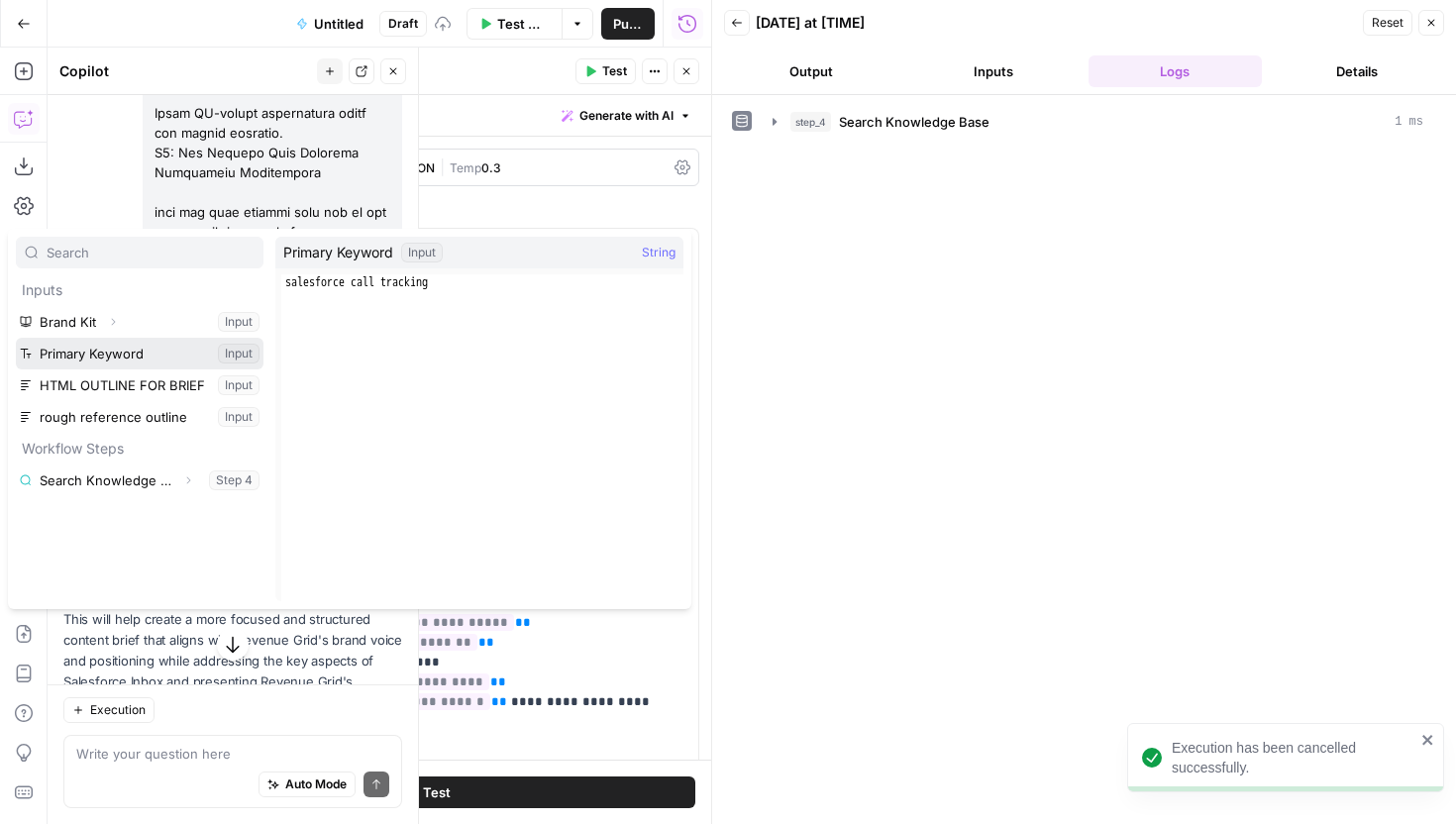 click at bounding box center [140, 354] 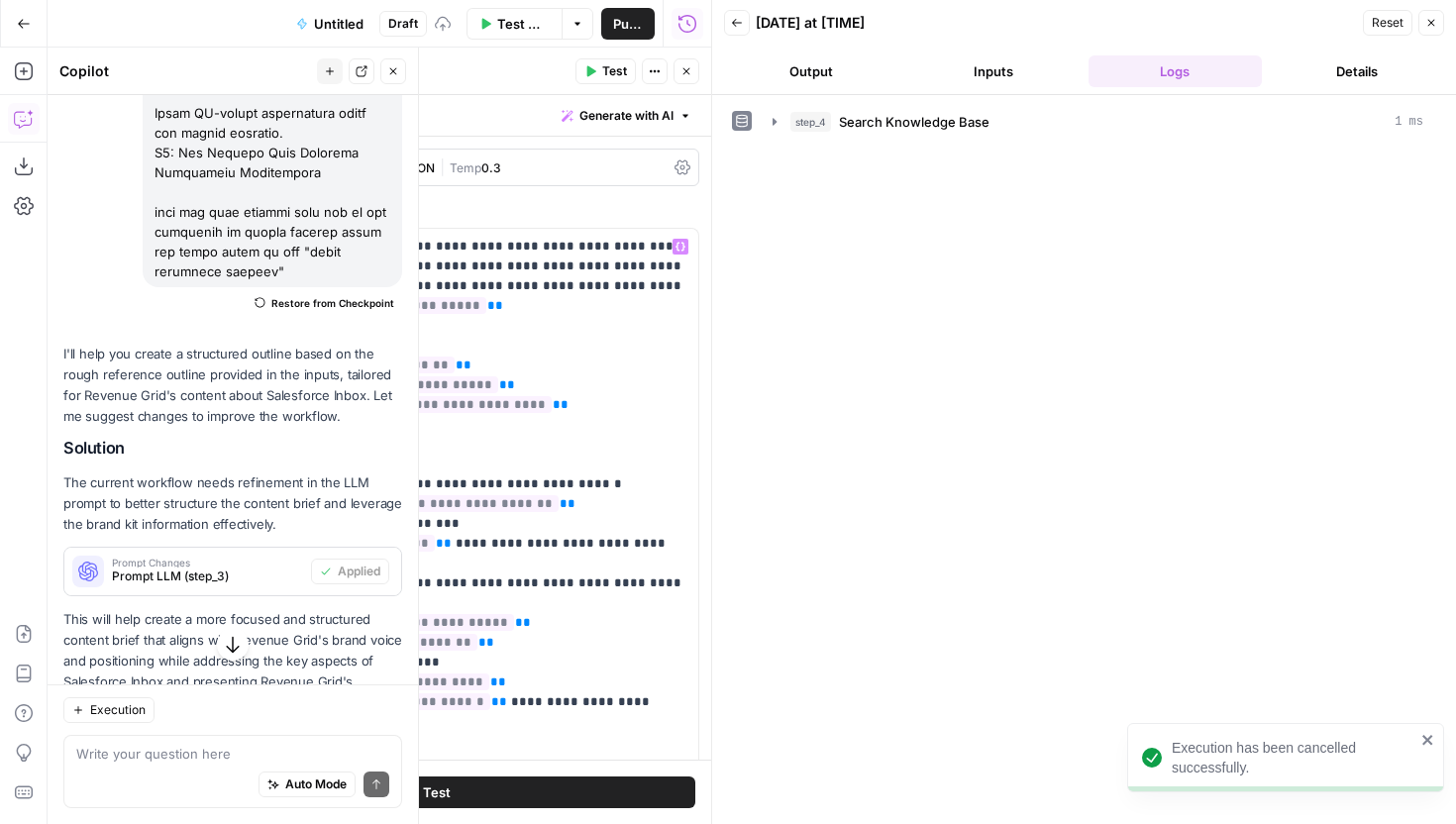 click on "Test" at bounding box center (614, 71) 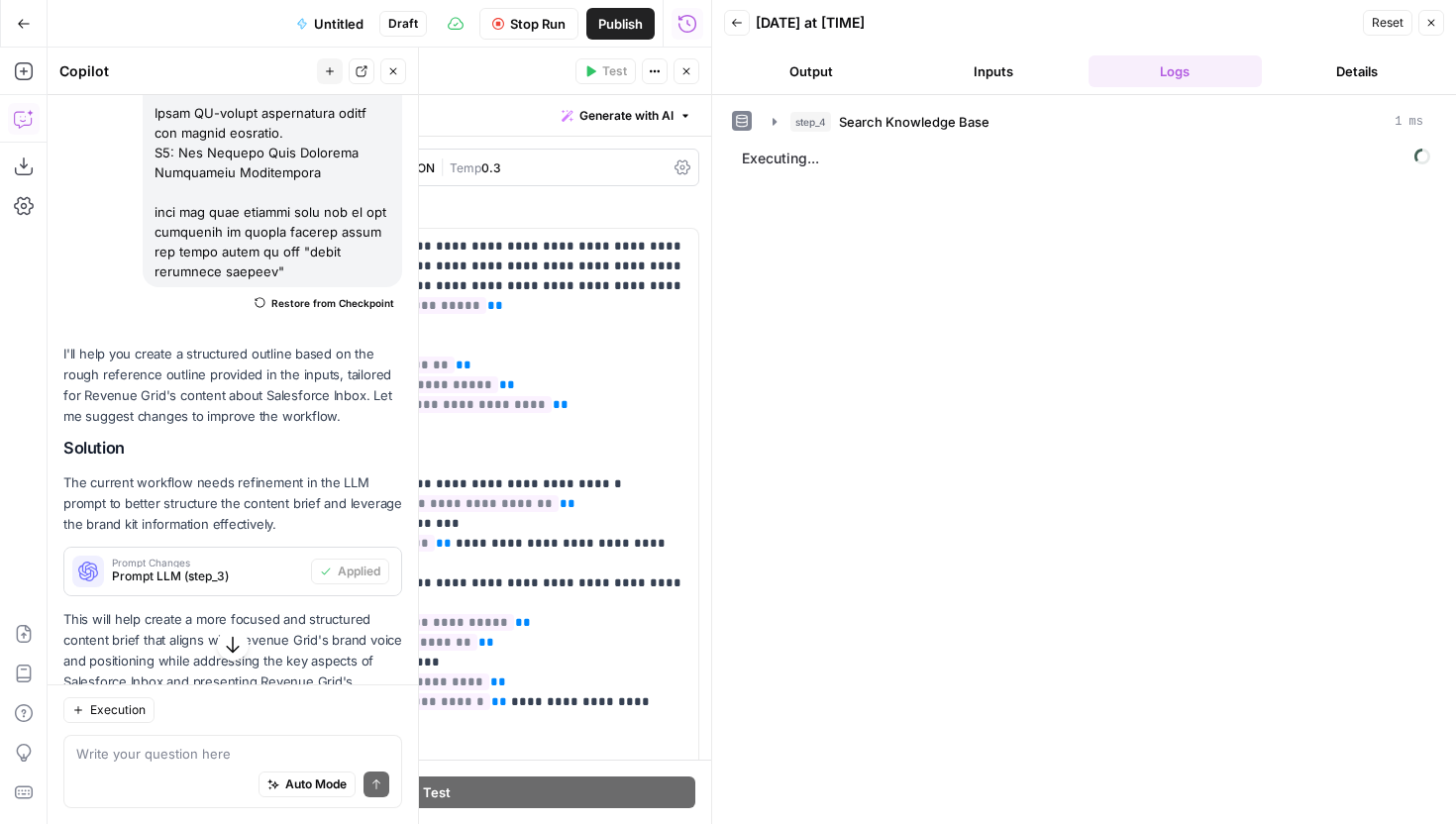 click on "Output" at bounding box center [811, 71] 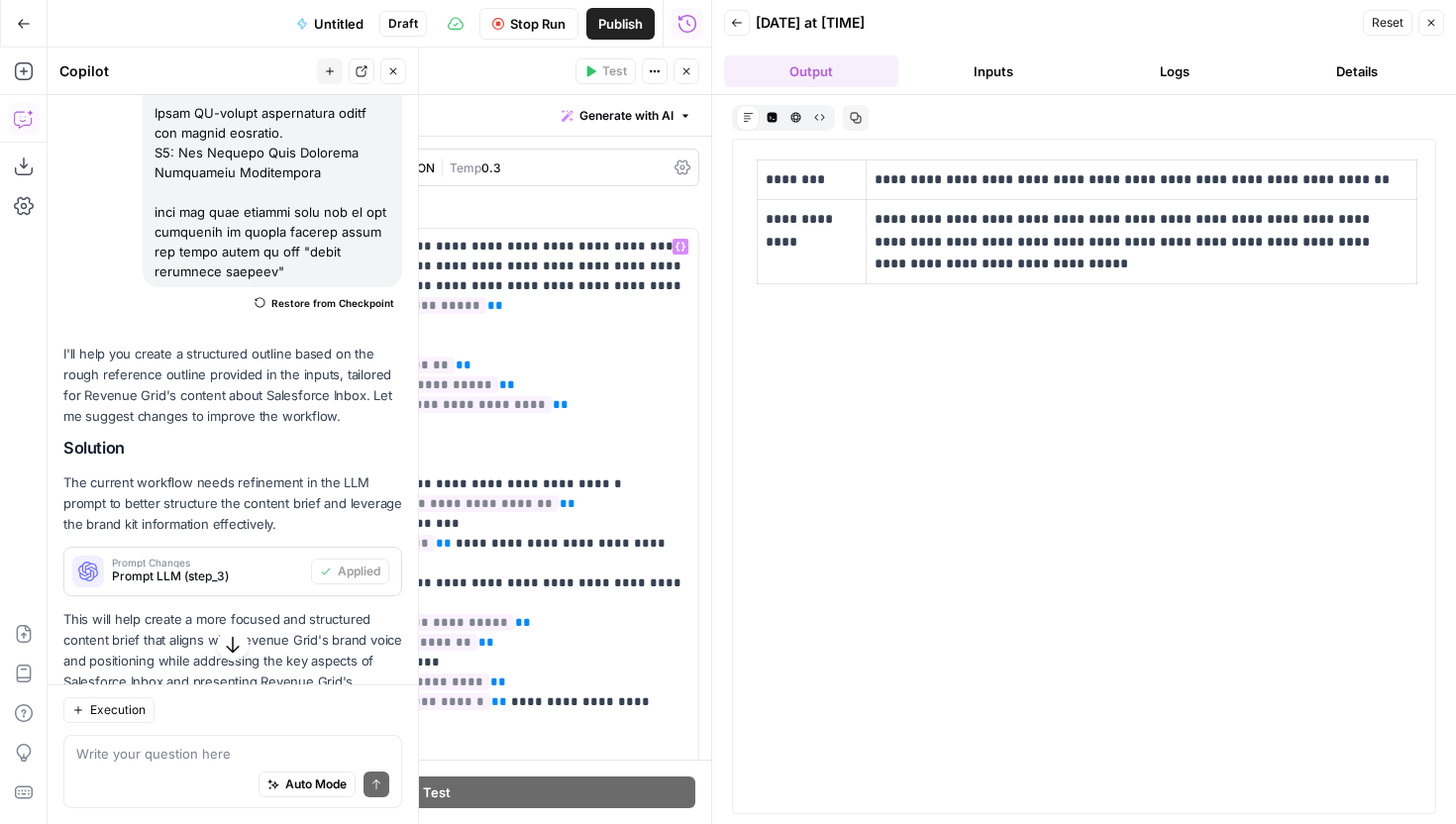 scroll, scrollTop: 12, scrollLeft: 0, axis: vertical 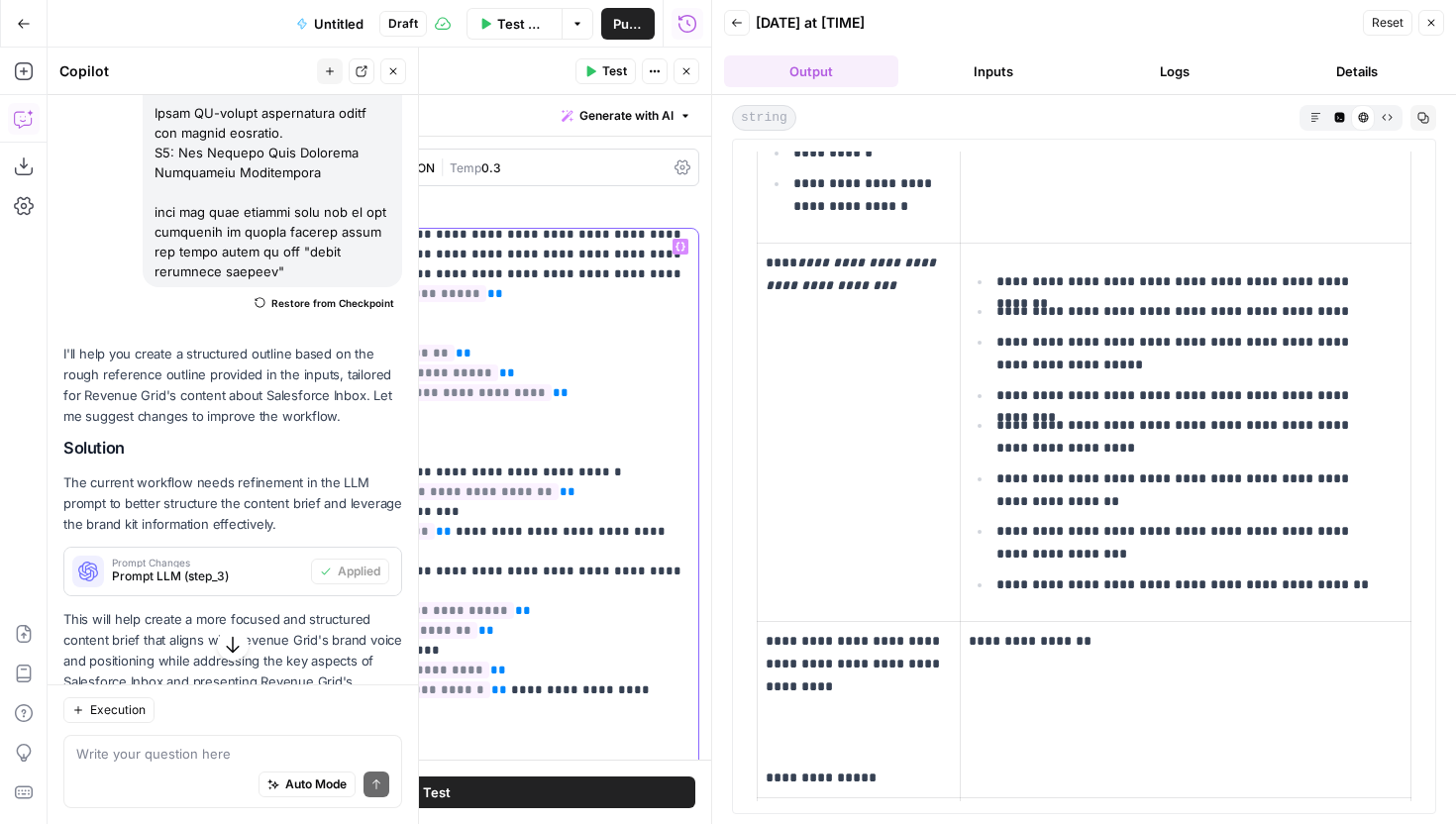 click on "**********" at bounding box center (436, 631) 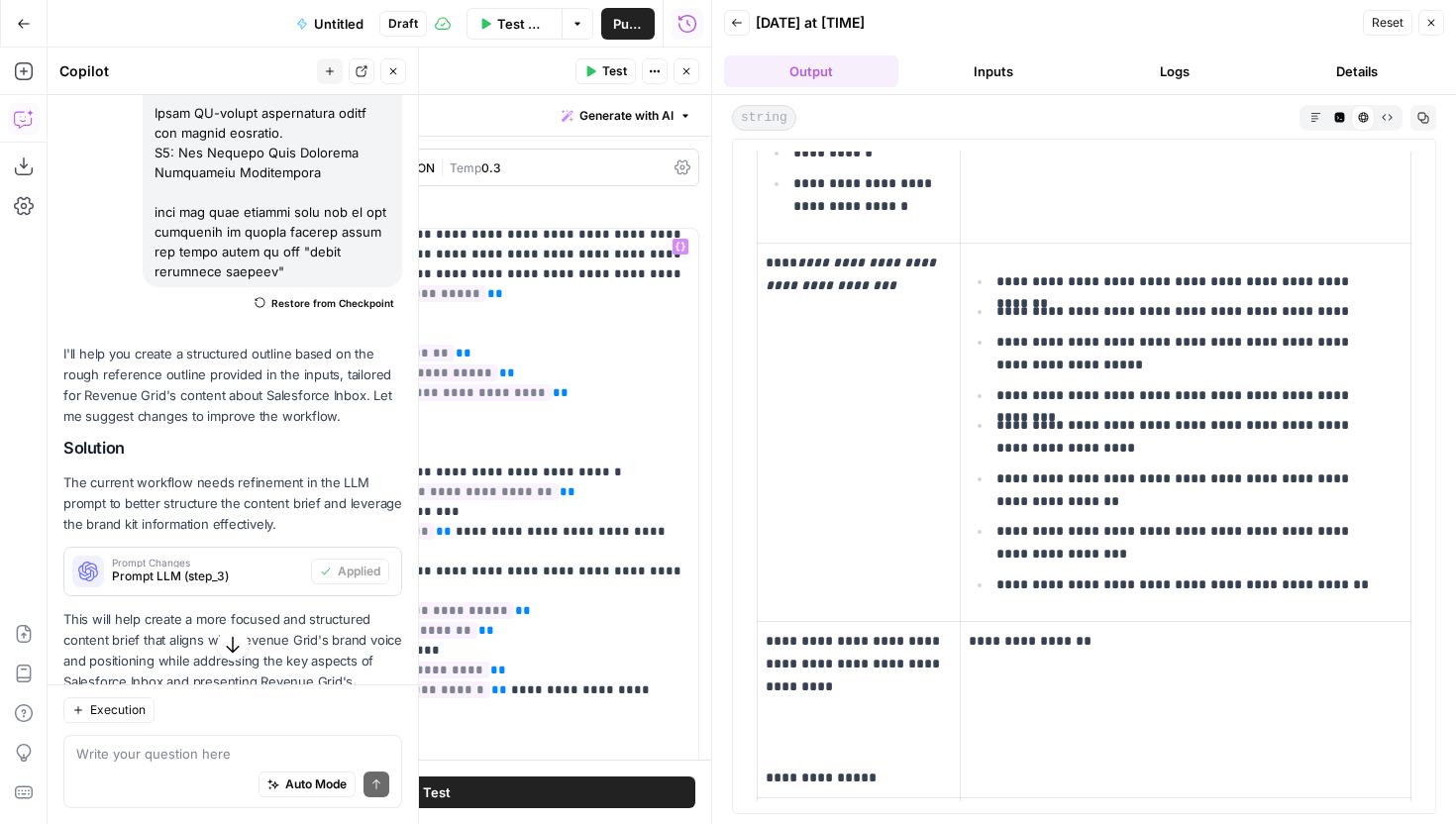 click on "Test" at bounding box center [614, 71] 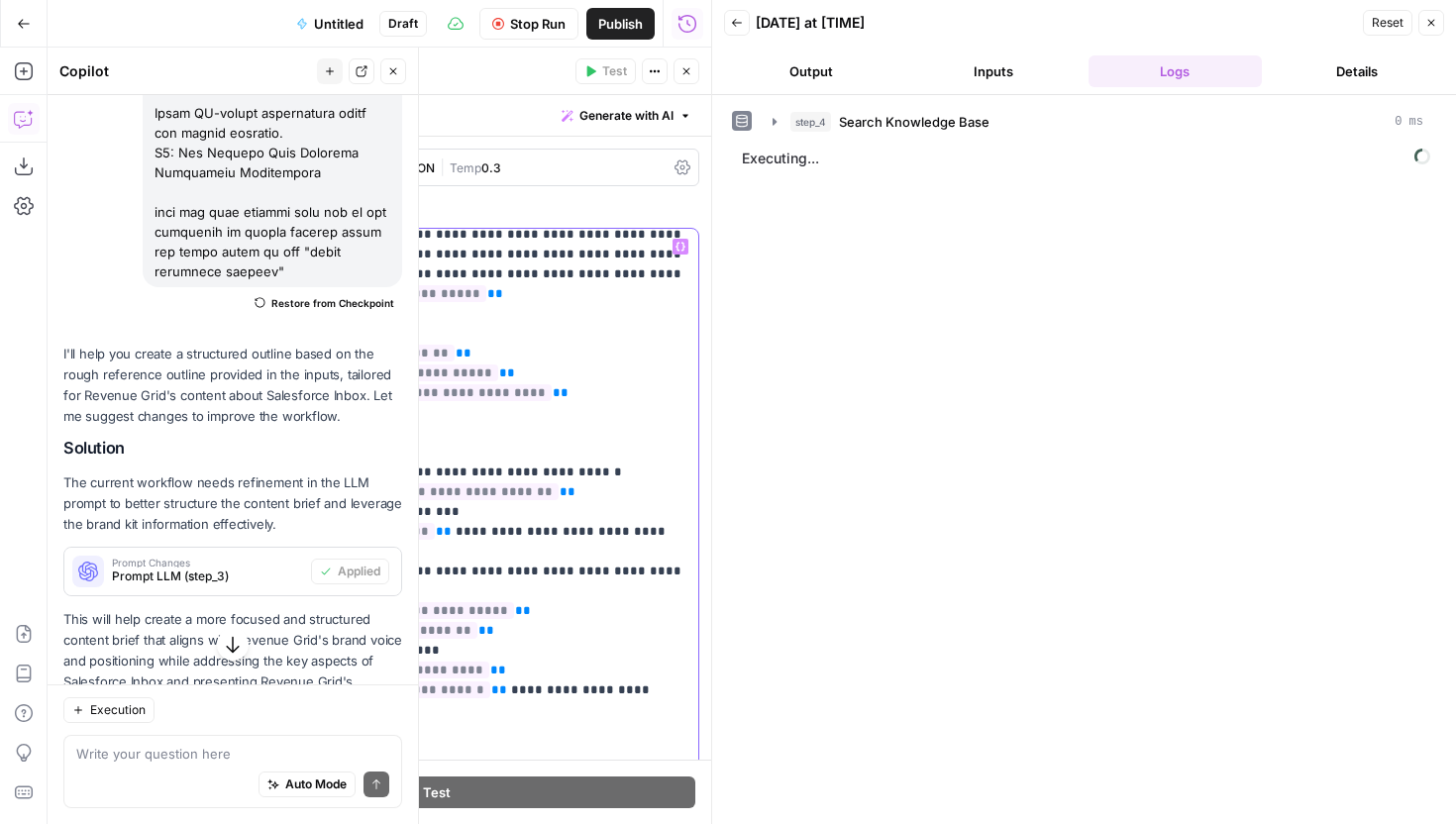 click on "**********" at bounding box center [436, 631] 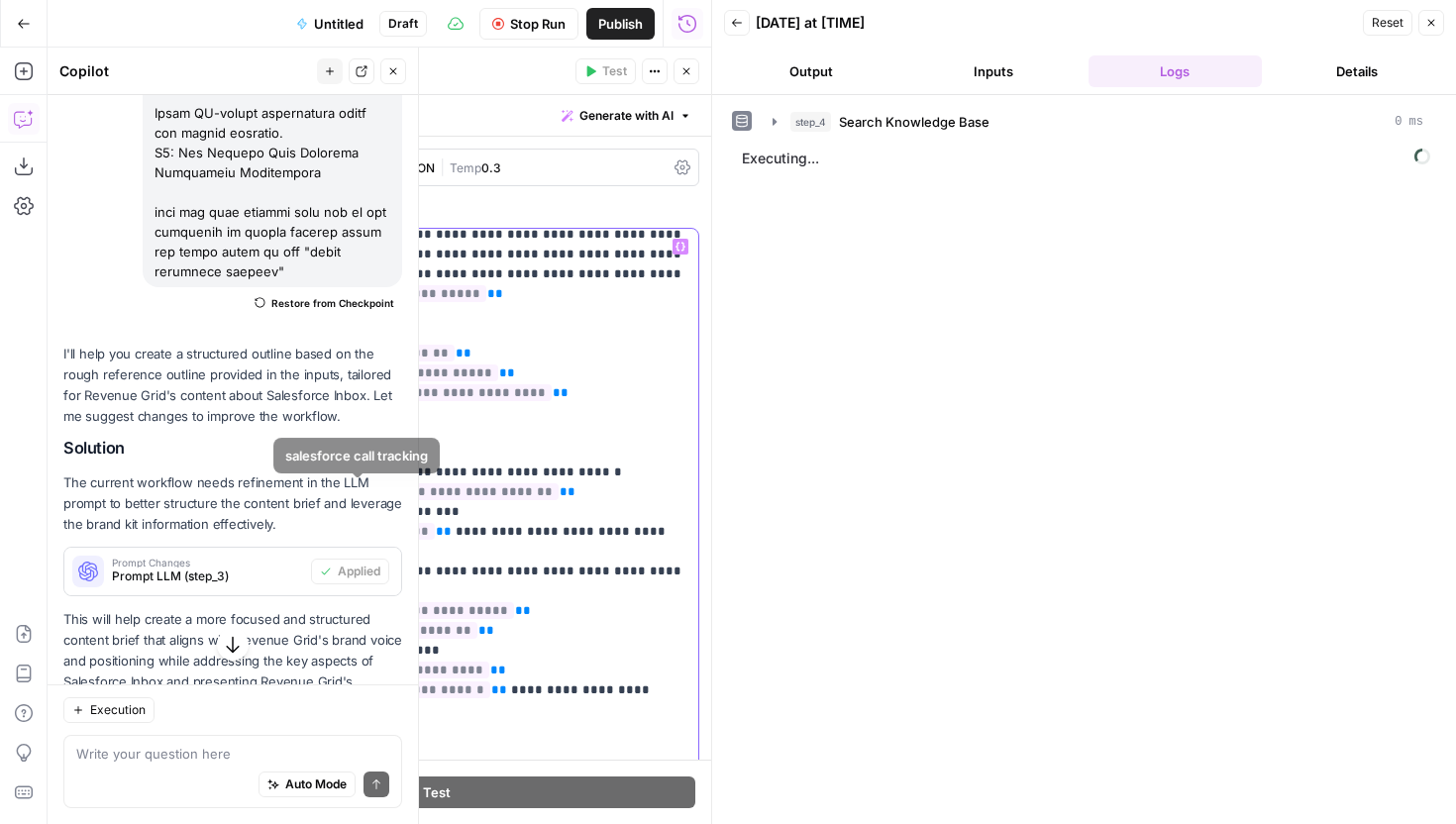 click on "**********" at bounding box center [436, 631] 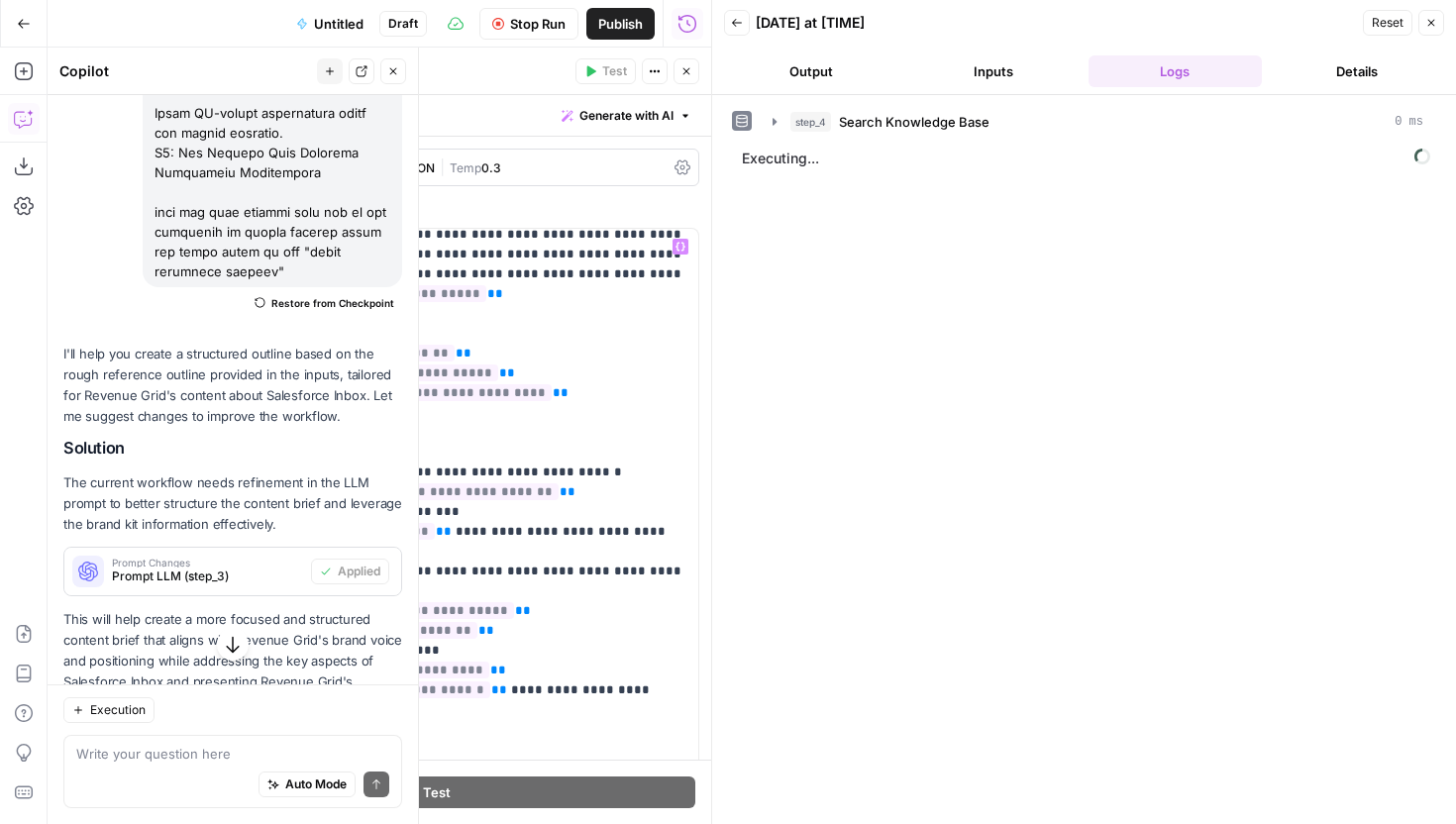 click on "step_4 Search Knowledge Base 0 ms" at bounding box center [1097, 122] 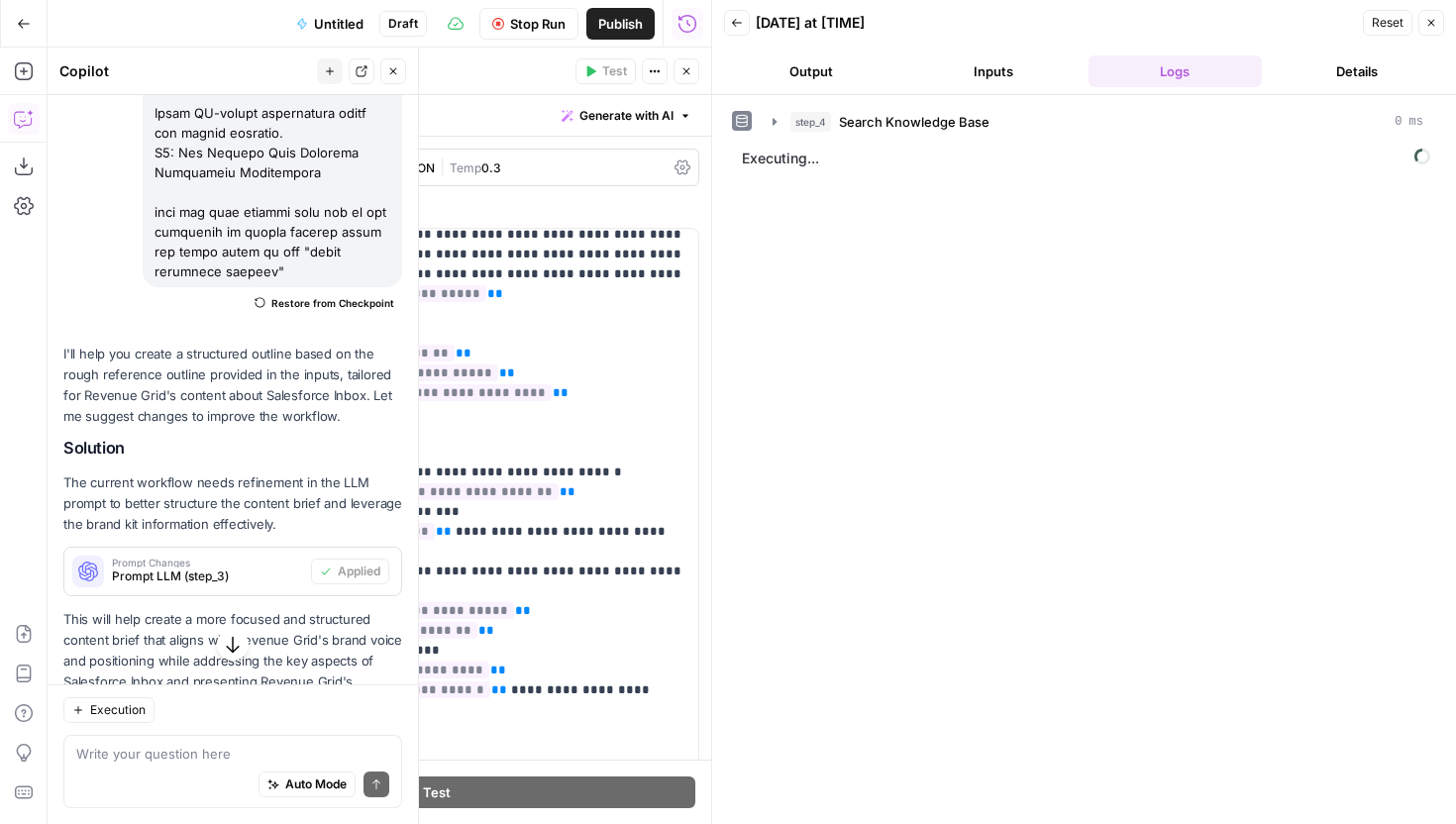 click on "step_4 Search Knowledge Base 0 ms Executing..." at bounding box center (1084, 460) 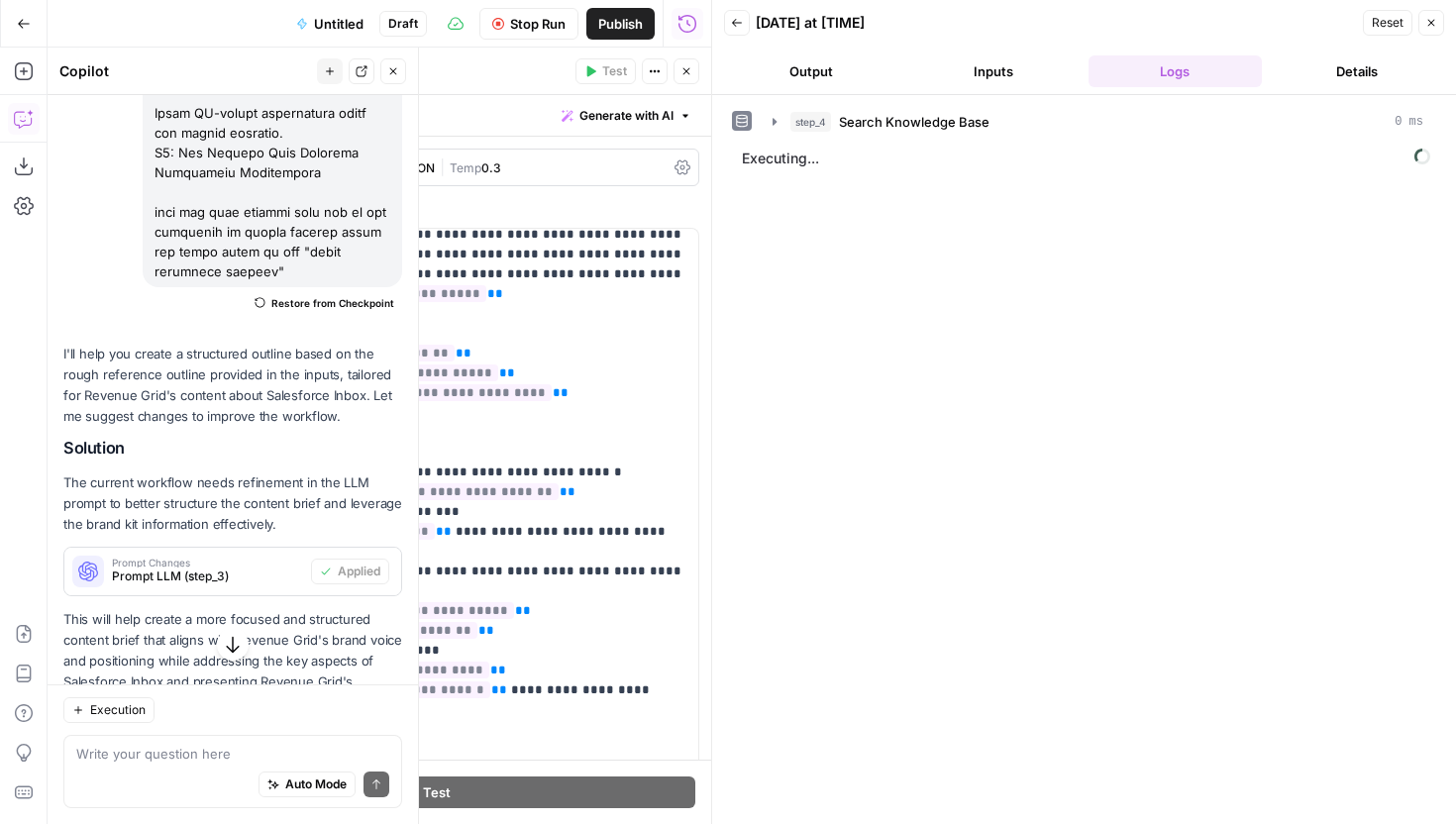 click on "Output" at bounding box center [811, 71] 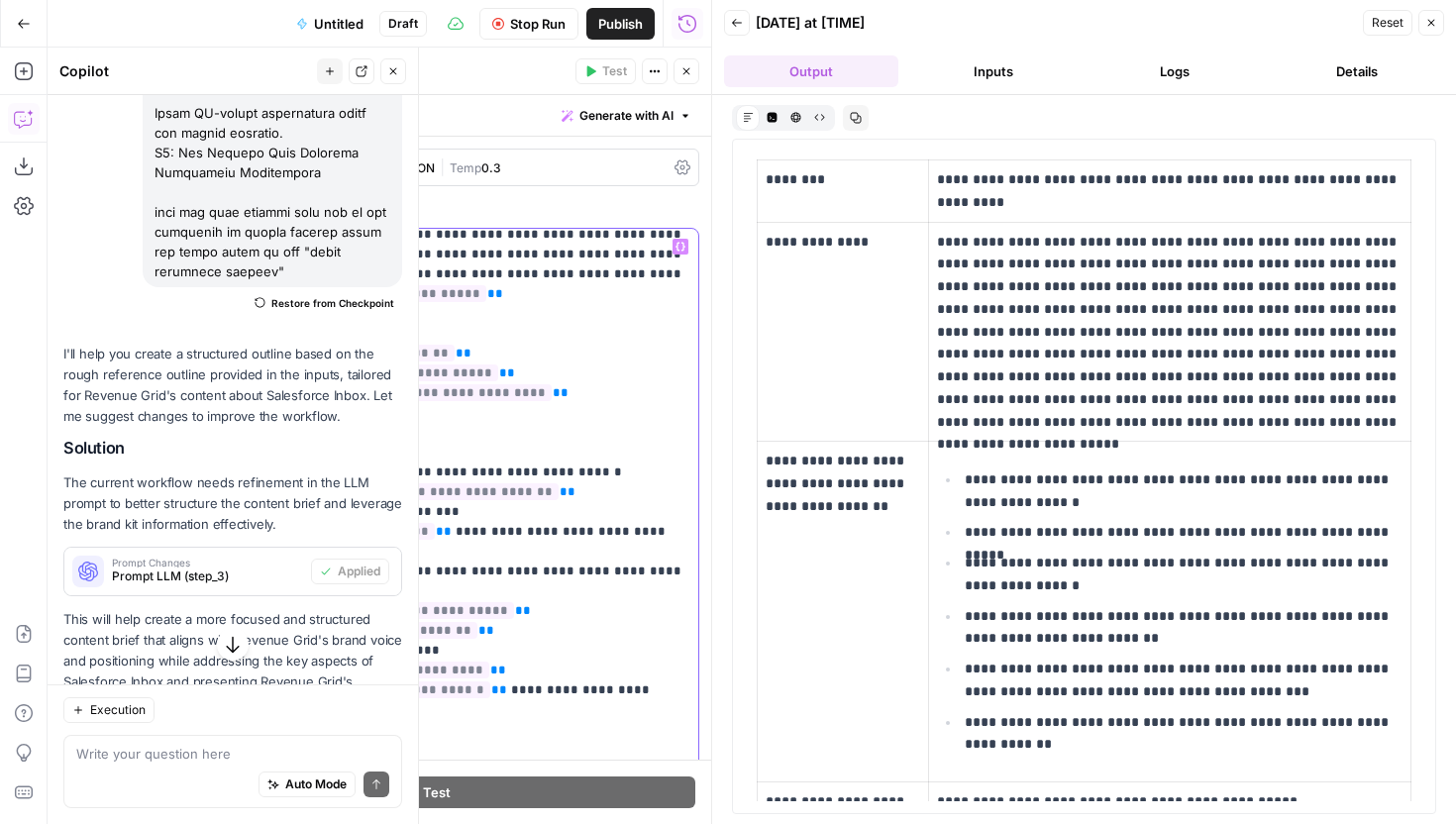 click on "**********" at bounding box center (436, 631) 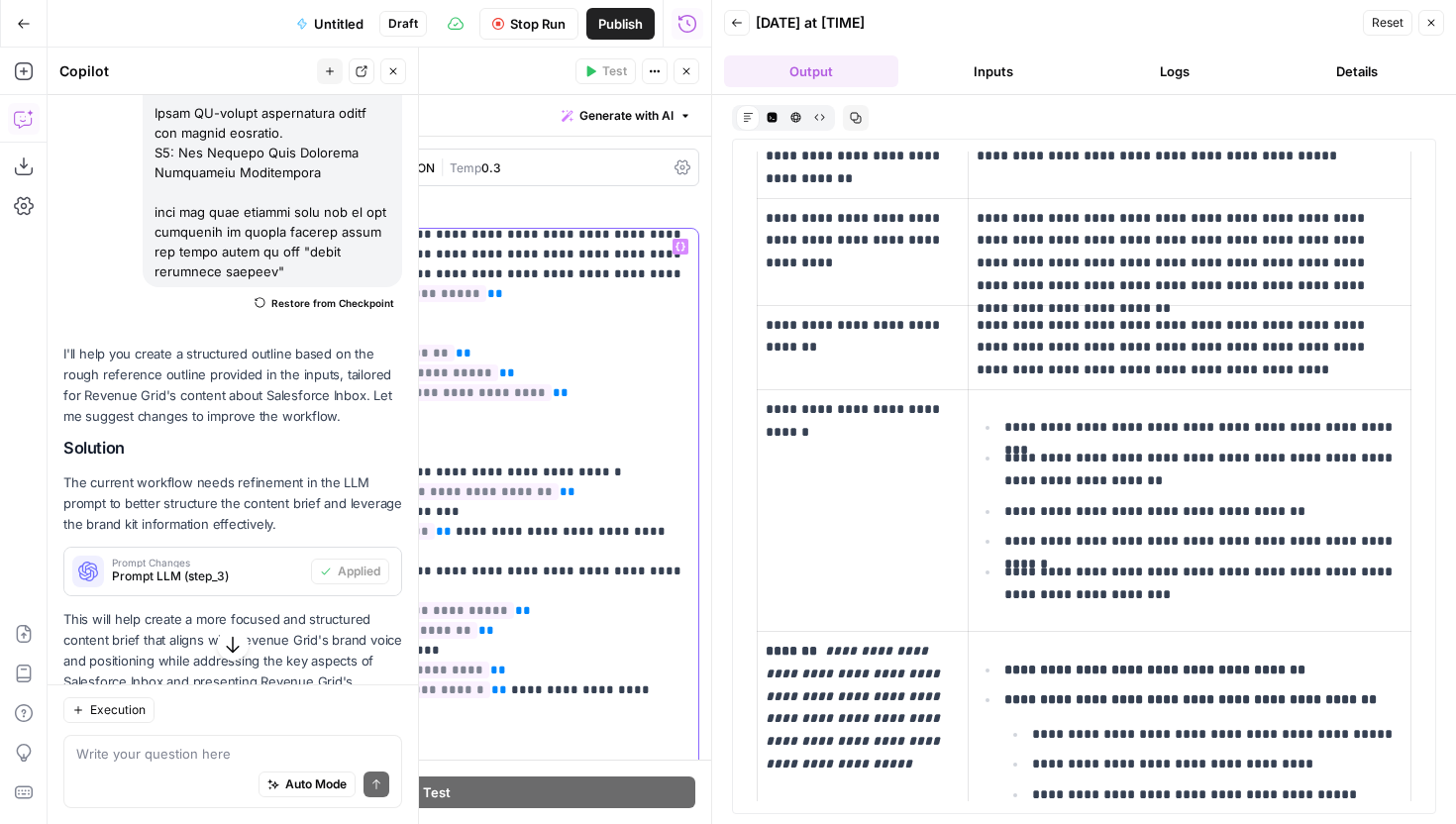 scroll, scrollTop: 763, scrollLeft: 0, axis: vertical 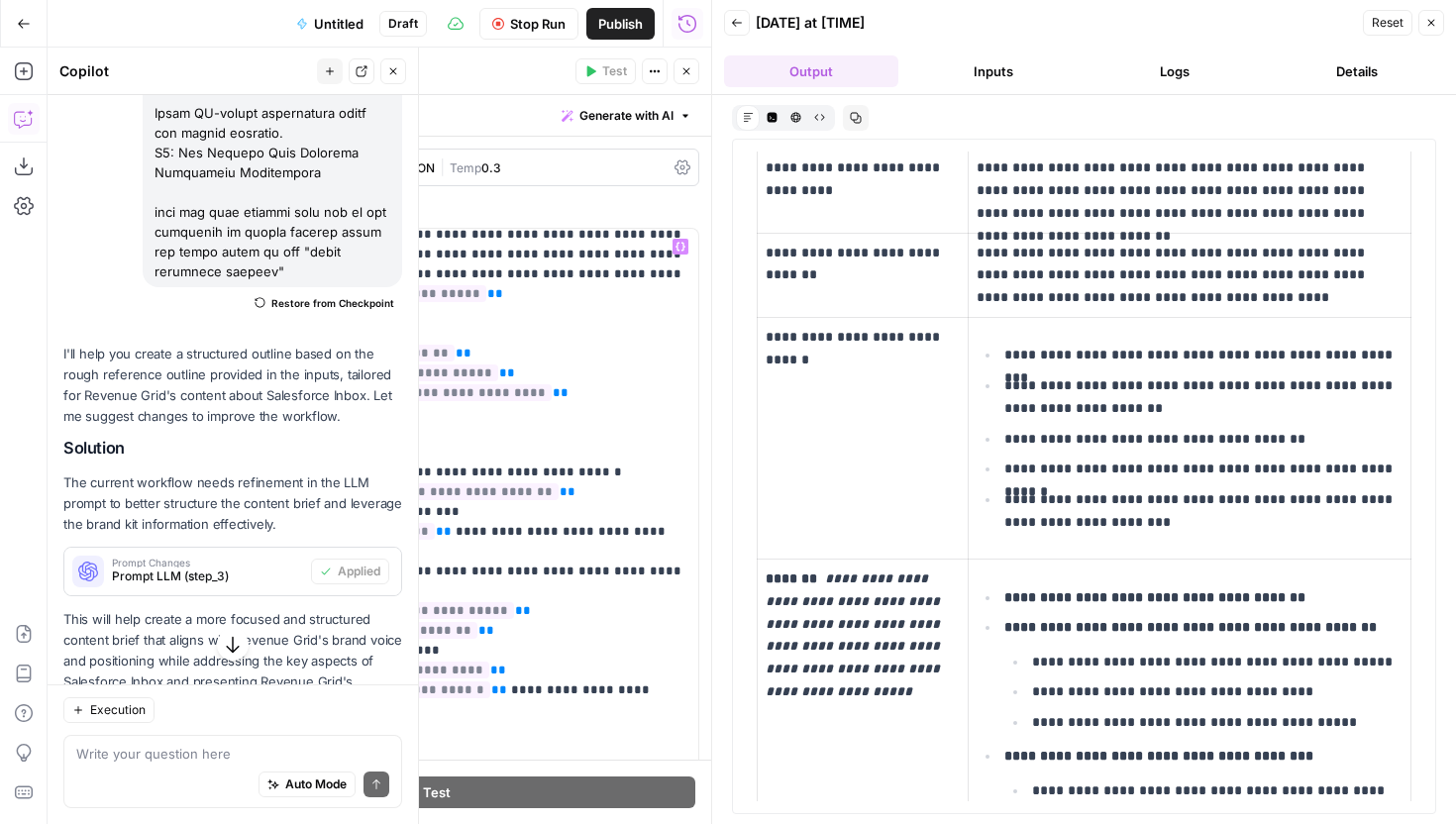 click on "Stop Run" at bounding box center [538, 24] 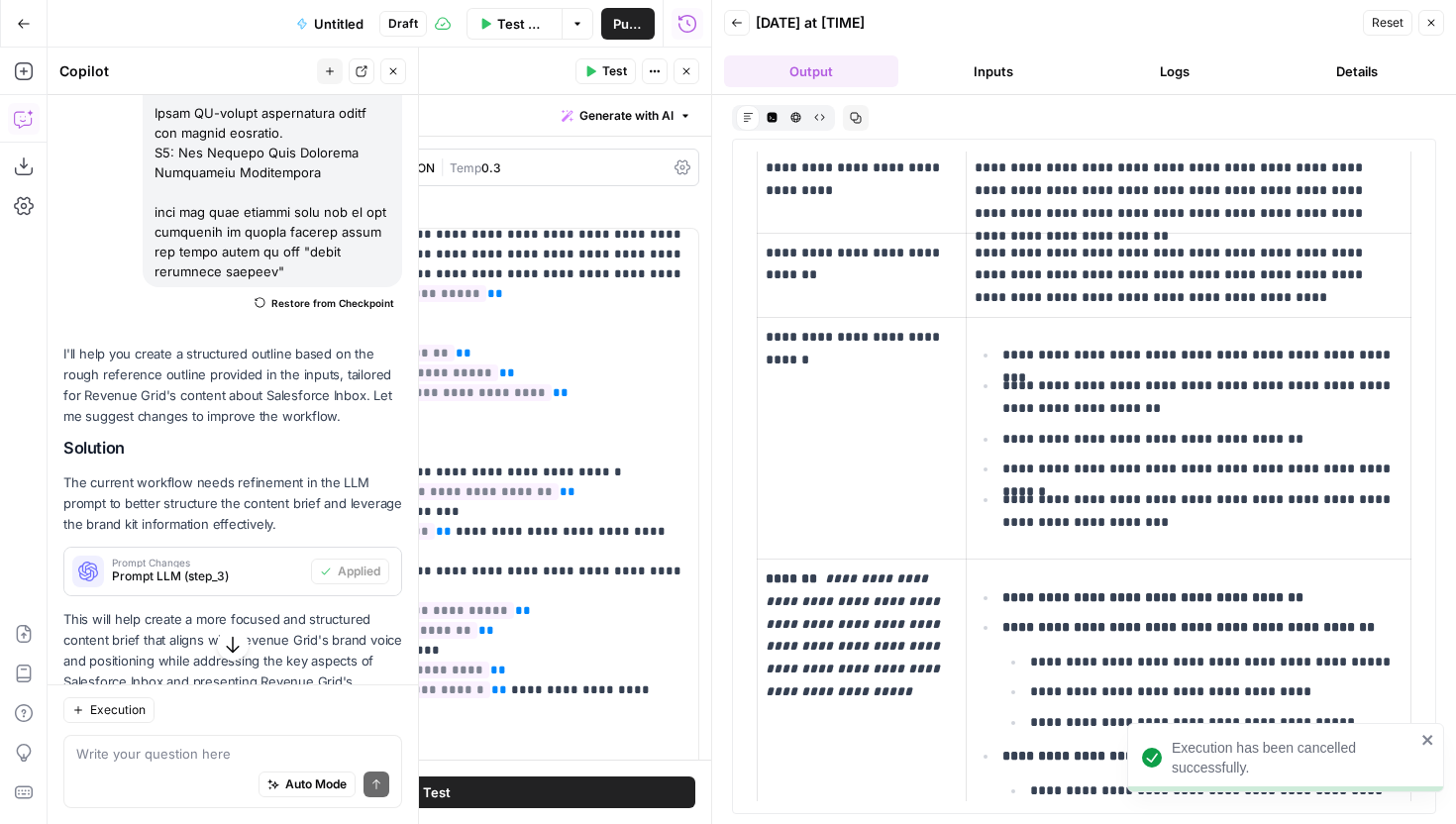 click on "Auto Mode Send" at bounding box center (233, 785) 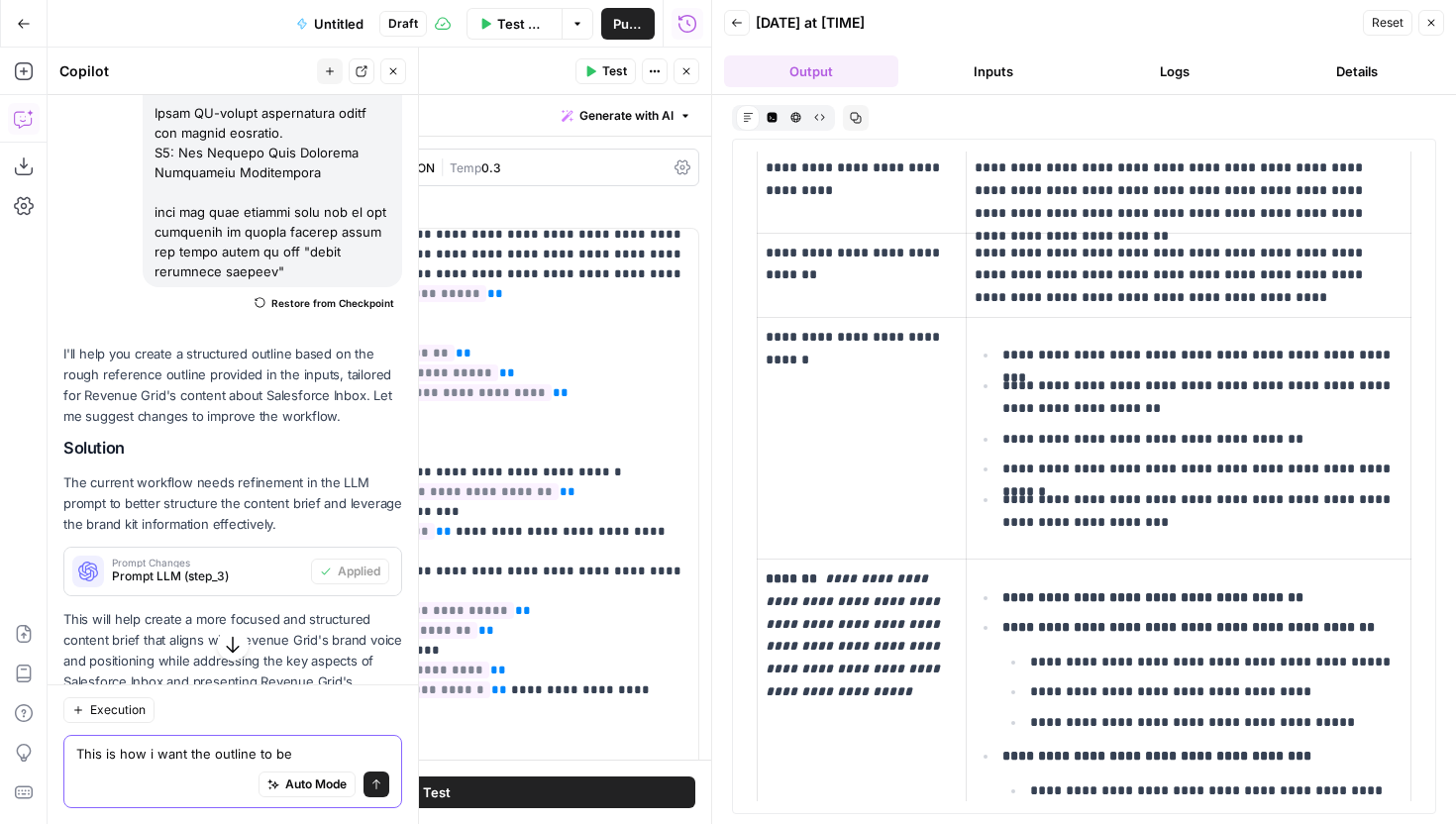 click on "This is how i want the outline to be" at bounding box center [233, 754] 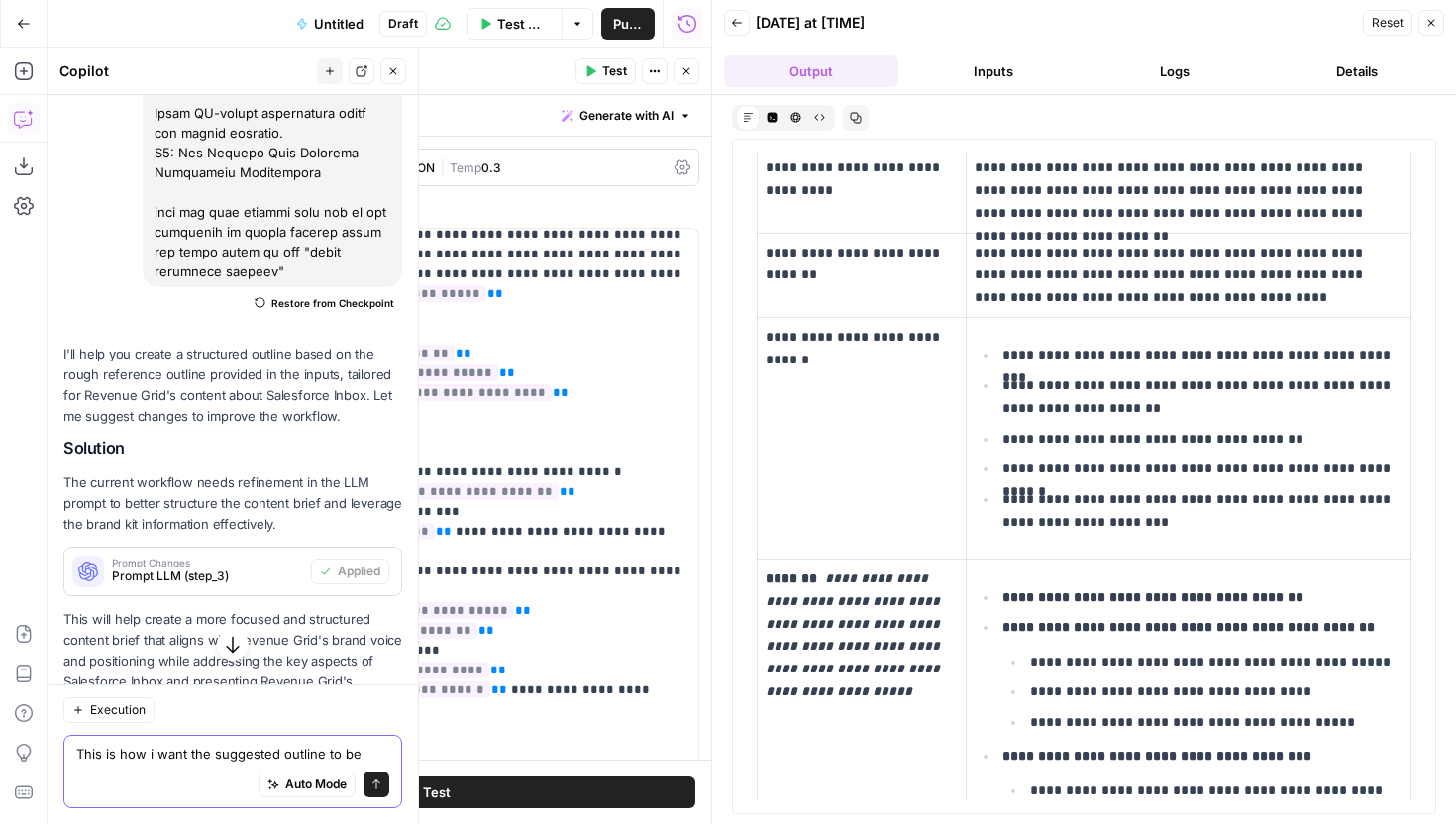 paste on "H2: Introduction to Salesforce Forecasting
Why accurate forecasting is crucial for revenue teams.
Key challenges businesses face with Salesforce forecasting.
H2: Types of Salesforce Forecasts
Overview of the different forecast models (revenue, quantity, pipeline).
Which type suits your business needs.
H2: Salesforce Forecast Categories
Explanation of categories (Pipeline, Best Case, Commit, Closed).
How to align categories with your sales process.
H2: Salesforce Forecasting Use Cases
H3: New Business vs. Existing Business
H3: Forecasting by Delivery Dates
H3: Forecasting by Revenue Schedule Date
H3: Forecasting with Team Selling
H2: How to Set Up Salesforce Forecasting
H3: 1. Add users and set up role hierarchy
H3: 2. Choose your forecast types
H3: 3. Enable quotas and forecast adjustments
H3: 4. Decide between individual or cumulative rollups
H3: 5. Customize forecast categories (optional)
H2: # Ways to Improve Salesforce Forecasting Accuracy
H3: 1. Clean up your CRM data
H3: 2. Automate sal..." 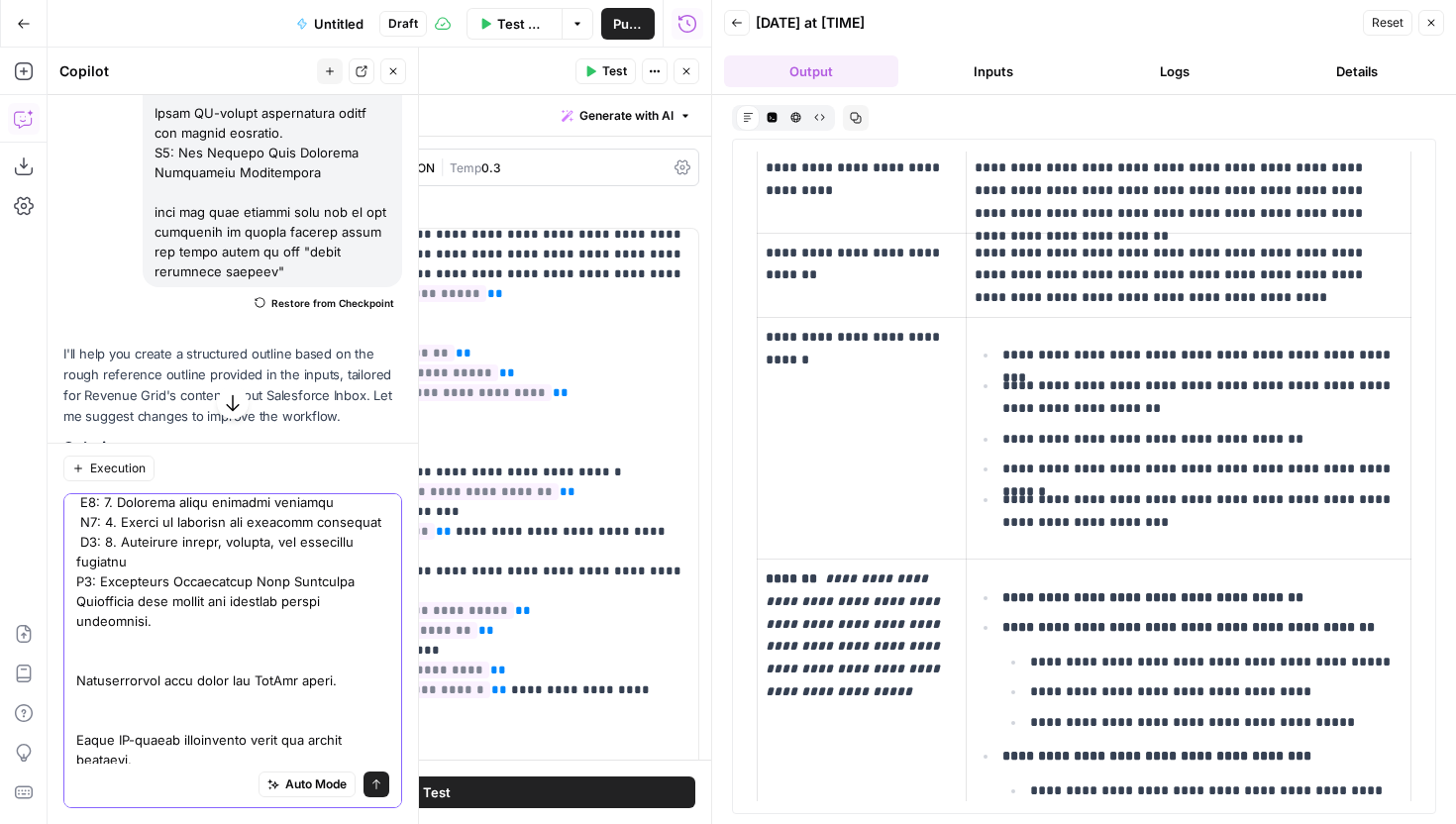 scroll, scrollTop: 769, scrollLeft: 0, axis: vertical 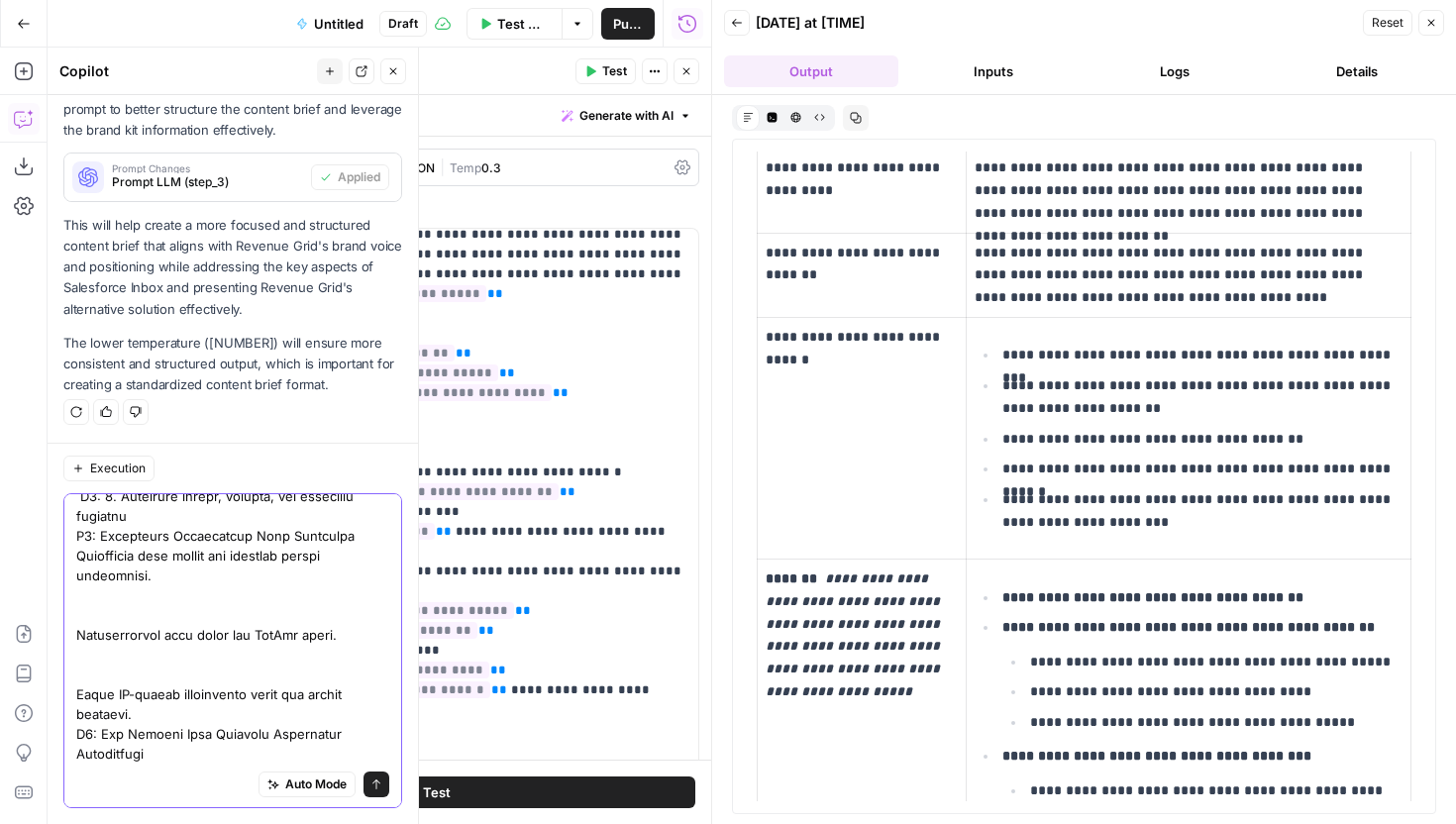 click at bounding box center (233, 249) 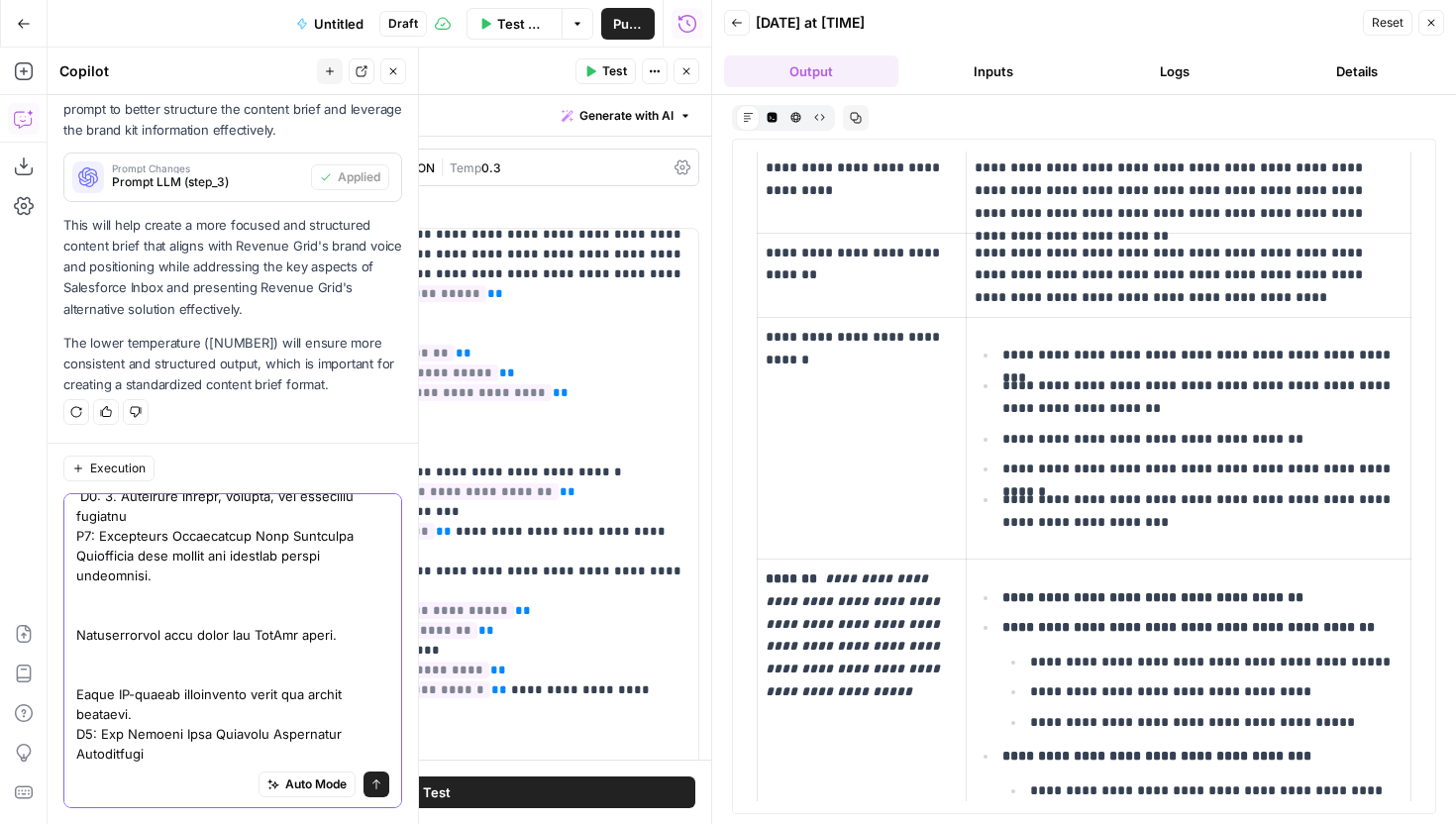 scroll, scrollTop: 828, scrollLeft: 0, axis: vertical 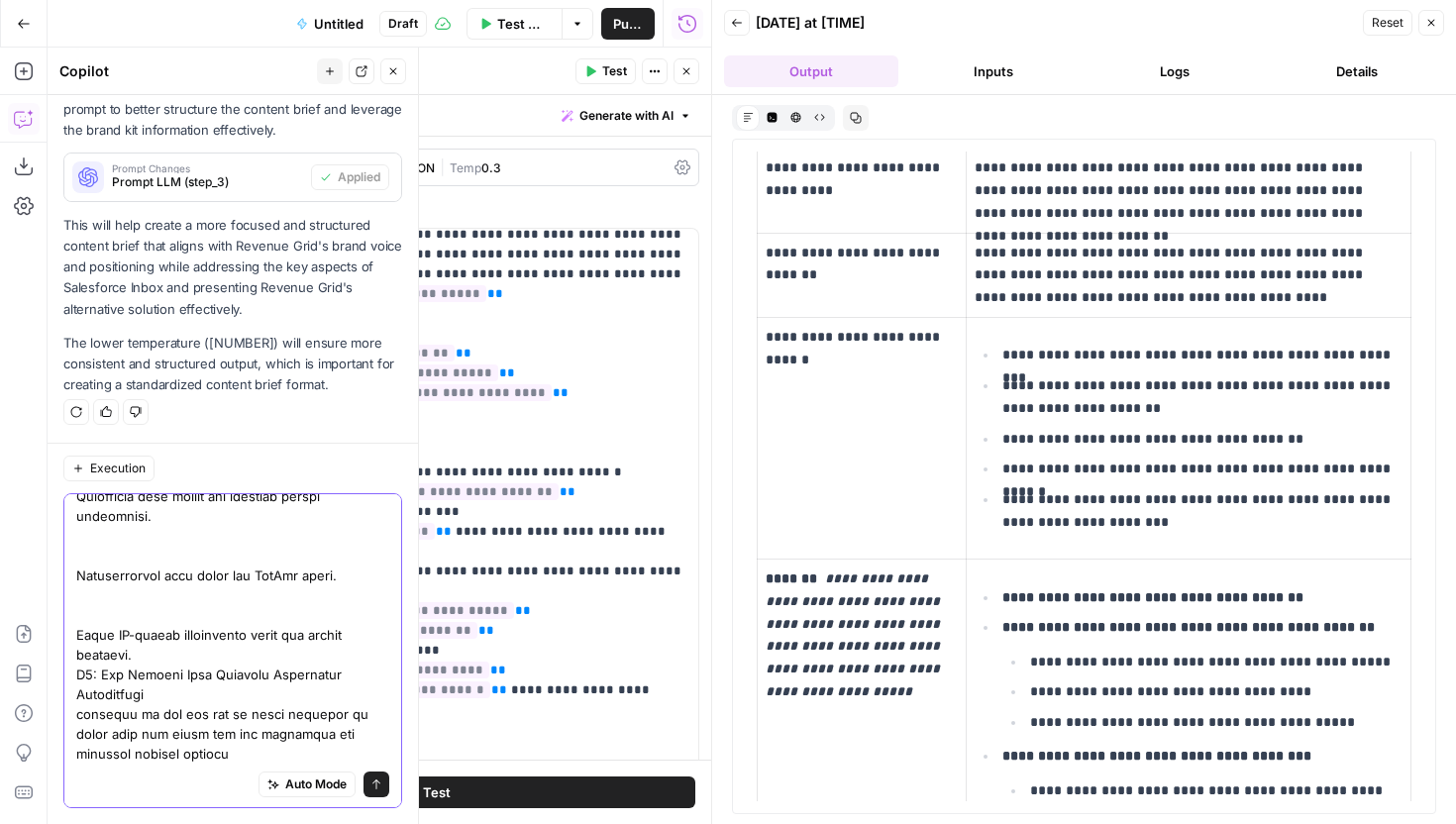 type on "This is how i want the suggested outline to be
H2: Introduction to Salesforce Forecasting
Why accurate forecasting is crucial for revenue teams.
Key challenges businesses face with Salesforce forecasting.
H2: Types of Salesforce Forecasts
Overview of the different forecast models (revenue, quantity, pipeline).
Which type suits your business needs.
H2: Salesforce Forecast Categories
Explanation of categories (Pipeline, Best Case, Commit, Closed).
How to align categories with your sales process.
H2: Salesforce Forecasting Use Cases
H3: New Business vs. Existing Business
H3: Forecasting by Delivery Dates
H3: Forecasting by Revenue Schedule Date
H3: Forecasting with Team Selling
H2: How to Set Up Salesforce Forecasting
H3: 1. Add users and set up role hierarchy
H3: 2. Choose your forecast types
H3: 3. Enable quotas and forecast adjustments
H3: 4. Decide between individual or cumulative rollups
H3: 5. Customize forecast categories (optional)
H2: # Ways to Improve Salesforce Forecasting Accuracy
H3:..." 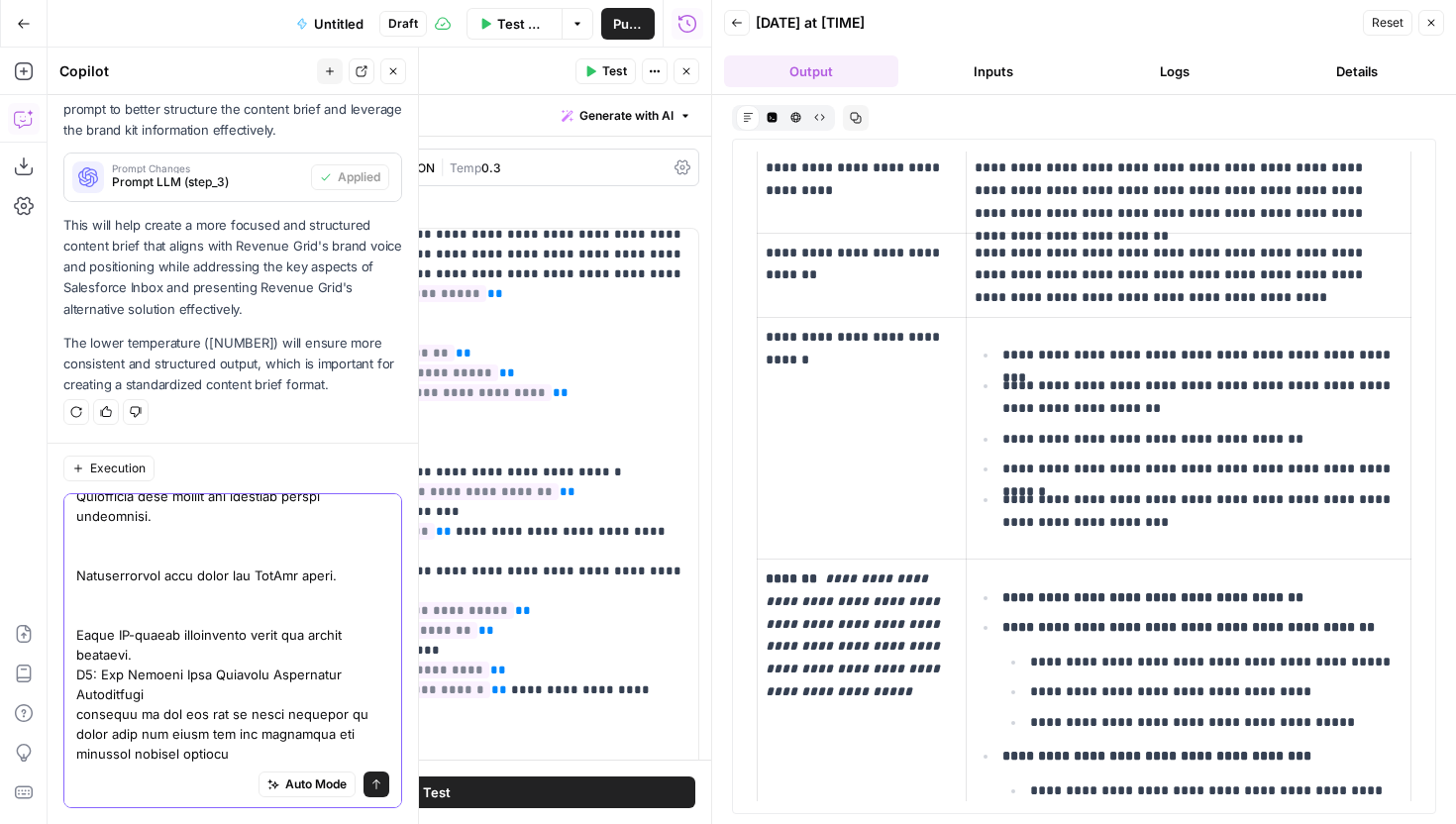 click on "Auto Mode Send" at bounding box center (233, 651) 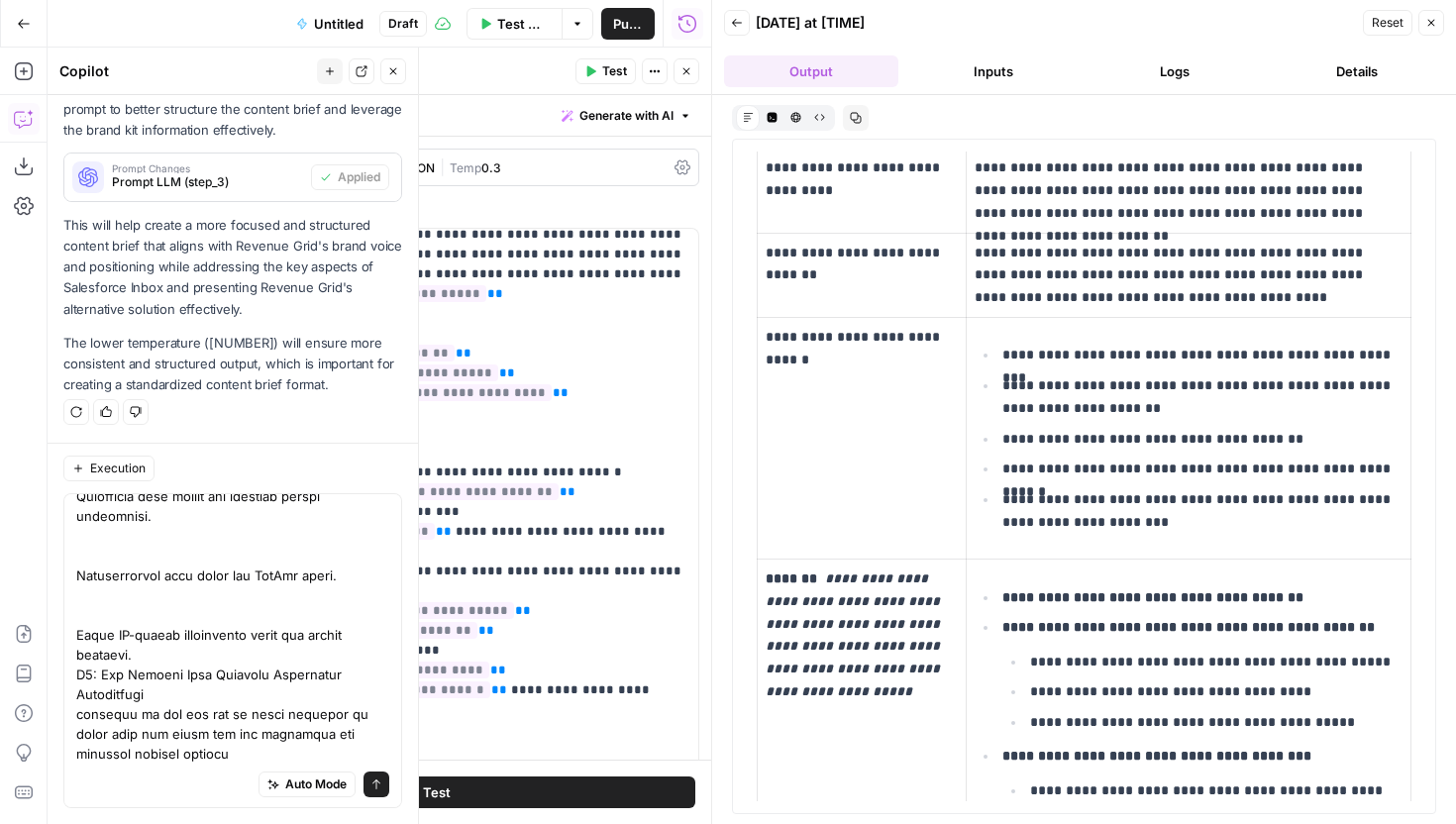 scroll, scrollTop: 0, scrollLeft: 0, axis: both 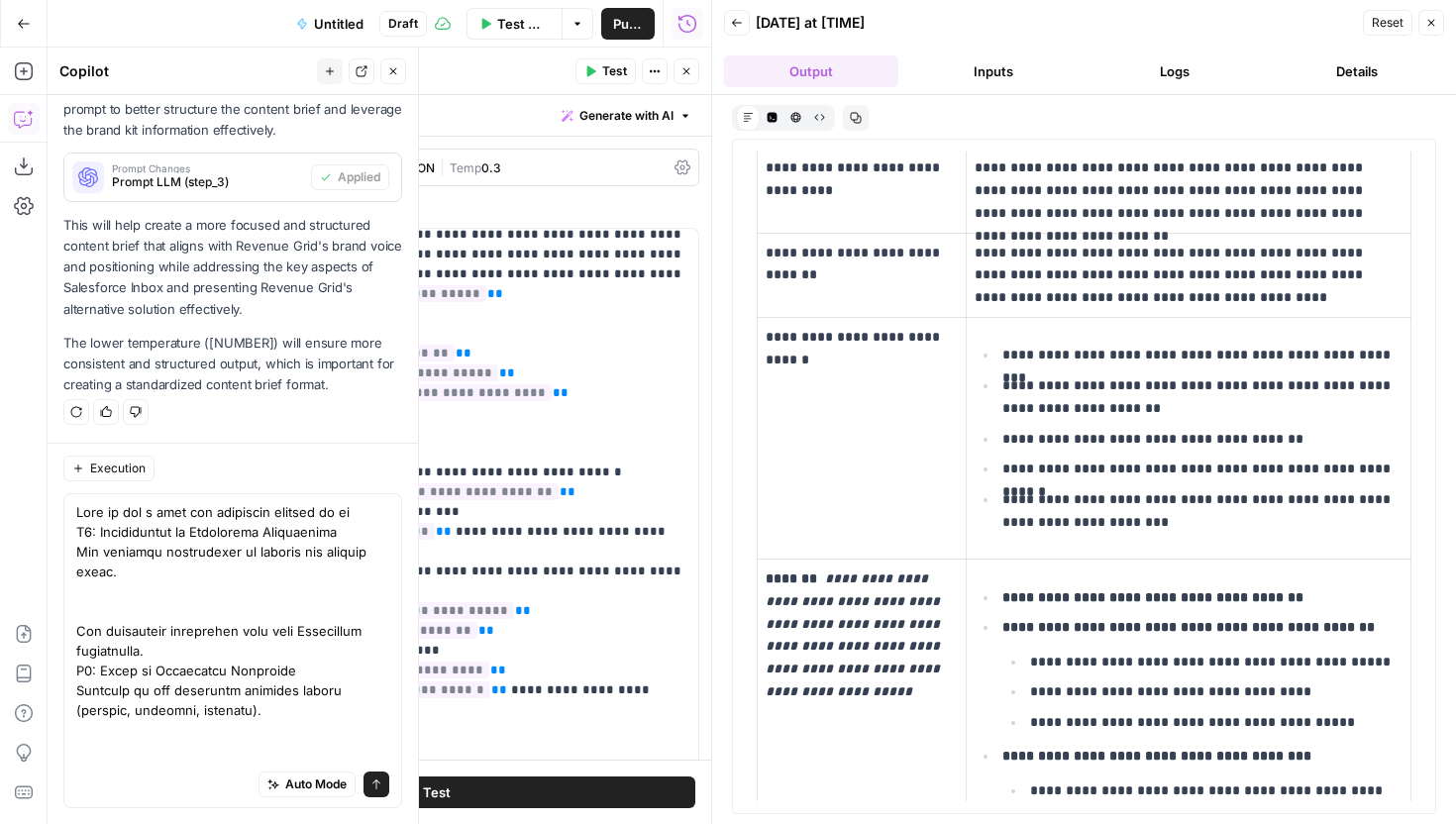 type 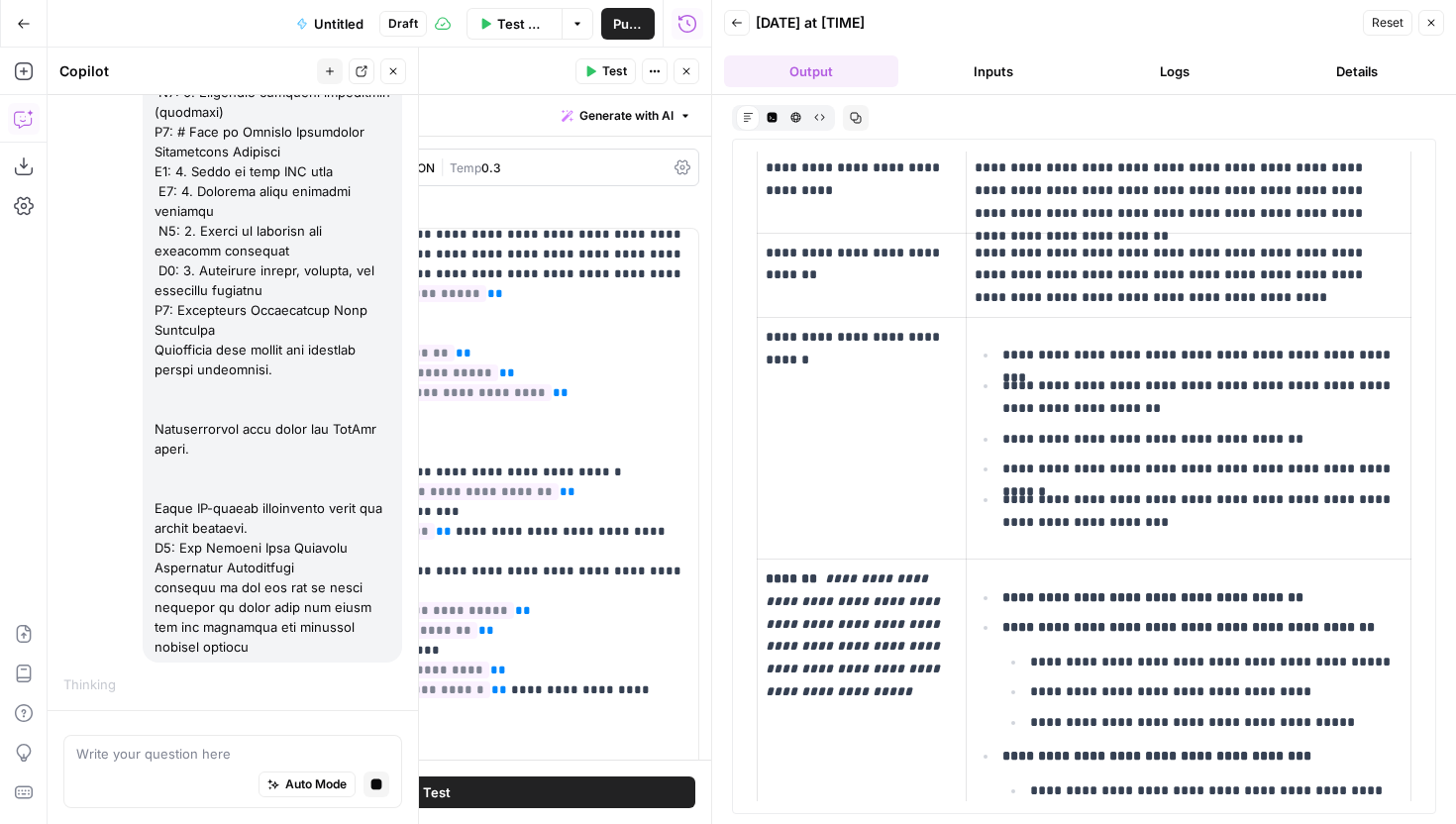 scroll, scrollTop: 2923, scrollLeft: 0, axis: vertical 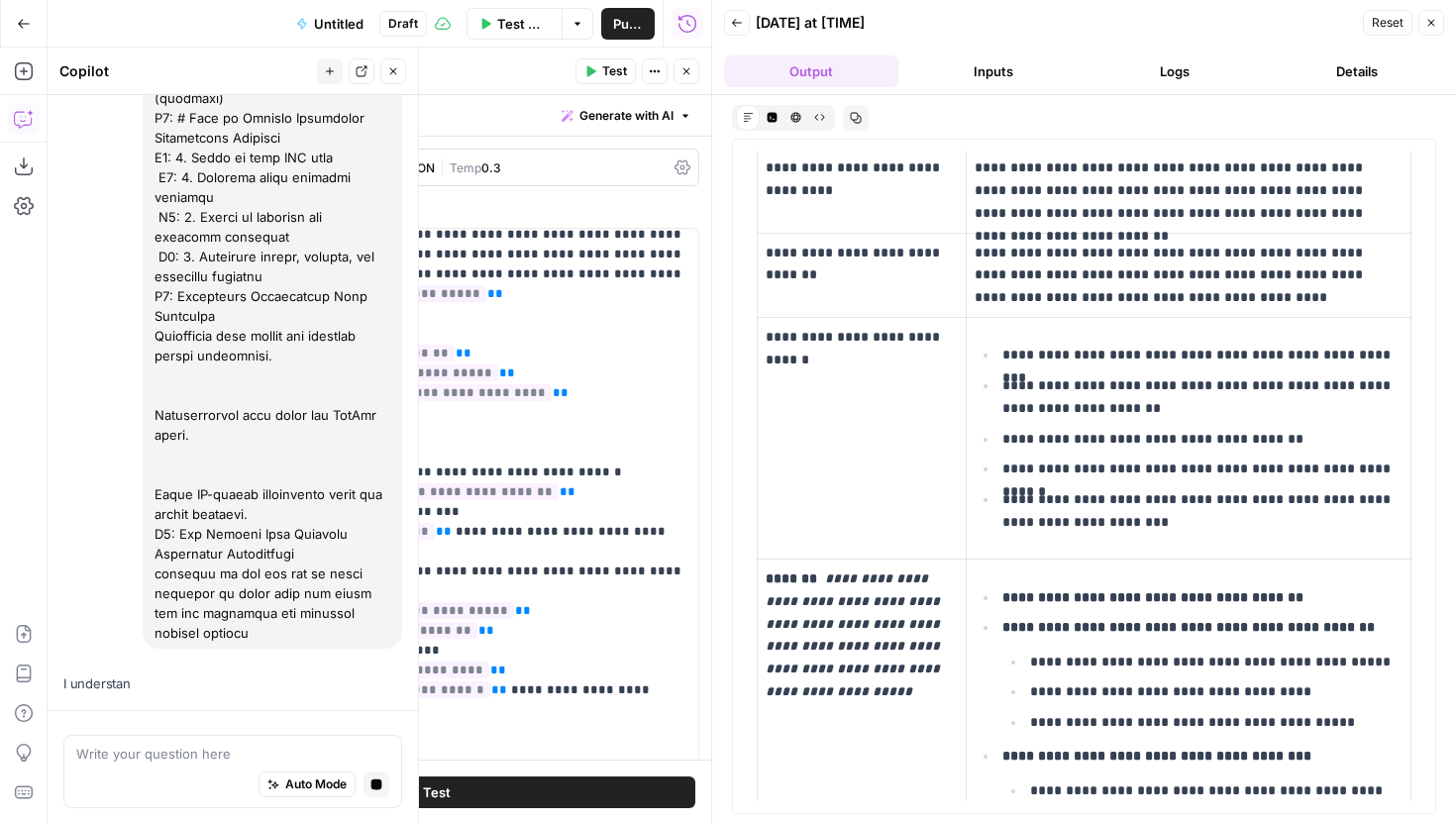 click on "Close" at bounding box center [686, 71] 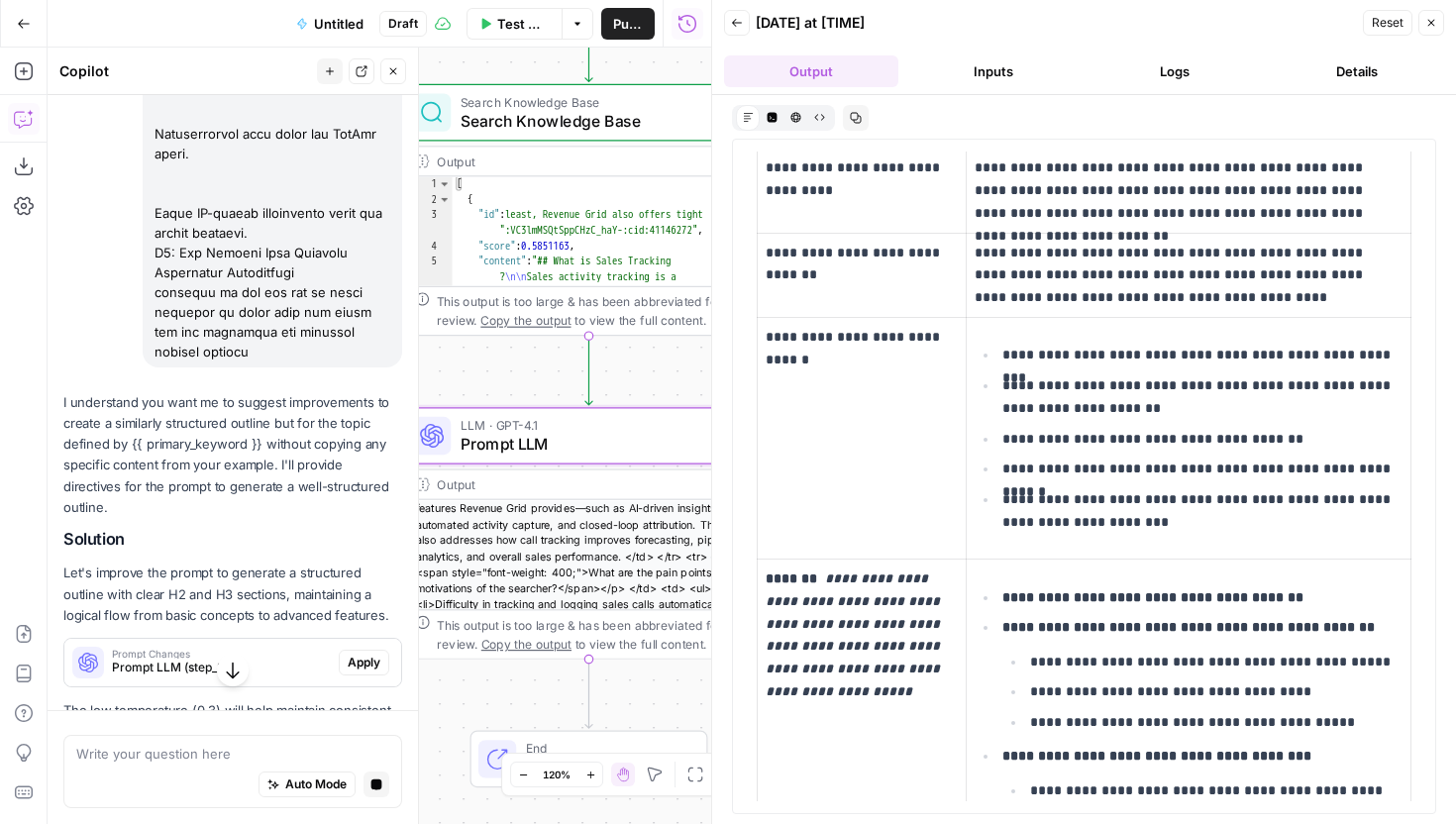 click on "Prompt Changes" at bounding box center (221, 654) 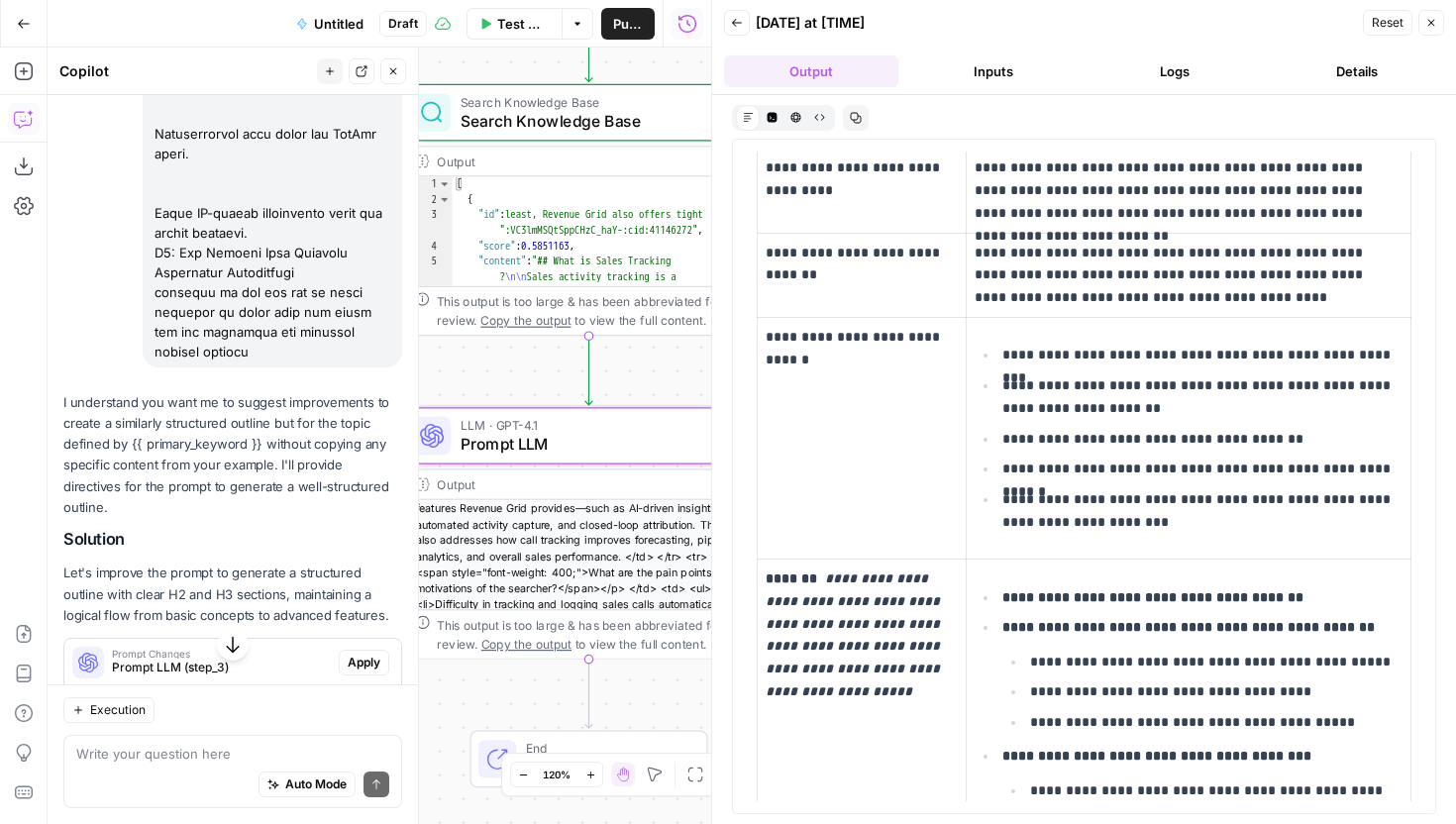 click on "Apply" at bounding box center (364, 663) 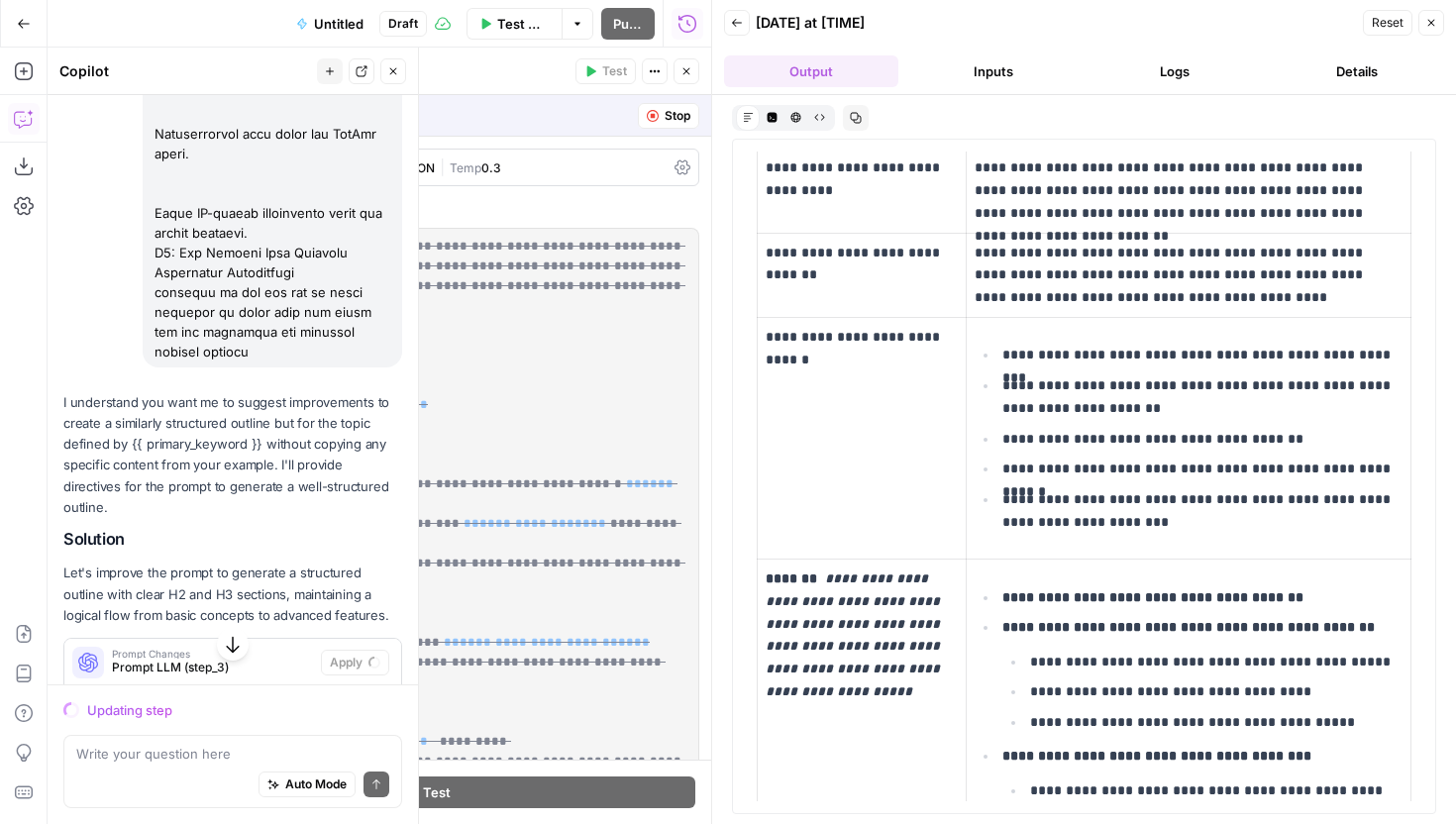 click on "Close" at bounding box center [1431, 23] 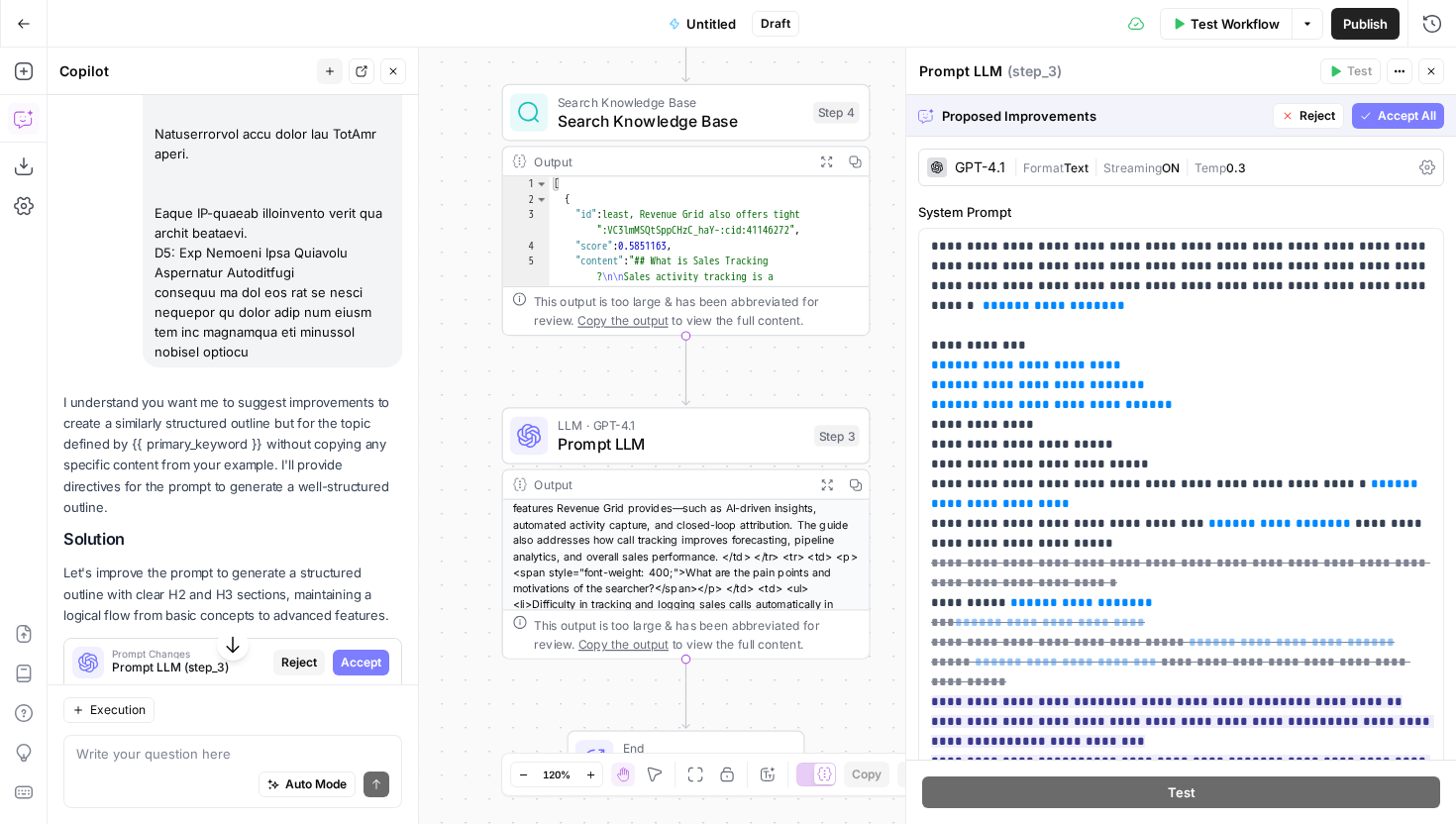 click on "Accept All" at bounding box center (1406, 116) 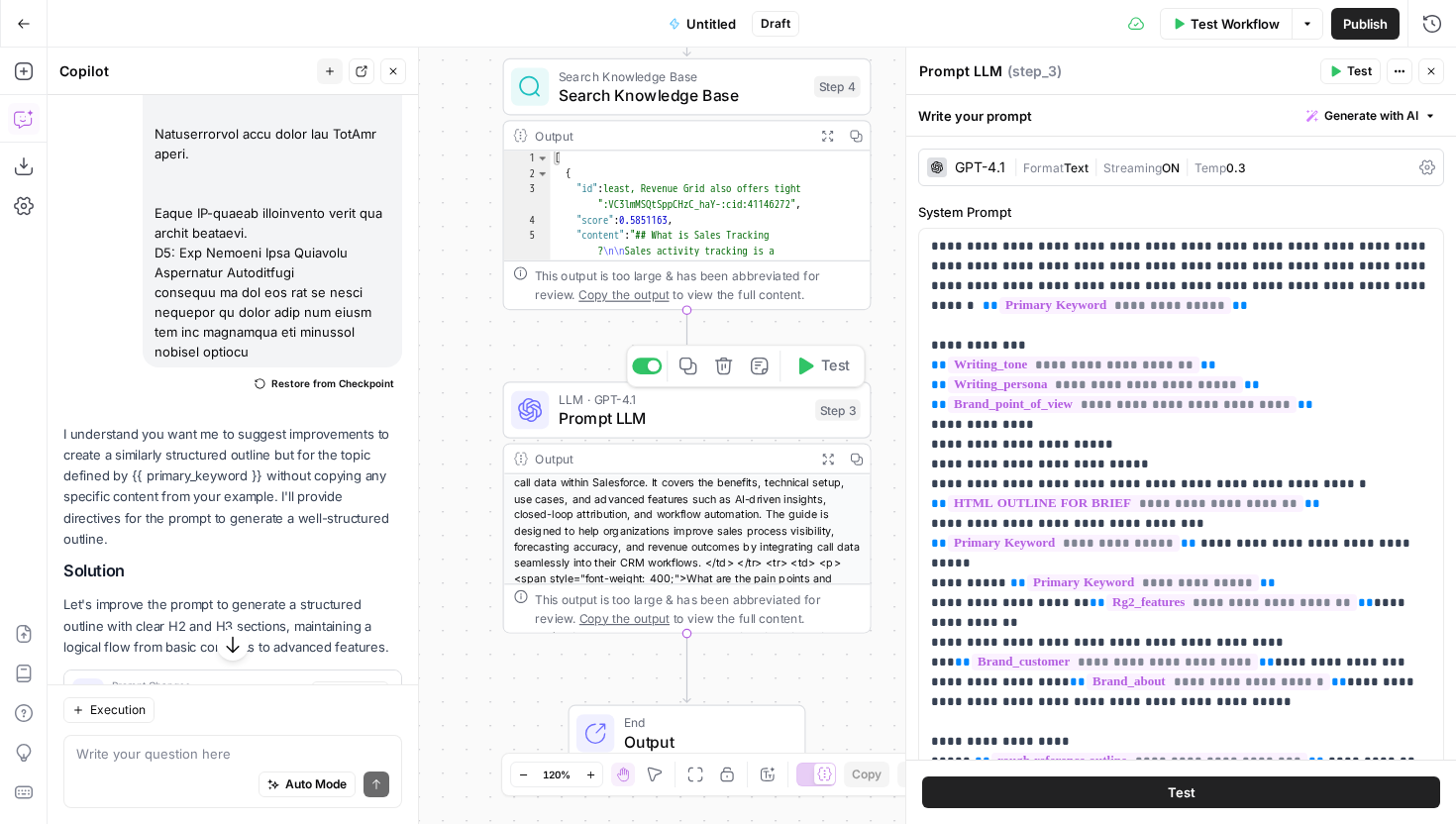 scroll, scrollTop: 121, scrollLeft: 0, axis: vertical 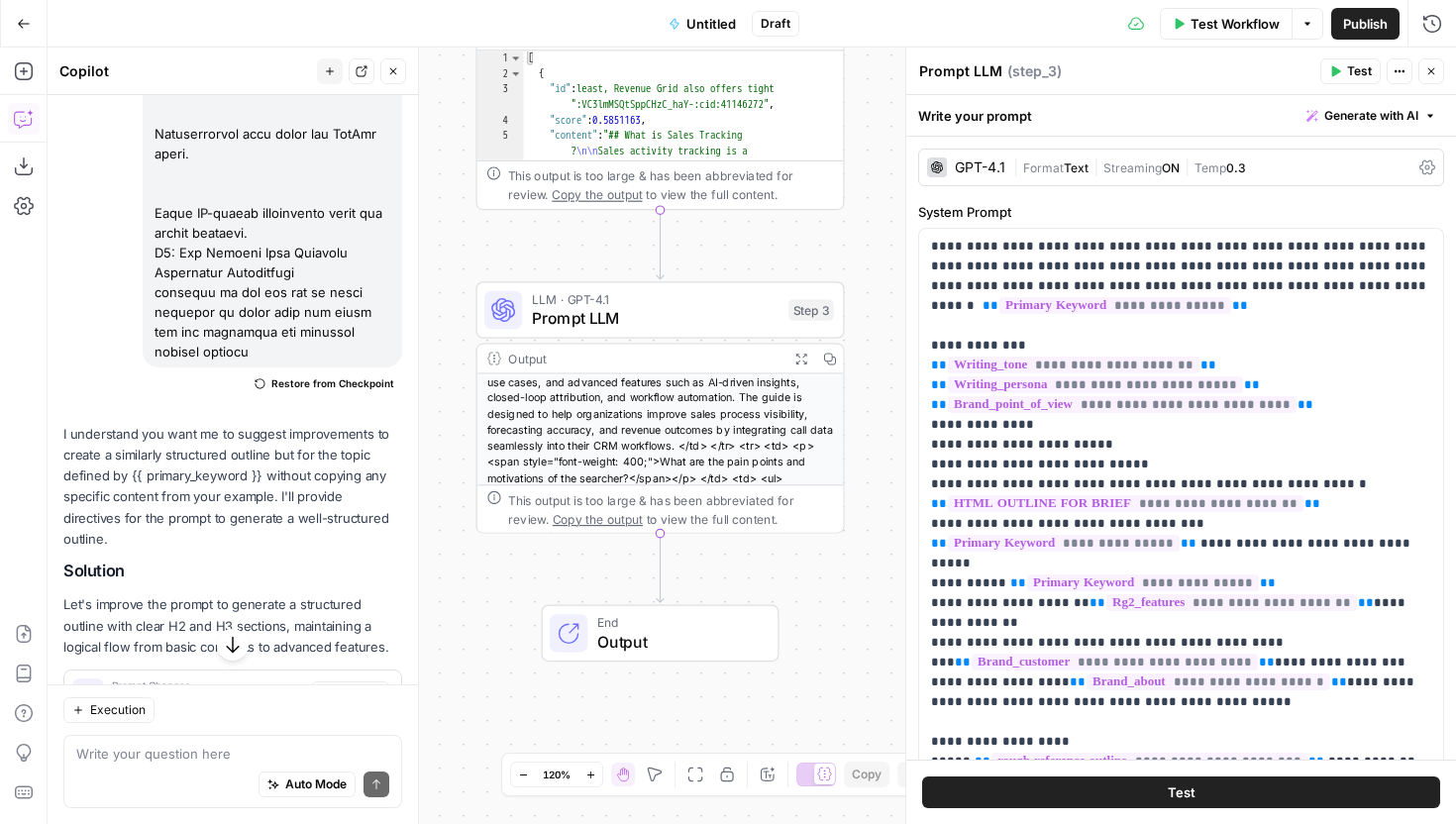 click 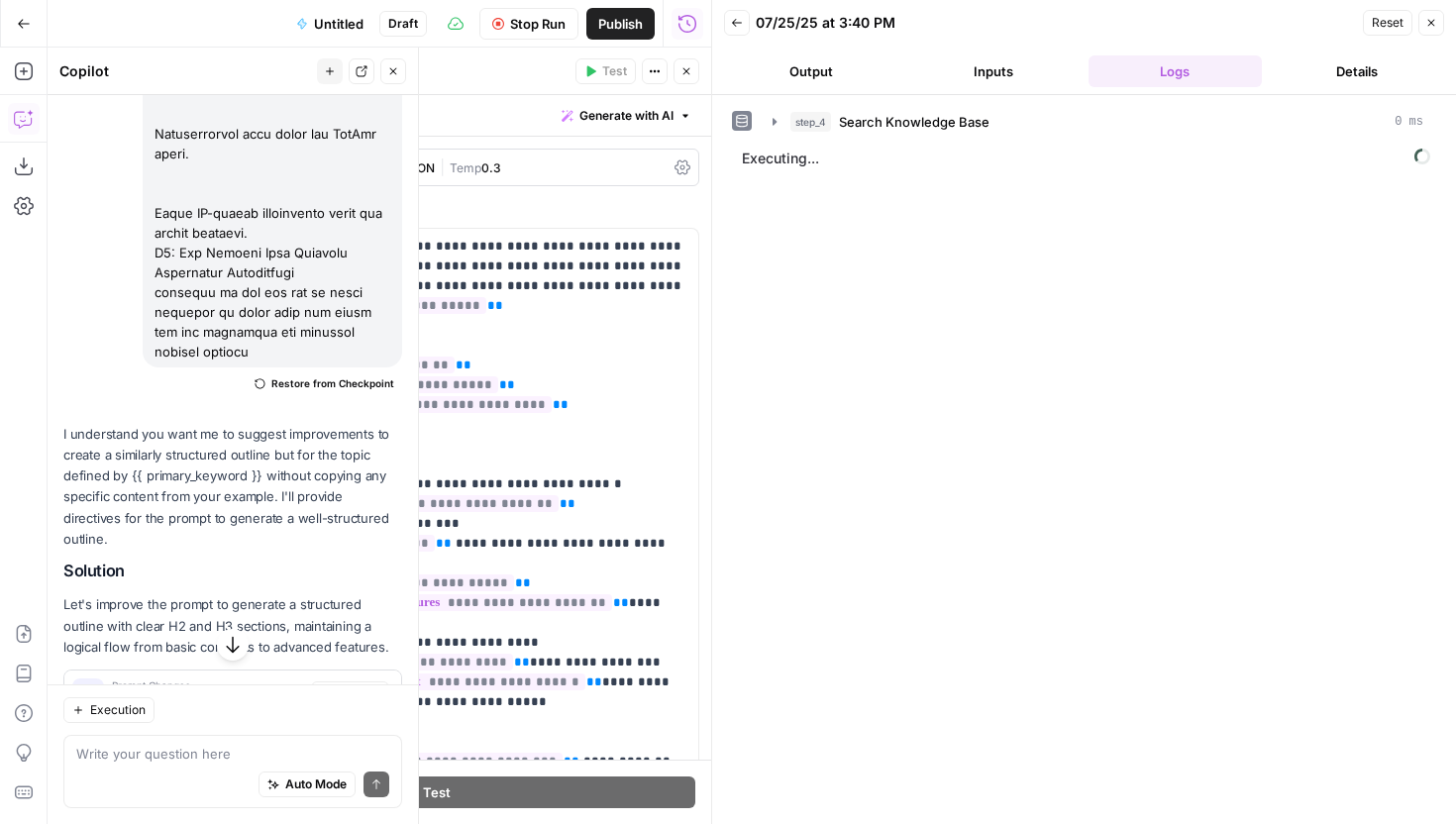 click on "Output" at bounding box center (811, 71) 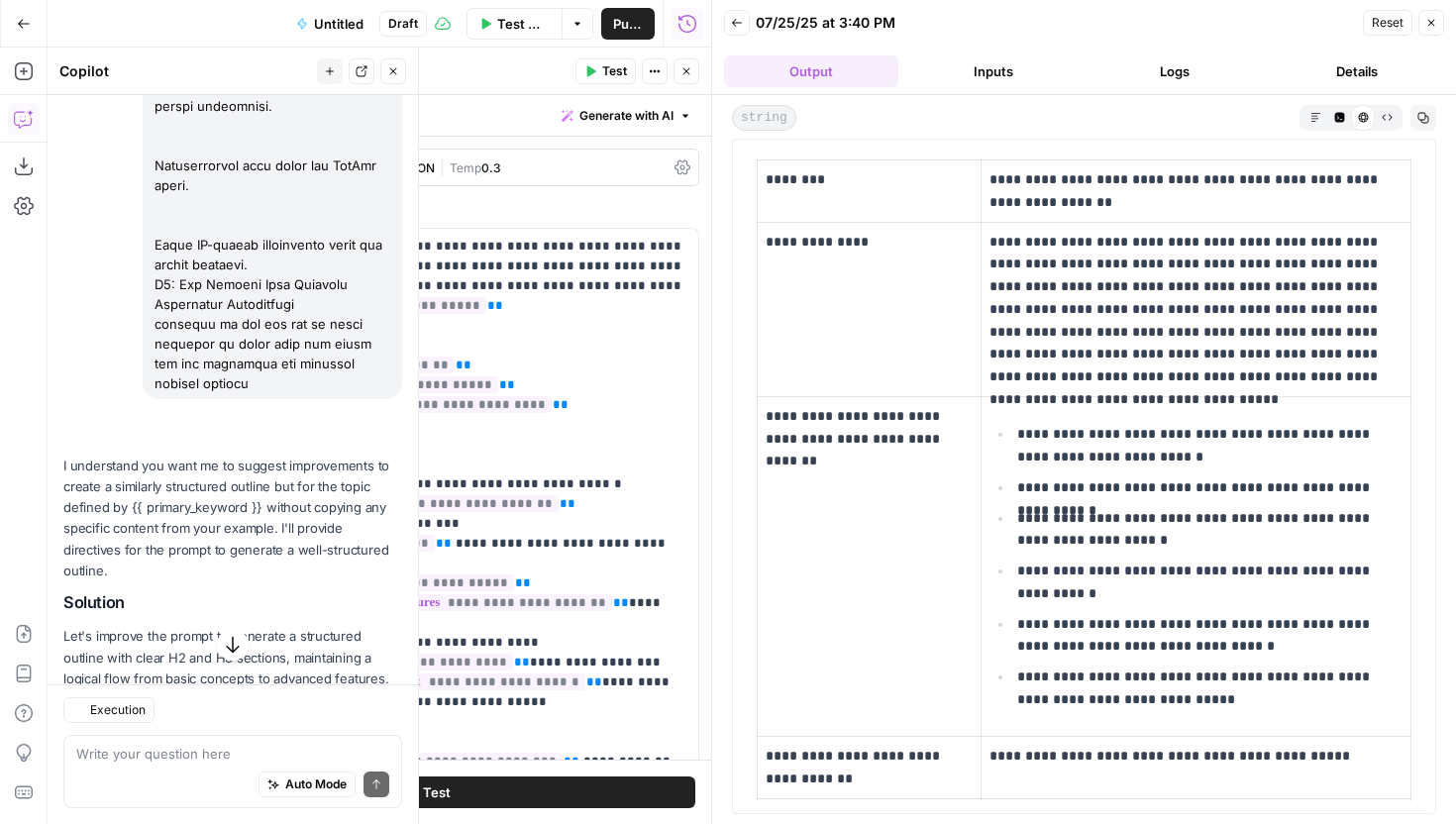 scroll, scrollTop: 3249, scrollLeft: 0, axis: vertical 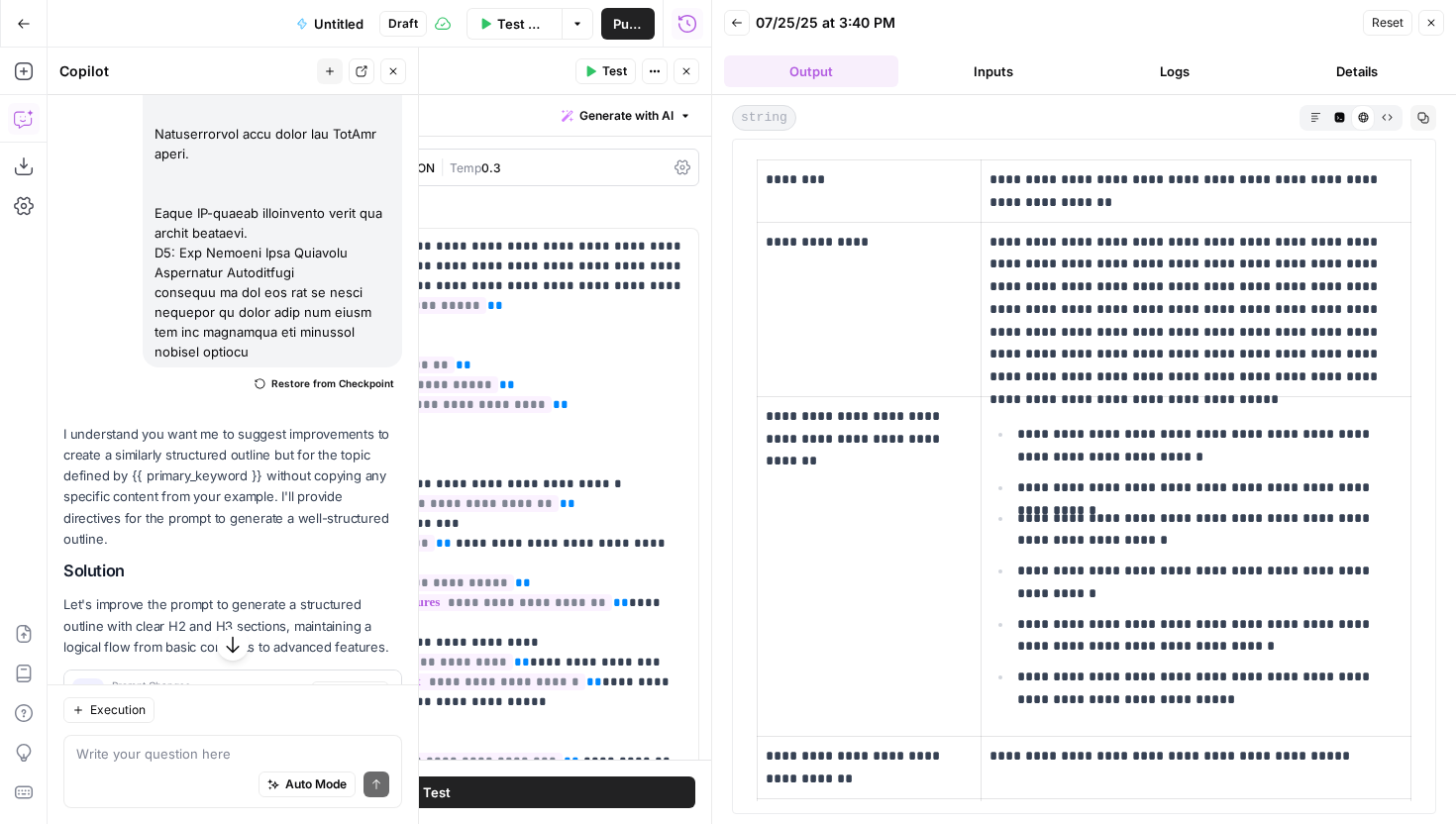 drag, startPoint x: 988, startPoint y: 244, endPoint x: 1294, endPoint y: 383, distance: 336.0908 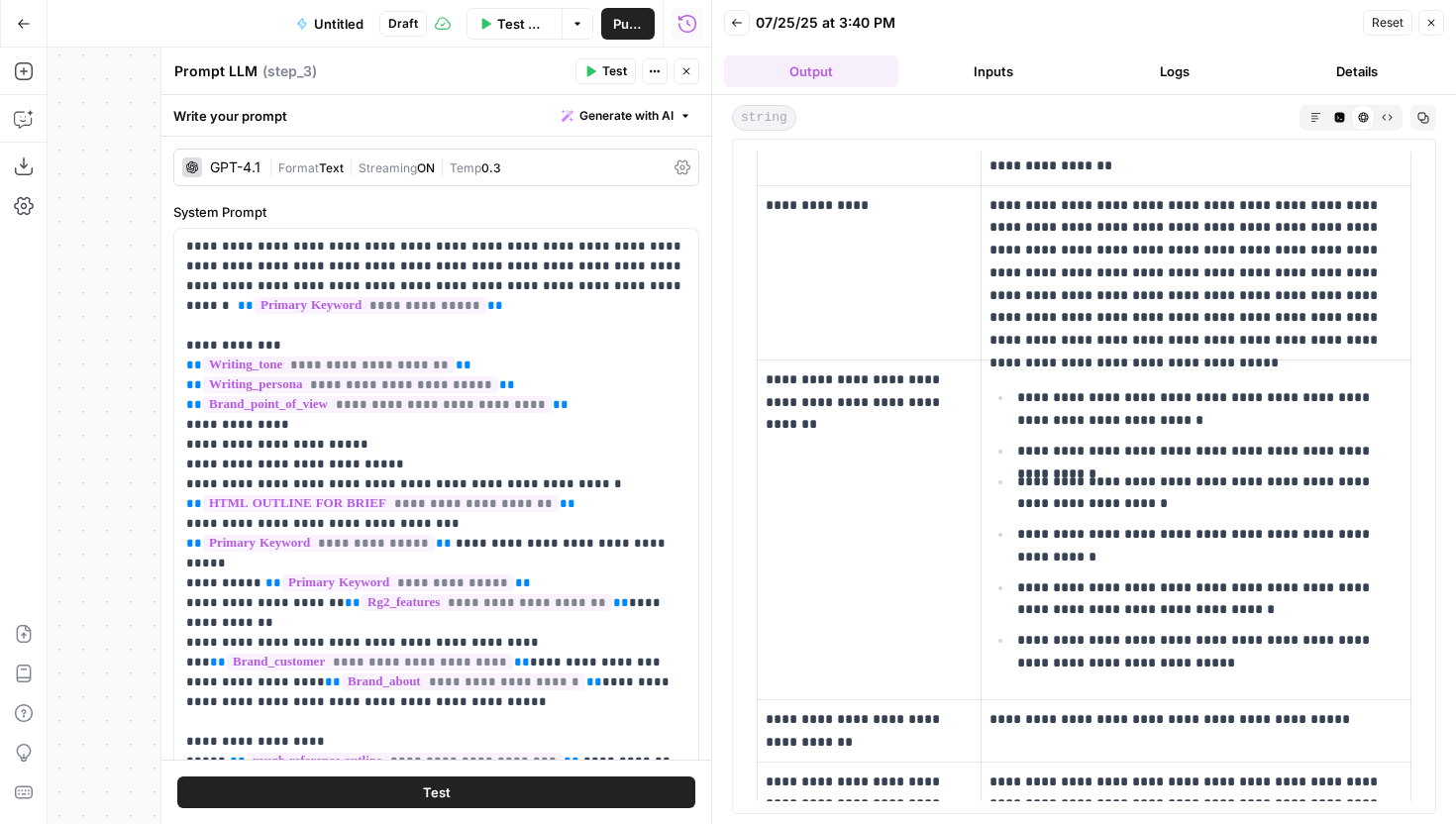 scroll, scrollTop: 0, scrollLeft: 0, axis: both 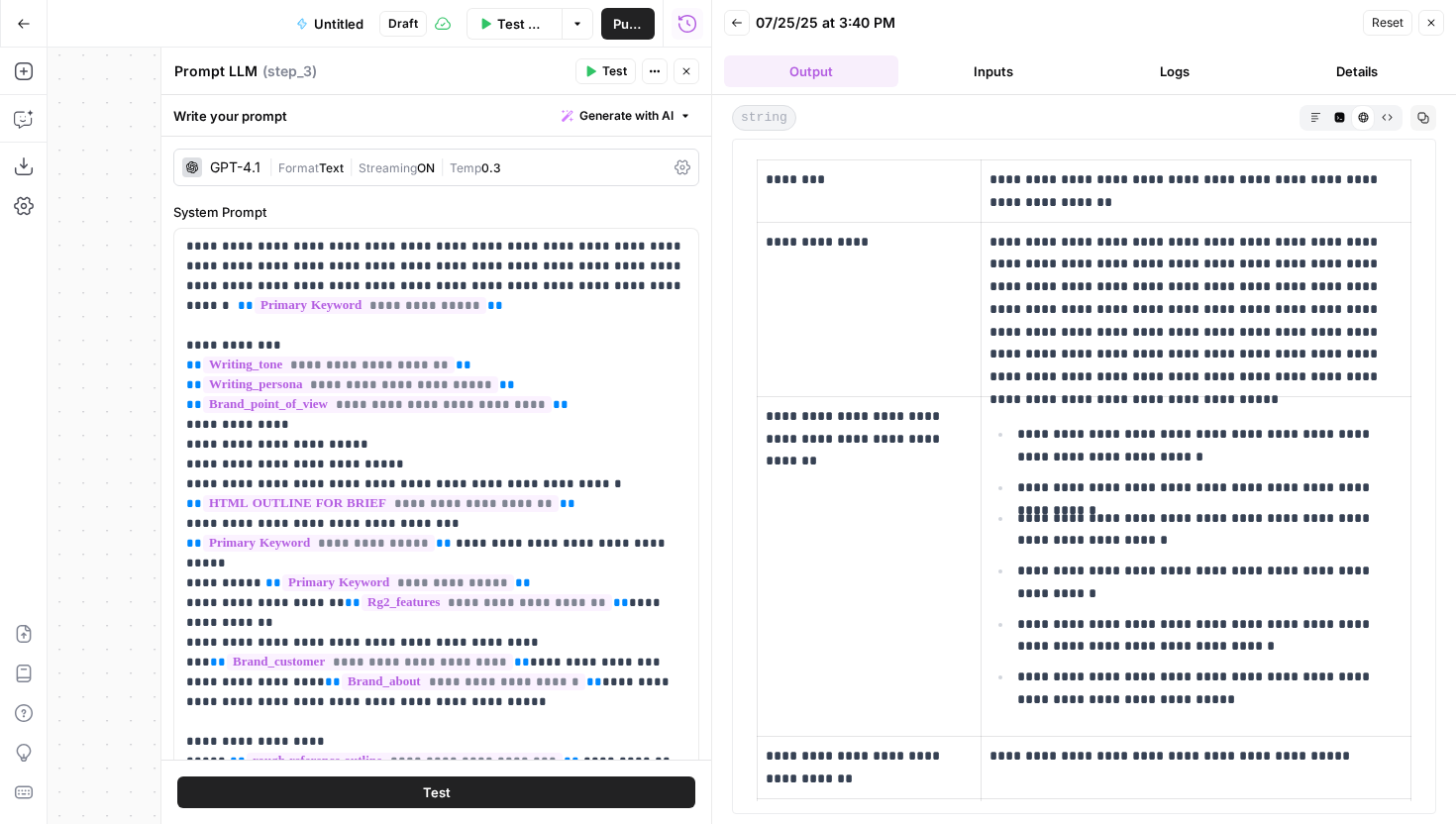 drag, startPoint x: 1106, startPoint y: 183, endPoint x: 1137, endPoint y: 183, distance: 31 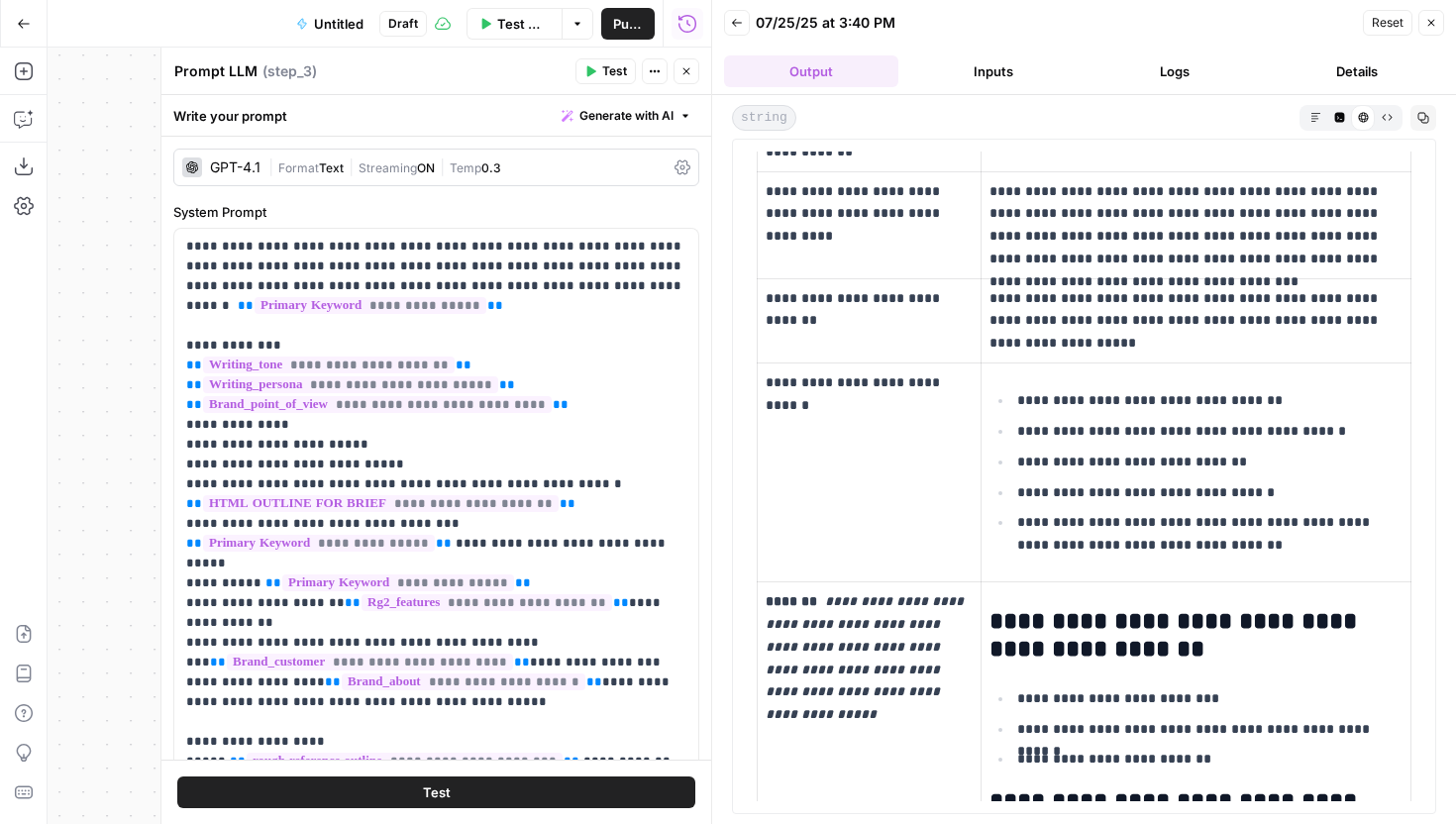 scroll, scrollTop: 450, scrollLeft: 0, axis: vertical 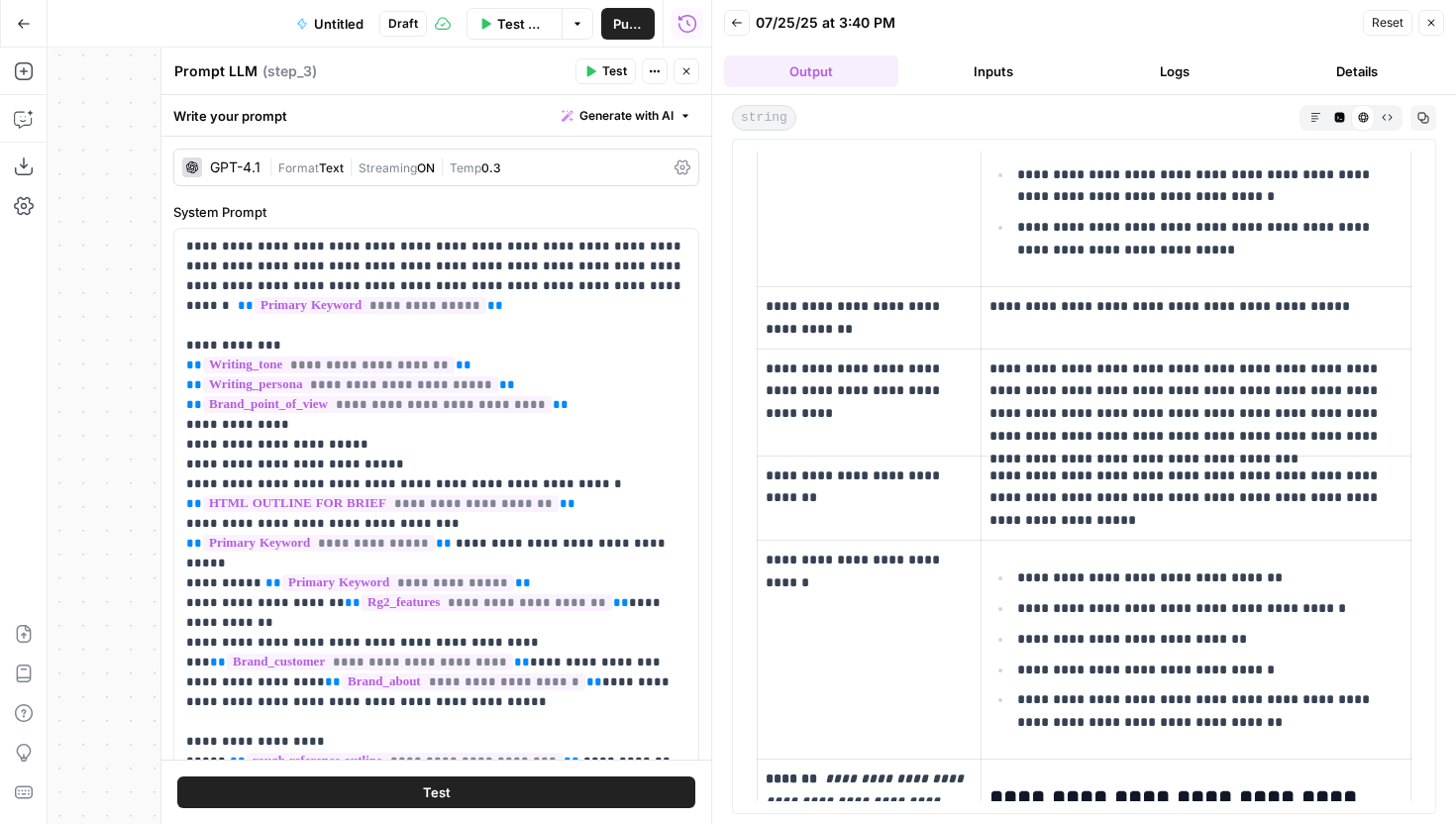 drag, startPoint x: 1047, startPoint y: 554, endPoint x: 1339, endPoint y: 688, distance: 321.2787 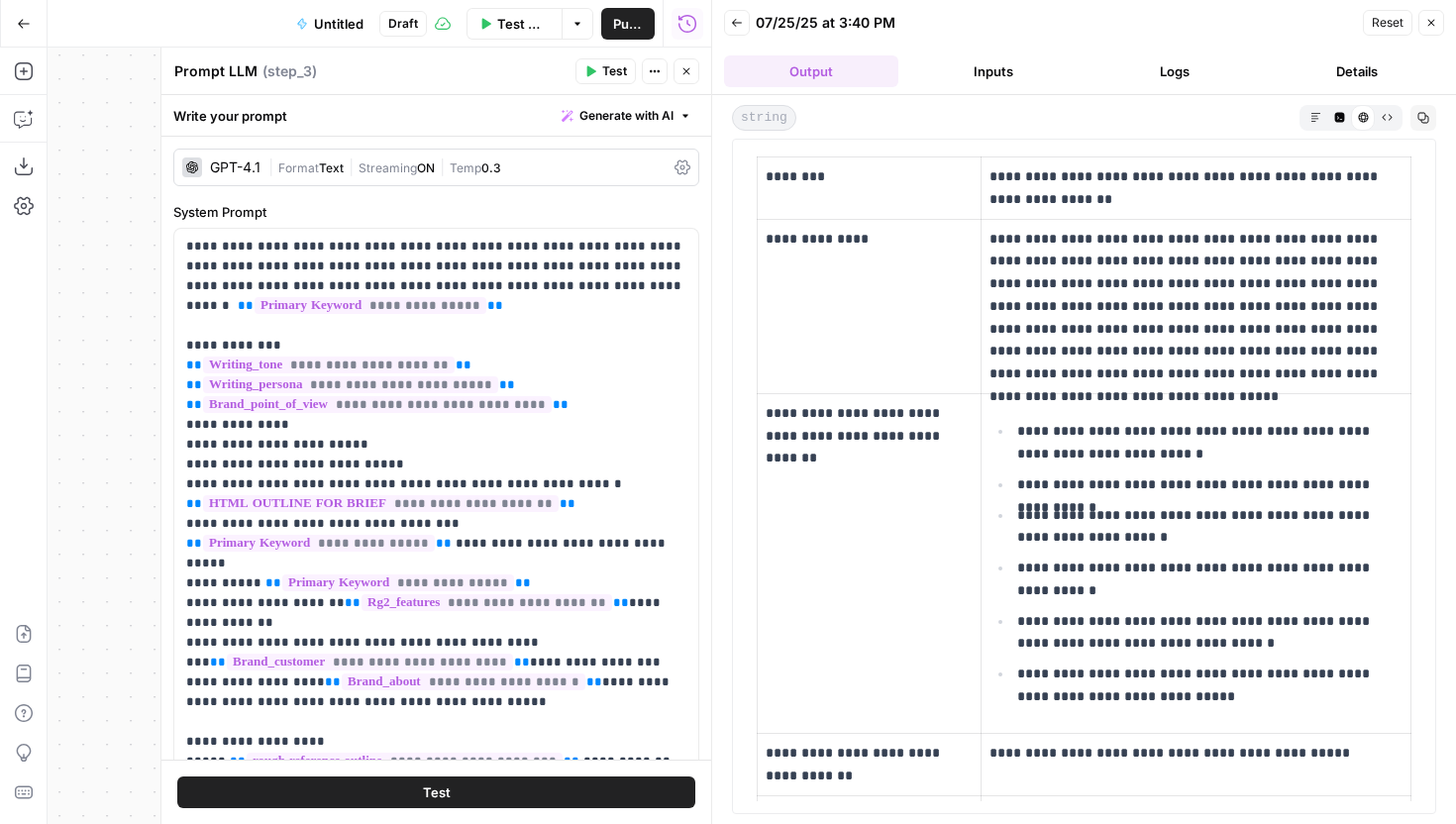 scroll, scrollTop: 0, scrollLeft: 0, axis: both 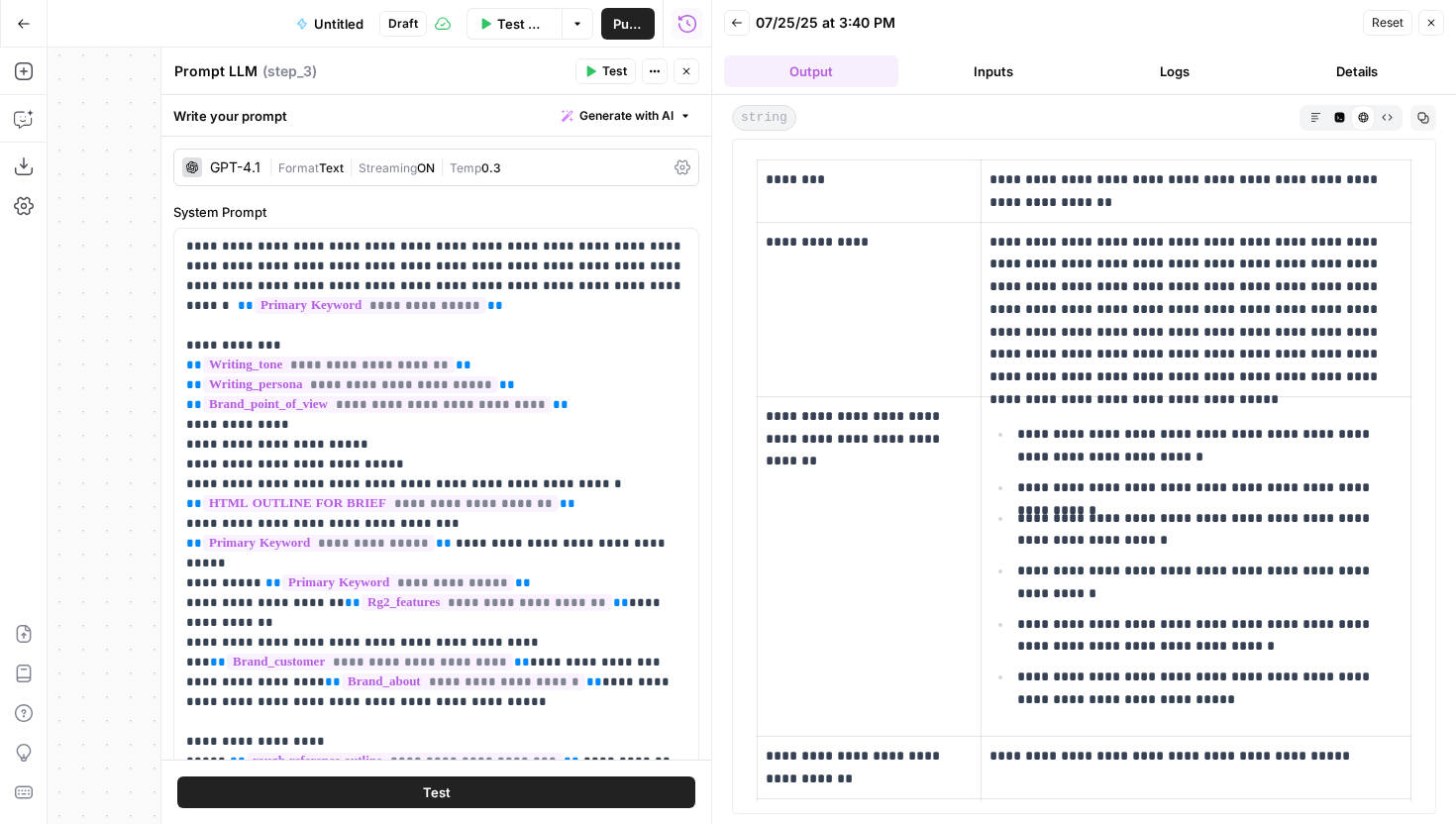 drag, startPoint x: 1018, startPoint y: 426, endPoint x: 1209, endPoint y: 697, distance: 331.54487 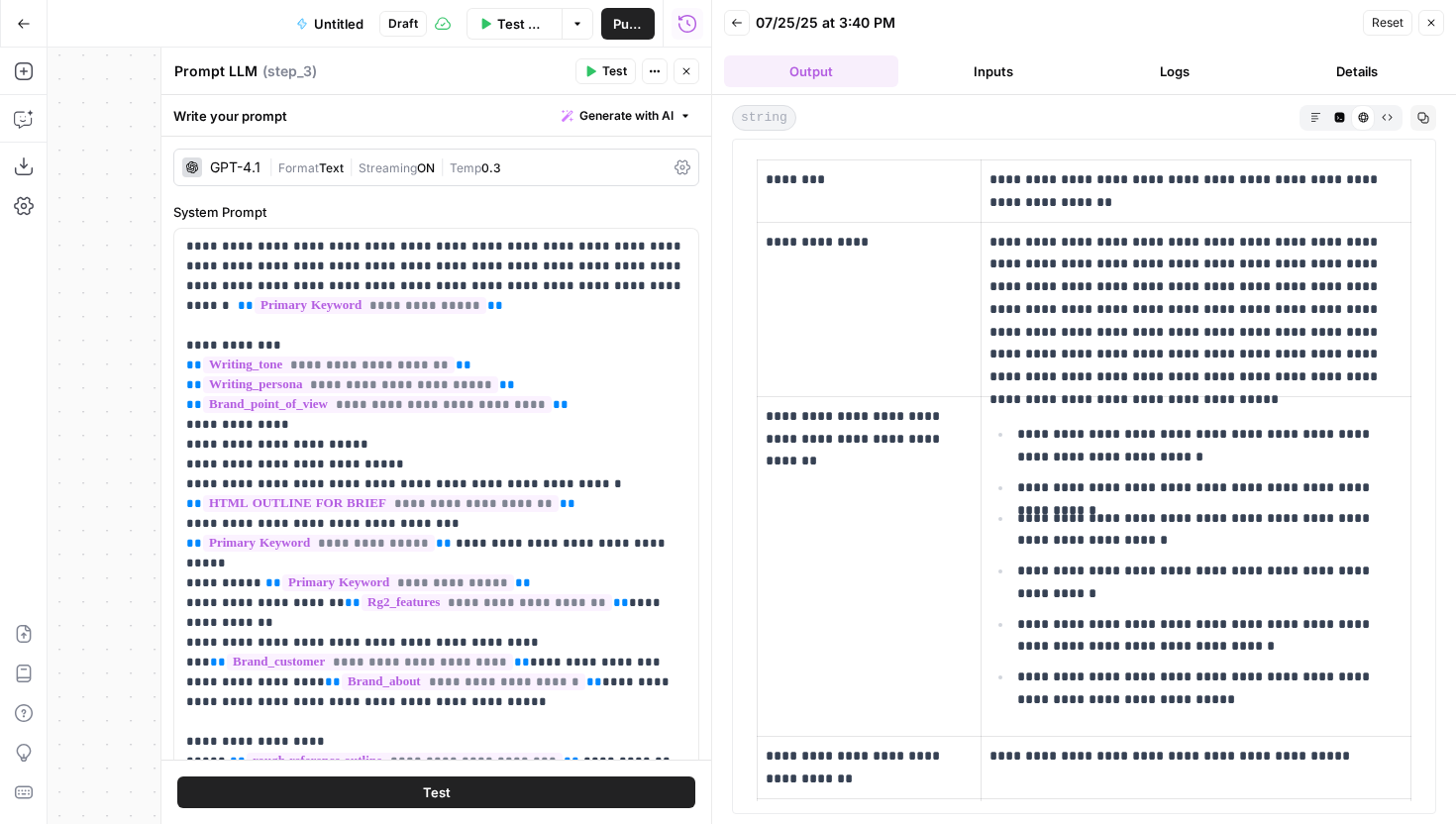 click on "**********" at bounding box center [1196, 566] 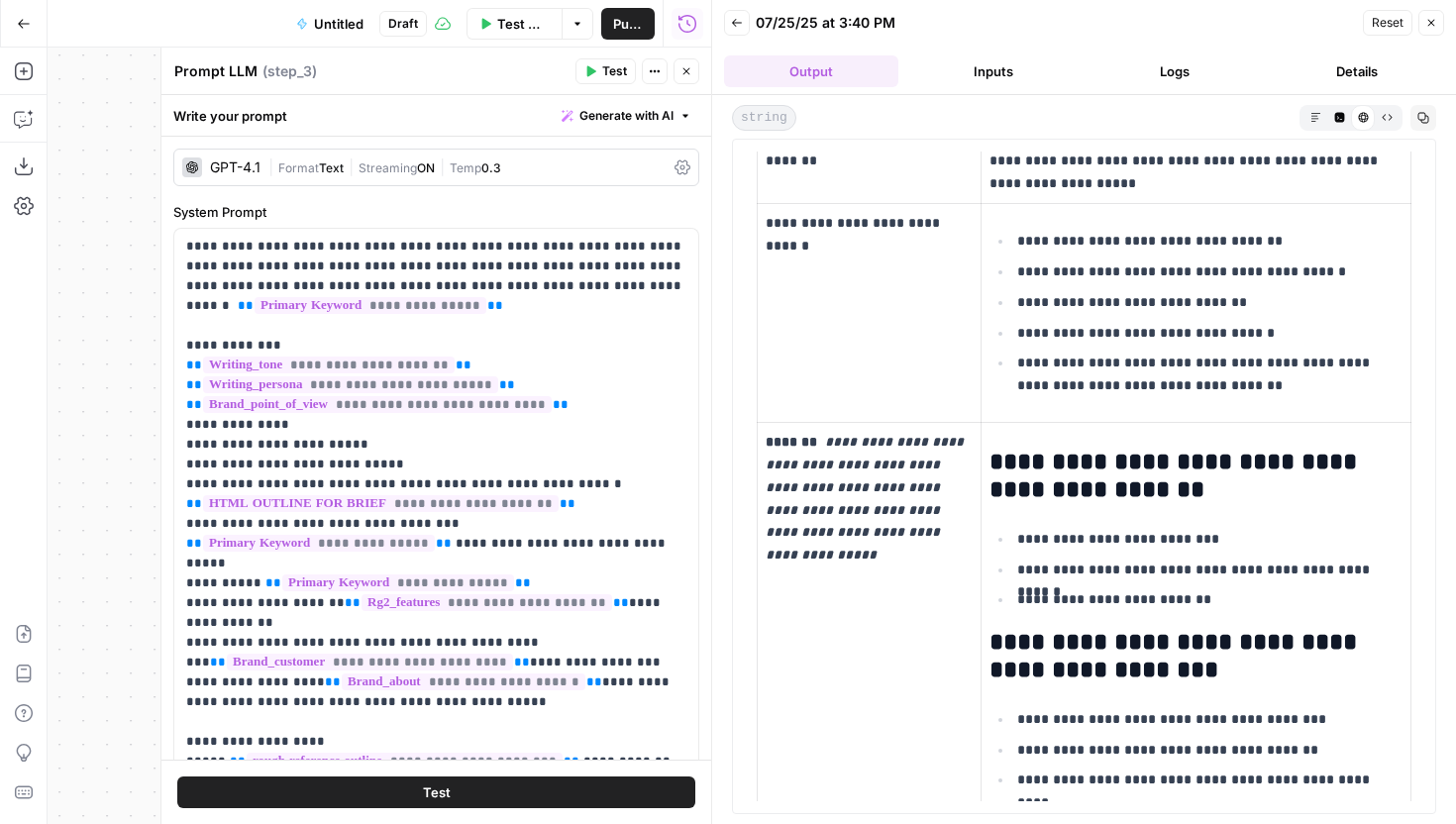 scroll, scrollTop: 933, scrollLeft: 0, axis: vertical 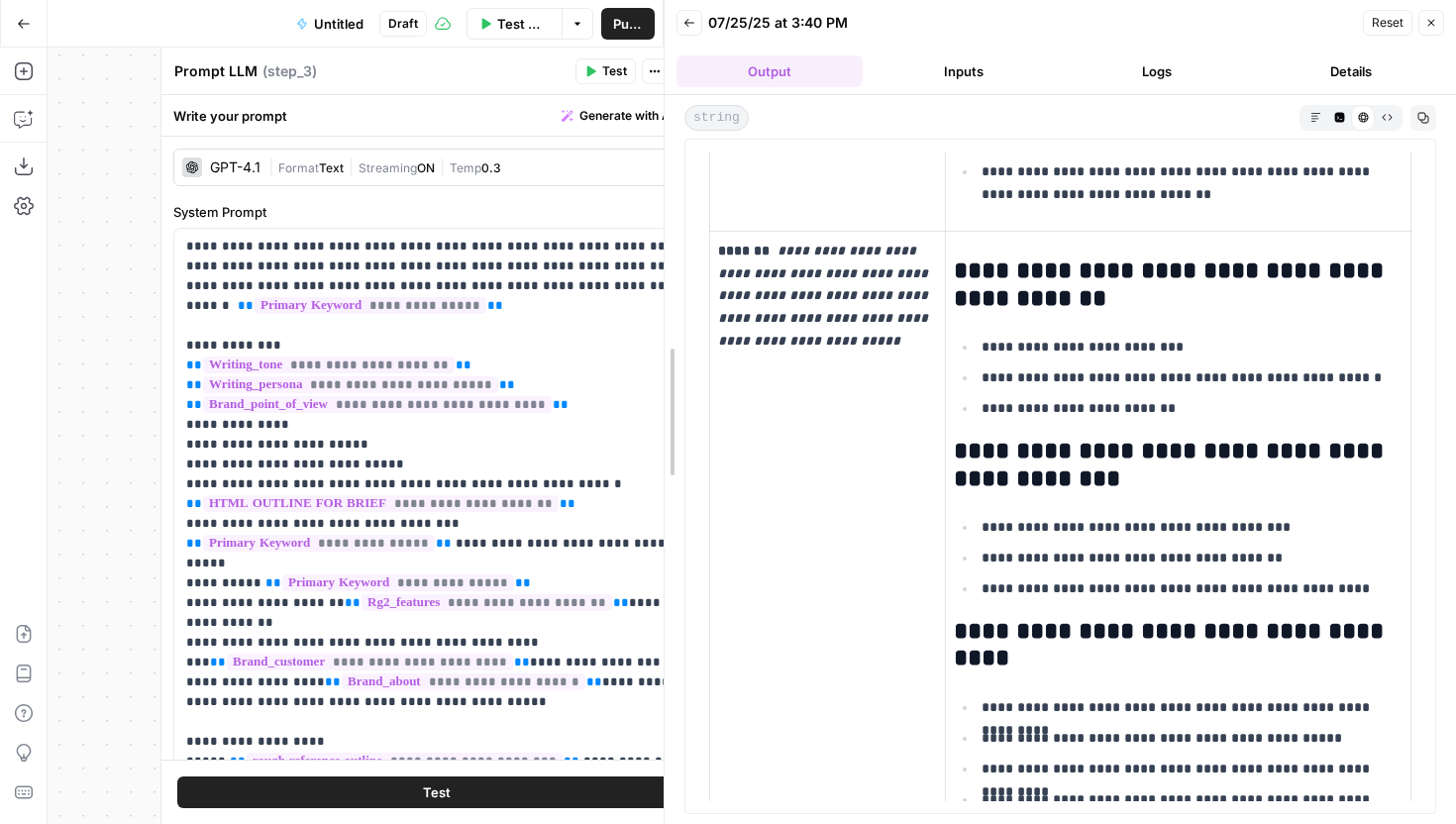 drag, startPoint x: 719, startPoint y: 347, endPoint x: 509, endPoint y: 388, distance: 213.96495 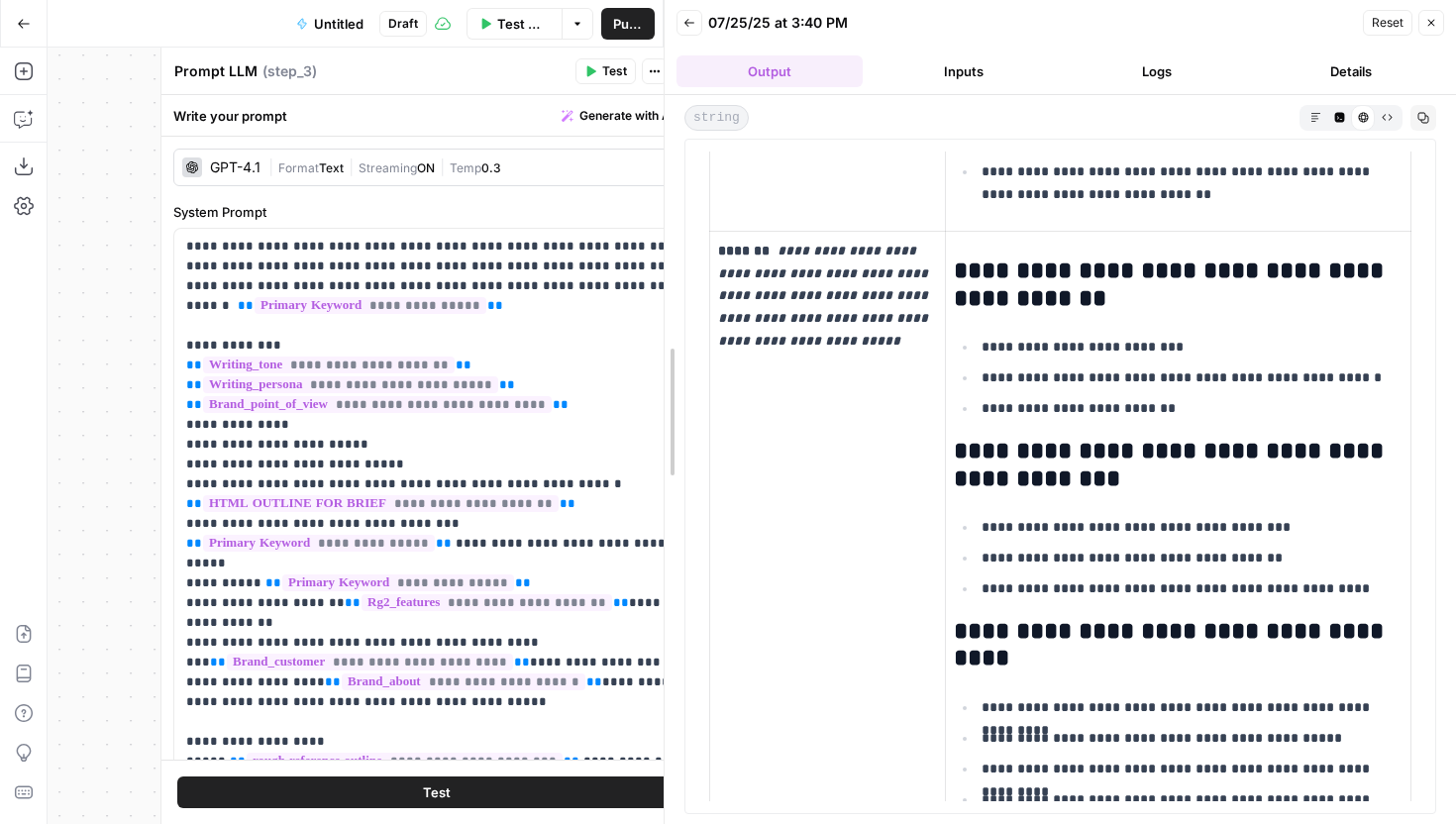 click on "TripleDart New Home Browse Your Data Monitoring Settings Recent Grids New grid Write Informational Article - Innquest Re-optimising content - revenuegrid Grid Helpshift - Key Takeaways  Grid (1) Recent Workflows New Workflow Untitled Keyword clustering workflow Hire Hacker Earth AirOps Academy What's new?
5
Help + Support Go Back Untitled Draft Test Workflow Options Publish Run History Add Steps Copilot Download as JSON Settings Import JSON AirOps Academy Help Give Feedback Shortcuts Workflow Set Inputs Inputs Search Knowledge Base Search Knowledge Base Step 4 Output Expand Output Copy 1 2 3 4 5 [    {      "id" :  "vsdid:3915002:rid          :VC3lmMSQtSppCHzC_haY-:cid:41146272" ,      "score" :  0.5851163 ,      "content" :  "## What is Sales Tracking          ? \n\n Sales activity tracking is a           process of recording and analyzing sales           progress. By tracking sales activities,           \n\n" at bounding box center (728, 412) 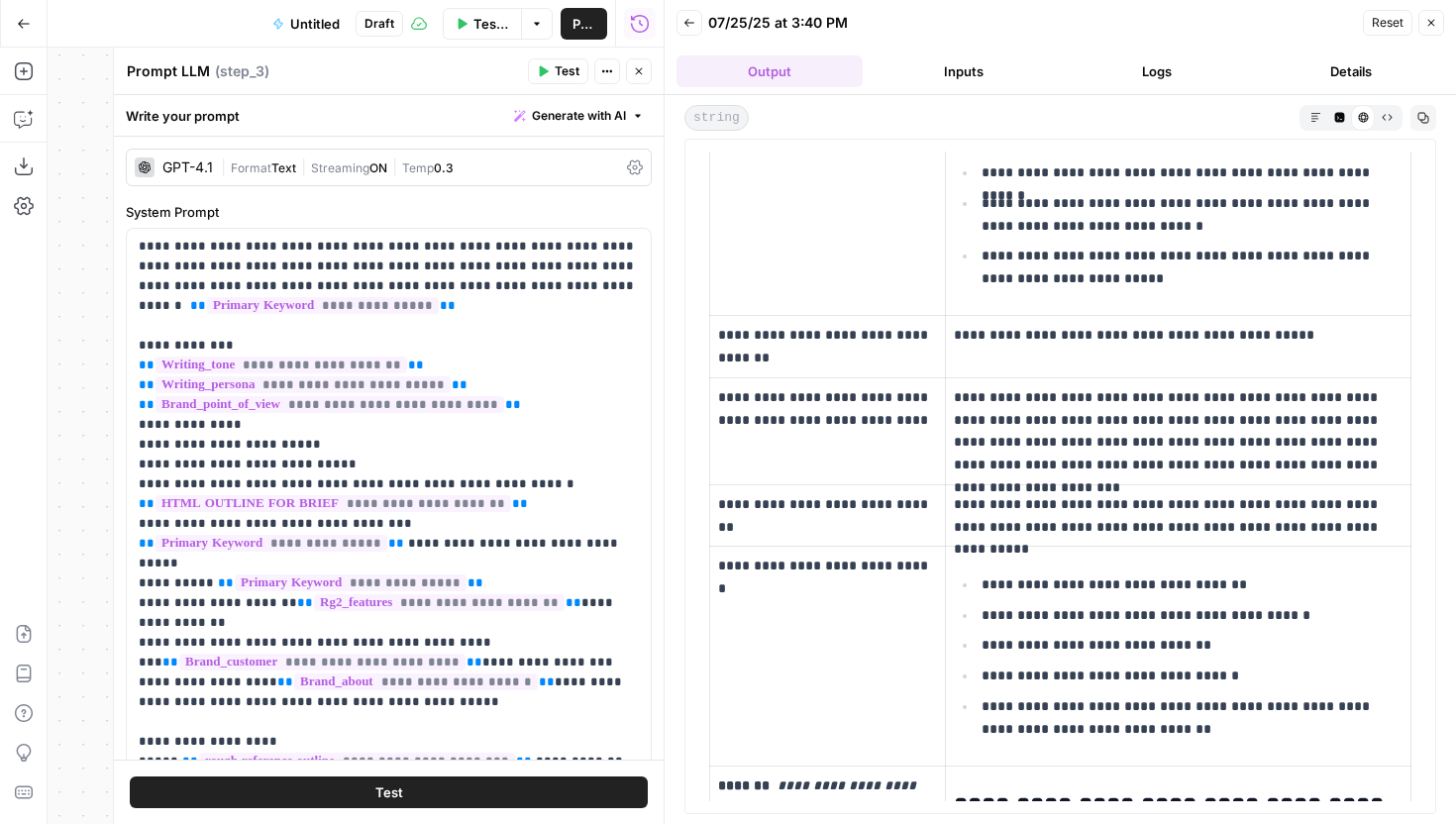 scroll, scrollTop: 0, scrollLeft: 0, axis: both 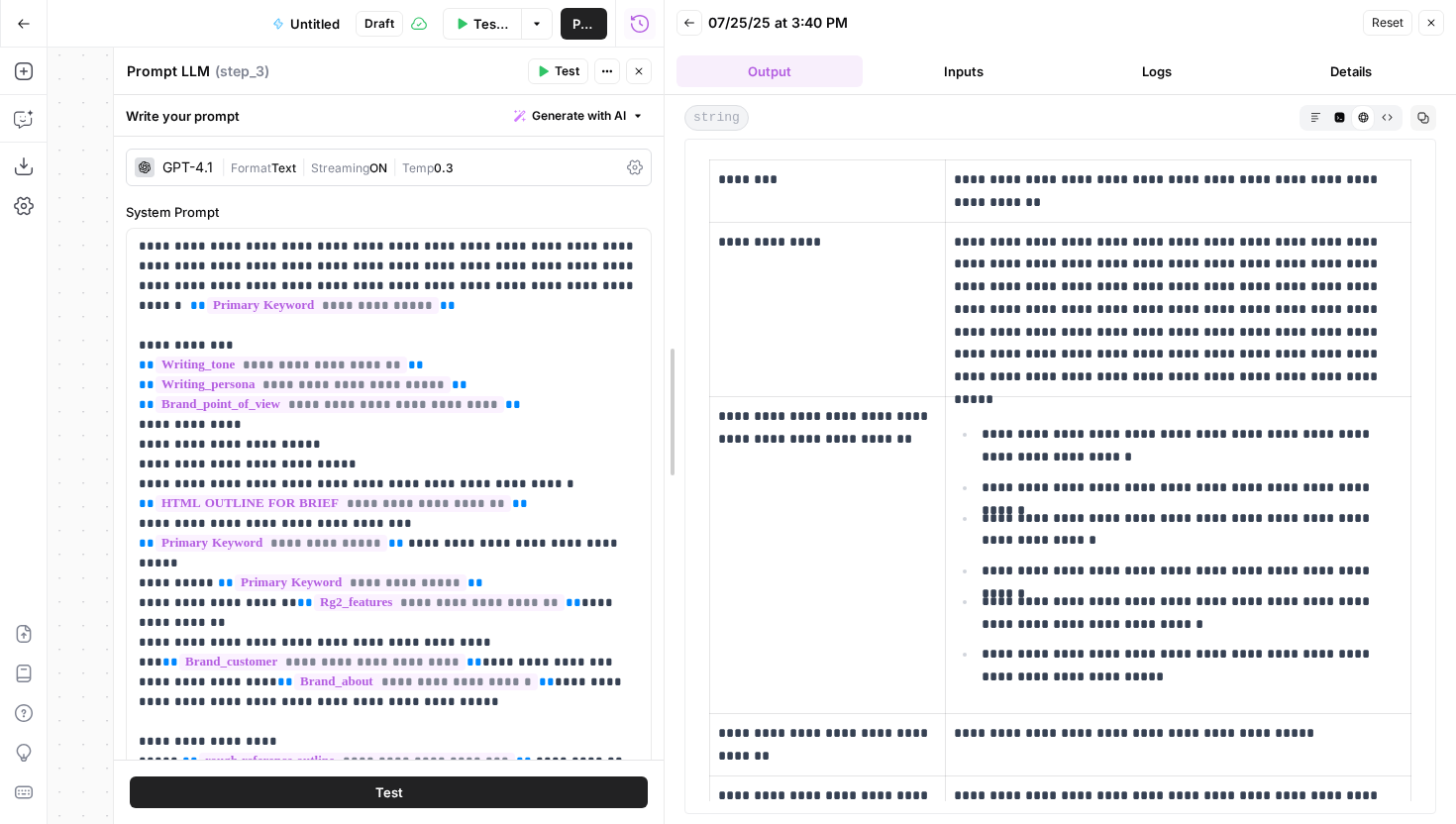 drag, startPoint x: 666, startPoint y: 271, endPoint x: 448, endPoint y: 284, distance: 218.38727 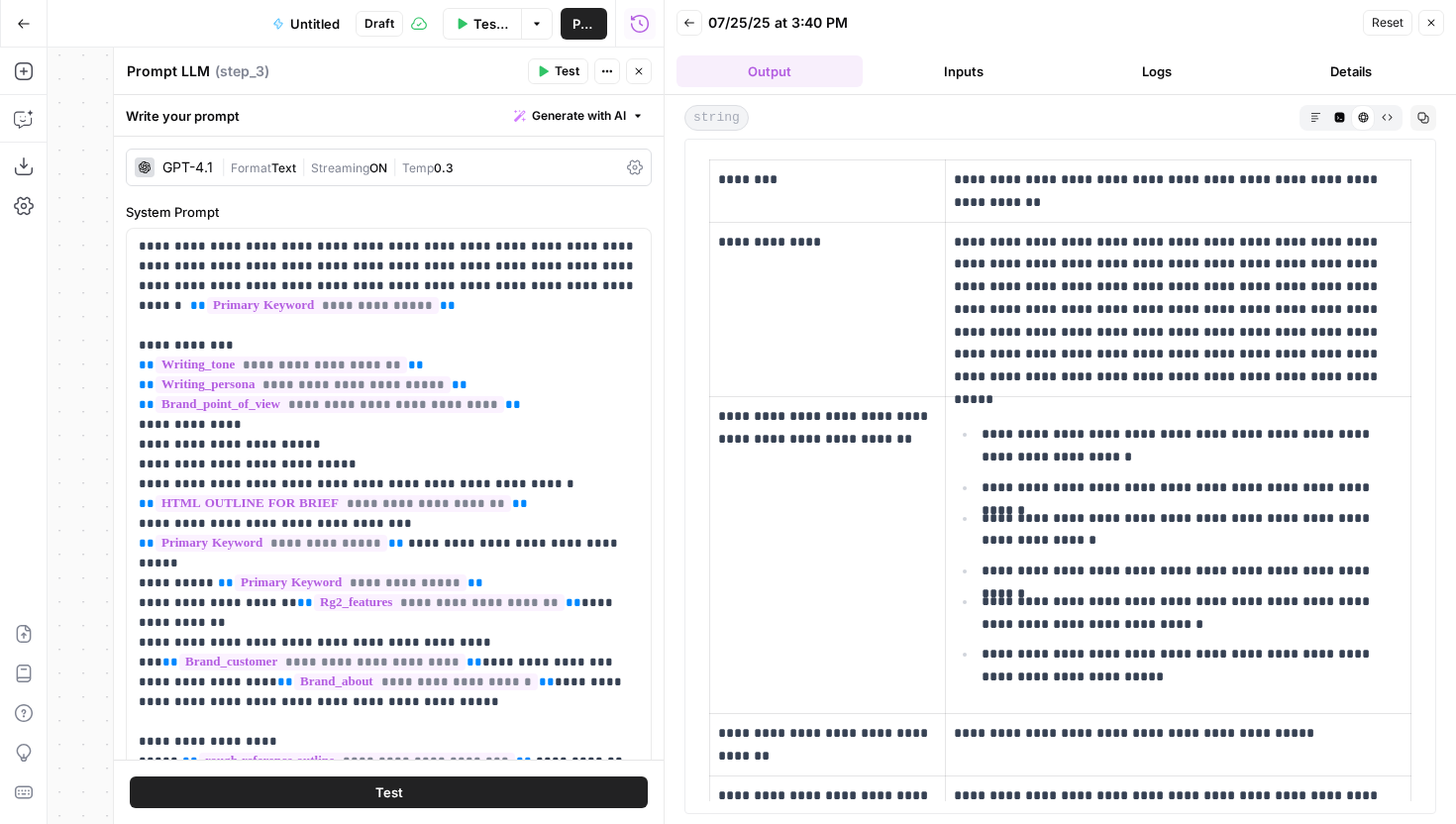 click on "**********" at bounding box center [828, 555] 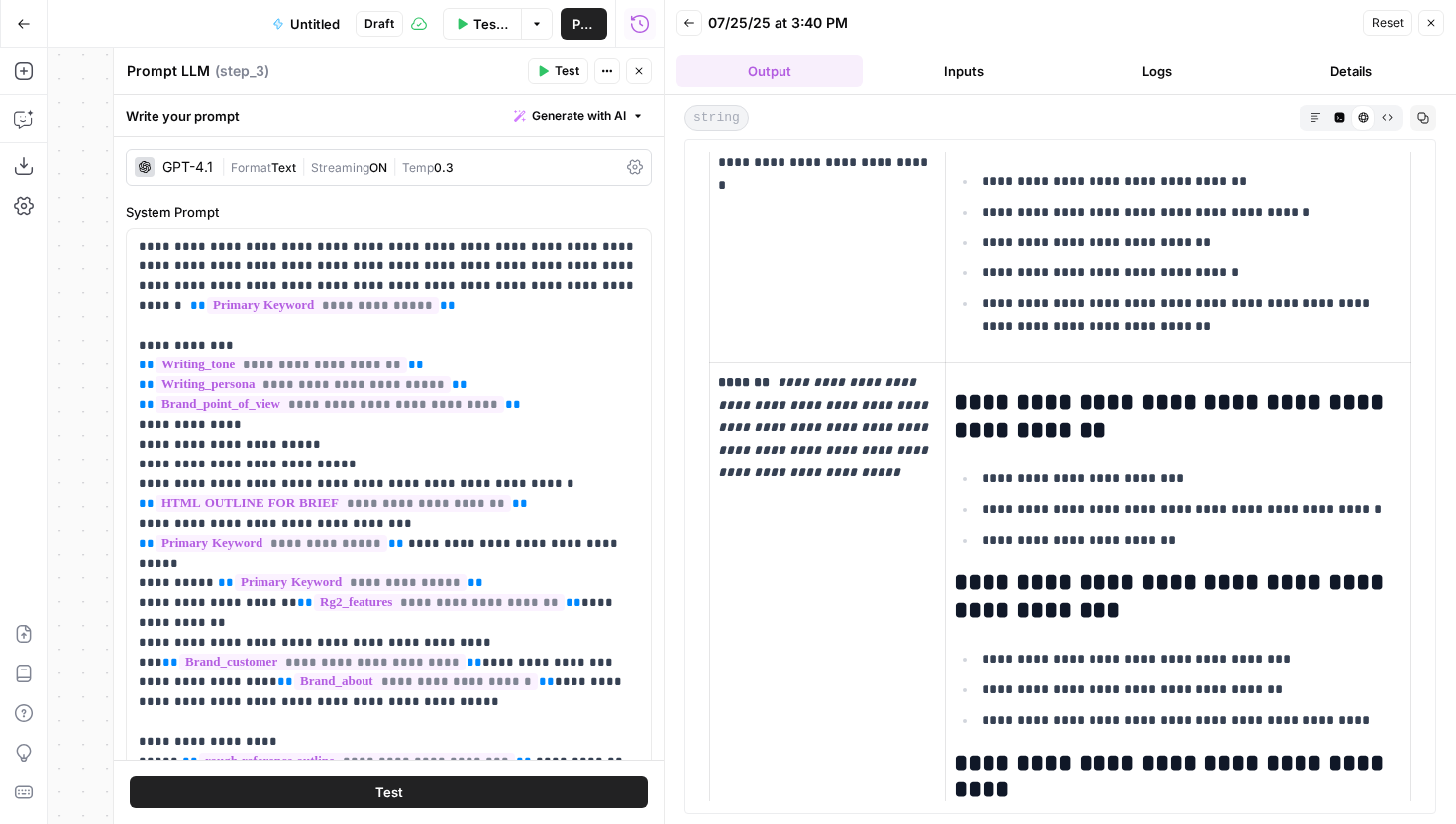 scroll, scrollTop: 855, scrollLeft: 0, axis: vertical 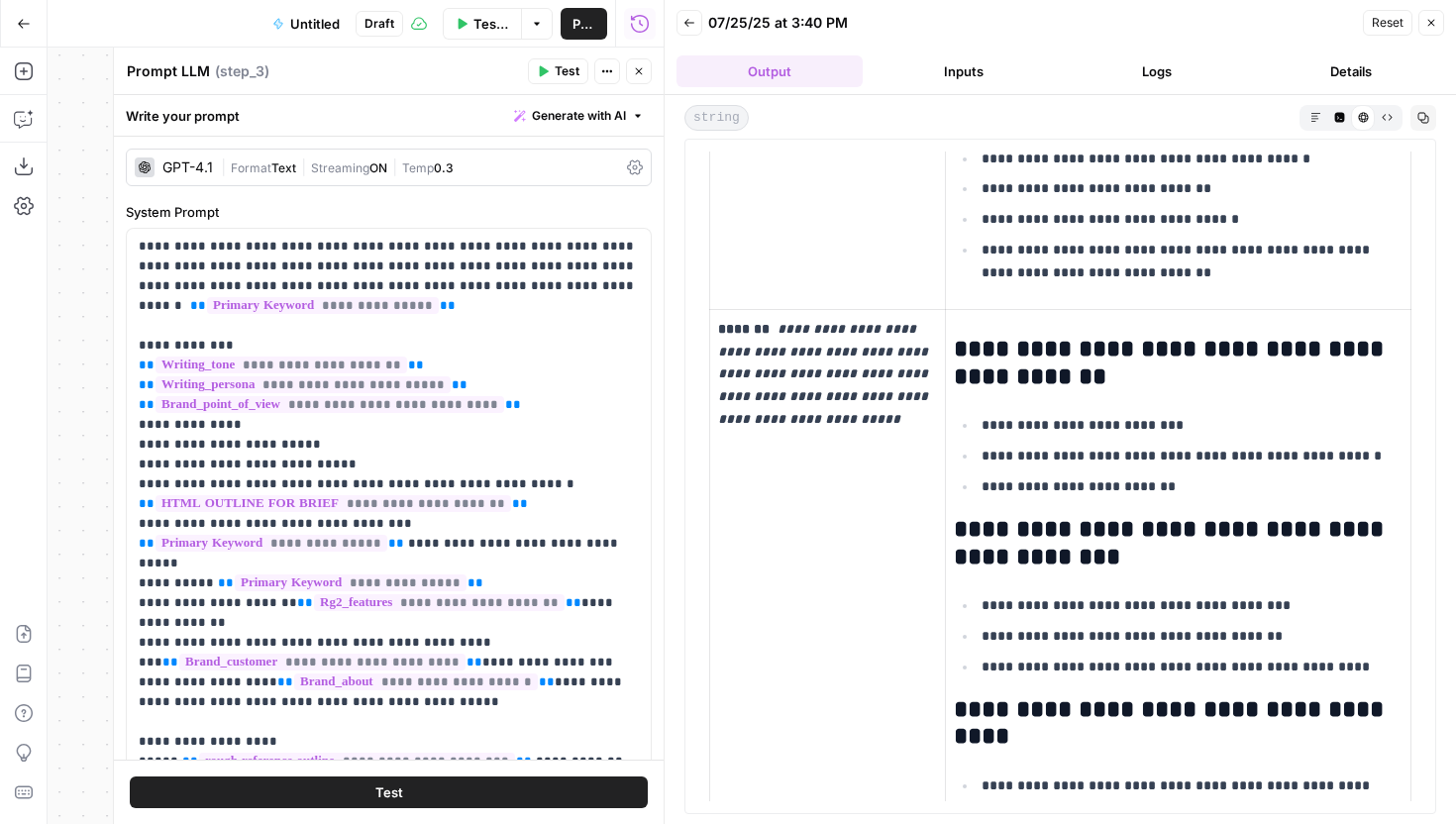 drag, startPoint x: 954, startPoint y: 345, endPoint x: 1155, endPoint y: 582, distance: 310.757 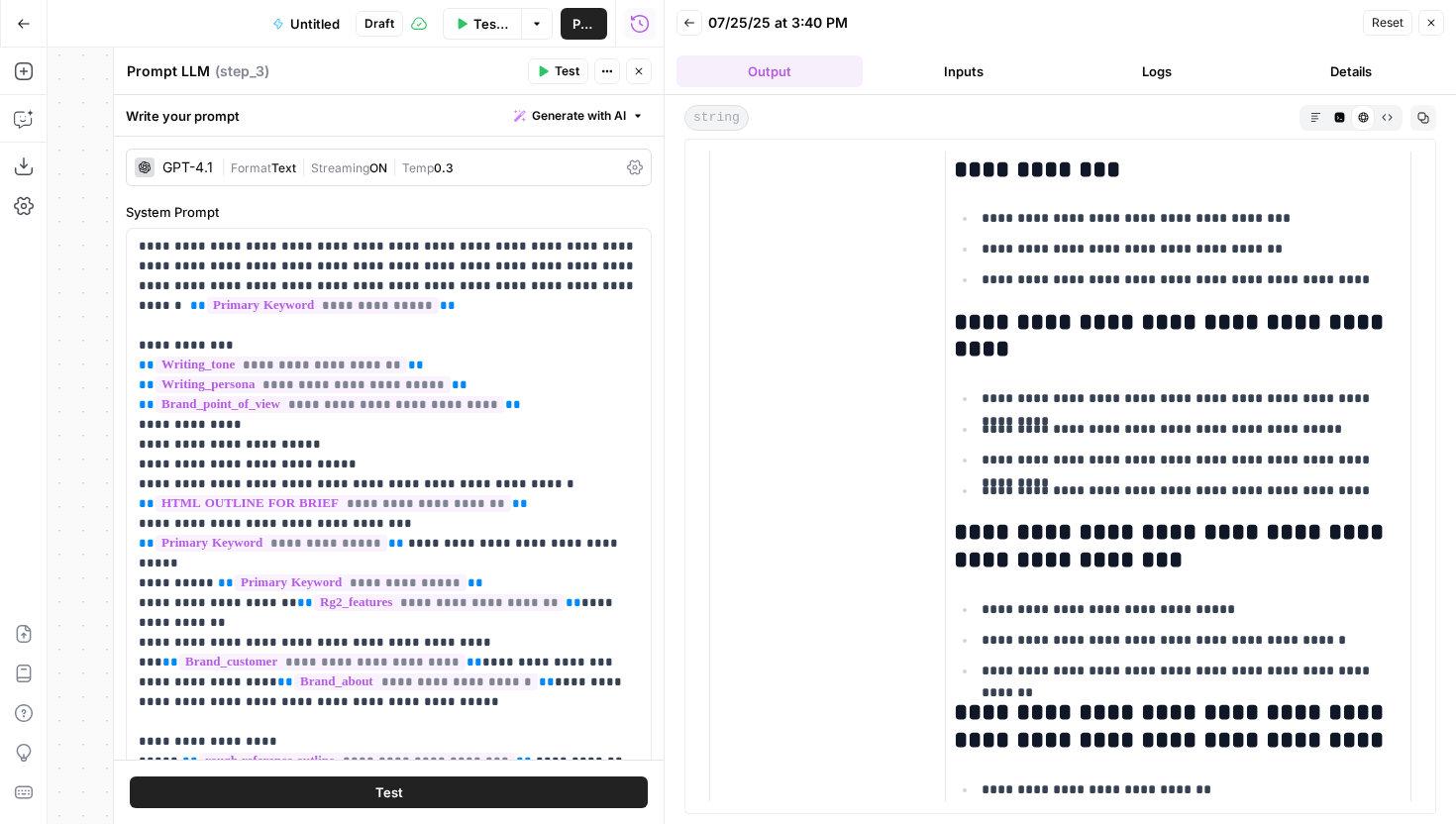 scroll, scrollTop: 1232, scrollLeft: 0, axis: vertical 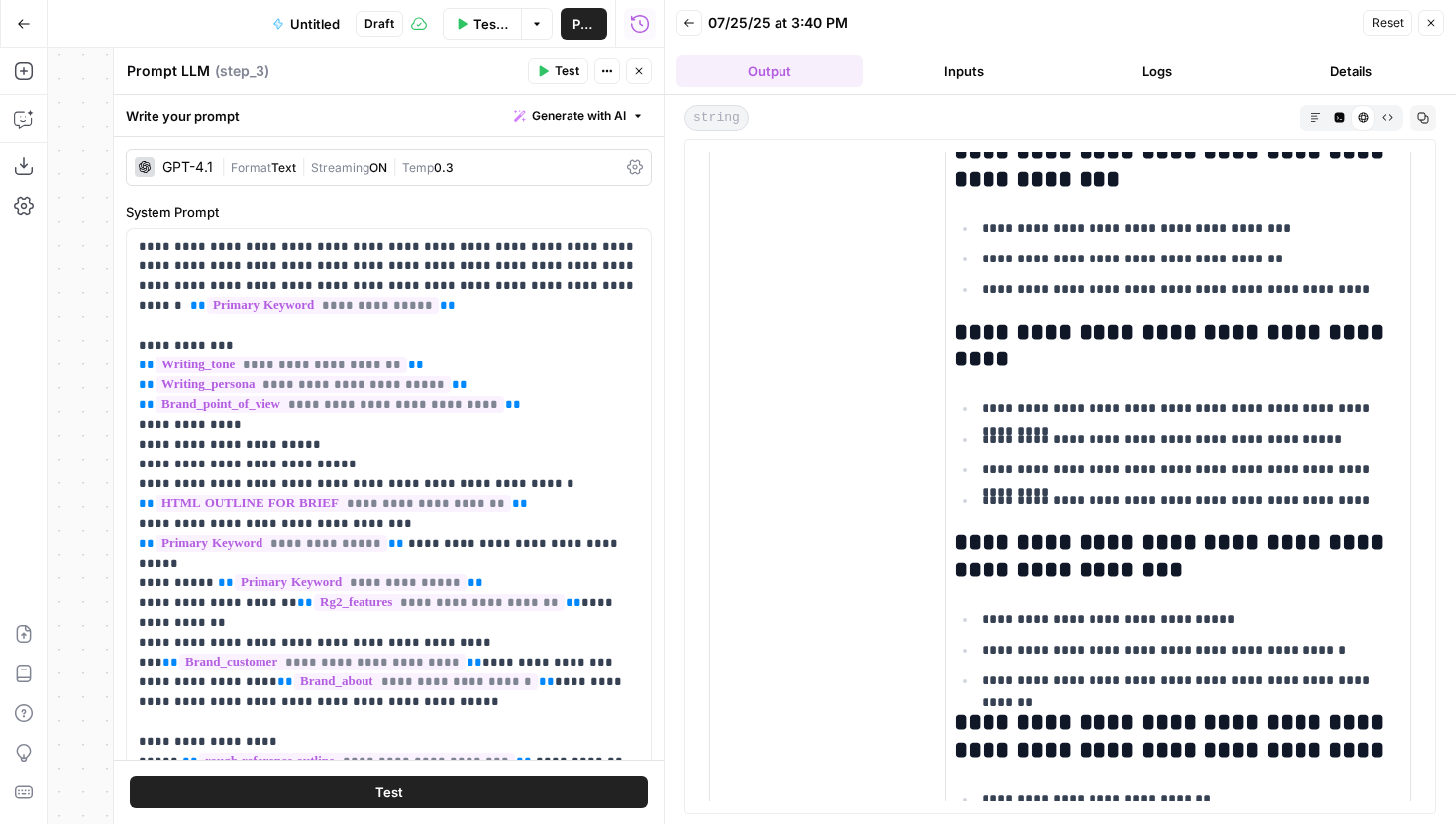 click on "**********" at bounding box center (1178, 885) 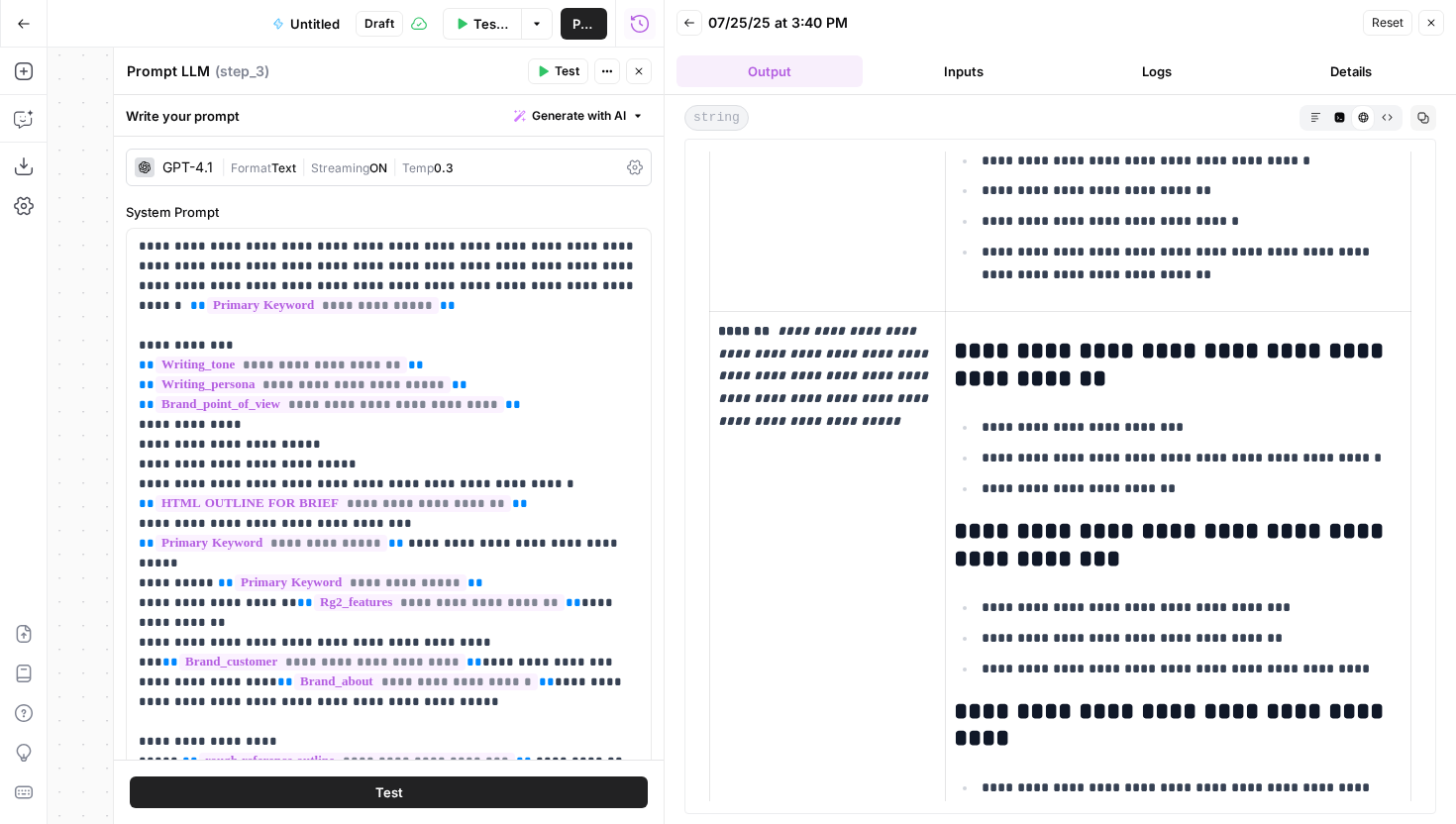 scroll, scrollTop: 518, scrollLeft: 0, axis: vertical 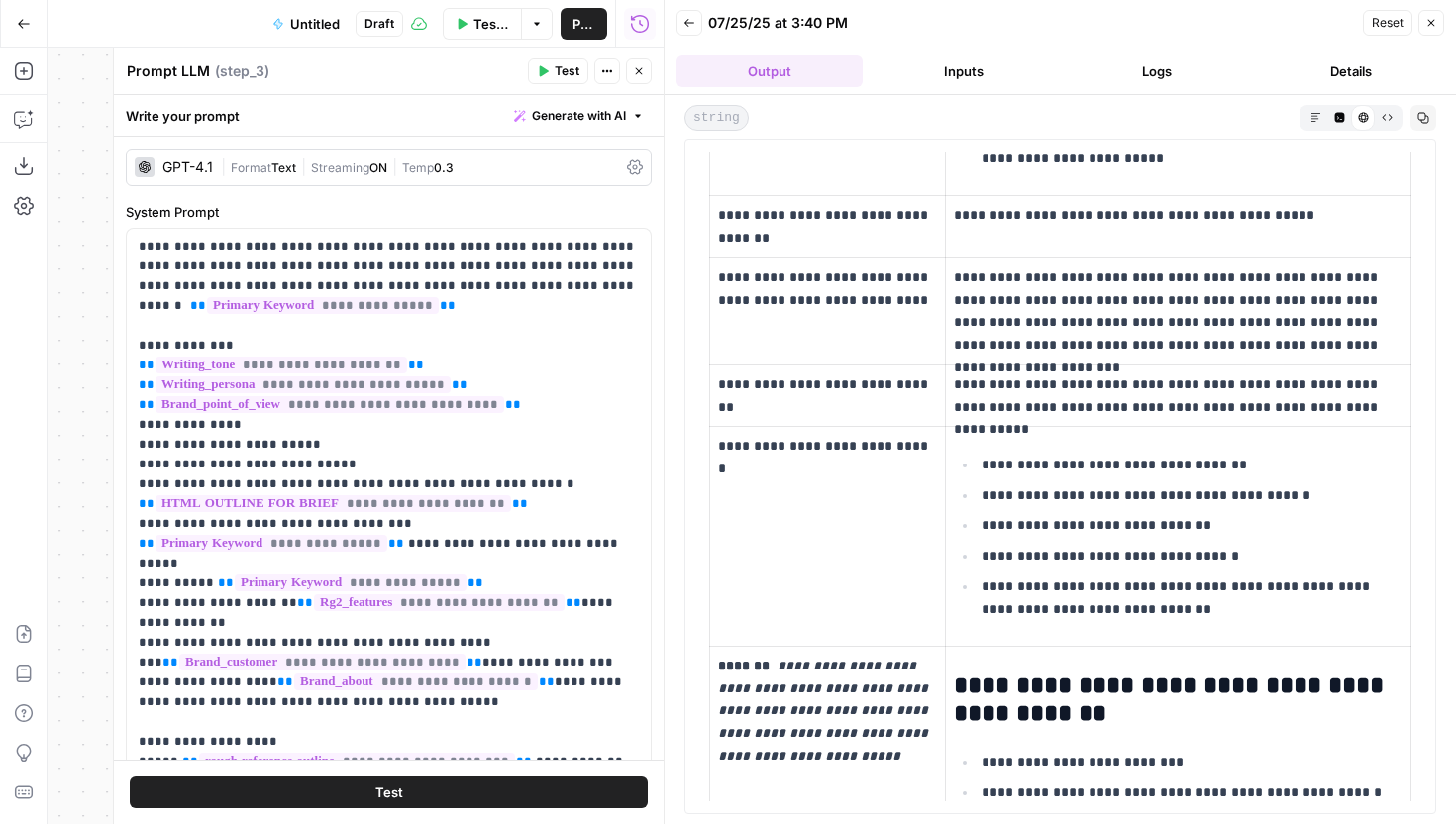 click on "Inputs" at bounding box center [964, 71] 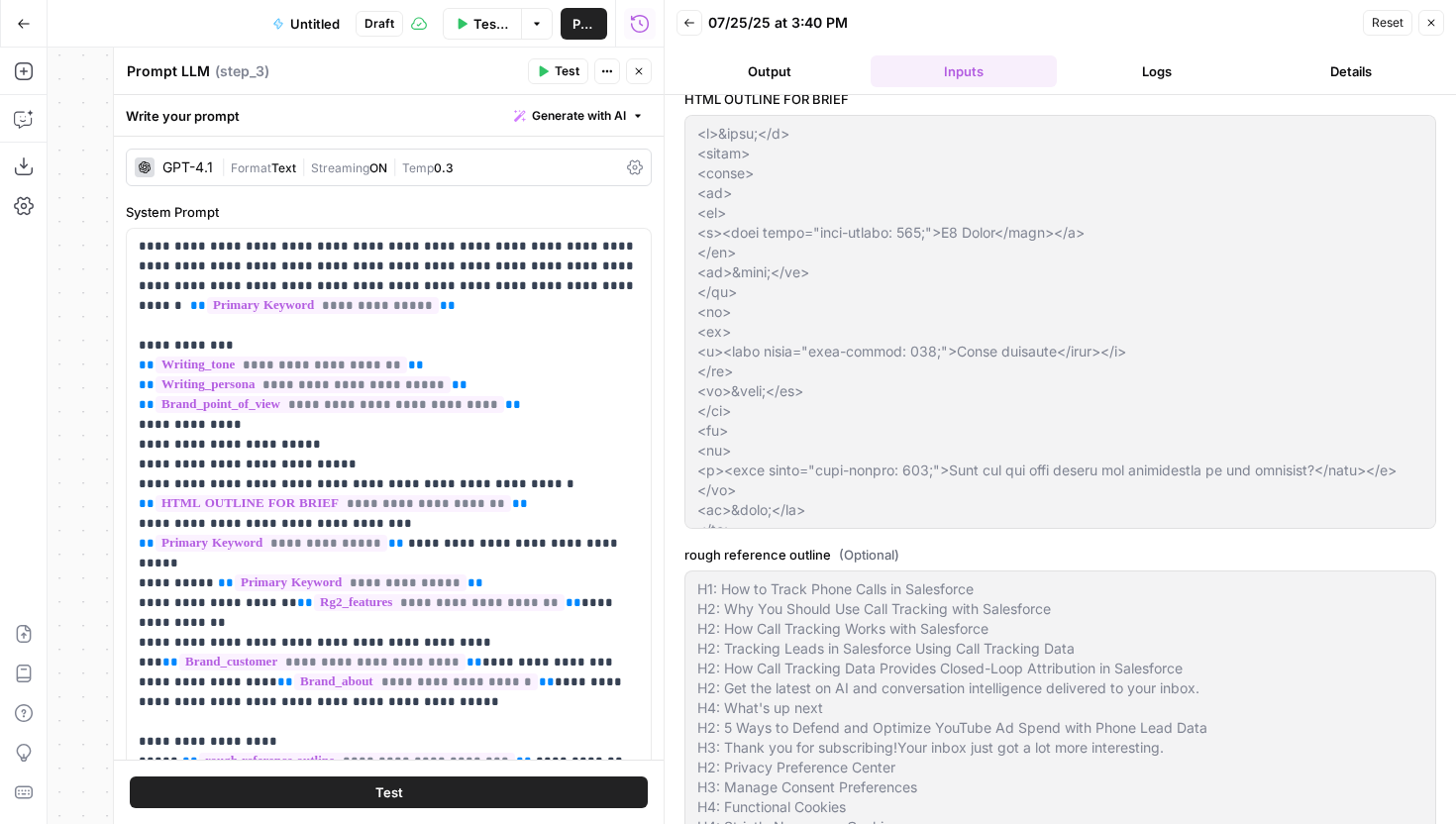 scroll, scrollTop: 316, scrollLeft: 0, axis: vertical 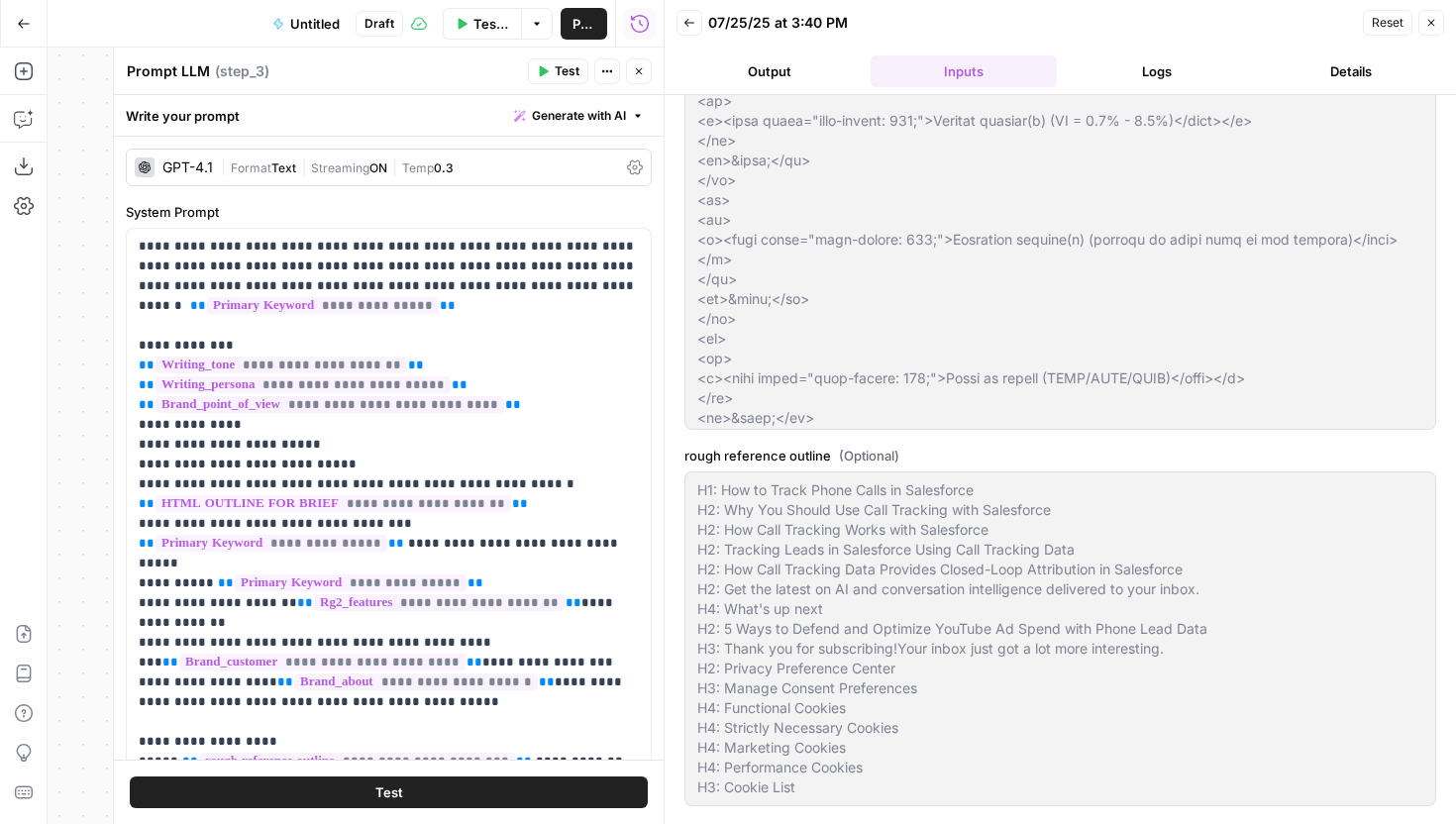 click on "Output" at bounding box center [770, 71] 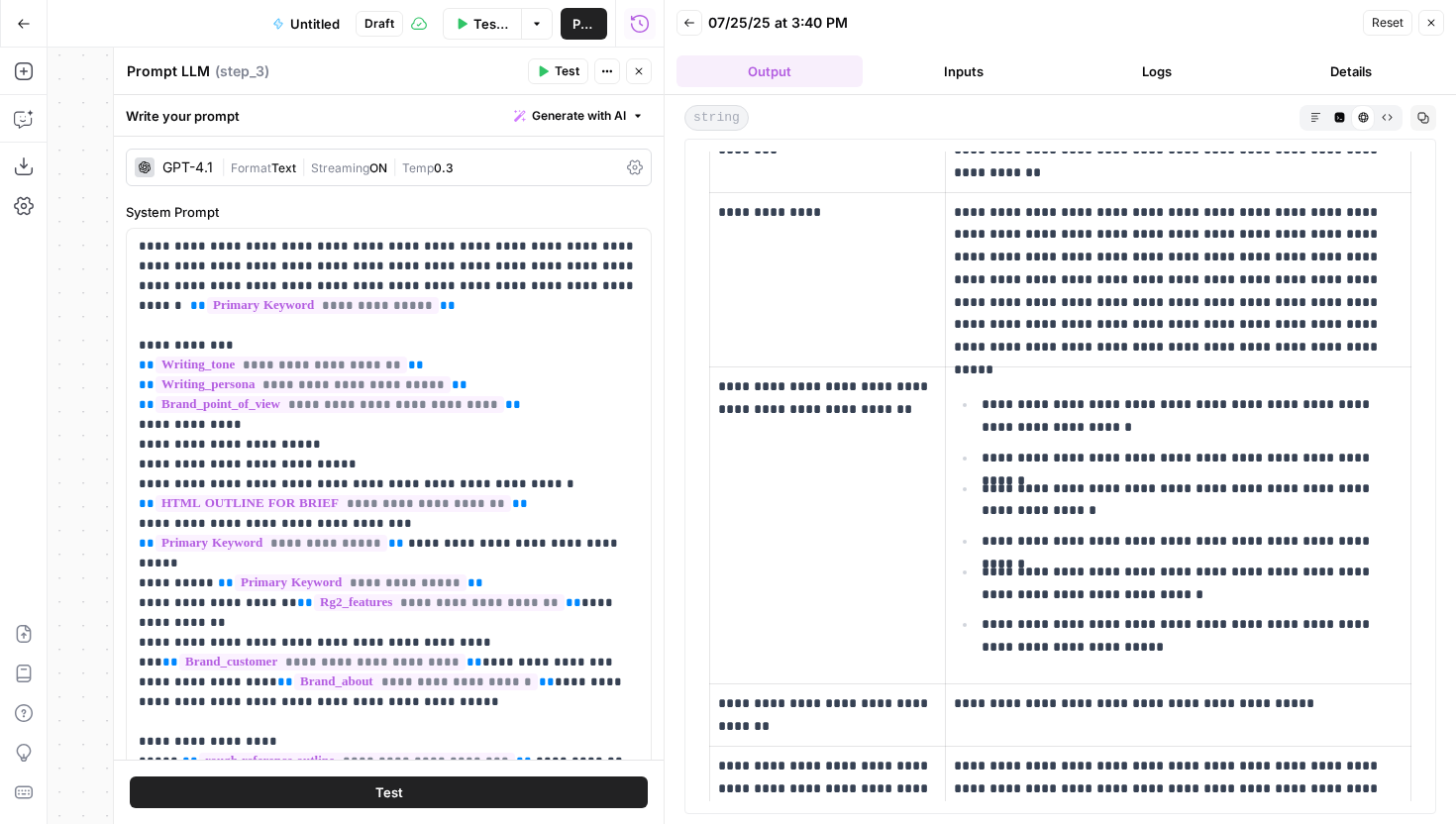 scroll, scrollTop: 0, scrollLeft: 0, axis: both 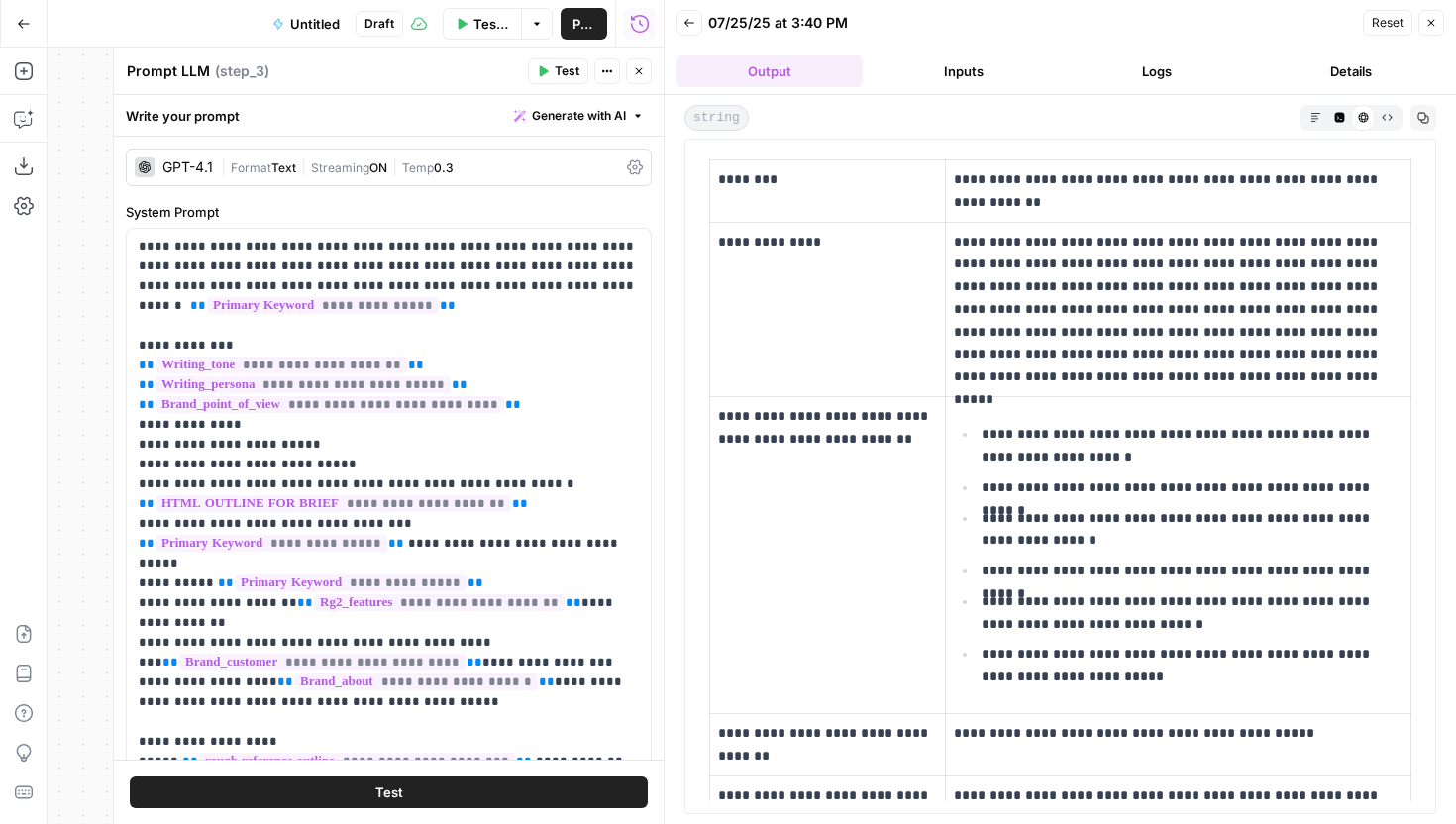 click on "**********" at bounding box center (1178, 309) 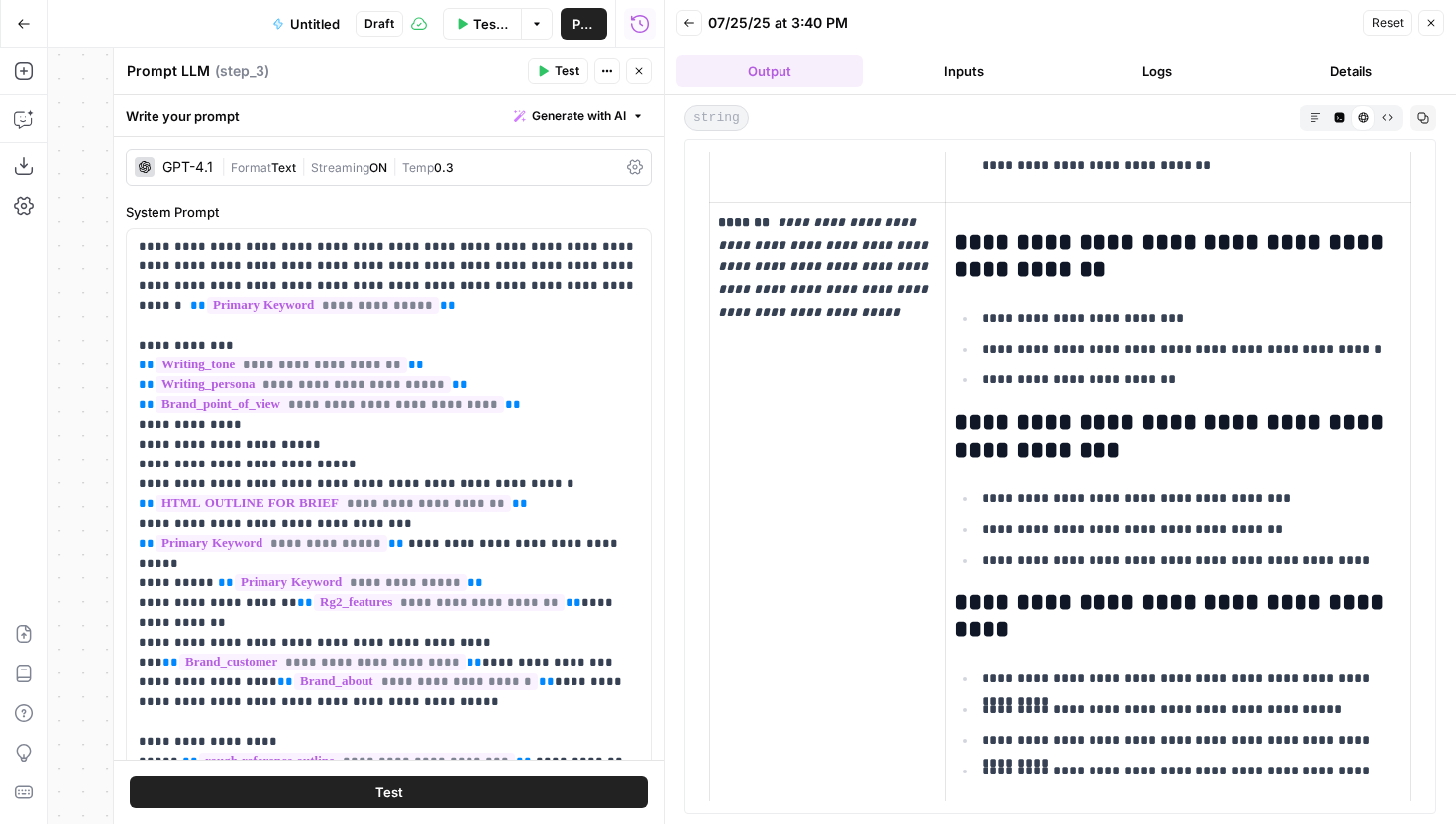 scroll, scrollTop: 955, scrollLeft: 0, axis: vertical 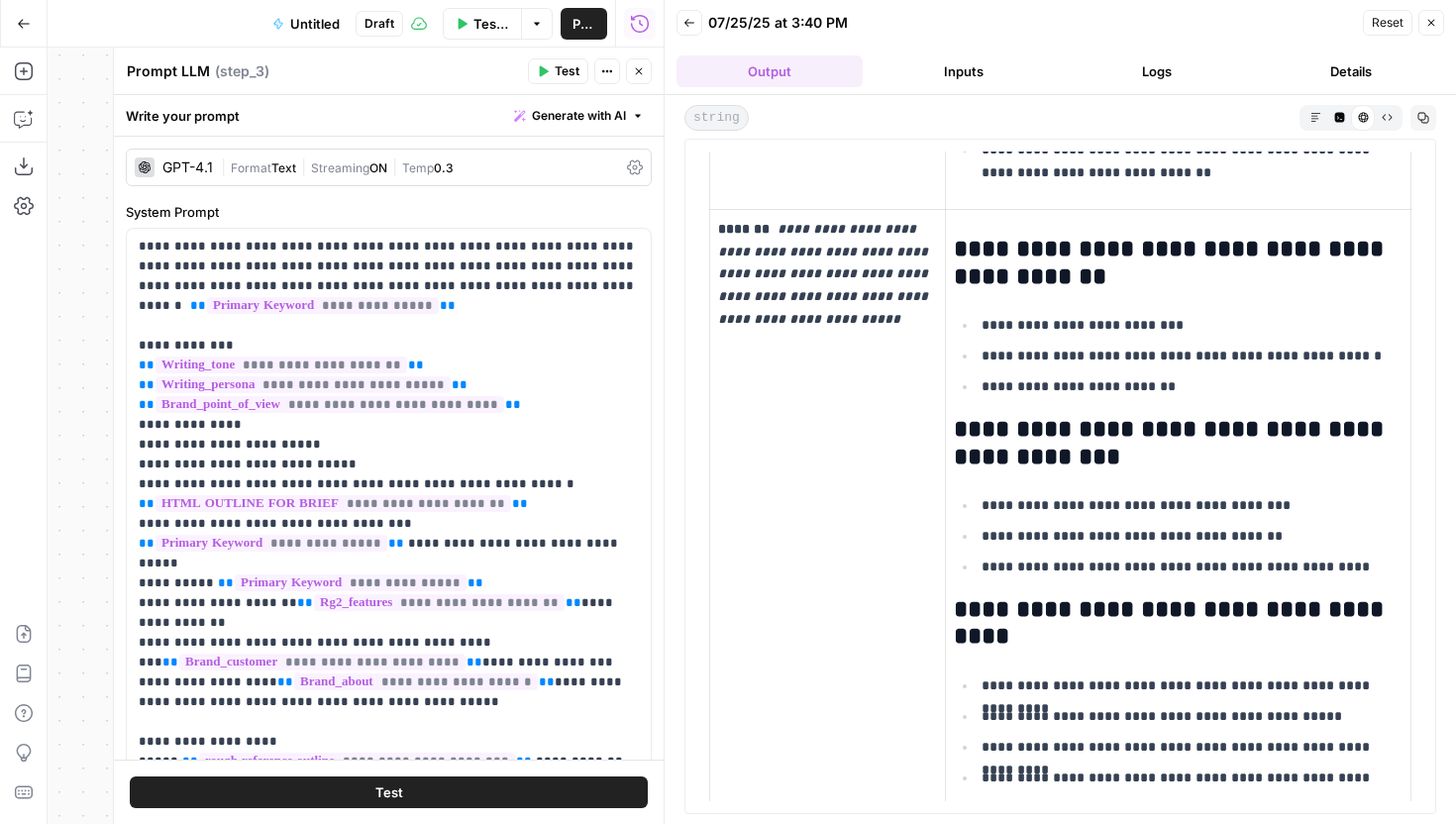 drag, startPoint x: 955, startPoint y: 237, endPoint x: 1303, endPoint y: 619, distance: 516.7475 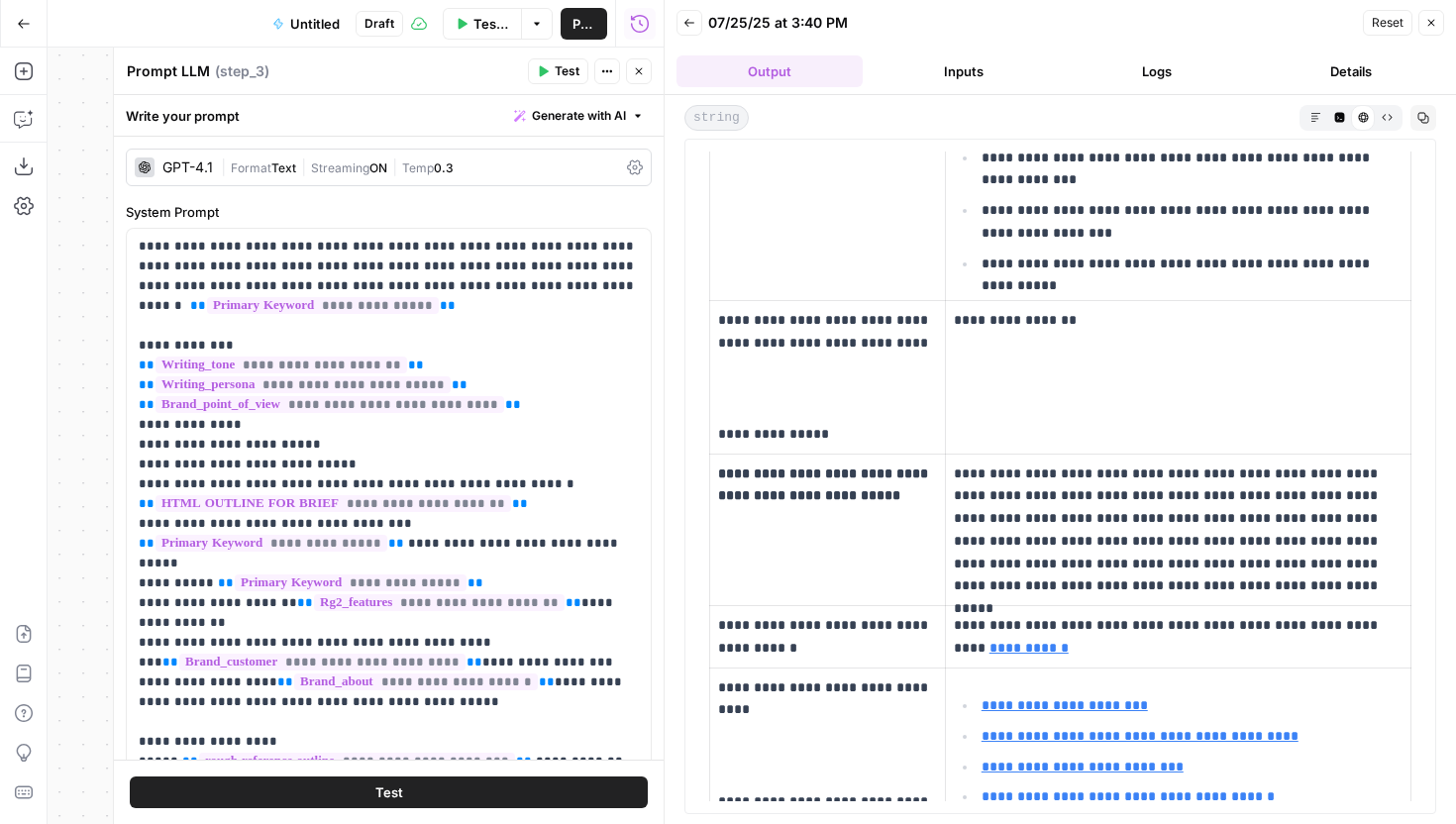scroll, scrollTop: 3886, scrollLeft: 0, axis: vertical 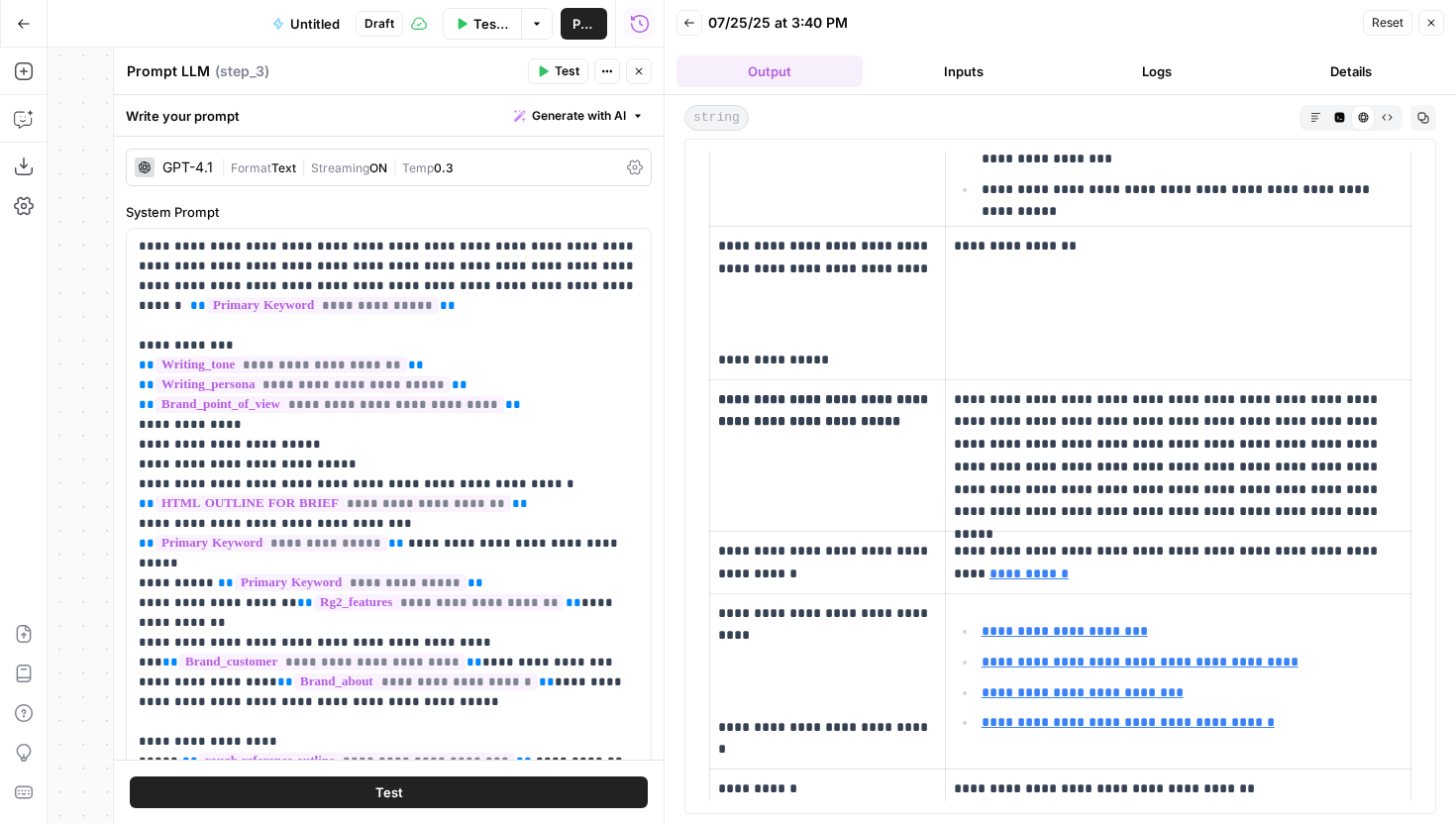 drag, startPoint x: 1044, startPoint y: 585, endPoint x: 954, endPoint y: 550, distance: 96.56604 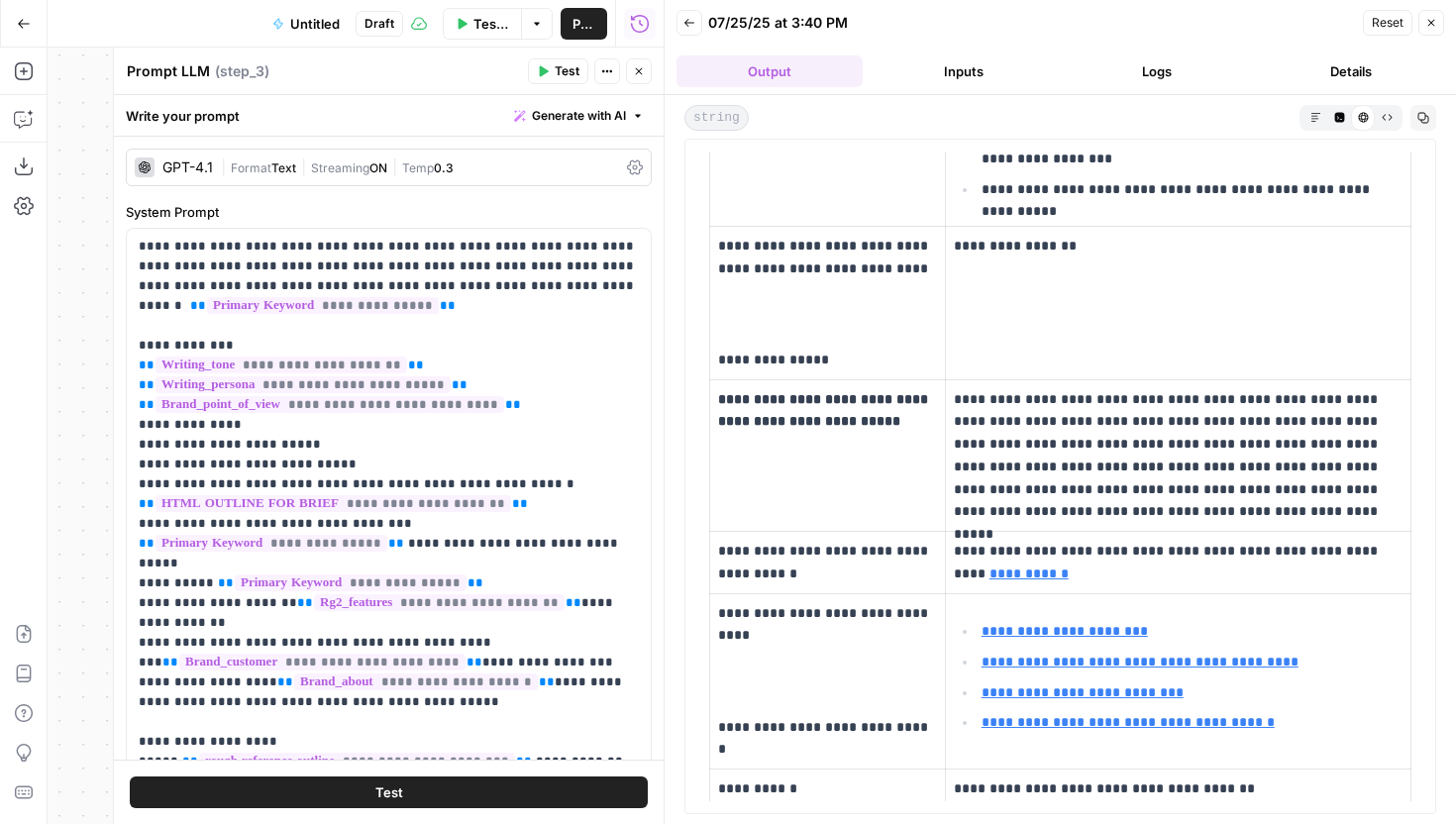 scroll, scrollTop: 3855, scrollLeft: 0, axis: vertical 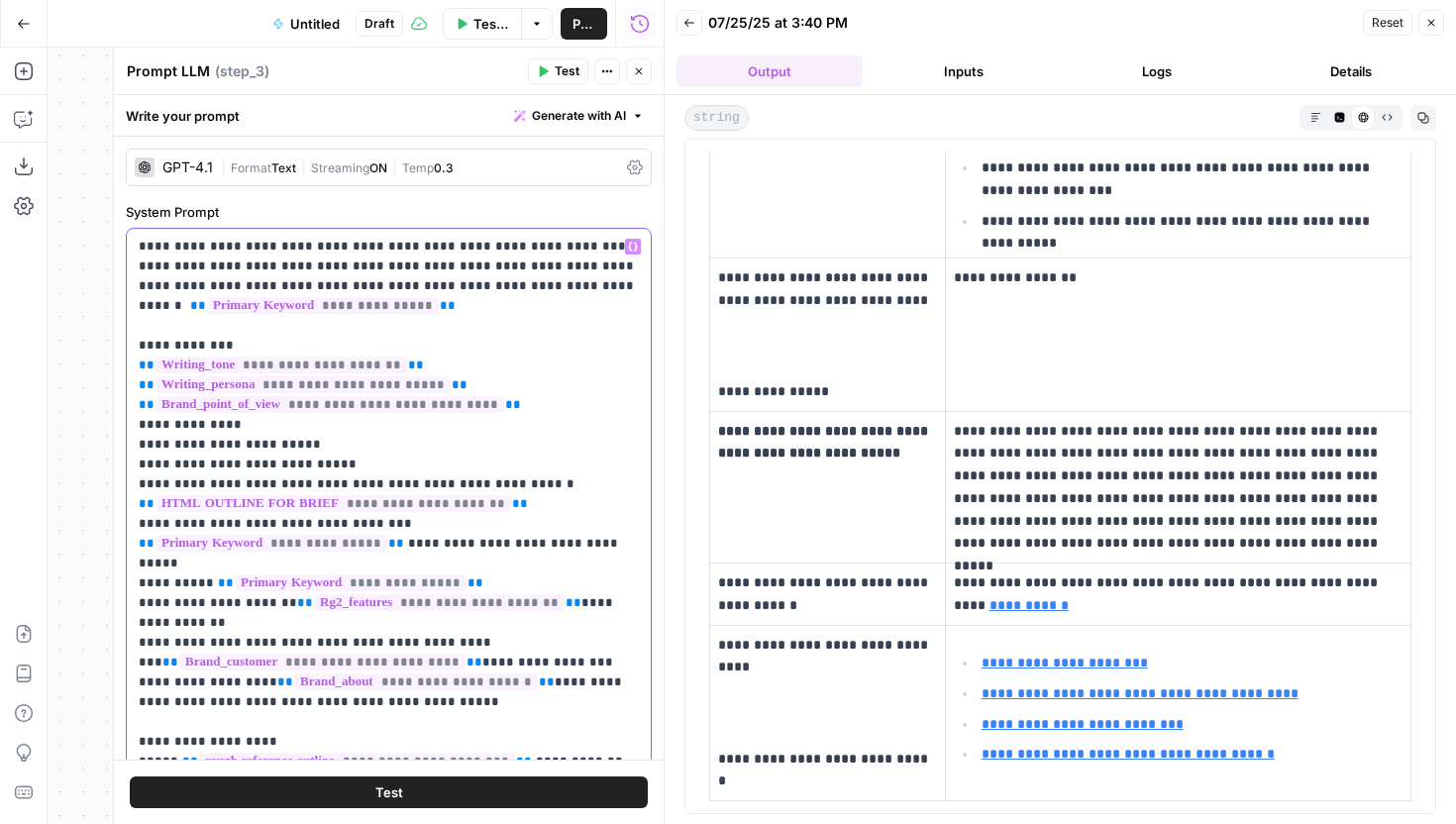 drag, startPoint x: 144, startPoint y: 451, endPoint x: 341, endPoint y: 450, distance: 197.00254 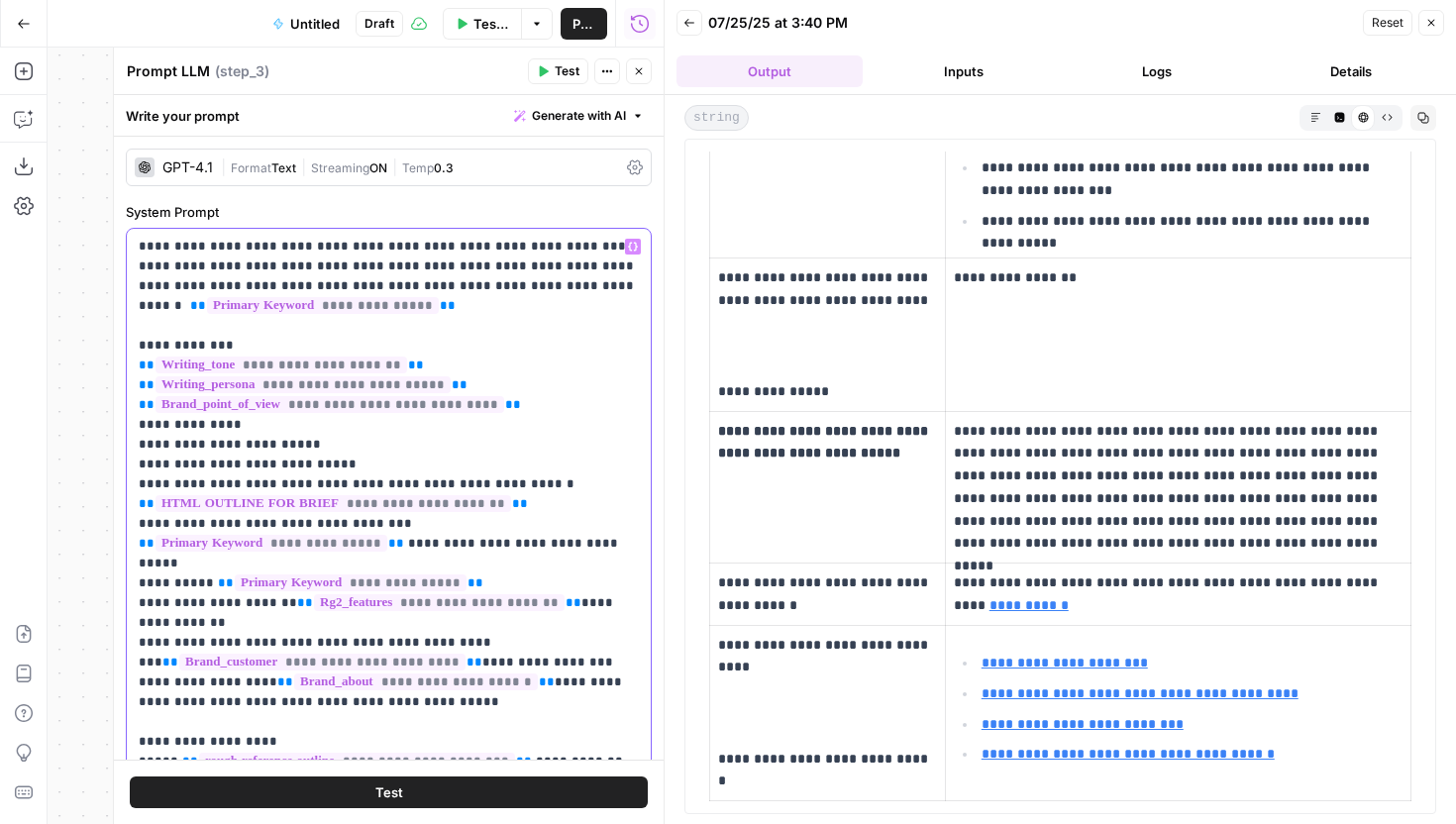 click on "**********" at bounding box center [388, 900] 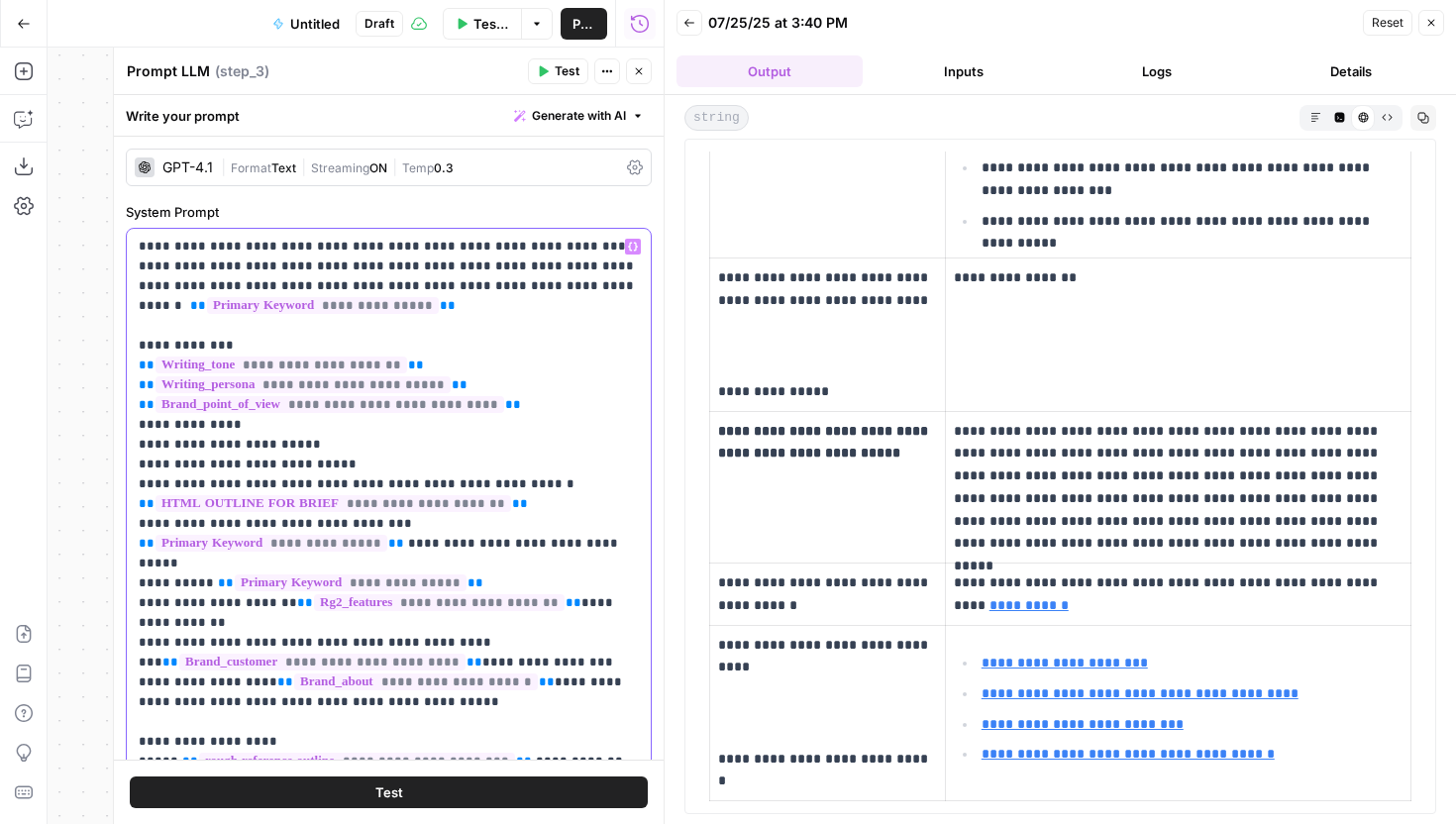 click on "**********" at bounding box center [388, 900] 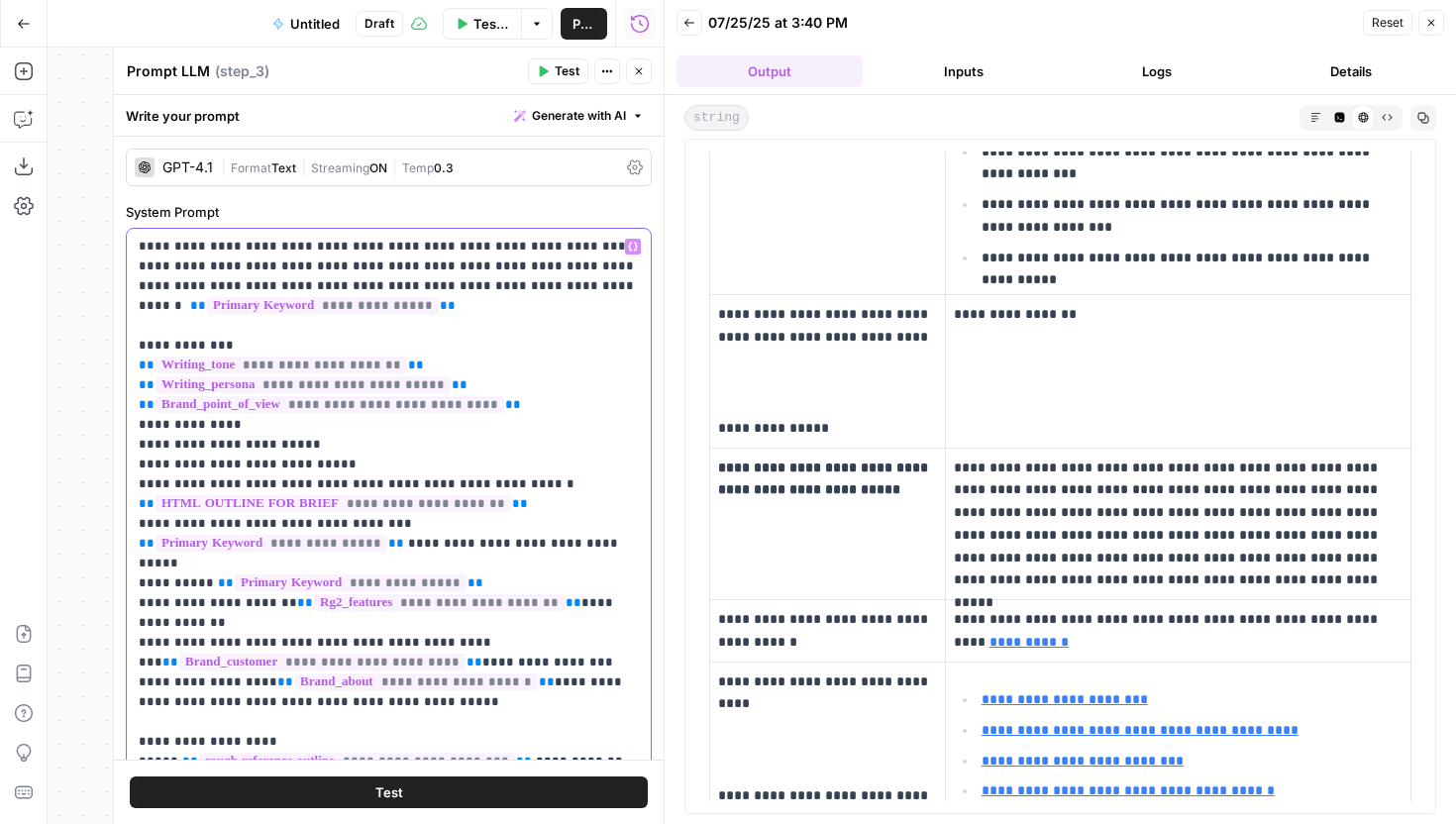 scroll, scrollTop: 3811, scrollLeft: 0, axis: vertical 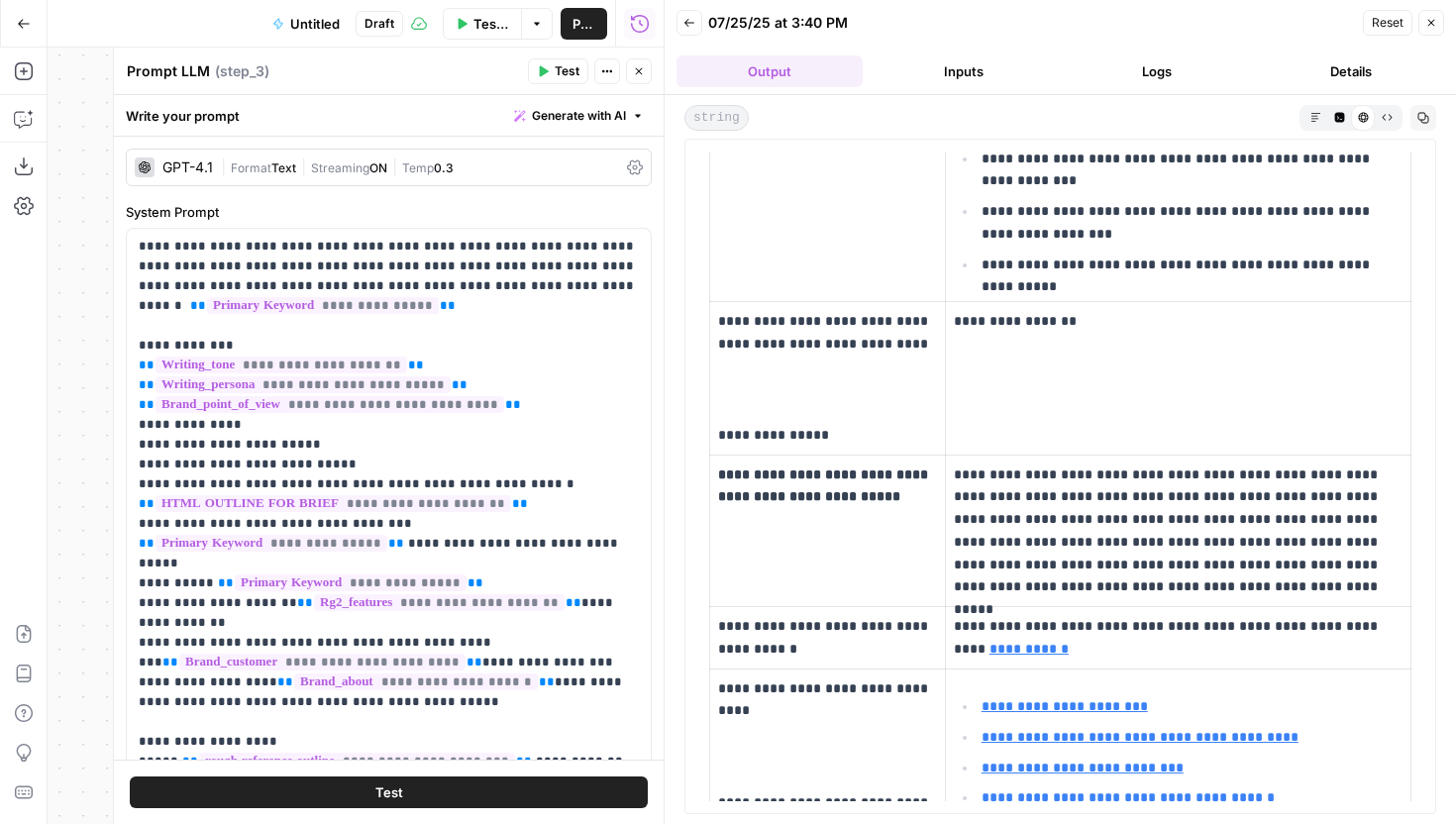 drag, startPoint x: 970, startPoint y: 317, endPoint x: 1120, endPoint y: 316, distance: 150.0033 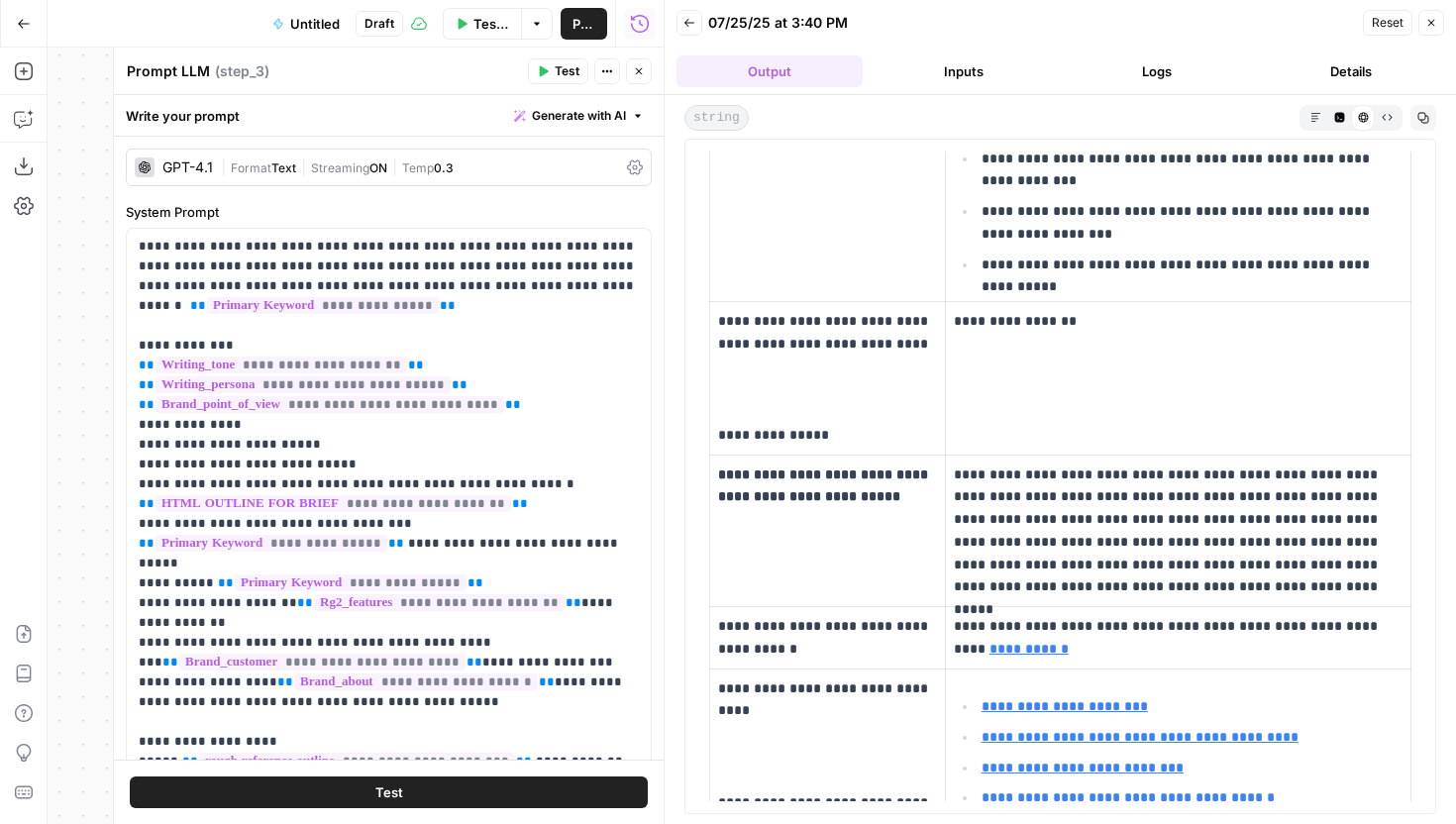 click on "**********" at bounding box center (1178, 377) 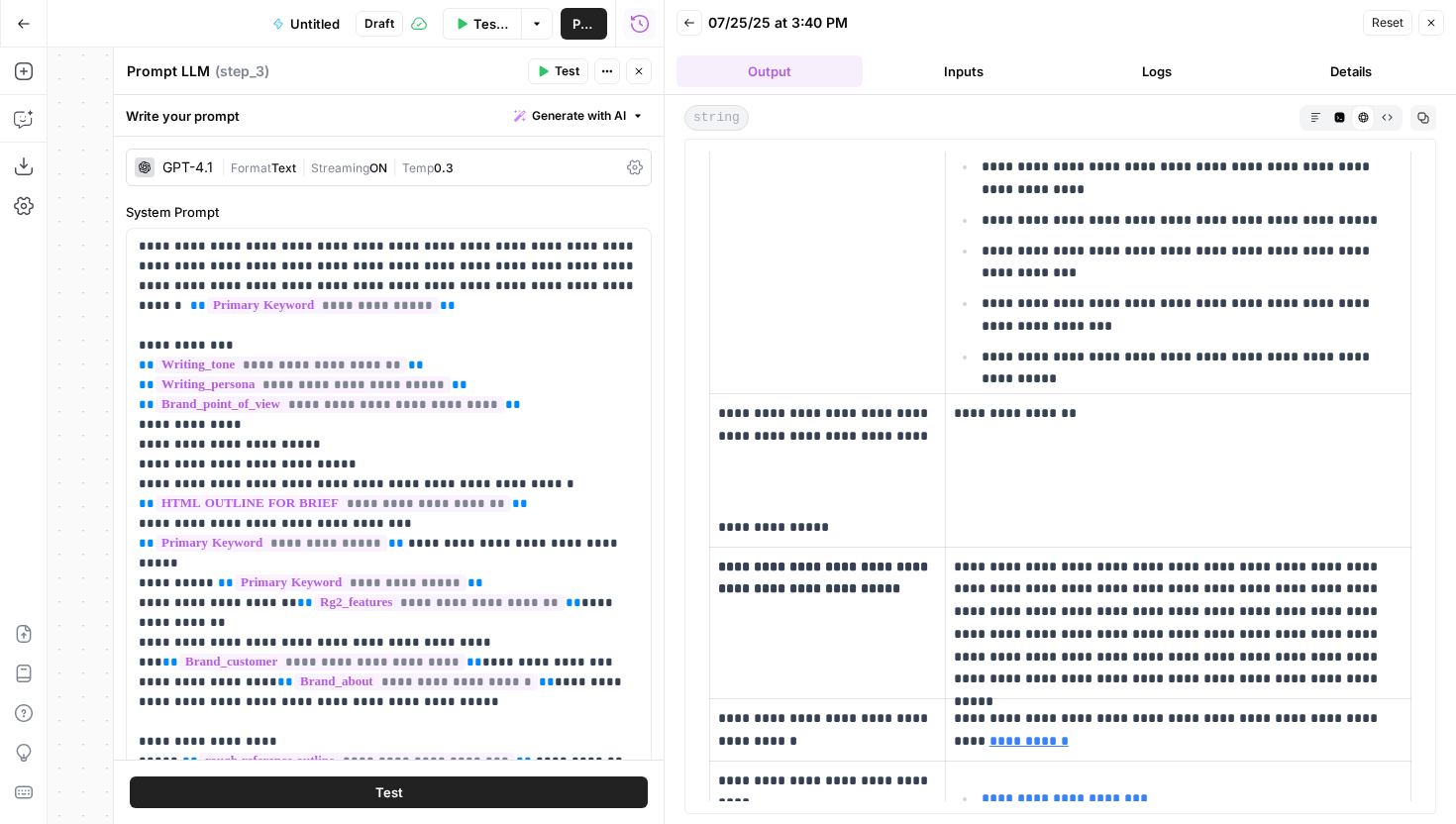 scroll, scrollTop: 3908, scrollLeft: 0, axis: vertical 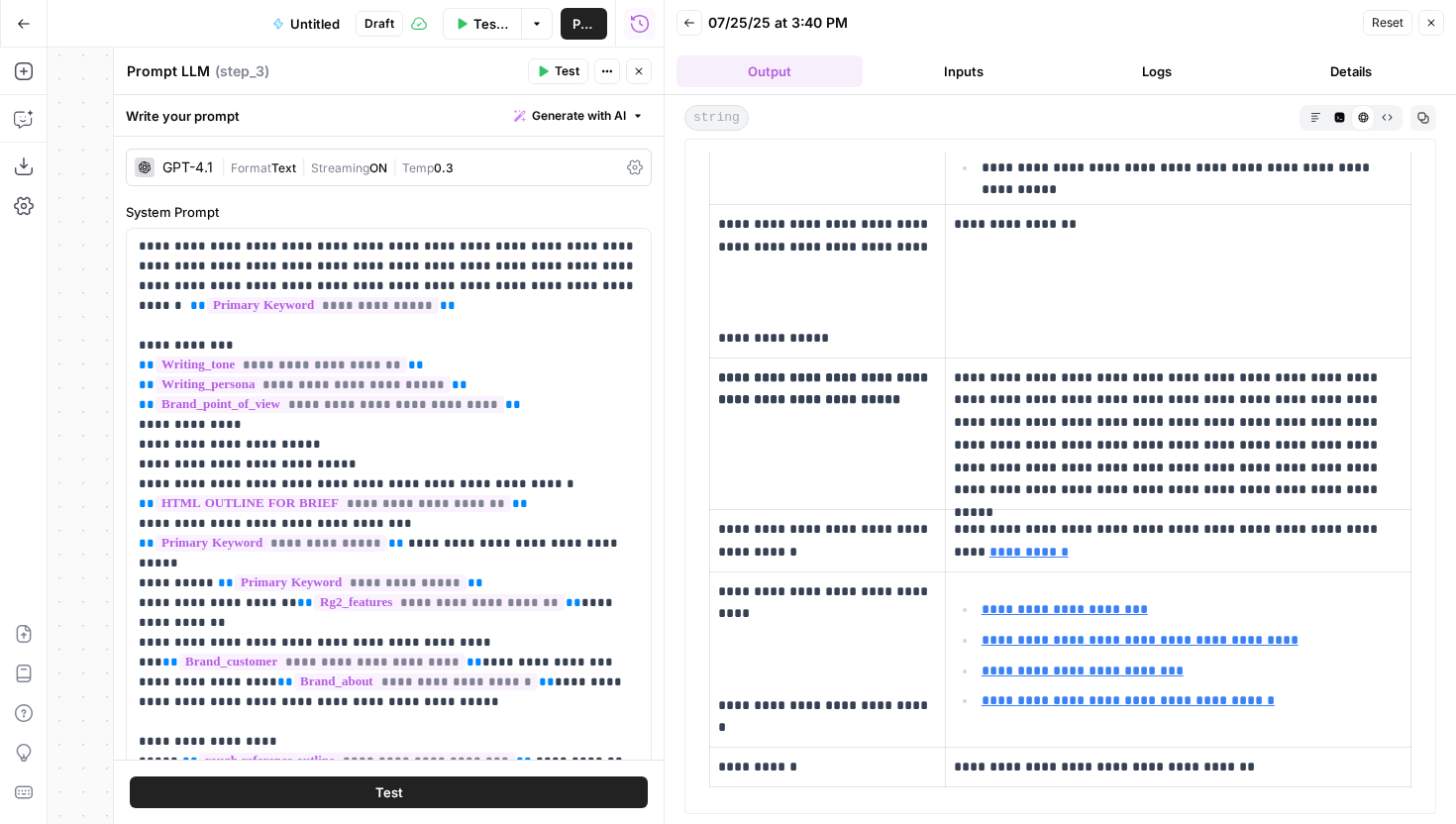 drag, startPoint x: 950, startPoint y: 377, endPoint x: 1197, endPoint y: 482, distance: 268.39151 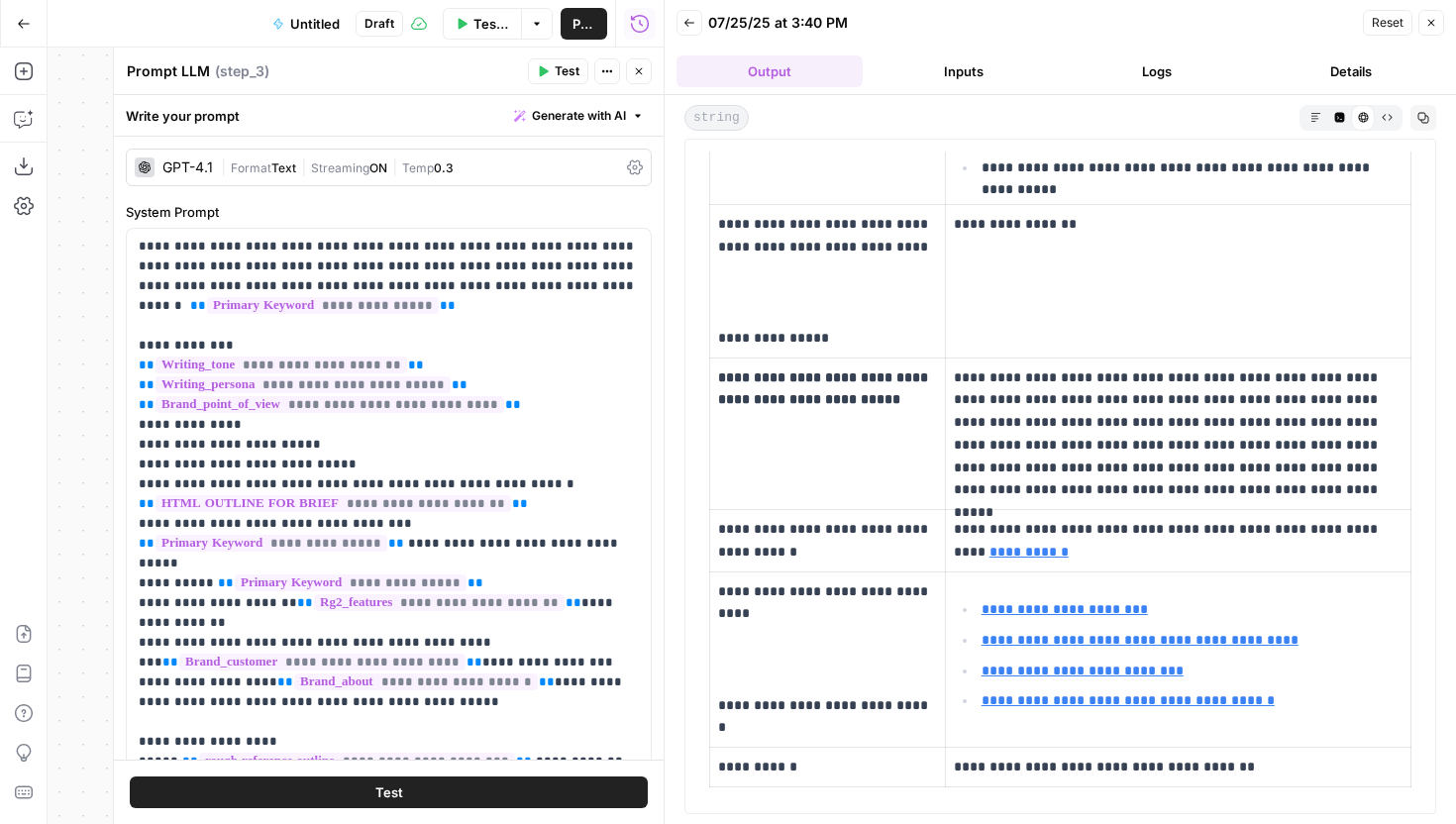 click on "**********" at bounding box center (1178, 434) 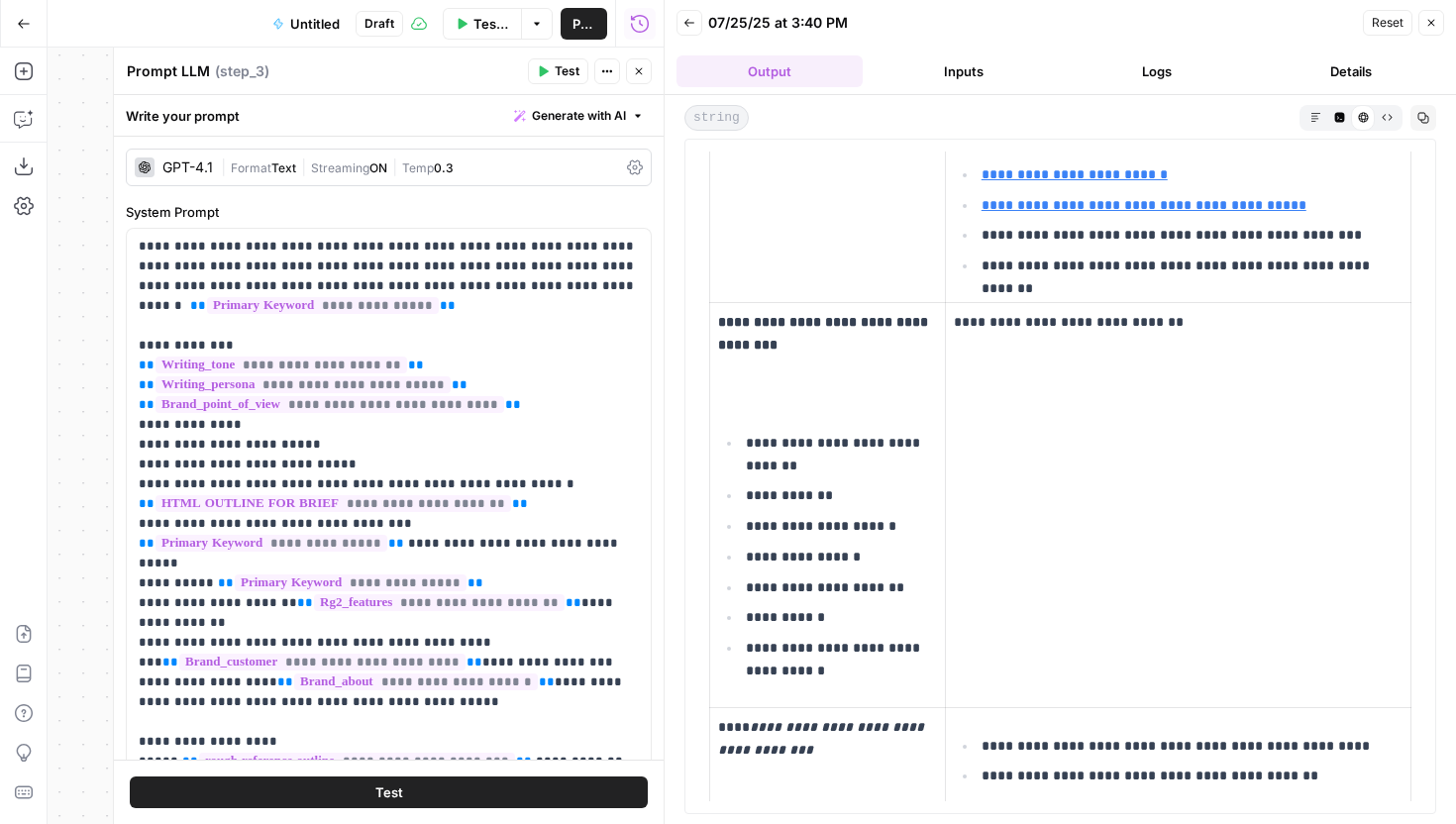 scroll, scrollTop: 2991, scrollLeft: 0, axis: vertical 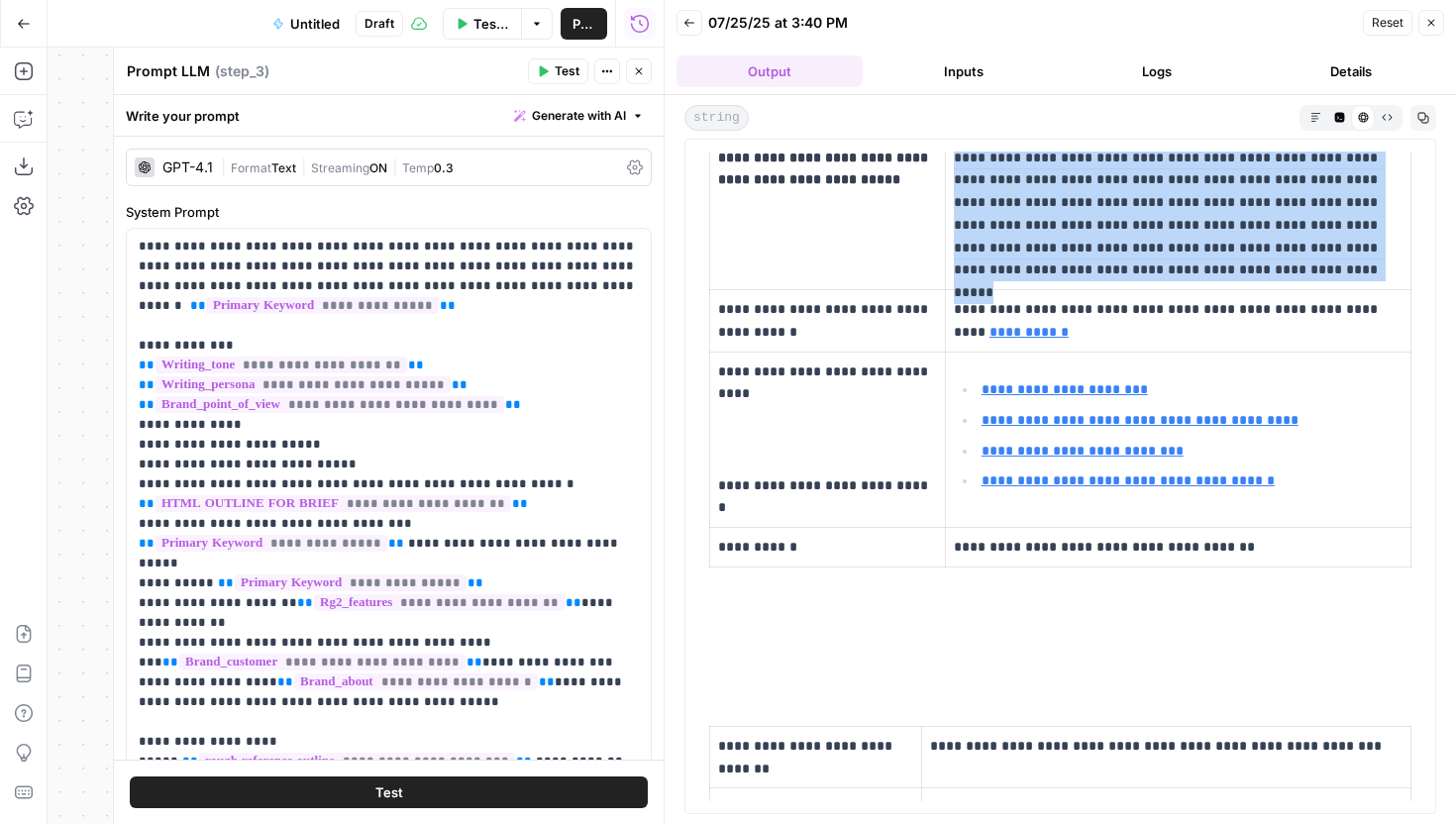 click 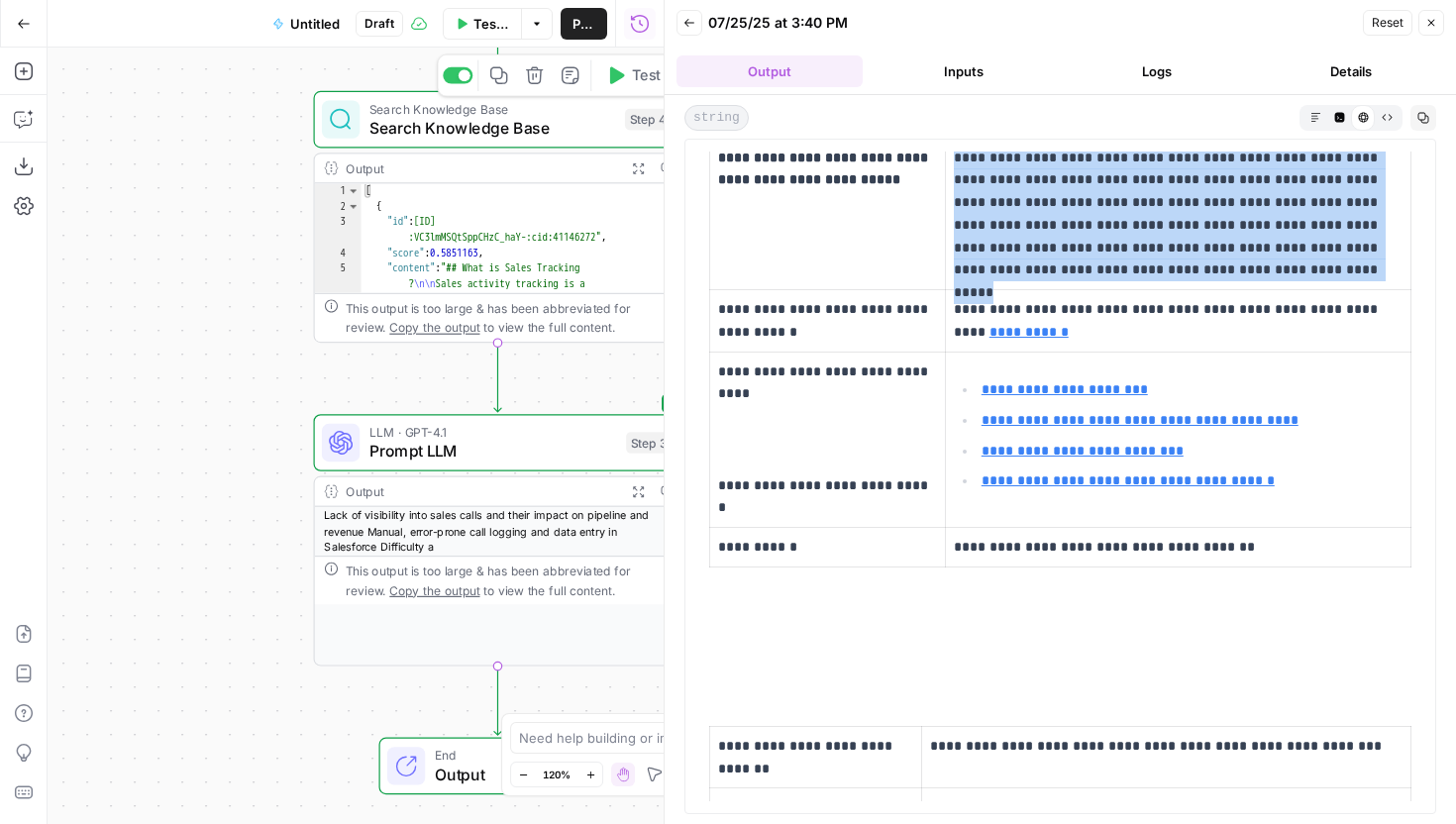 click on "Search Knowledge Base" at bounding box center (492, 128) 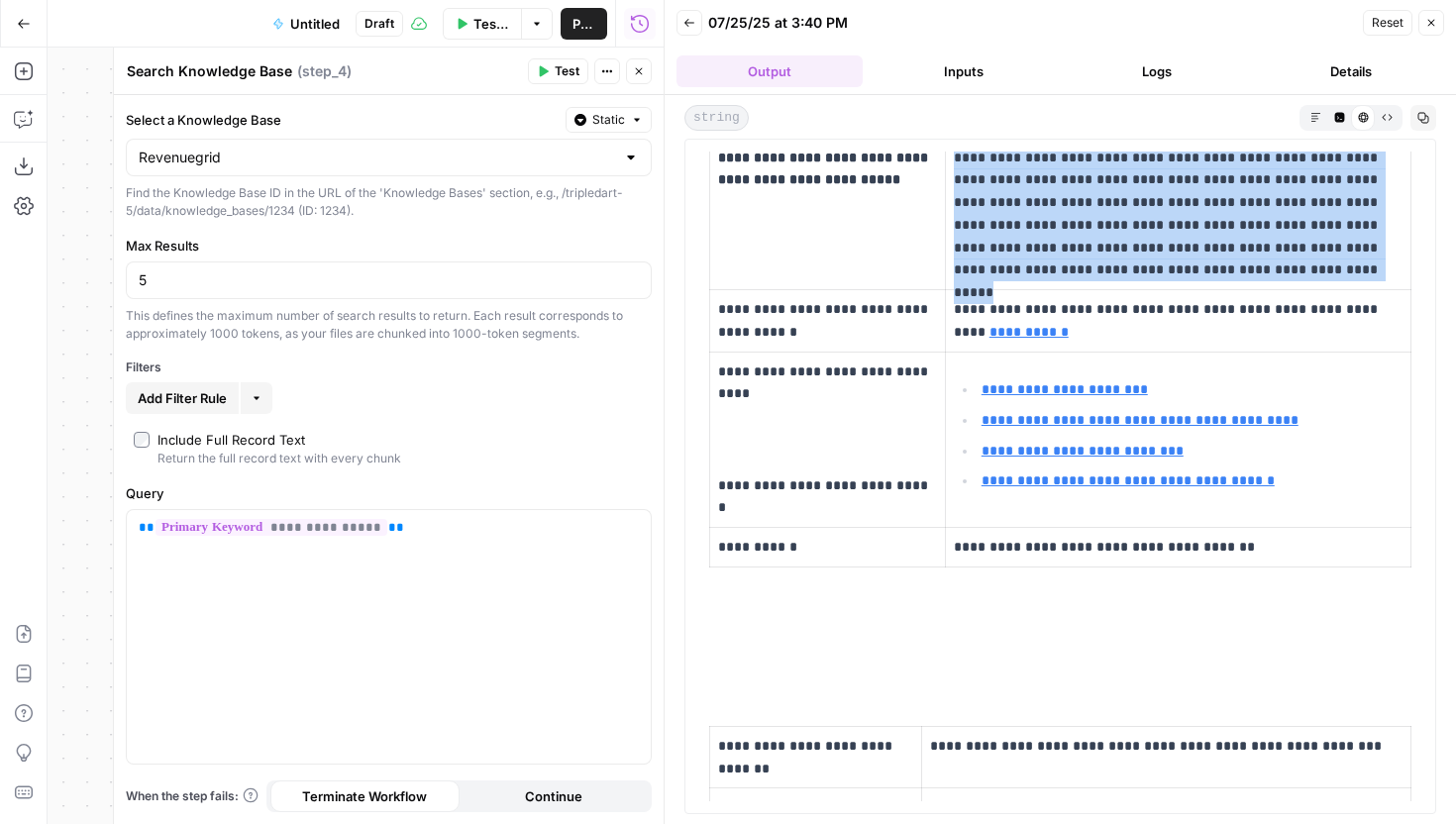 click on "Search Knowledge Base Search Knowledge Base  ( step_4 ) Test Actions Close" at bounding box center [388, 71] 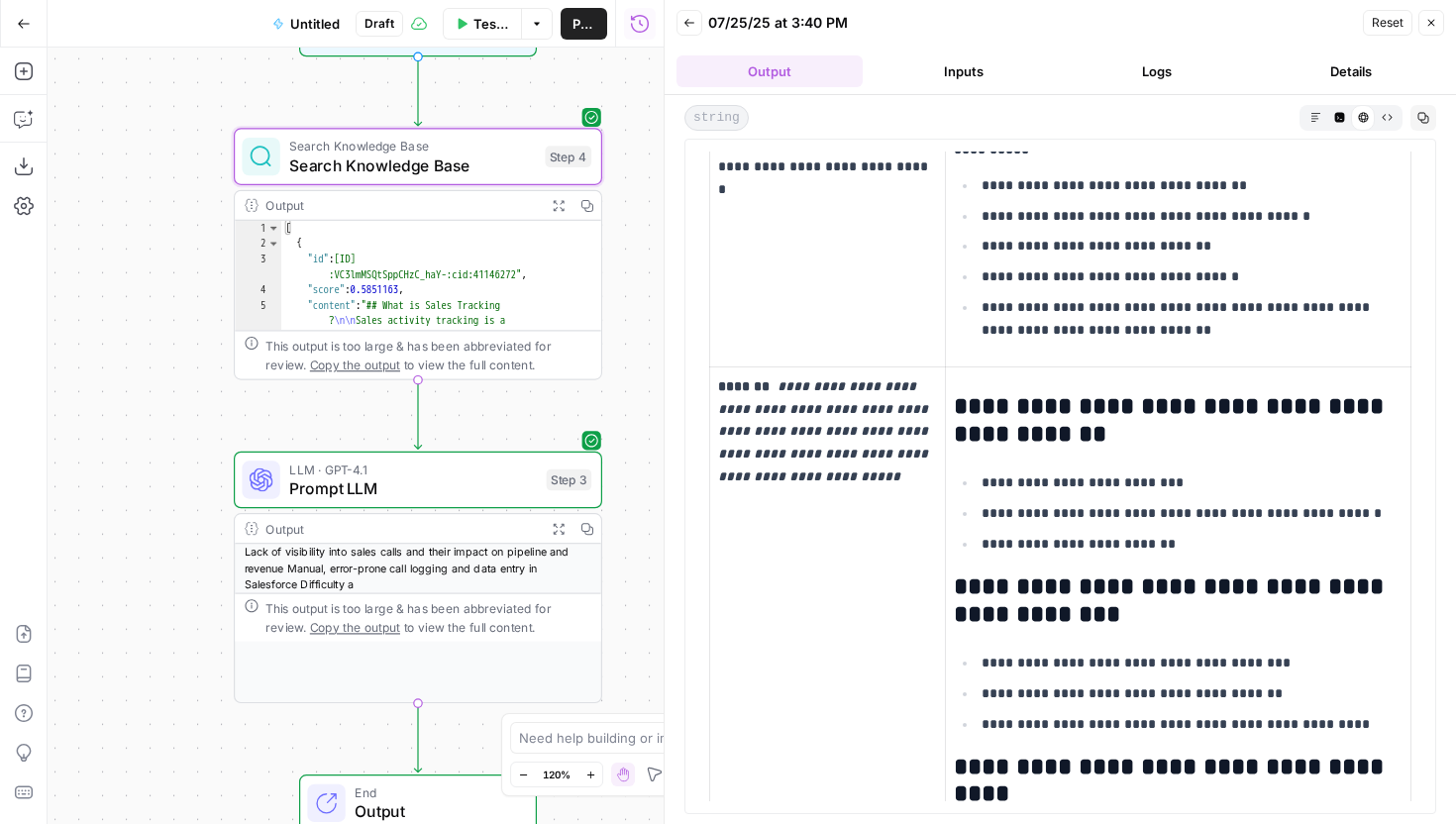 scroll, scrollTop: 995, scrollLeft: 0, axis: vertical 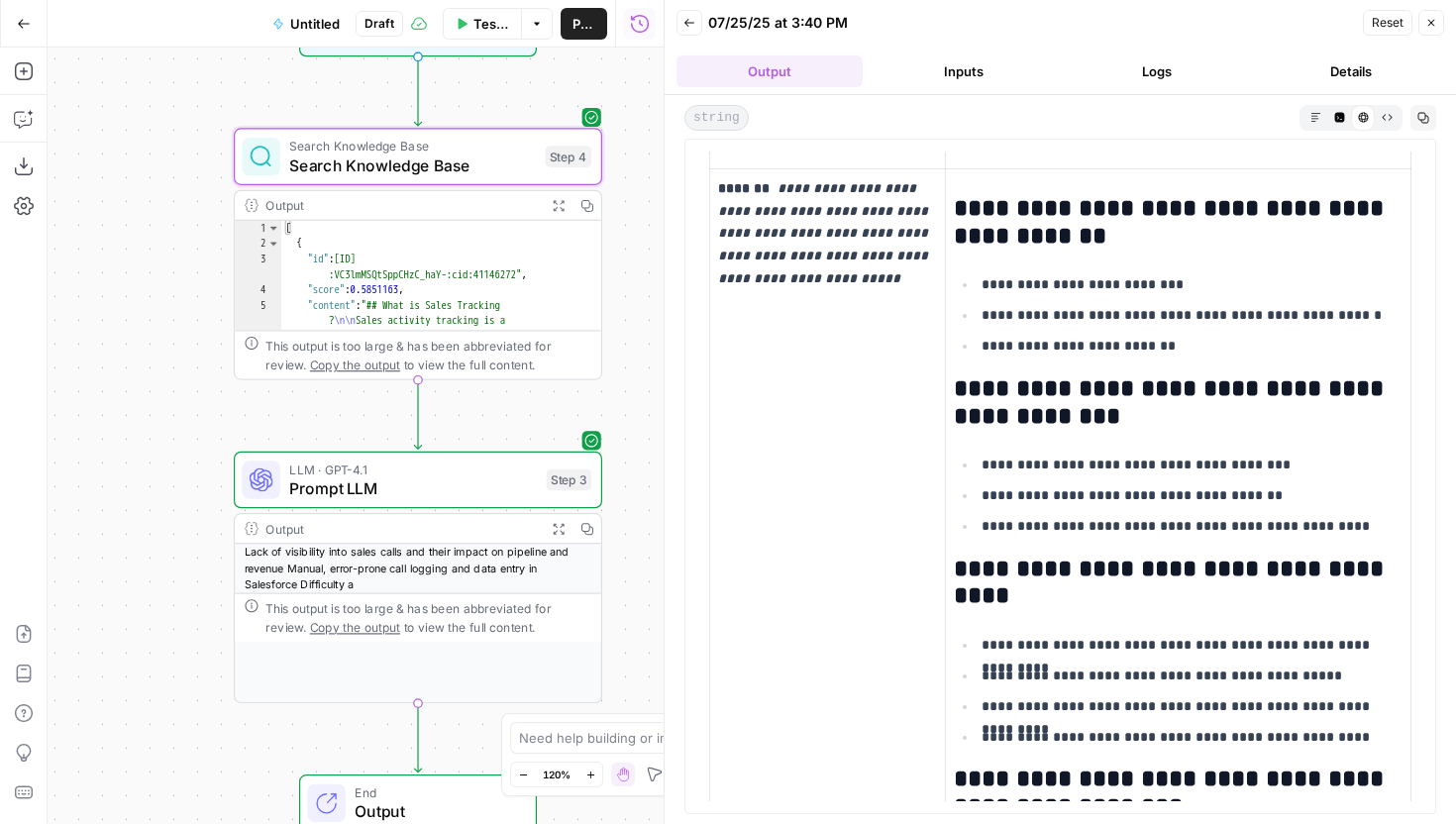 click on "Publish" at bounding box center [583, 24] 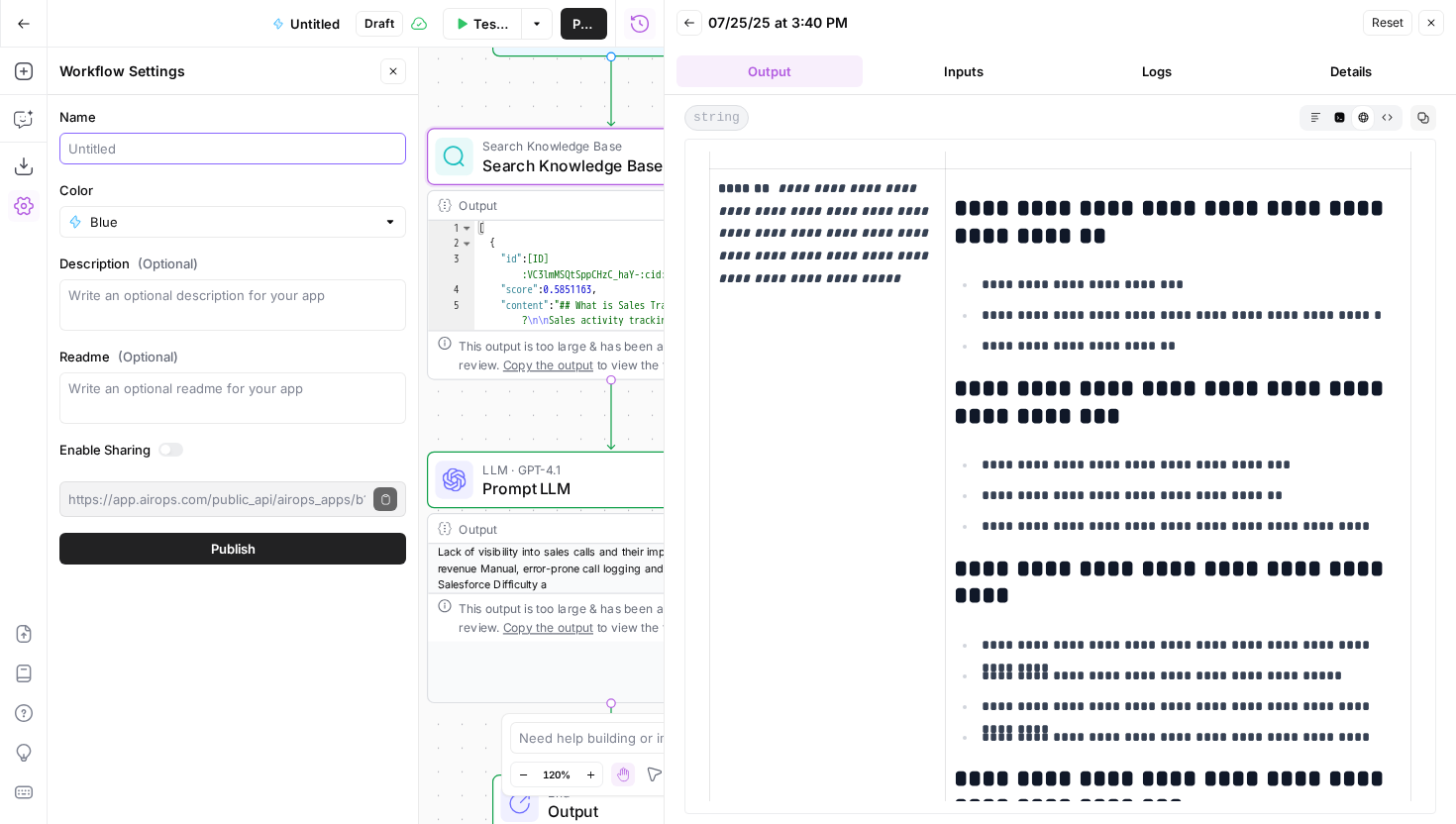 drag, startPoint x: 264, startPoint y: 150, endPoint x: 410, endPoint y: 183, distance: 149.683 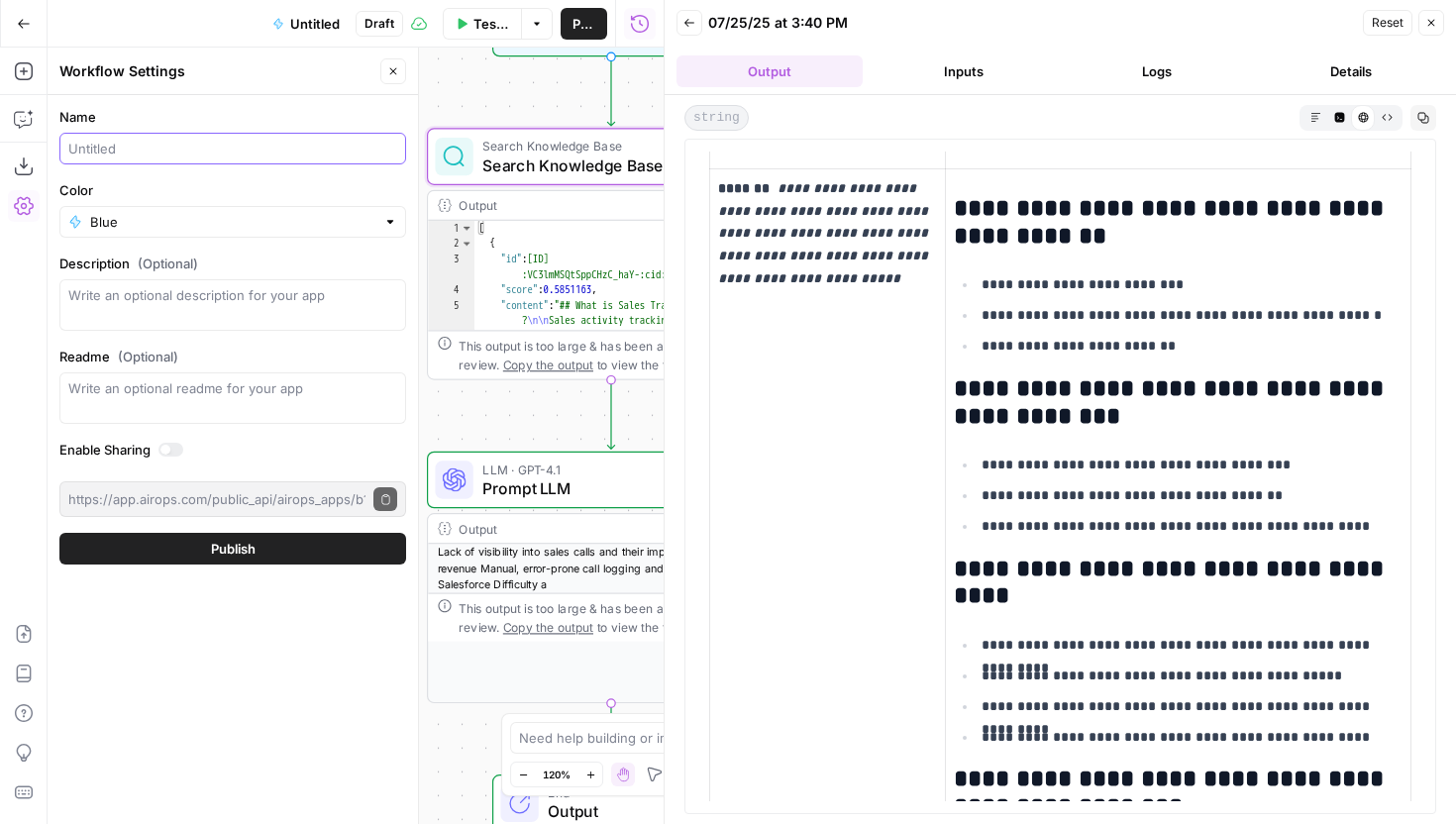 click on "Name" at bounding box center (233, 149) 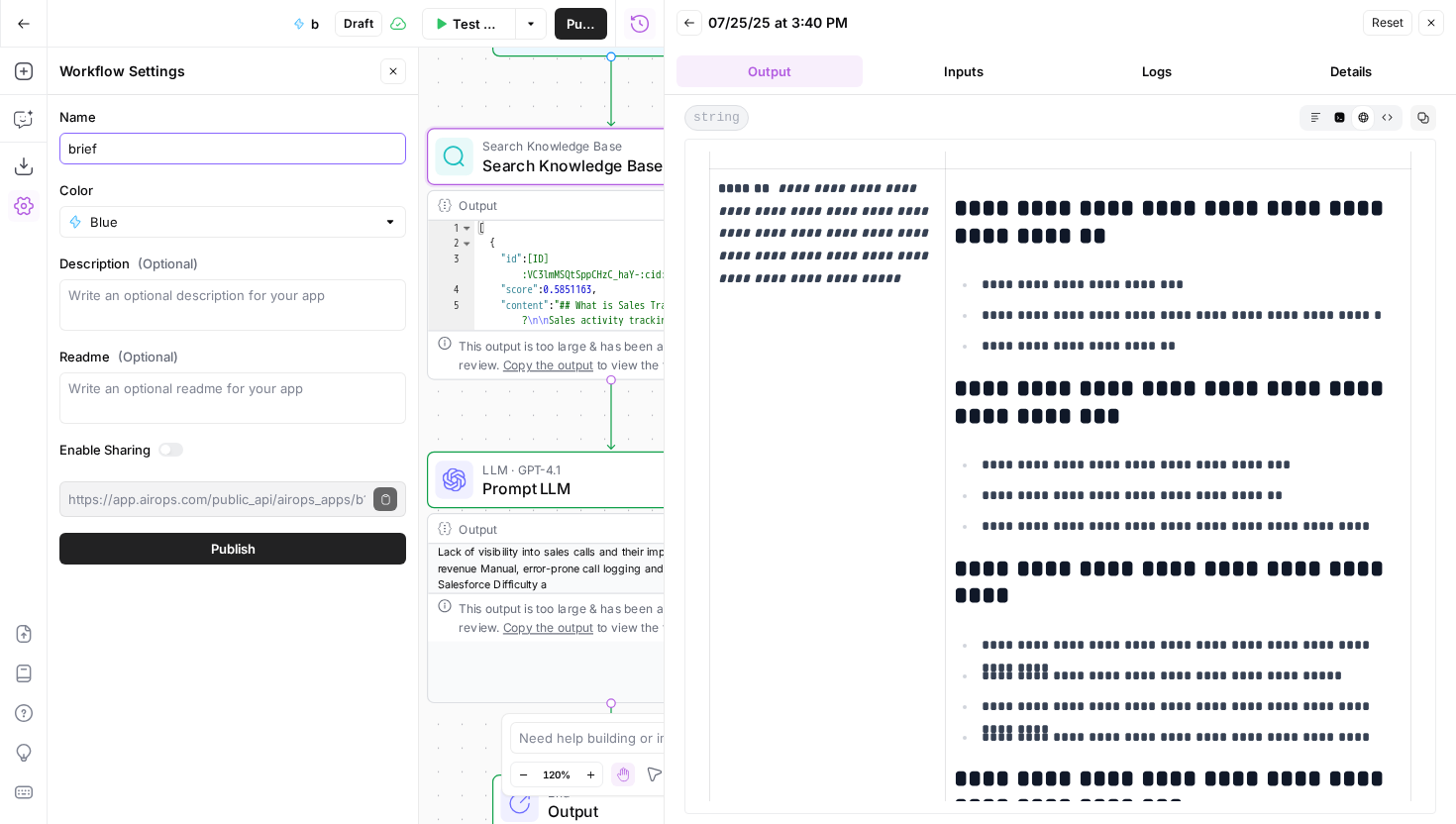 type on "brief" 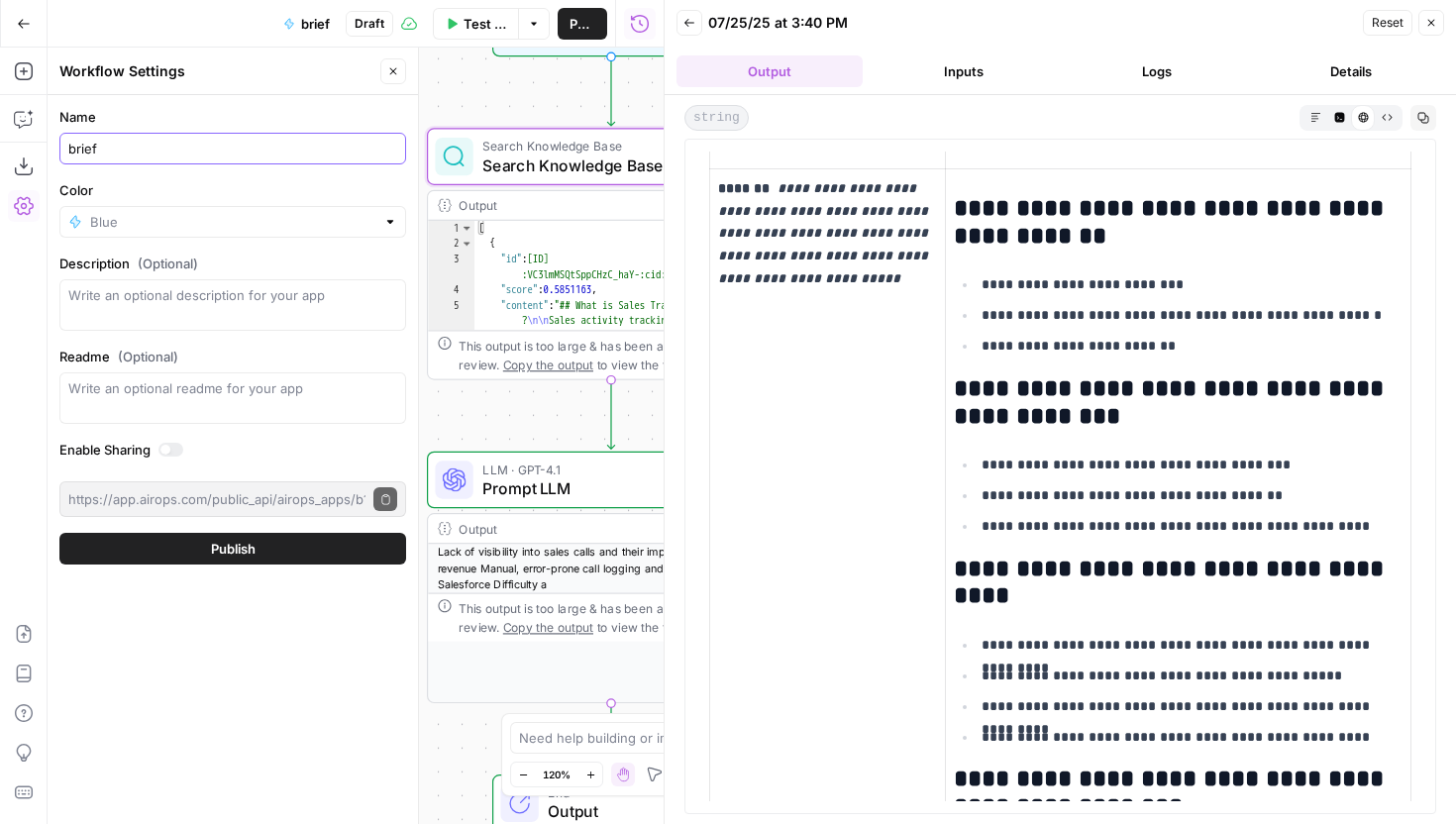 type on "Blue" 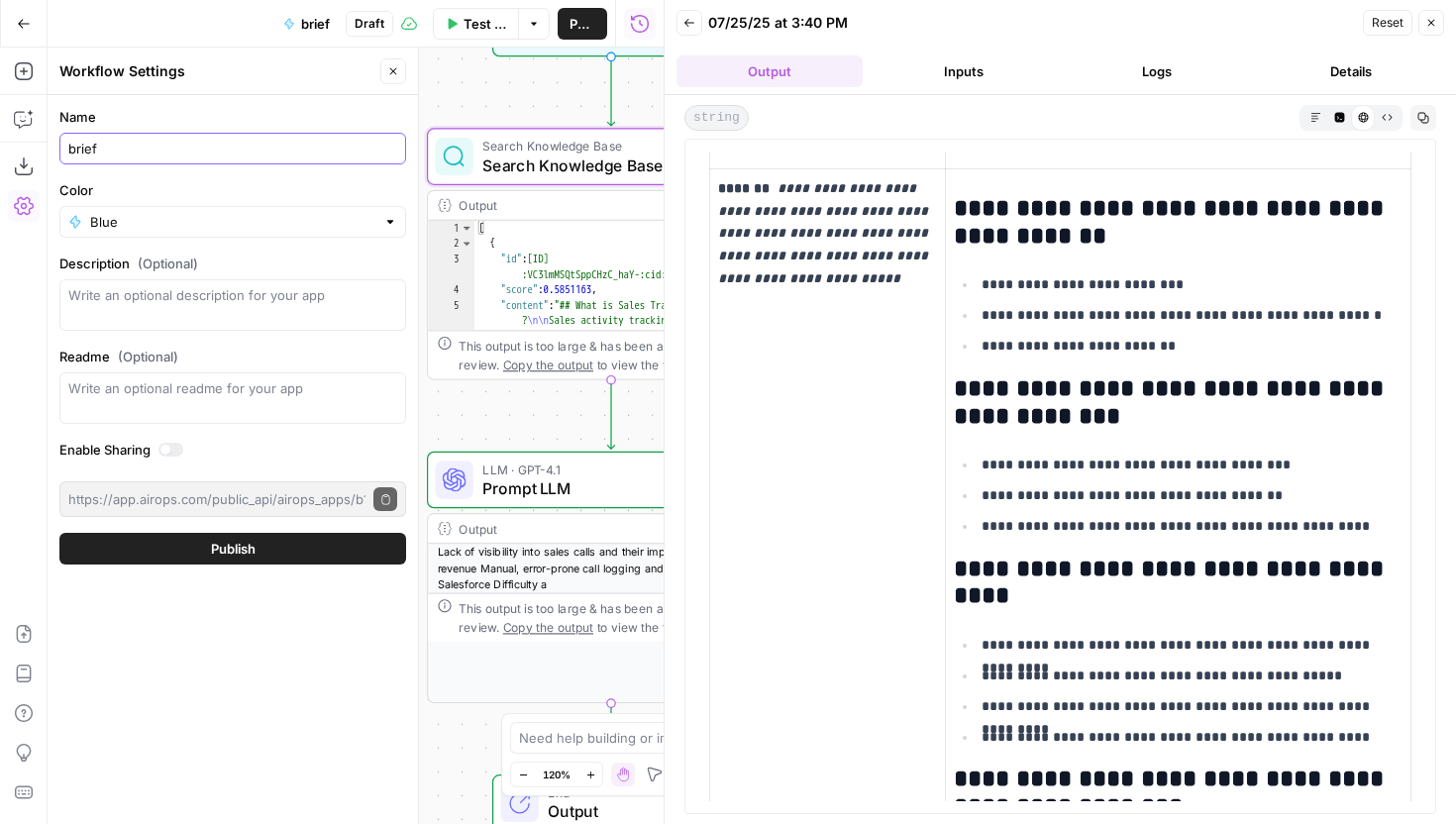 click on "brief" at bounding box center [233, 149] 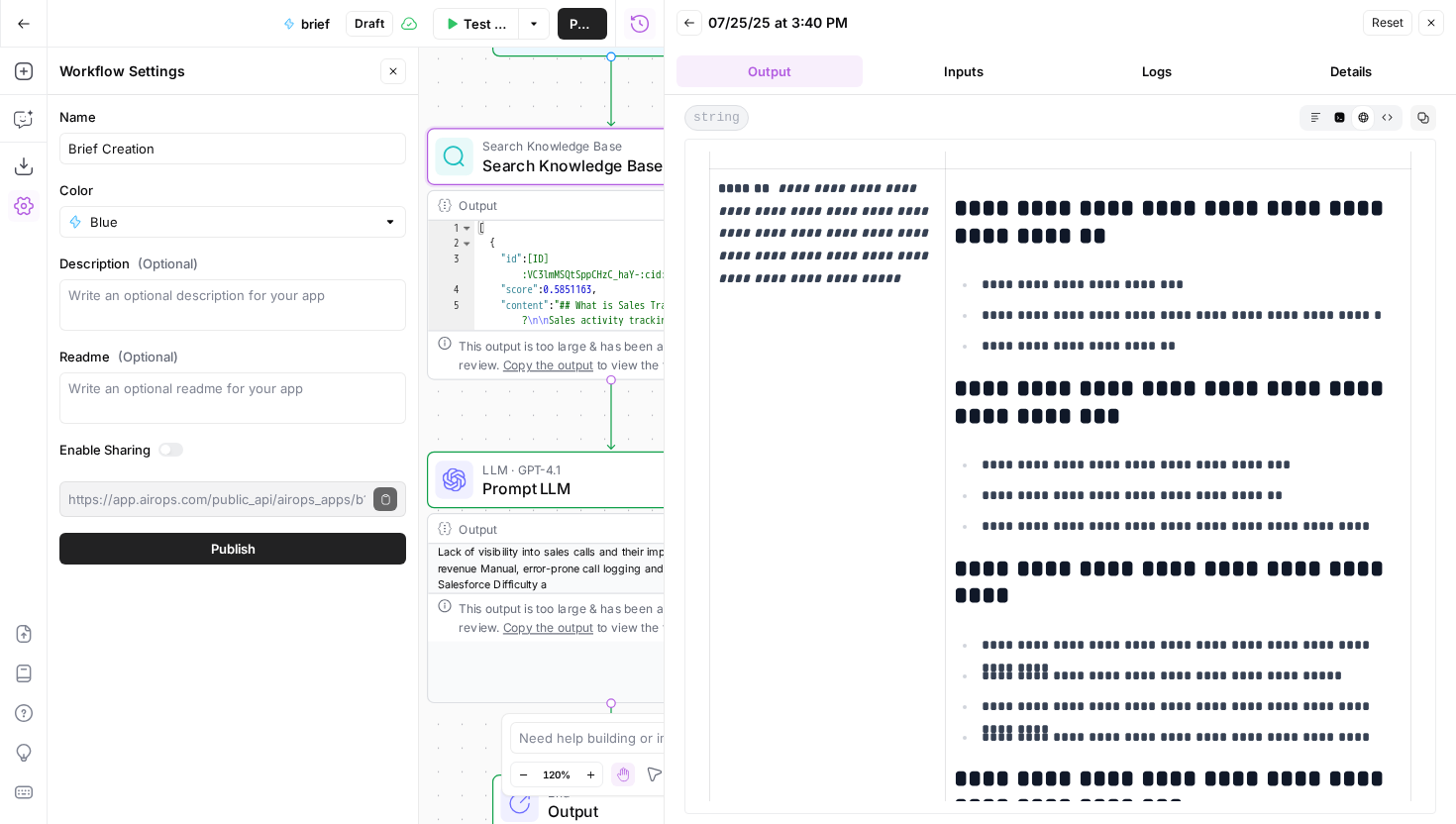 click on "Name Brief Creation Color Blue Description   (Optional) Readme   (Optional) Write an optional readme for your app Enable Sharing https://app.airops.com/public_api/airops_apps/b1cf3678-32d9-47dc-8d04-3069e5df6688/execute Copy public execute URL Publish" at bounding box center [233, 336] 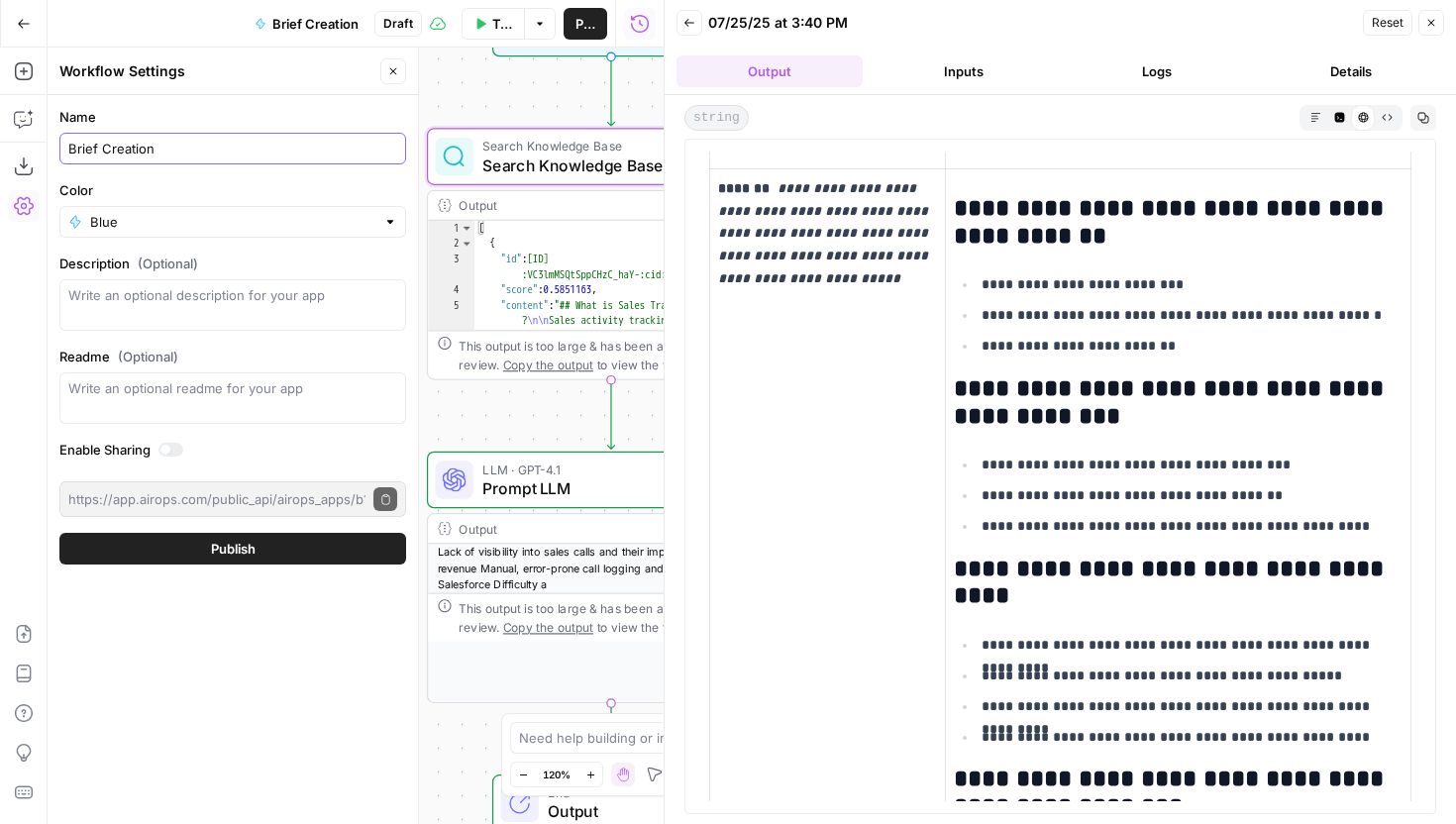 click on "Brief Creation" at bounding box center (233, 149) 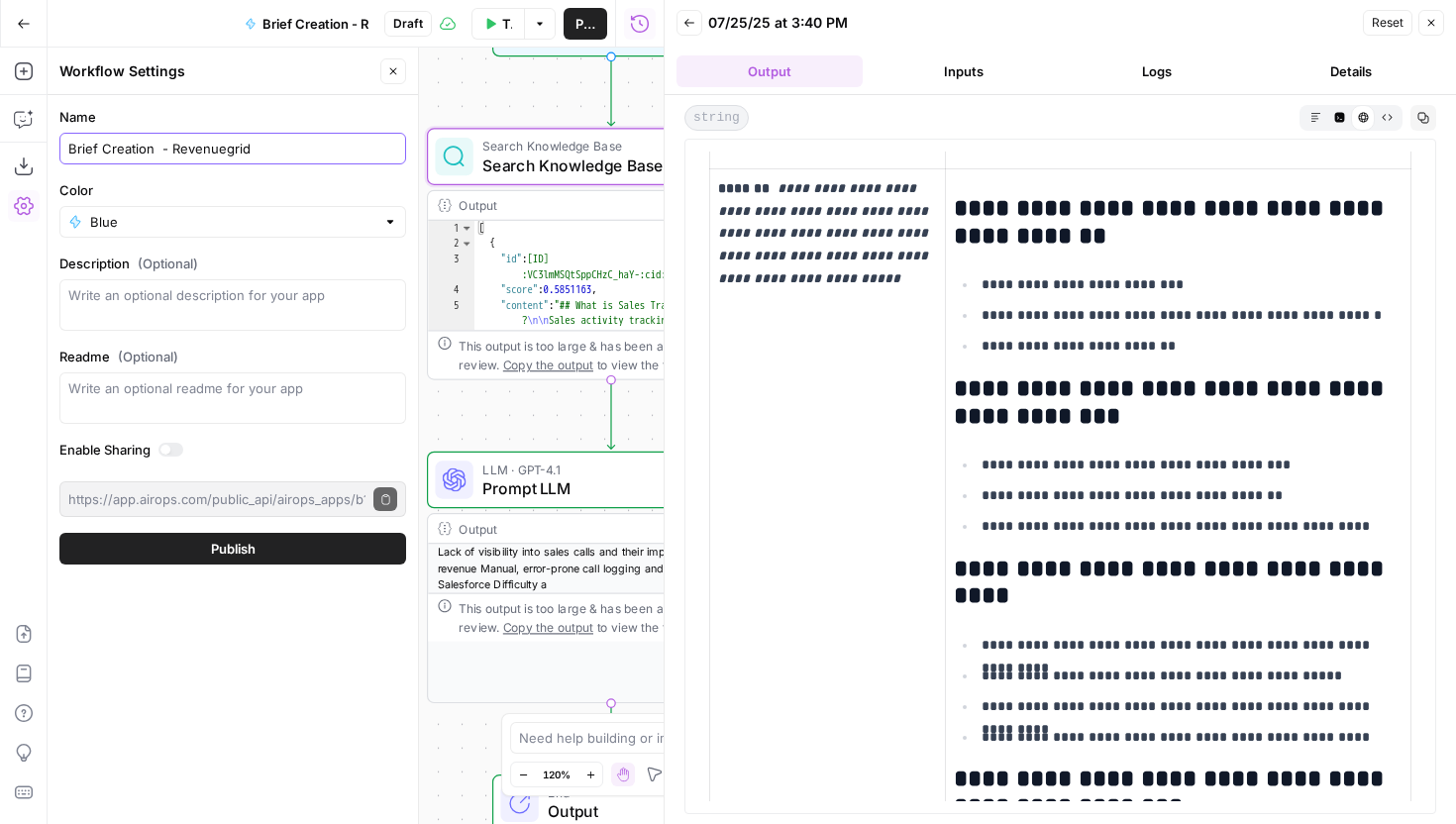 type on "Brief Creation  - Revenuegrid" 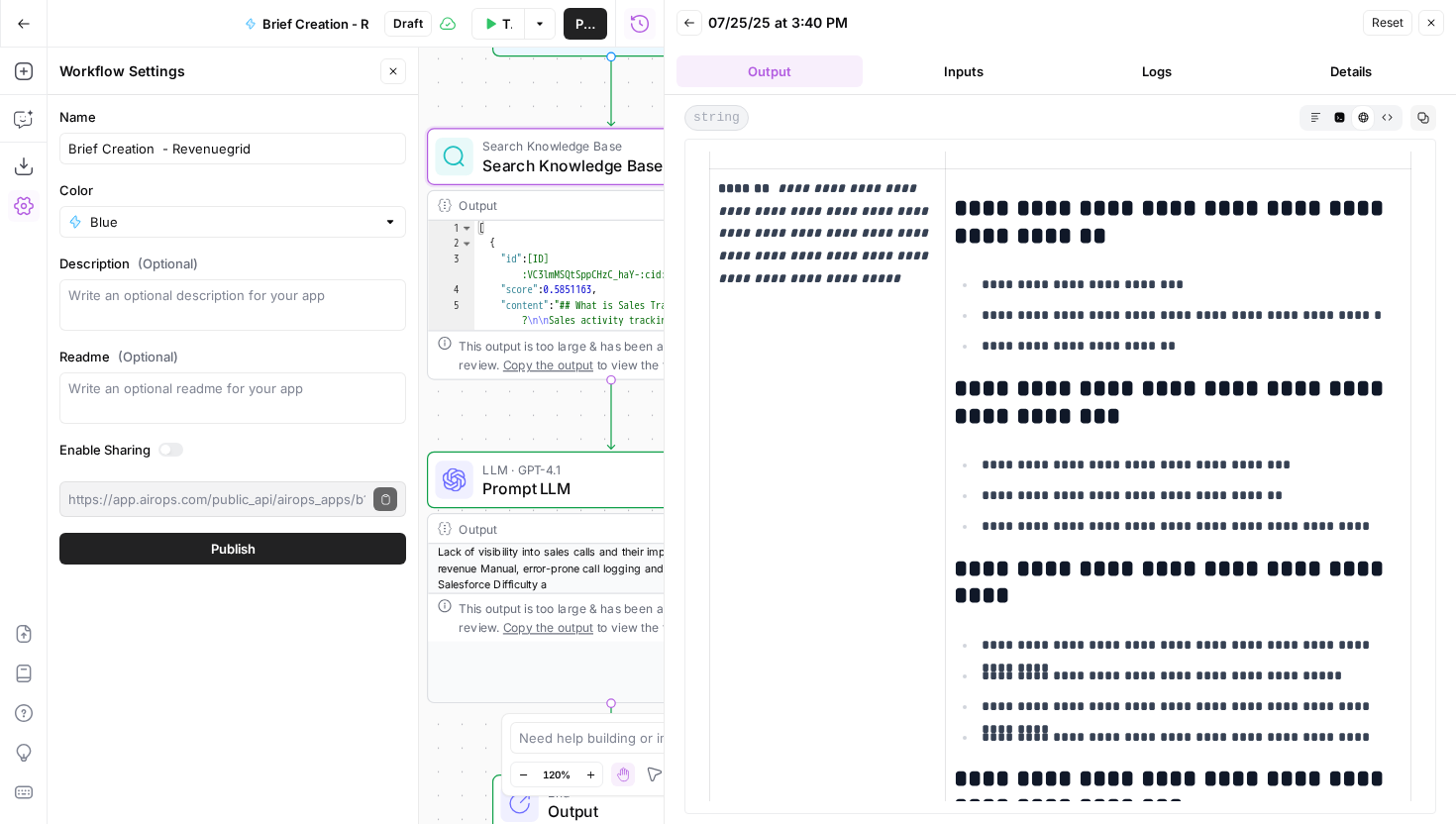 click on "Name Brief Creation  - Revenuegrid Color Blue Description   (Optional) Readme   (Optional) Write an optional readme for your app Enable Sharing https://app.airops.com/public_api/airops_apps/b1cf3678-32d9-47dc-8d04-3069e5df6688/execute Copy public execute URL Publish" at bounding box center (233, 336) 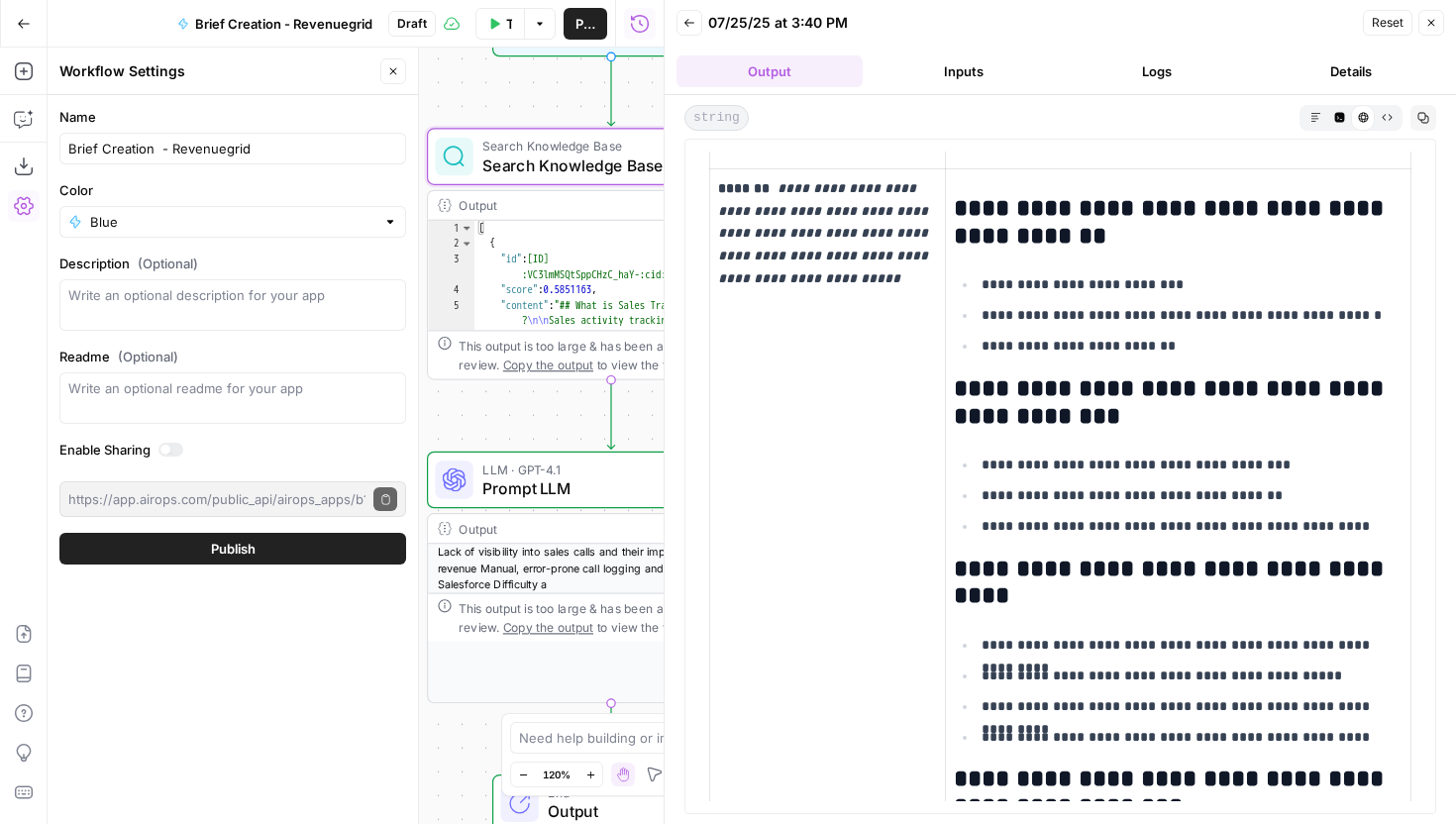click on "Name Brief Creation  - Revenuegrid Color Blue Description   (Optional) Readme   (Optional) Write an optional readme for your app Enable Sharing https://app.airops.com/public_api/airops_apps/b1cf3678-32d9-47dc-8d04-3069e5df6688/execute Copy public execute URL Publish" at bounding box center (233, 336) 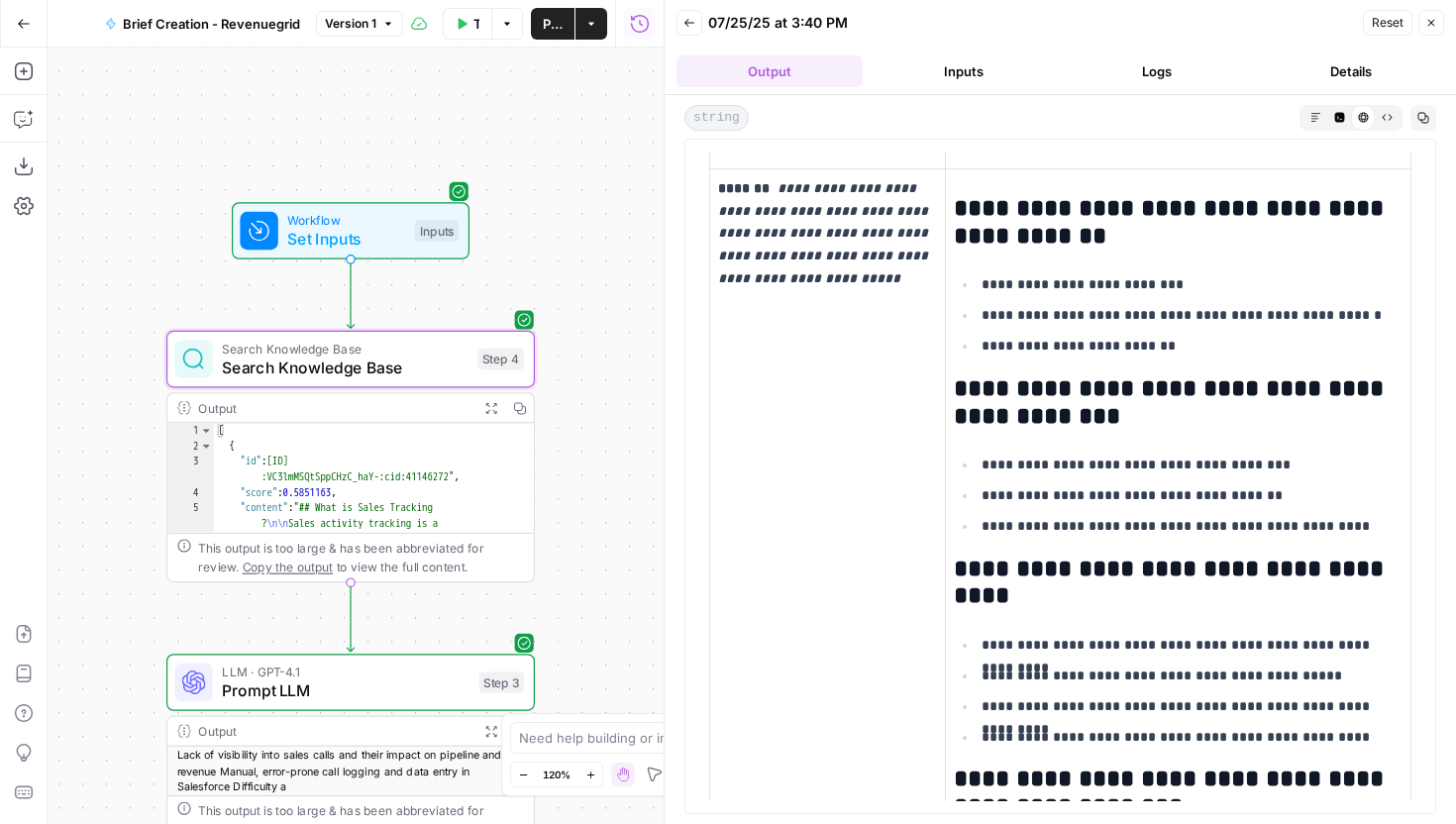 click on "Close" at bounding box center (1431, 23) 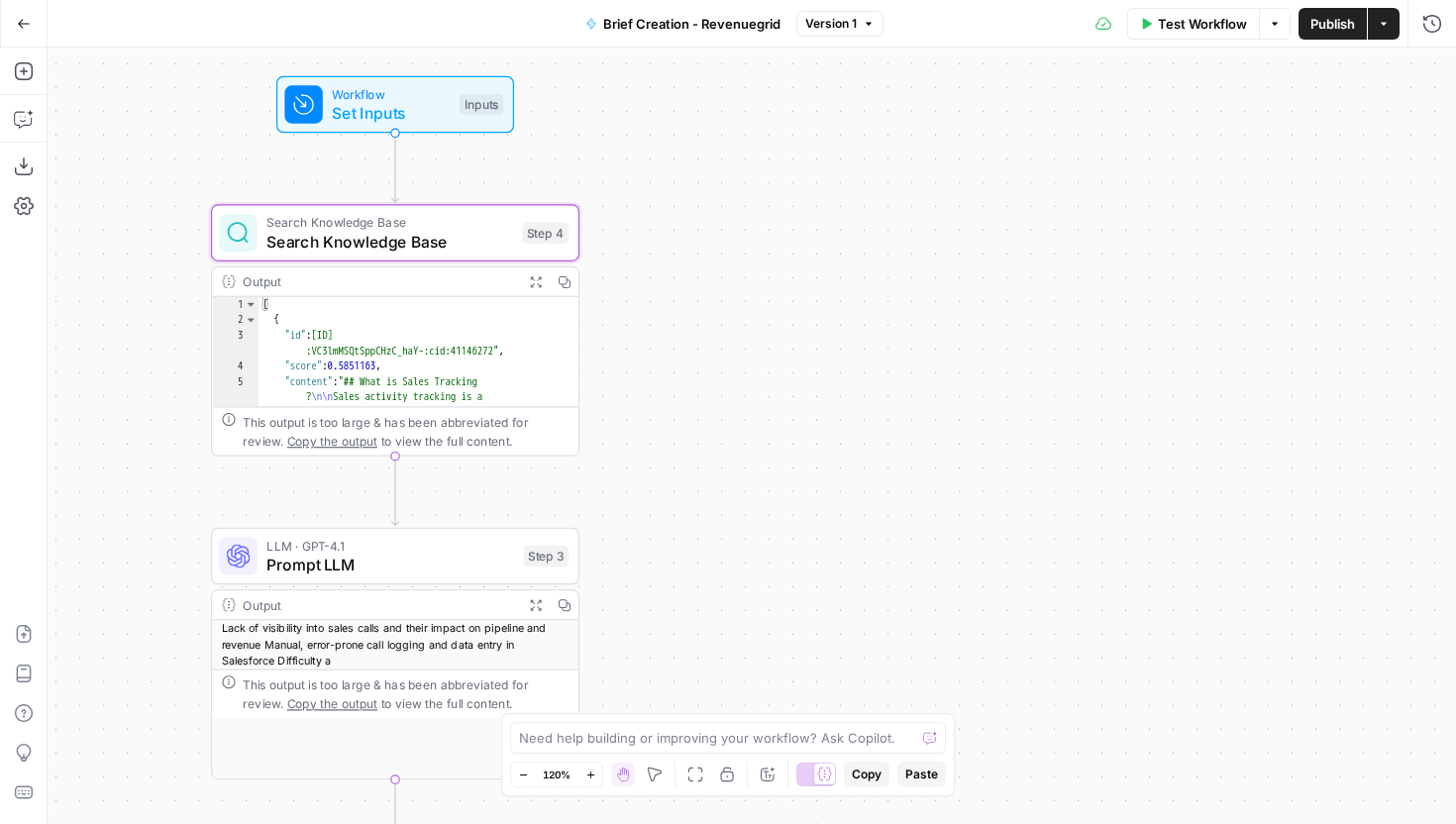 click on "Workflow Set Inputs Inputs Search Knowledge Base Search Knowledge Base Step 4 Output Expand Output Copy 1 2 3 4 5 [    {      "id" :  "vsdid:3915002:rid          :VC3lmMSQtSppCHzC_haY-:cid:41146272" ,      "score" :  0.5851163 ,      "content" :  "## What is Sales Tracking          ? \n\n Sales activity tracking is a           process of recording and analyzing sales           progress. By tracking sales activities,           your sales team will clearly understand           what and when they need to perform tasks          . They’ll also keep updated on who they           should contact to ask for support and           guidance when necessary. \n\n Sales           activity tracking also provides valuable           insights that will inform your decisions           for future sales efforts. \n\n ## Why Is           Sales Activity Tracking Important? \n\n As                    \n\n Sales  :" at bounding box center (752, 436) 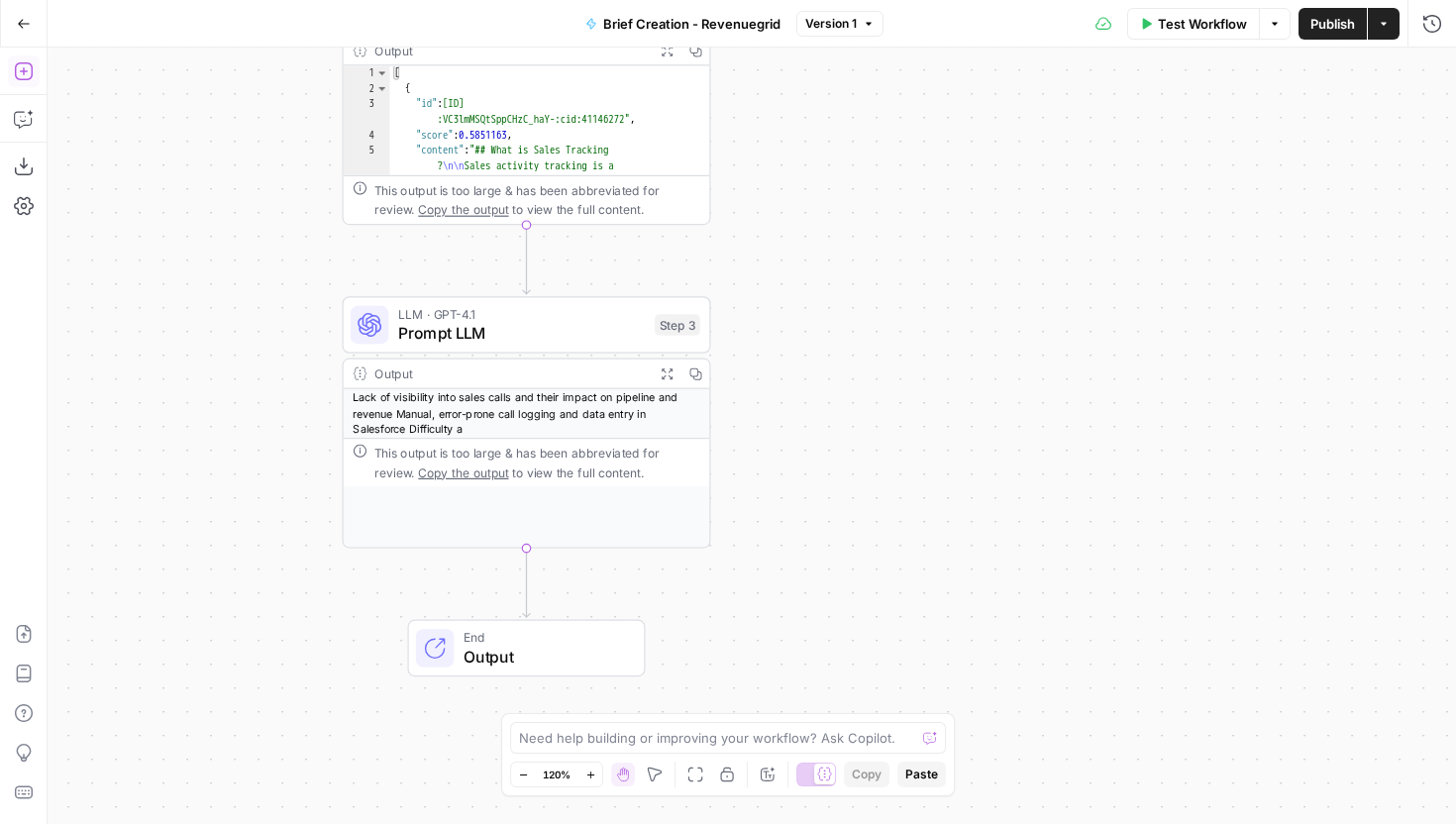 click on "Add Steps" at bounding box center (24, 71) 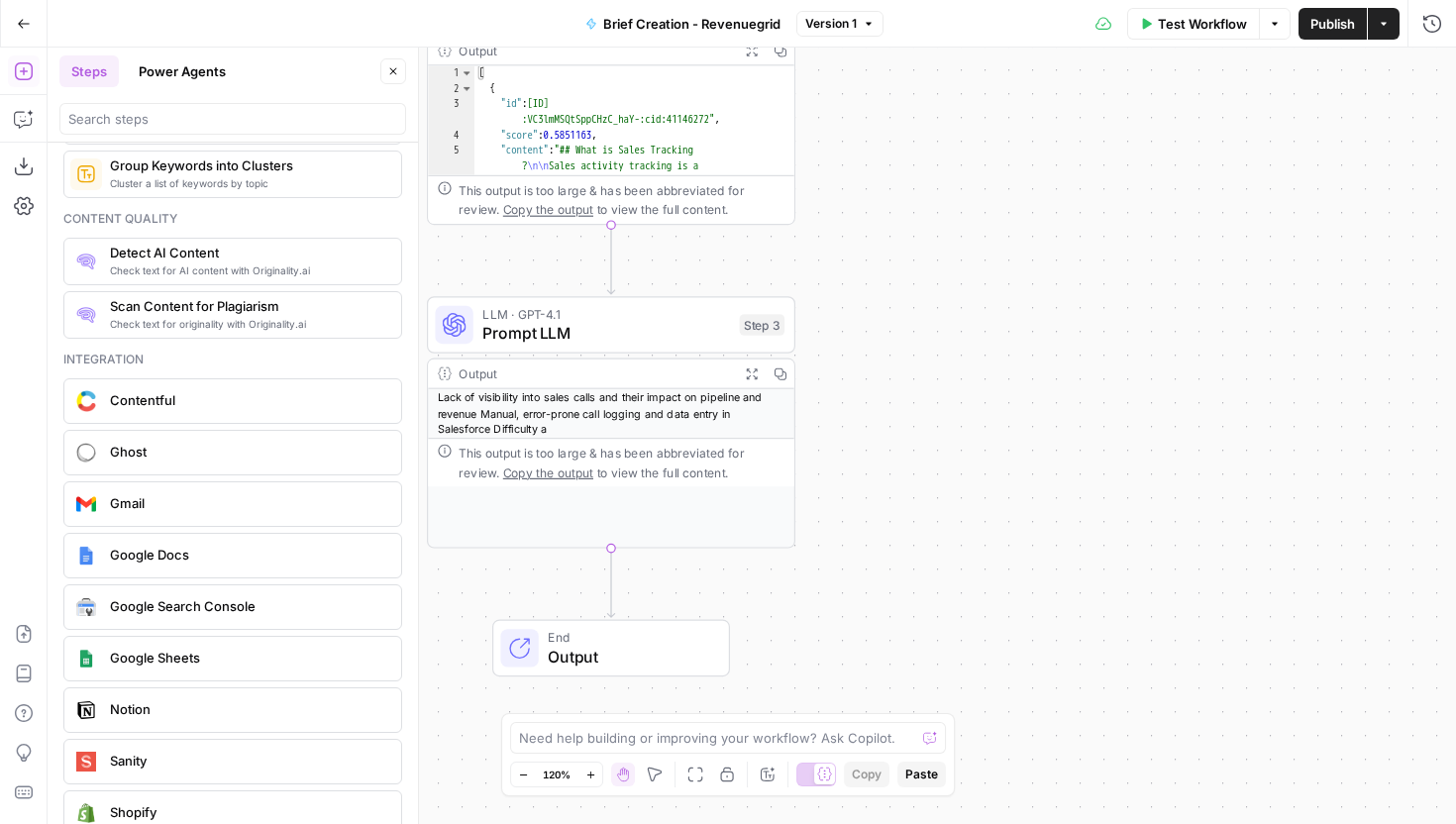 scroll, scrollTop: 3583, scrollLeft: 0, axis: vertical 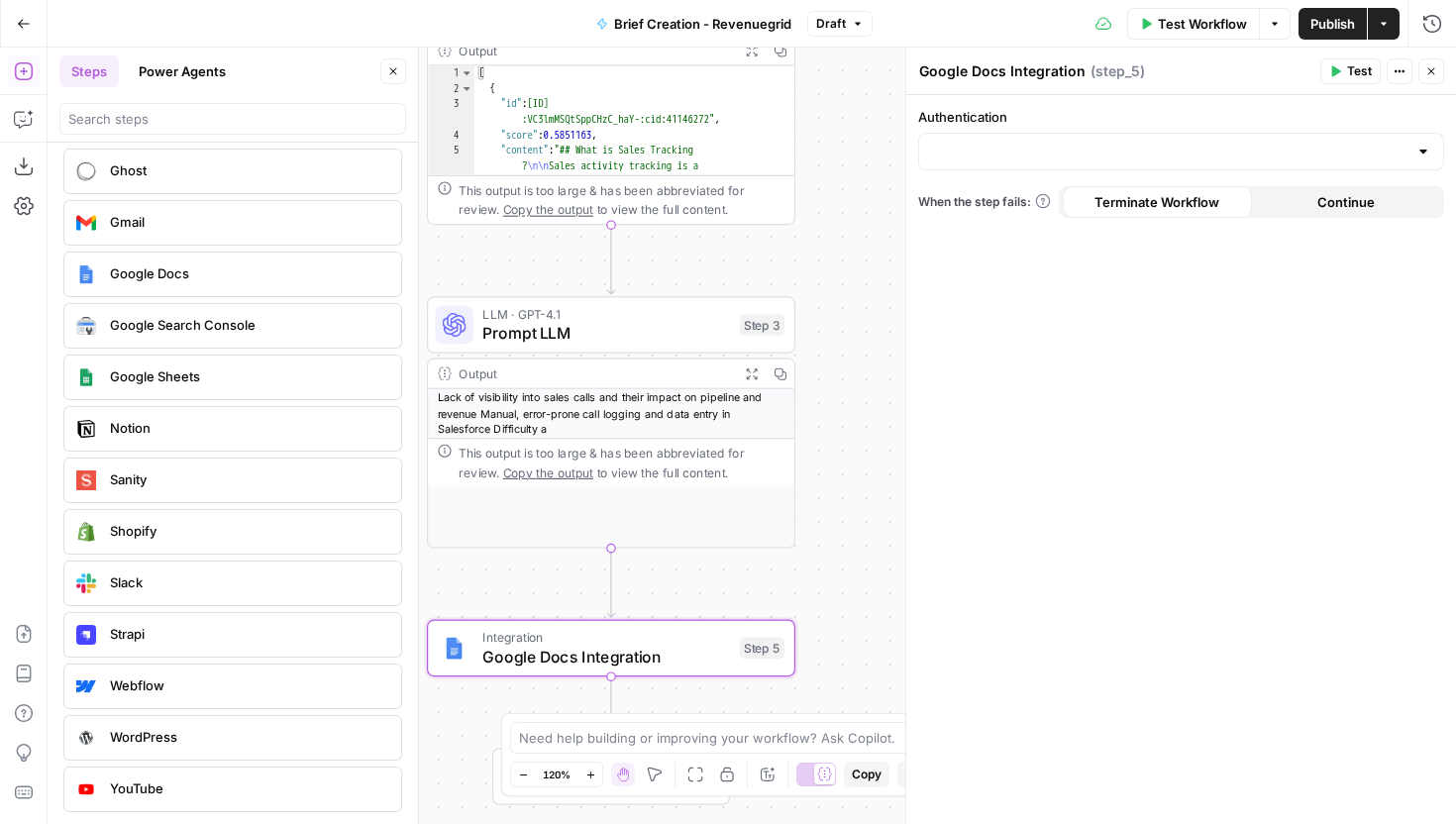 click at bounding box center (1181, 152) 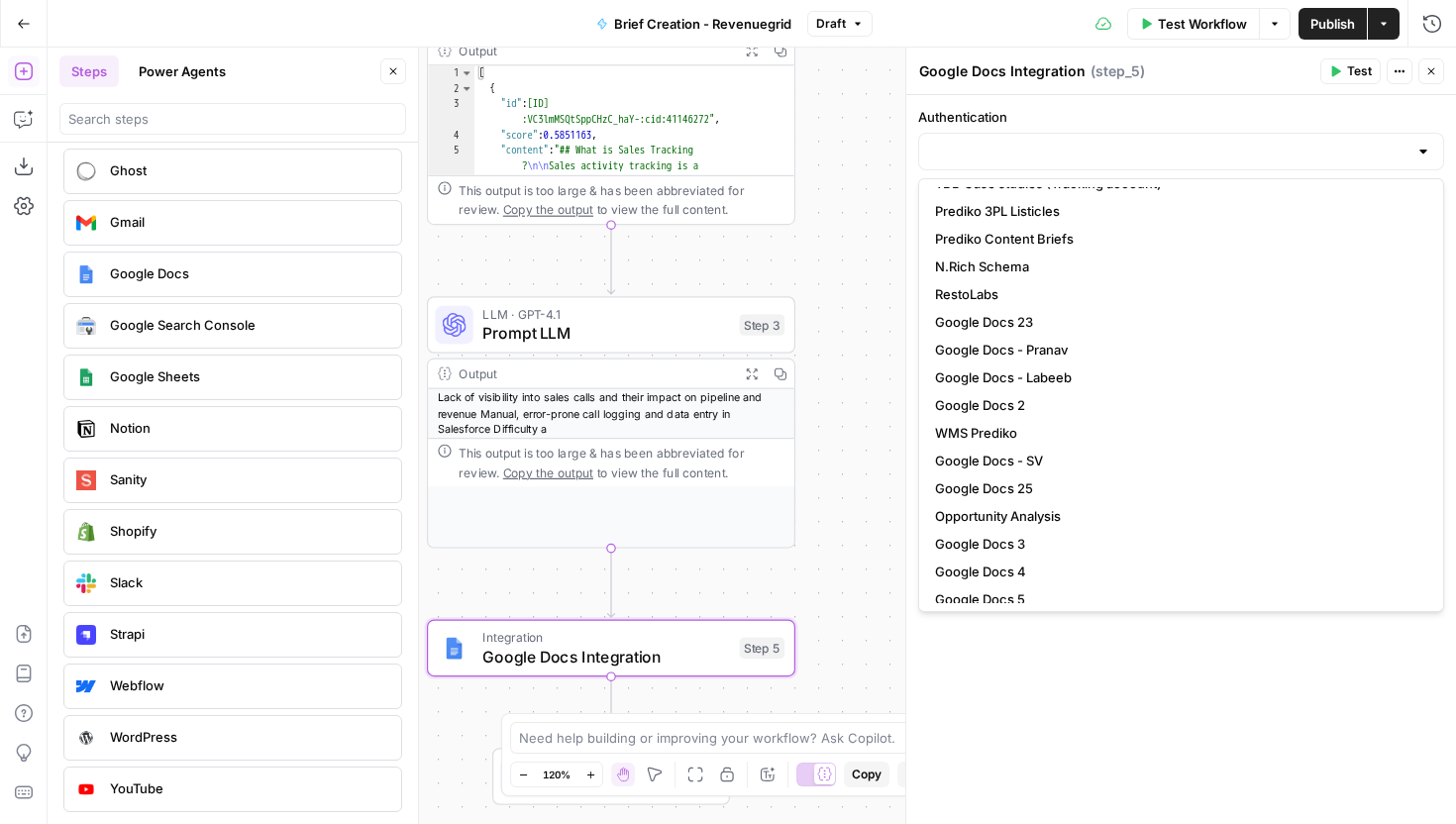 scroll, scrollTop: 49, scrollLeft: 0, axis: vertical 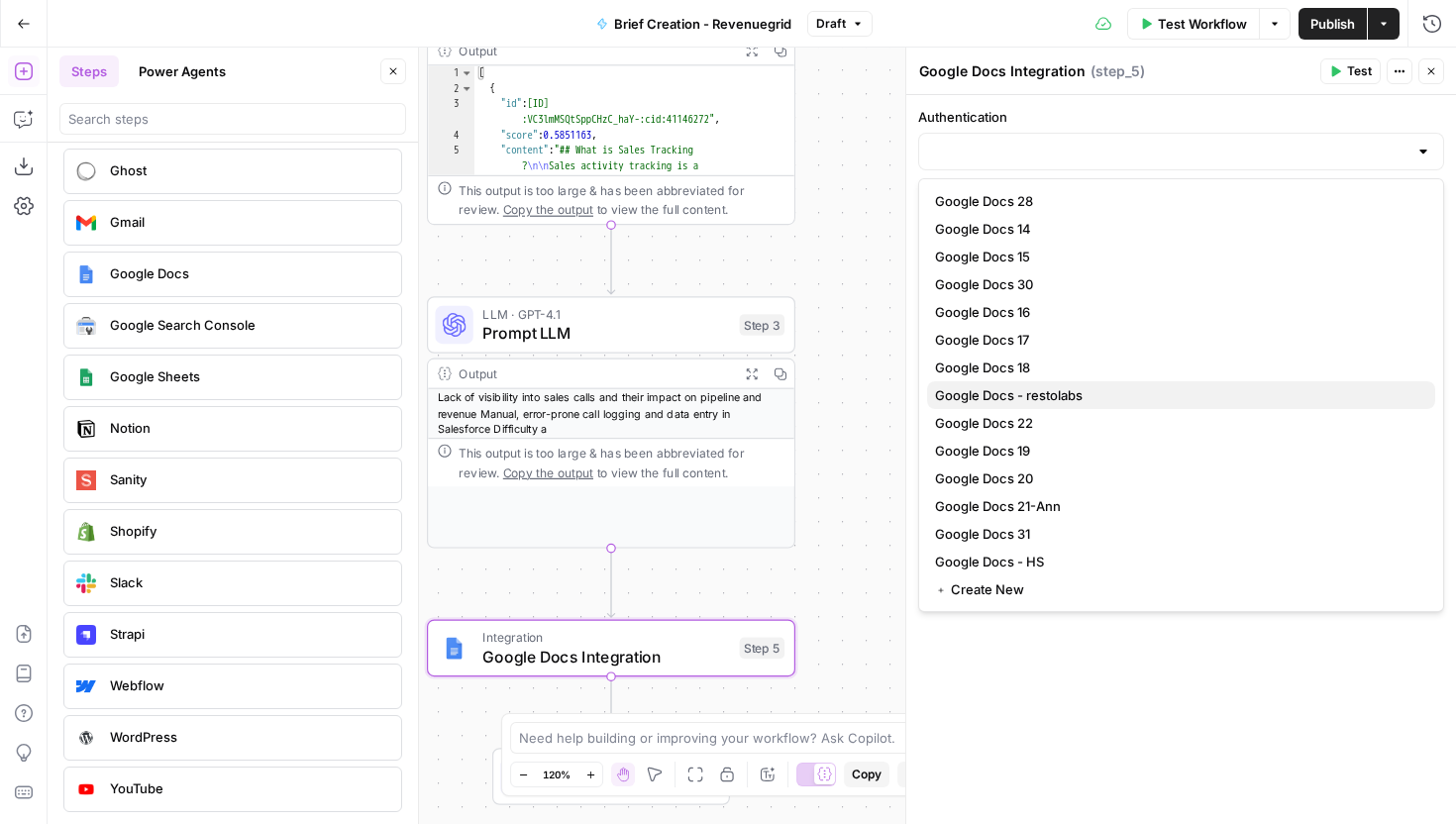 click on "Google Docs - restolabs" at bounding box center (1177, 395) 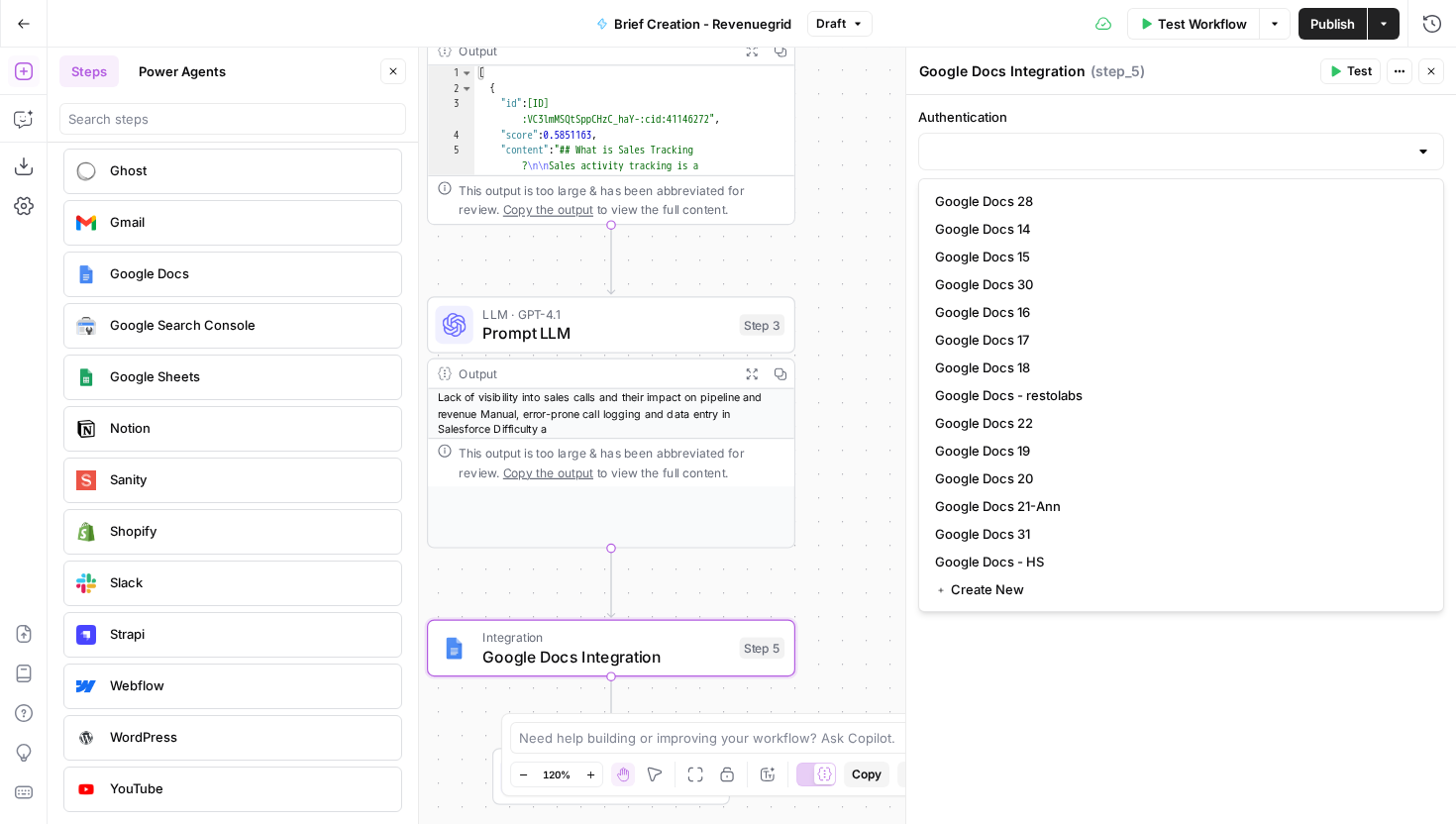 type on "Google Docs - restolabs" 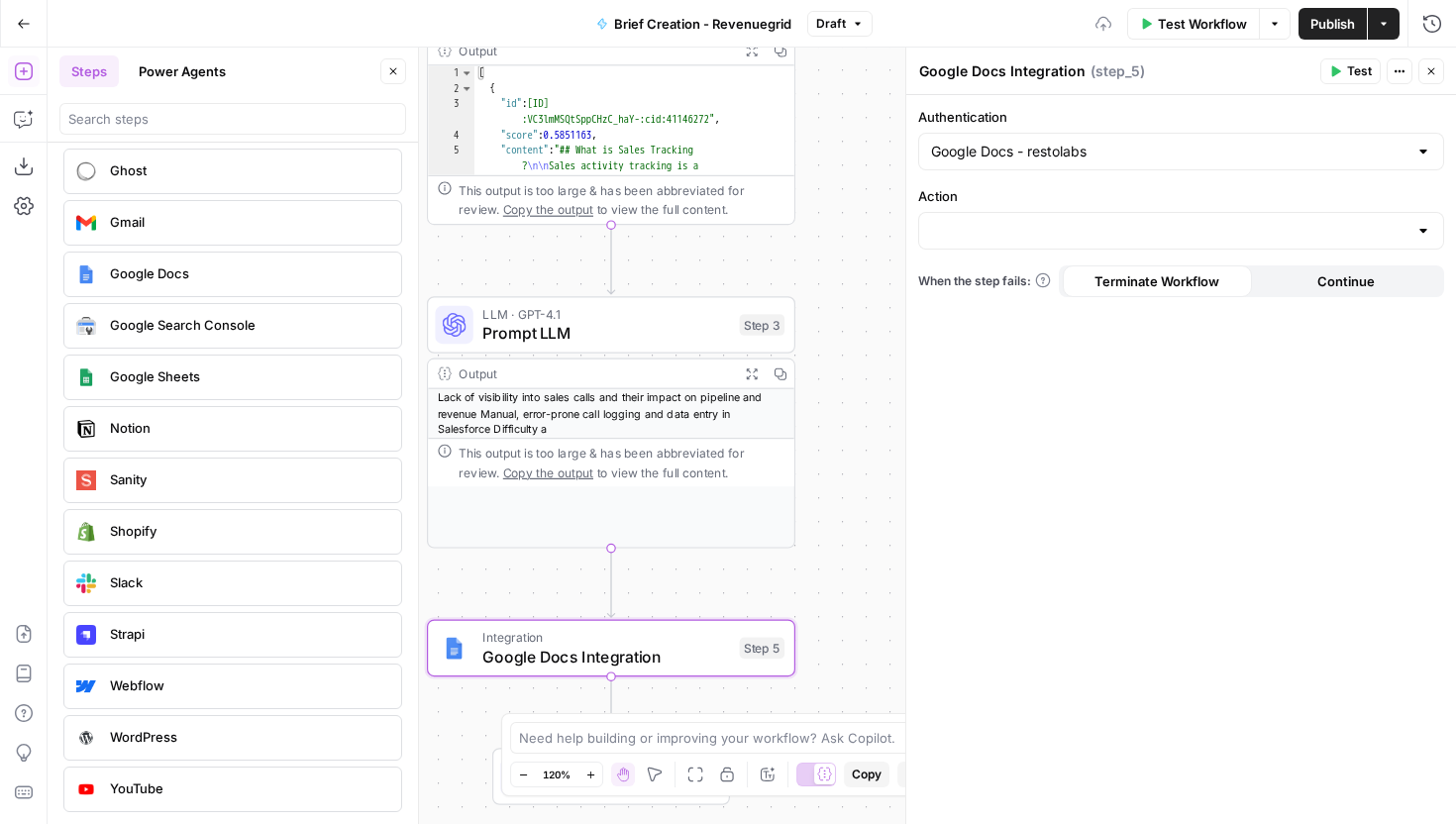 click on "Action" at bounding box center [1181, 218] 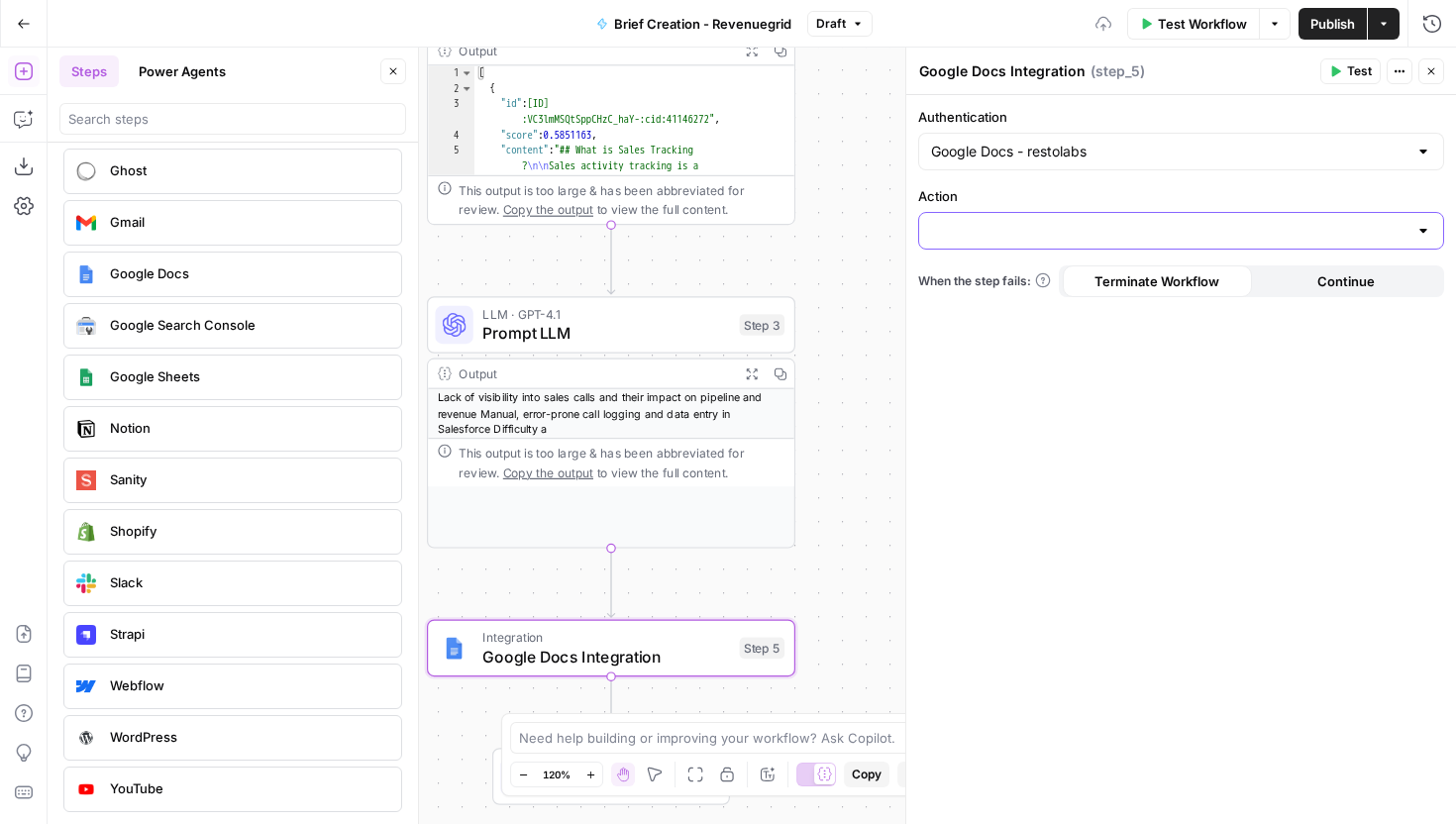 click on "Action" at bounding box center [1169, 231] 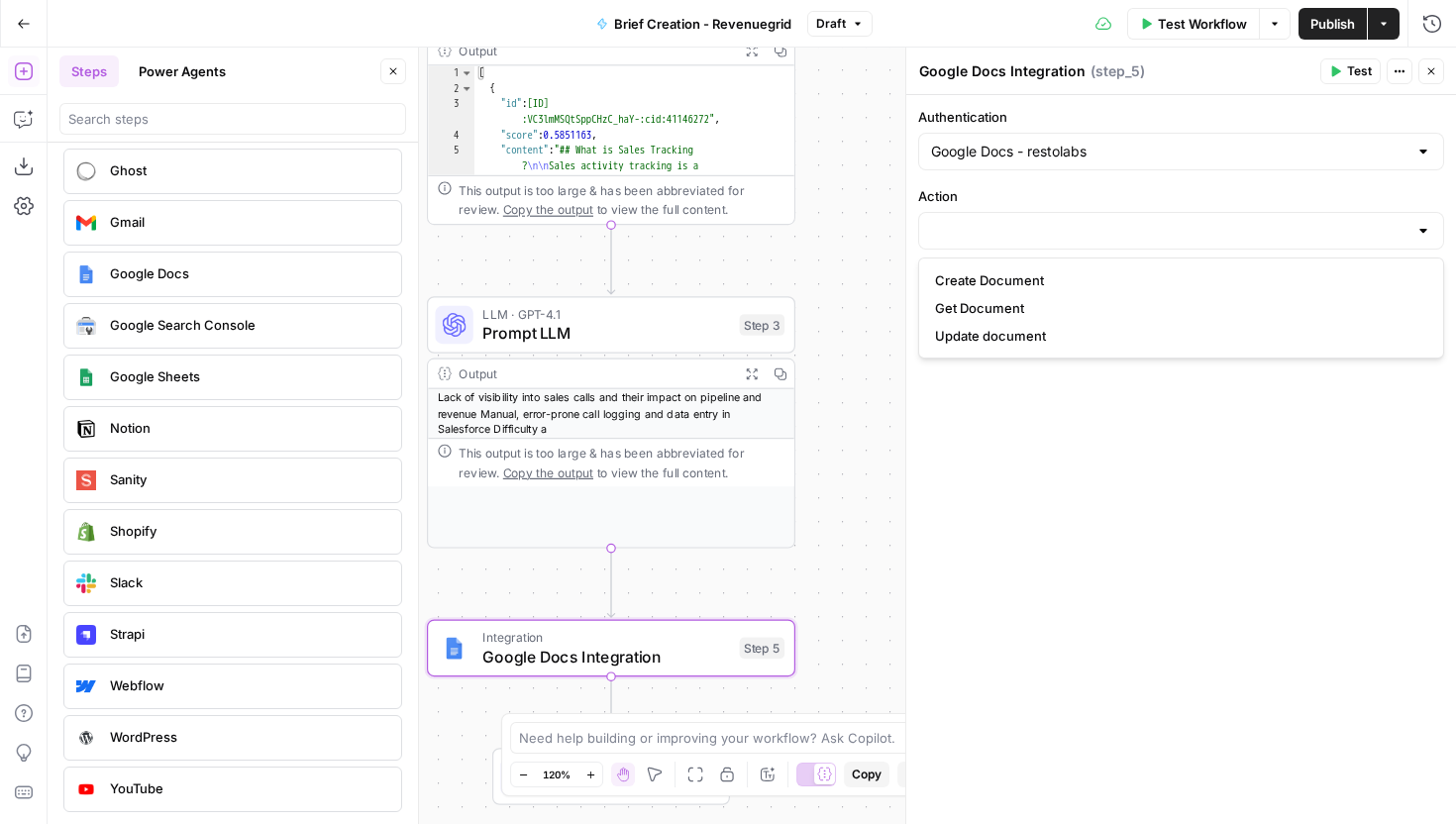 click on "Create Document" at bounding box center [1181, 280] 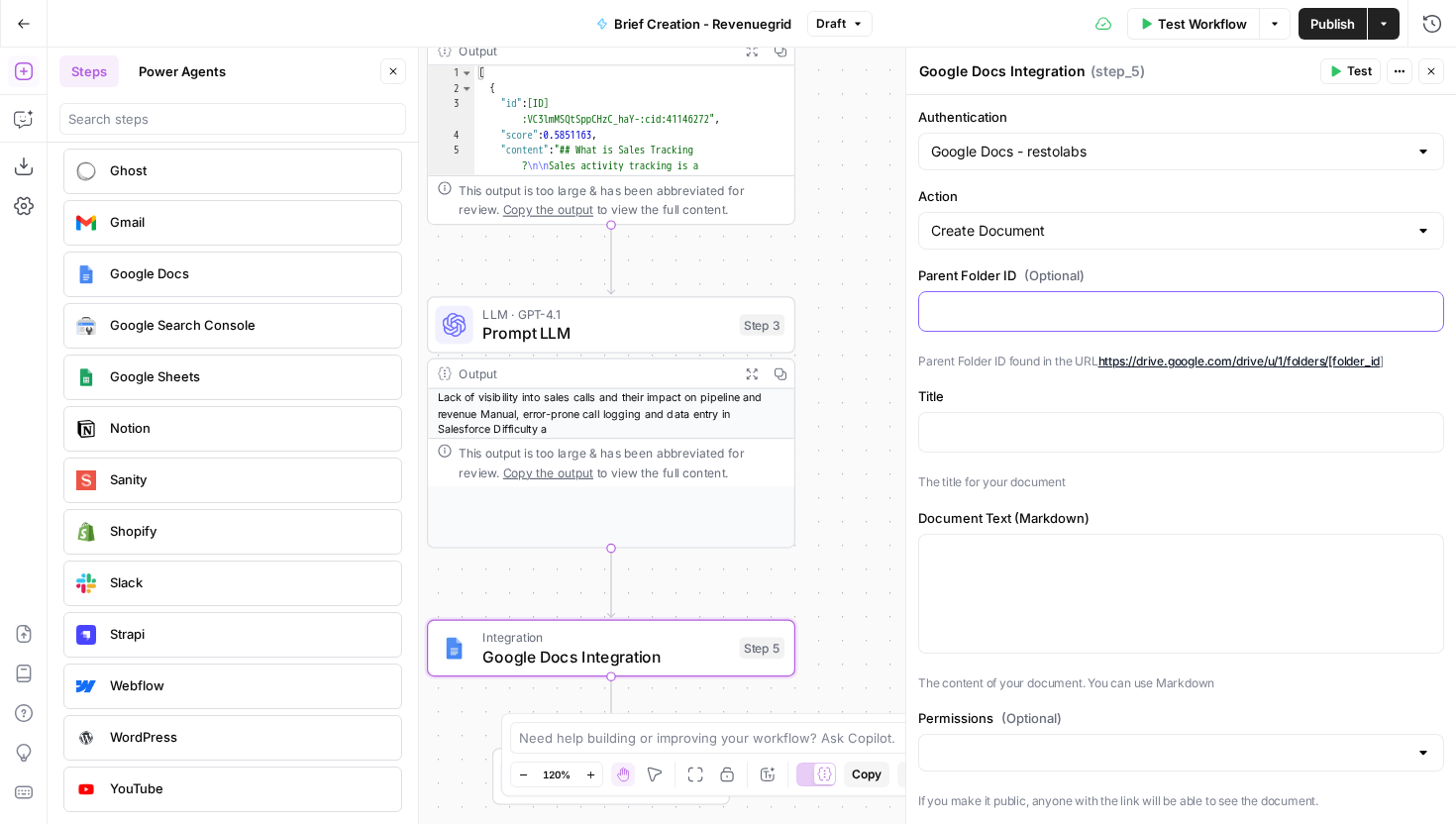 click at bounding box center [1181, 311] 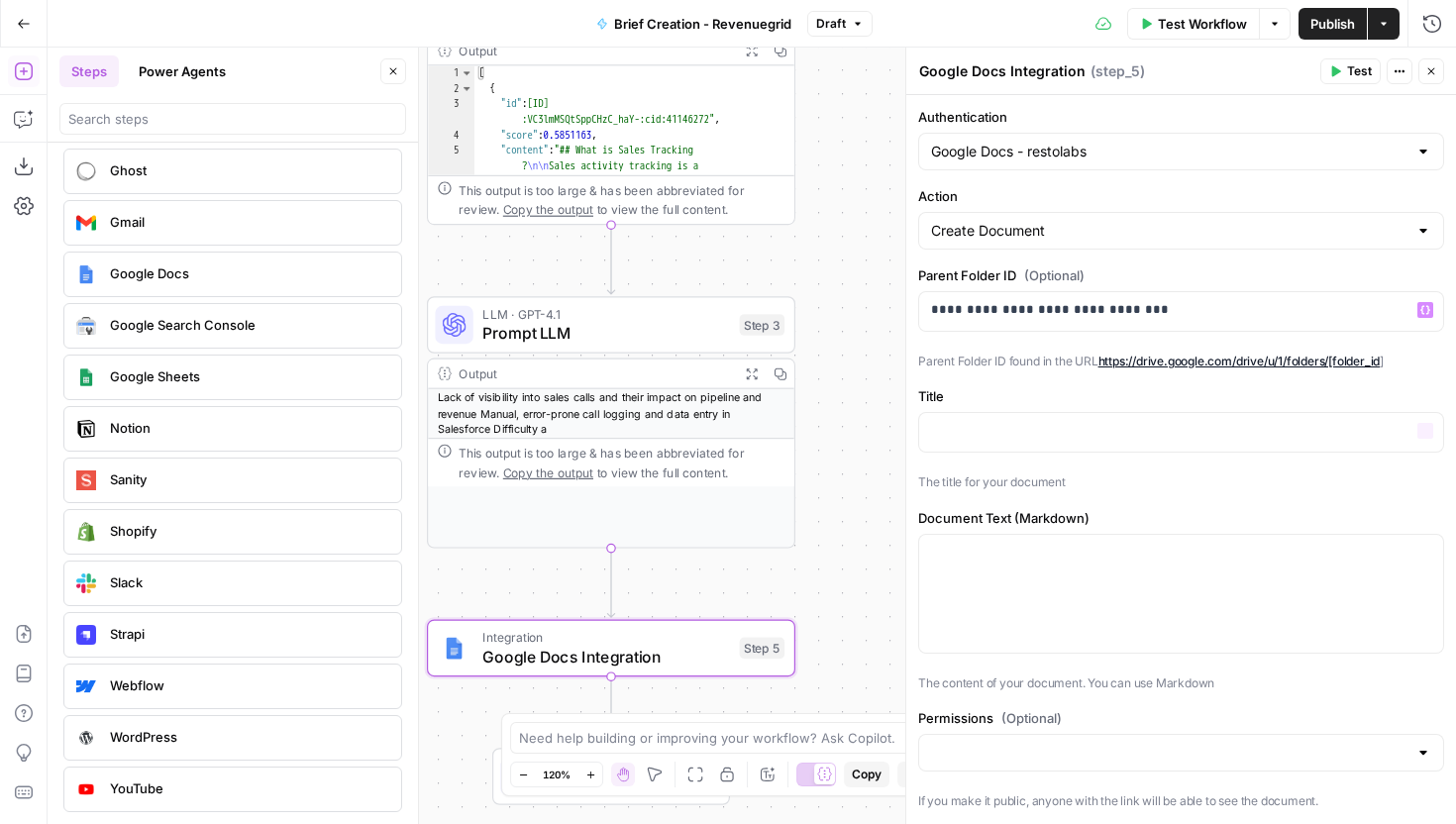 click on "Title “/” to reference Variables Menu The title for your document" at bounding box center (1181, 439) 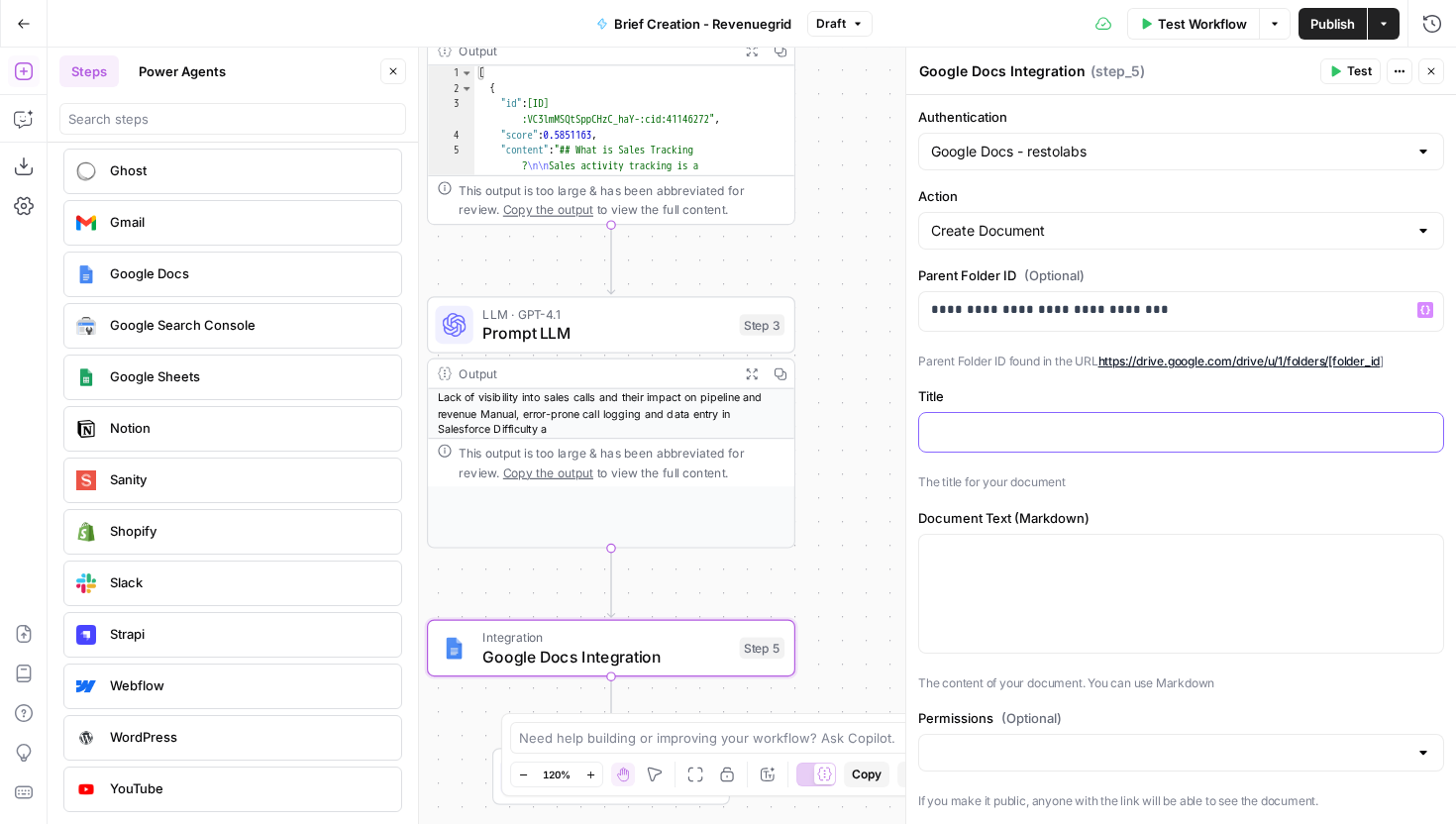 click at bounding box center (1181, 431) 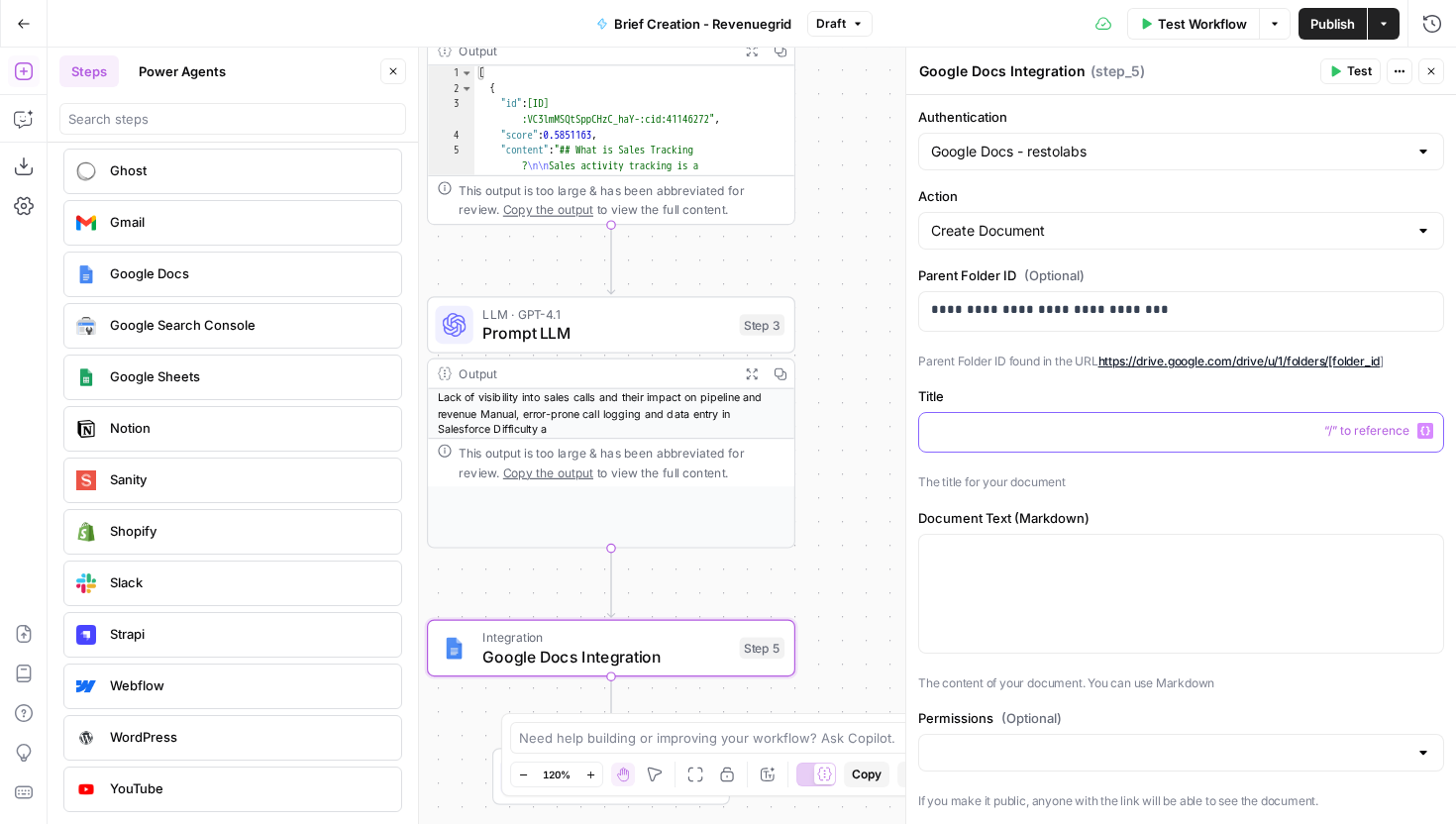 type 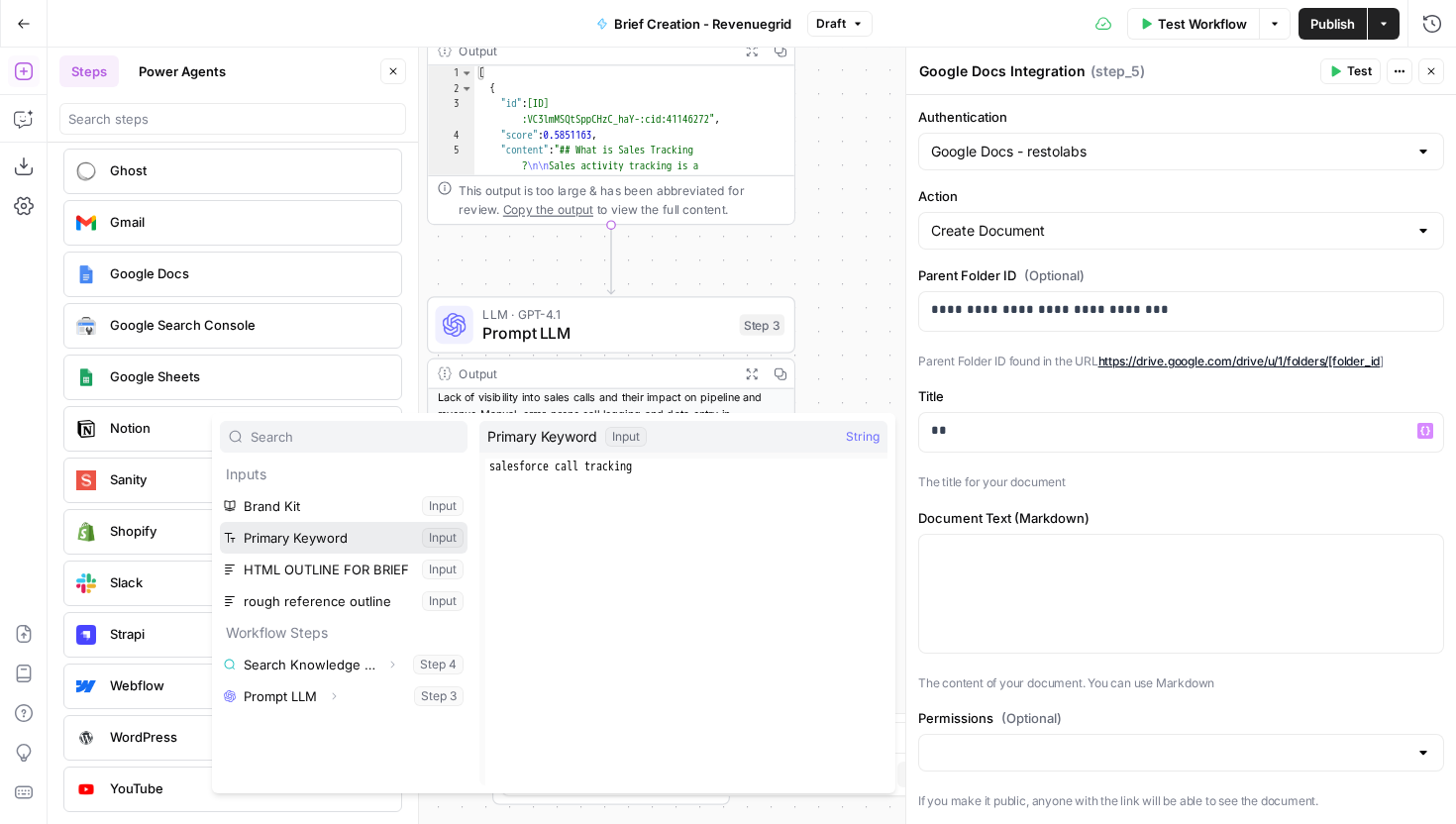 click at bounding box center [344, 538] 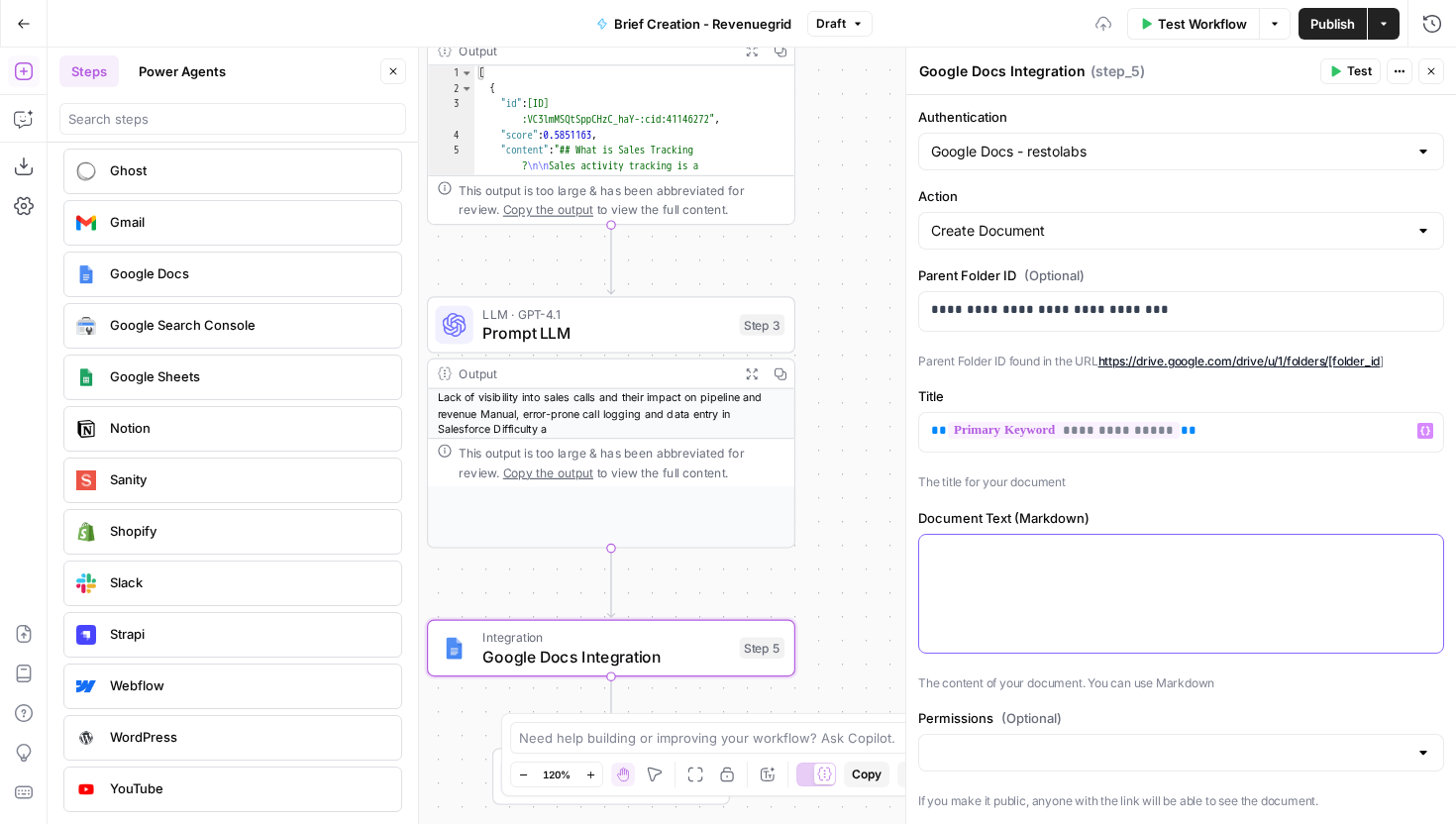 click at bounding box center (1181, 593) 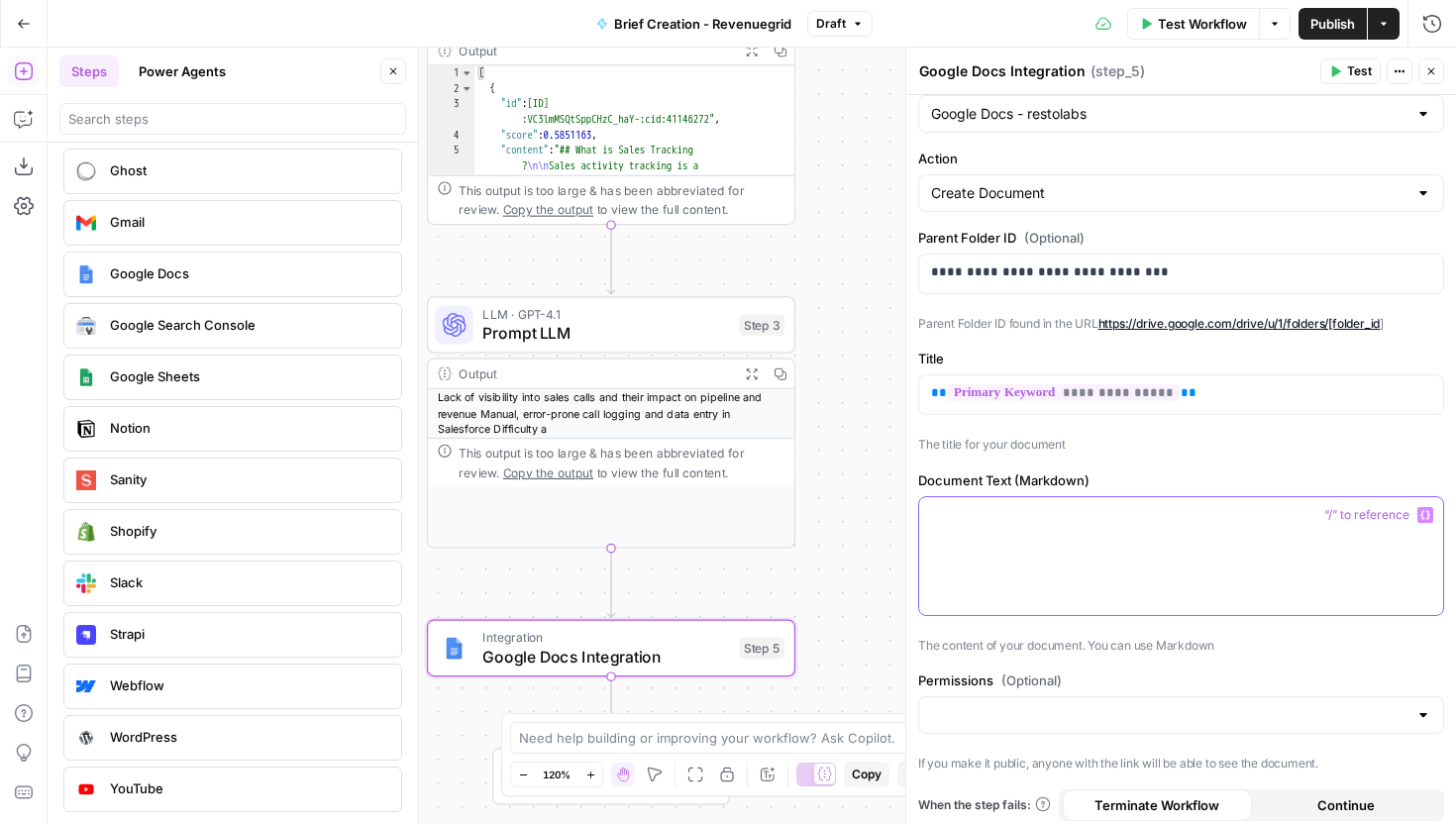 scroll, scrollTop: 46, scrollLeft: 0, axis: vertical 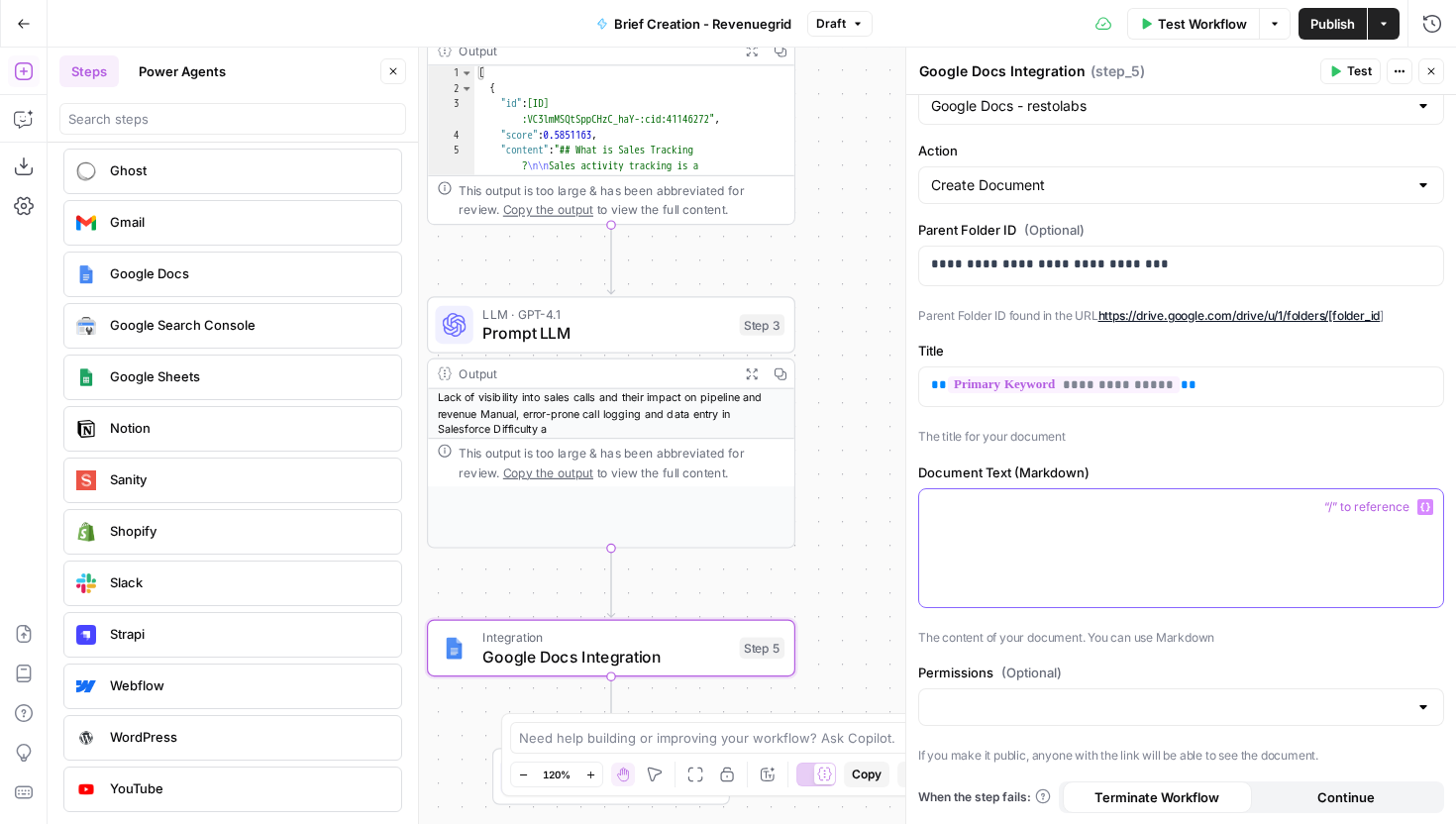 type 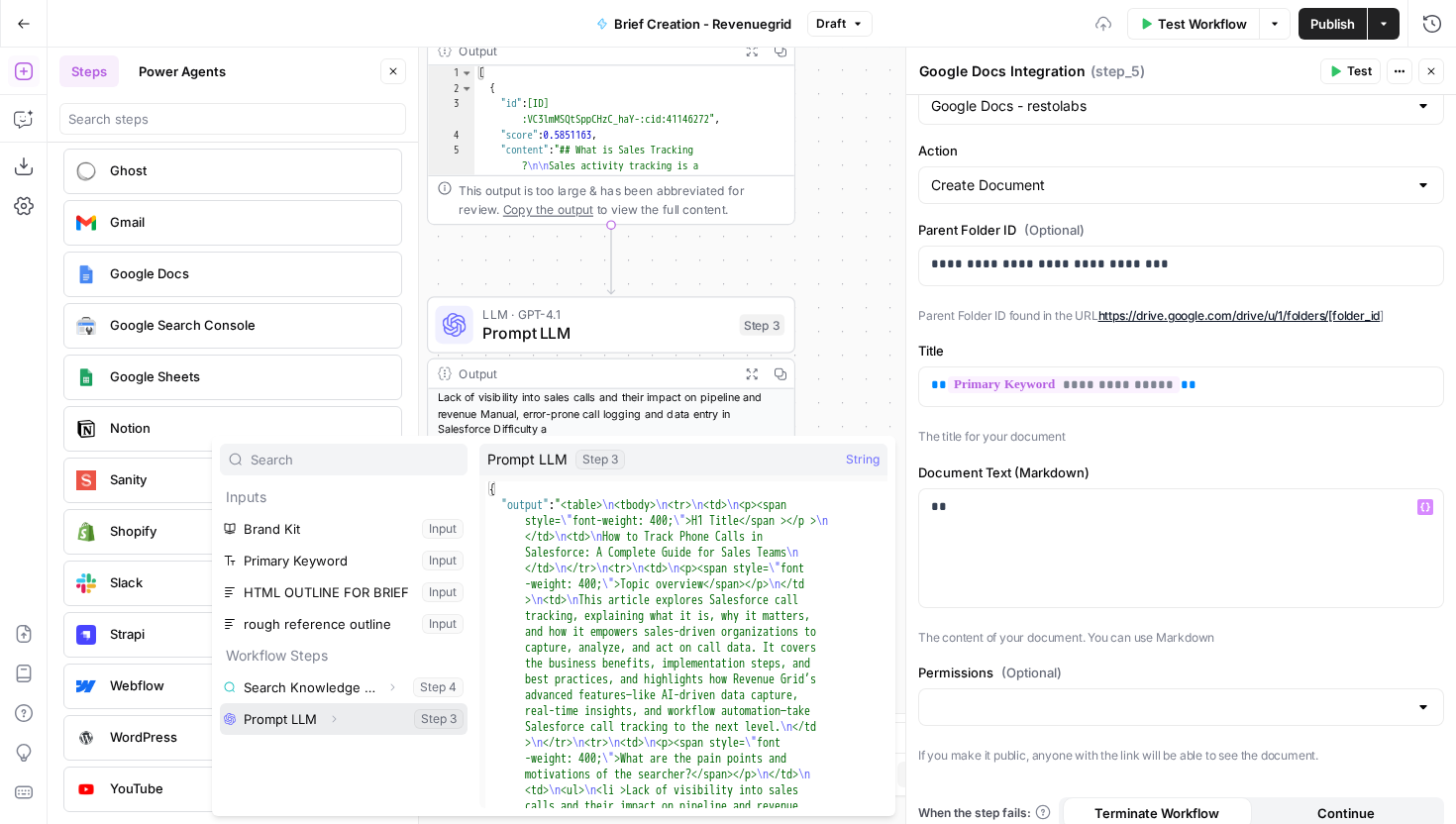 click at bounding box center (344, 719) 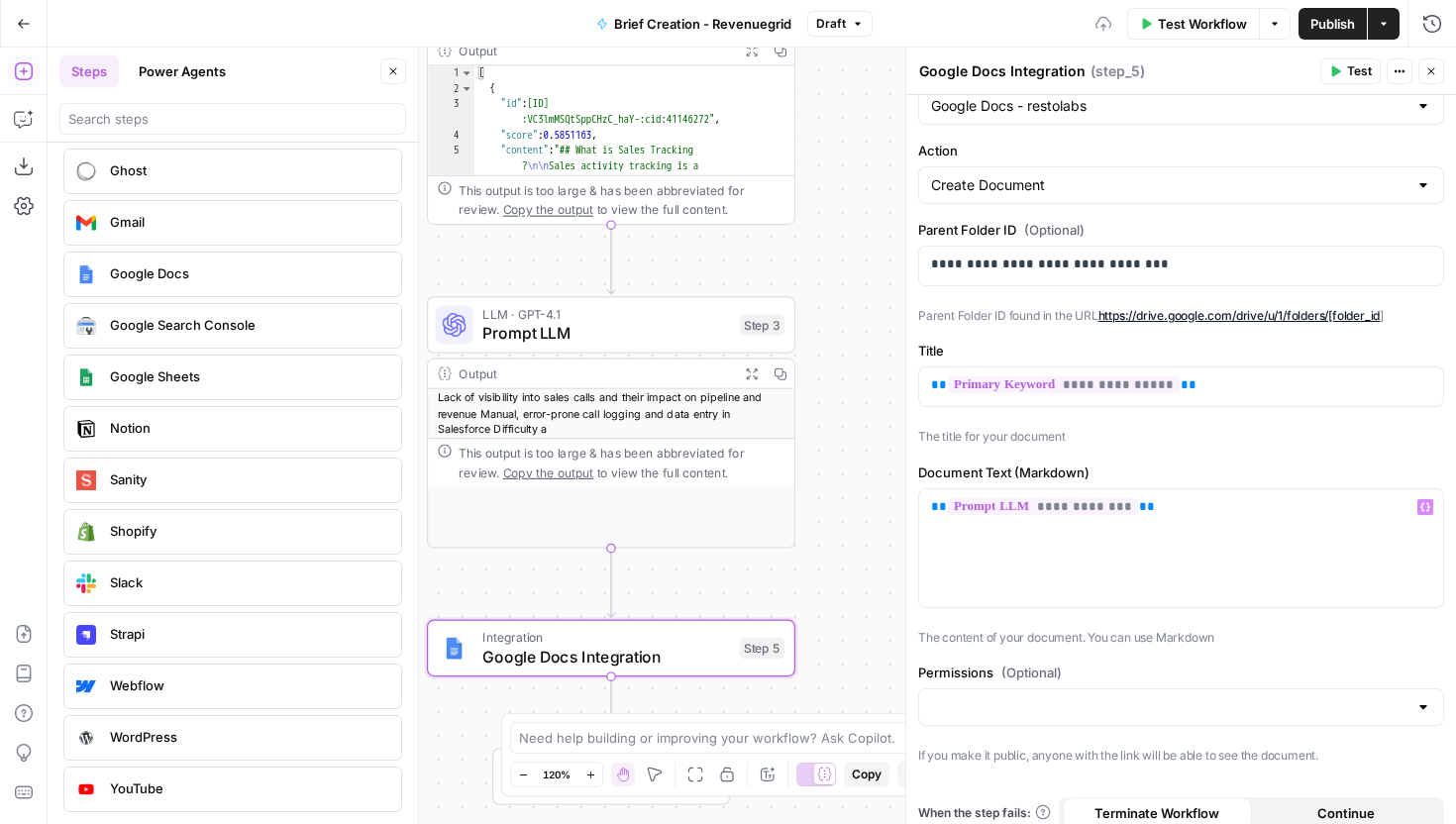 click on "Prompt LLM" at bounding box center [606, 333] 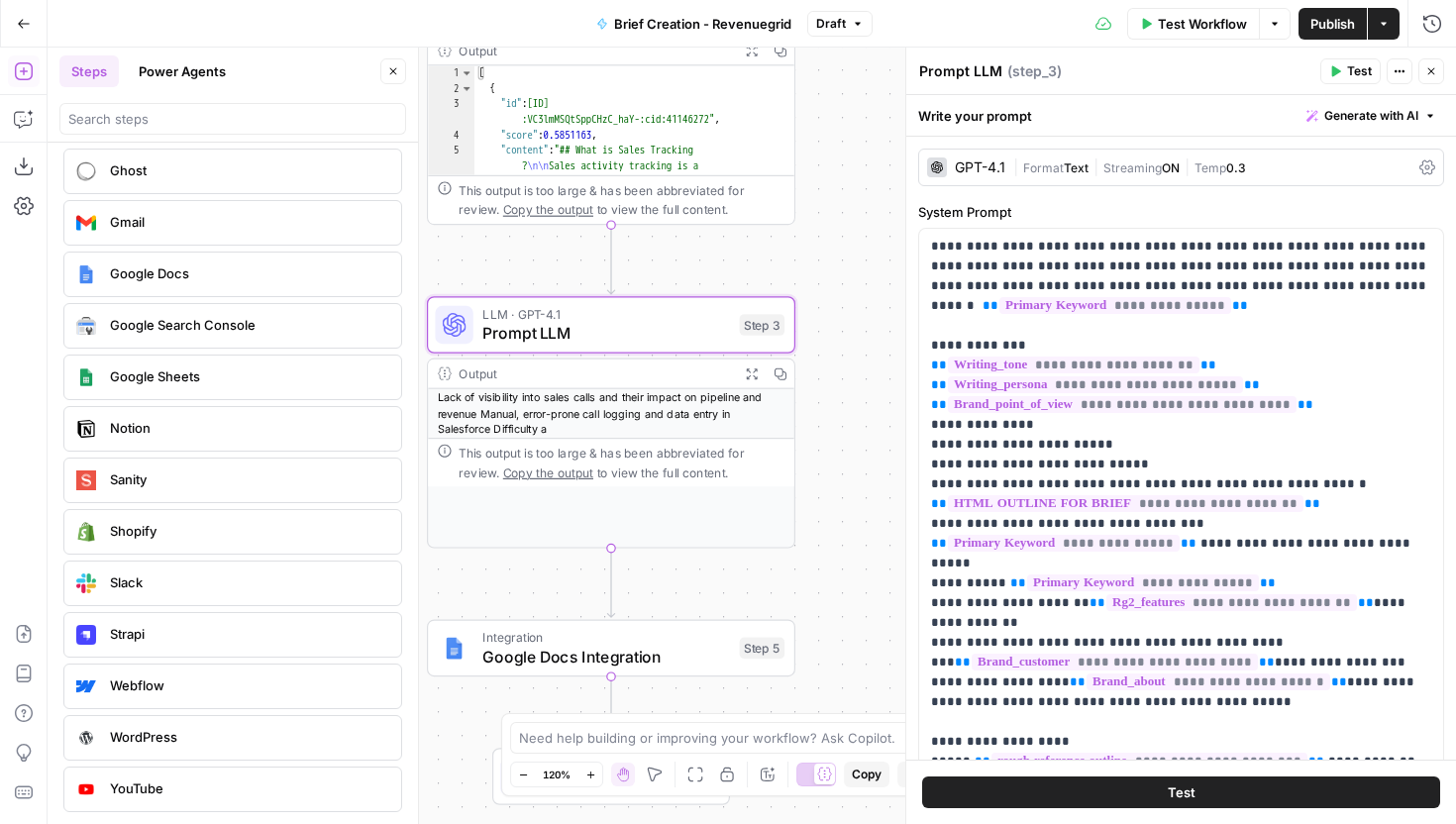 click on "Prompt LLM" at bounding box center [961, 71] 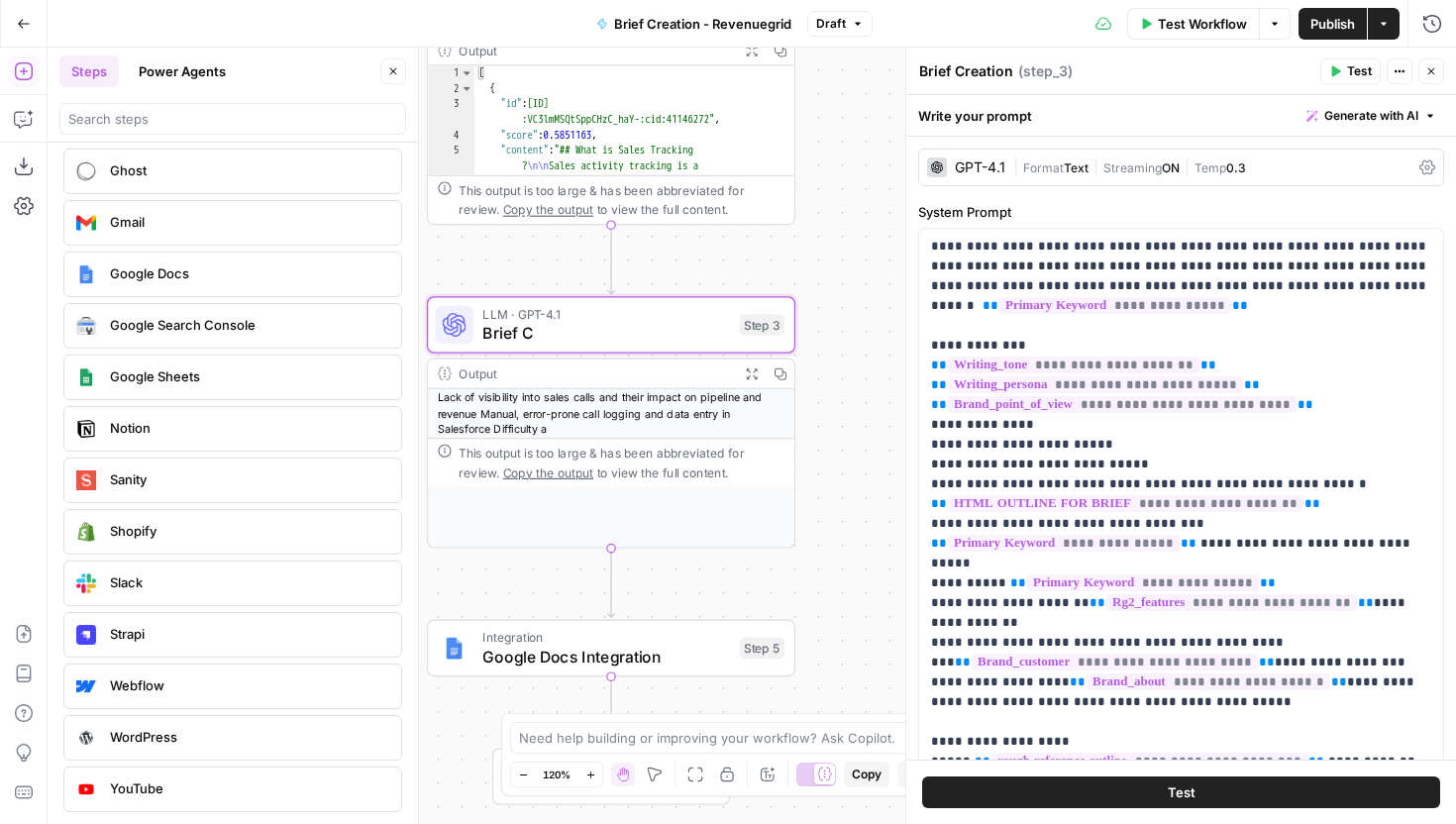type on "Brief Creation" 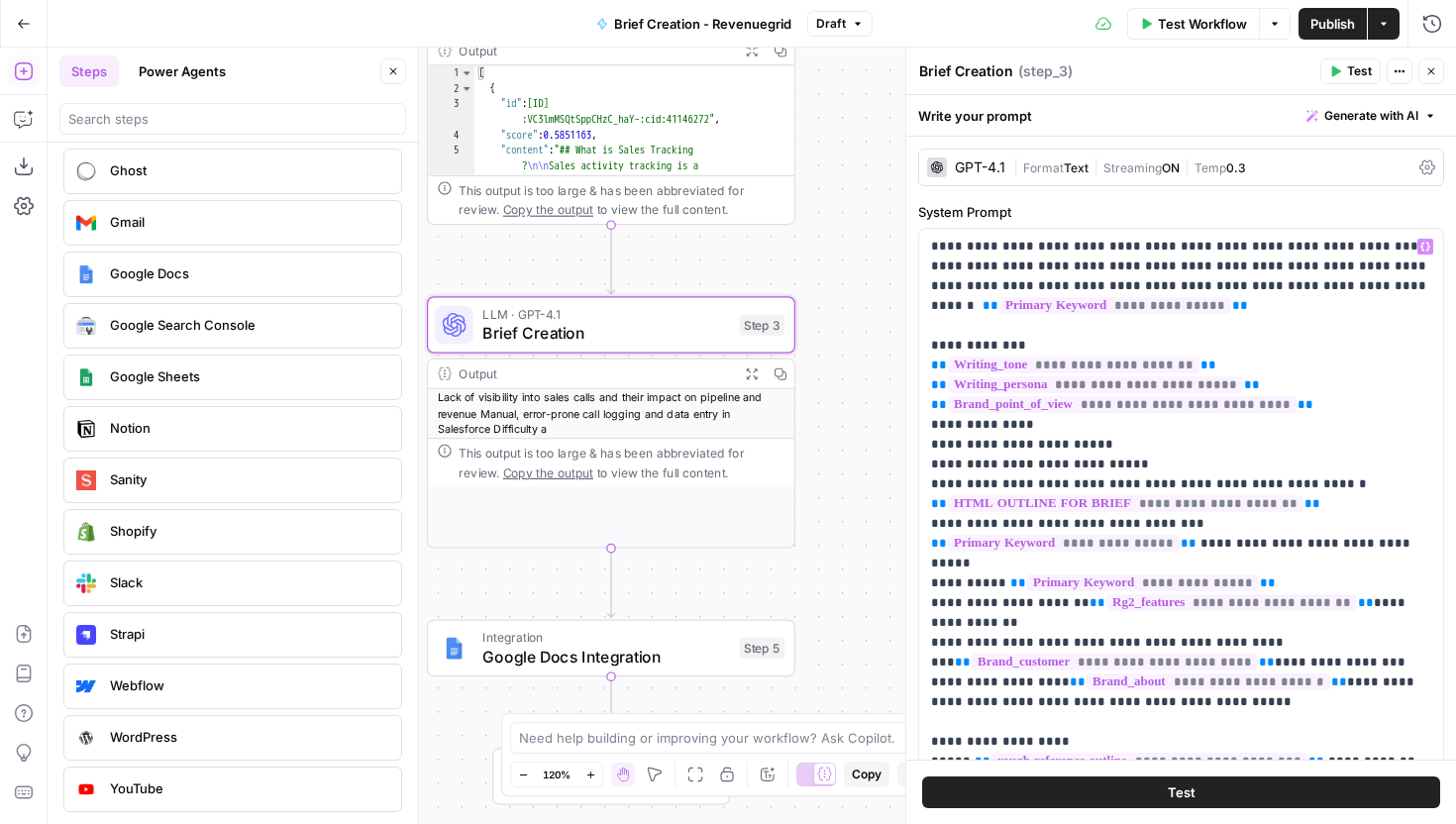 click on "Brief Creation Brief Creation  ( step_3 ) Test Actions Close" at bounding box center [1181, 71] 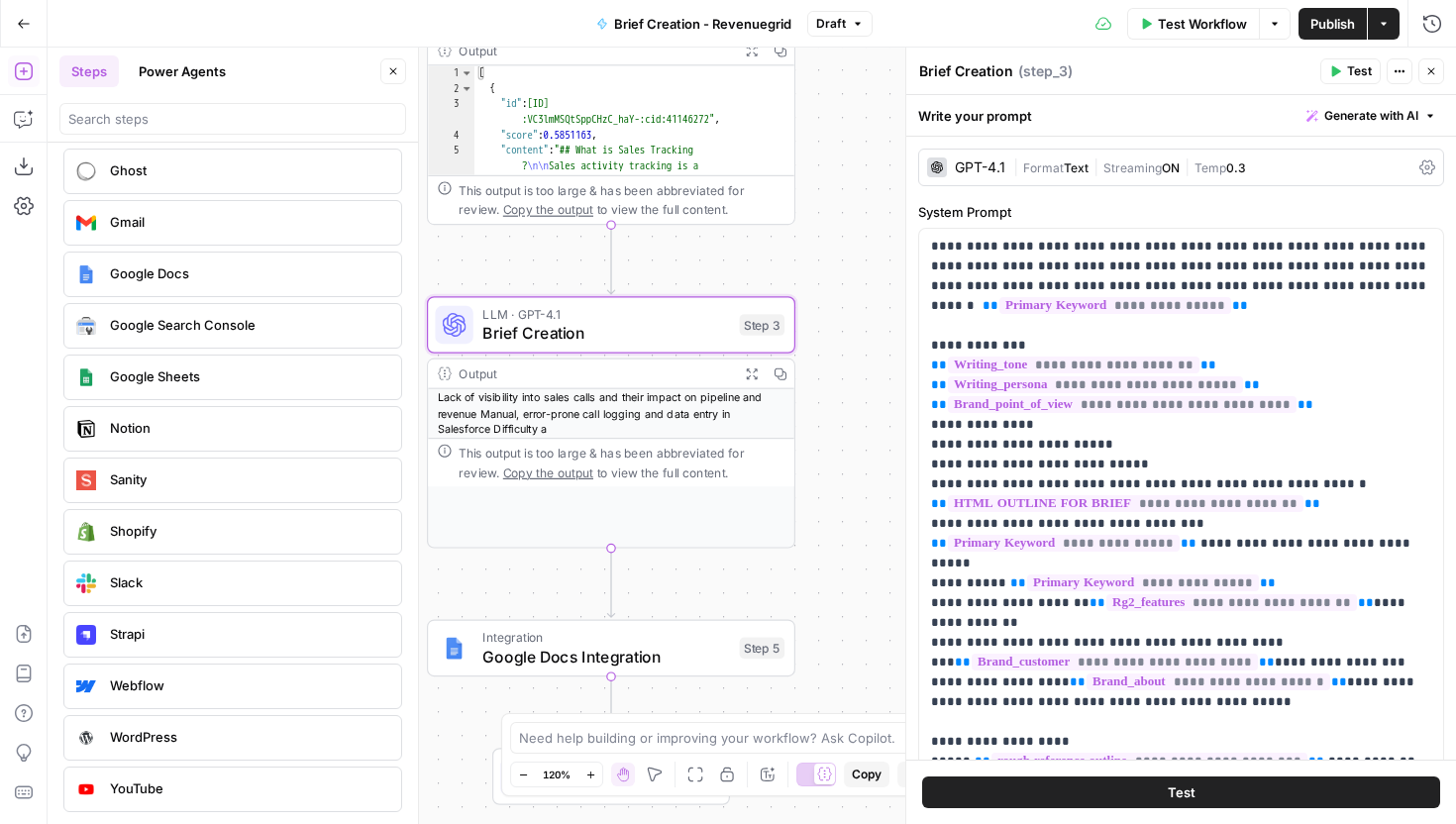 click on "Close" at bounding box center [1431, 71] 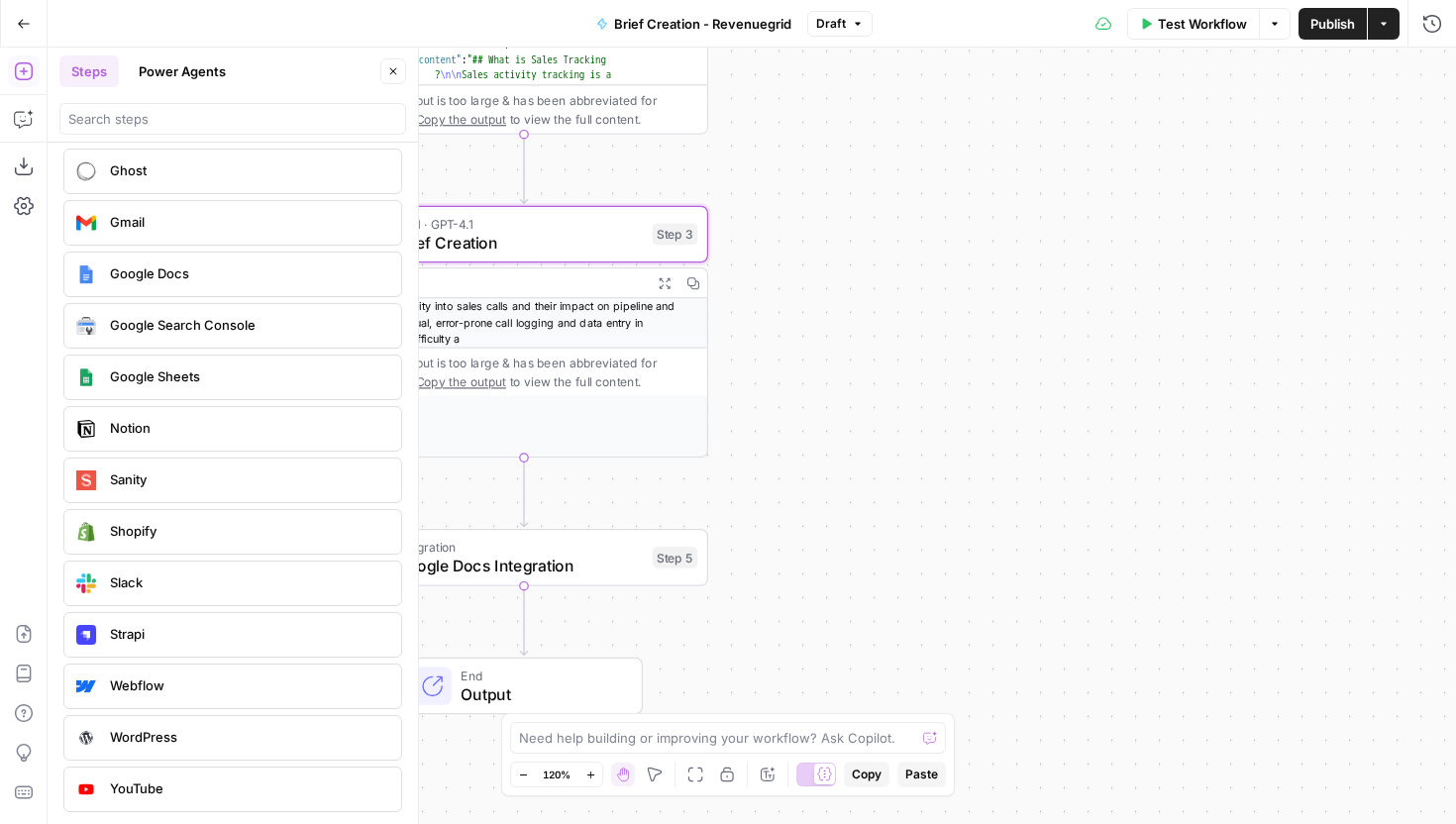 click on "Google Docs Integration" at bounding box center [519, 566] 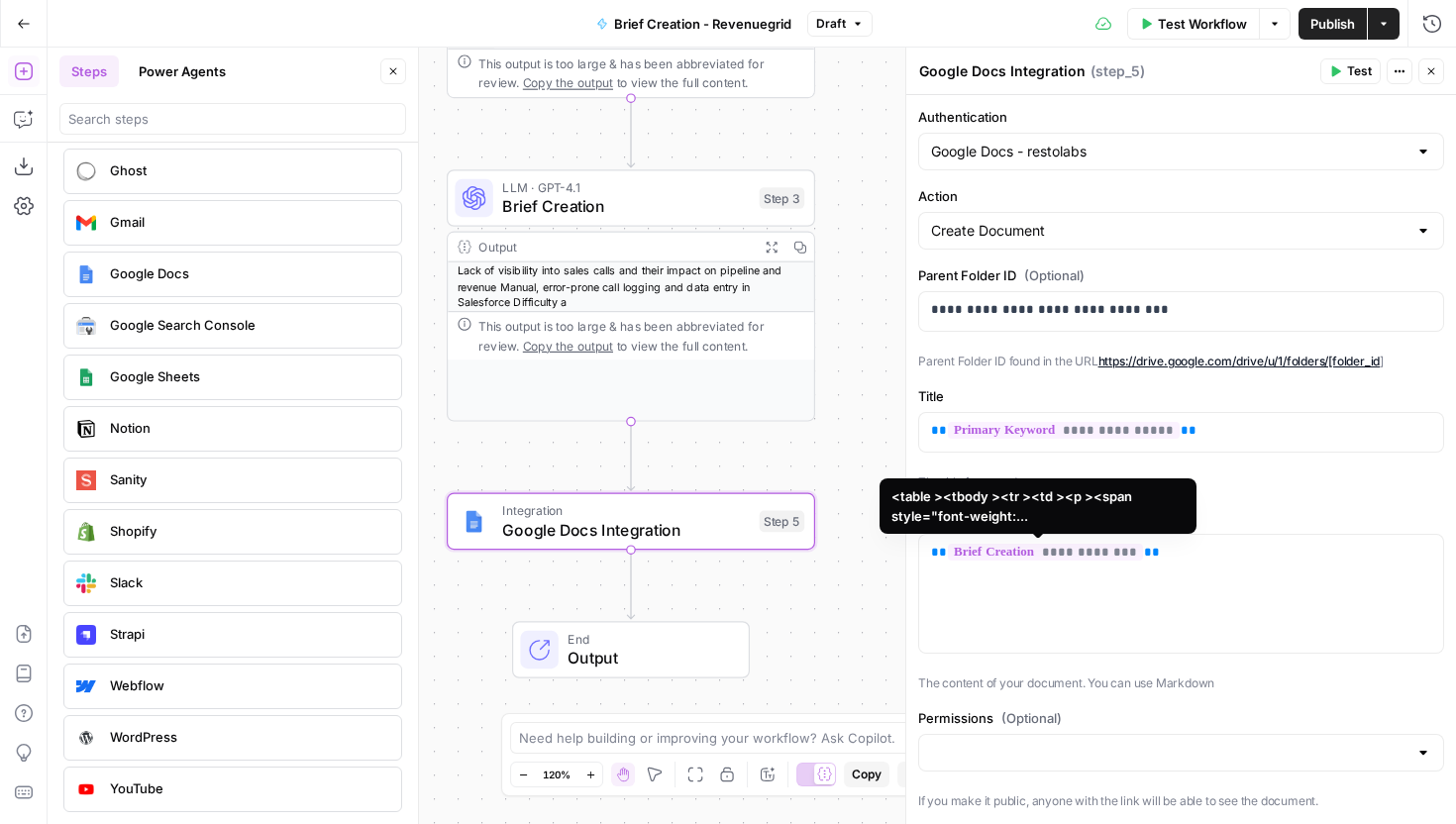 scroll, scrollTop: 46, scrollLeft: 0, axis: vertical 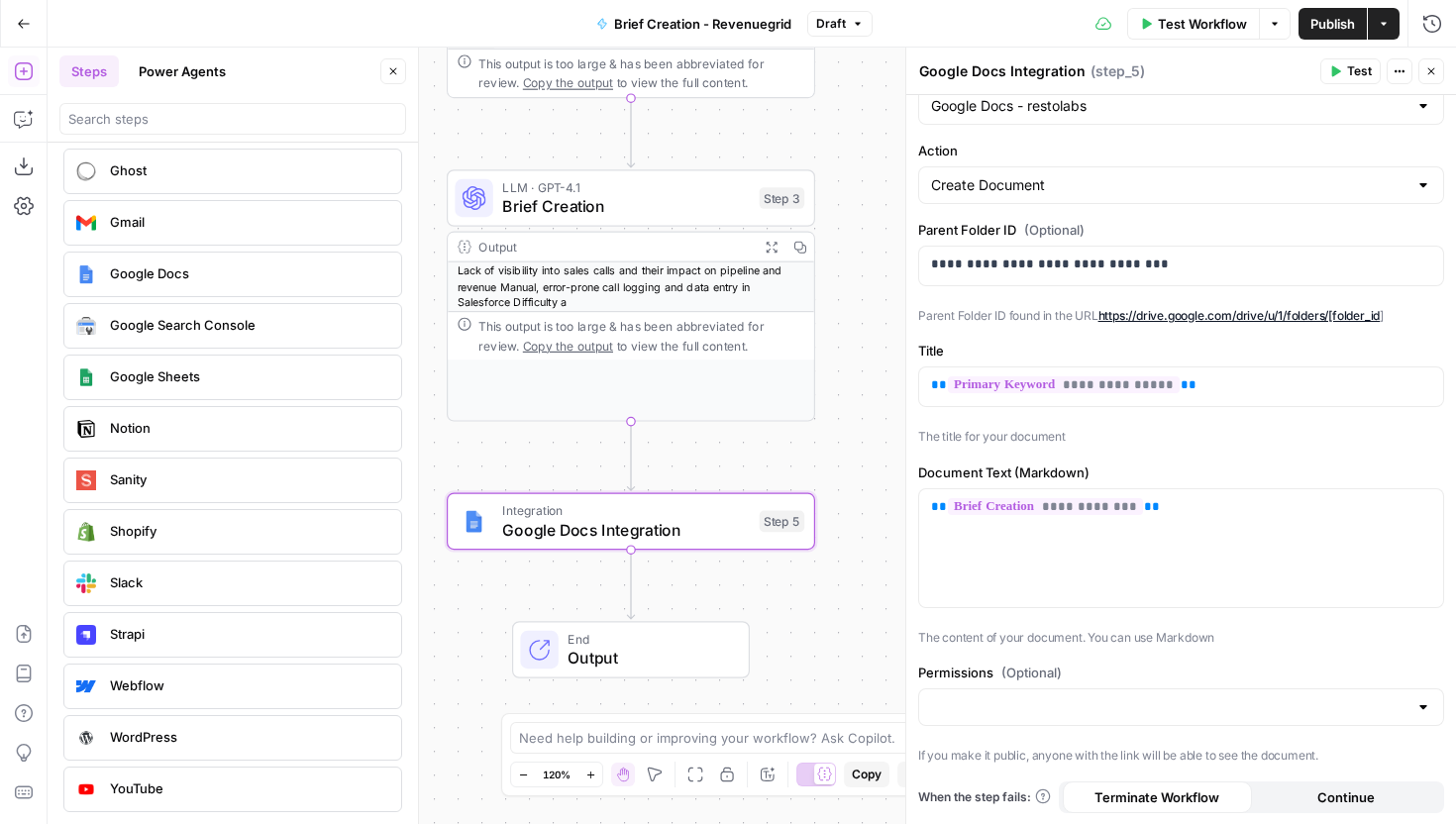 click at bounding box center (1181, 707) 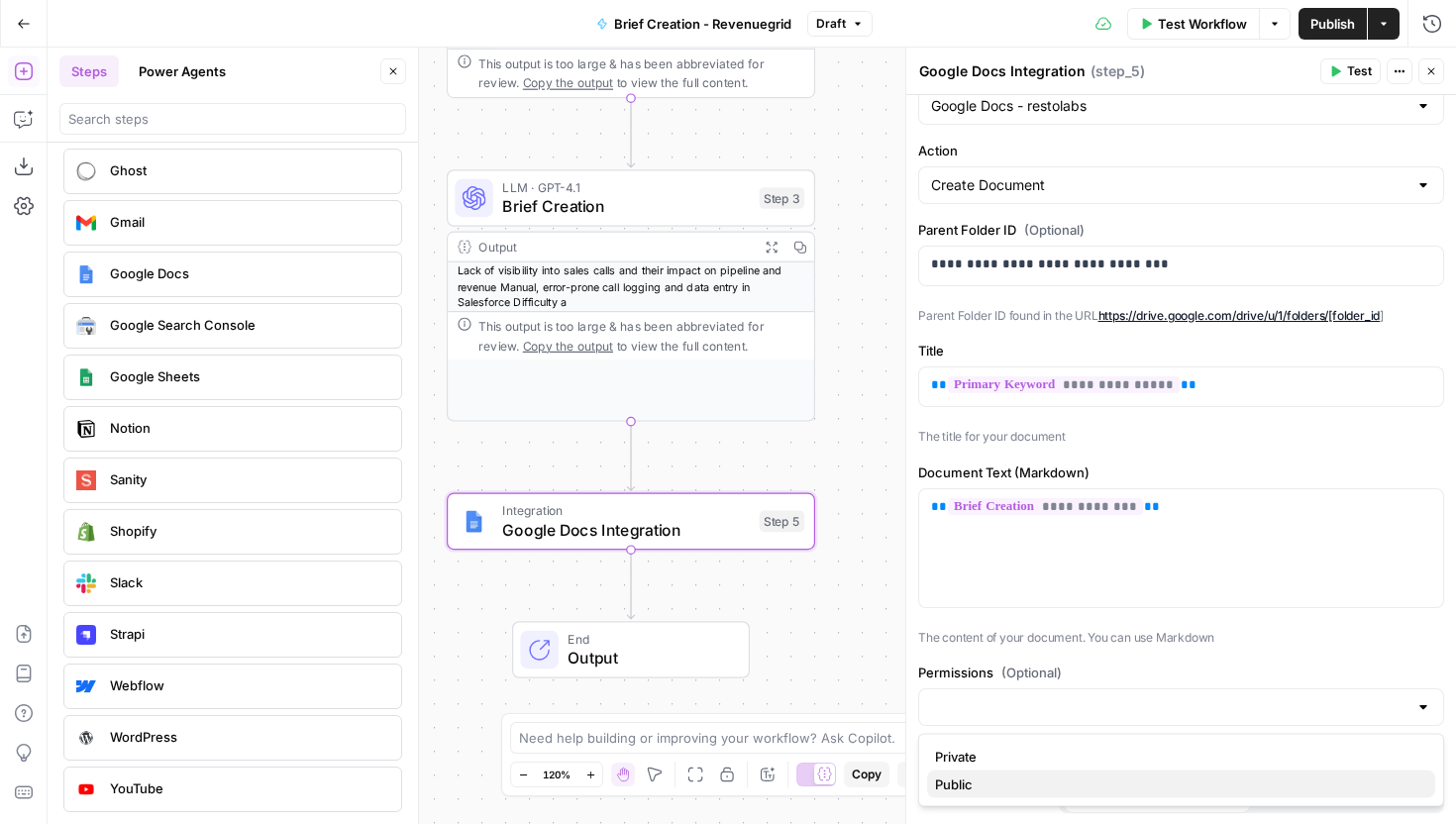 click on "Public" at bounding box center [1177, 784] 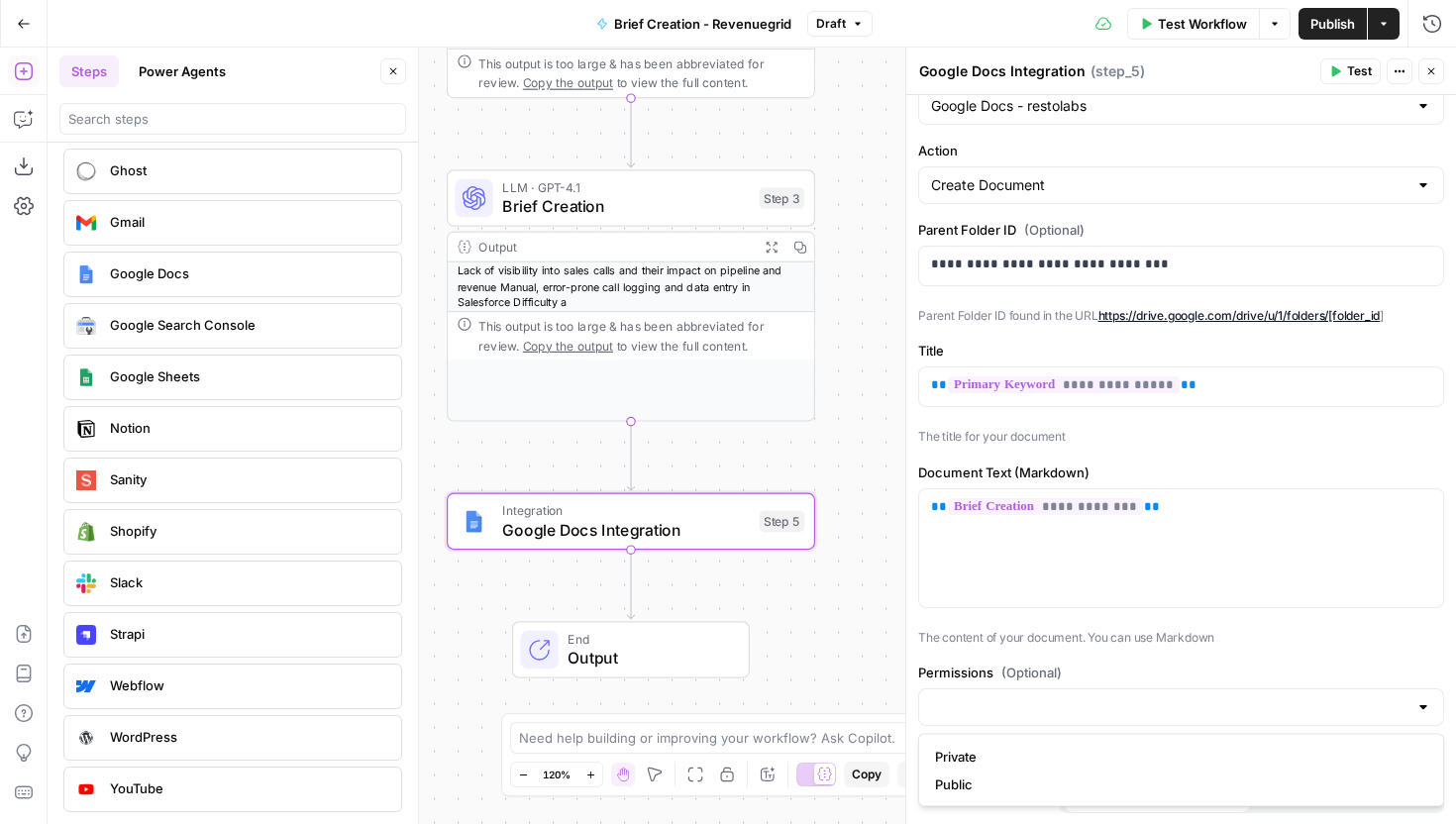 type on "Public" 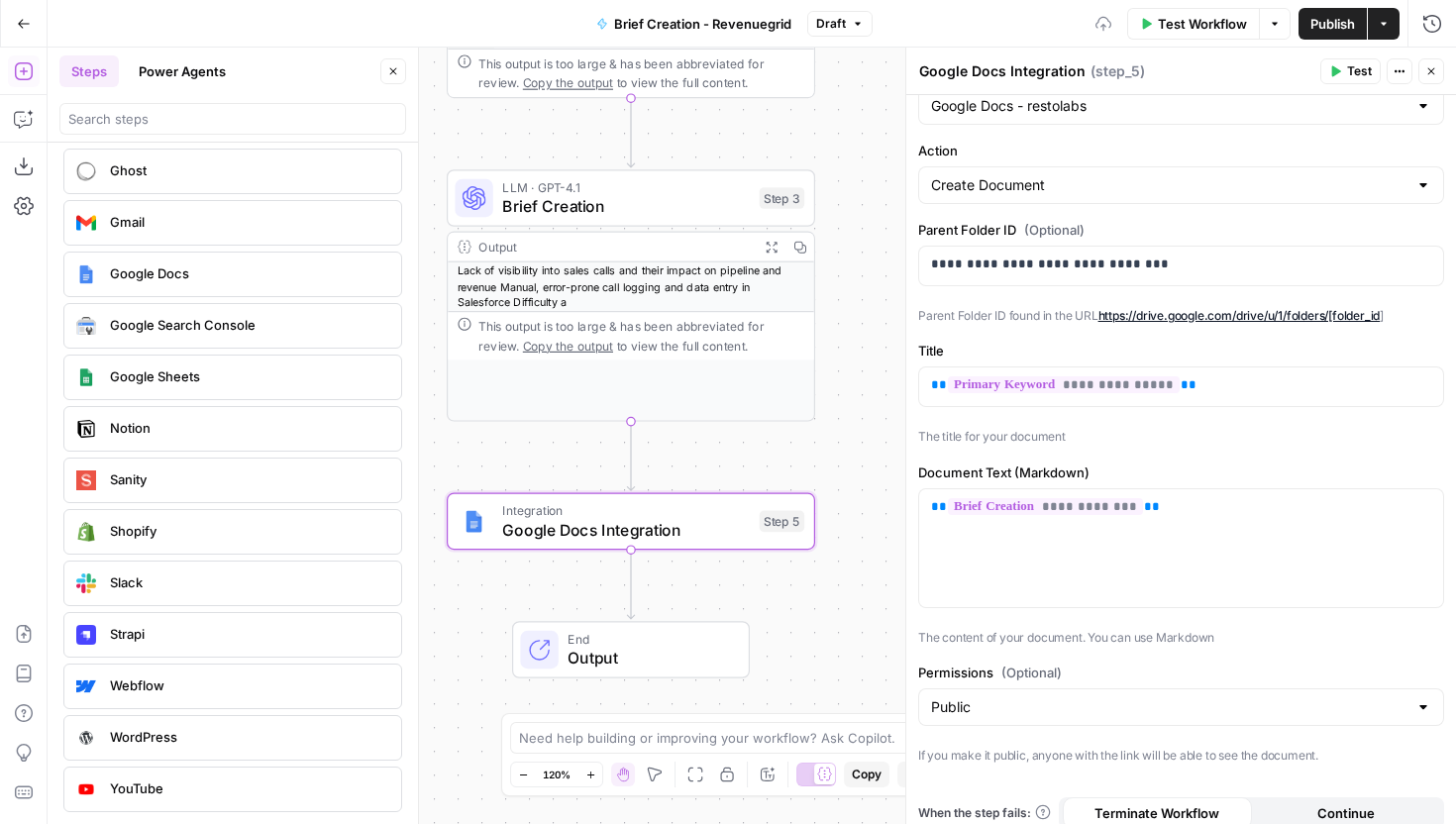 click on "The content of your document. You can use Markdown" at bounding box center [1181, 638] 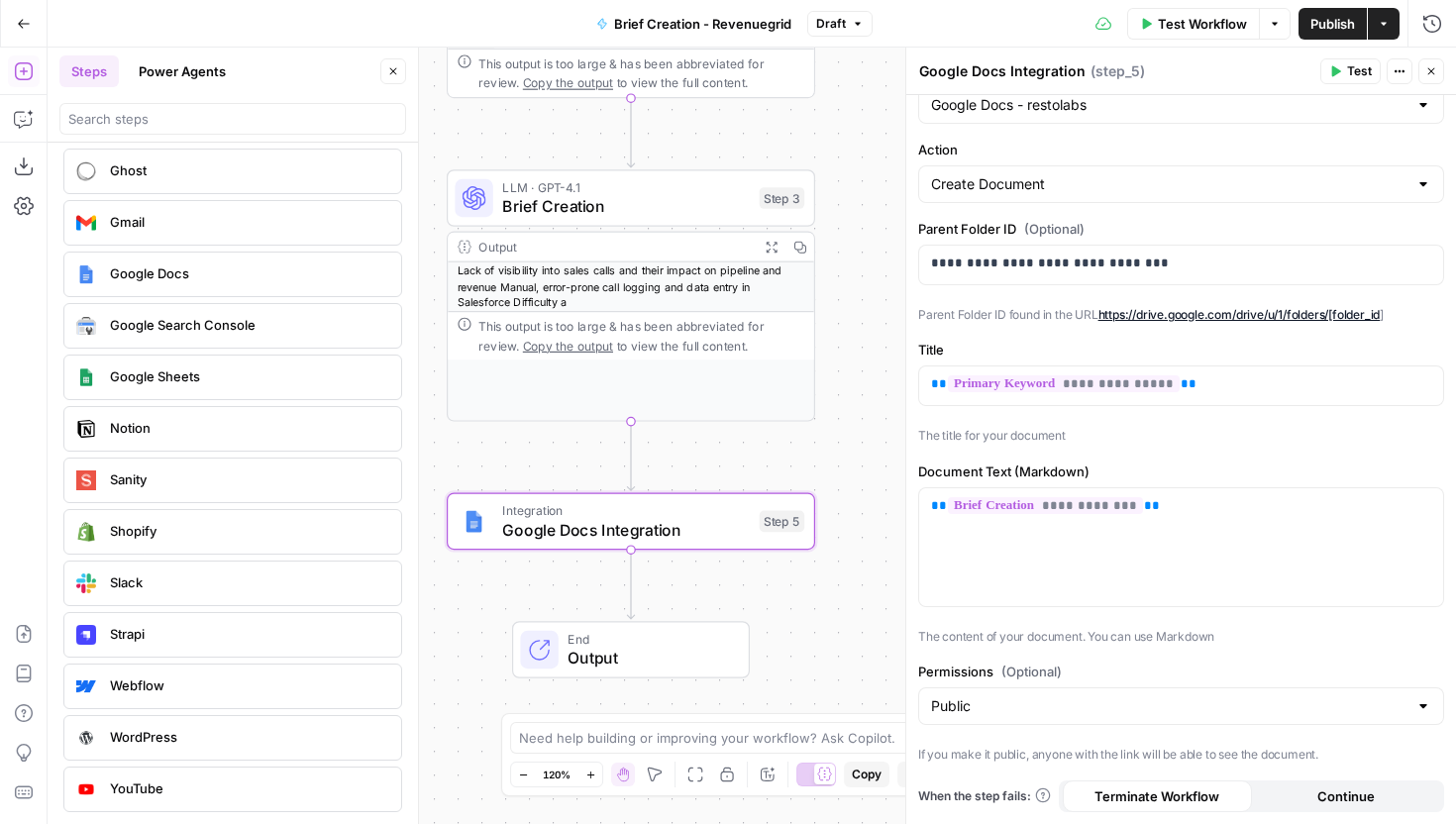 scroll, scrollTop: 46, scrollLeft: 0, axis: vertical 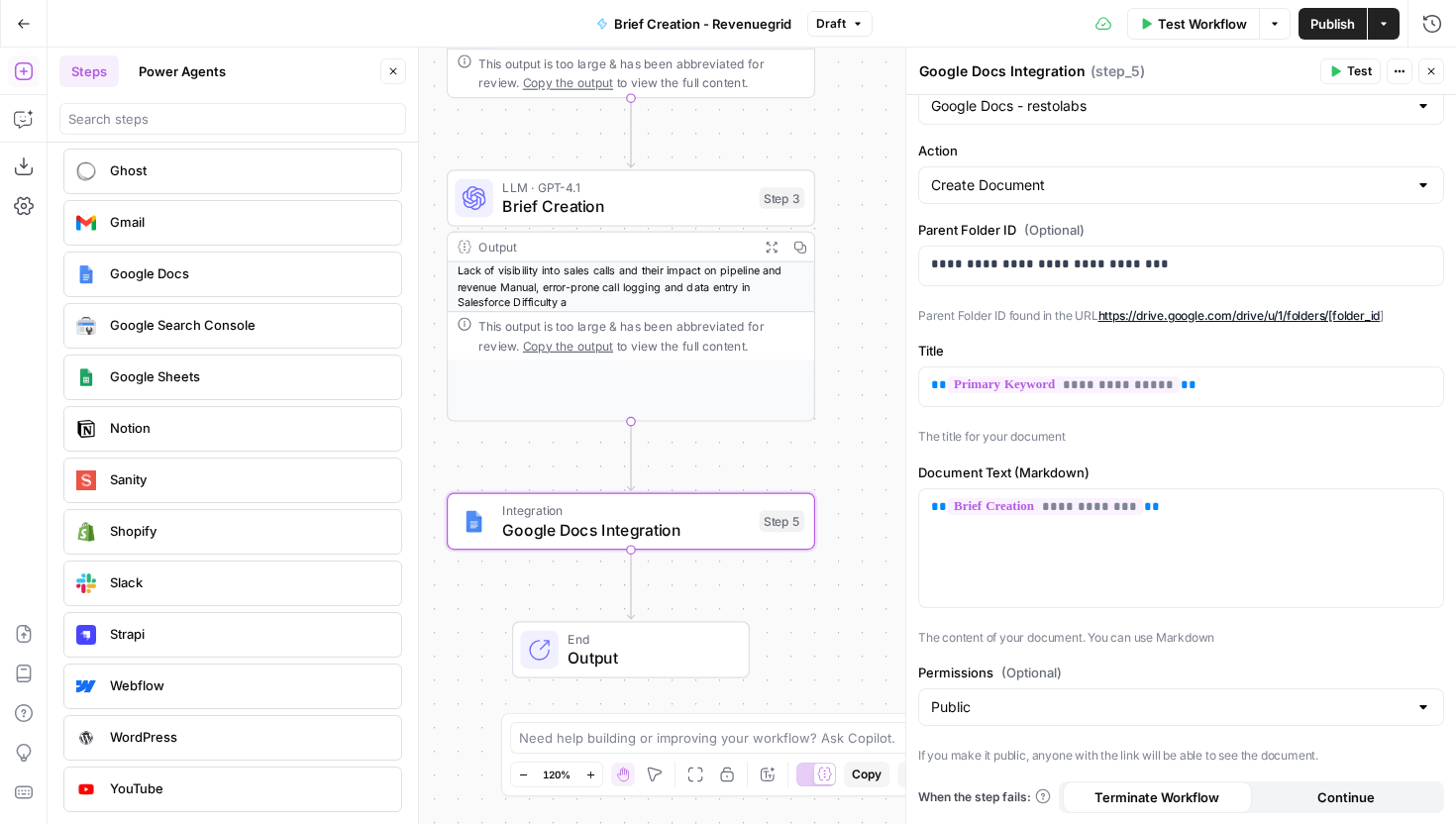 click on "Test Workflow" at bounding box center (1202, 24) 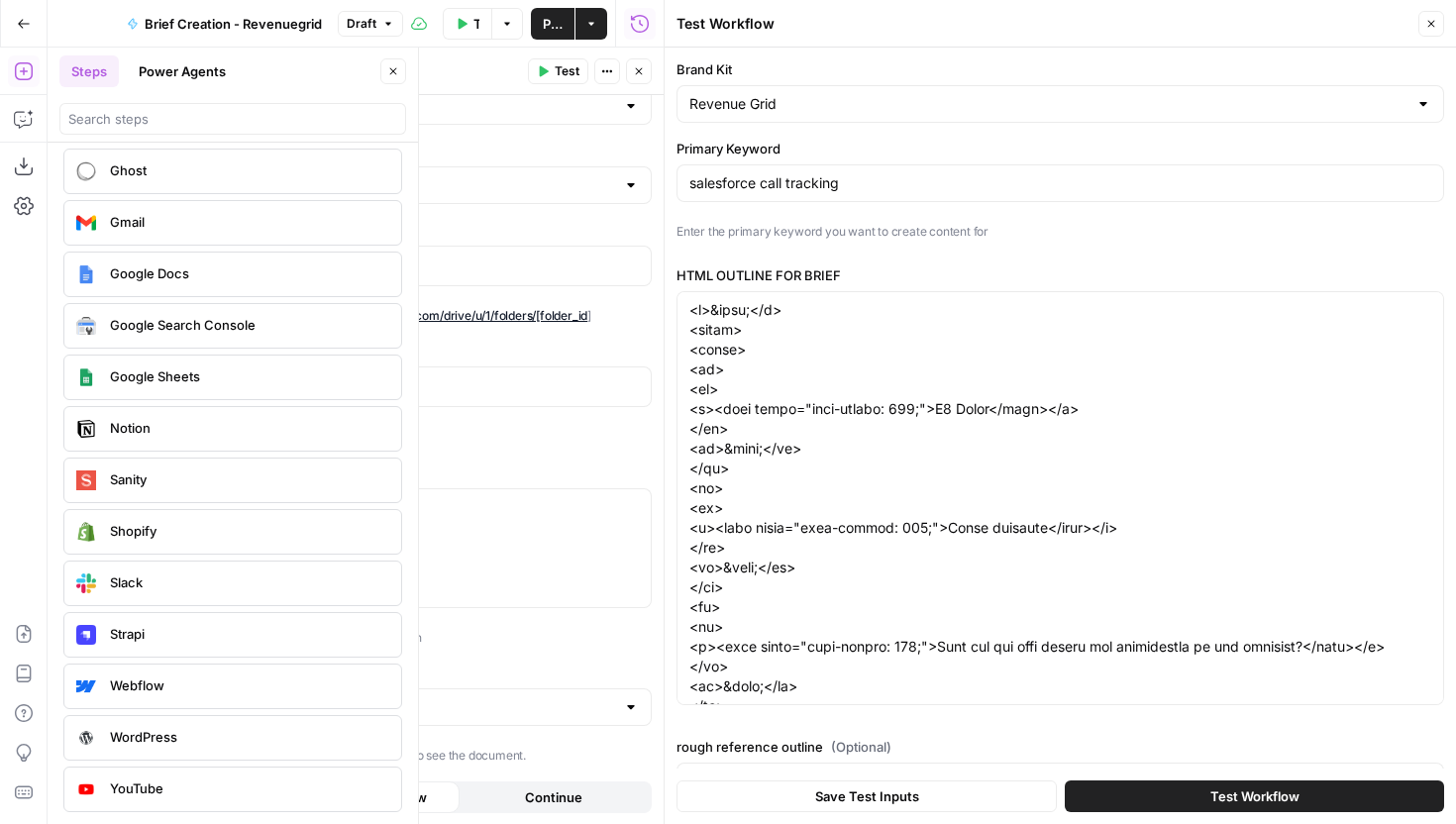 scroll, scrollTop: 367, scrollLeft: 0, axis: vertical 